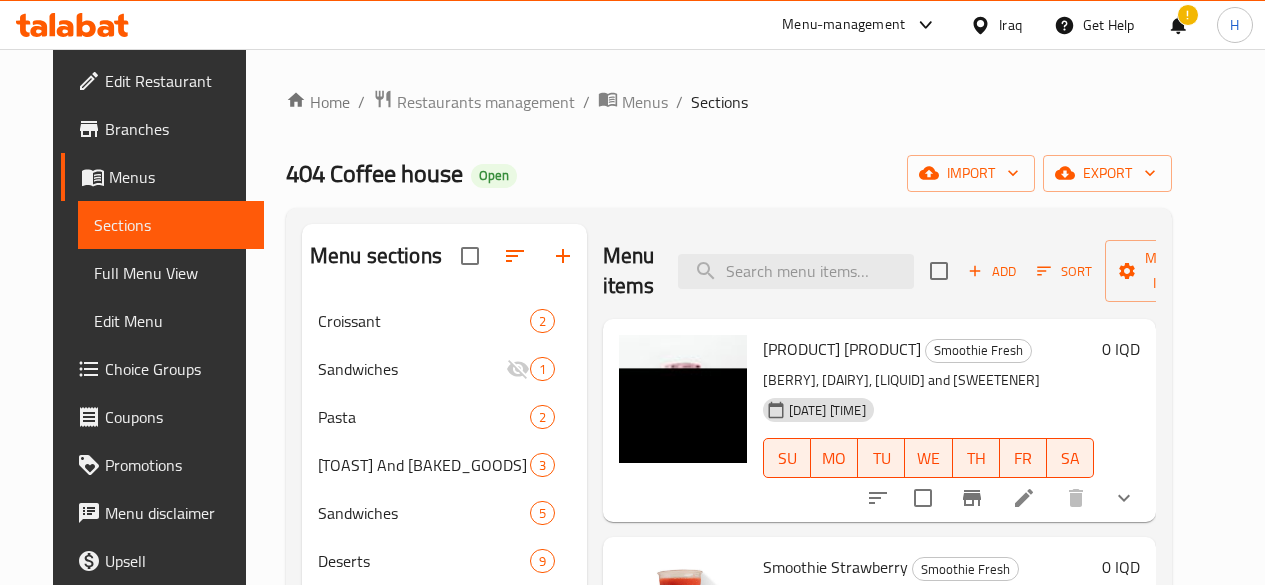 scroll, scrollTop: 365, scrollLeft: 0, axis: vertical 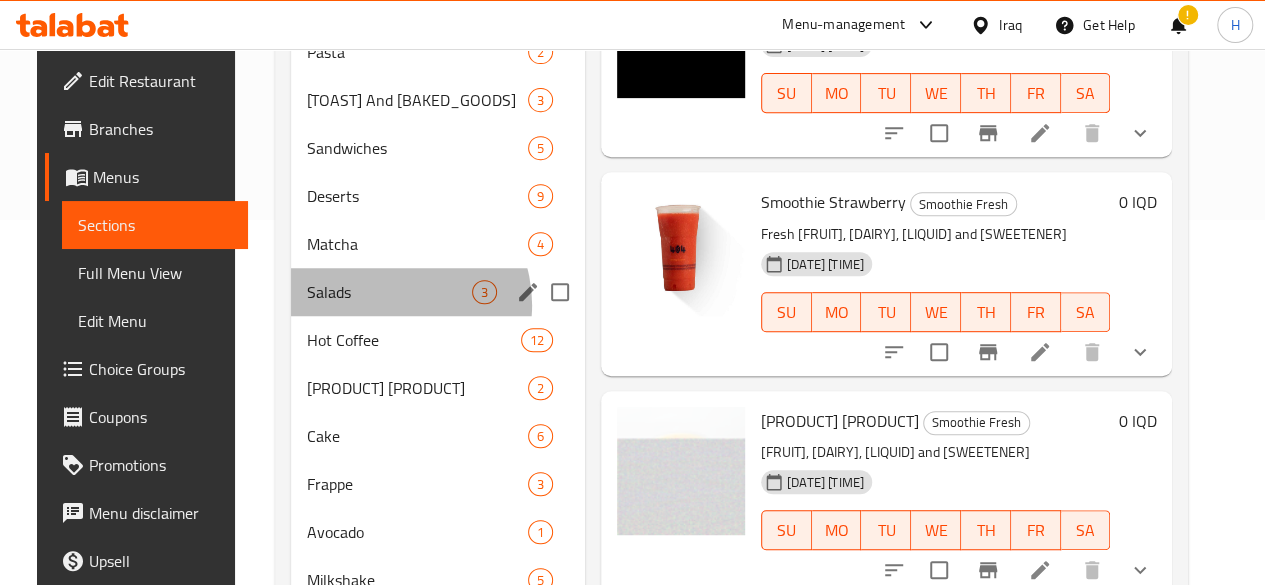 drag, startPoint x: 362, startPoint y: 335, endPoint x: 374, endPoint y: 357, distance: 25.059929 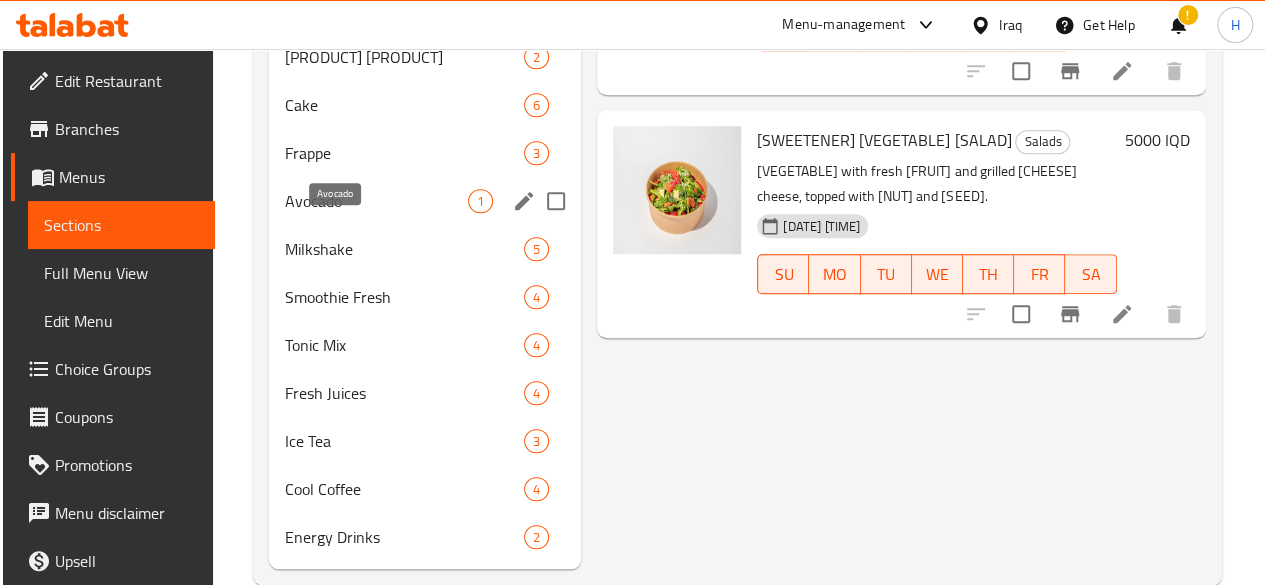 scroll, scrollTop: 665, scrollLeft: 0, axis: vertical 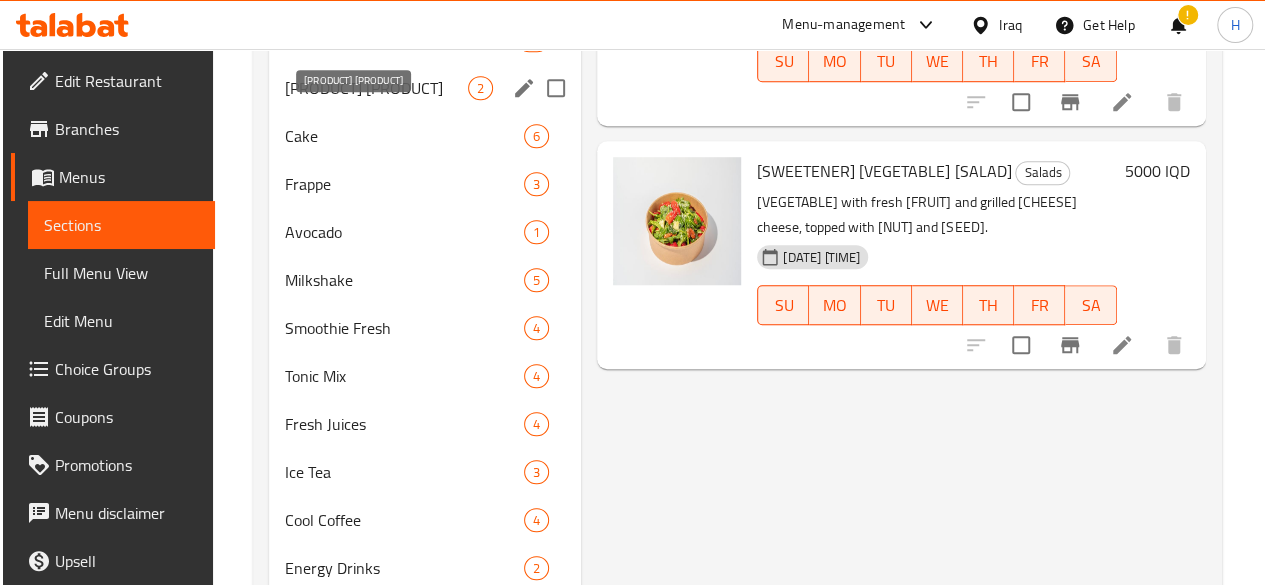 click on "[PRODUCT] [PRODUCT]" at bounding box center (376, 88) 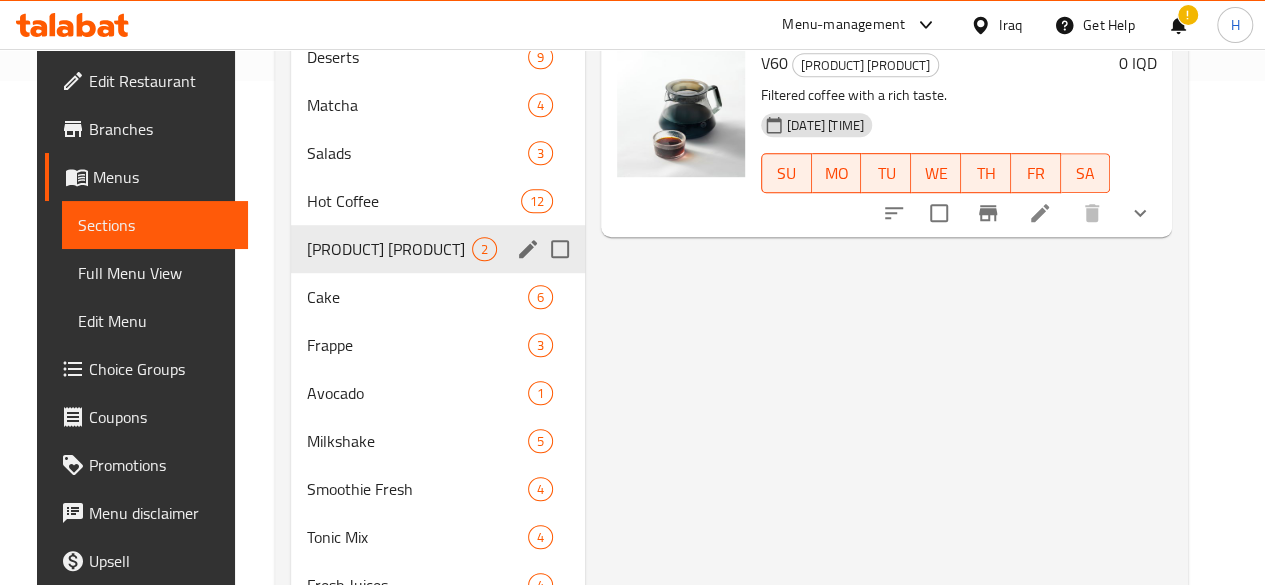 scroll, scrollTop: 365, scrollLeft: 0, axis: vertical 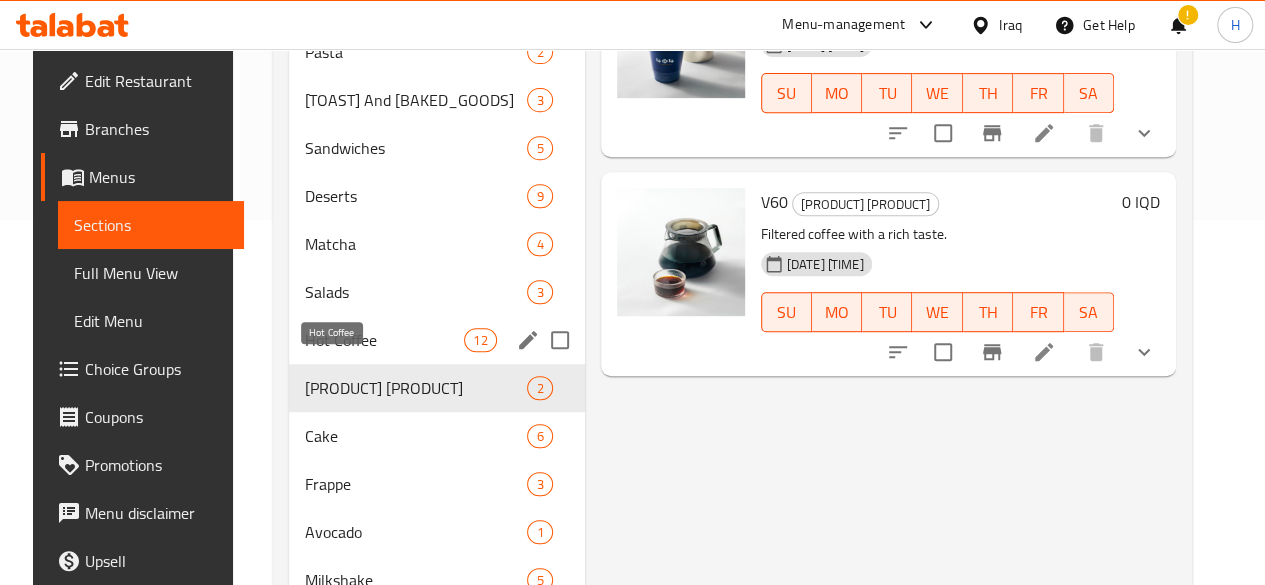 click on "Hot Coffee" at bounding box center (384, 340) 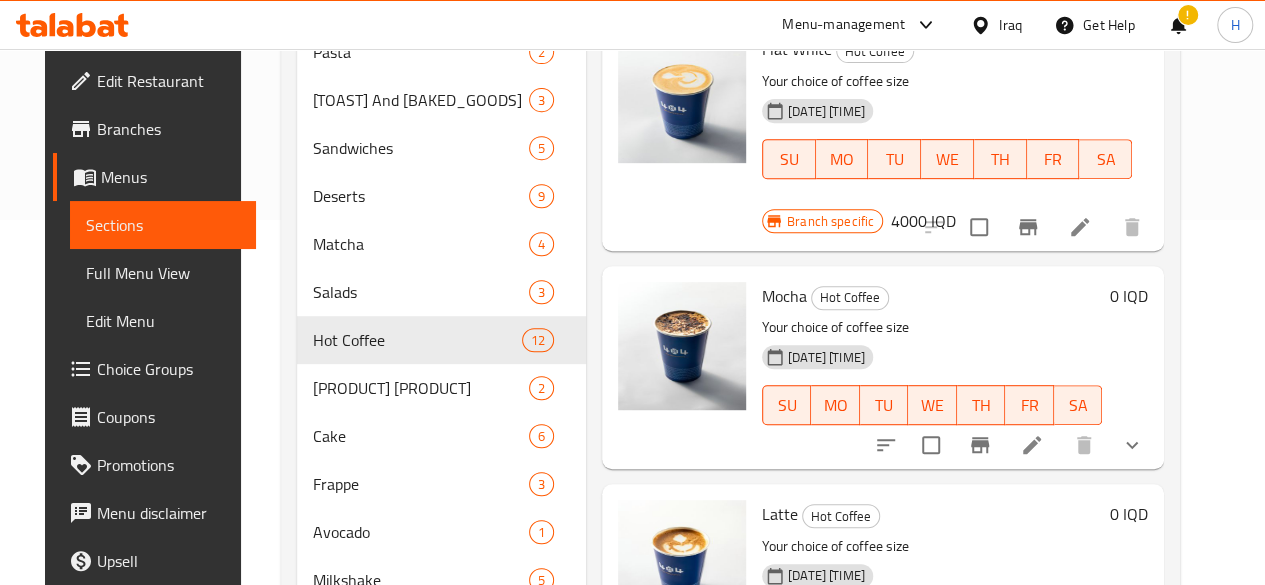 scroll, scrollTop: 300, scrollLeft: 0, axis: vertical 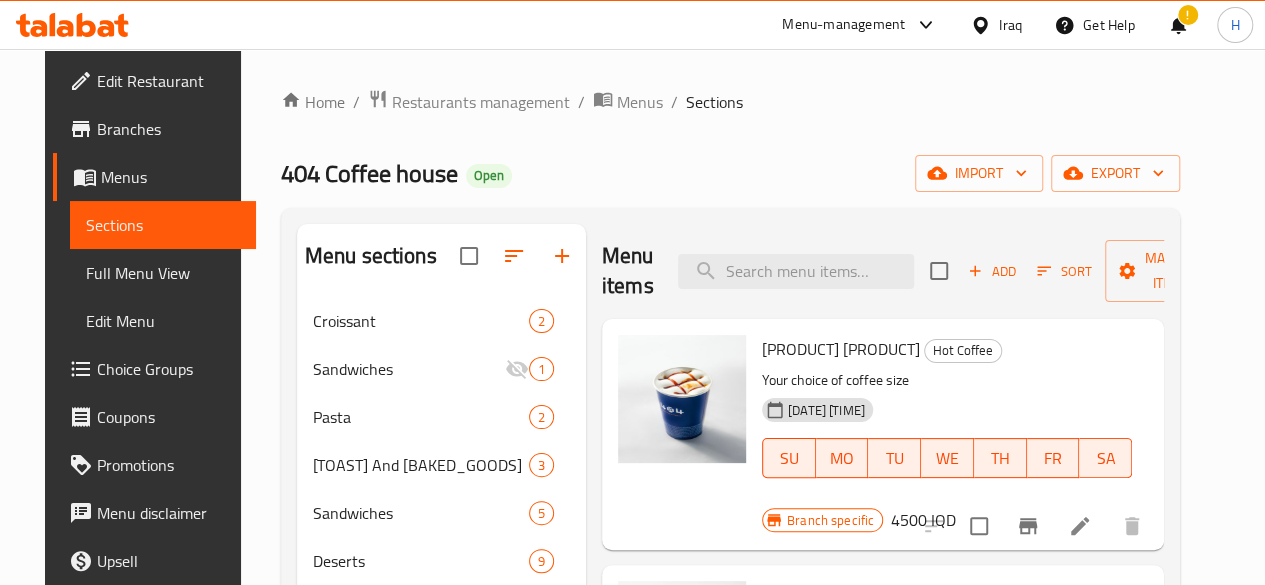 click on "Home / Restaurants management / Menus / Sections 404 [PRODUCT] Open import export Menu sections [BAKED_GOOD] 2 [SANDWICHES] 1 [PASTA] 2 [TOAST_AND_CROISSANTS] 3 [SANDWICHES] 5 [DESSERTS] 9 [MATCHA] 4 [SALADS] 3 [HOT_COFFEE] 12 [SPECIALTY_COFFEE] 2 [CAKE] 6 [FRAPPE] 3 [AVOCADO] 1 [MILKSHAKE] 5 [SMOOTHIE_FRESH] 4 [TONIC_MIX] 4 [FRESH_JUICES] 4 [ICE_TEA] 3 [COOL_COFFEE] 4 [ENERGY_DRINKS] 2 Menu items Add Sort Manage items [LATTE_MACCHIATO]   [HOT_COFFEE] Your choice of coffee size [DATE] [TIME] SU MO TU WE TH FR SA Branch specific 4500   IQD [FLAT_WHITE]   [HOT_COFFEE] Your choice of coffee size [DATE] [TIME] SU MO TU WE TH FR SA Branch specific 4000   IQD [MOCHA]   [HOT_COFFEE] Your choice of coffee size [DATE] [TIME] 0   IQD [LATTE]   [HOT_COFFEE] Your choice of coffee size [DATE] [TIME] SU MO TU WE TH FR SA 0   IQD [HOT_CHOCOLATE]   [HOT_COFFEE] Your choice of coffee size [DATE] [TIME] SU MO TU WE TH FR SA Branch specific 5000   IQD [AMERICAN_IRISH_COFFEE]   [HOT_COFFEE] Your choice of coffee size [DATE] [TIME]" at bounding box center (730, 685) 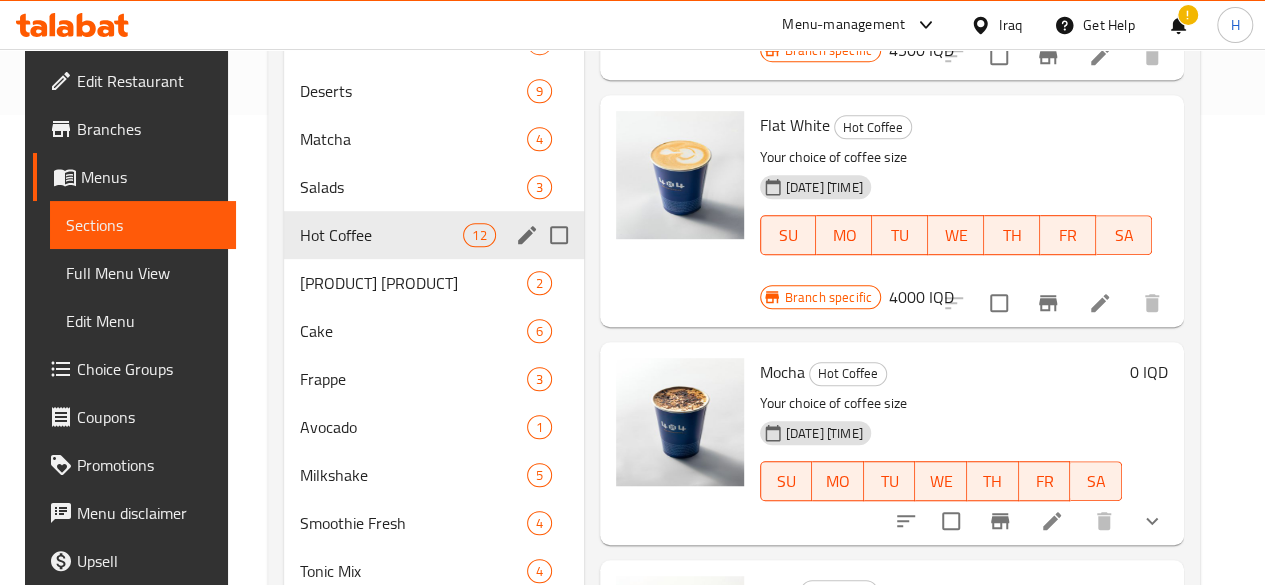 scroll, scrollTop: 600, scrollLeft: 0, axis: vertical 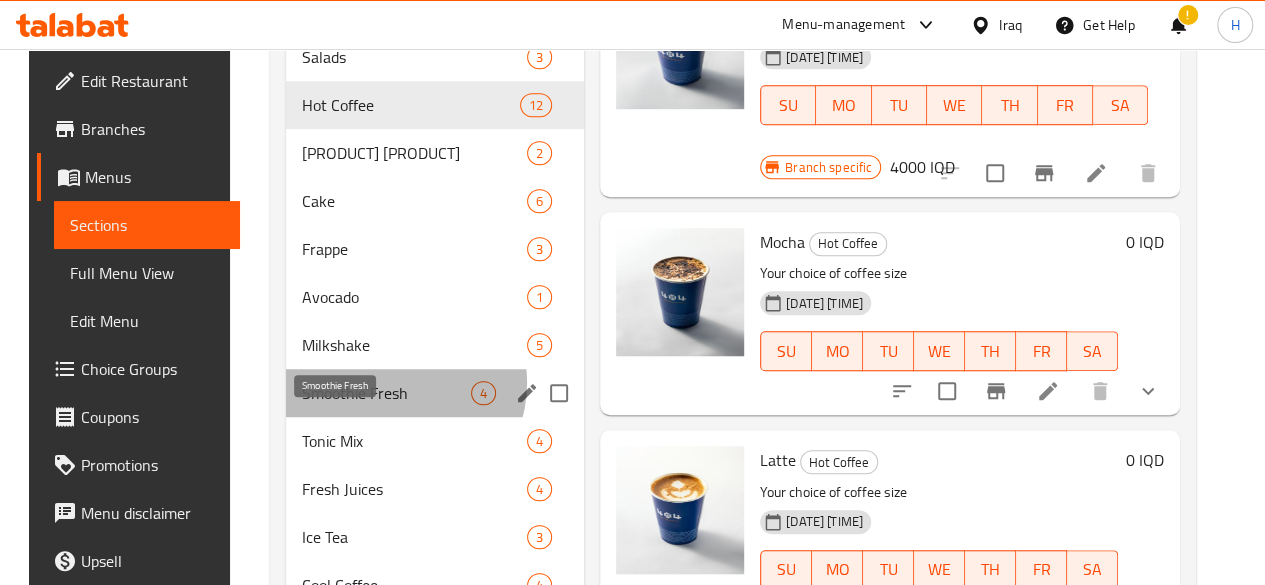 click on "Smoothie Fresh" at bounding box center [386, 393] 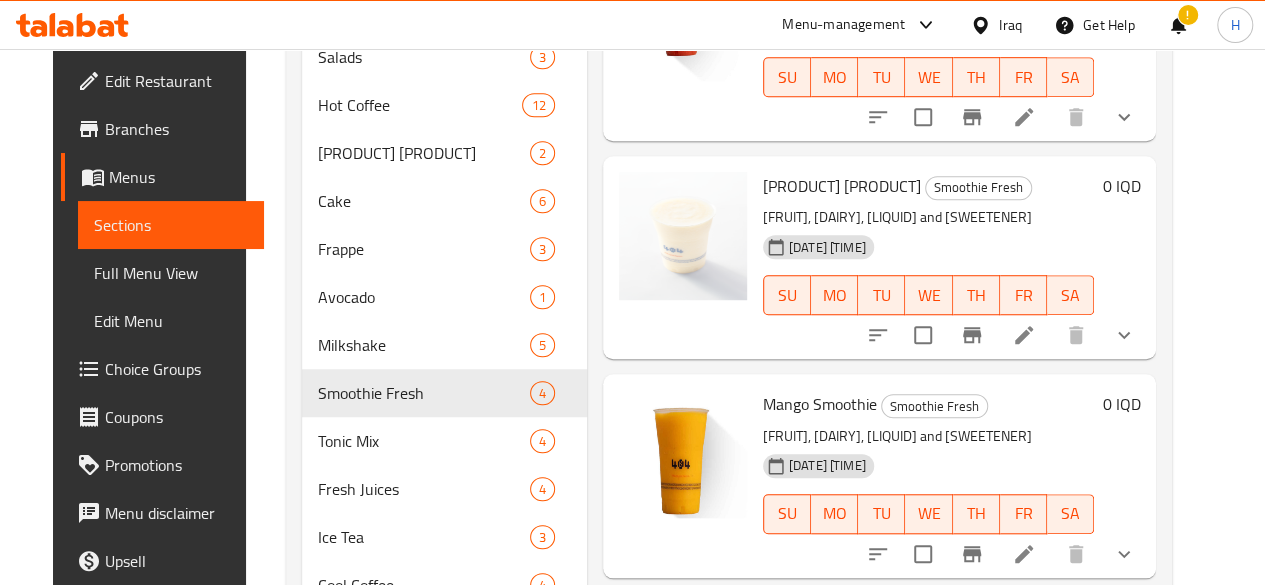 scroll, scrollTop: 700, scrollLeft: 0, axis: vertical 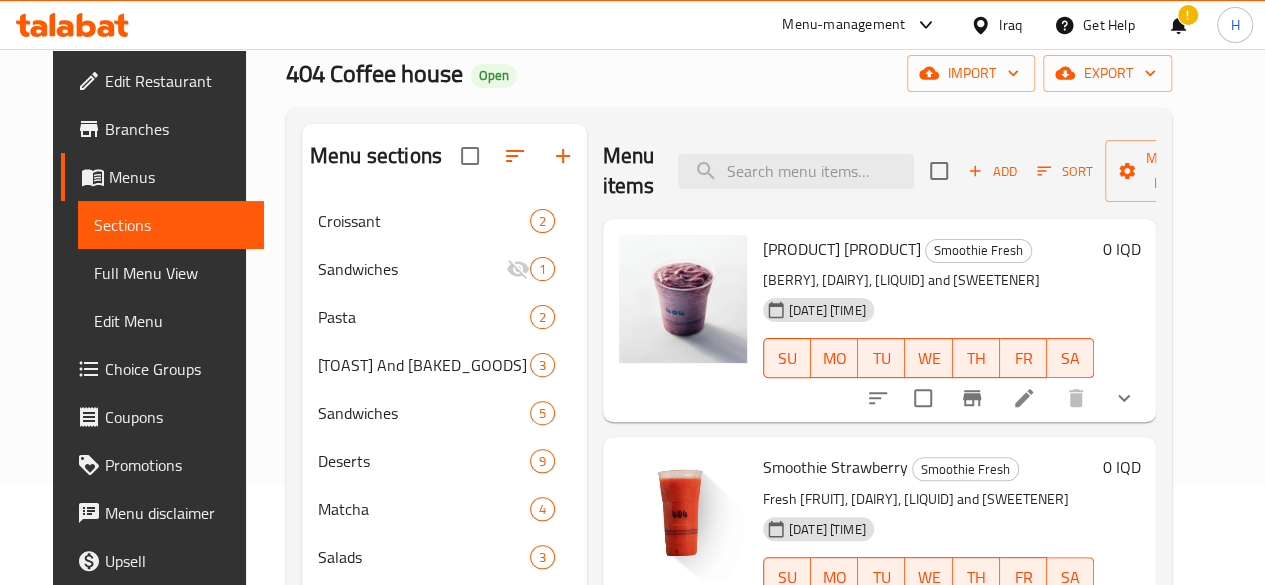 click on "Add" at bounding box center [992, 171] 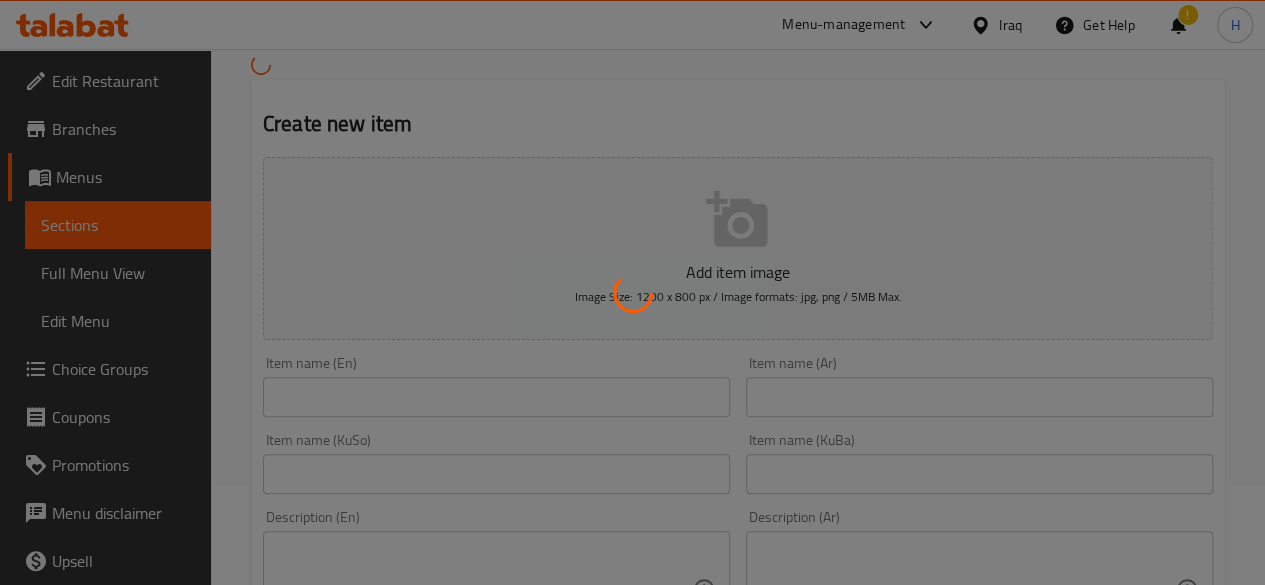 click at bounding box center [632, 292] 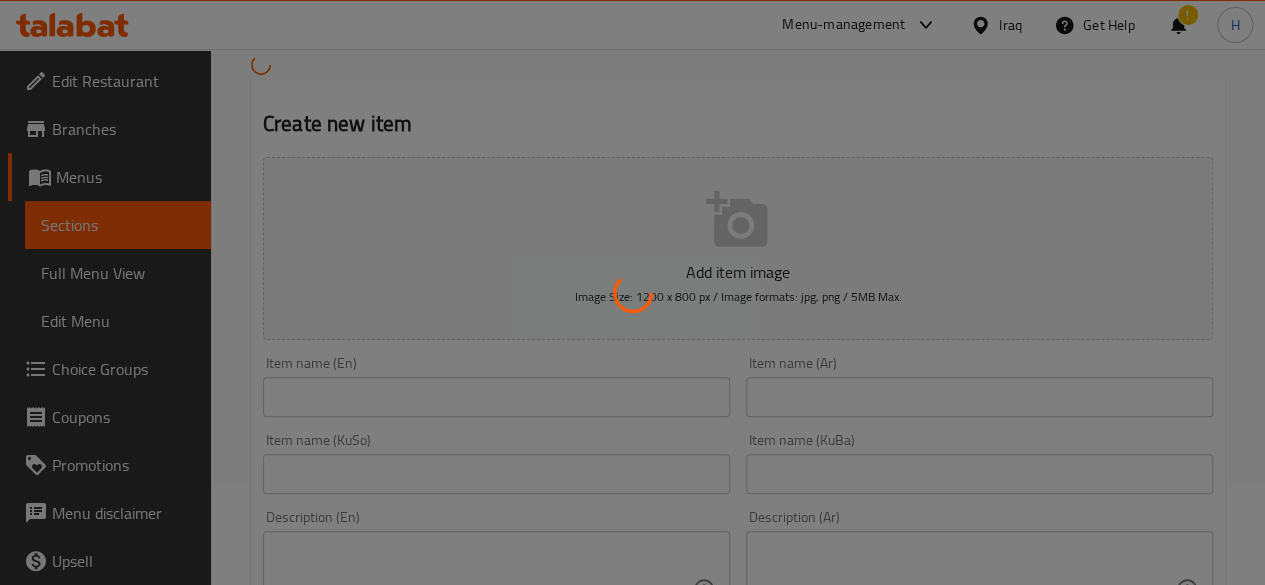 click at bounding box center (632, 292) 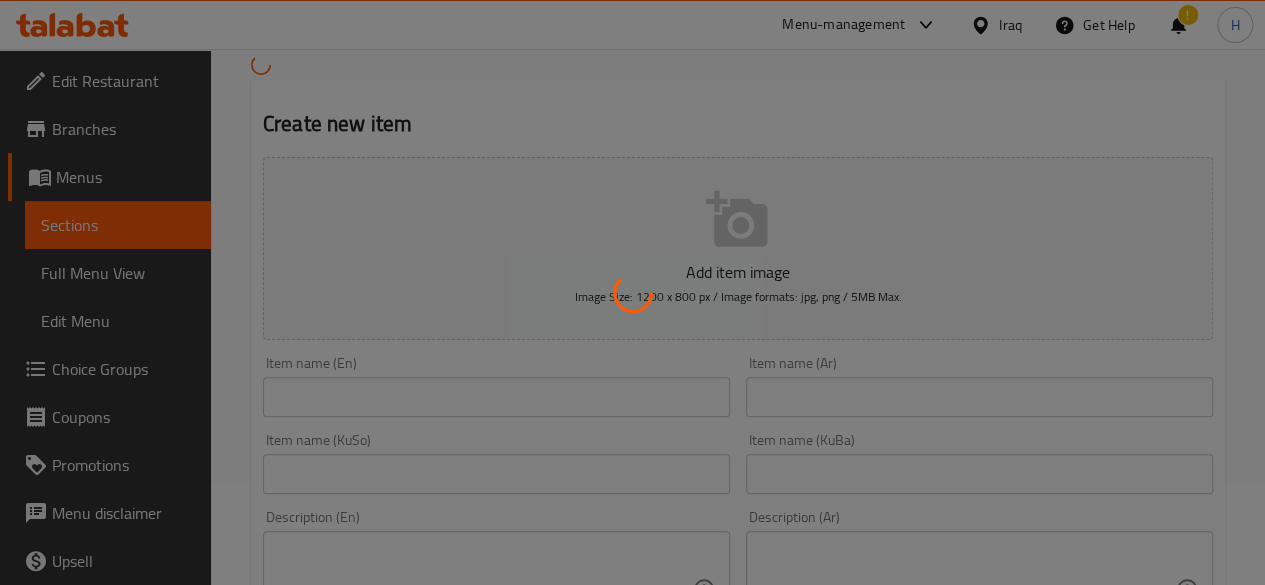 click at bounding box center (632, 292) 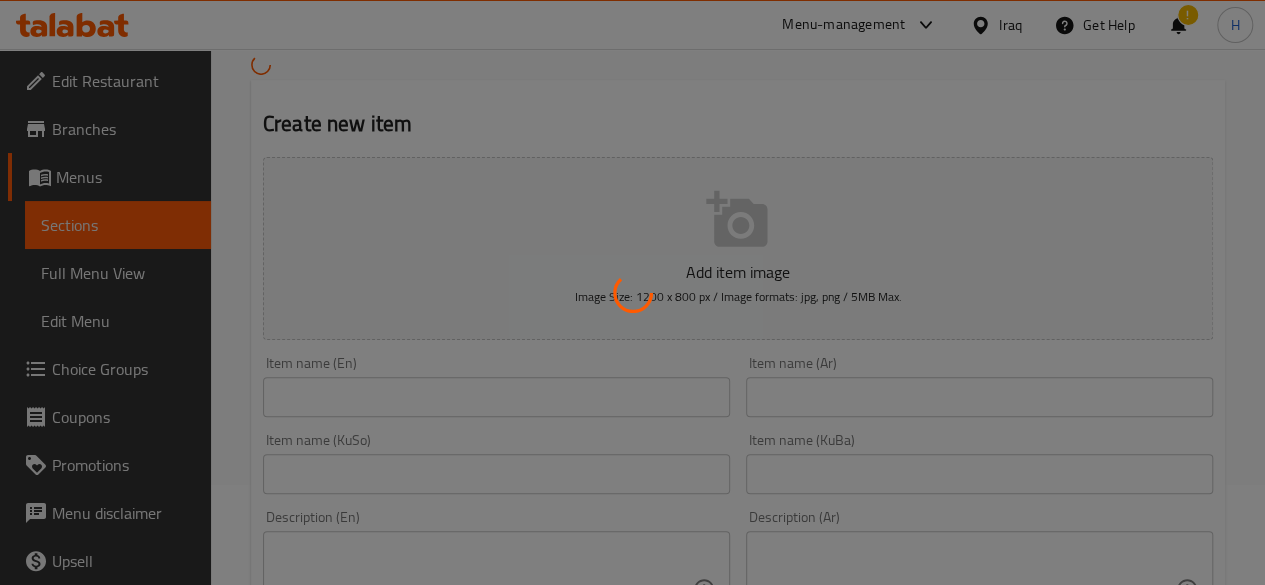 click at bounding box center [632, 292] 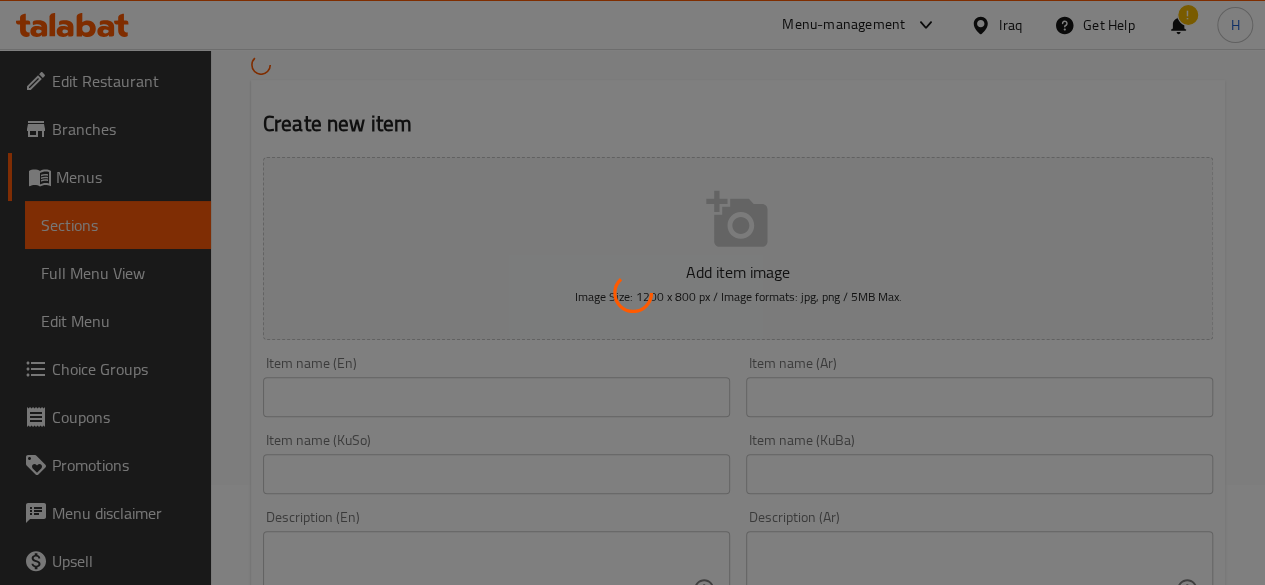click at bounding box center [632, 292] 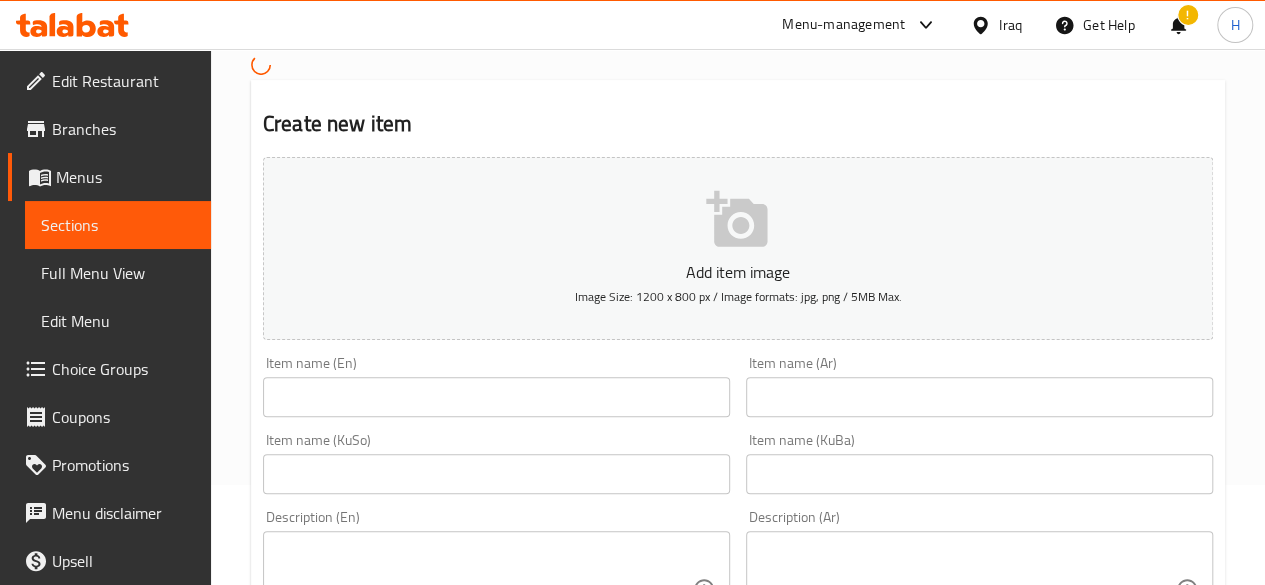 click on "Item name (Ar) Item name (Ar)" at bounding box center (979, 386) 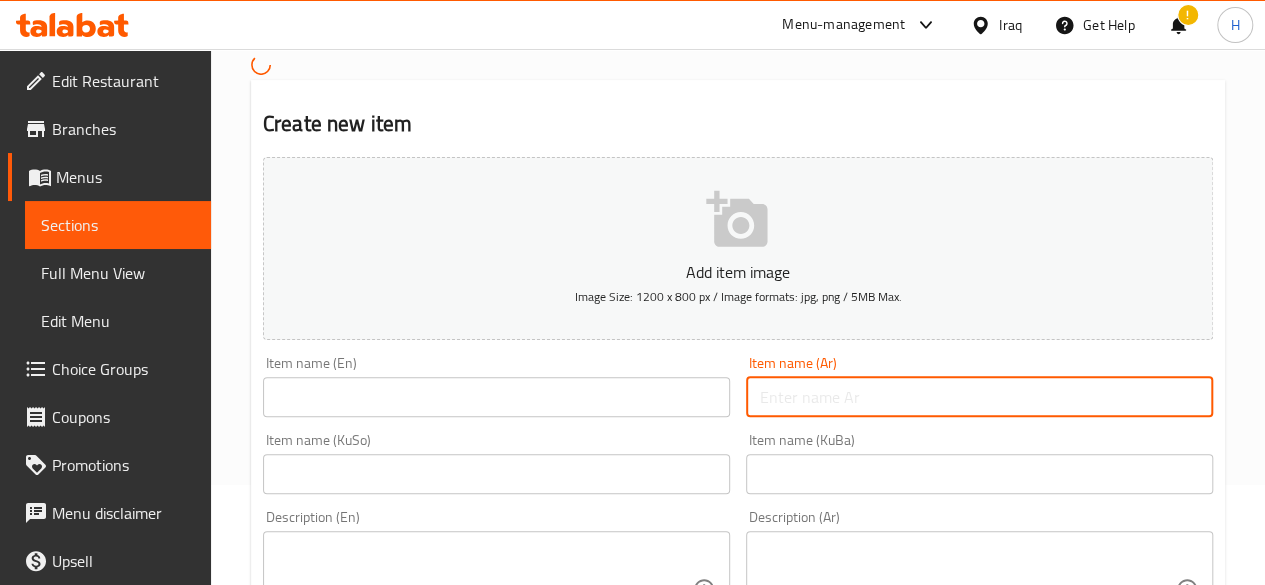 drag, startPoint x: 920, startPoint y: 378, endPoint x: 870, endPoint y: 416, distance: 62.801273 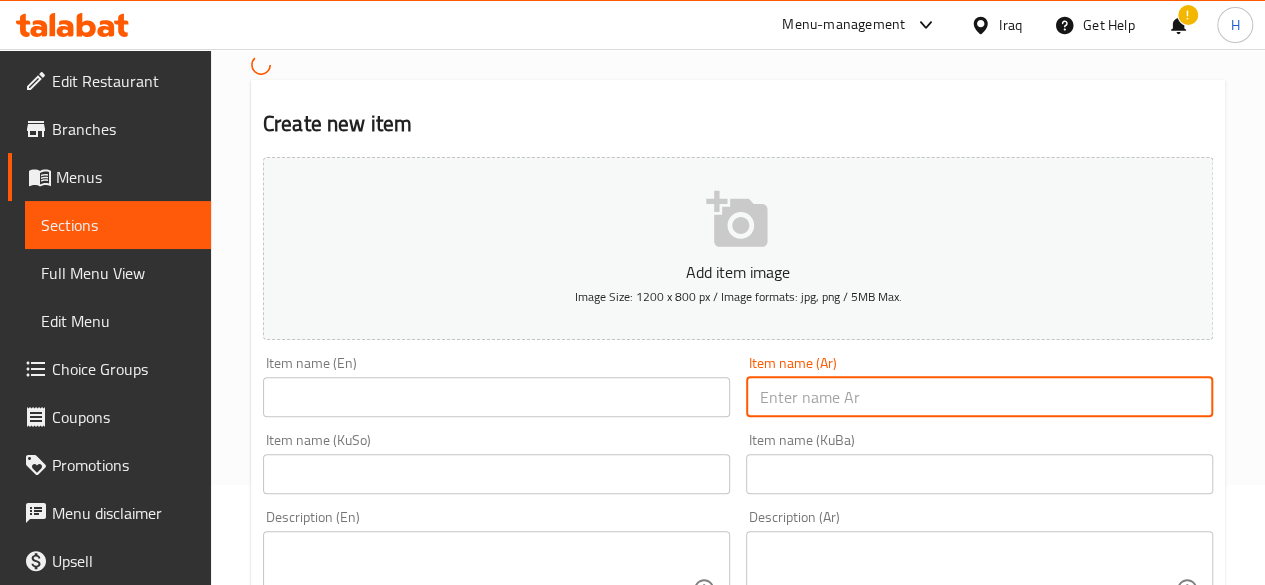 click at bounding box center [979, 397] 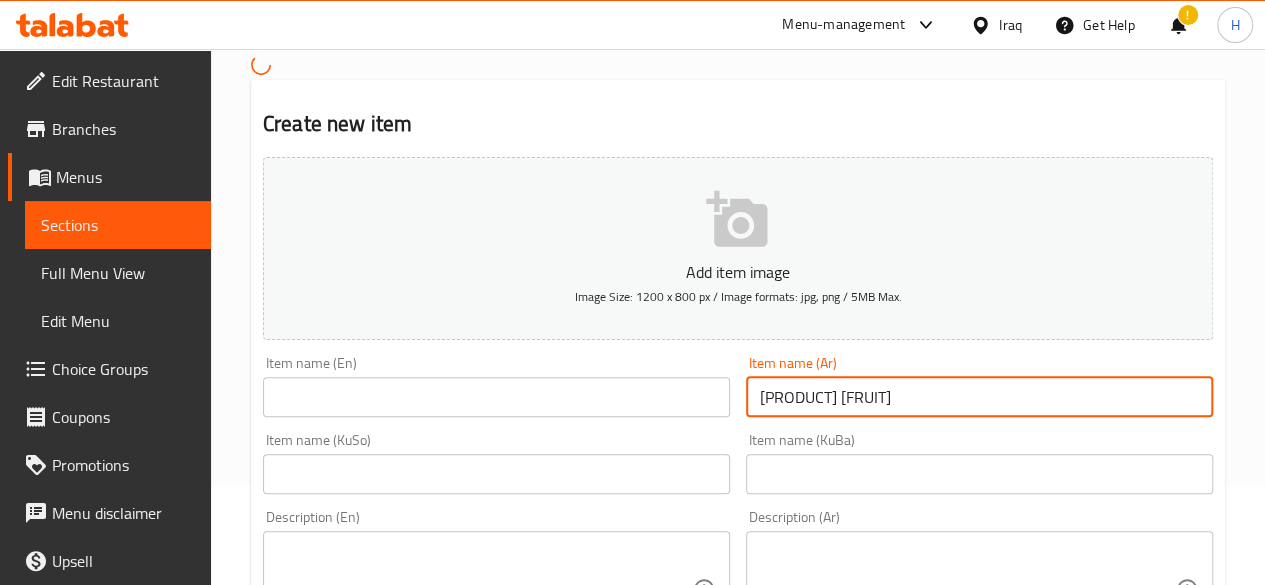 type on "[PRODUCT] [FRUIT]" 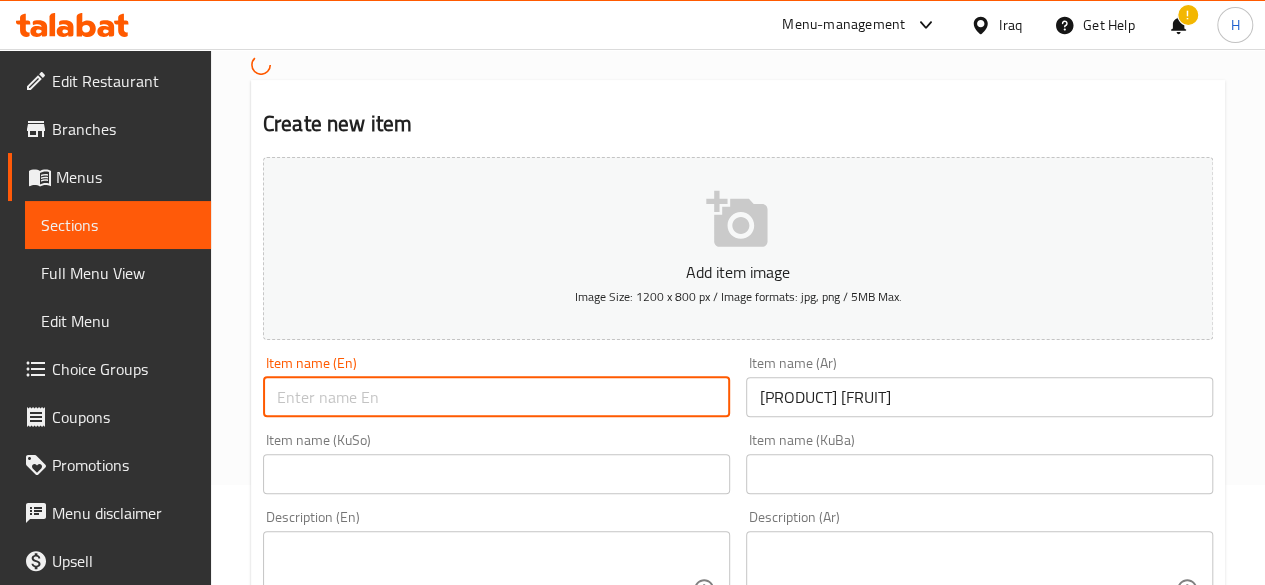 type on "S" 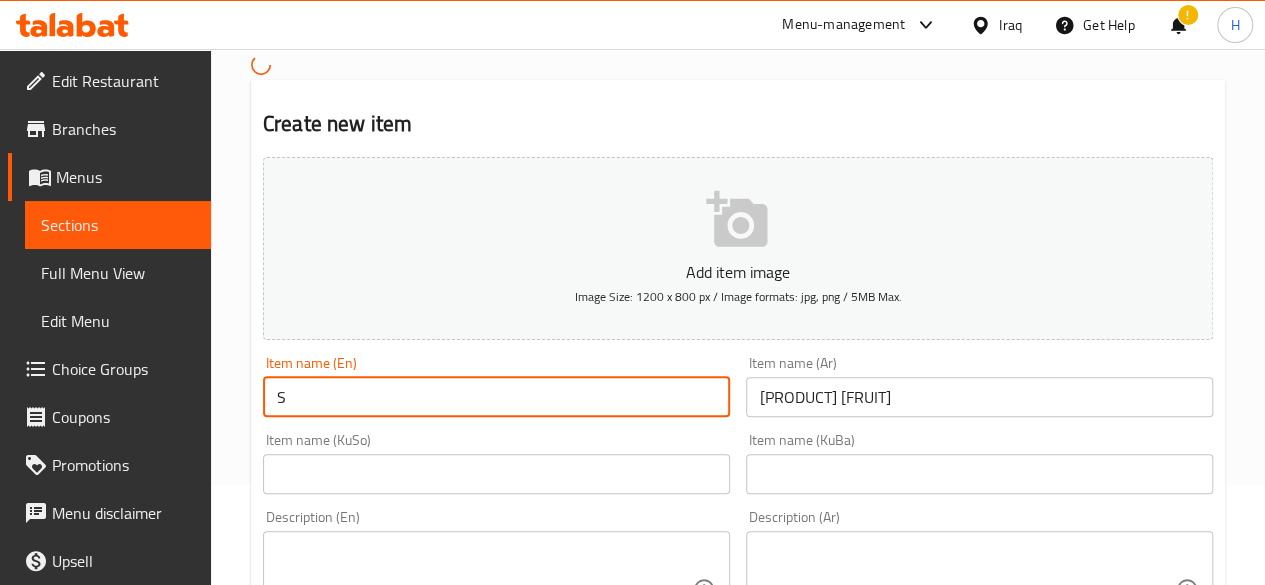 type 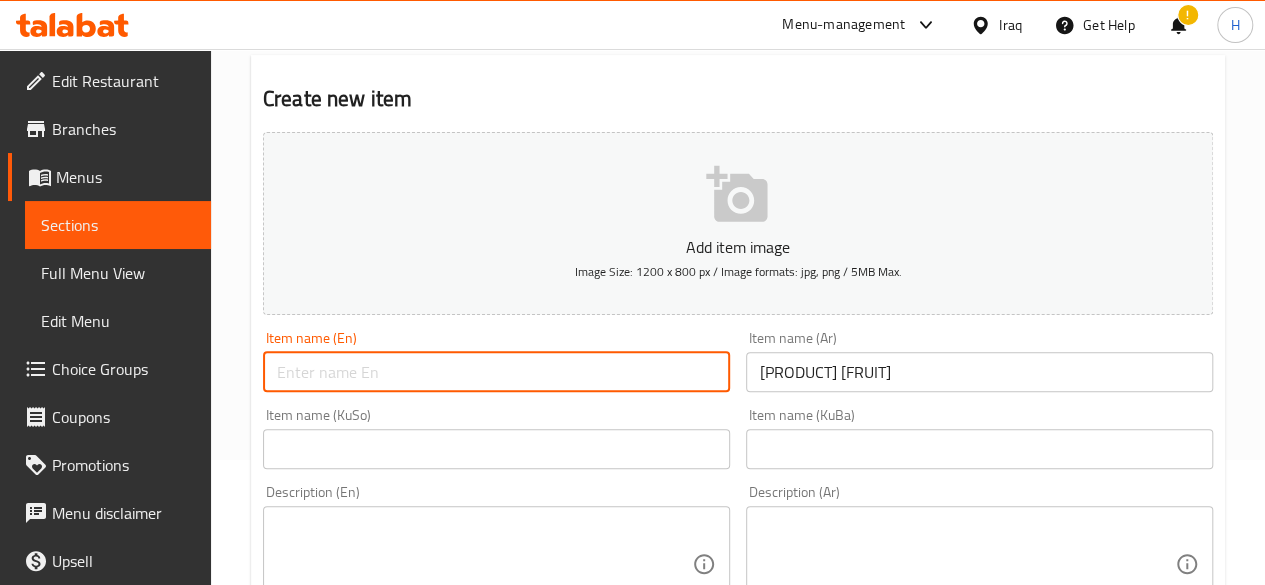 scroll, scrollTop: 200, scrollLeft: 0, axis: vertical 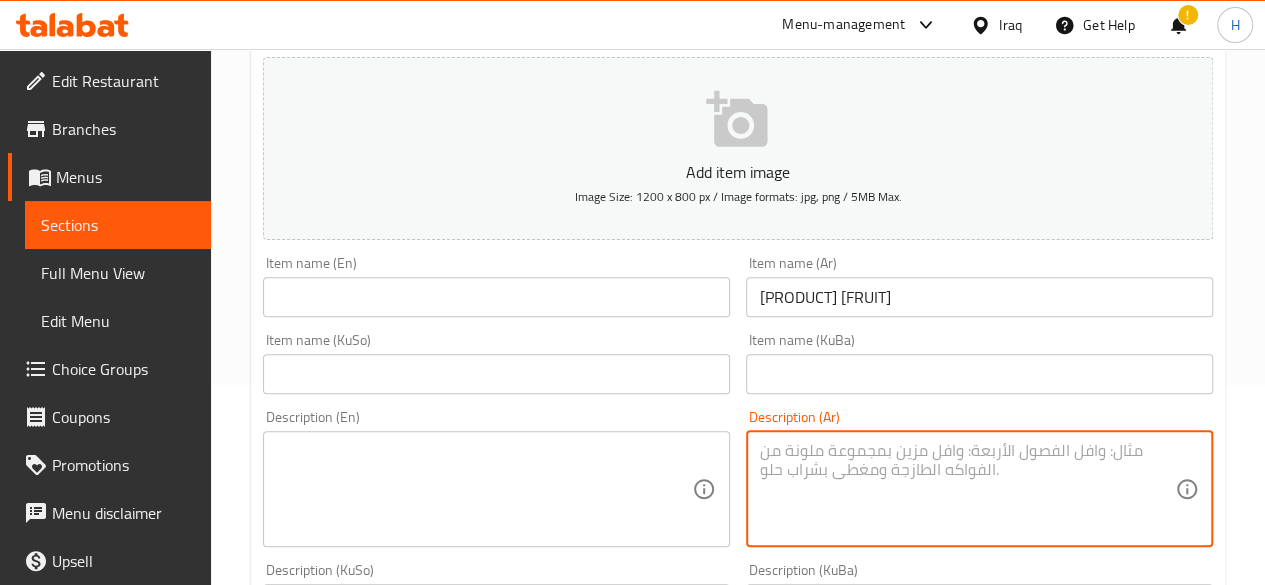 click at bounding box center [967, 488] 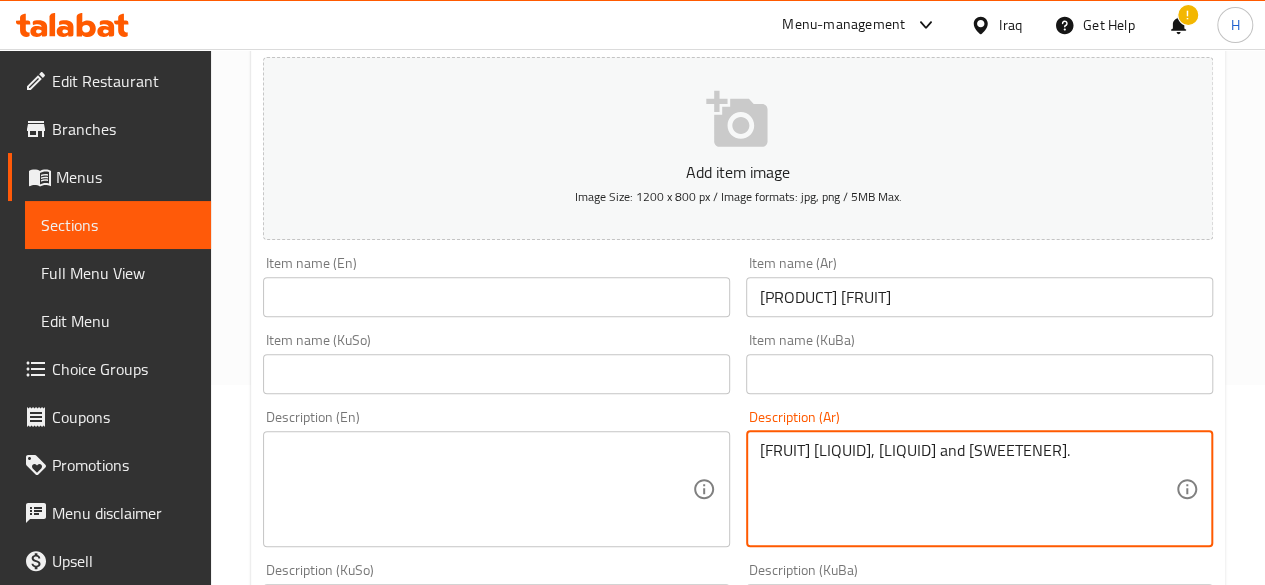 type on "برتقال طازج, مياه مثلجة ومحليات." 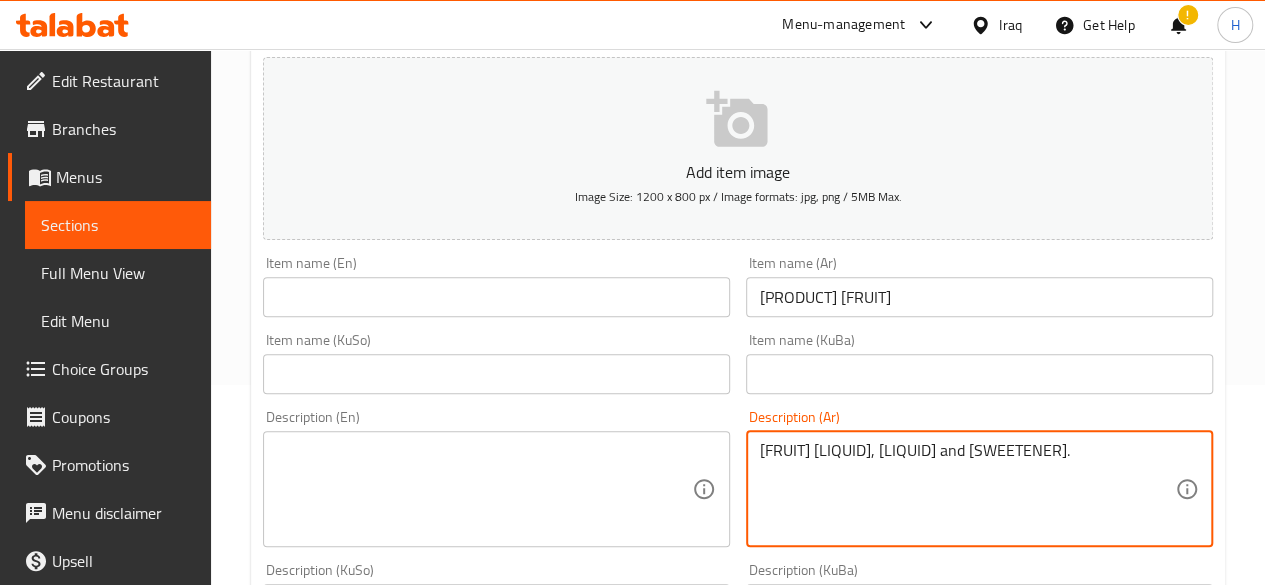 click at bounding box center (484, 488) 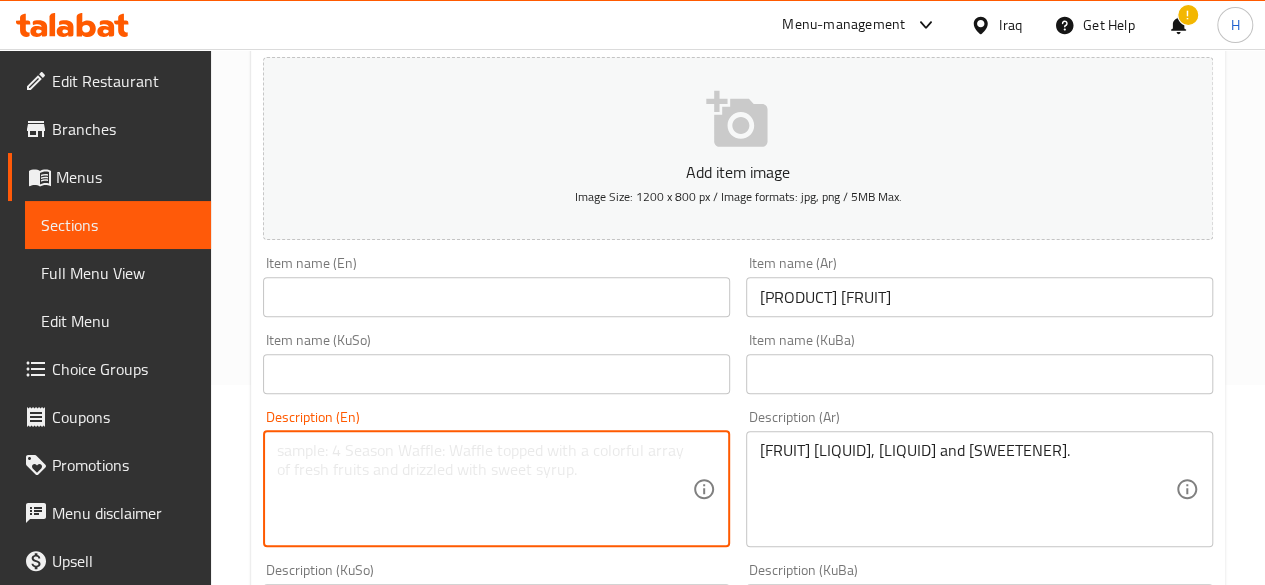 paste on "Freshly squeezed oranges,  , water and sweeteners." 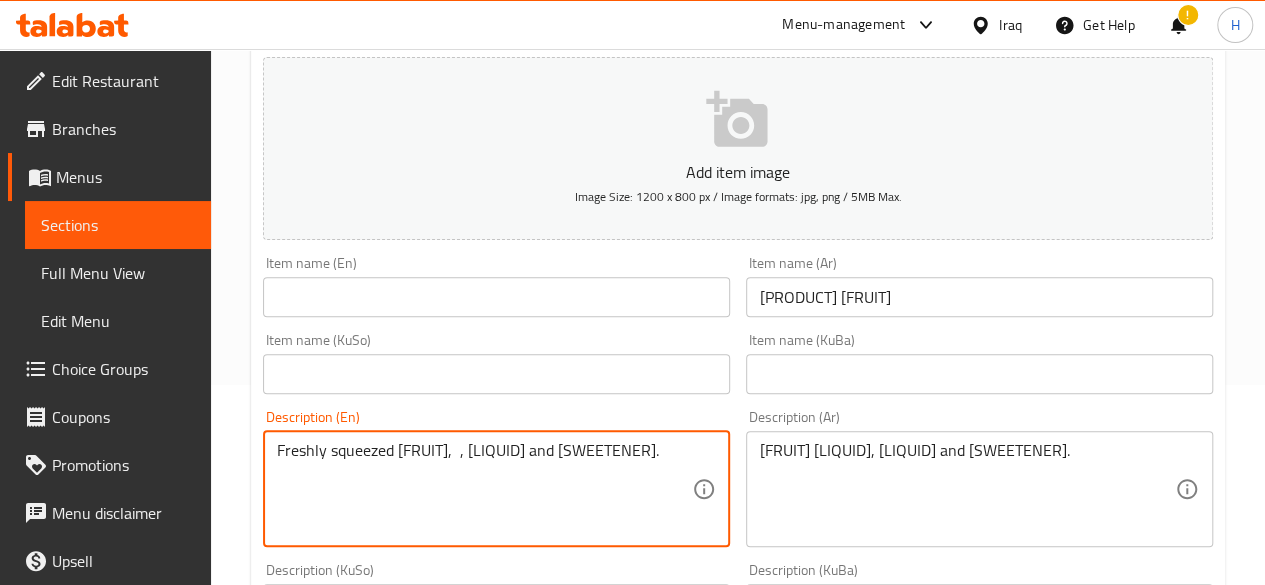 type on "Freshly squeezed oranges,  , water and sweeteners." 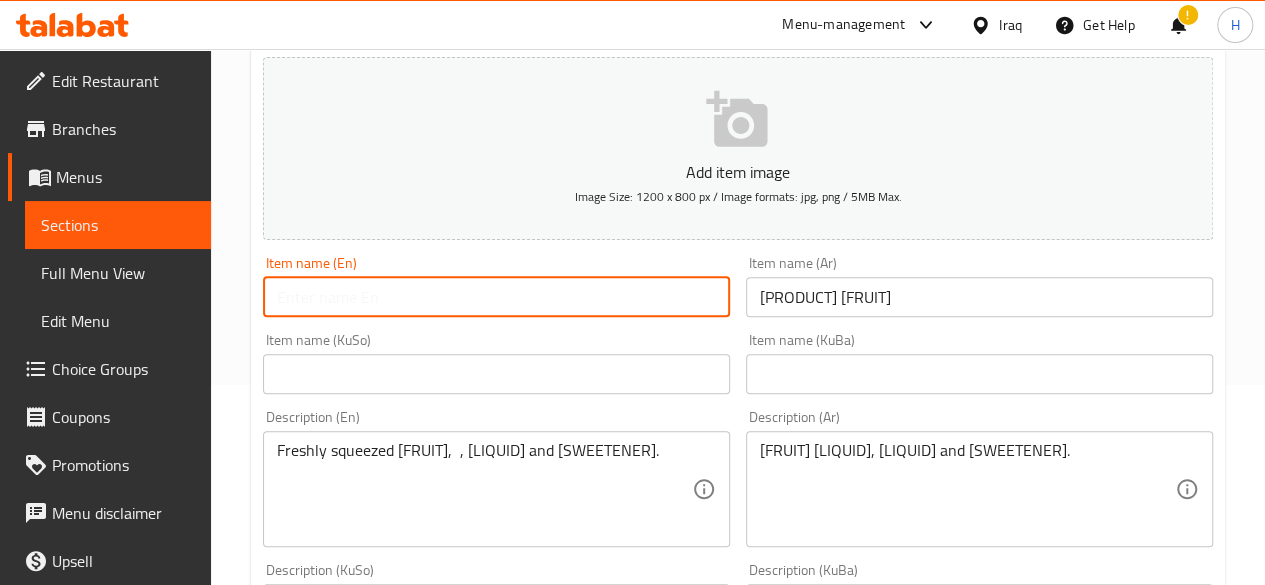 drag, startPoint x: 448, startPoint y: 303, endPoint x: 517, endPoint y: 301, distance: 69.02898 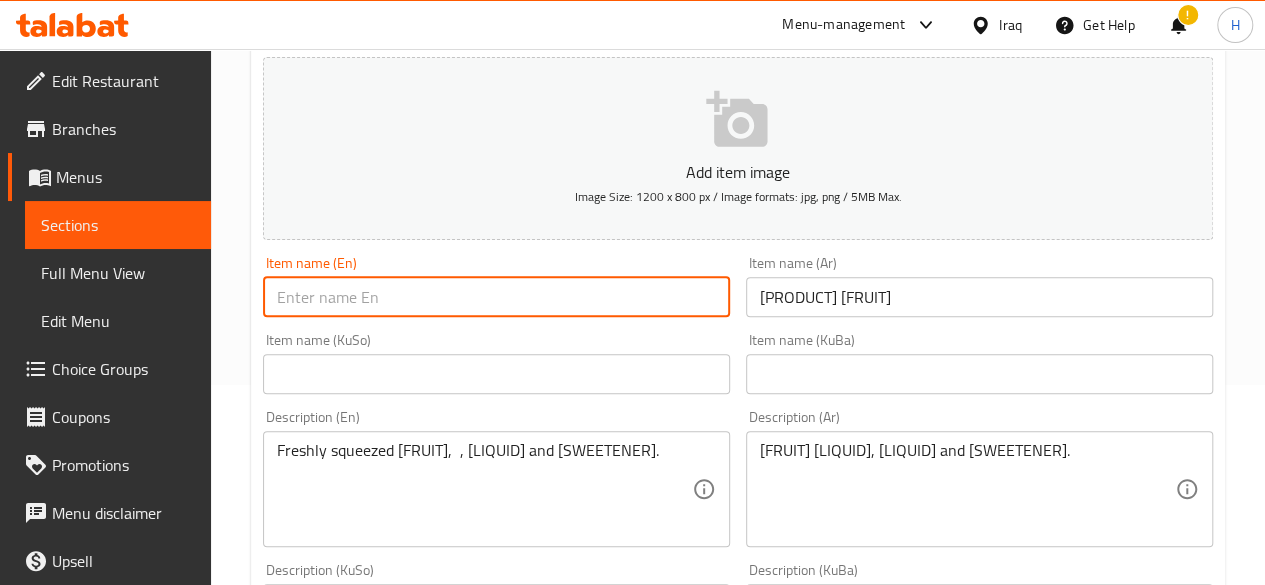 click at bounding box center [496, 297] 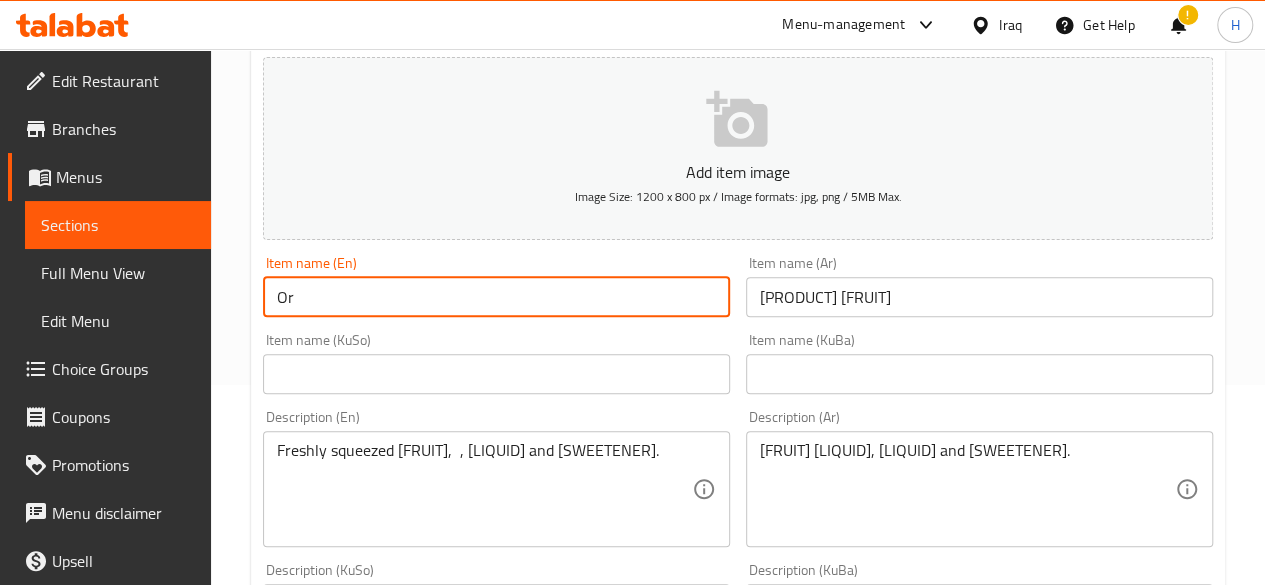 click on "Or" at bounding box center (496, 297) 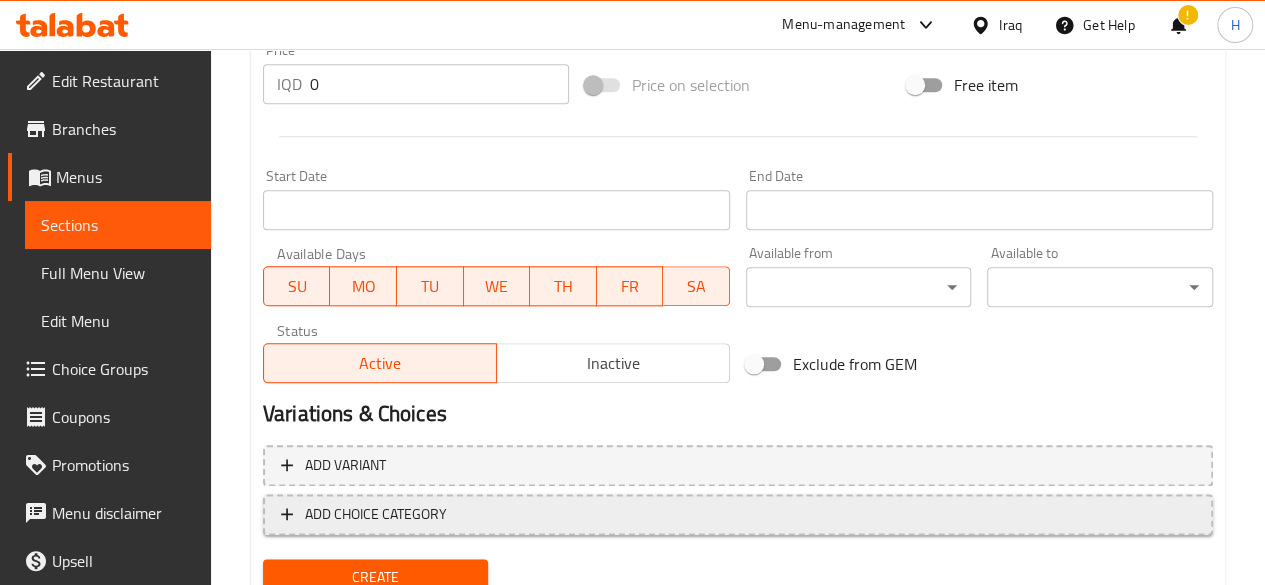 scroll, scrollTop: 1028, scrollLeft: 0, axis: vertical 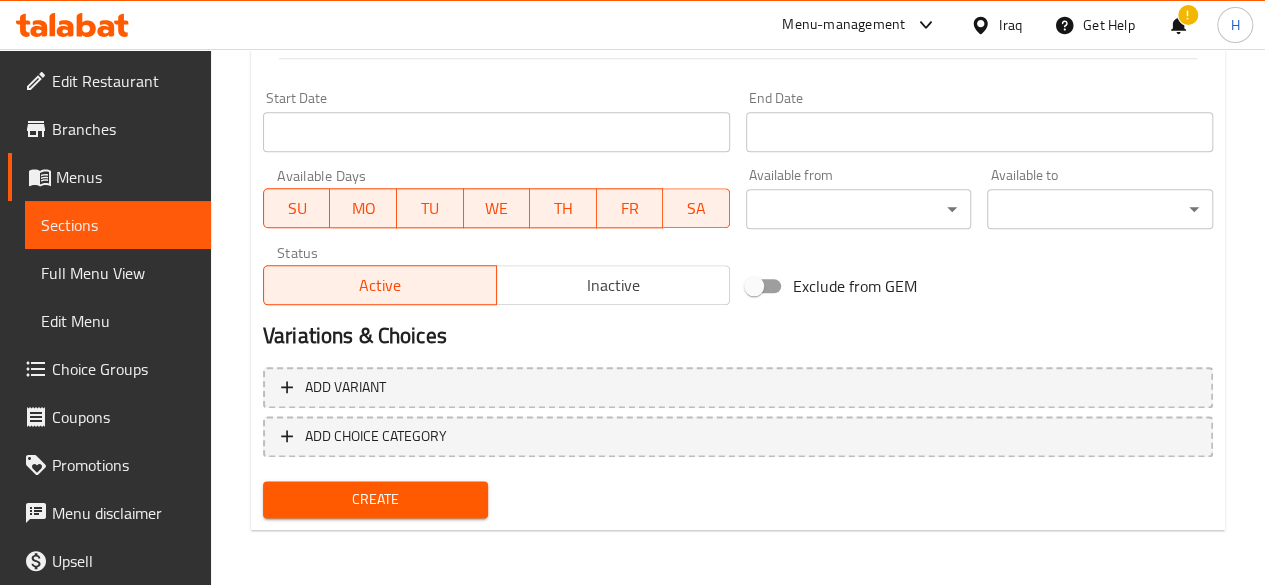 type on "Orange Smoothie" 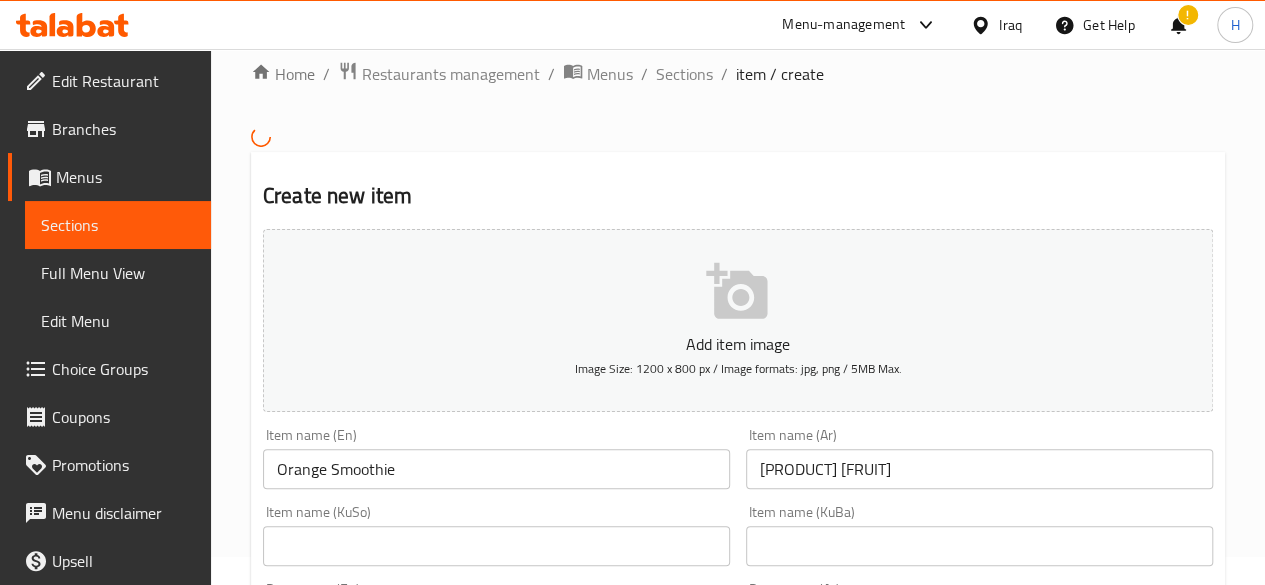 scroll, scrollTop: 0, scrollLeft: 0, axis: both 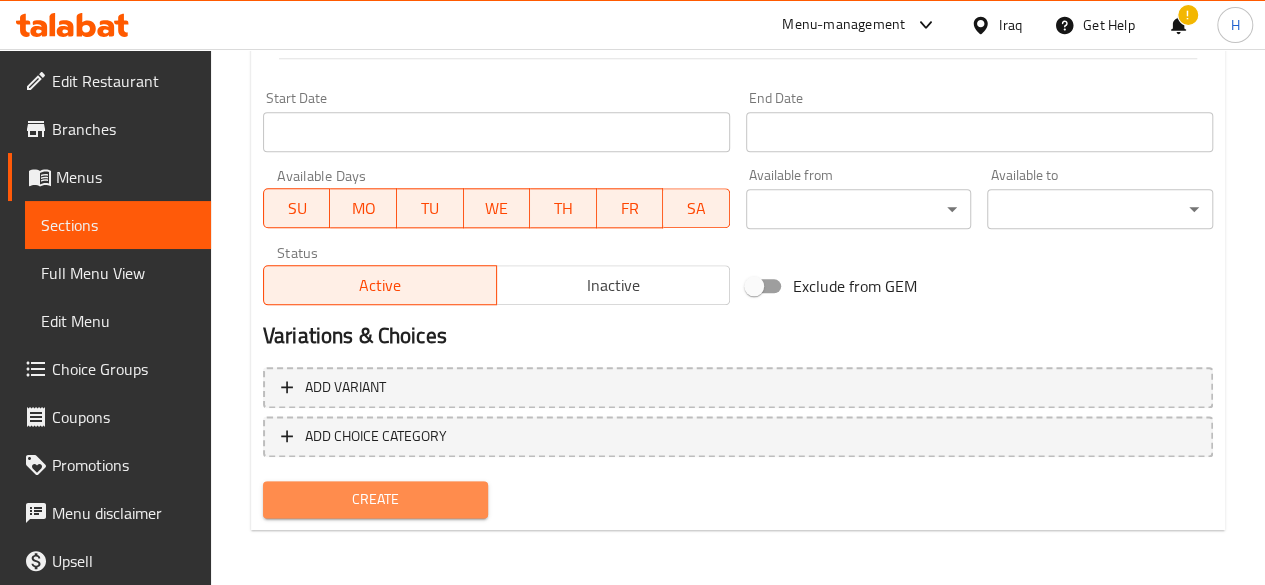 click on "Create" at bounding box center [376, 499] 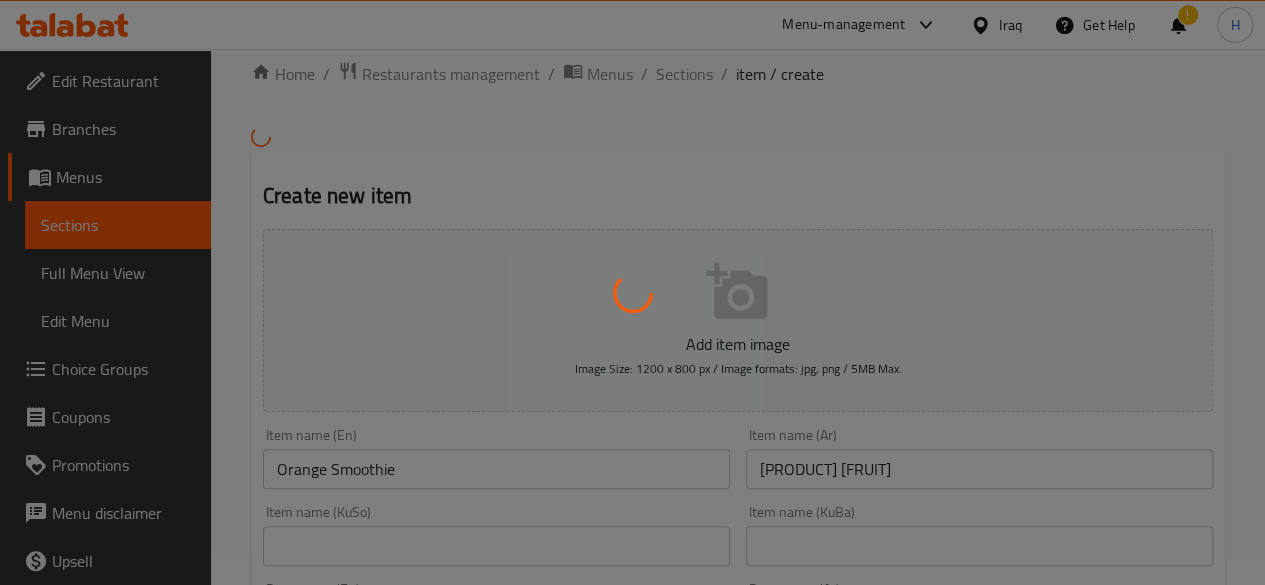scroll, scrollTop: 0, scrollLeft: 0, axis: both 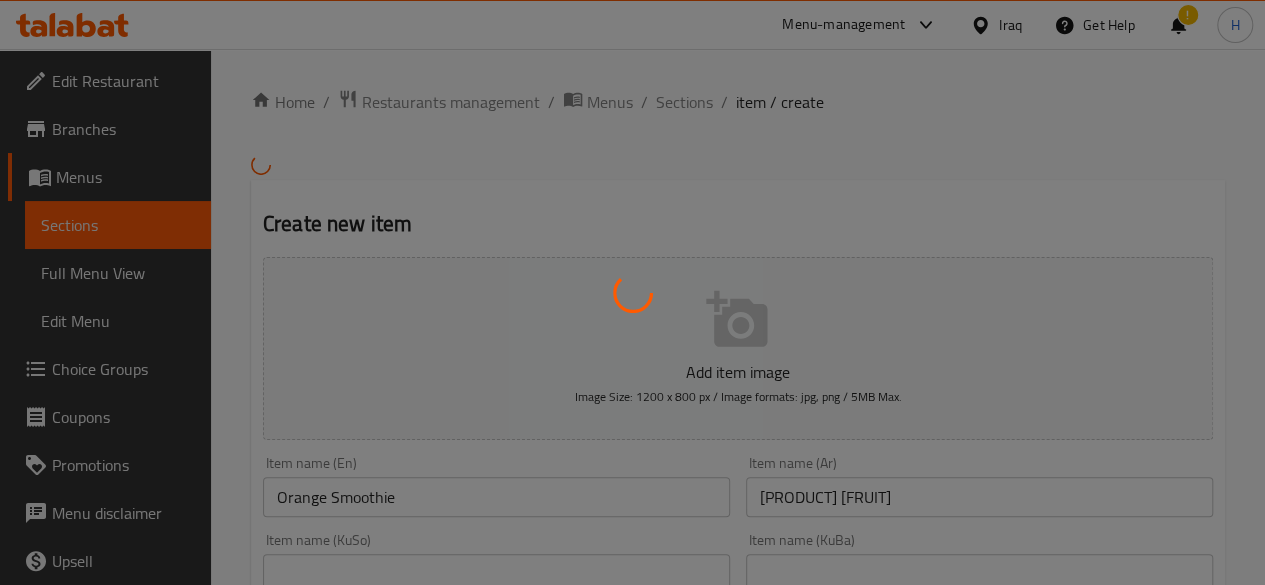 type 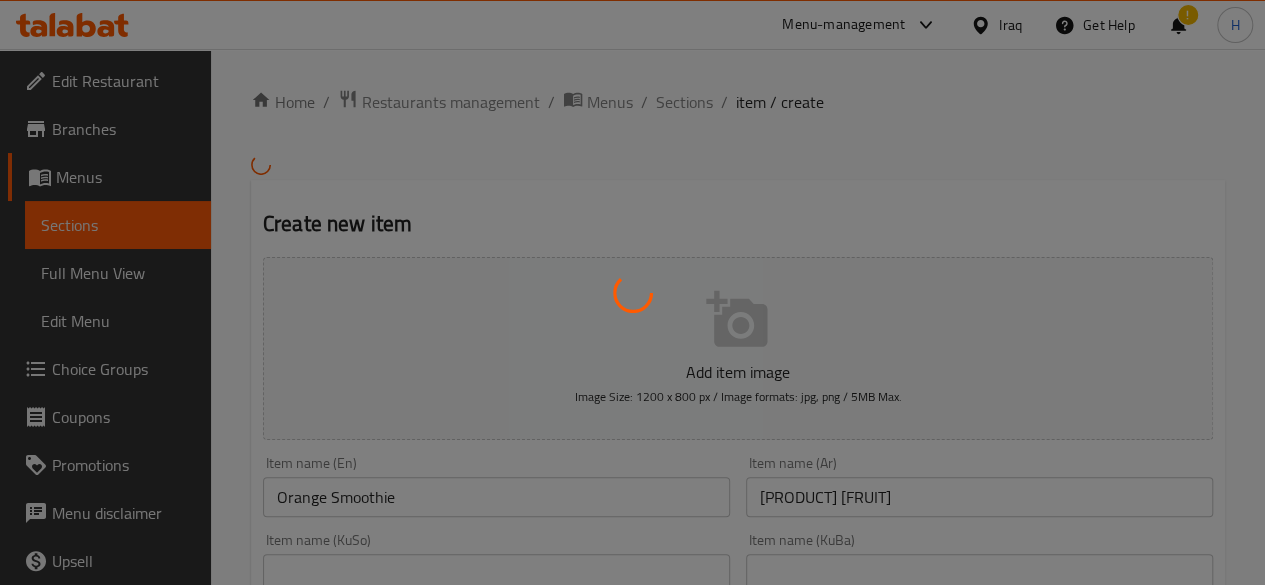 type 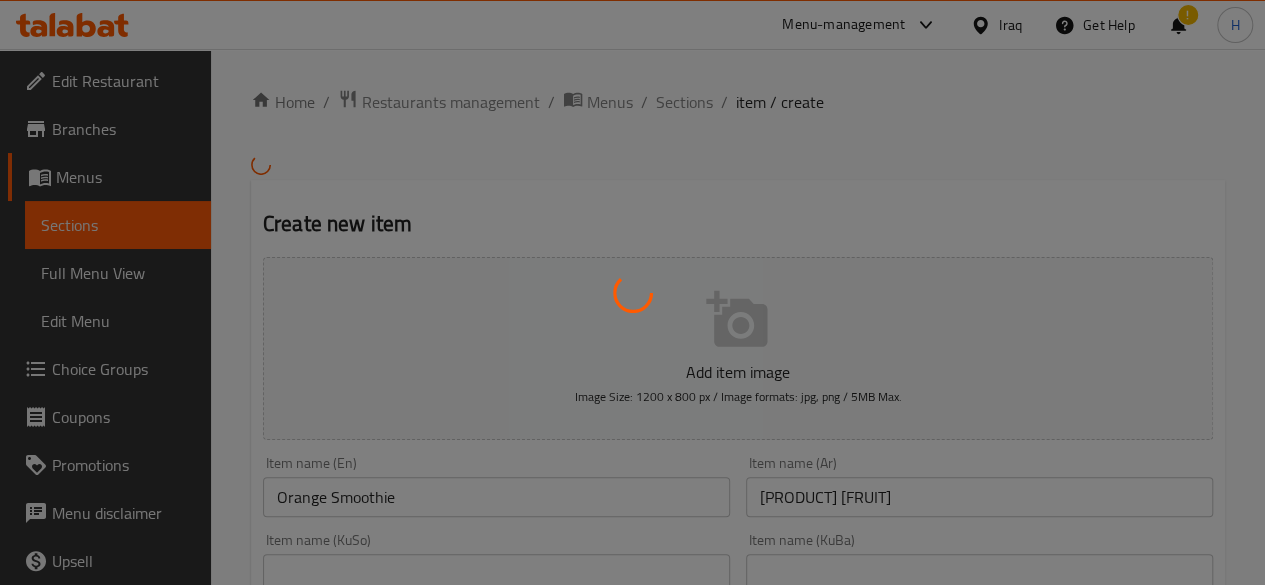 type 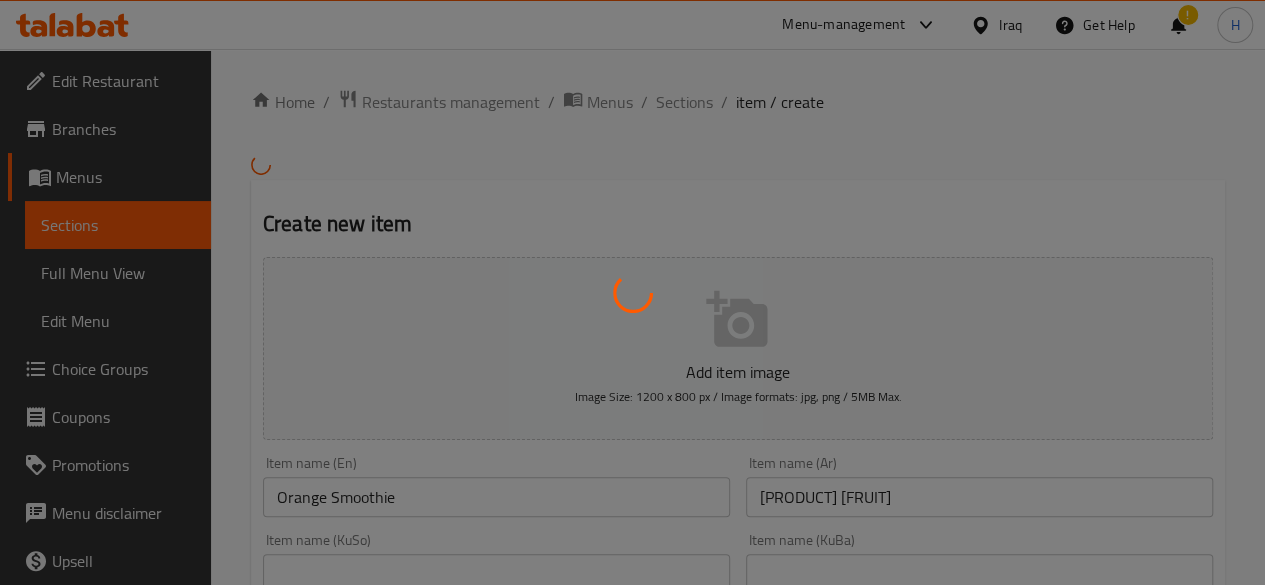 type 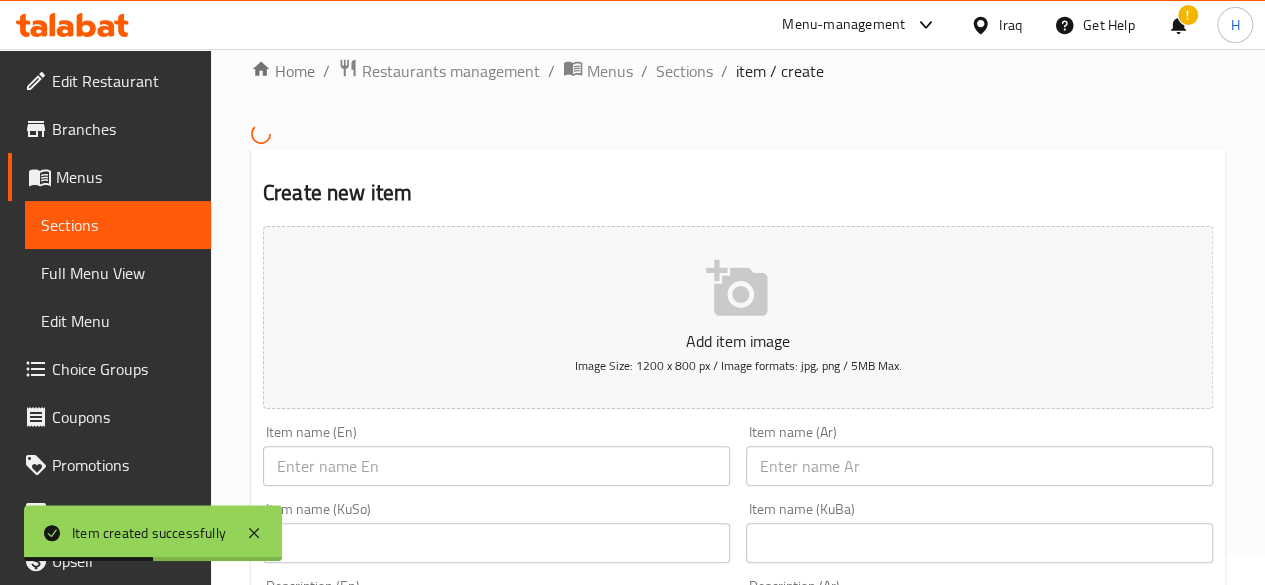 scroll, scrollTop: 0, scrollLeft: 0, axis: both 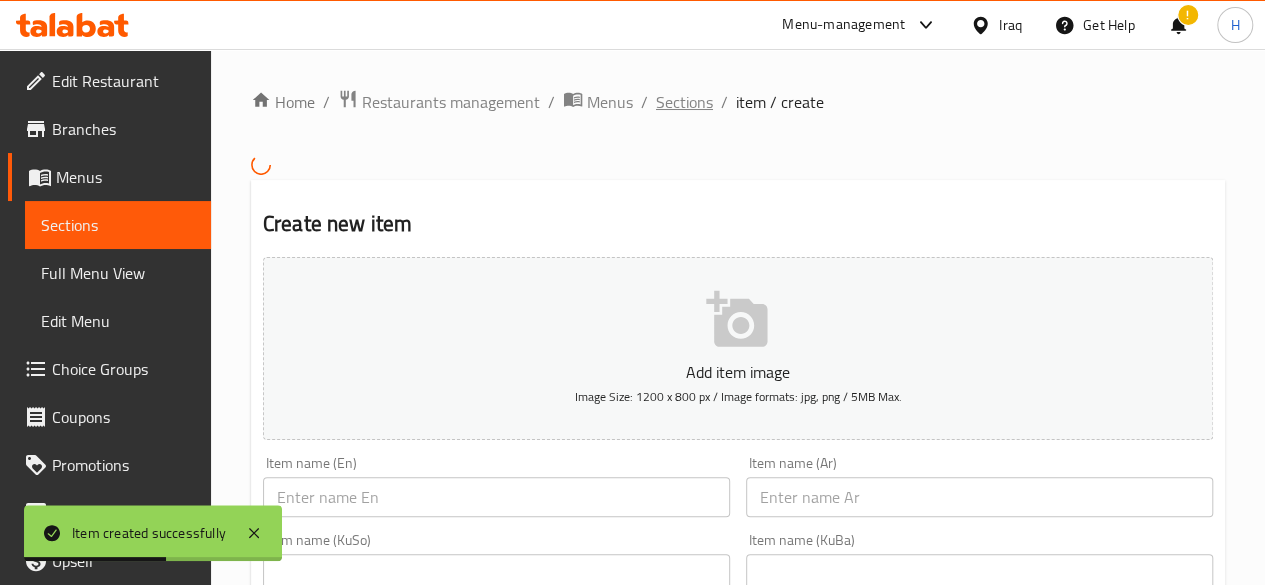 click on "Sections" at bounding box center (684, 102) 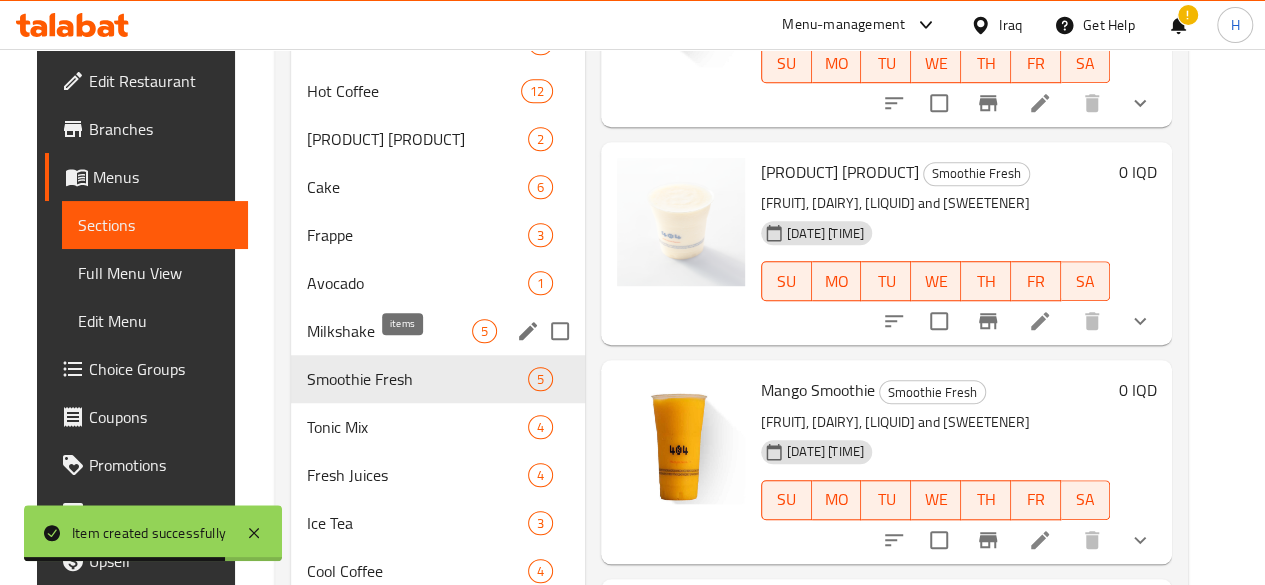scroll, scrollTop: 700, scrollLeft: 0, axis: vertical 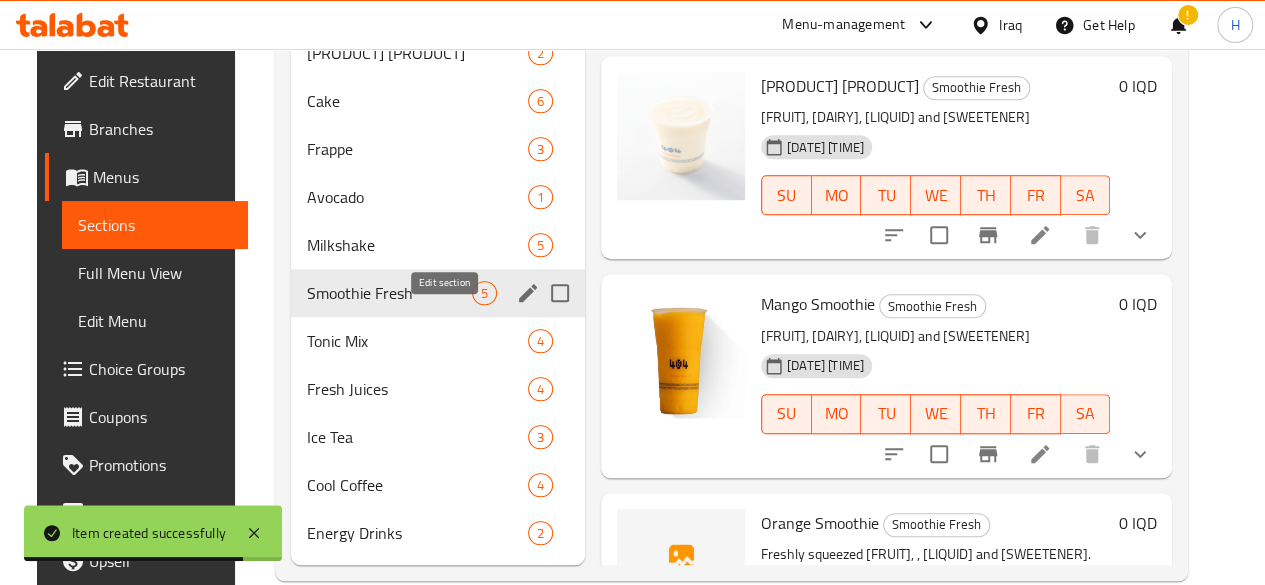 click 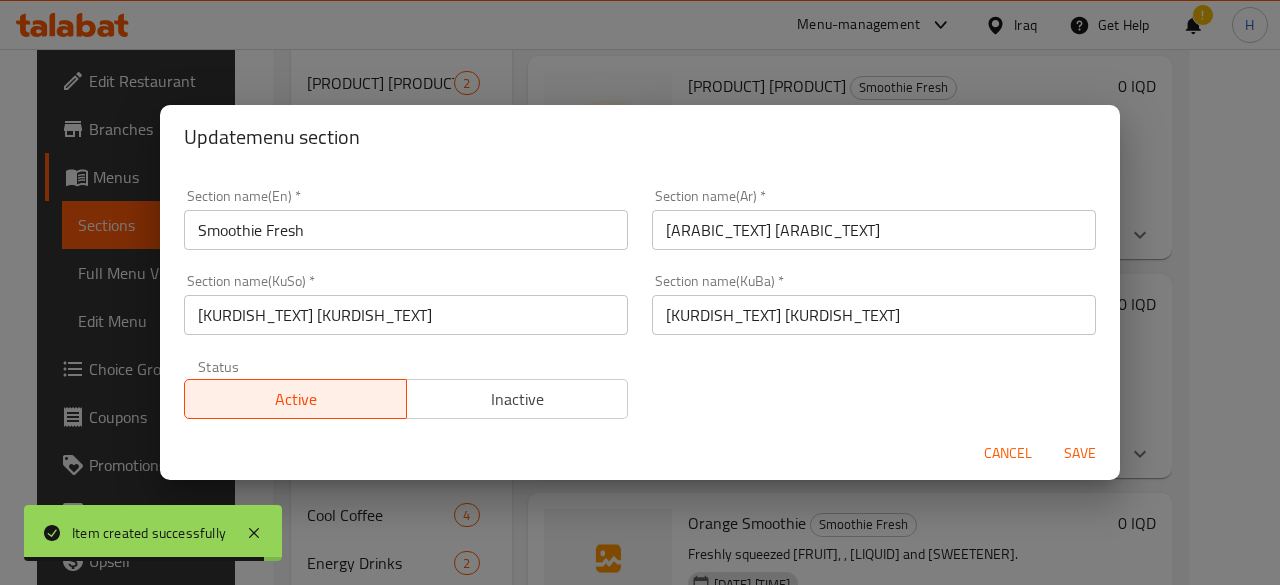 click on "Active Inactive" at bounding box center [406, 389] 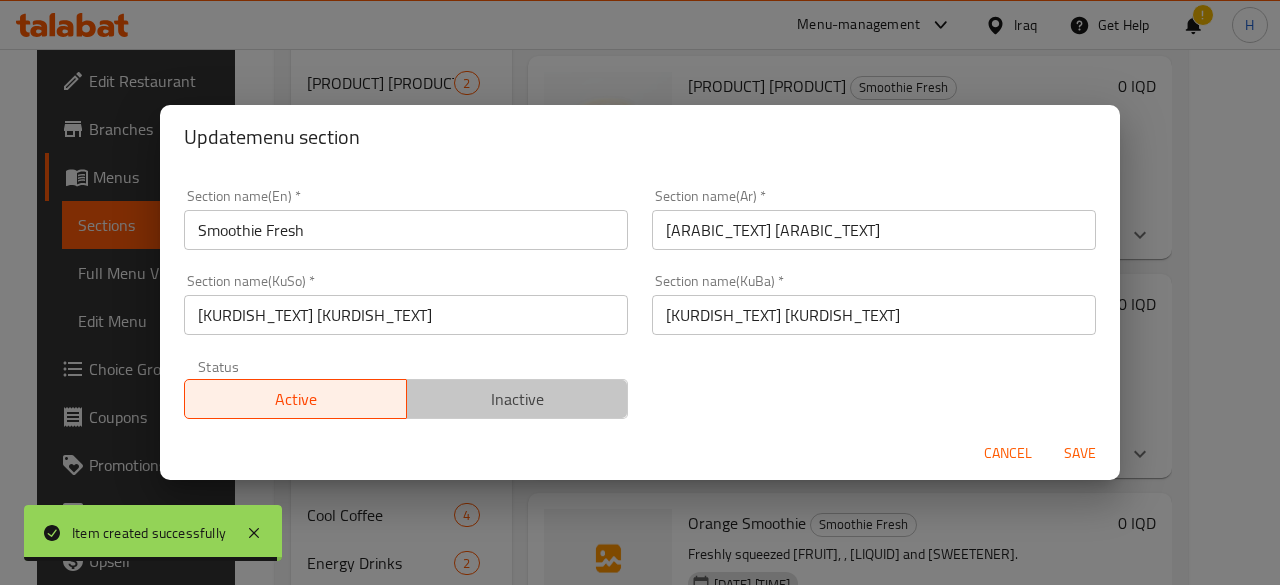 click on "Inactive" at bounding box center [518, 399] 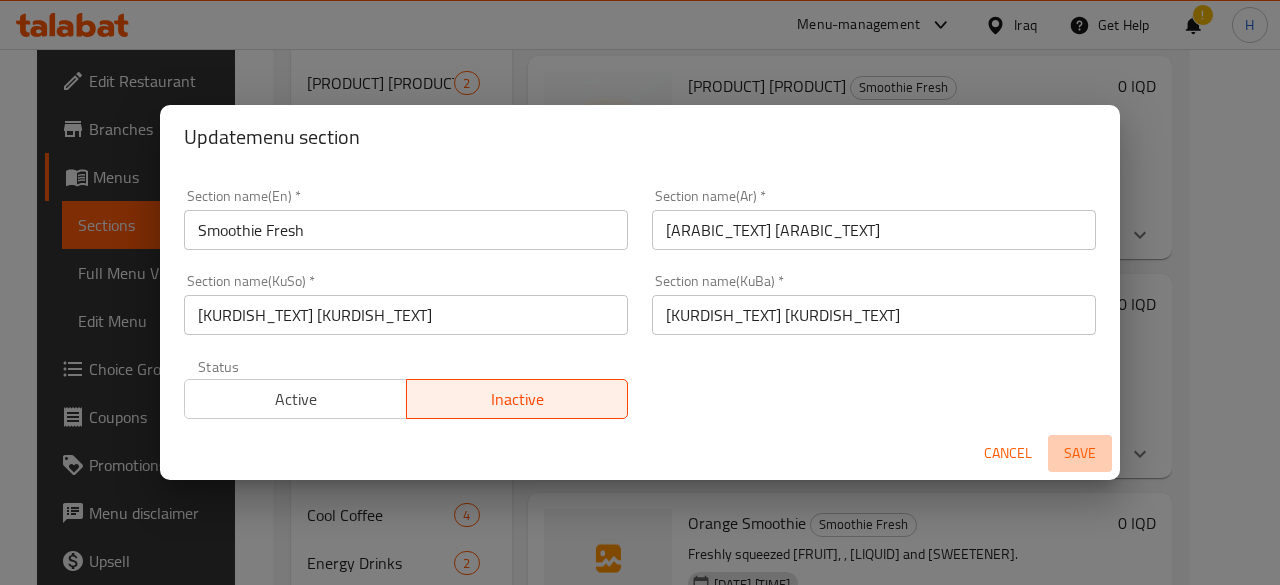 click on "Save" at bounding box center (1080, 453) 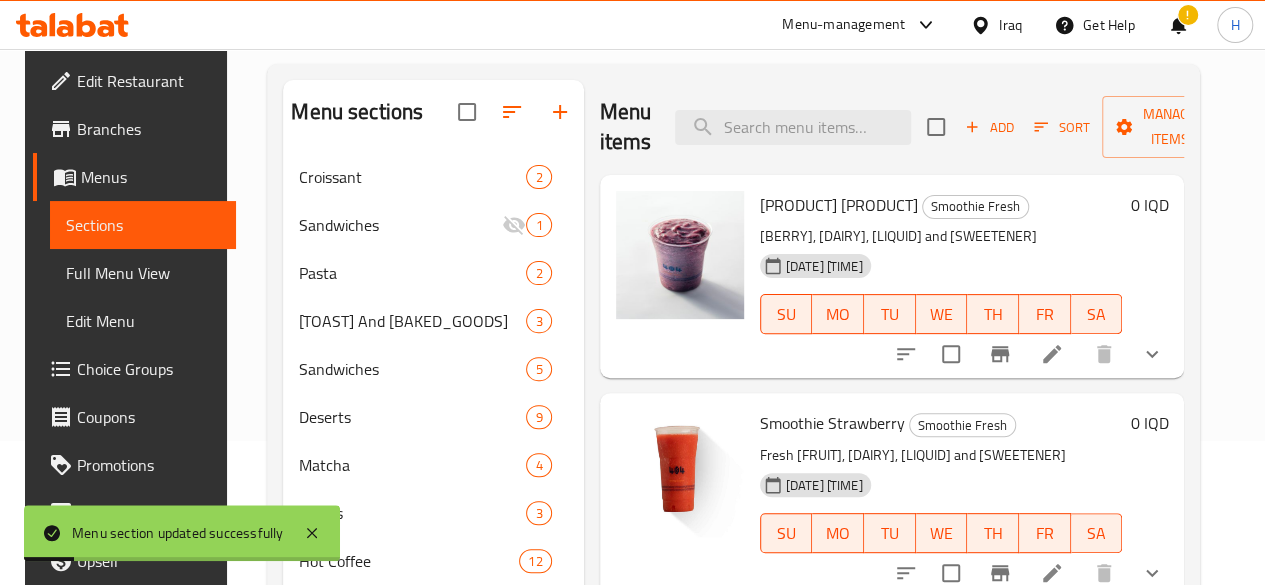scroll, scrollTop: 0, scrollLeft: 0, axis: both 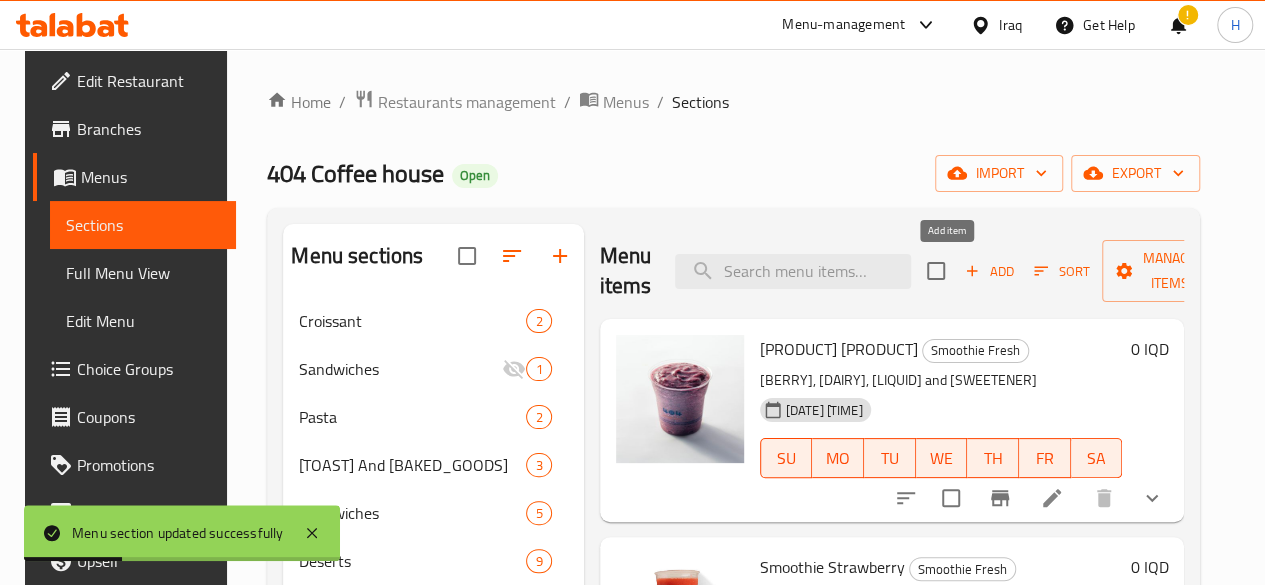 click on "Add" at bounding box center (989, 271) 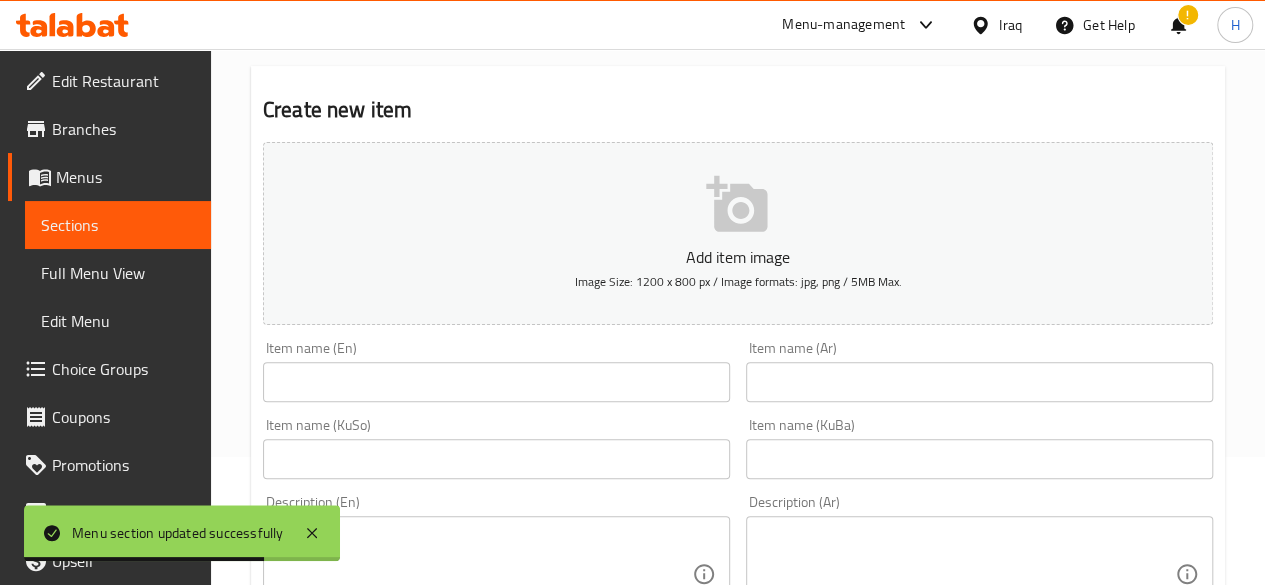 scroll, scrollTop: 200, scrollLeft: 0, axis: vertical 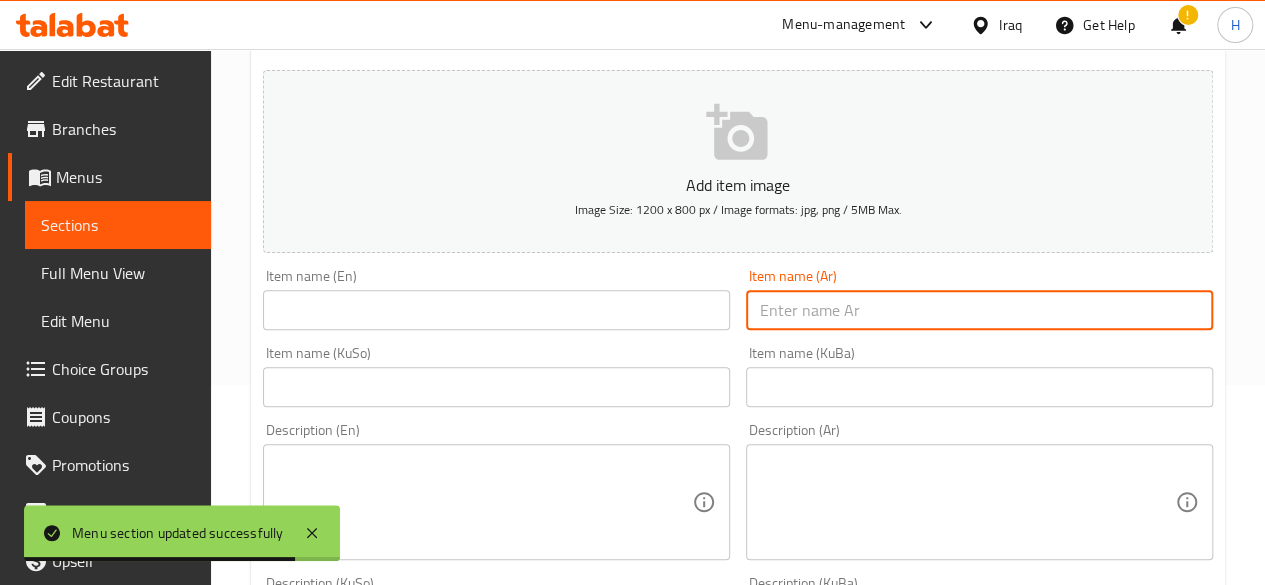 click at bounding box center (979, 310) 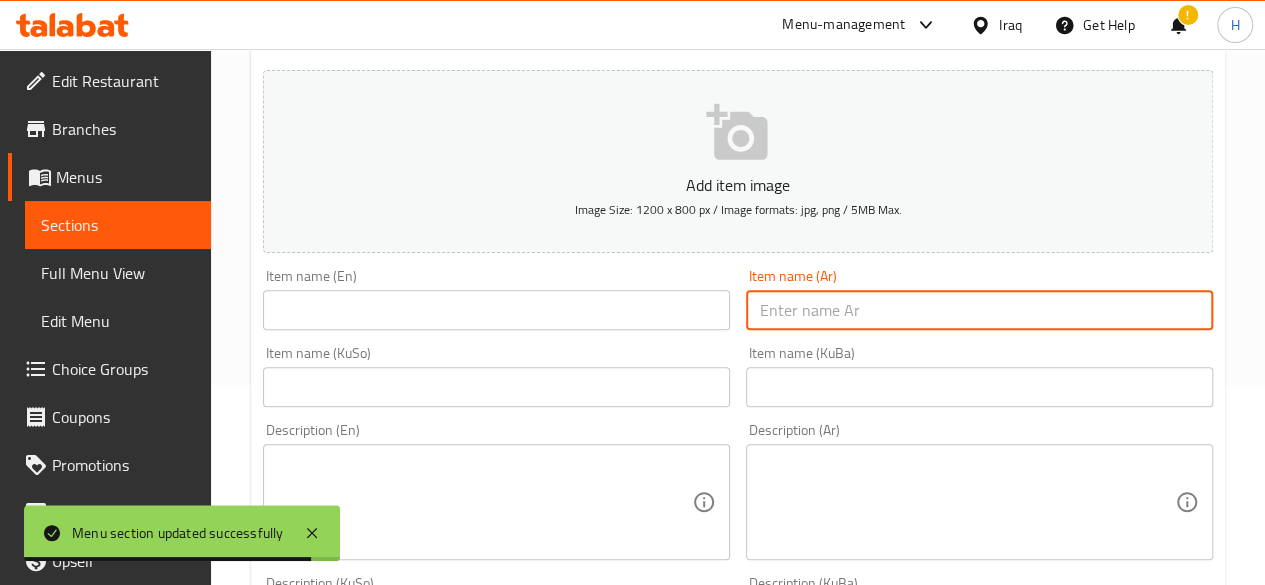 type on "s" 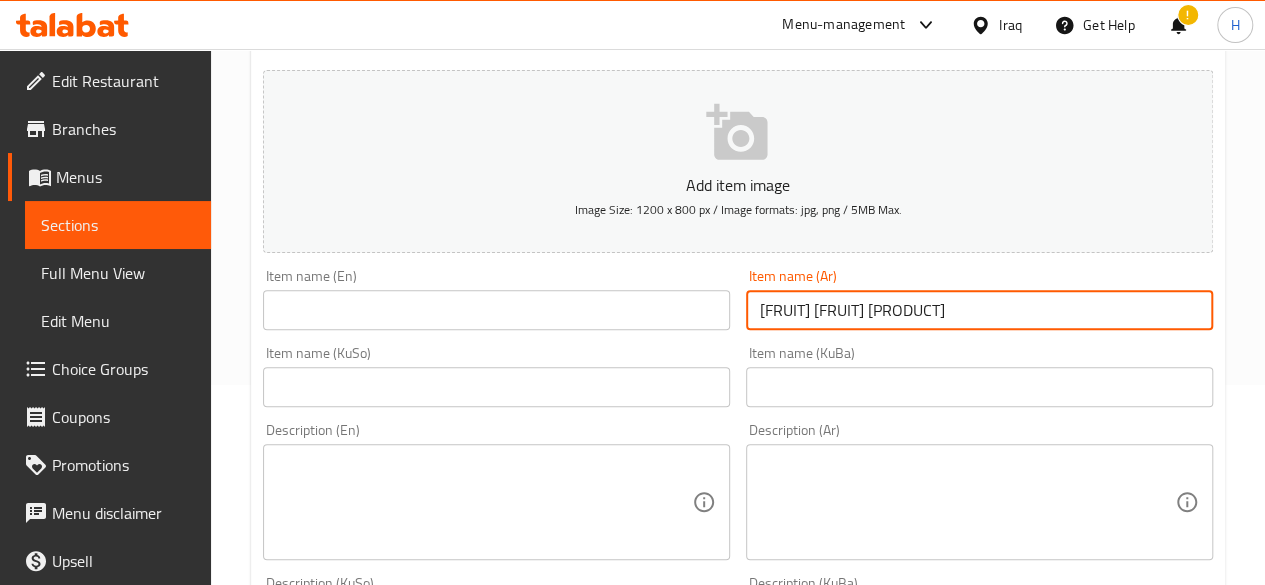 type on "سموذي موز بالفراولة" 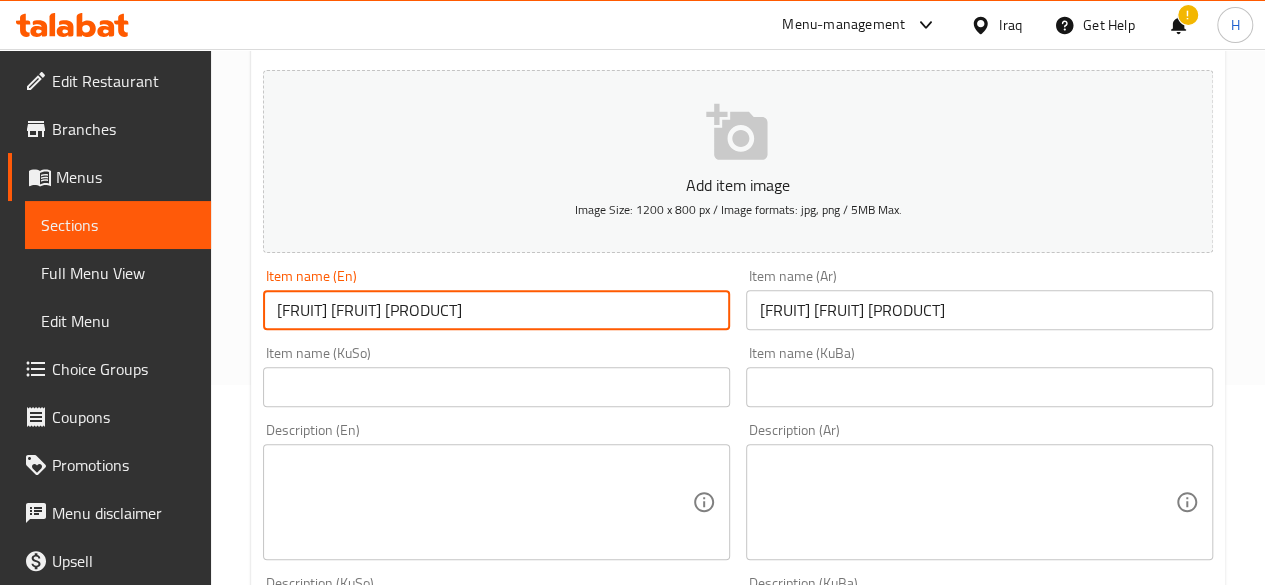 type on "Strawberry Banana Smothie" 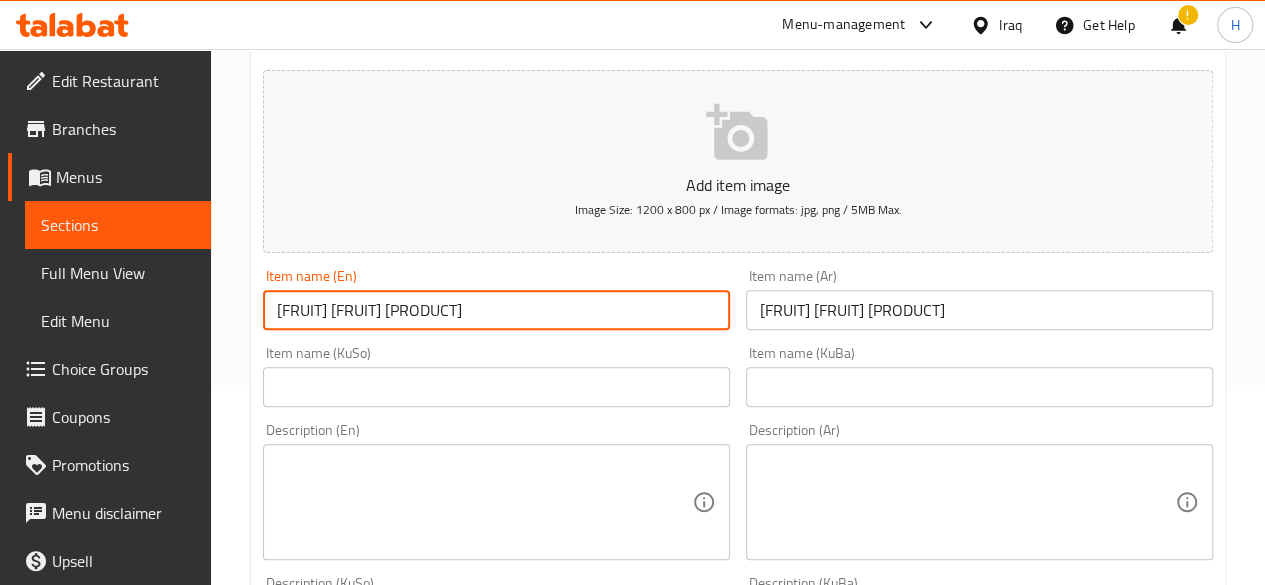 click at bounding box center [967, 502] 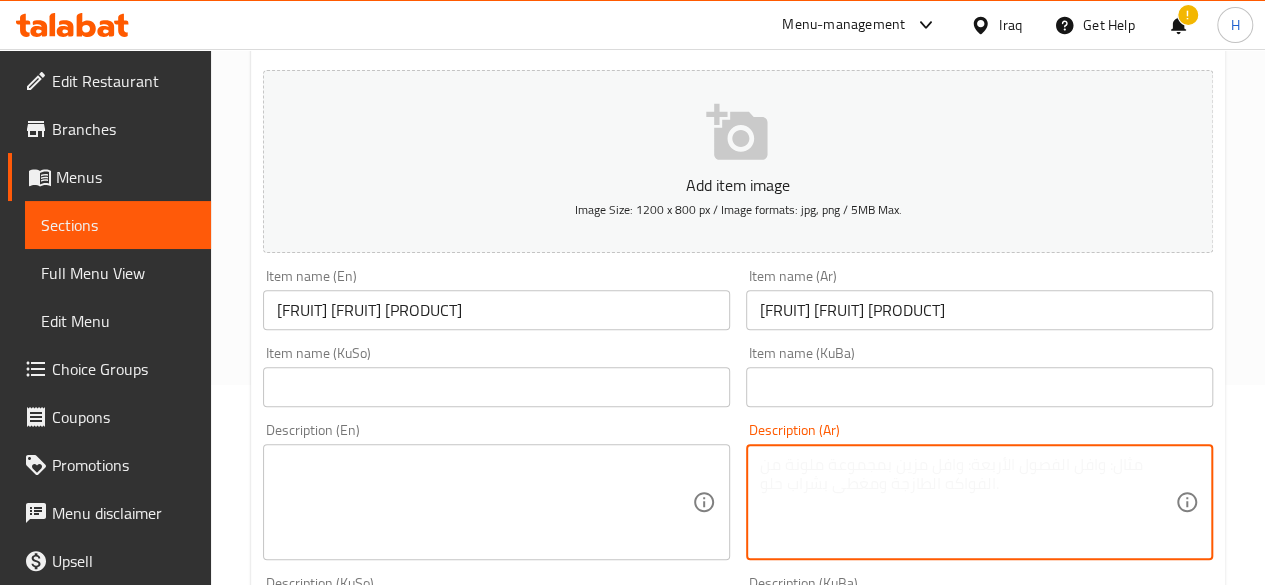 paste on ""
فراولة طازجة، موز, مياه مثلجة ومحليات."" 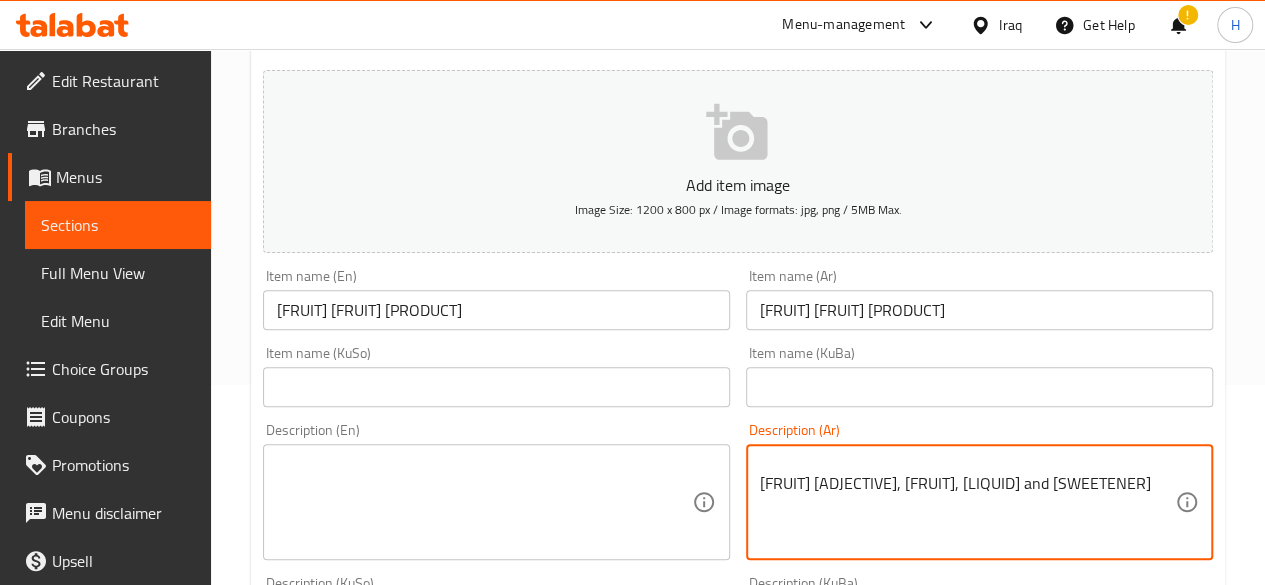 click on ""
فراولة طازجة، موز, مياه مثلجة ومحليات."" at bounding box center [967, 502] 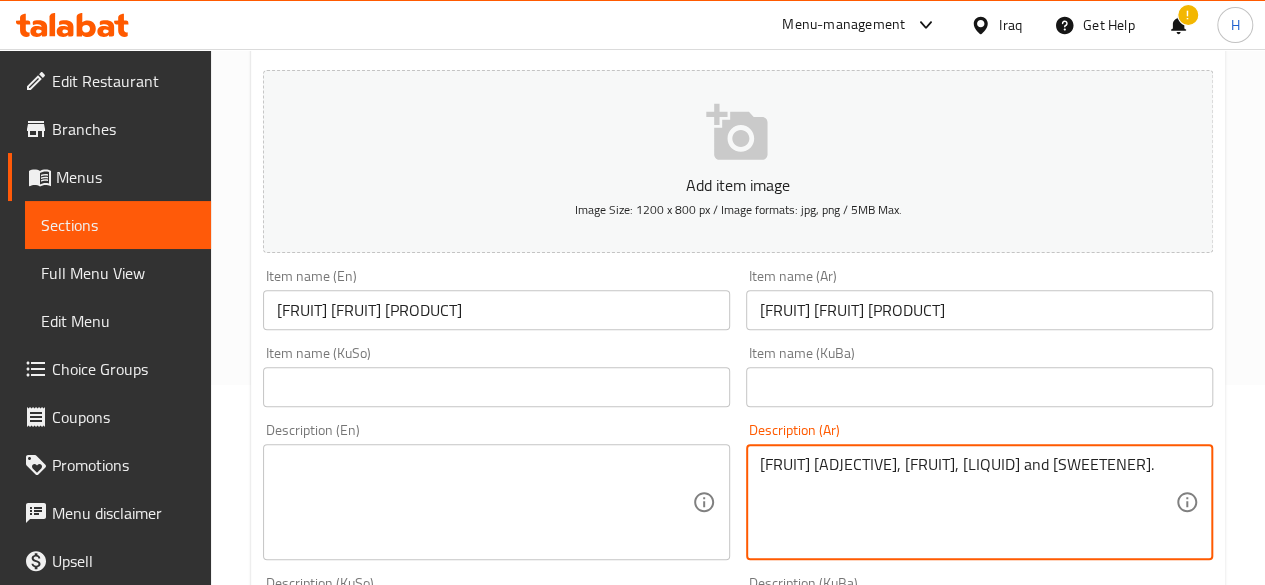 click on "فراولة طازجة، موز, مياه مثلجة ومحليات."" at bounding box center (967, 502) 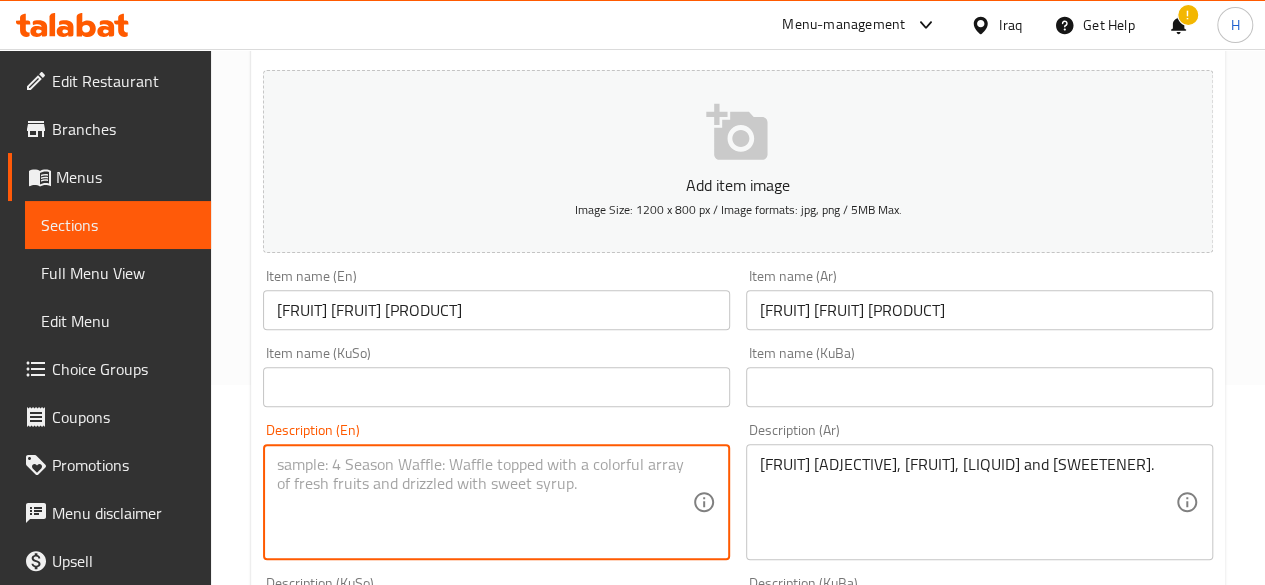 click at bounding box center [484, 502] 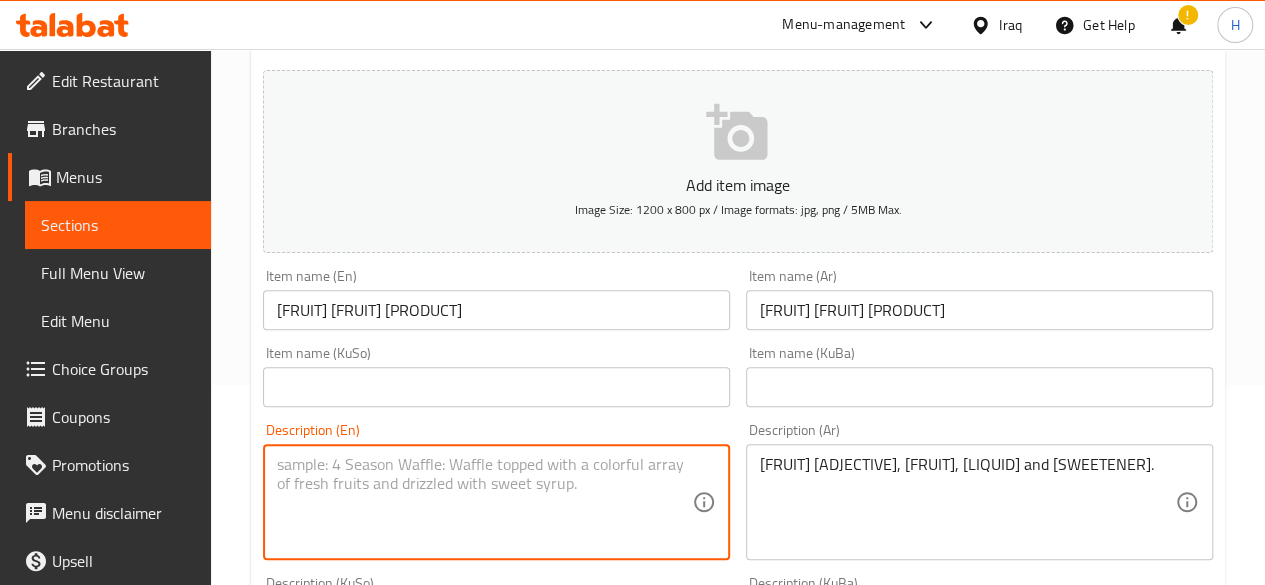 paste on "Fresh strawberries, bananas, ice water and sweeteners." 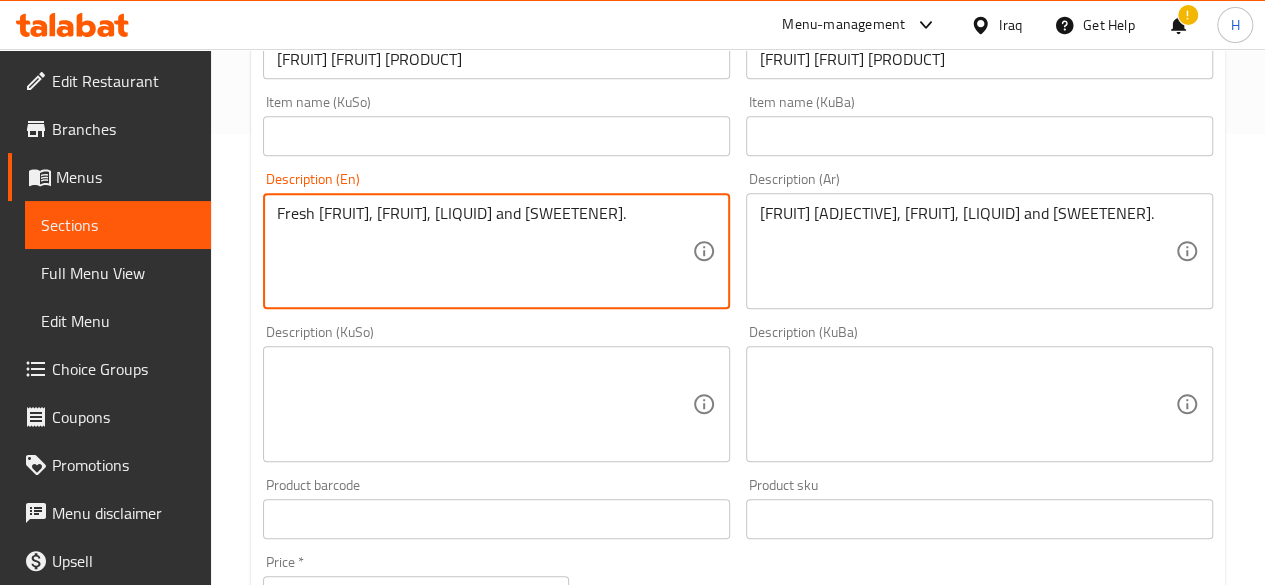 scroll, scrollTop: 700, scrollLeft: 0, axis: vertical 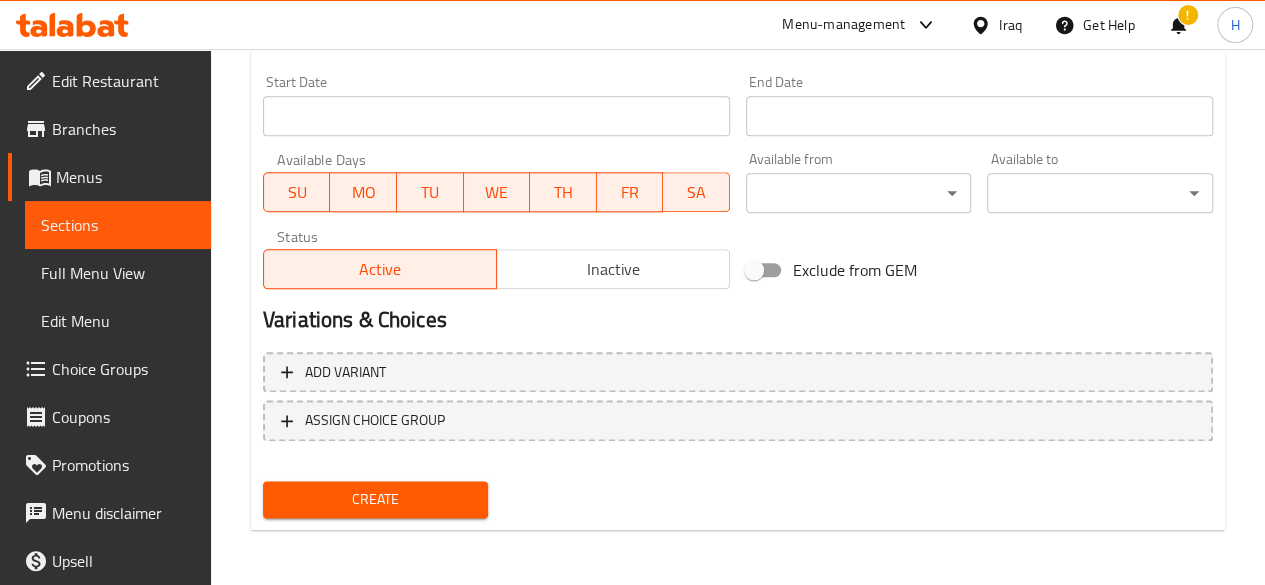 type on "Fresh strawberries, bananas, ice water and sweeteners." 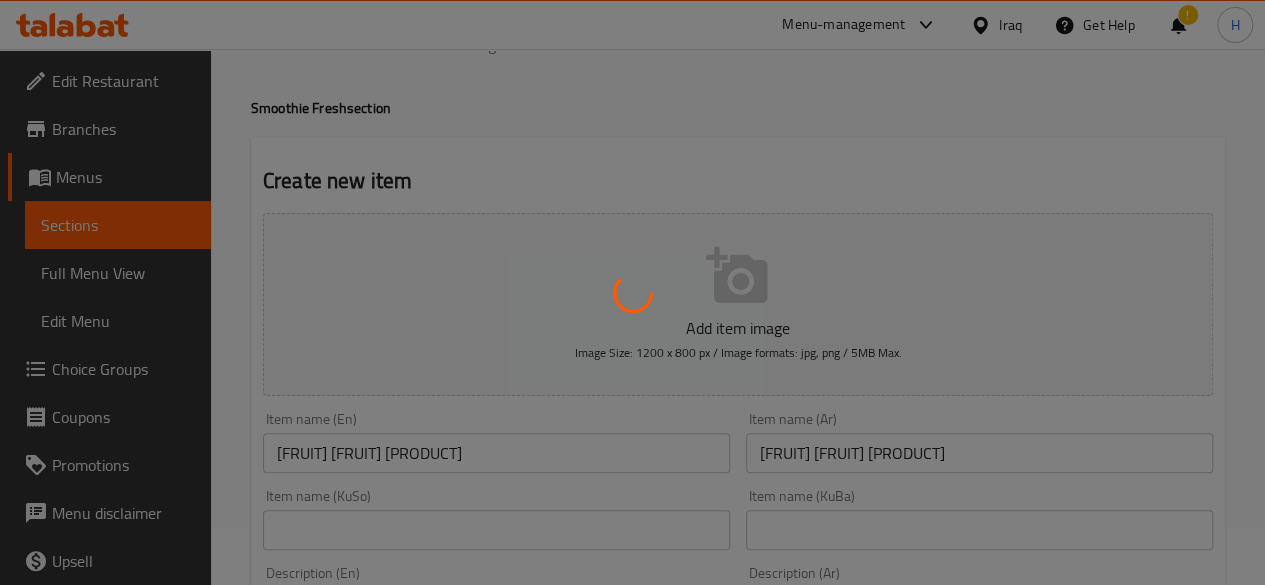 scroll, scrollTop: 28, scrollLeft: 0, axis: vertical 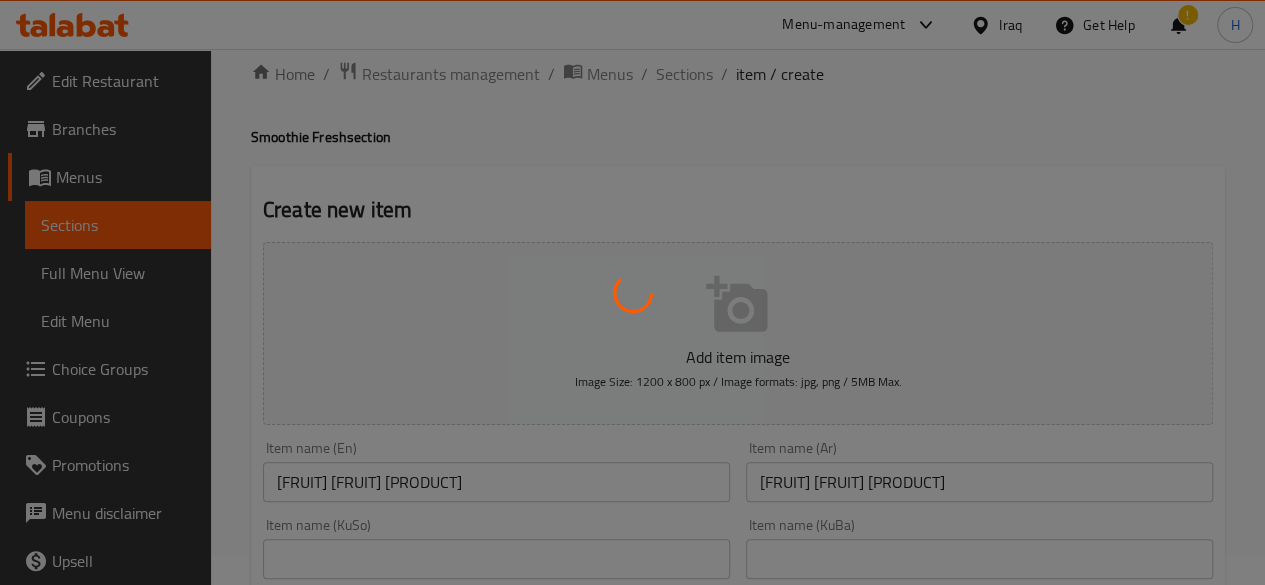 type 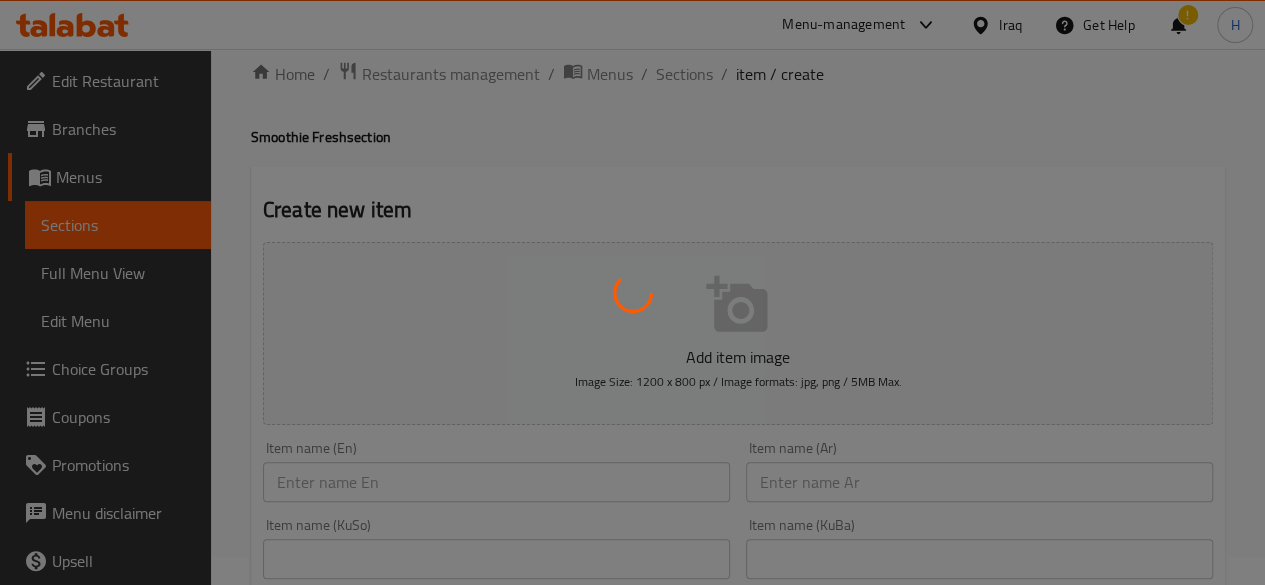 scroll, scrollTop: 0, scrollLeft: 0, axis: both 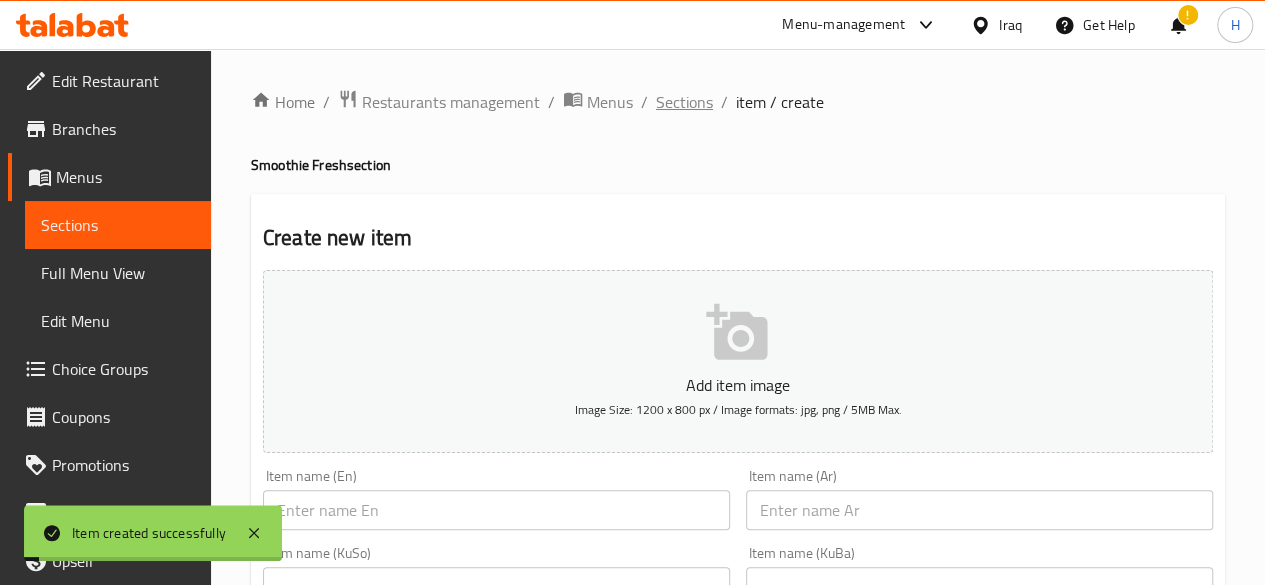 click on "Sections" at bounding box center [684, 102] 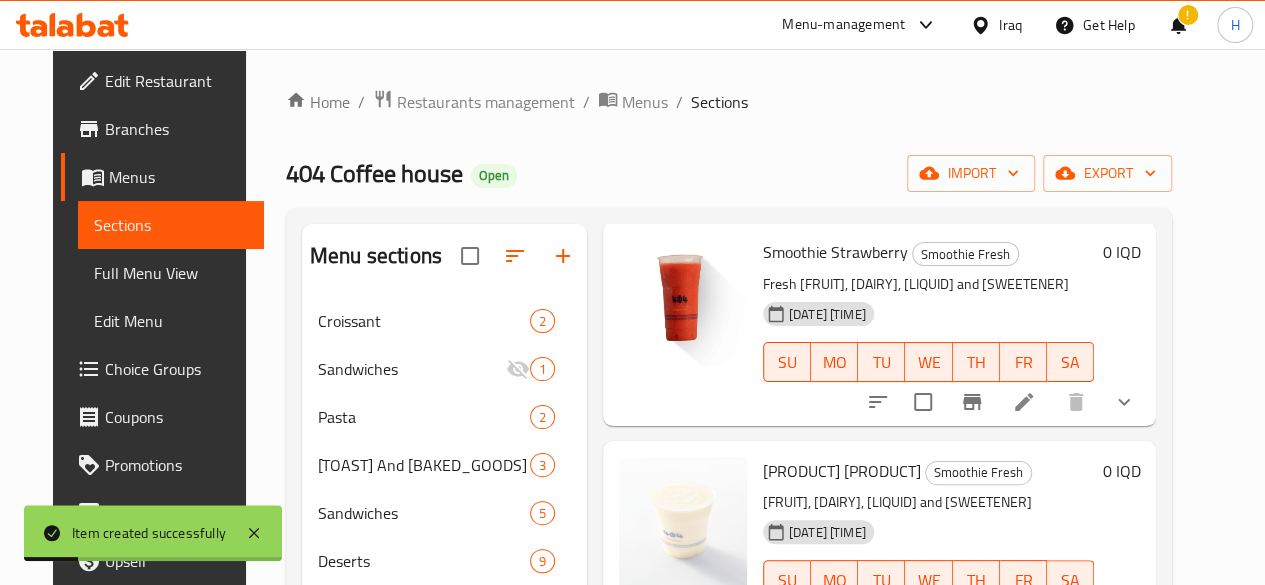 scroll, scrollTop: 320, scrollLeft: 0, axis: vertical 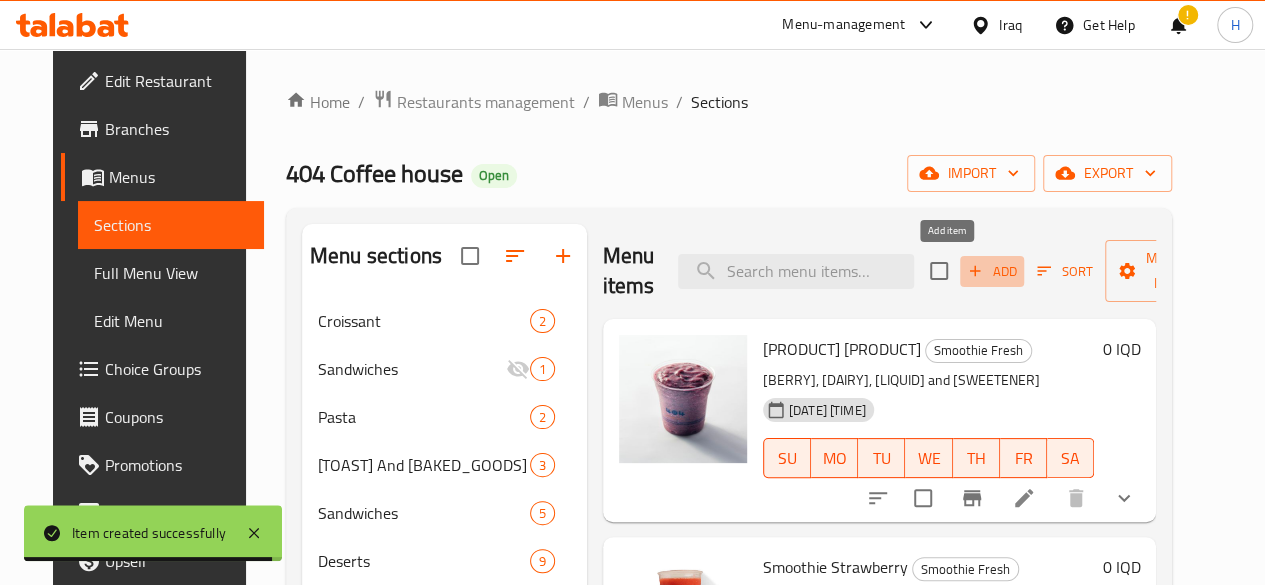 click 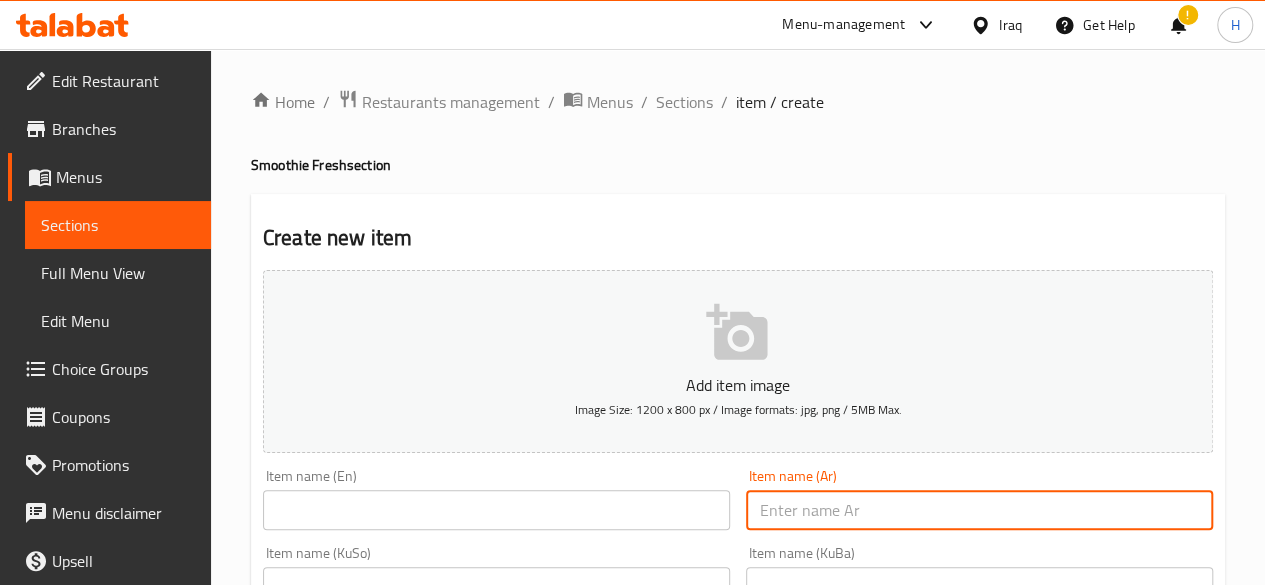 click at bounding box center [979, 510] 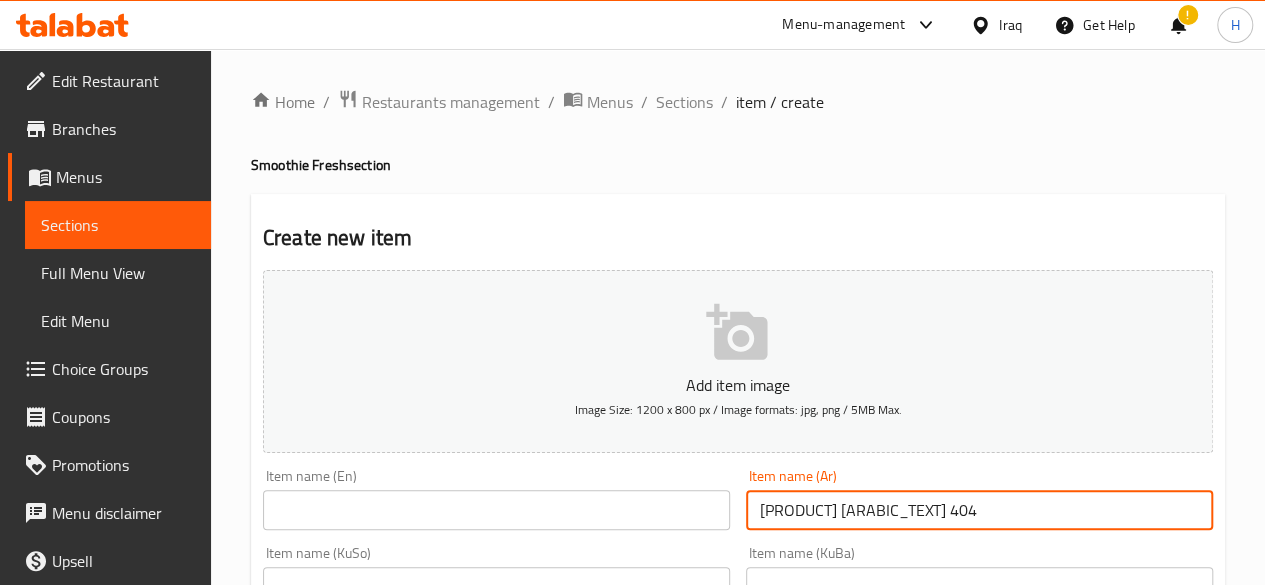 click on "سموذي ايرر 404" at bounding box center [979, 510] 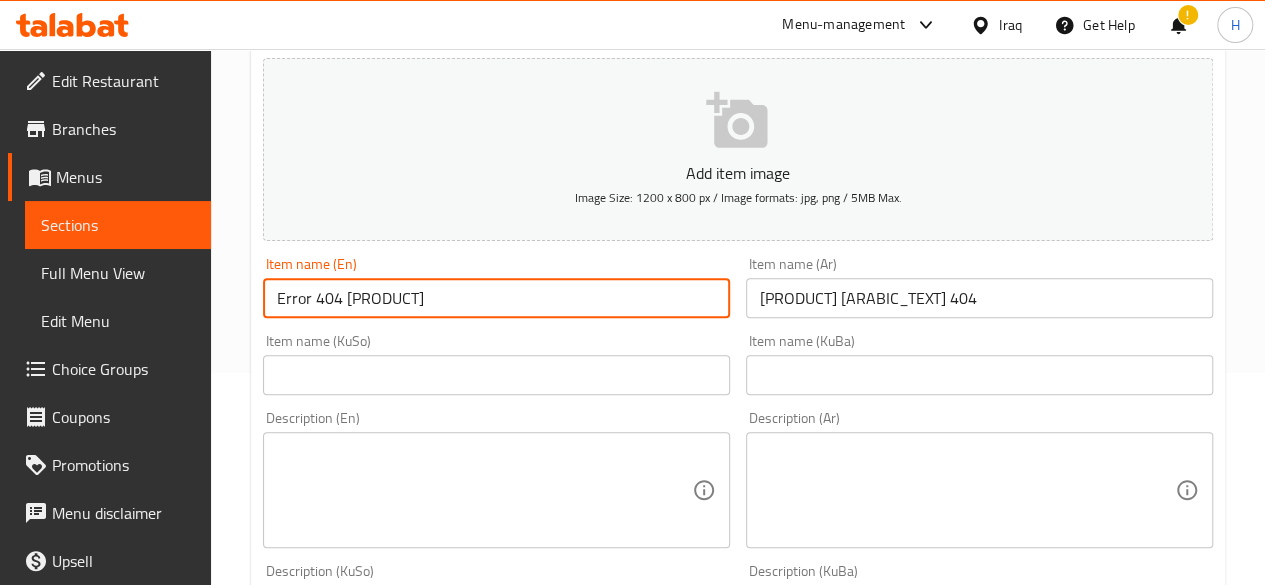 scroll, scrollTop: 300, scrollLeft: 0, axis: vertical 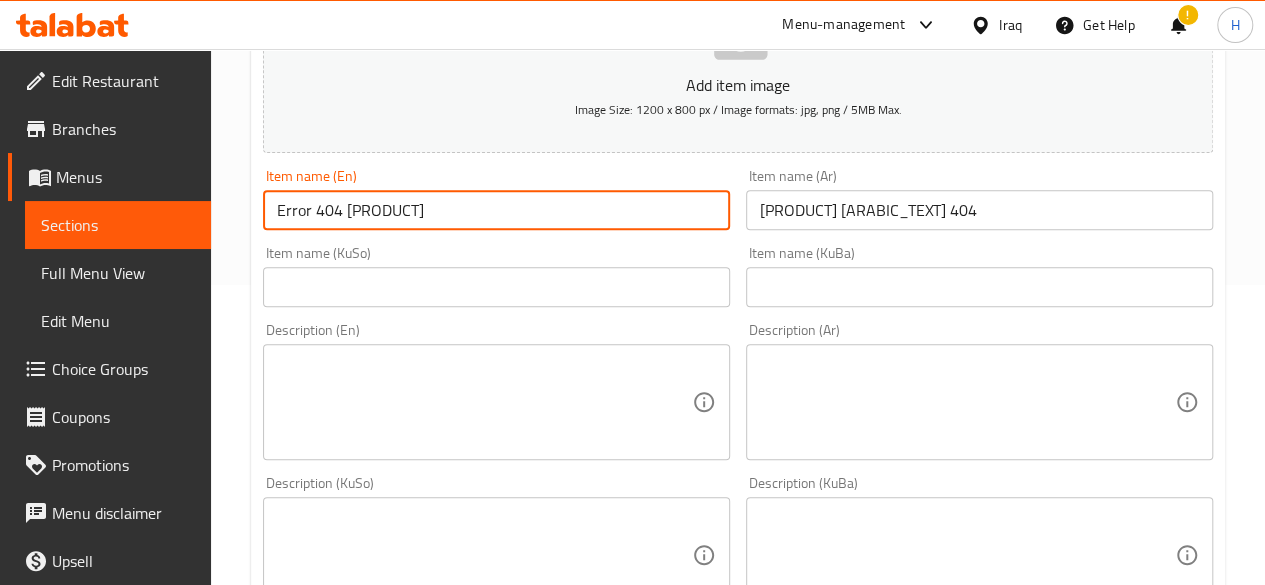 type on "Error 404 Smothie" 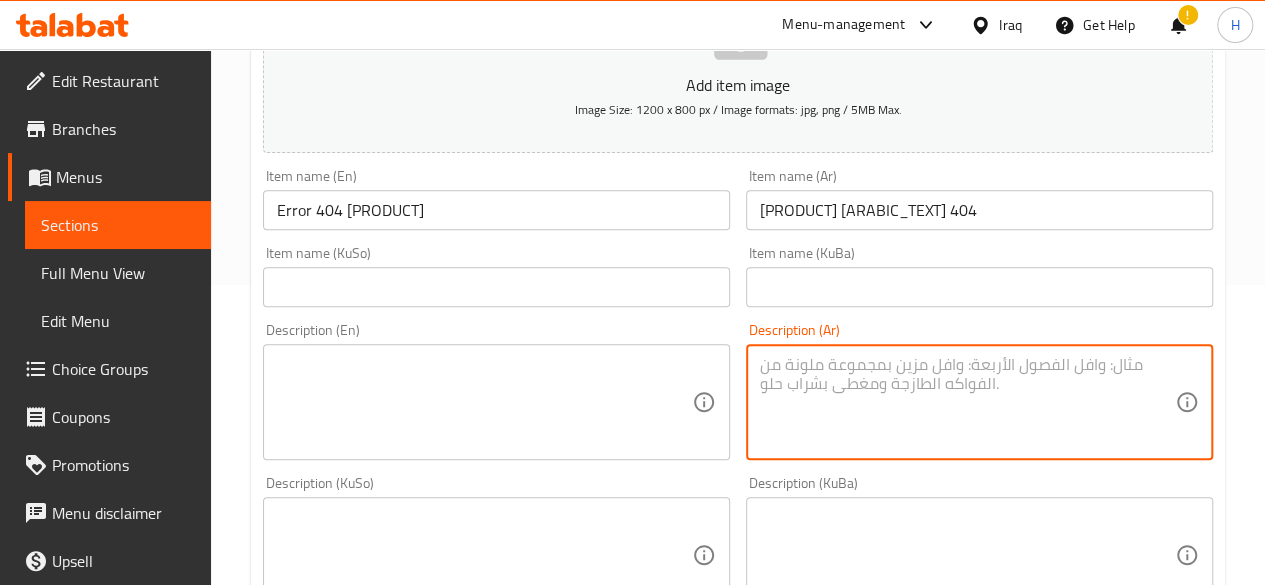 click at bounding box center [967, 402] 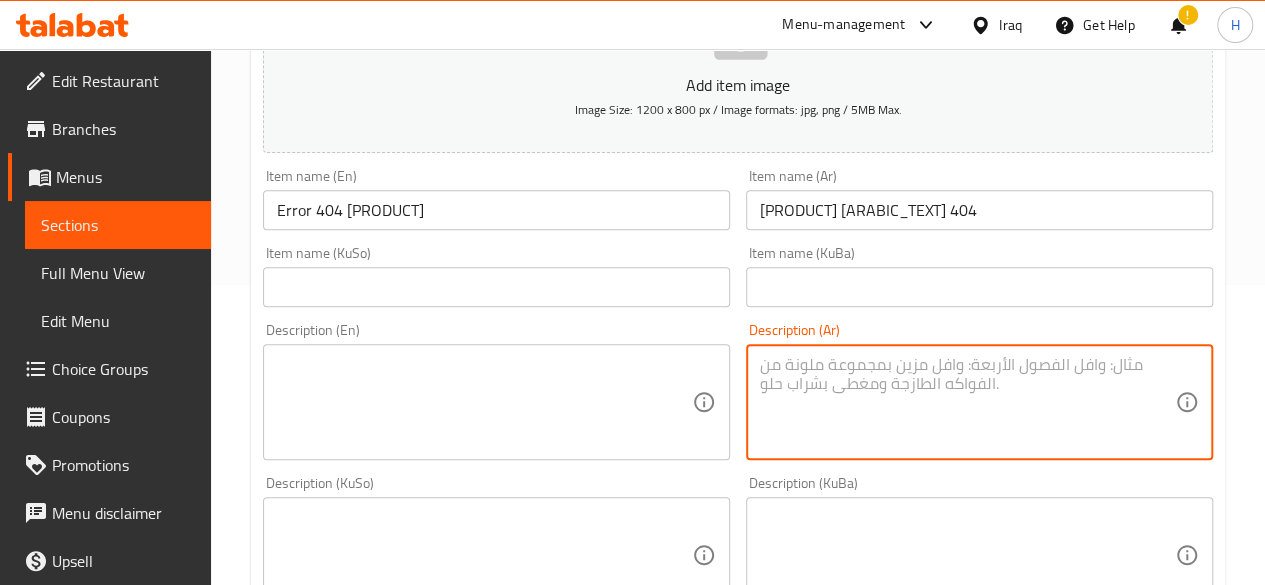 type on "l" 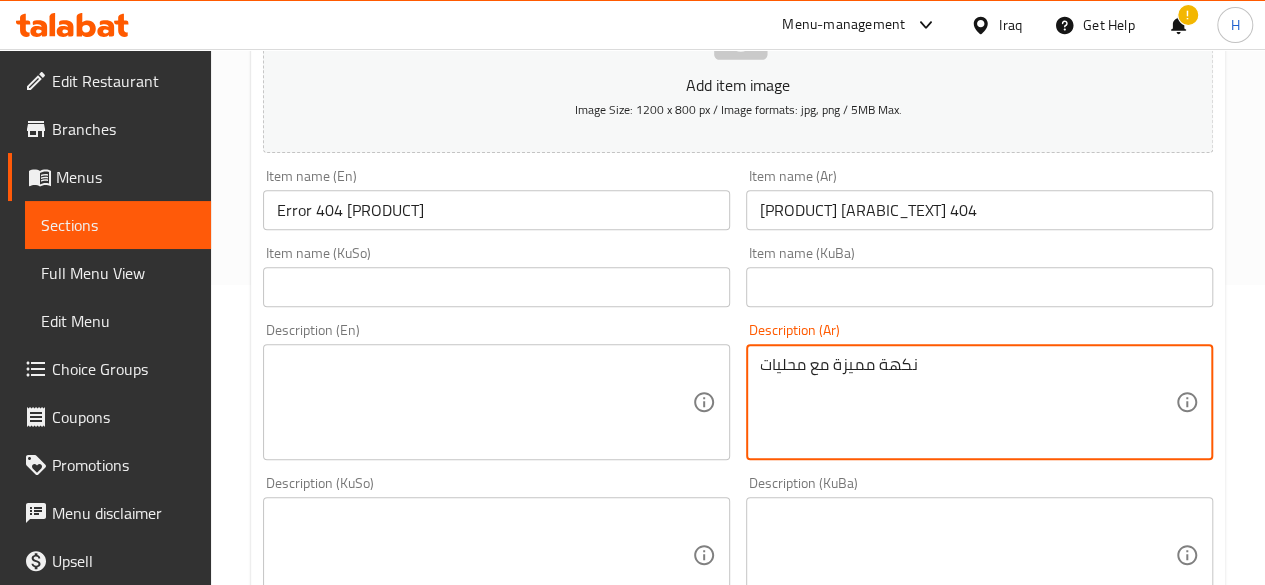 click on "نكهة مميزة مع محليات" at bounding box center [967, 402] 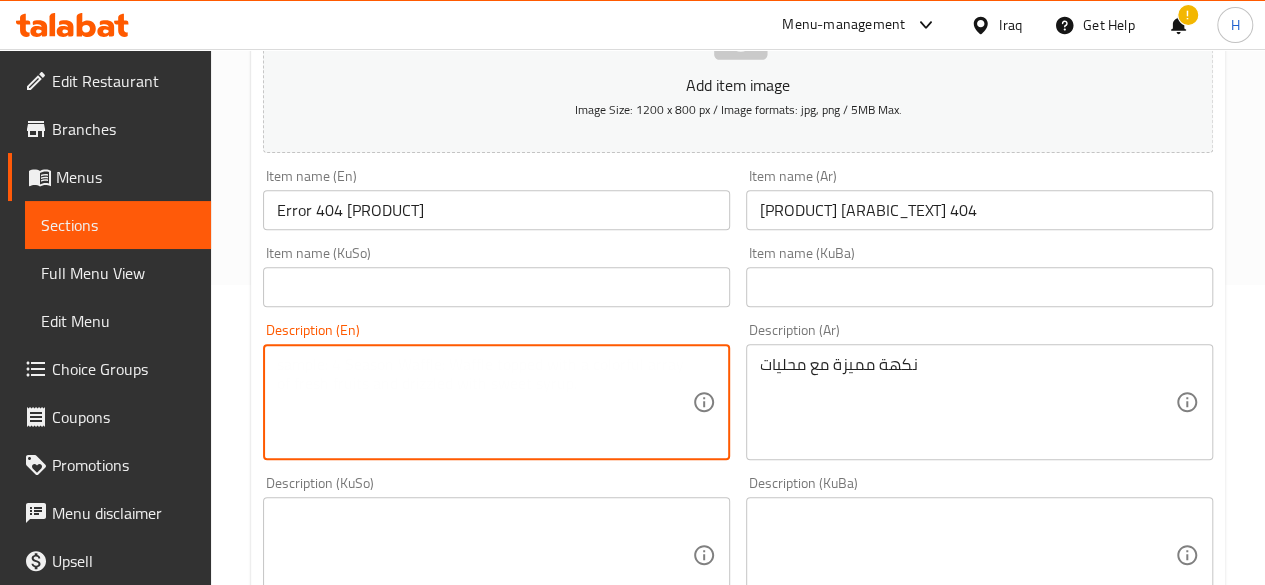 paste on "Distinctive flavor with sweeteners" 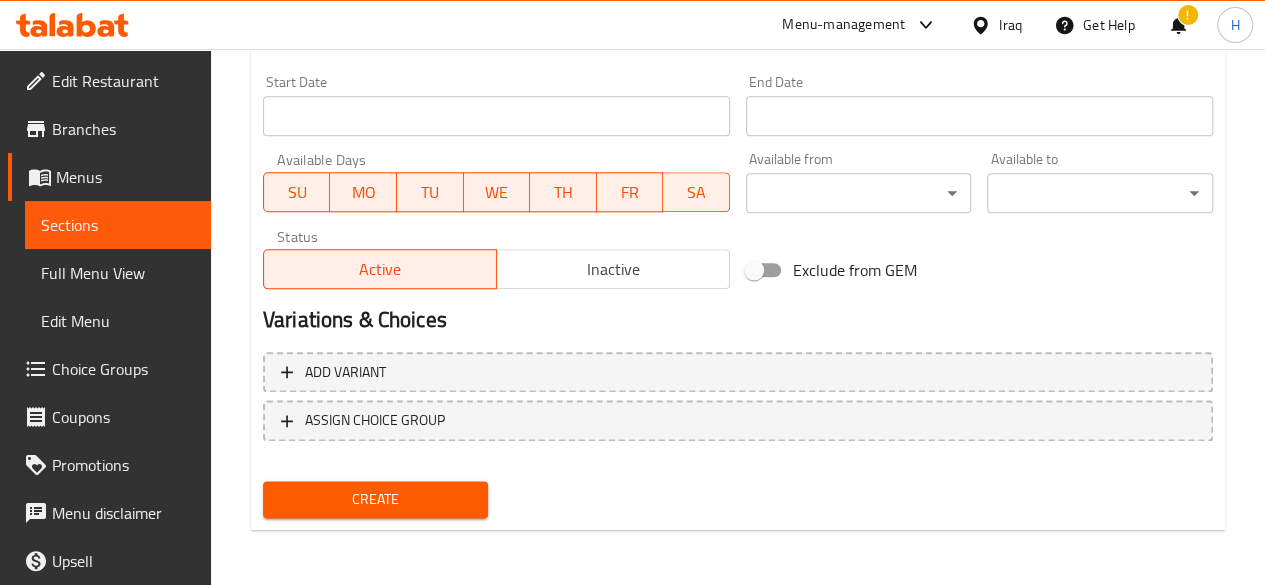 scroll, scrollTop: 557, scrollLeft: 0, axis: vertical 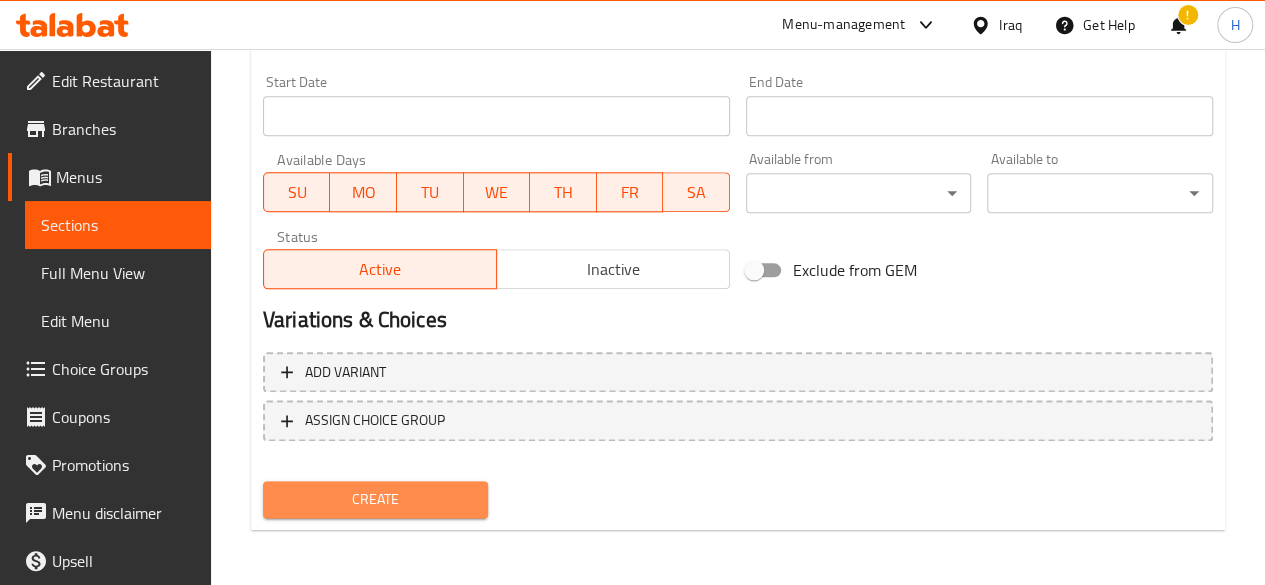click on "Create" at bounding box center [376, 499] 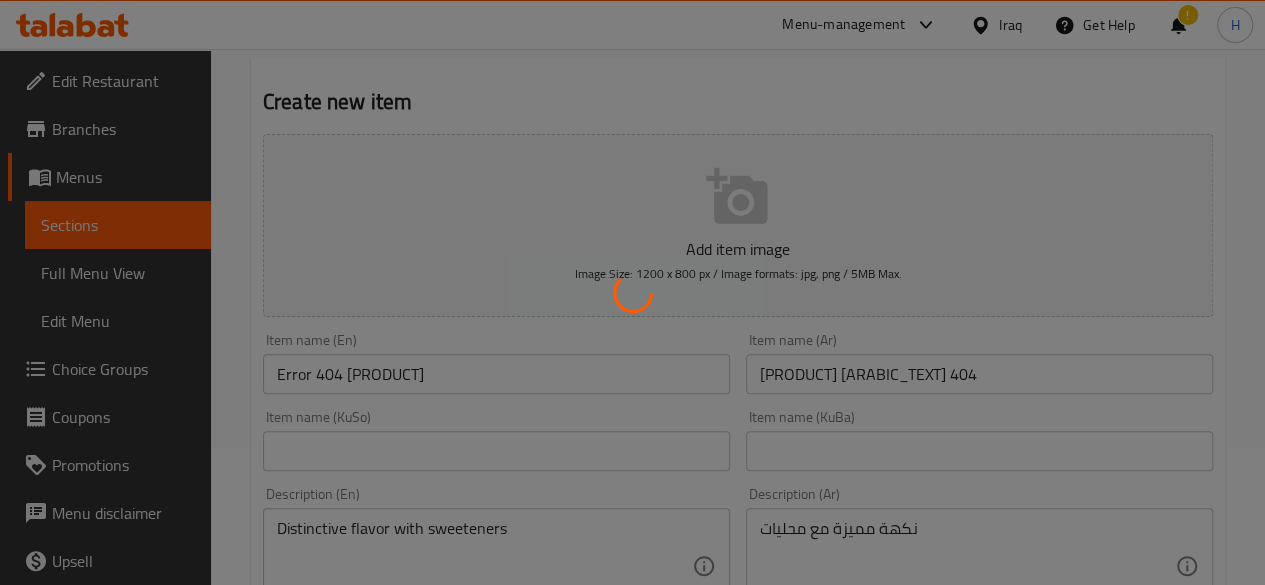 scroll, scrollTop: 57, scrollLeft: 0, axis: vertical 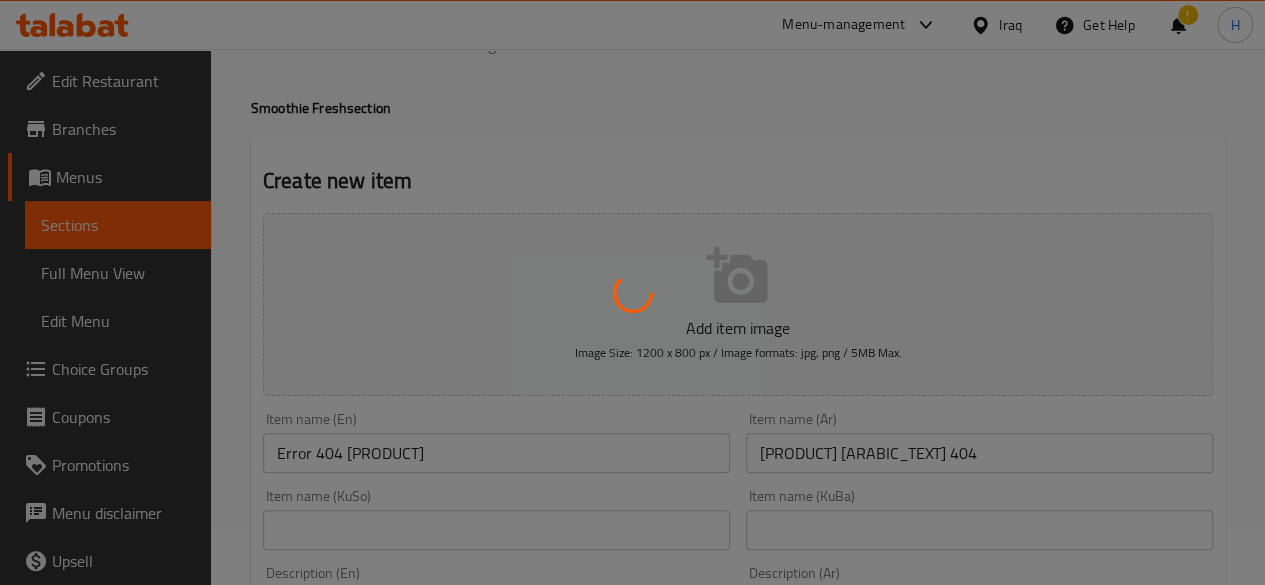 type 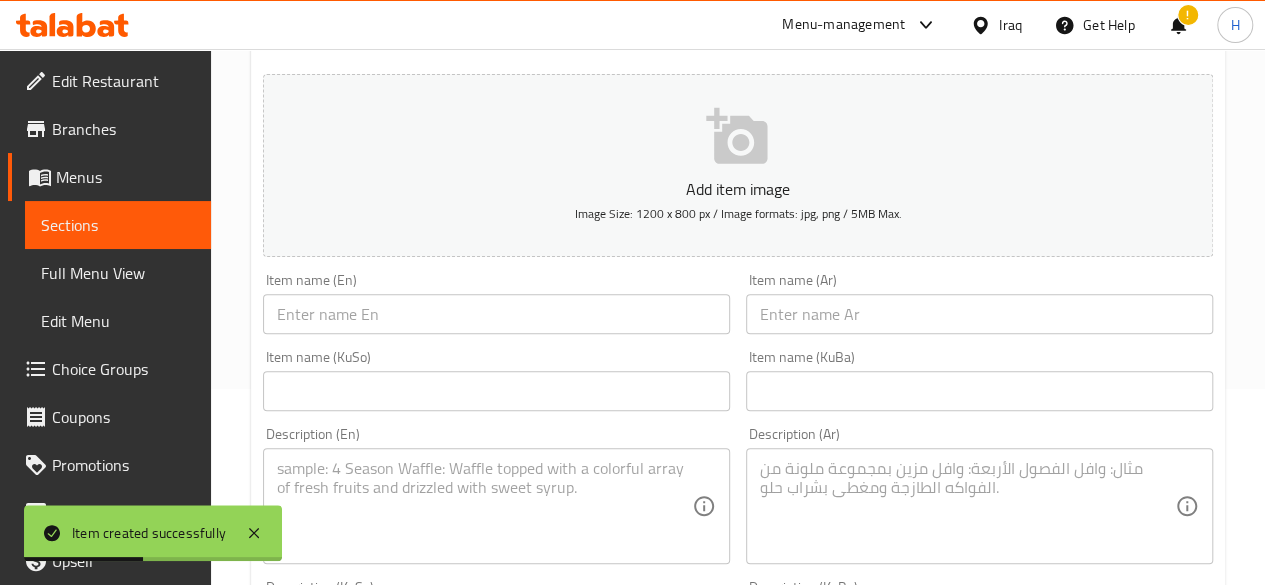 scroll, scrollTop: 257, scrollLeft: 0, axis: vertical 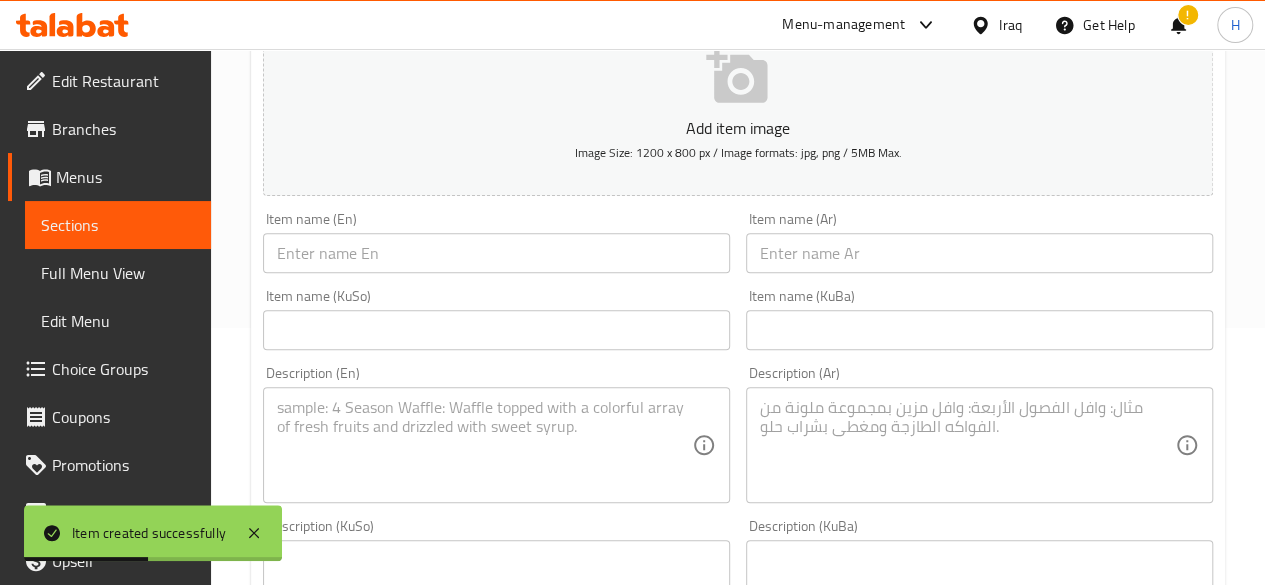 click at bounding box center [979, 253] 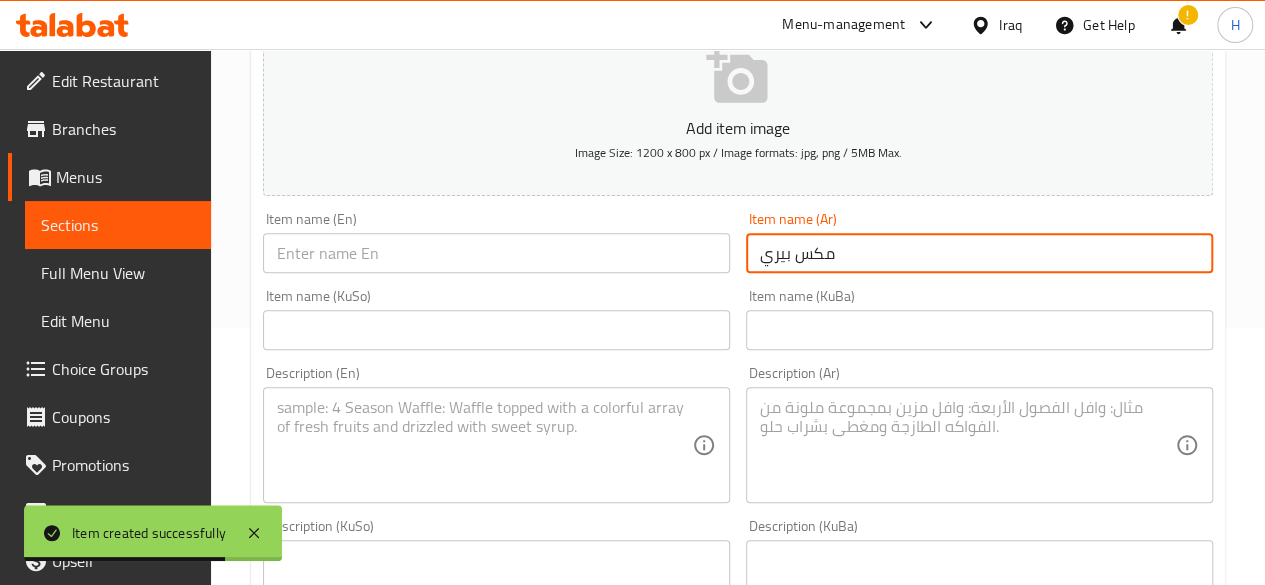 type on "مكس بيري" 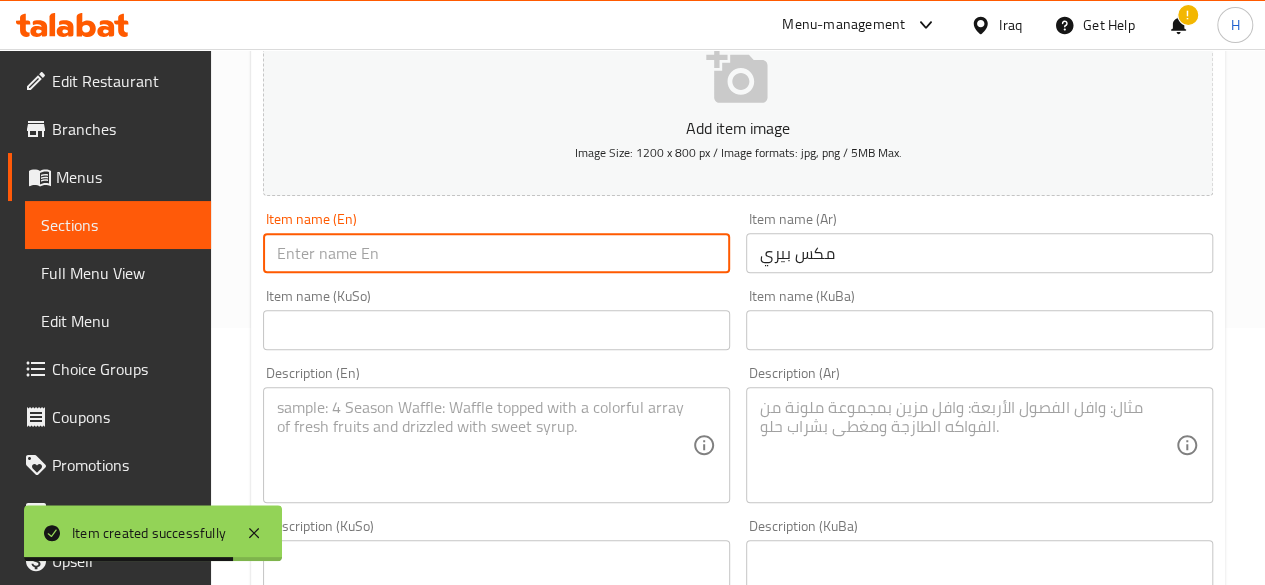 click at bounding box center (496, 253) 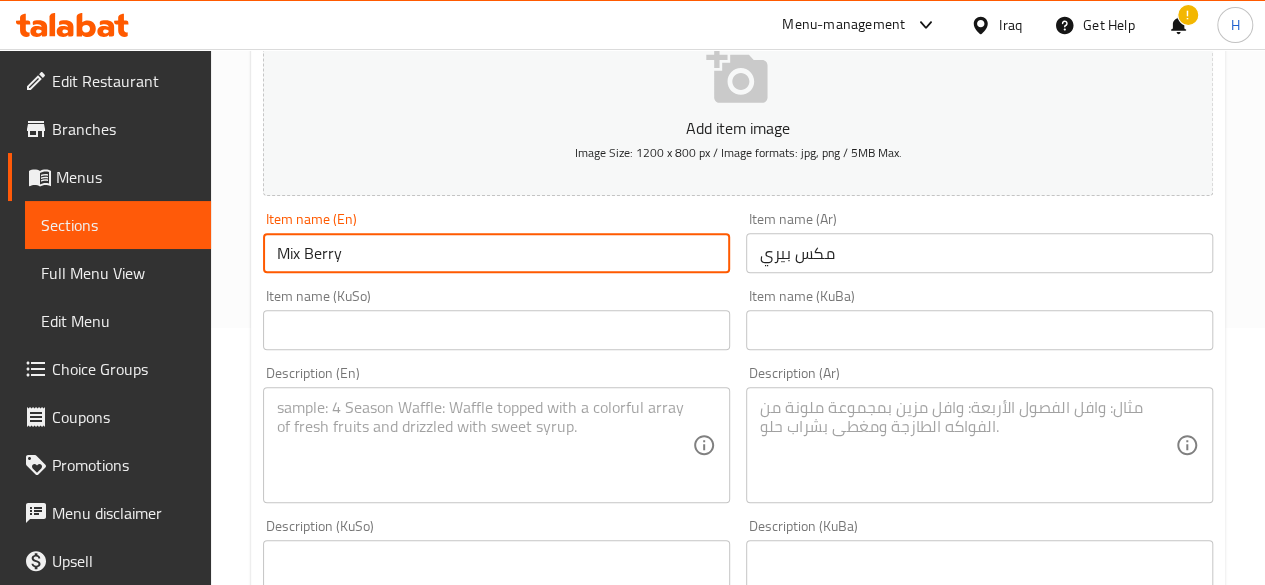 type on "Mix Berry" 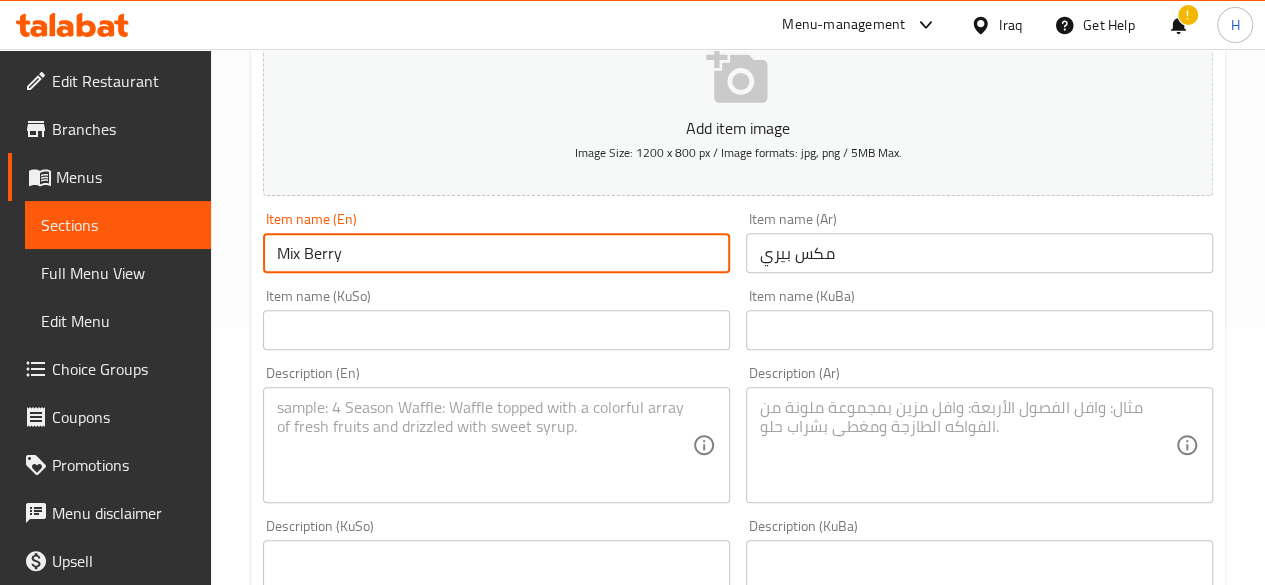 click at bounding box center (967, 445) 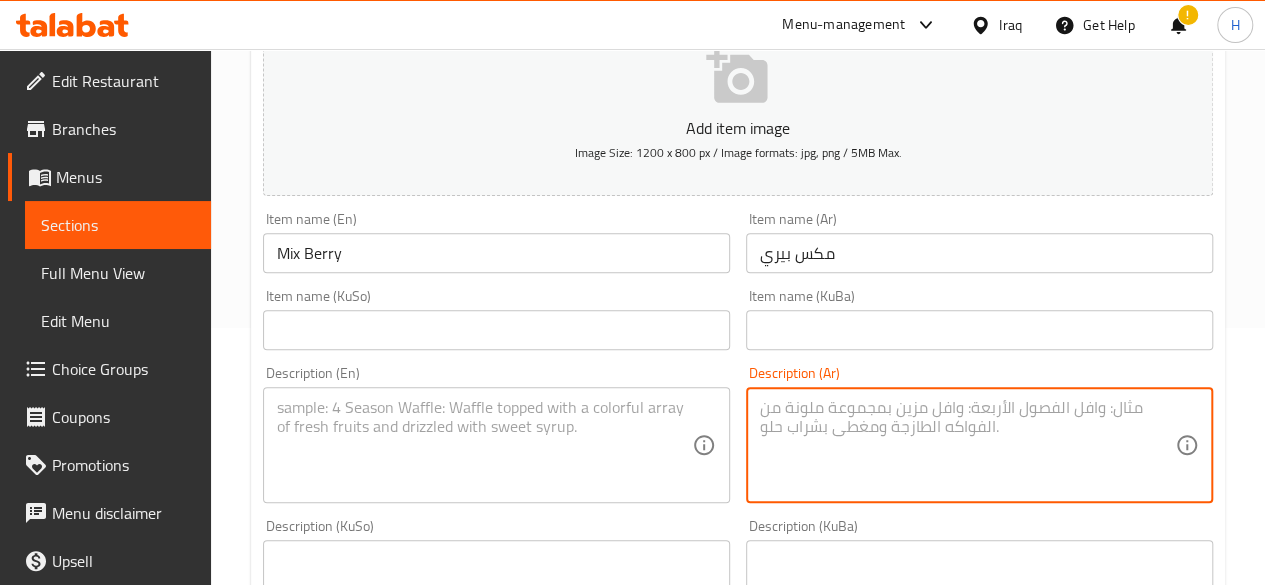 paste on "توت بري, مياه مثلجة ومحليات." 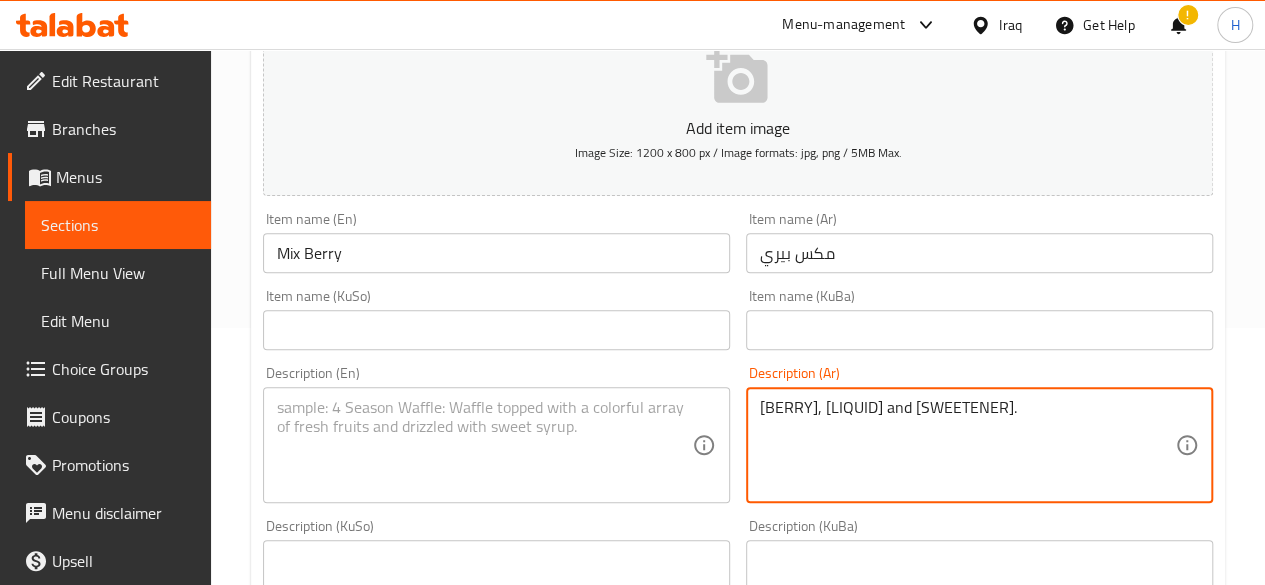 type on "توت بري, مياه مثلجة ومحليات." 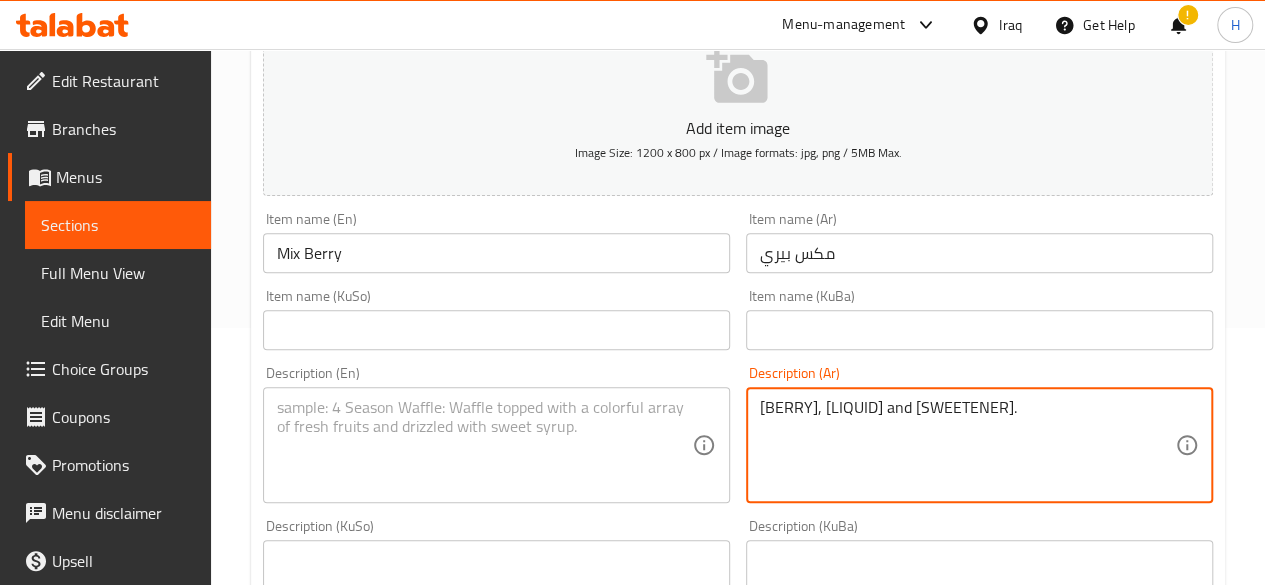 click at bounding box center [484, 445] 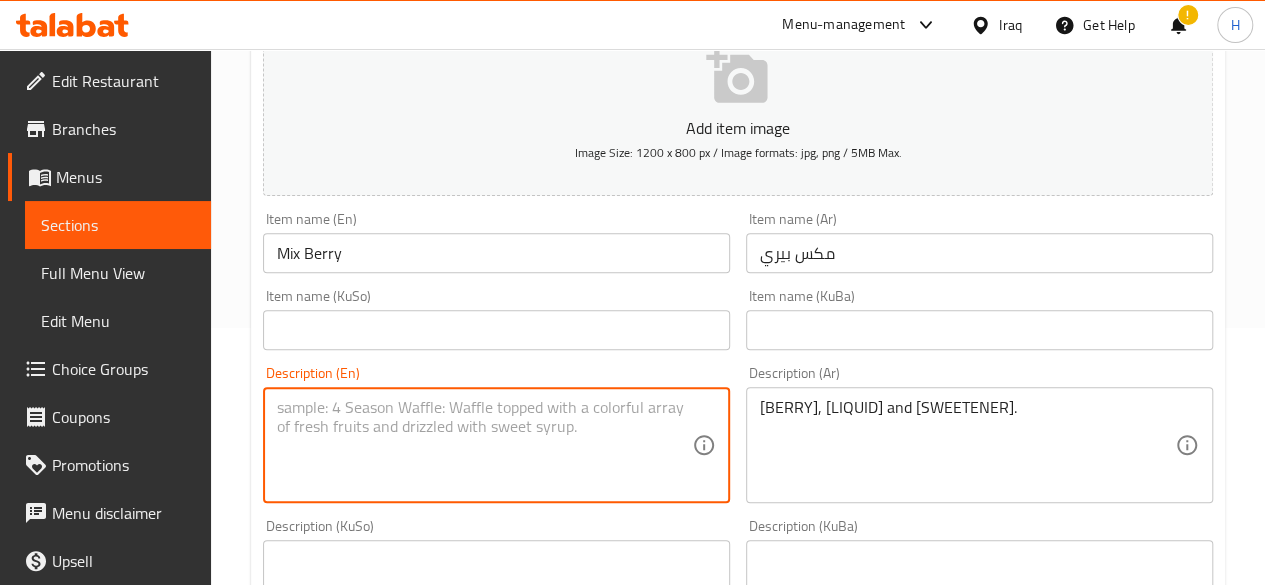 paste on "Fresh cranberries,  , water and sweeteners." 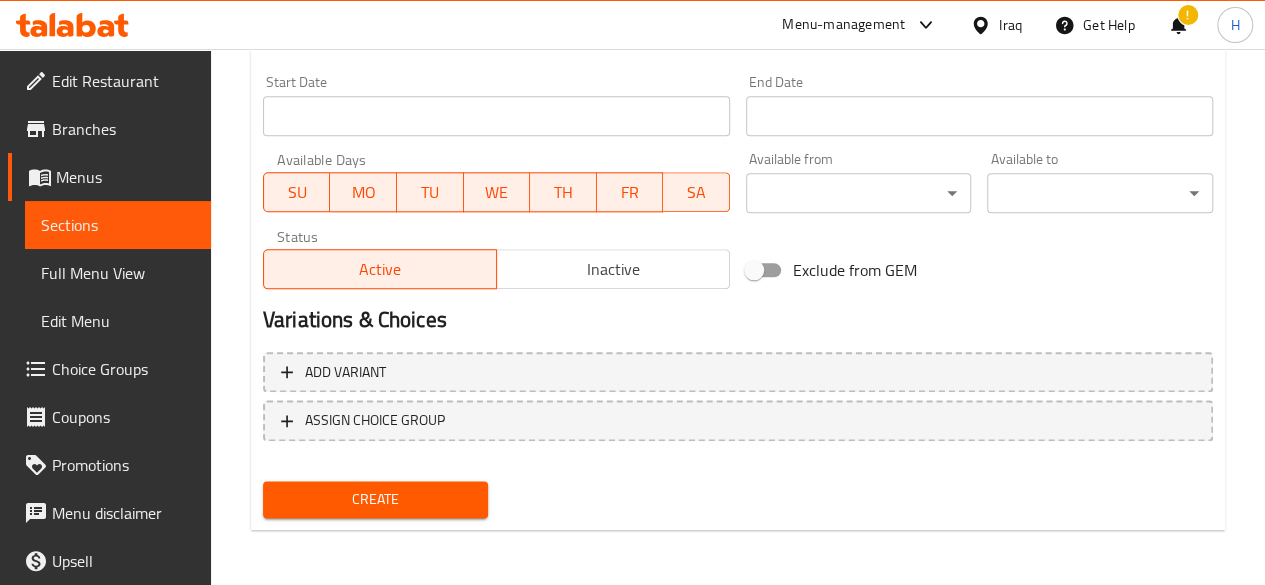type on "Fresh cranberries,  , water and sweeteners." 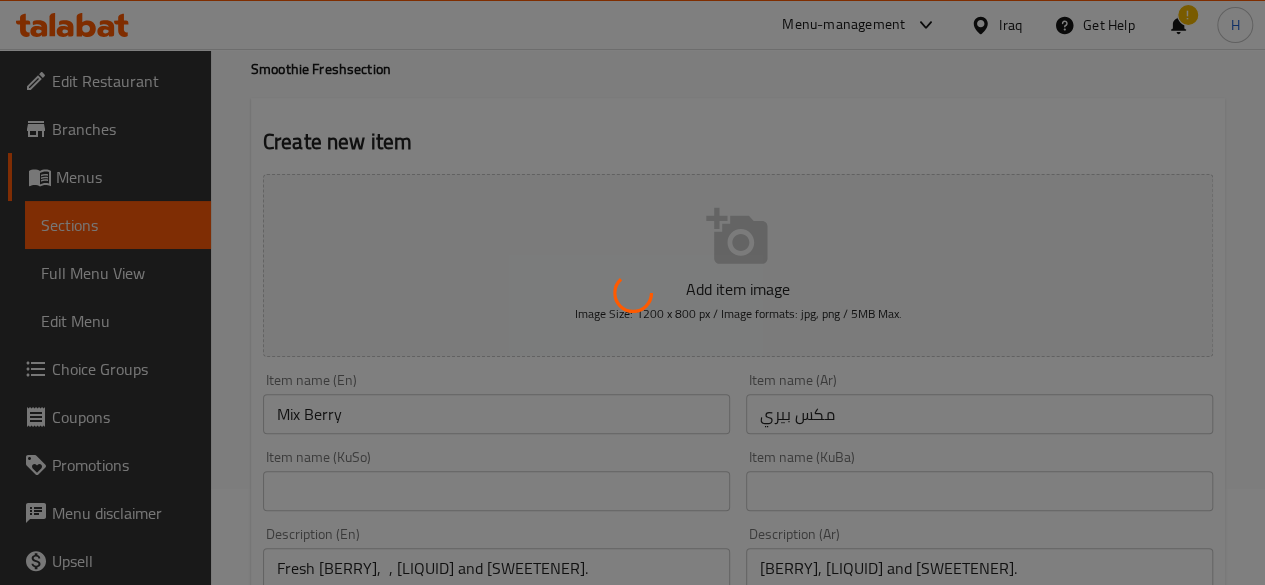 scroll, scrollTop: 0, scrollLeft: 0, axis: both 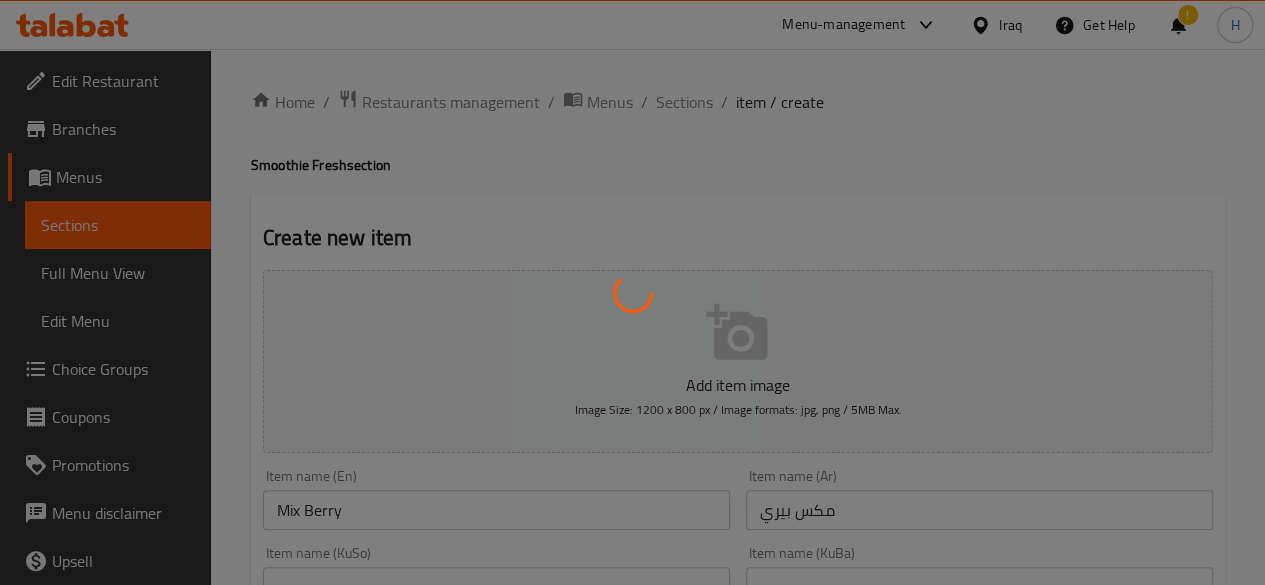 type 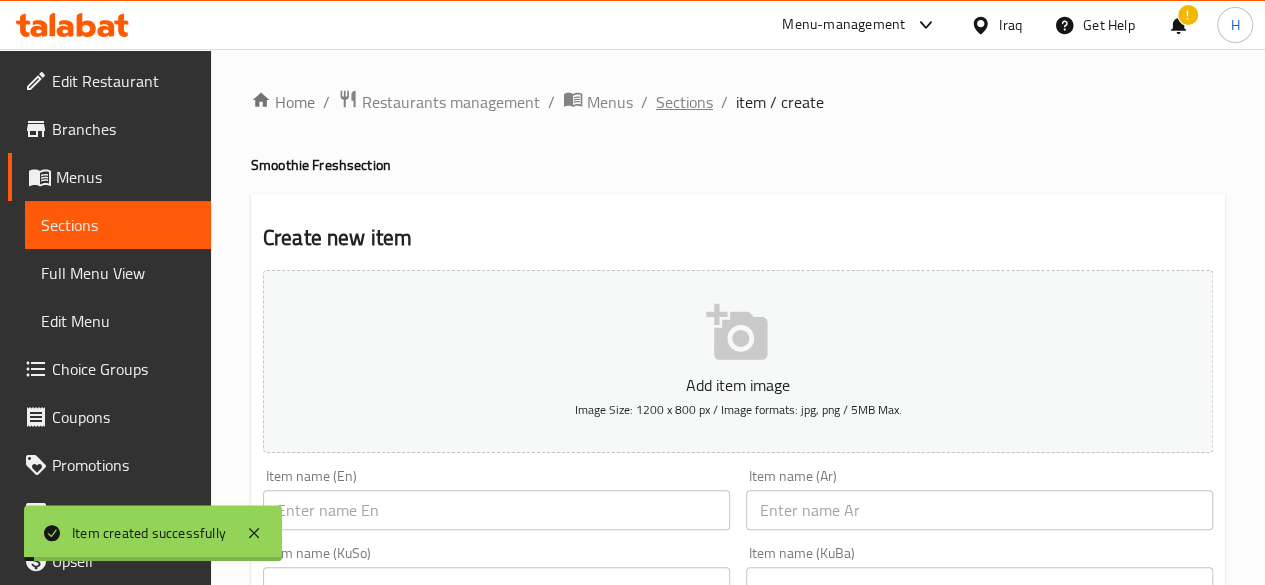 click on "Sections" at bounding box center (684, 102) 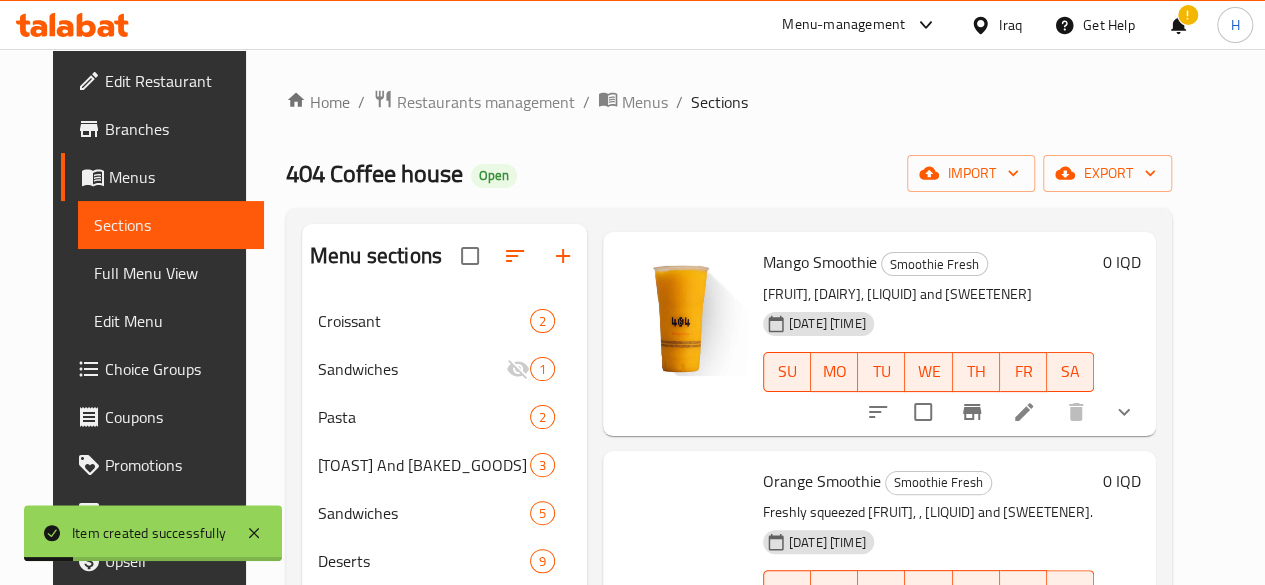 scroll, scrollTop: 757, scrollLeft: 0, axis: vertical 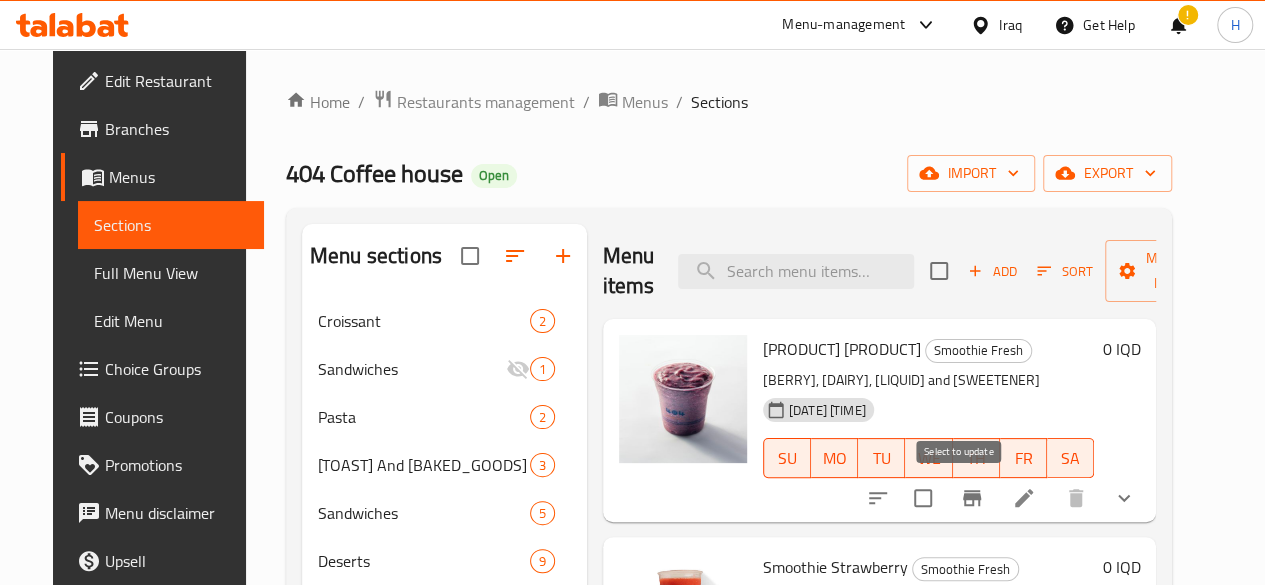 click at bounding box center [923, 498] 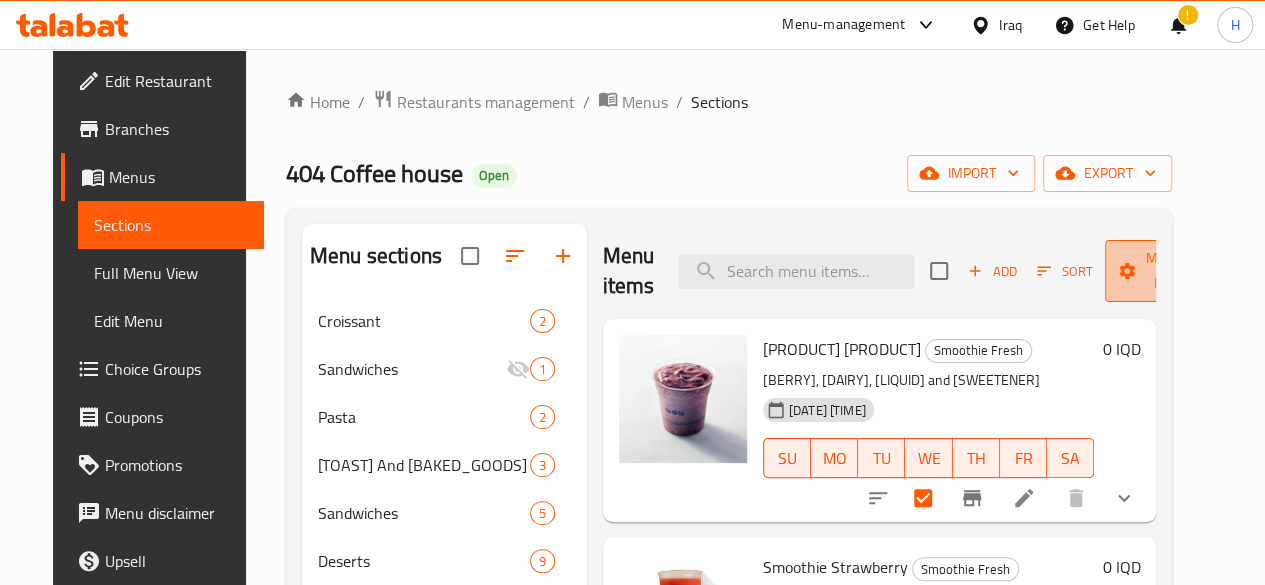 click on "Manage items" at bounding box center (1172, 271) 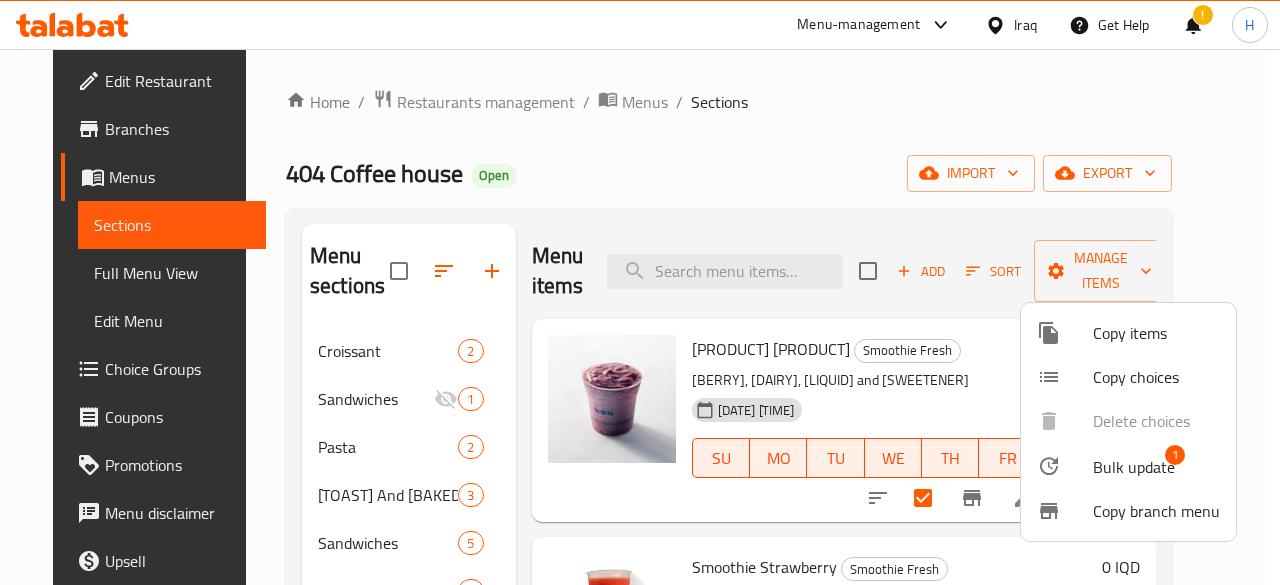 click at bounding box center (640, 292) 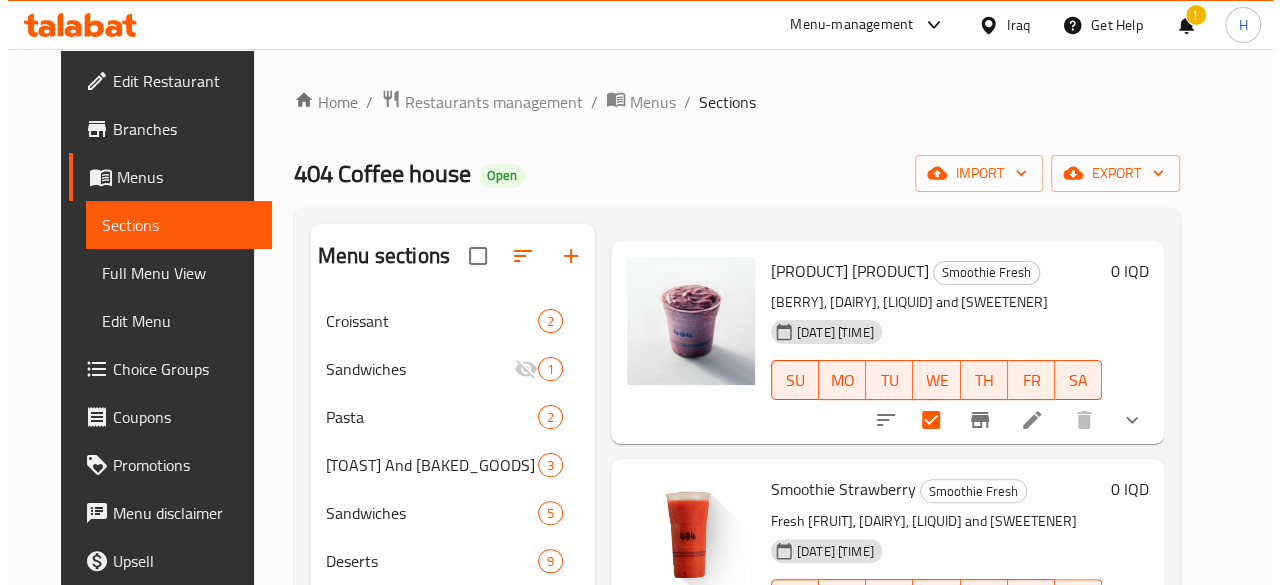 scroll, scrollTop: 0, scrollLeft: 0, axis: both 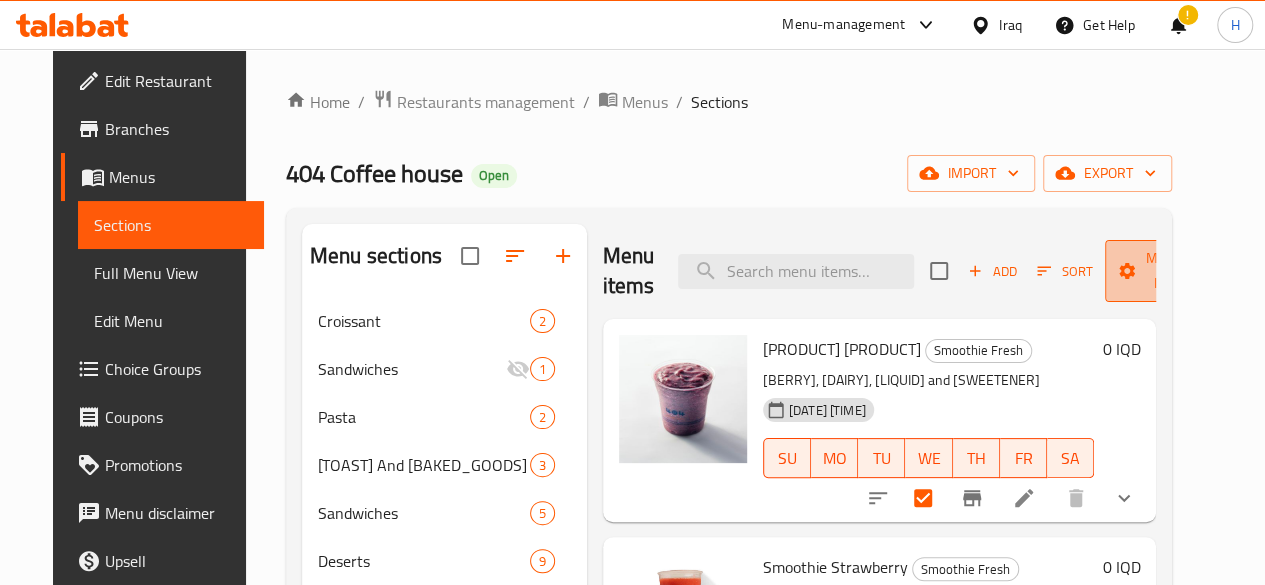 click on "Manage items" at bounding box center (1172, 271) 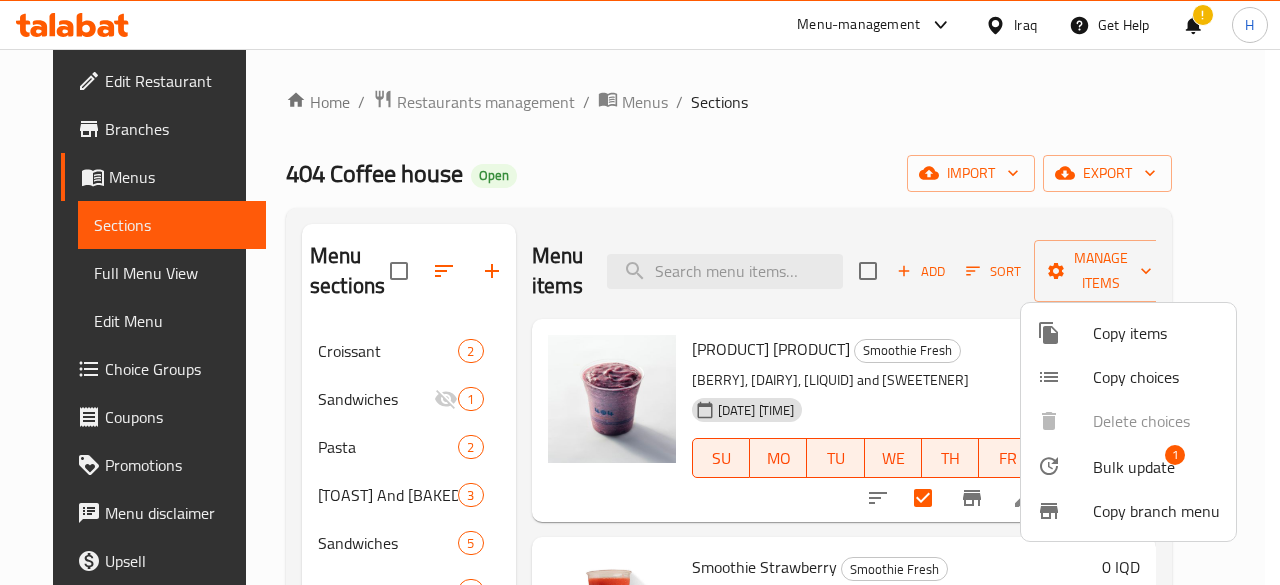 click on "Copy choices" at bounding box center [1156, 377] 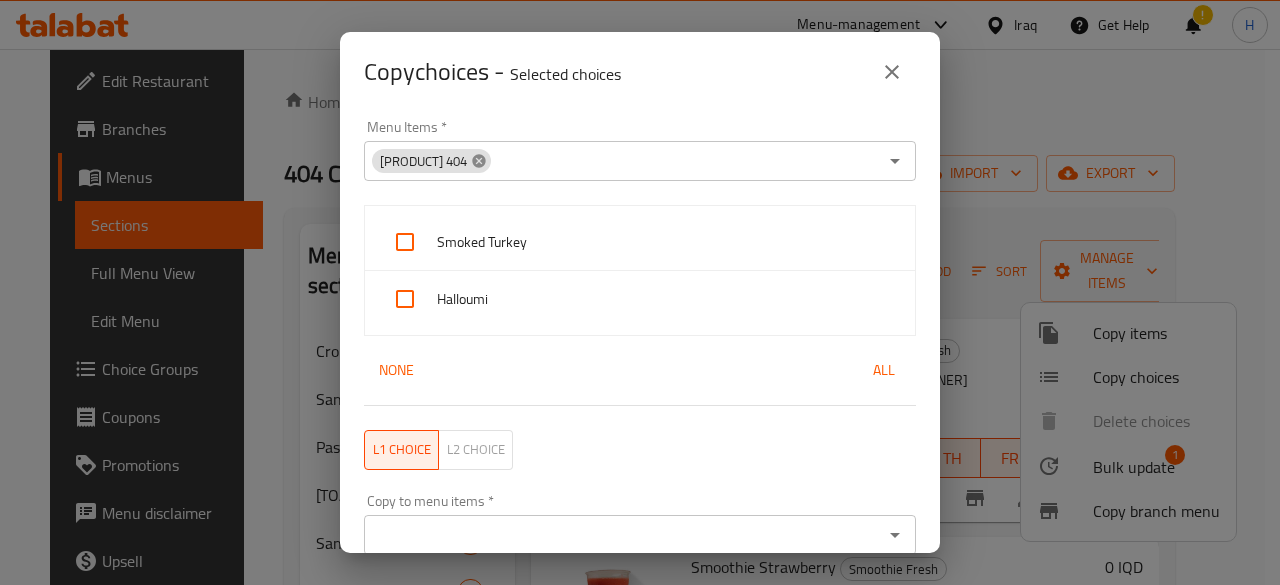 click 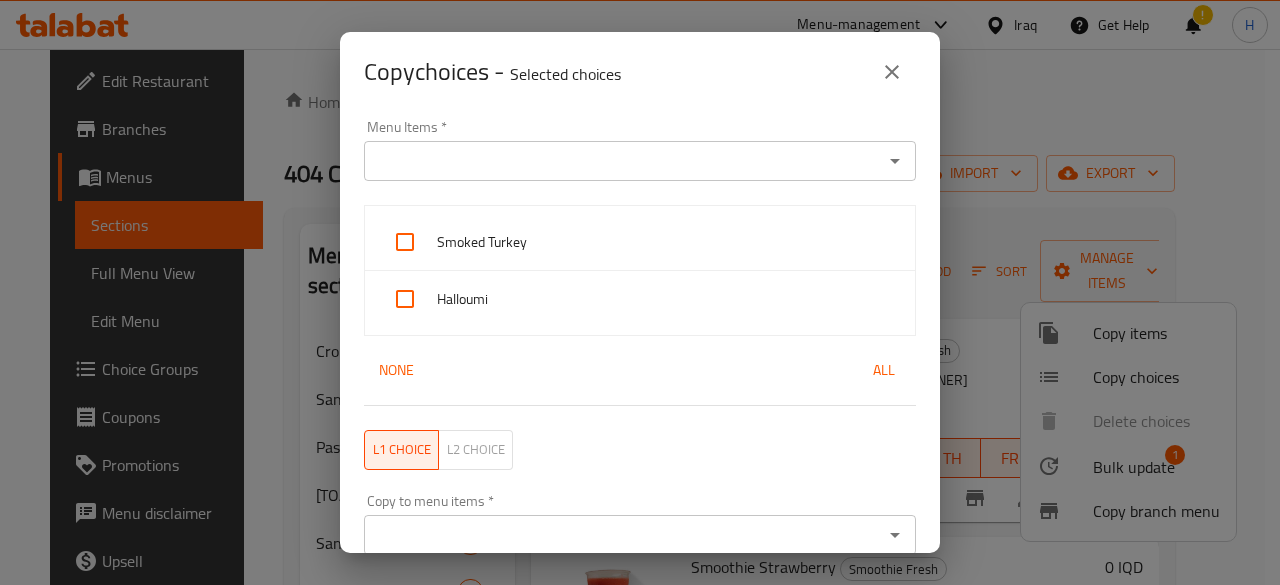 click on "Menu Items   *" at bounding box center [623, 161] 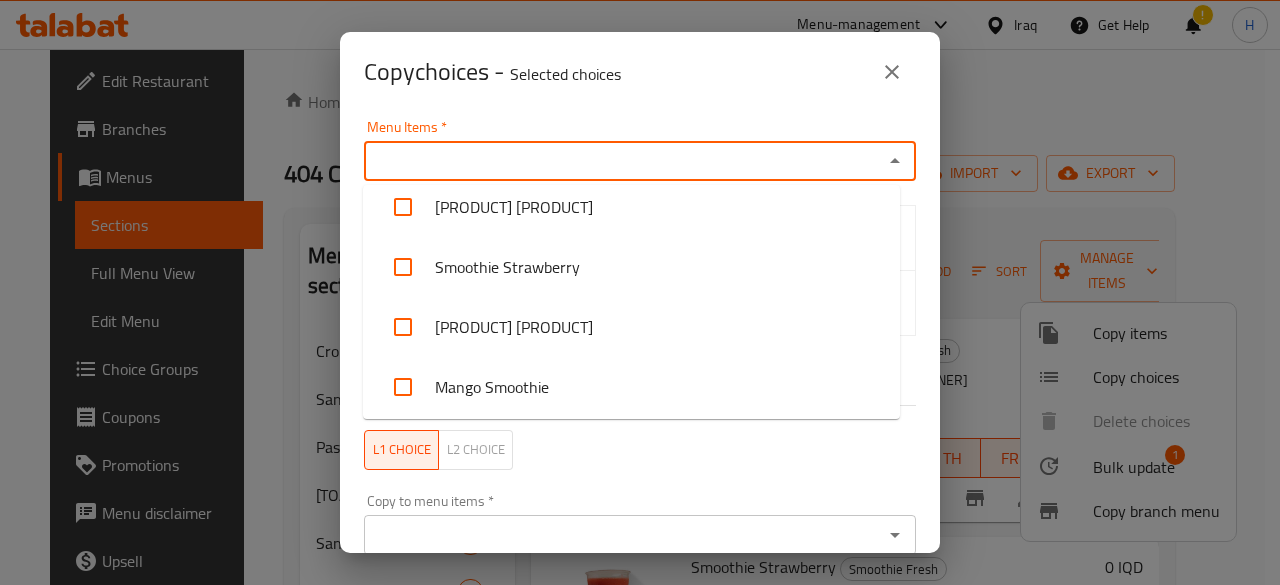 scroll, scrollTop: 1400, scrollLeft: 0, axis: vertical 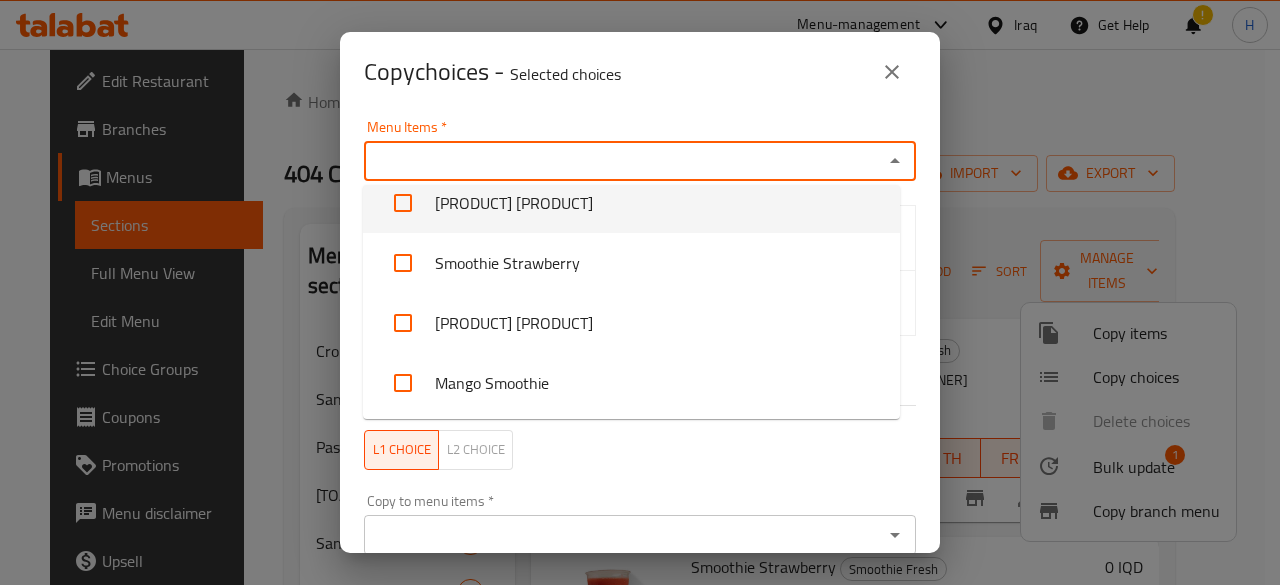 click on "Smoothie Berry" at bounding box center [631, 203] 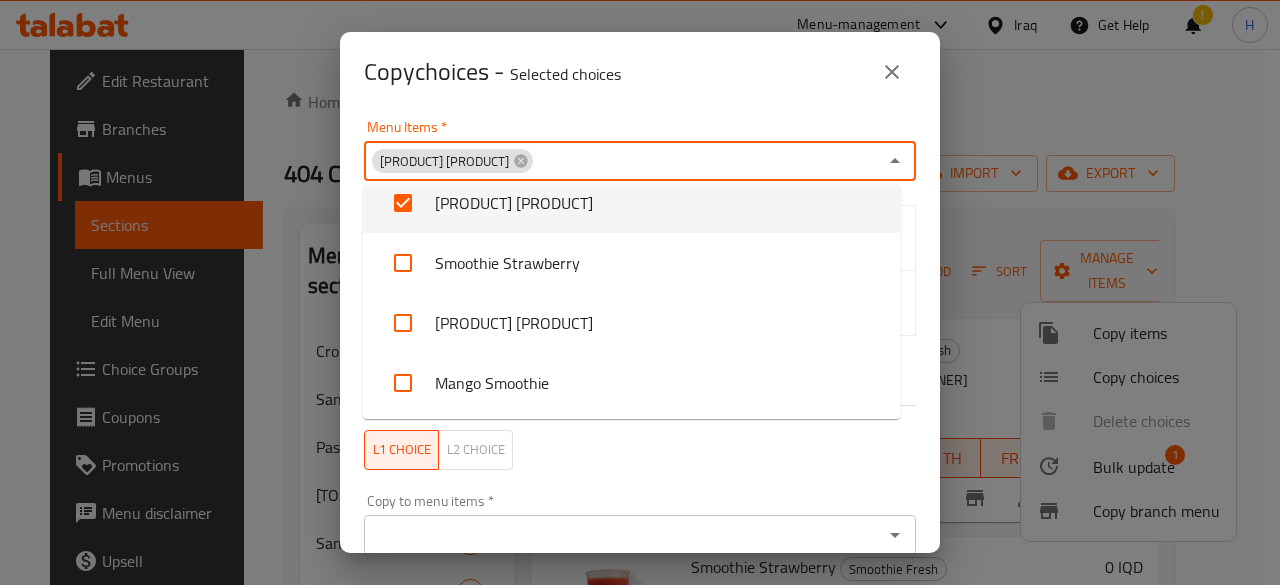 scroll, scrollTop: 1392, scrollLeft: 0, axis: vertical 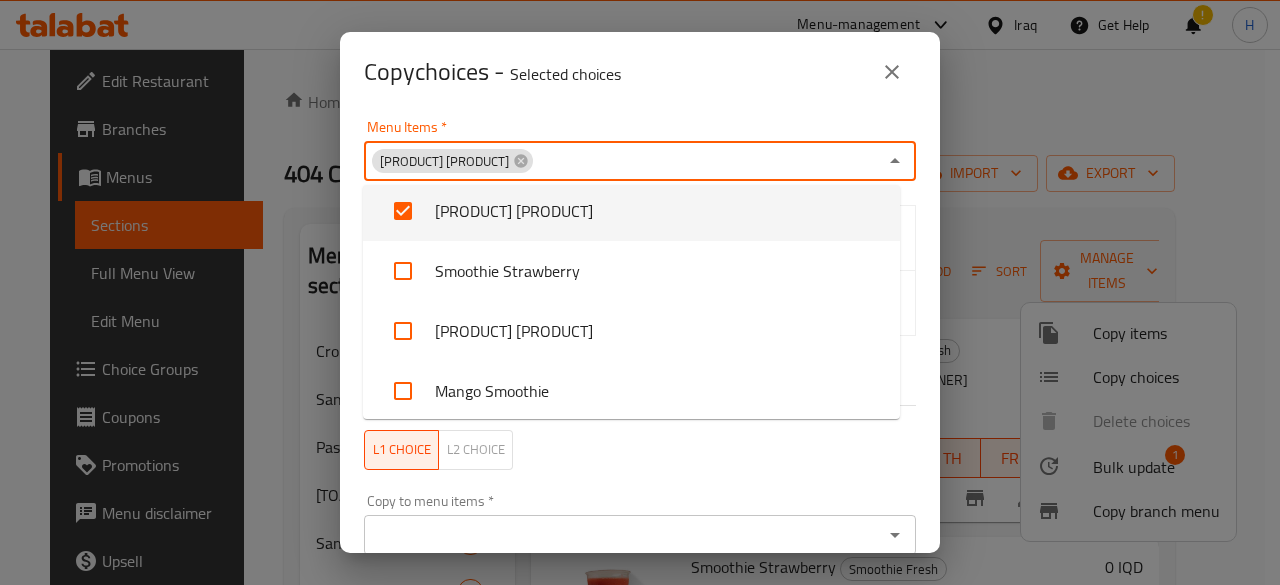 click on "Smoothie Berry" at bounding box center (631, 211) 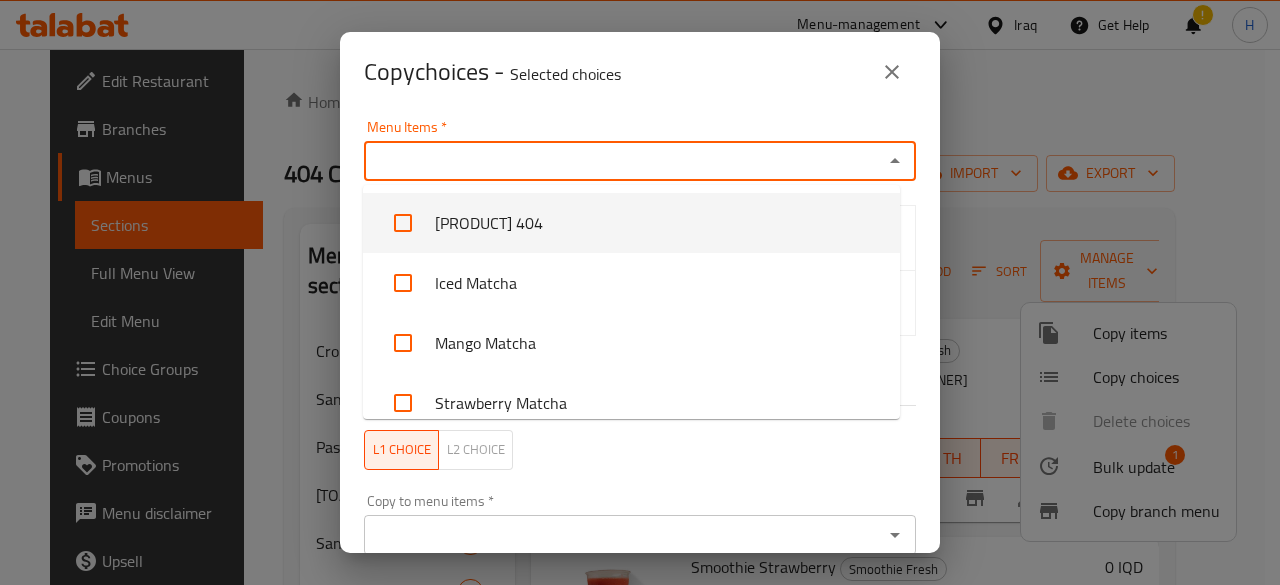click on "Sandwich 404" at bounding box center [631, 223] 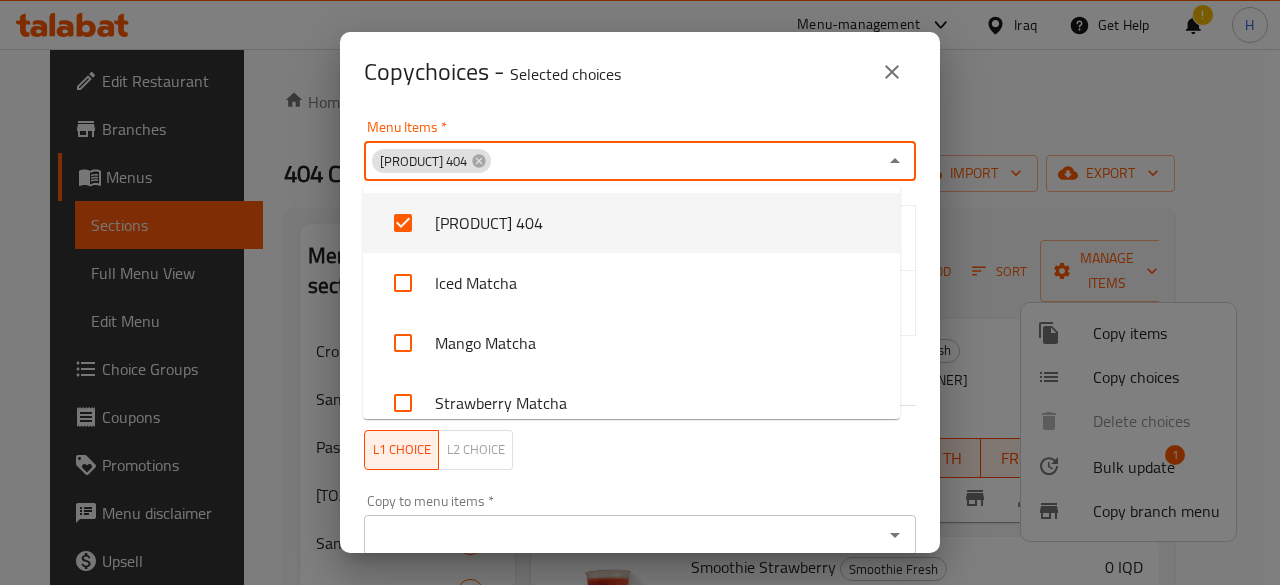 drag, startPoint x: 727, startPoint y: 75, endPoint x: 671, endPoint y: 187, distance: 125.21981 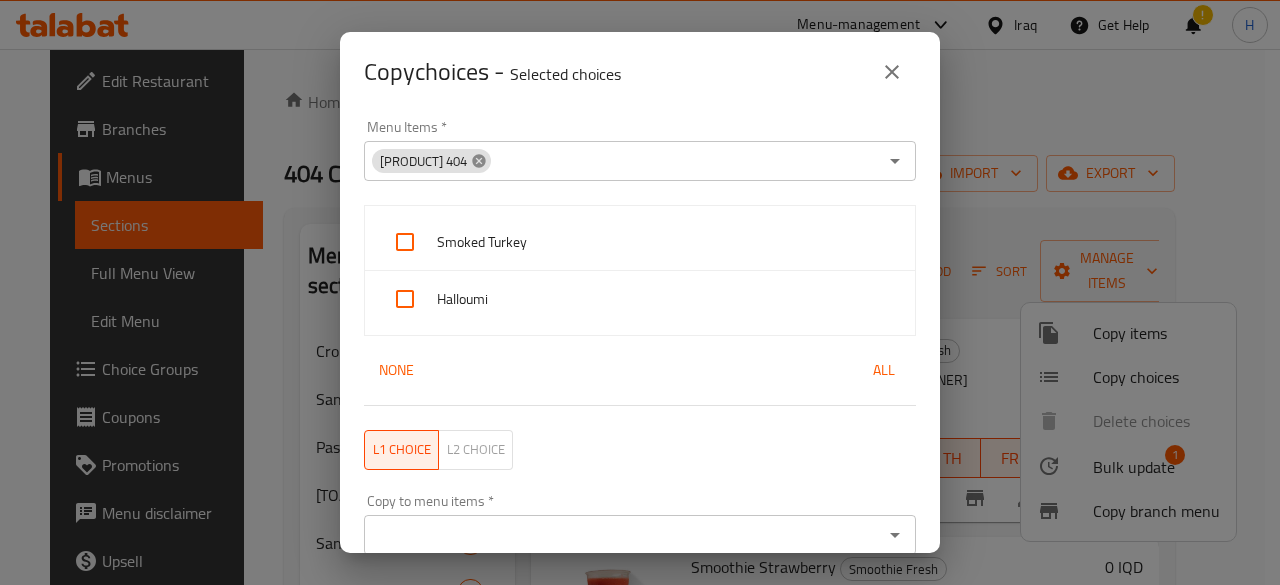 click 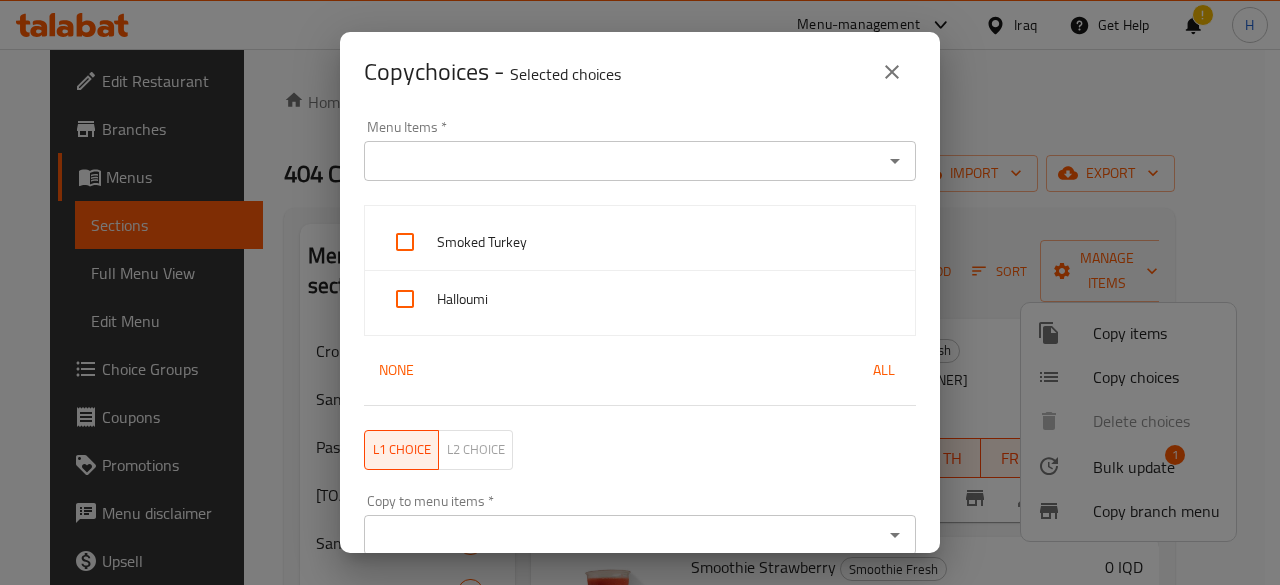 click on "Menu Items  *" at bounding box center (640, 161) 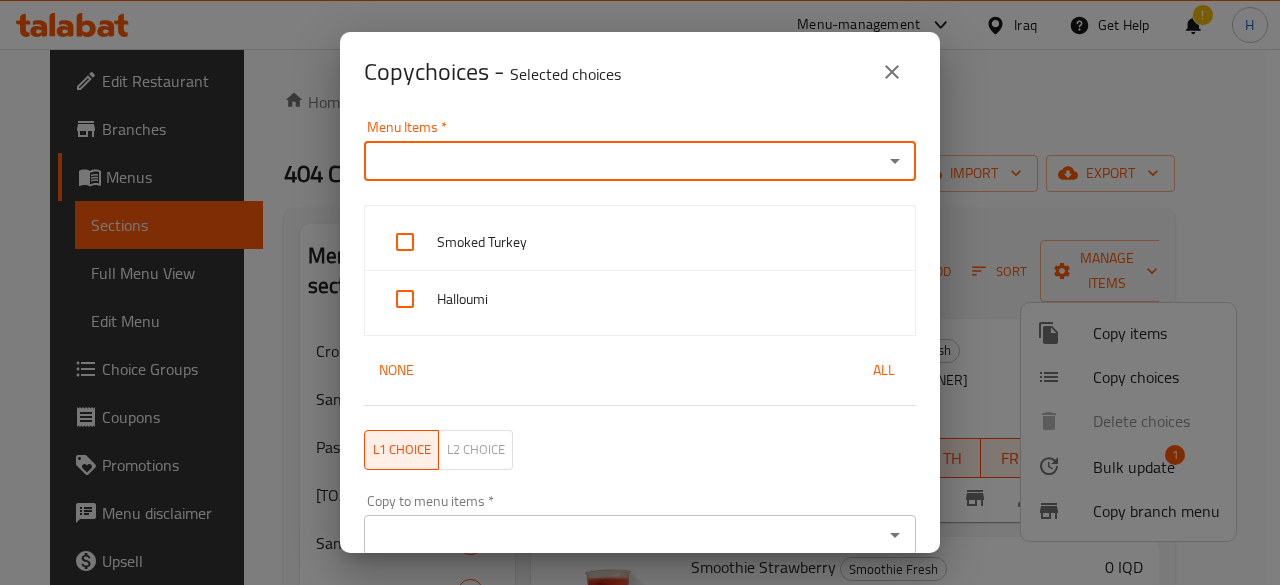 click 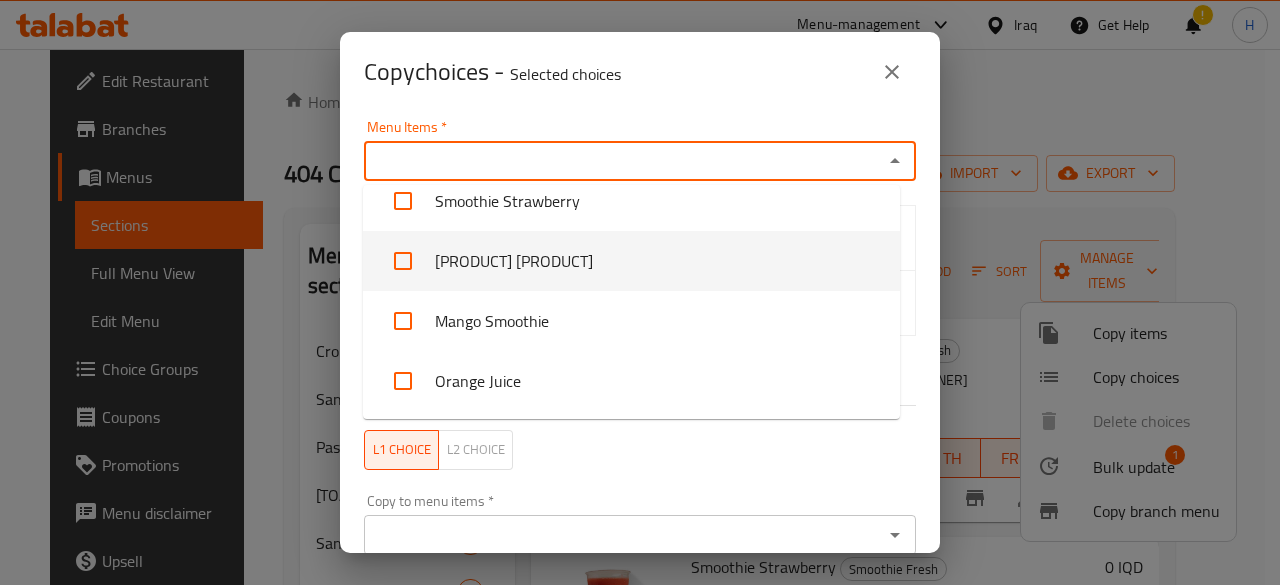 scroll, scrollTop: 1362, scrollLeft: 0, axis: vertical 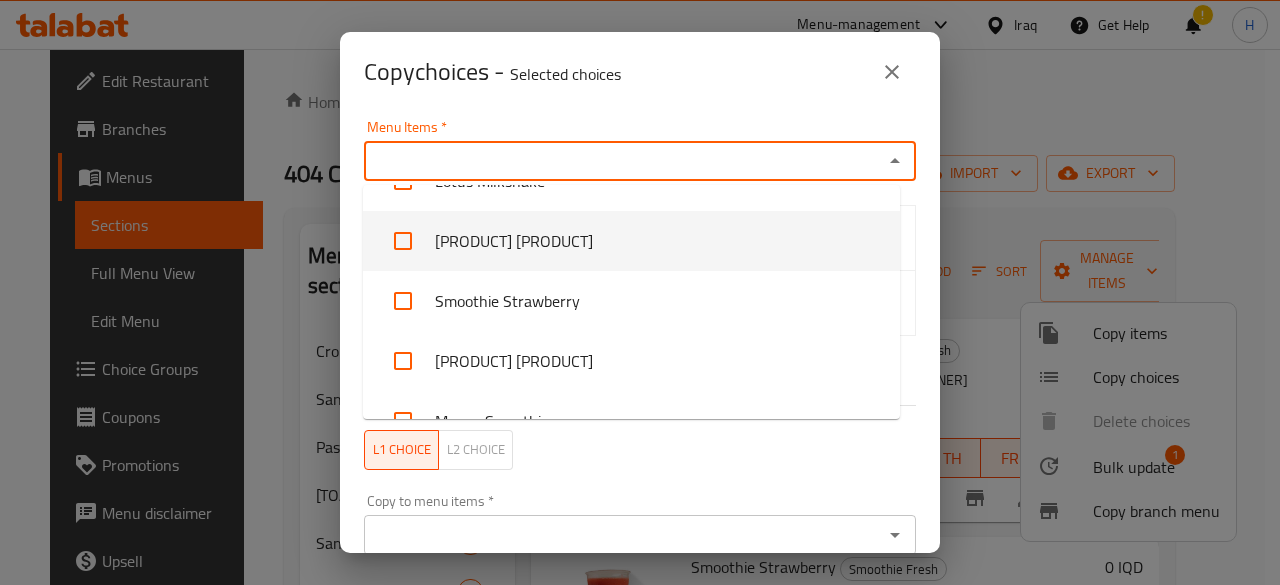 click on "Smoothie Berry" at bounding box center [631, 241] 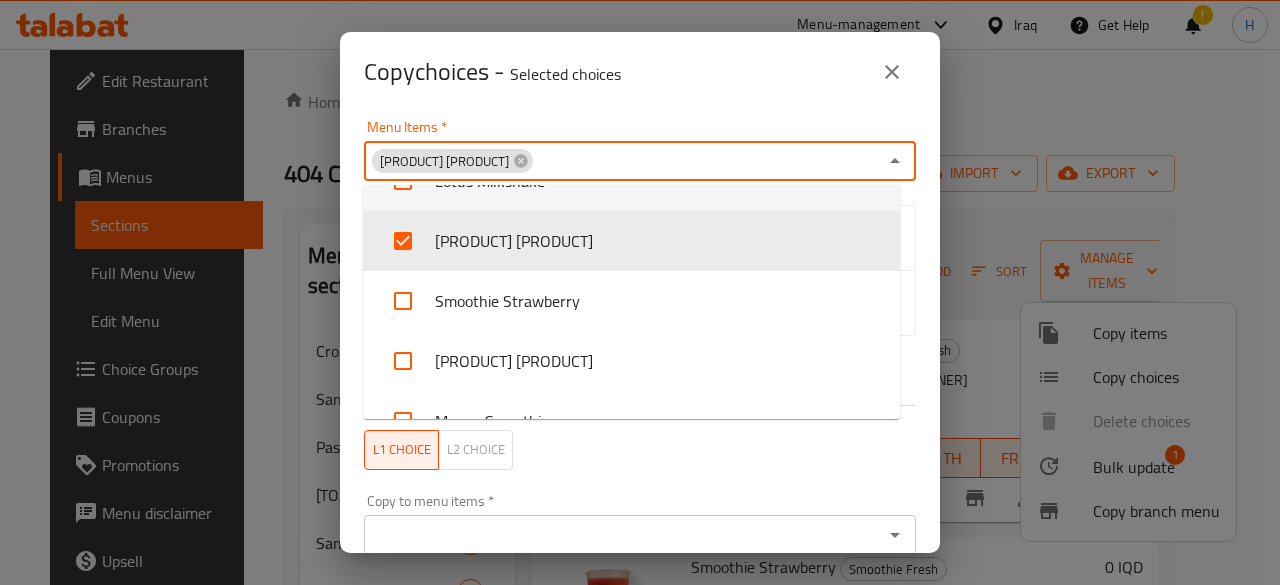 click on "Copy  choices -   Selected choices 0" at bounding box center (640, 72) 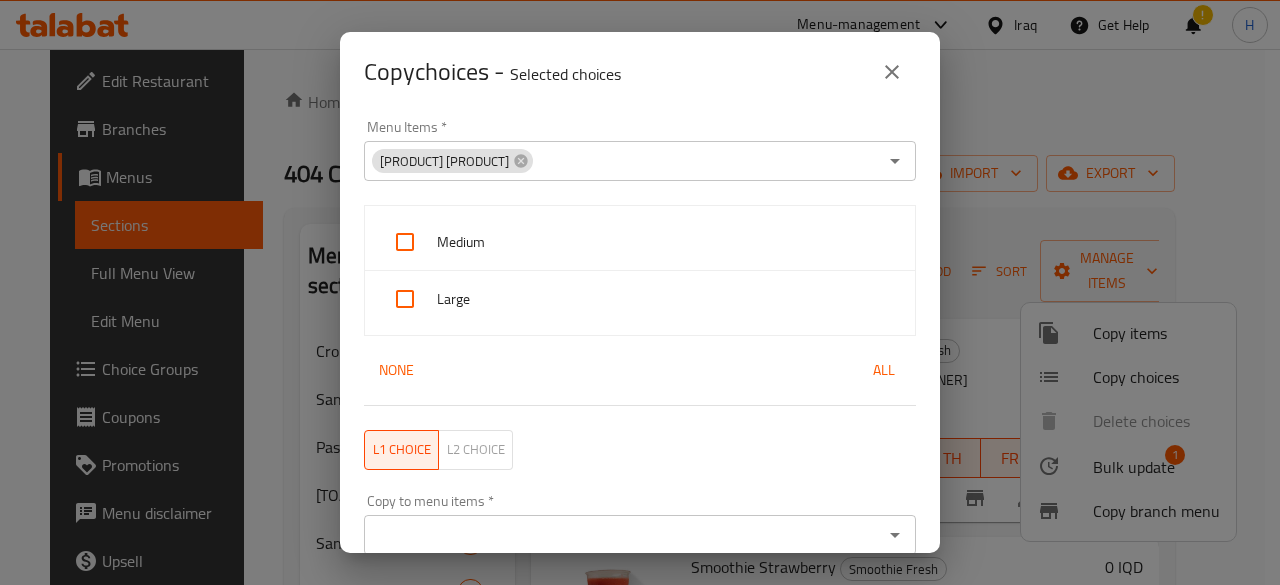 click on "Medium" at bounding box center (668, 242) 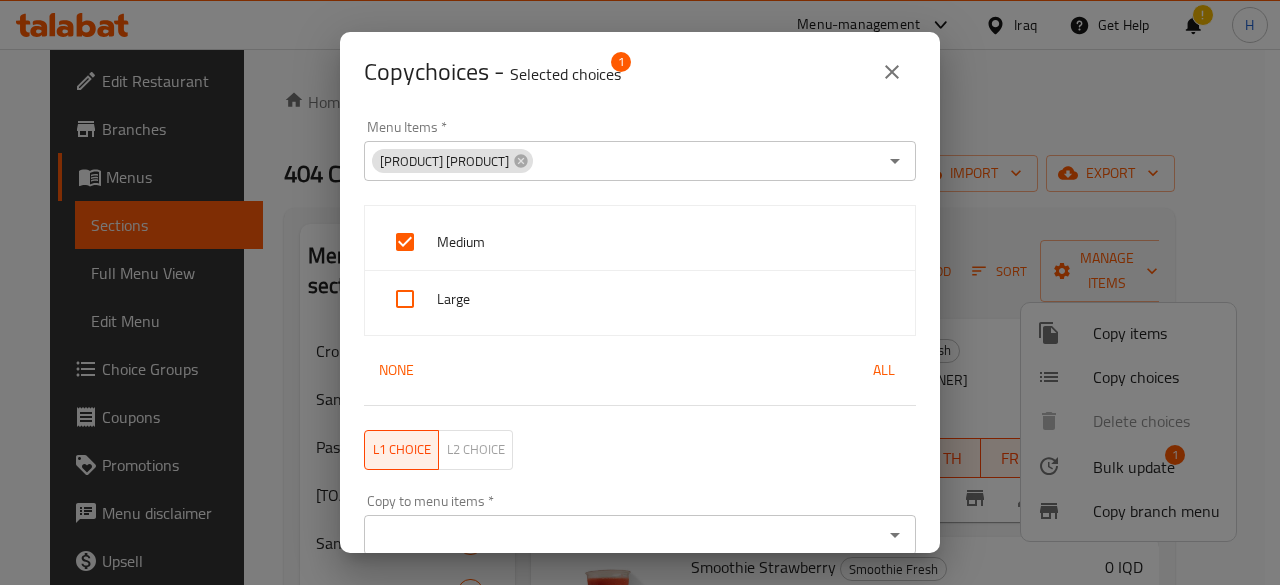 click on "Large" at bounding box center (668, 299) 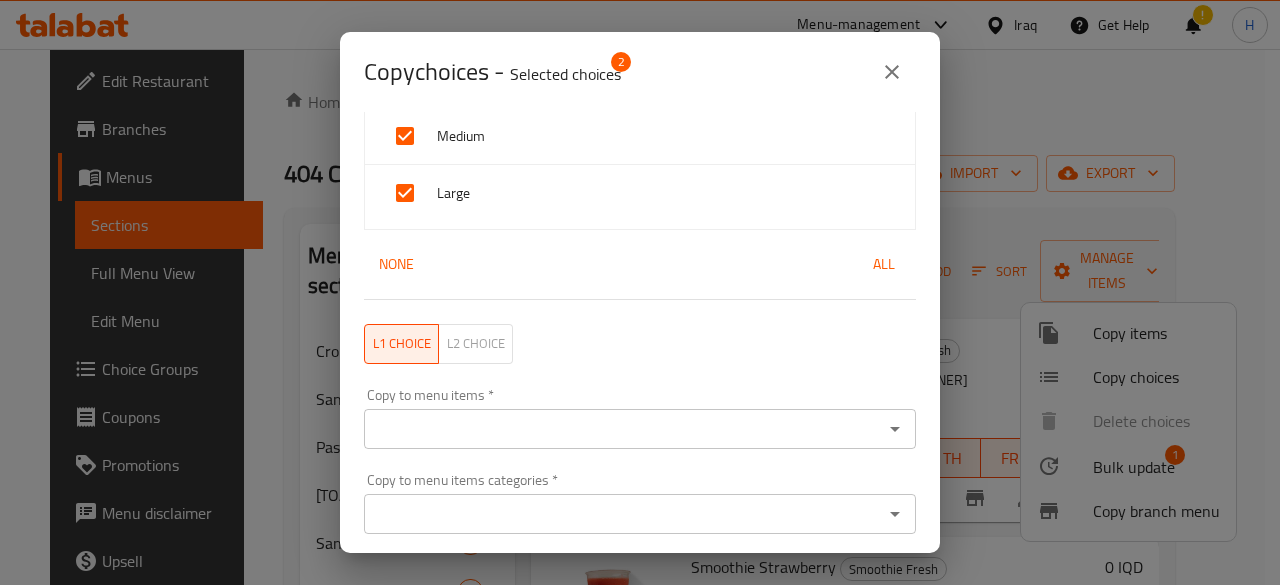 scroll, scrollTop: 170, scrollLeft: 0, axis: vertical 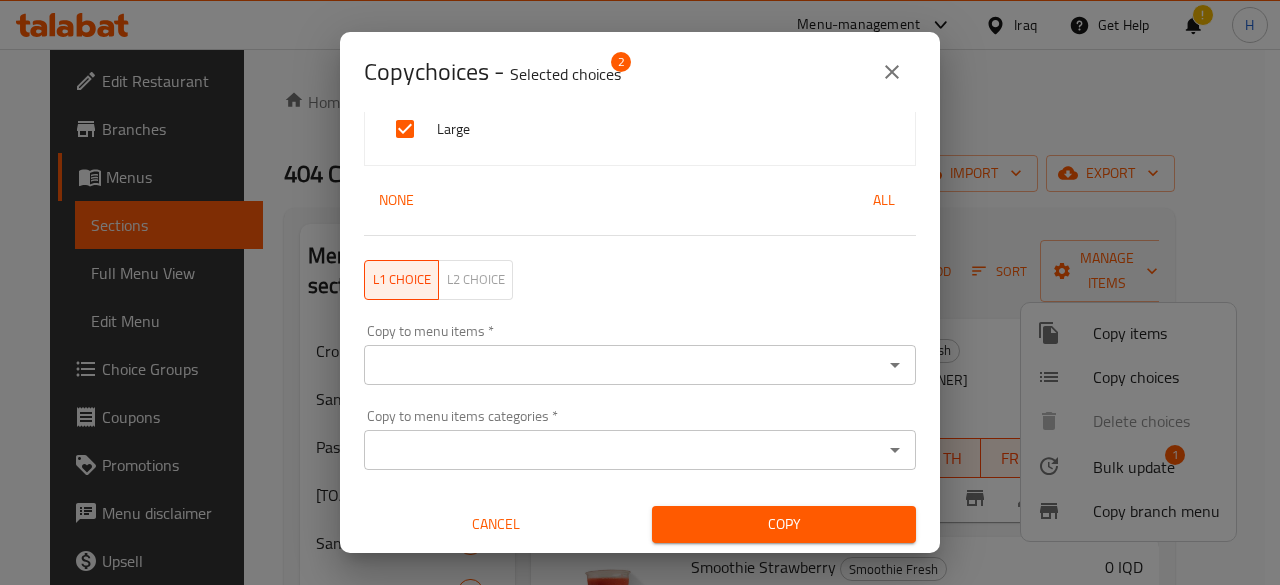 click on "Copy to menu items   *" at bounding box center [623, 365] 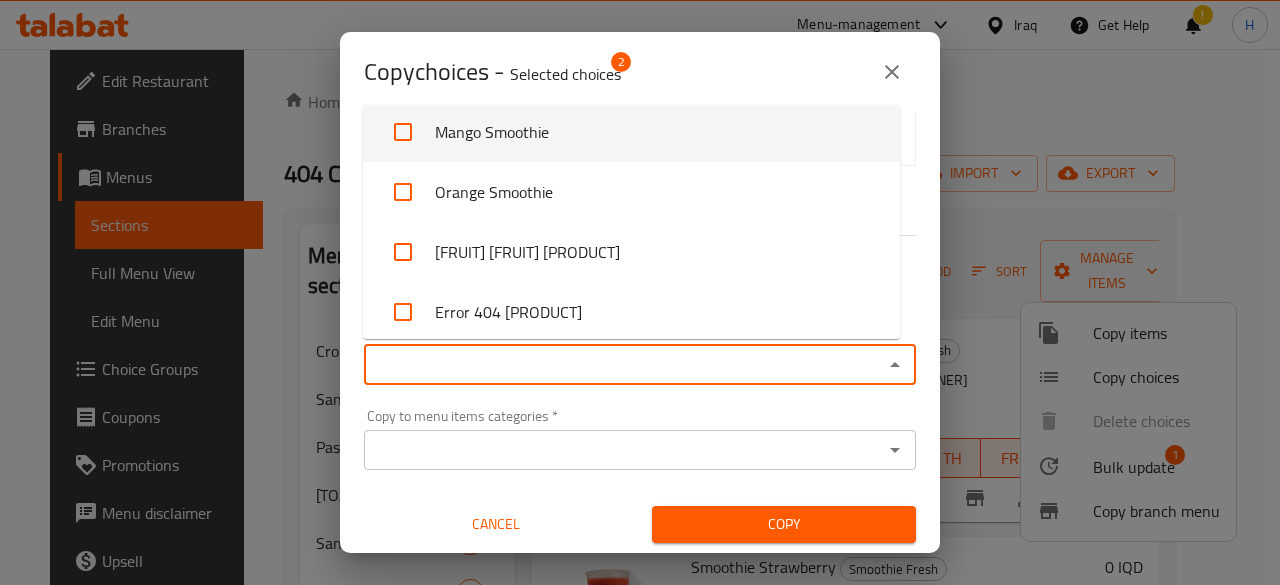 scroll, scrollTop: 3700, scrollLeft: 0, axis: vertical 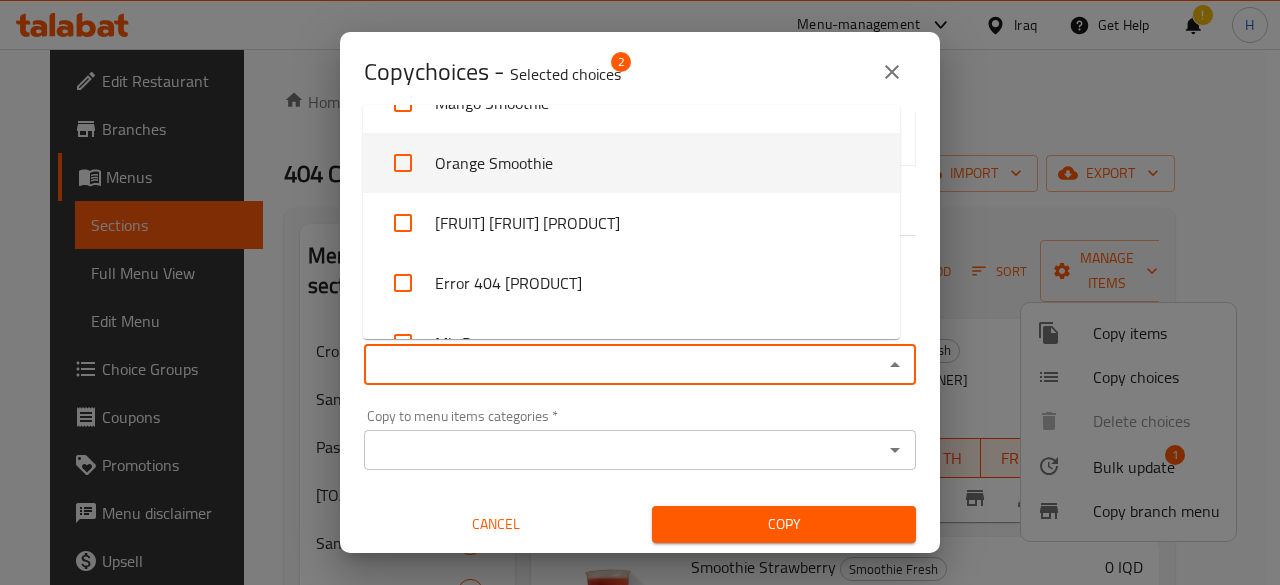 click on "Orange Smoothie" at bounding box center [631, 163] 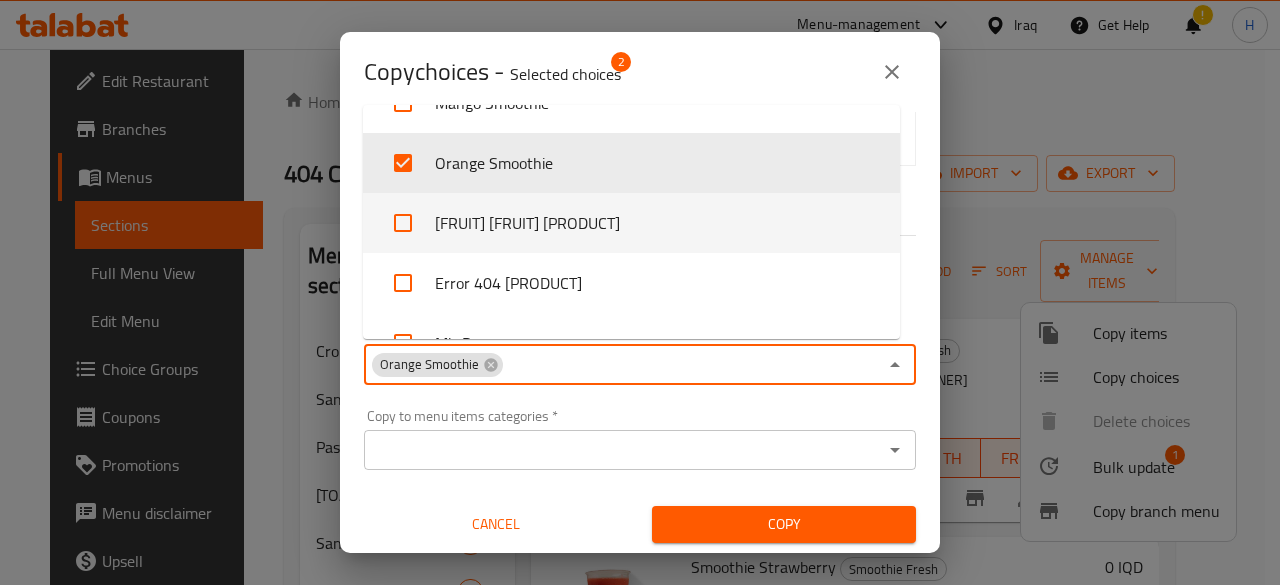 click on "Strawberry Banana Smothie" at bounding box center (631, 223) 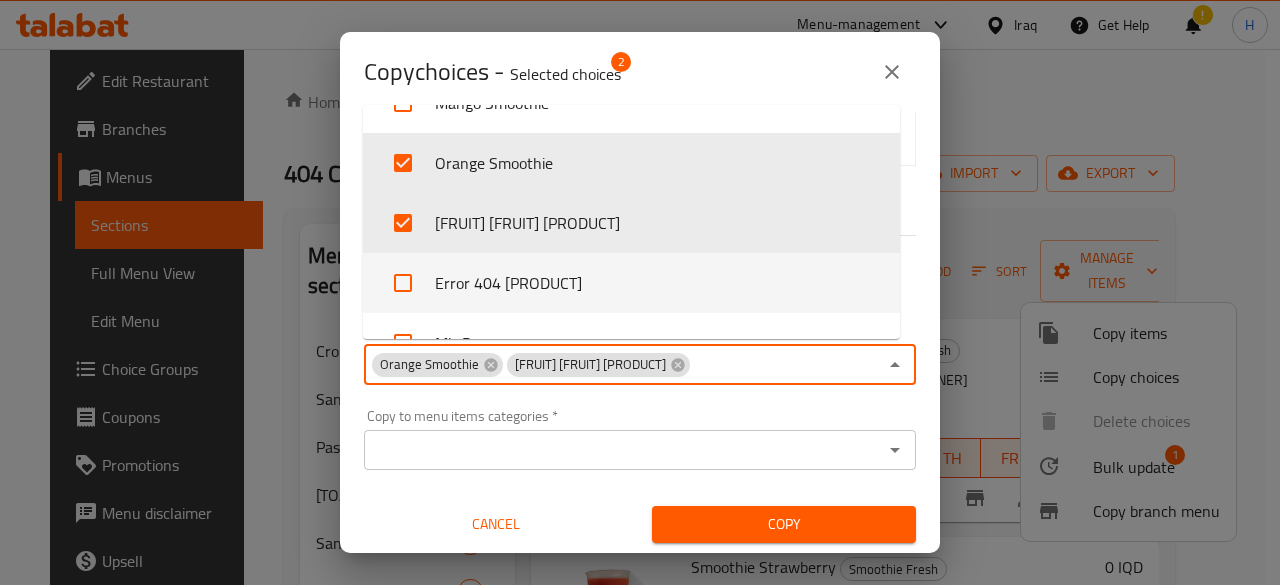 click on "Error 404 Smothie" at bounding box center (631, 283) 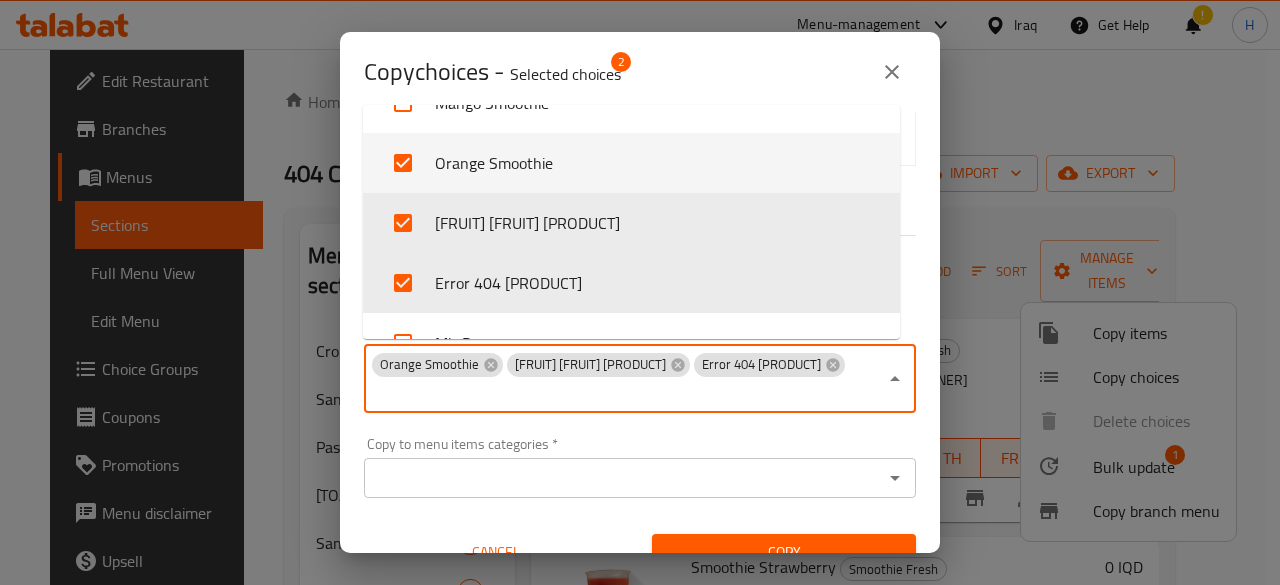 scroll, scrollTop: 3800, scrollLeft: 0, axis: vertical 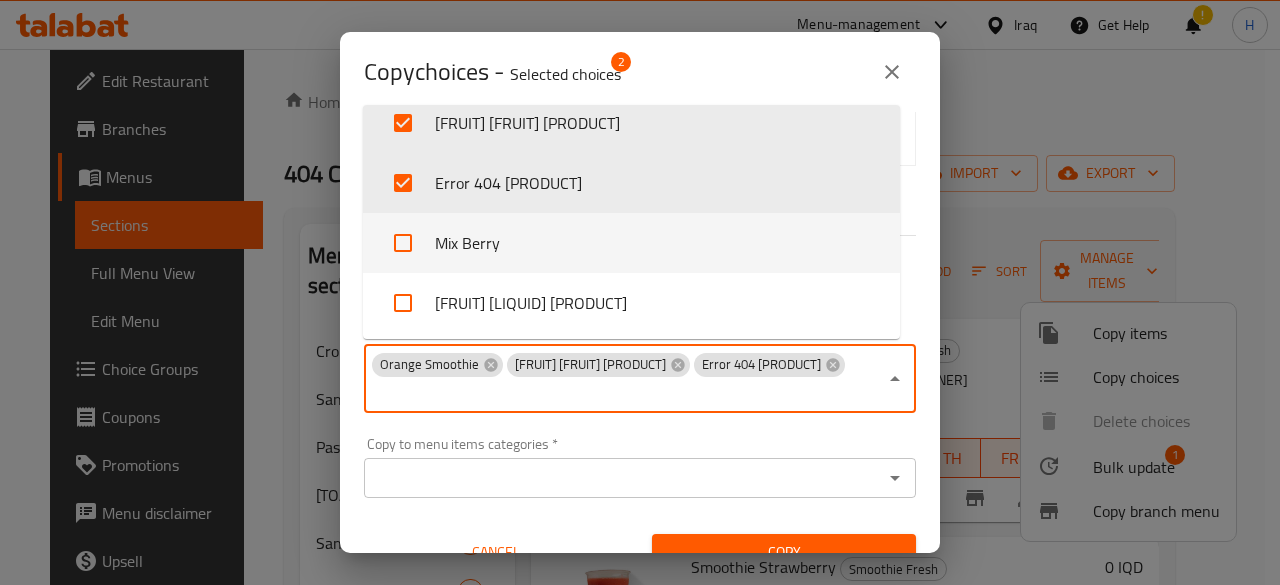 click on "Mix Berry" at bounding box center [631, 243] 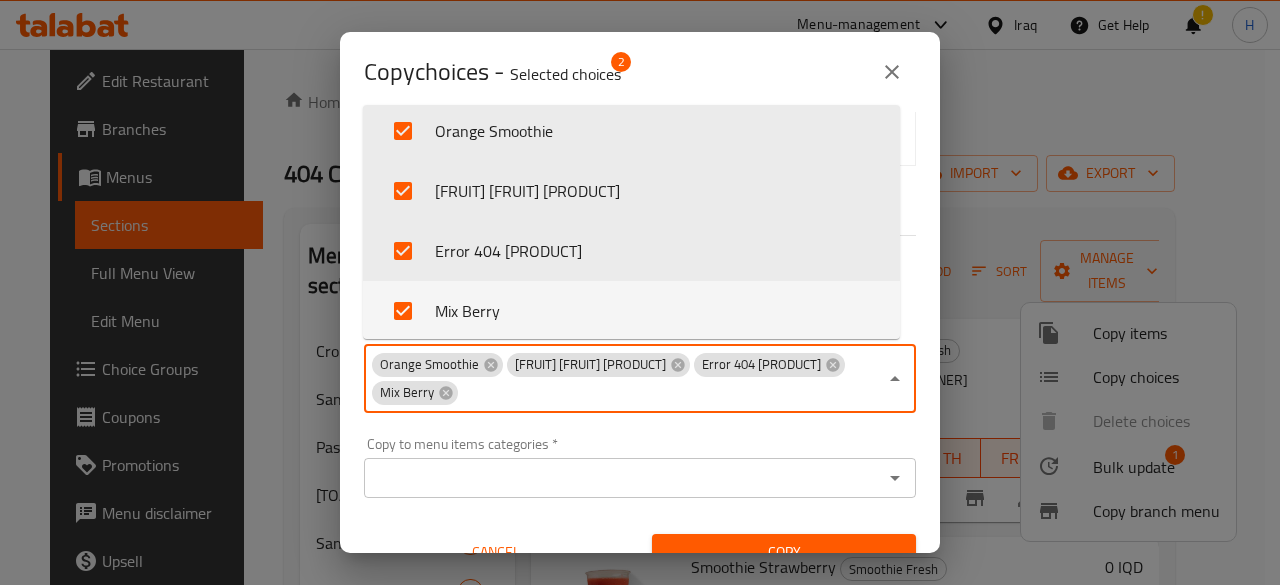 click on "Copy to menu items categories   * Copy to menu items categories  *" at bounding box center [640, 467] 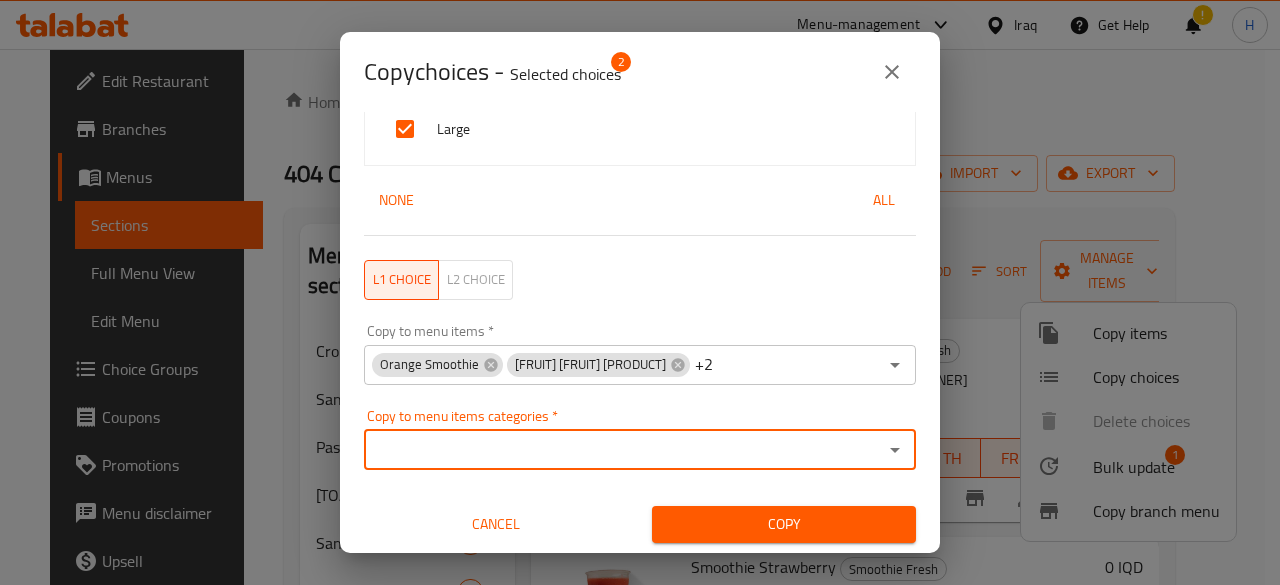 click on "Copy" at bounding box center [784, 524] 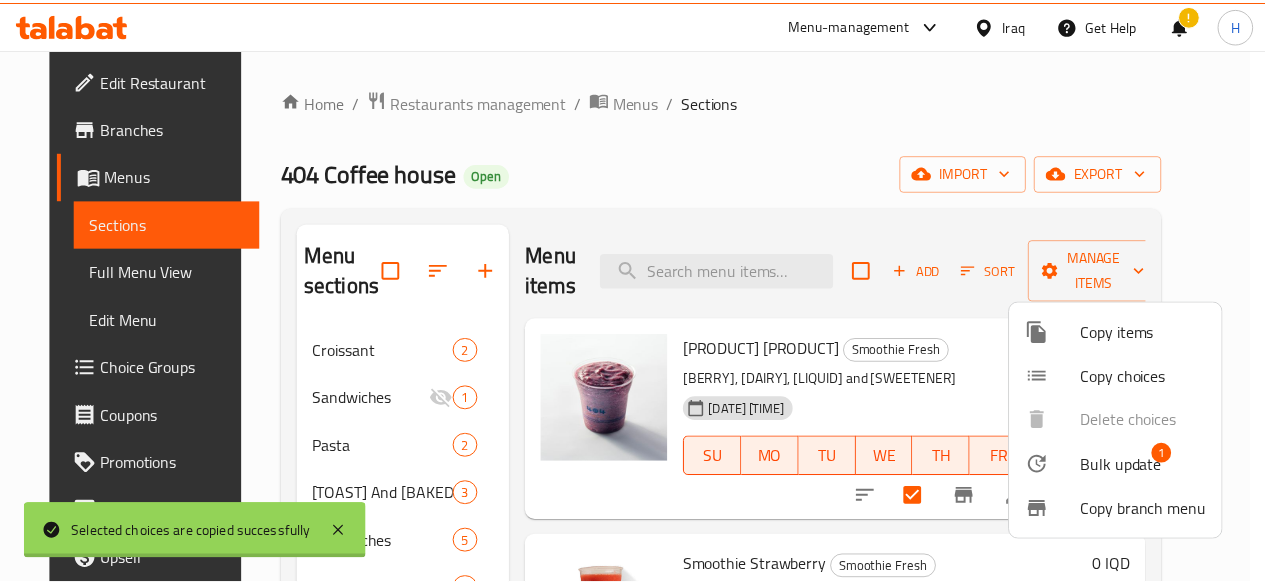 scroll, scrollTop: 4, scrollLeft: 0, axis: vertical 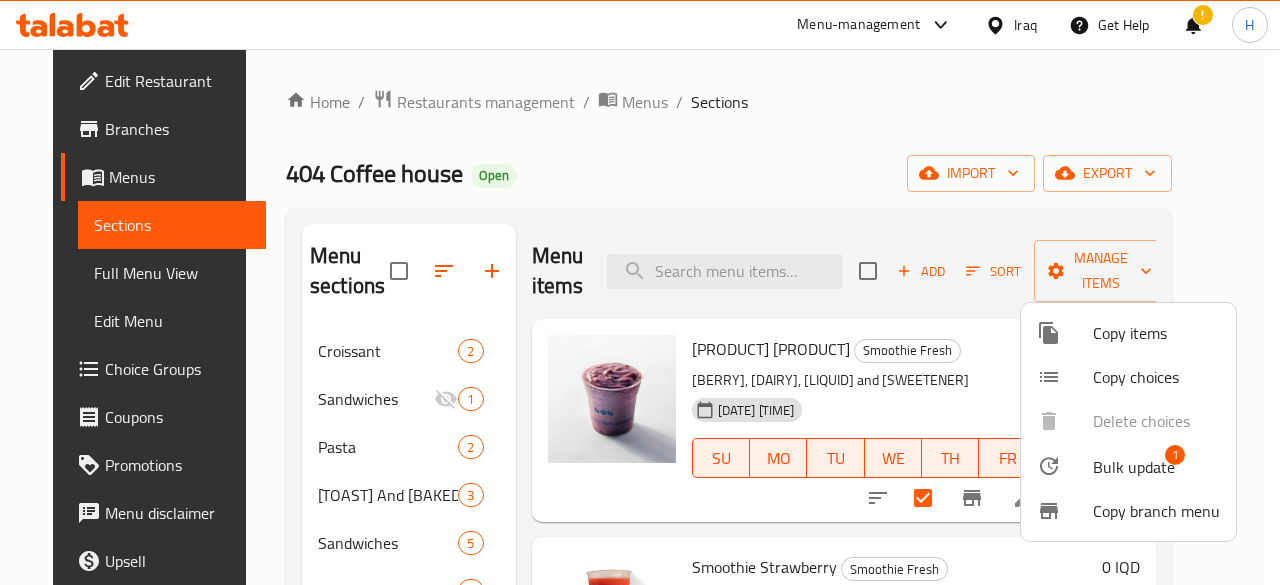 click at bounding box center [640, 292] 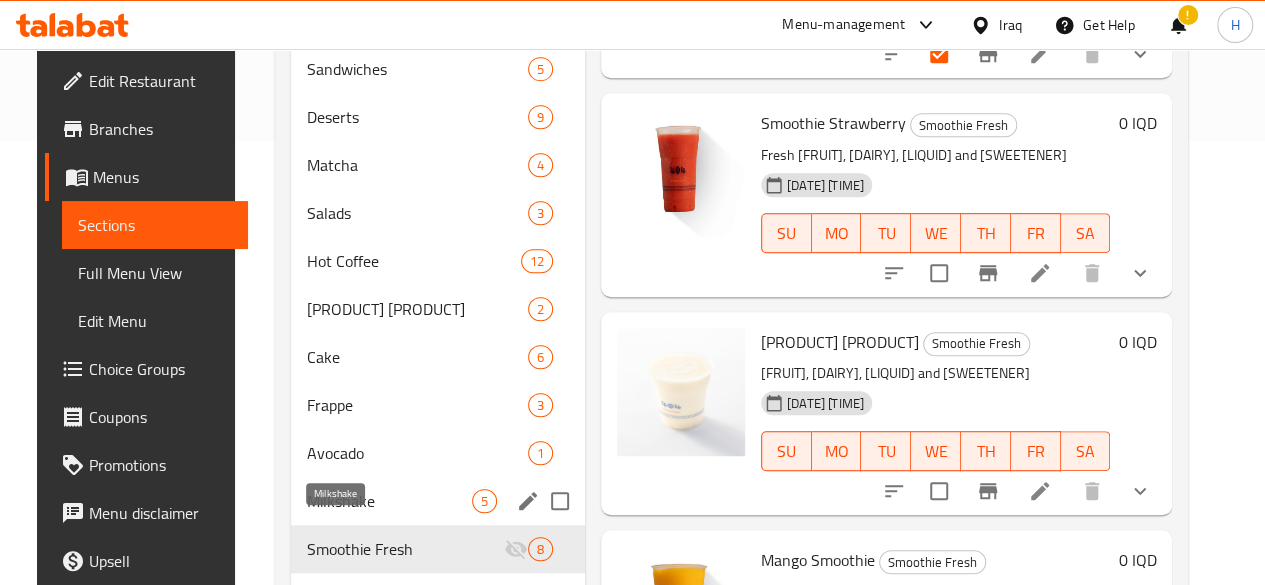 scroll, scrollTop: 600, scrollLeft: 0, axis: vertical 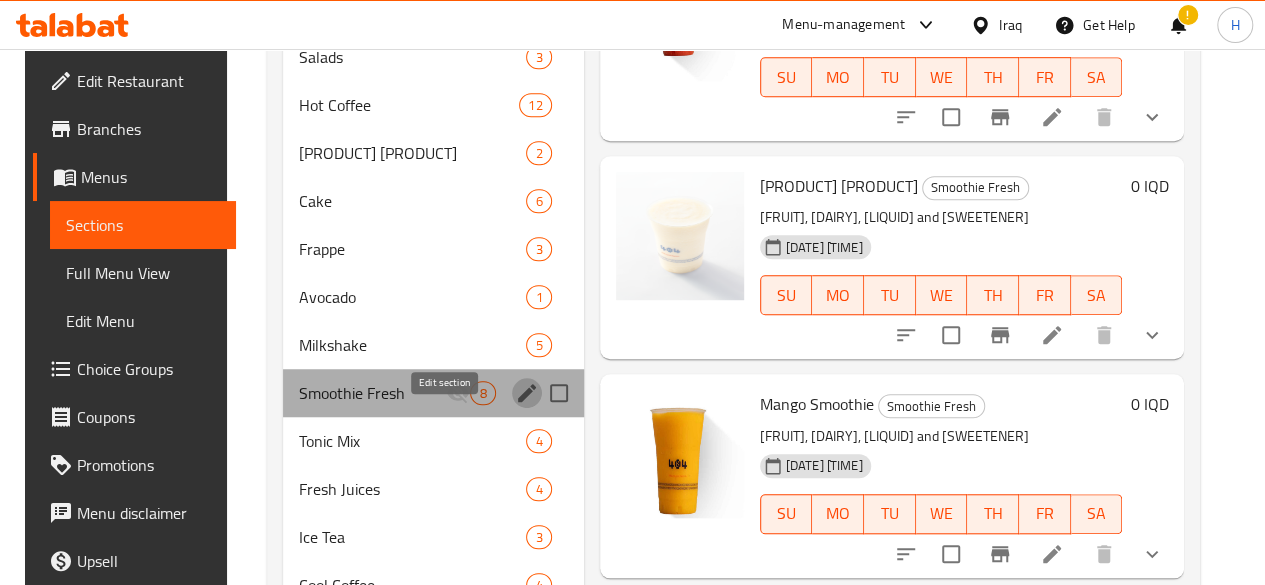 click 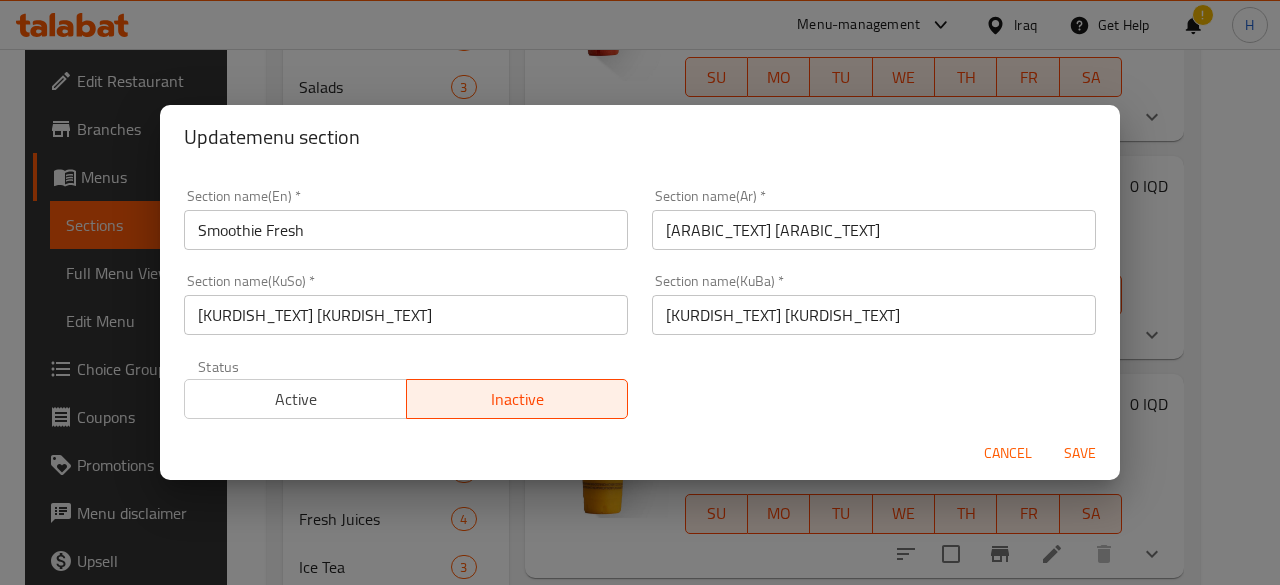 click on "Active" at bounding box center (296, 399) 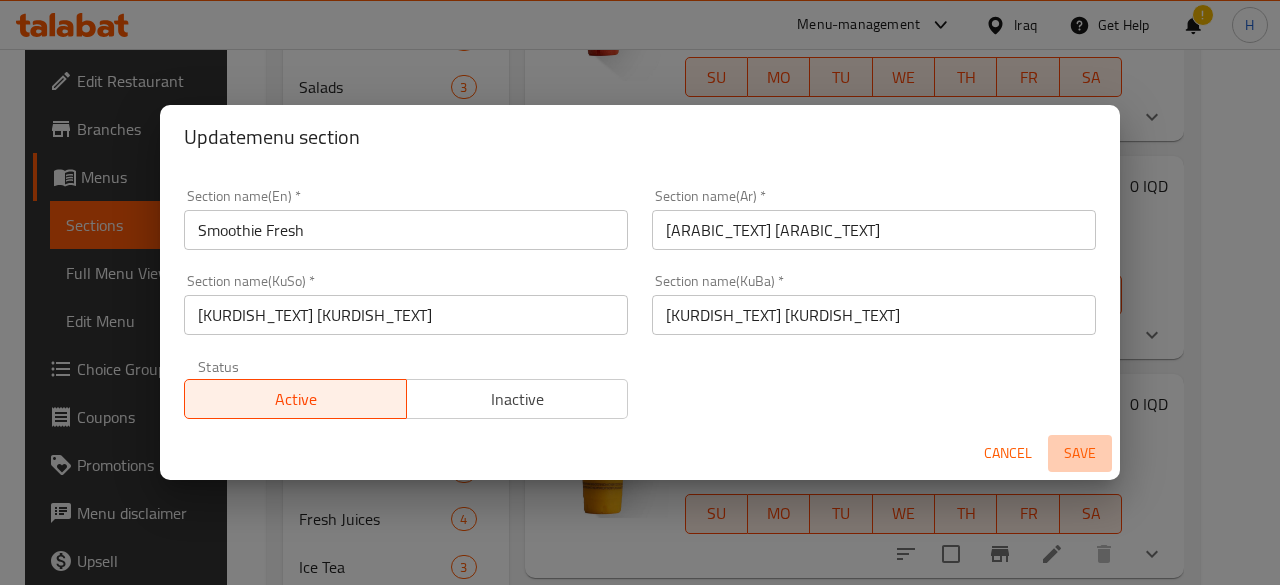 click on "Save" at bounding box center [1080, 453] 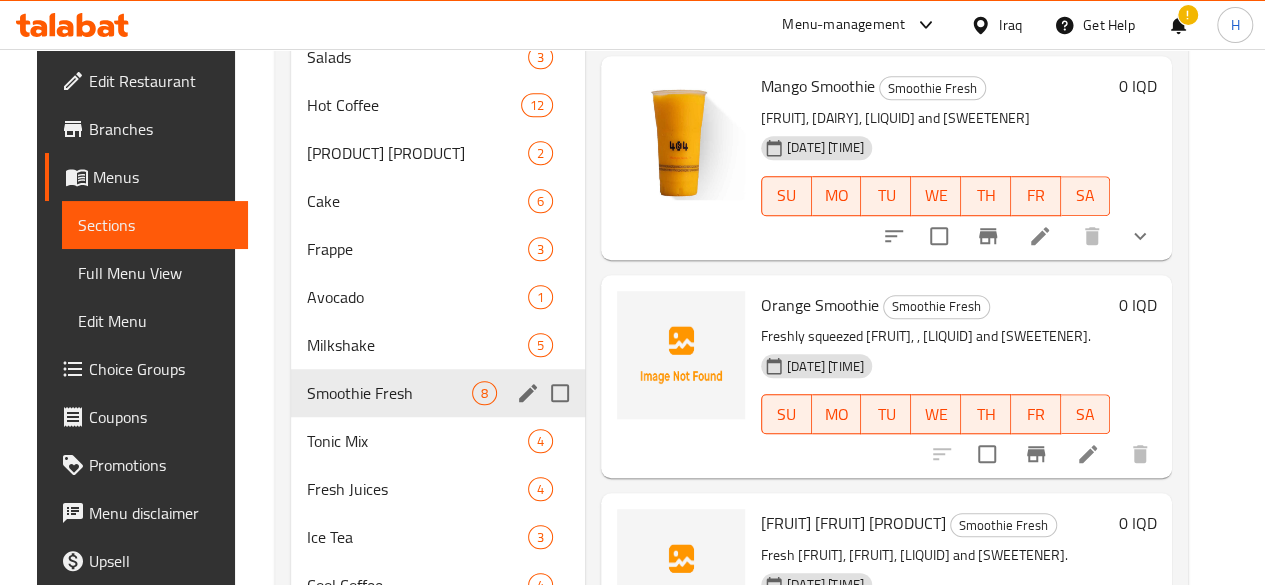 scroll, scrollTop: 400, scrollLeft: 0, axis: vertical 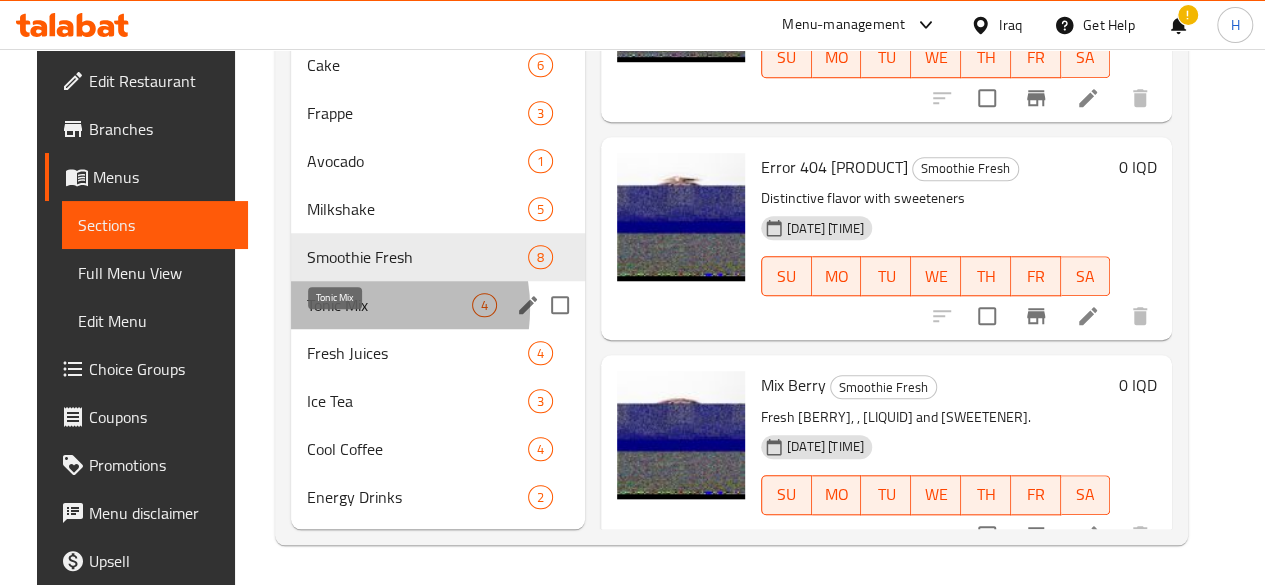 click on "Tonic Mix" at bounding box center [389, 305] 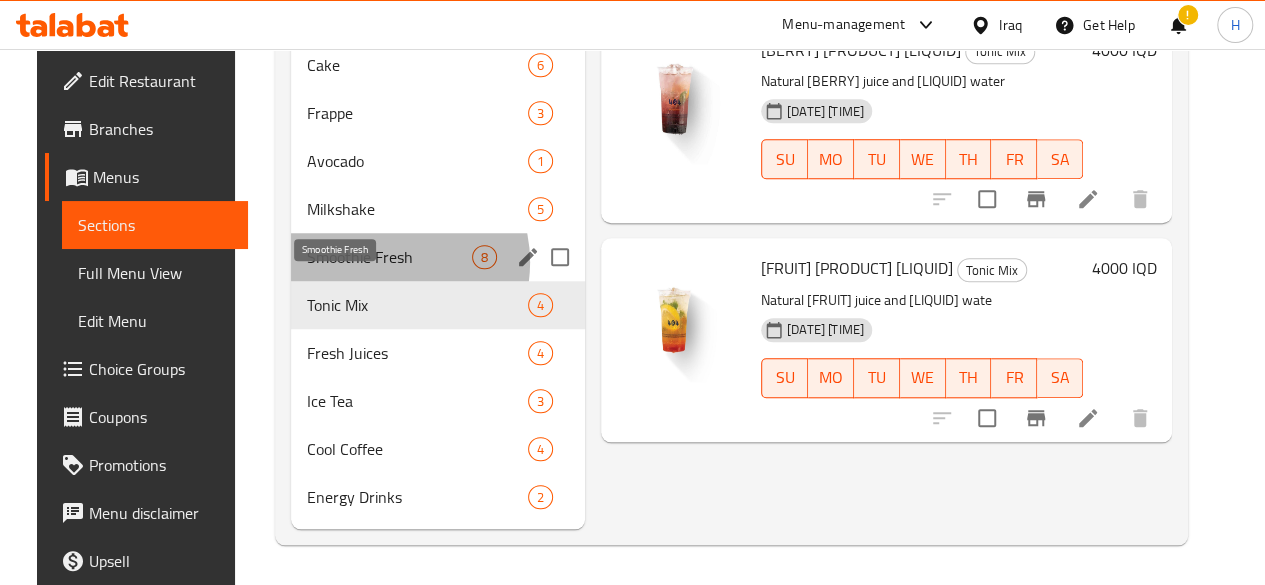 click on "Smoothie Fresh" at bounding box center [389, 257] 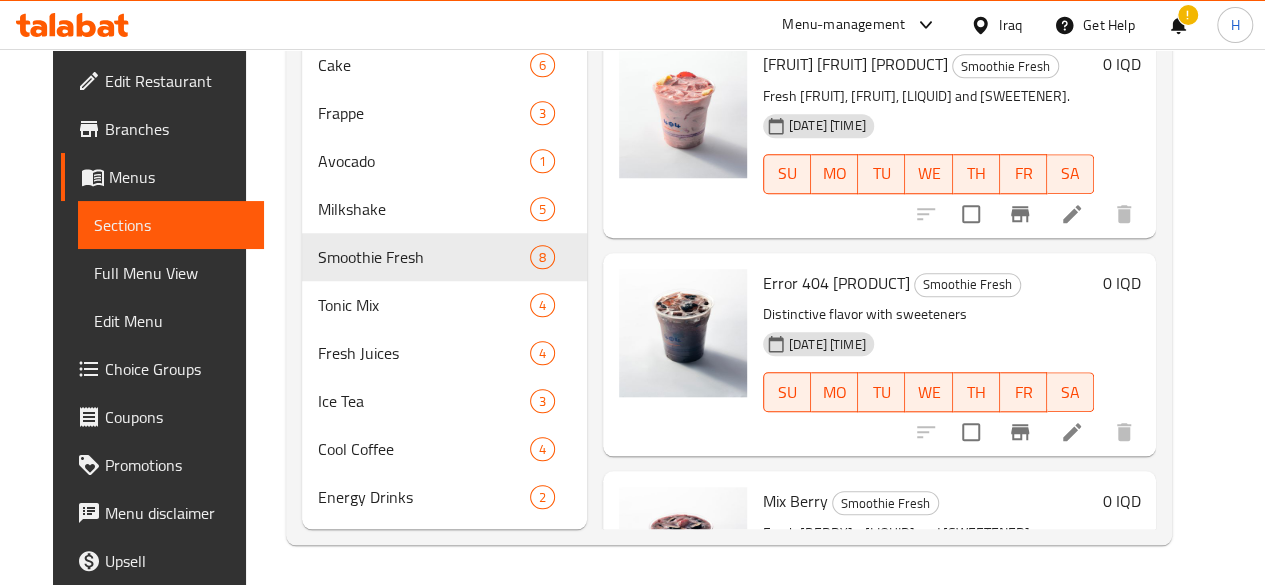 scroll, scrollTop: 757, scrollLeft: 0, axis: vertical 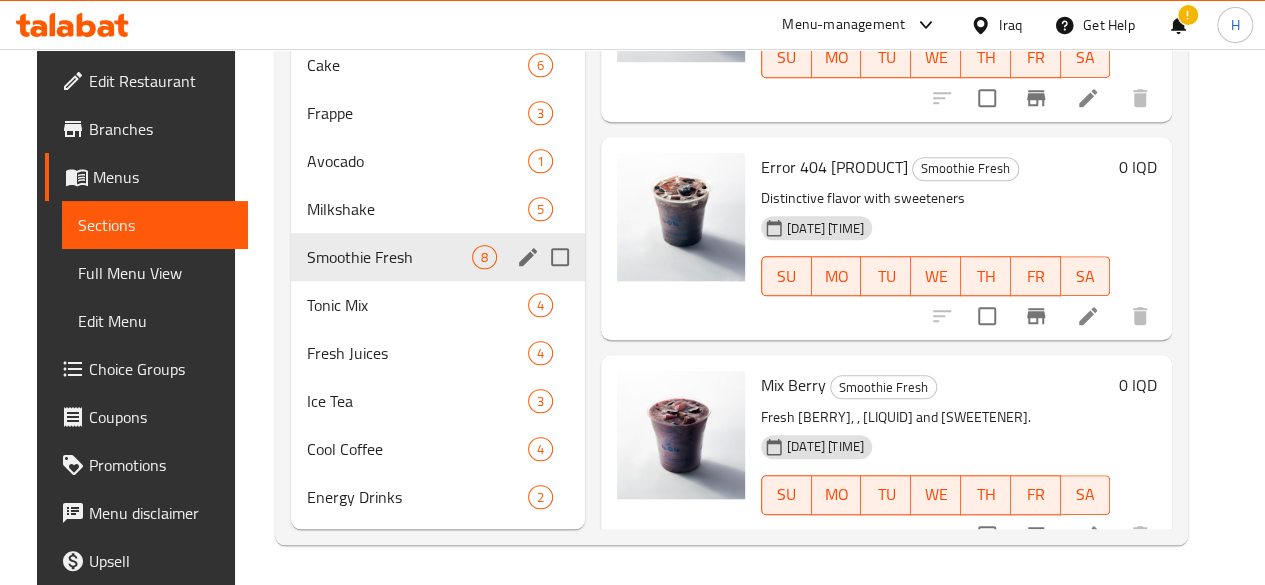 click at bounding box center (560, 257) 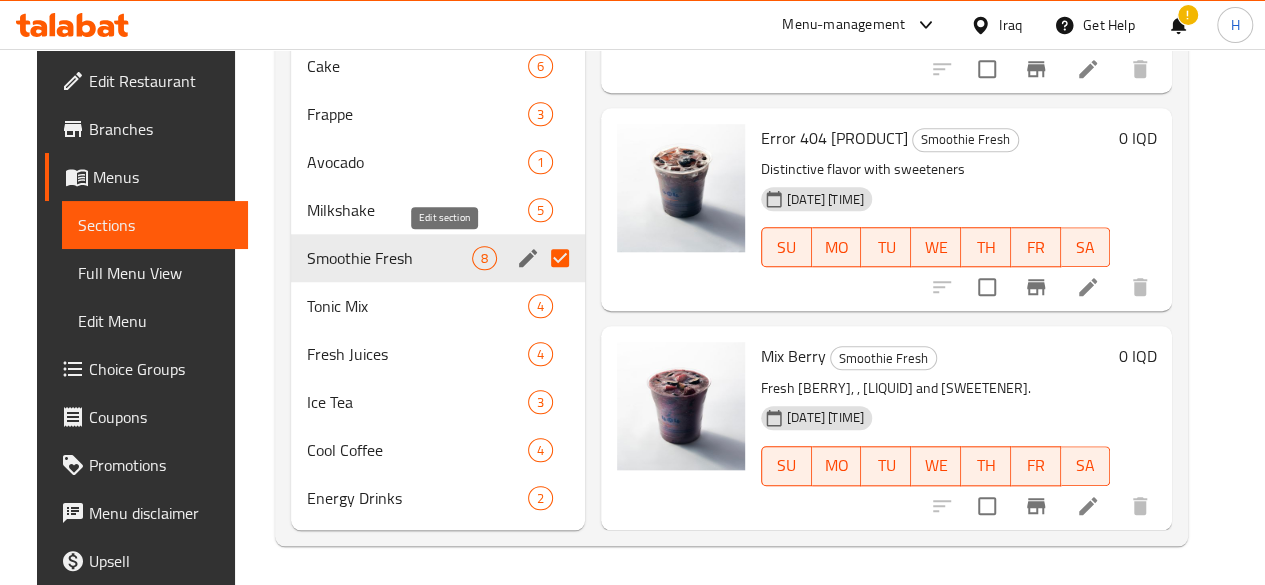 click 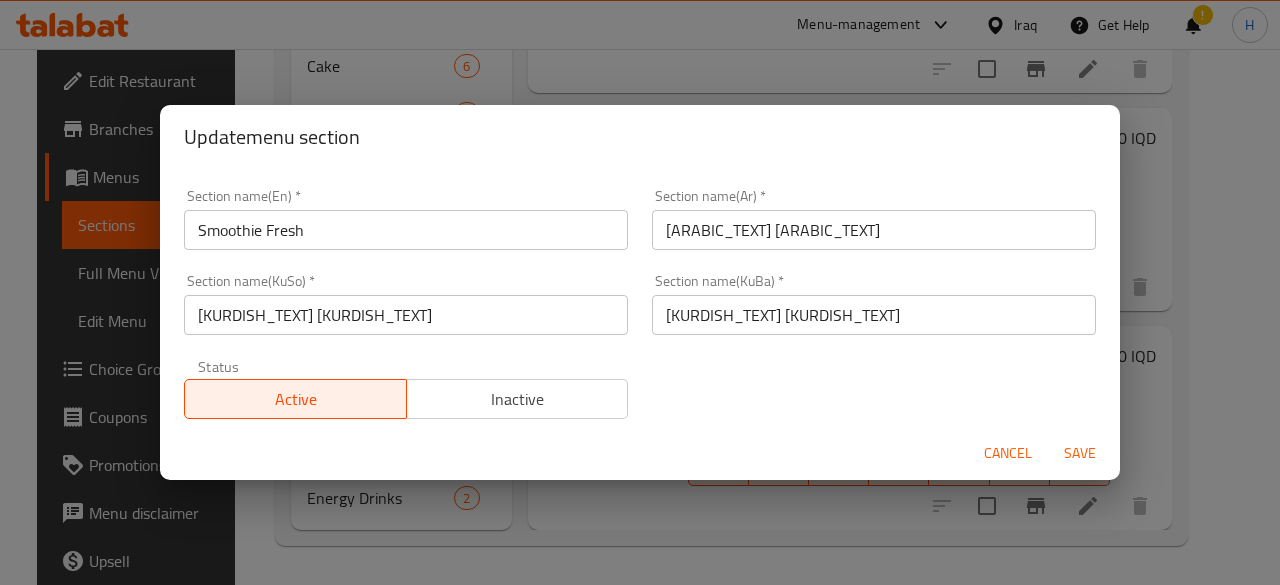 drag, startPoint x: 440, startPoint y: 389, endPoint x: 465, endPoint y: 389, distance: 25 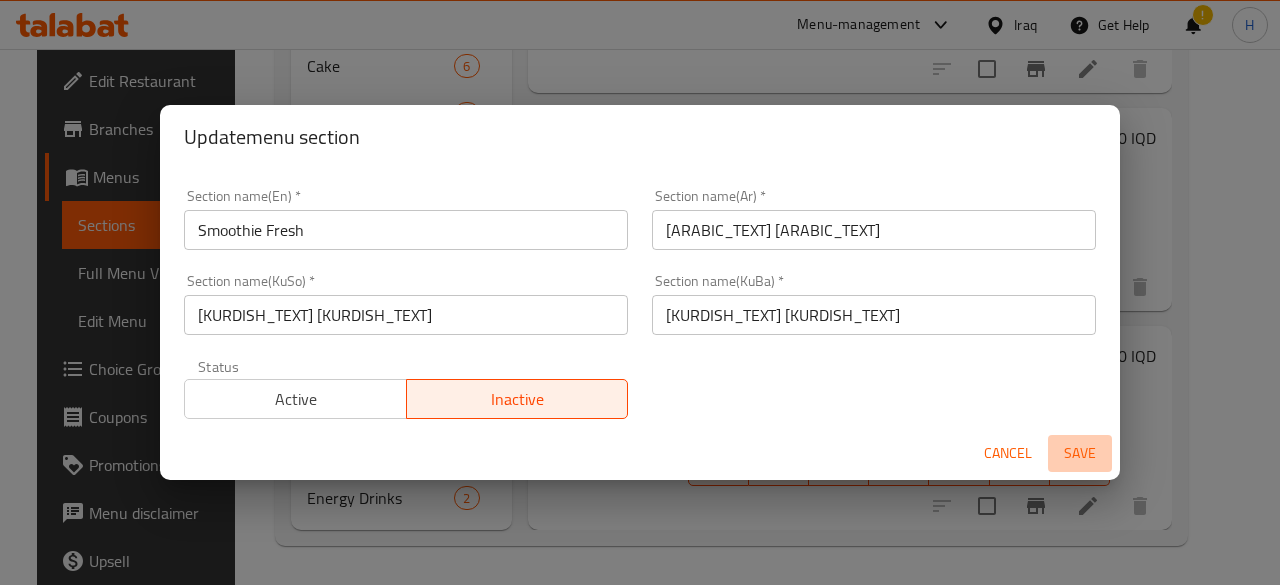 click on "Save" at bounding box center (1080, 453) 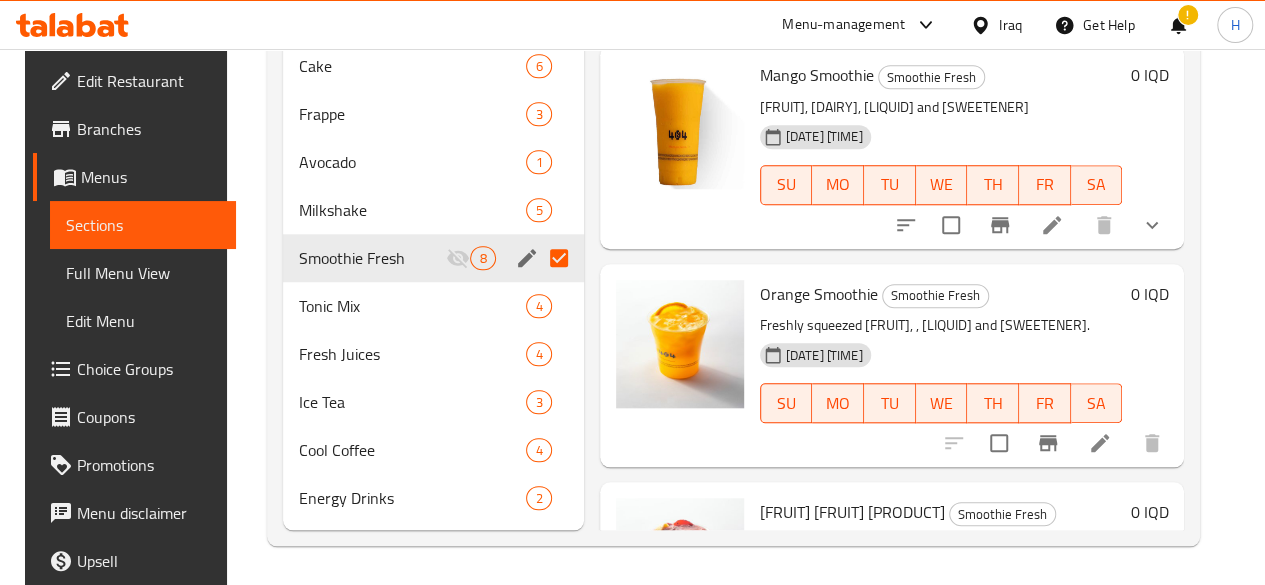 scroll, scrollTop: 157, scrollLeft: 0, axis: vertical 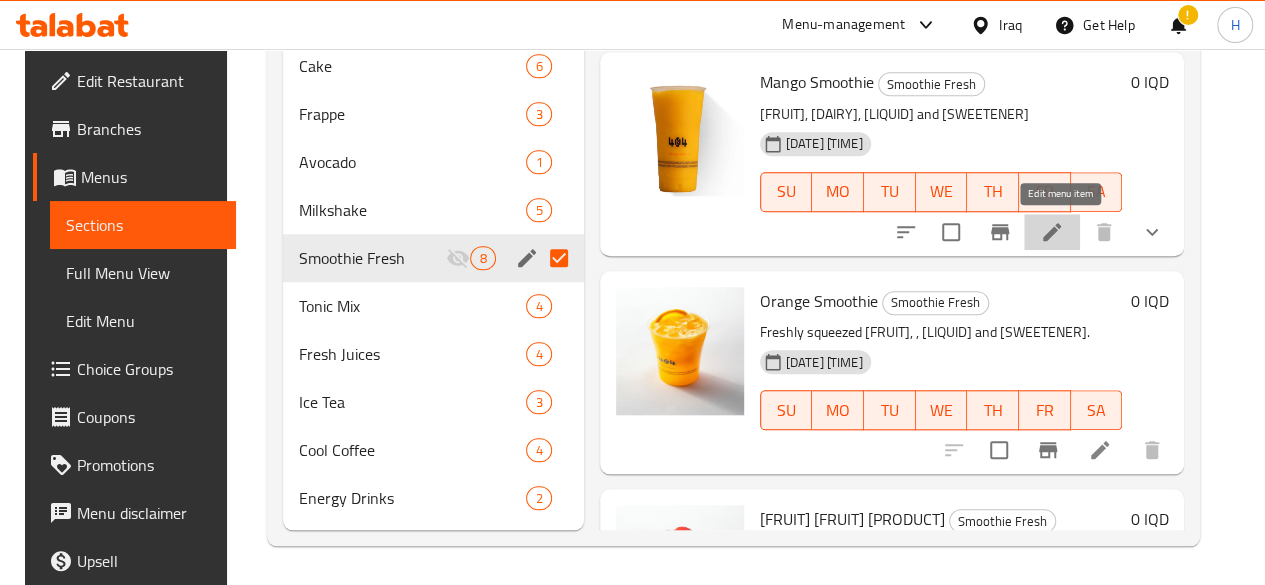 click 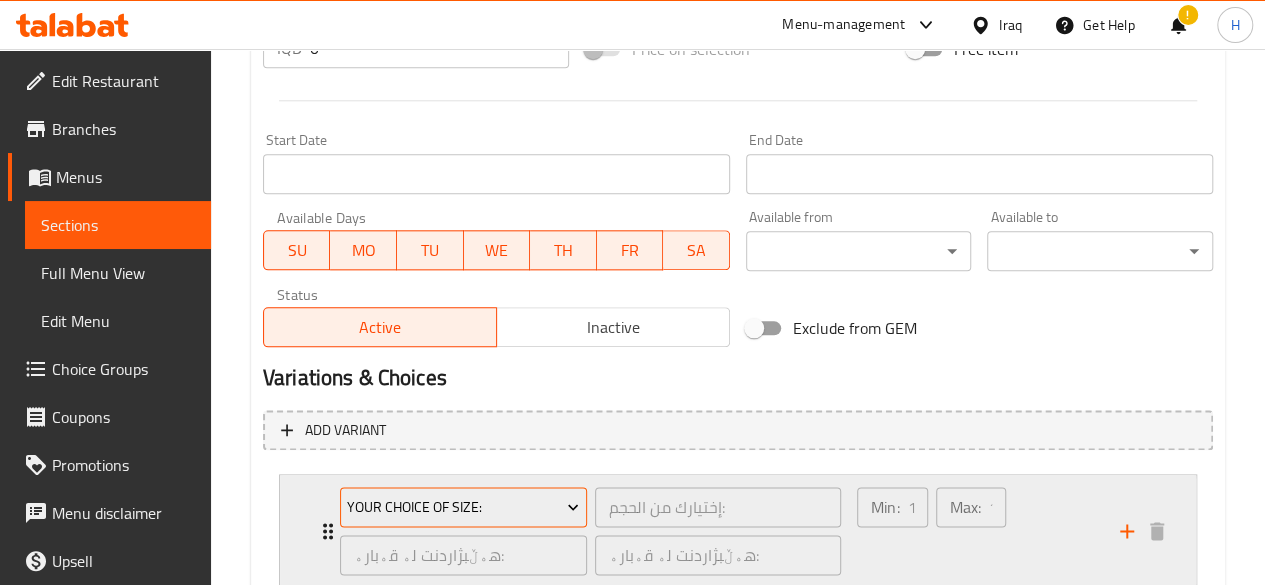 scroll, scrollTop: 1167, scrollLeft: 0, axis: vertical 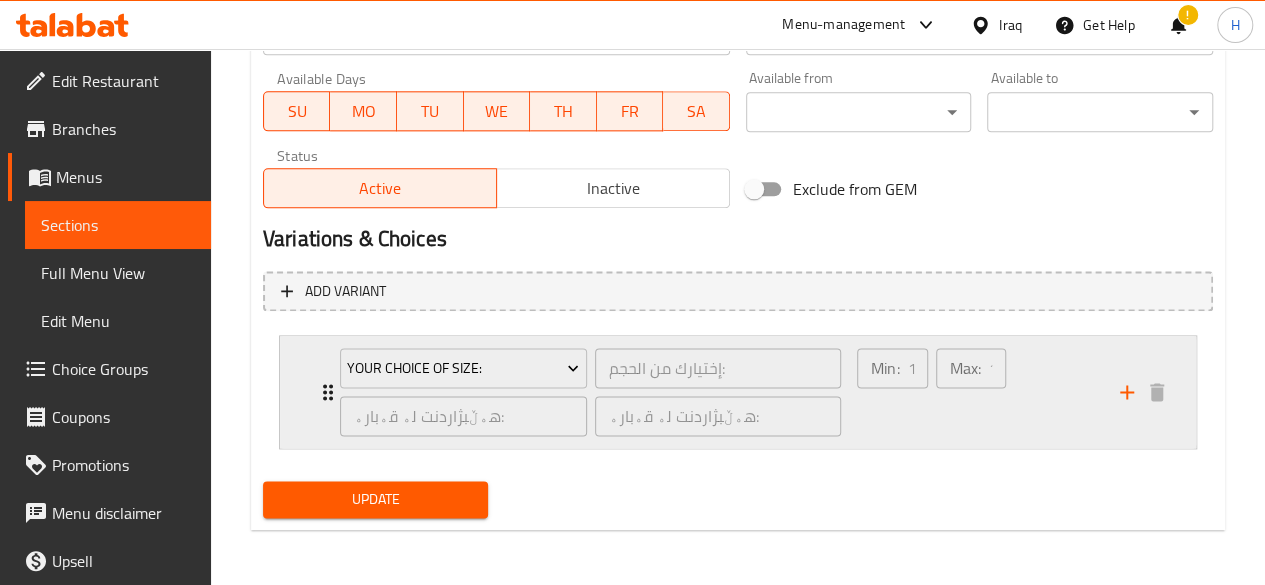 click on "Your Choice Of Size:              إختيارك من الحجم: ​ هەڵبژاردنت لە قەبارە: ​ هەڵبژاردنت لە قەبارە: ​ Min: 1 ​ Max: 1 ​" at bounding box center [738, 392] 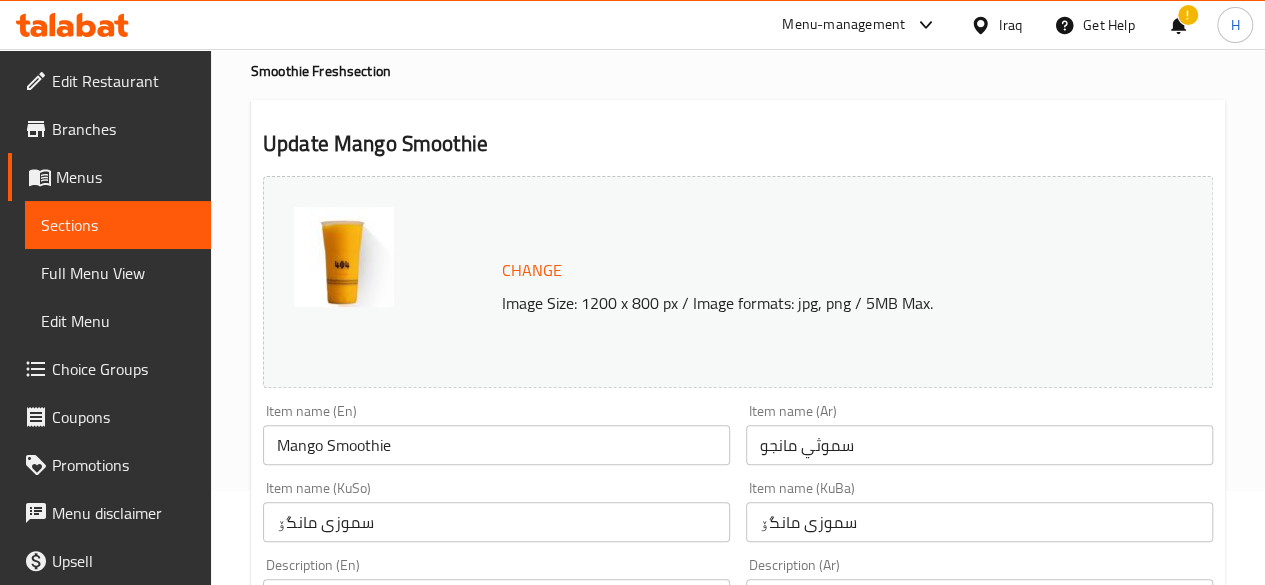 scroll, scrollTop: 0, scrollLeft: 0, axis: both 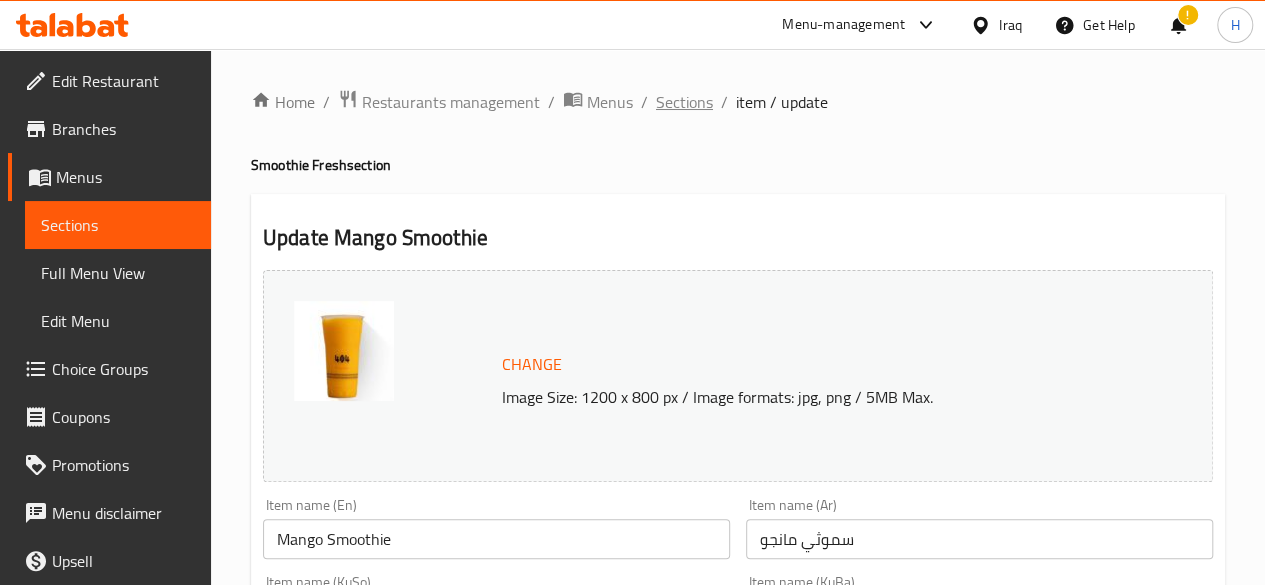 click on "Sections" at bounding box center (684, 102) 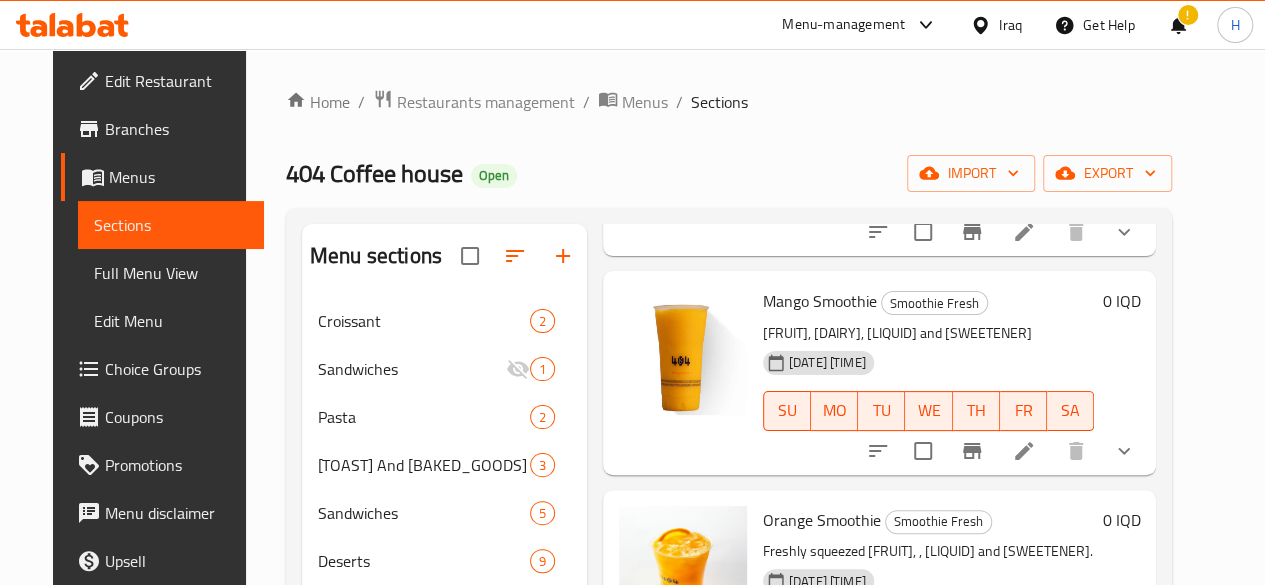 scroll, scrollTop: 757, scrollLeft: 0, axis: vertical 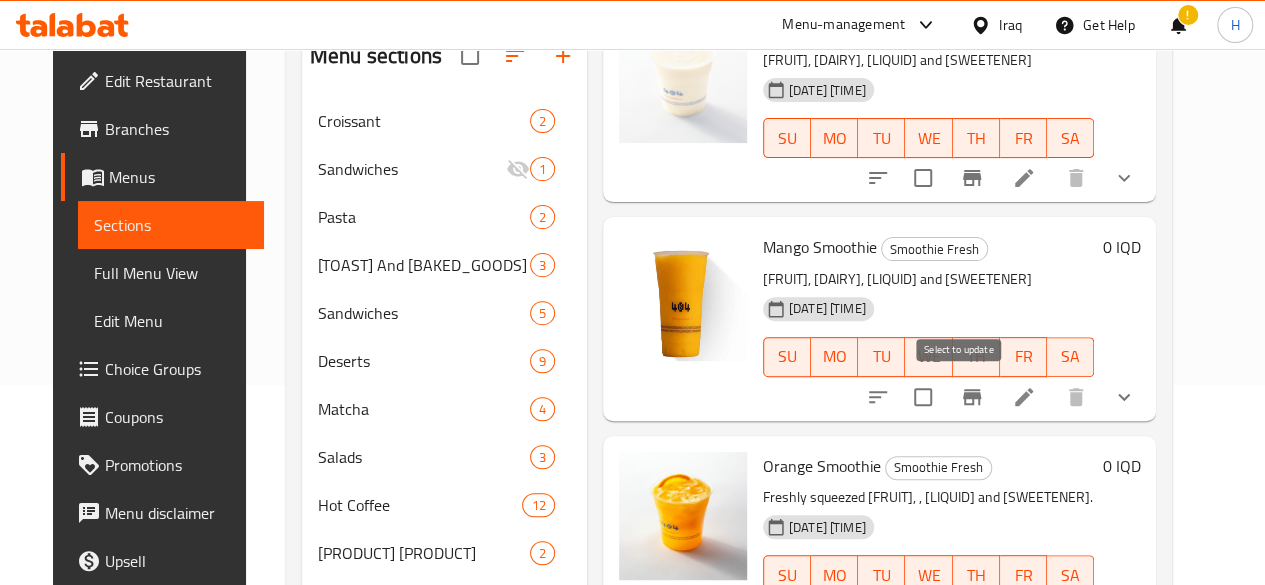 click at bounding box center [923, 397] 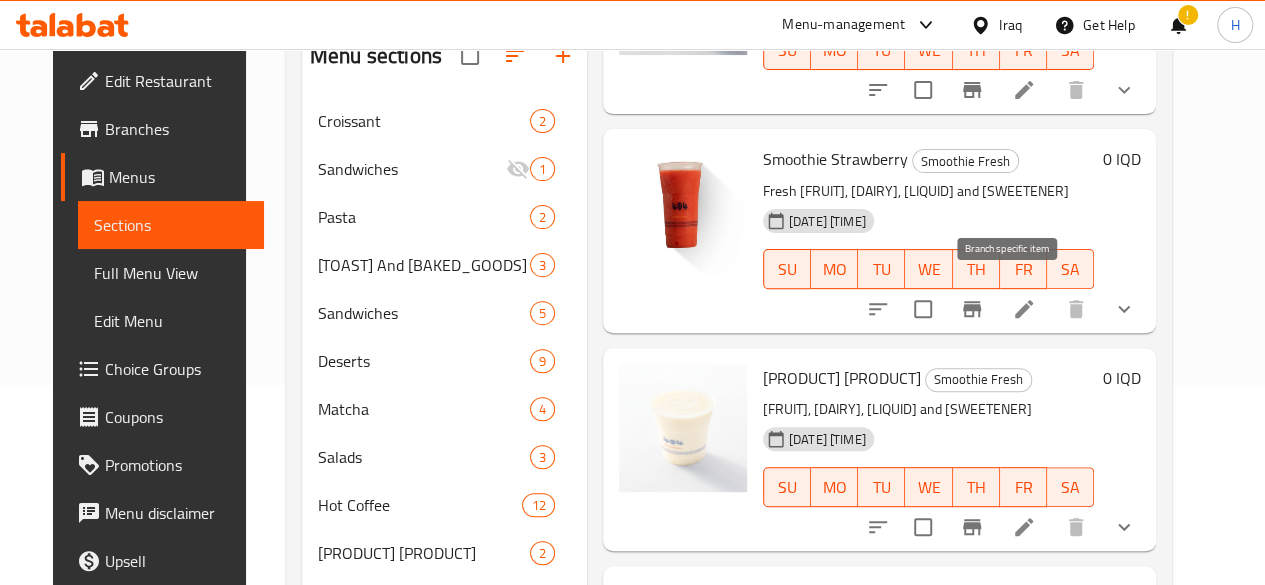 scroll, scrollTop: 0, scrollLeft: 0, axis: both 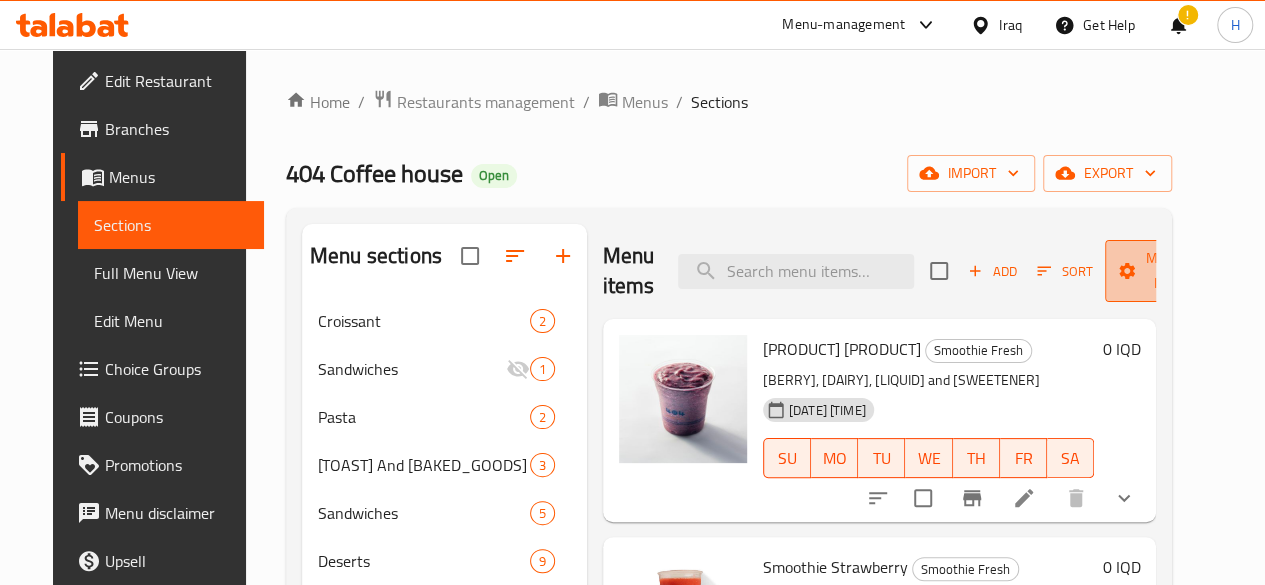 click on "Manage items" at bounding box center [1172, 271] 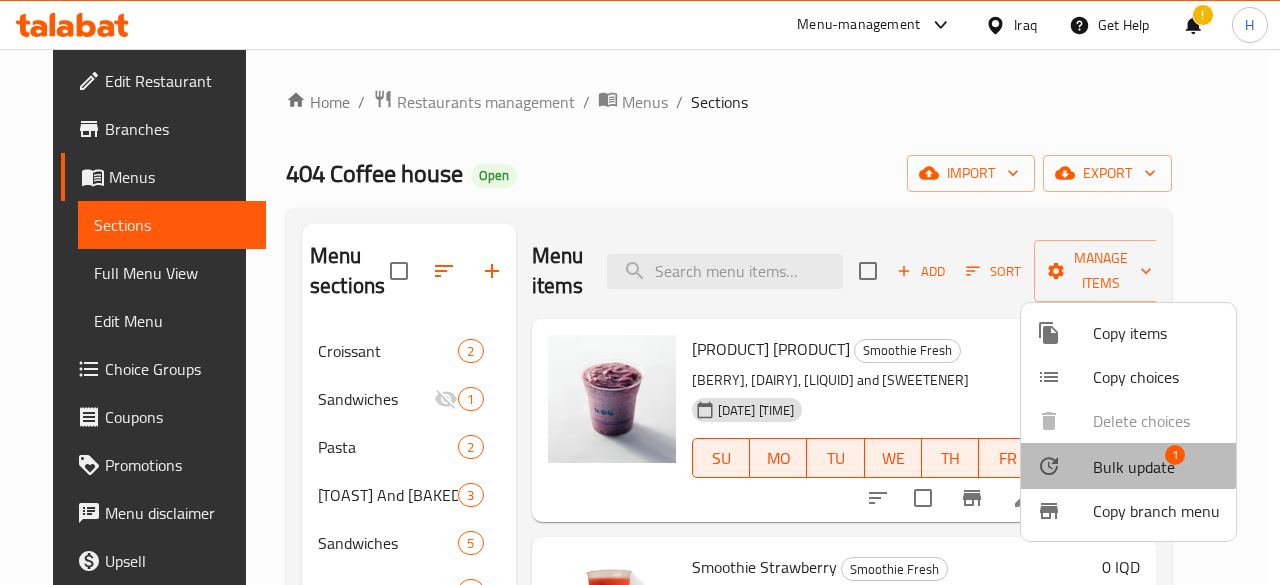 click on "Bulk update" at bounding box center [1134, 467] 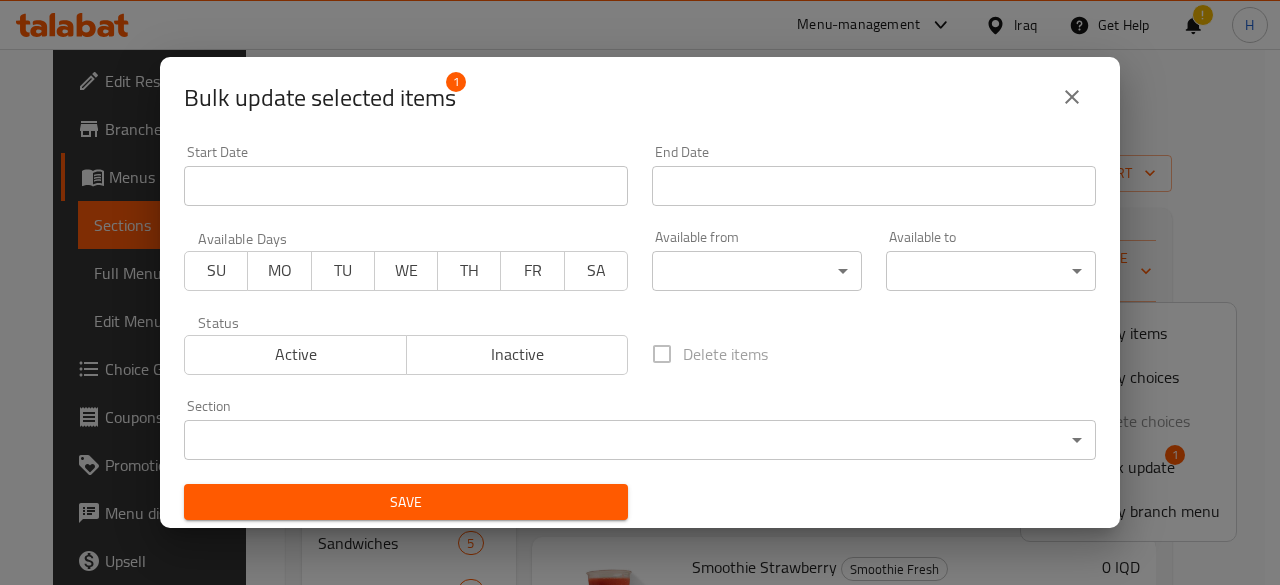 click 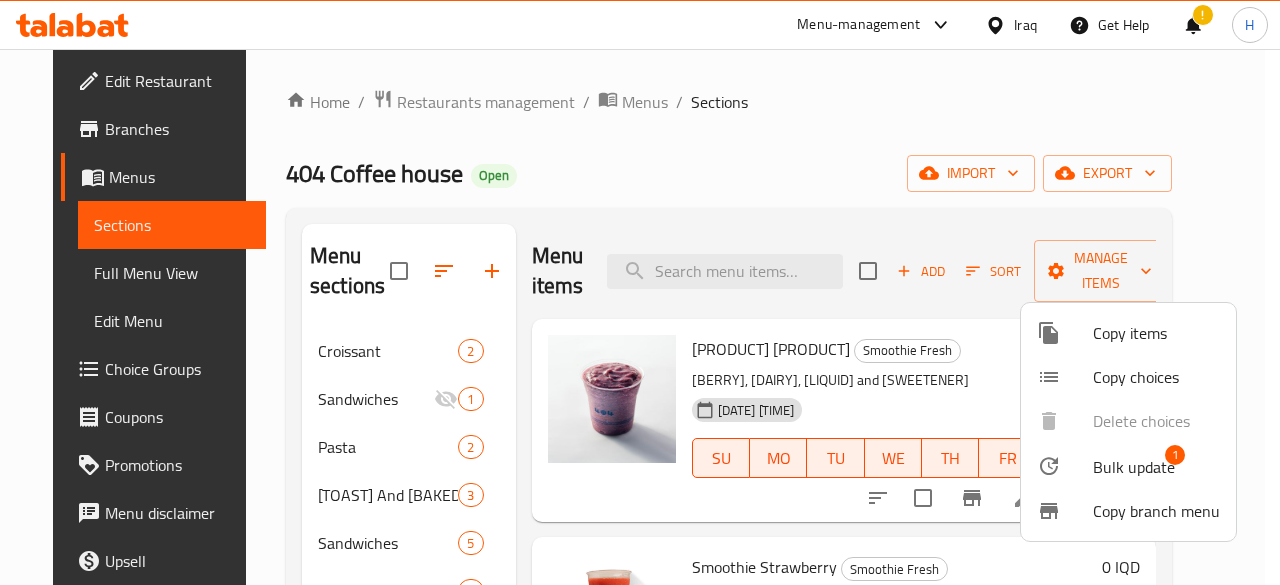 click on "Copy choices" at bounding box center (1156, 377) 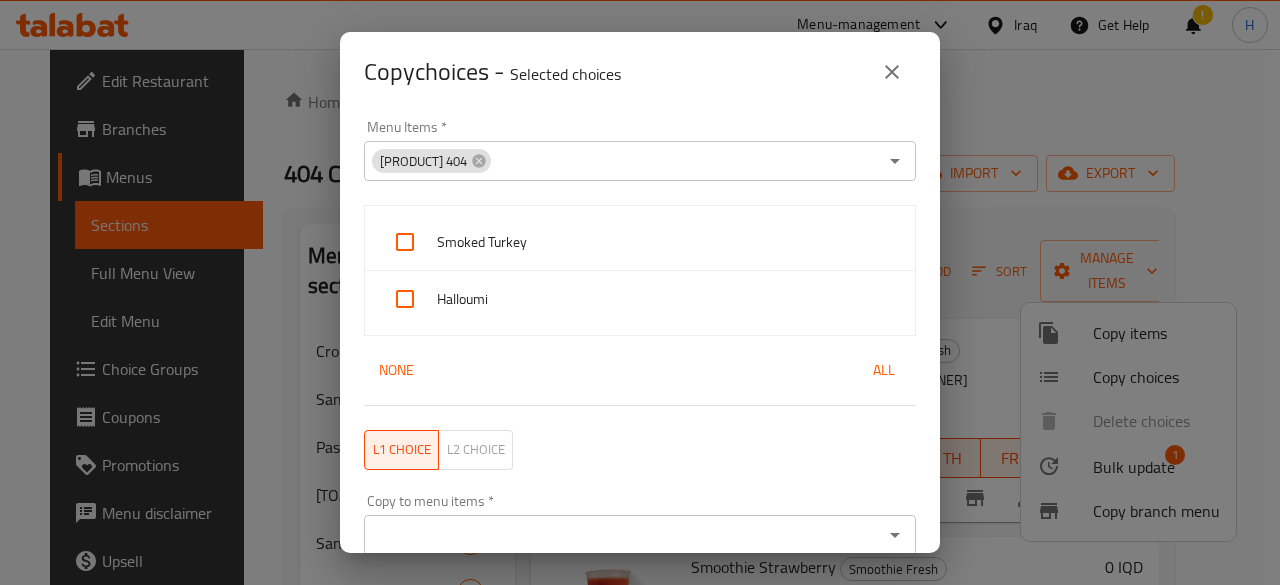 click 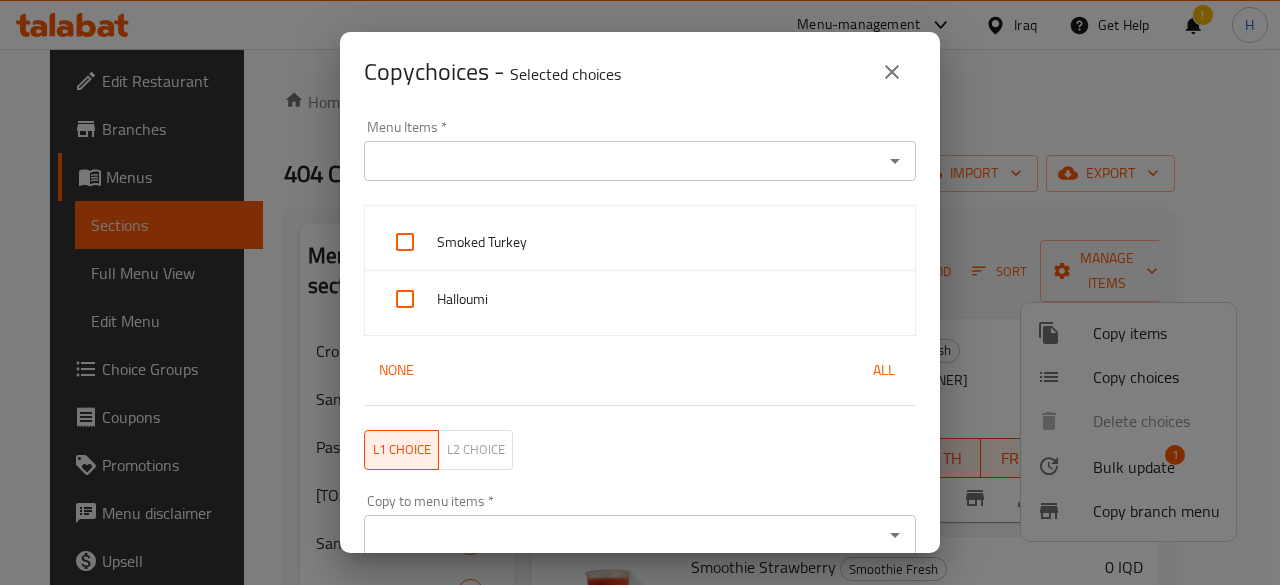 click on "Menu Items   *" at bounding box center (623, 161) 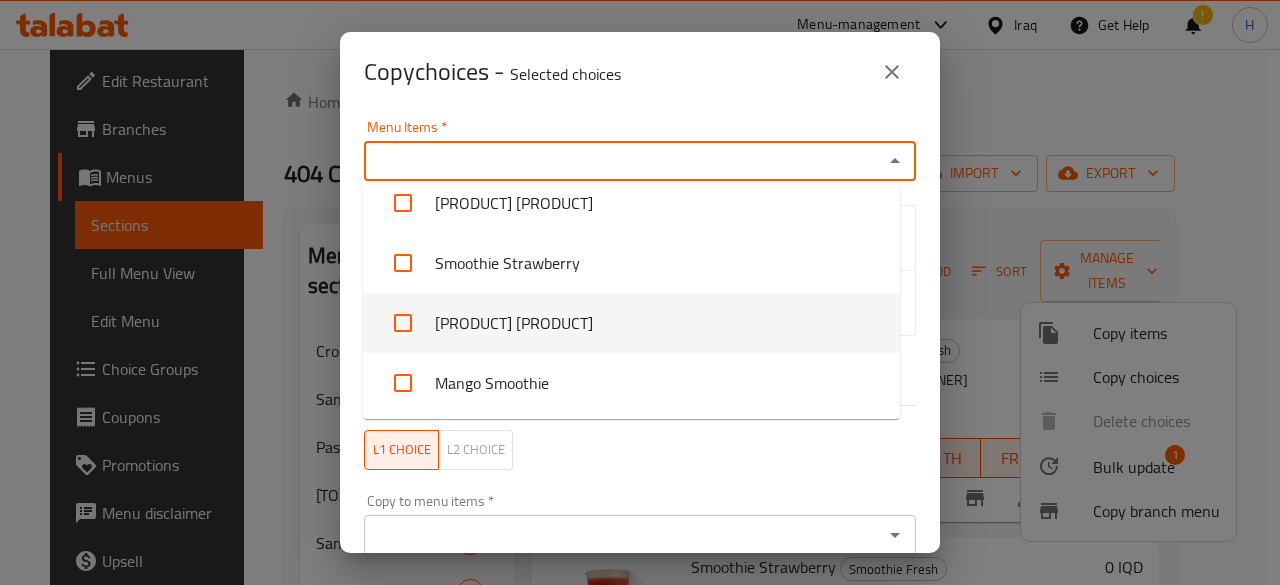scroll, scrollTop: 1500, scrollLeft: 0, axis: vertical 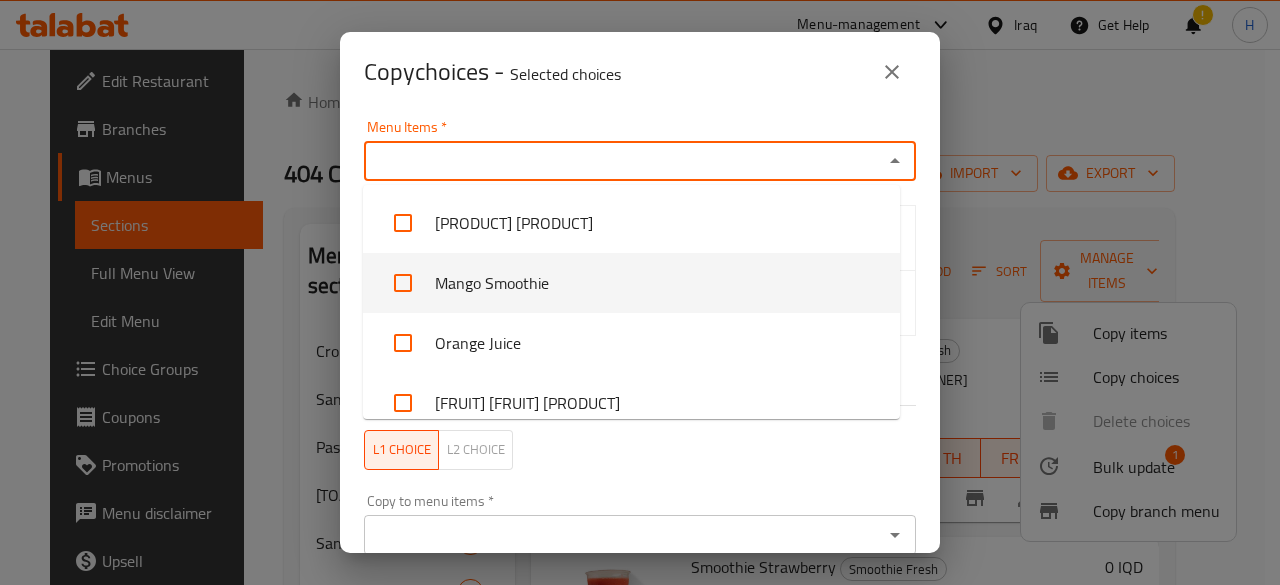 click on "Mango Smoothie" at bounding box center (631, 283) 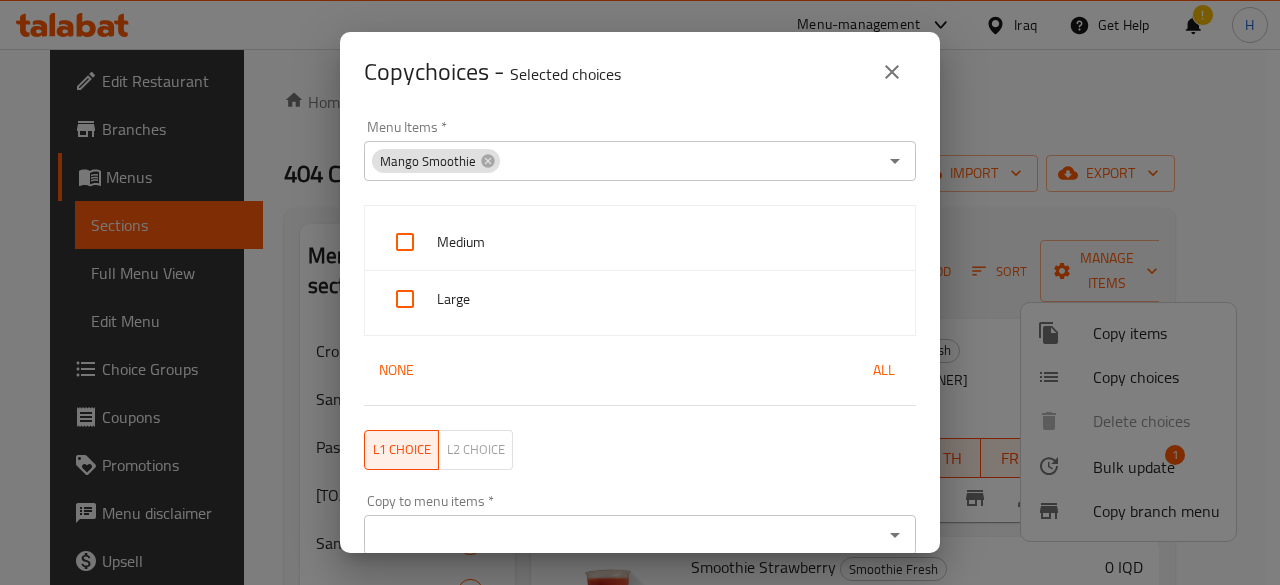 click on "Menu Items   * Mango Smoothie  Menu Items  *" at bounding box center [640, 150] 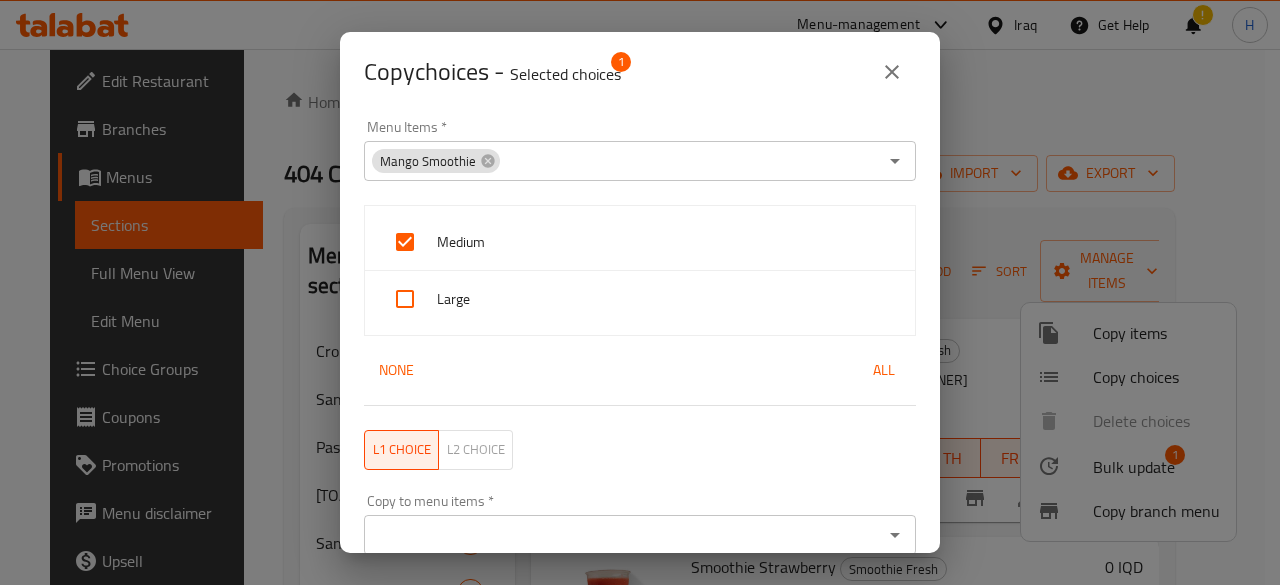 click on "Large" at bounding box center (640, 299) 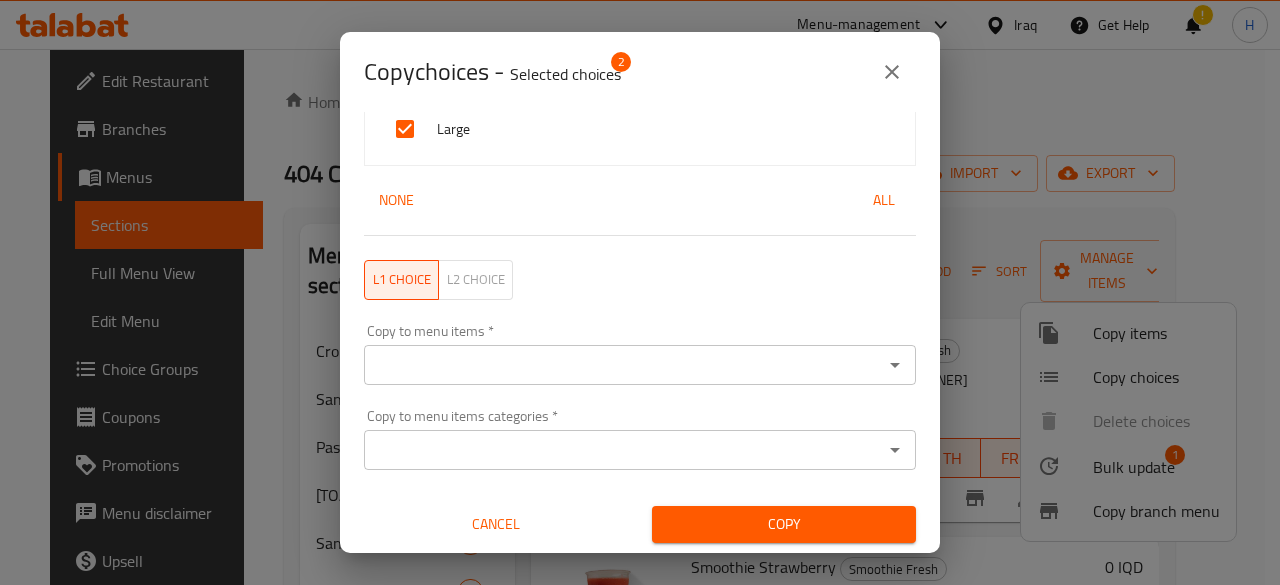 scroll, scrollTop: 170, scrollLeft: 0, axis: vertical 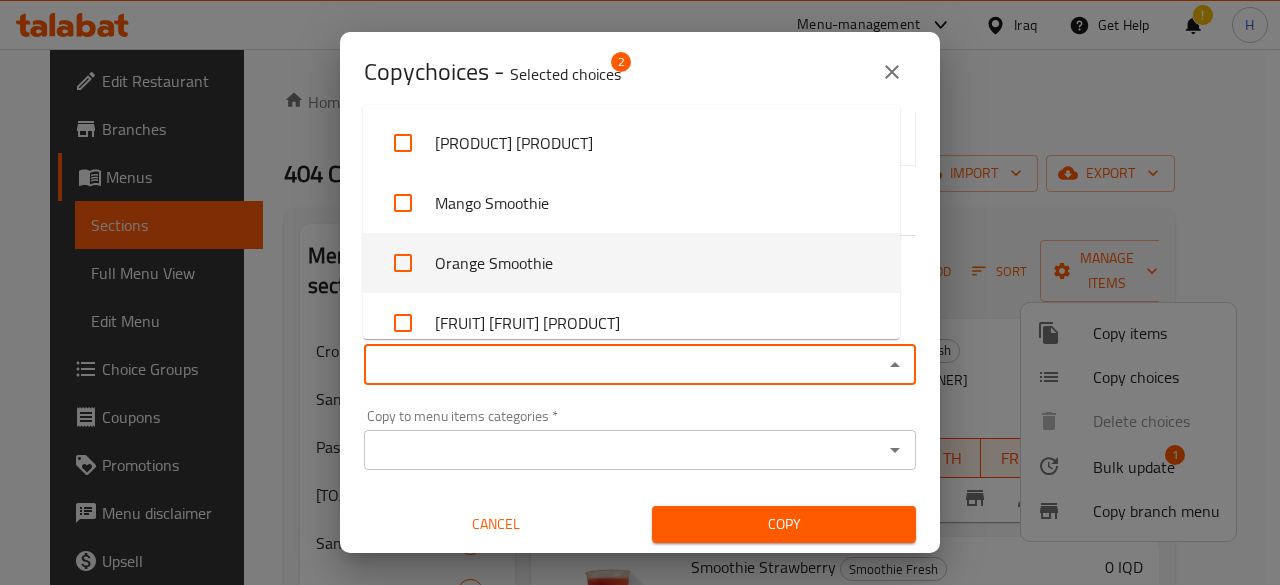 click on "Orange Smoothie" at bounding box center [631, 263] 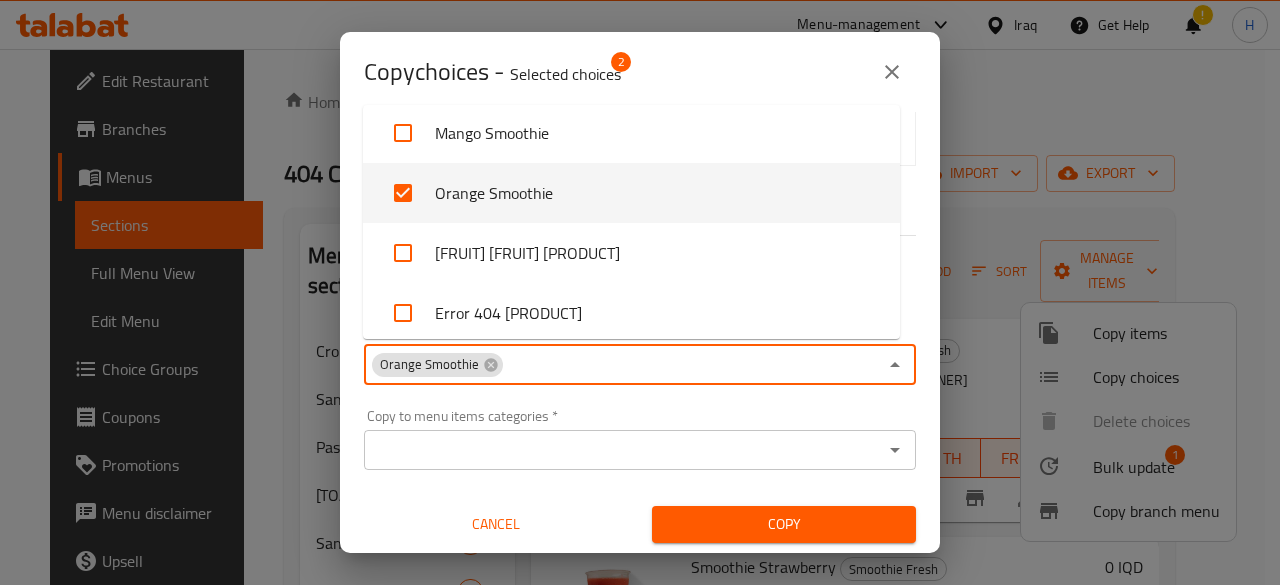 scroll, scrollTop: 3700, scrollLeft: 0, axis: vertical 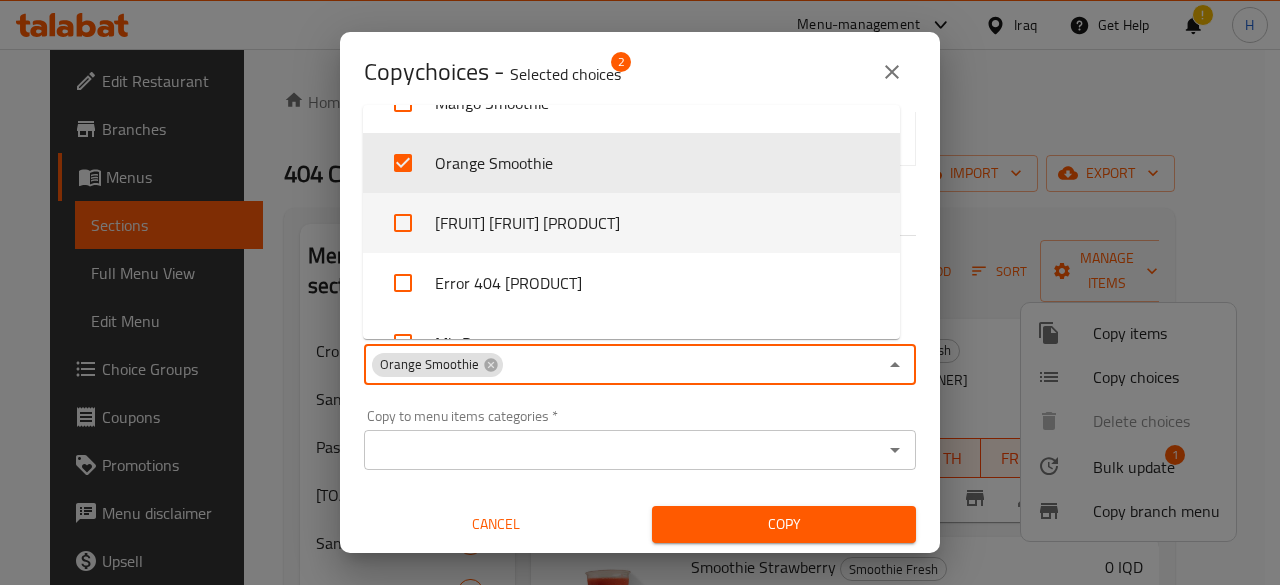 click on "Strawberry Banana Smothie" at bounding box center (631, 223) 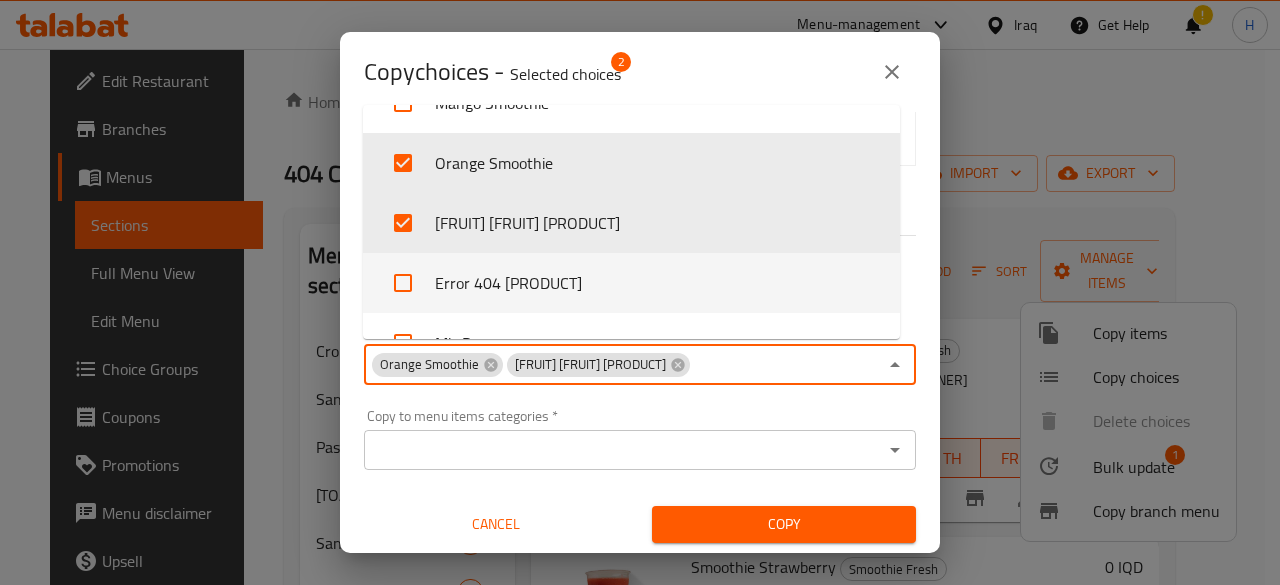 click on "Error 404 Smothie" at bounding box center (631, 283) 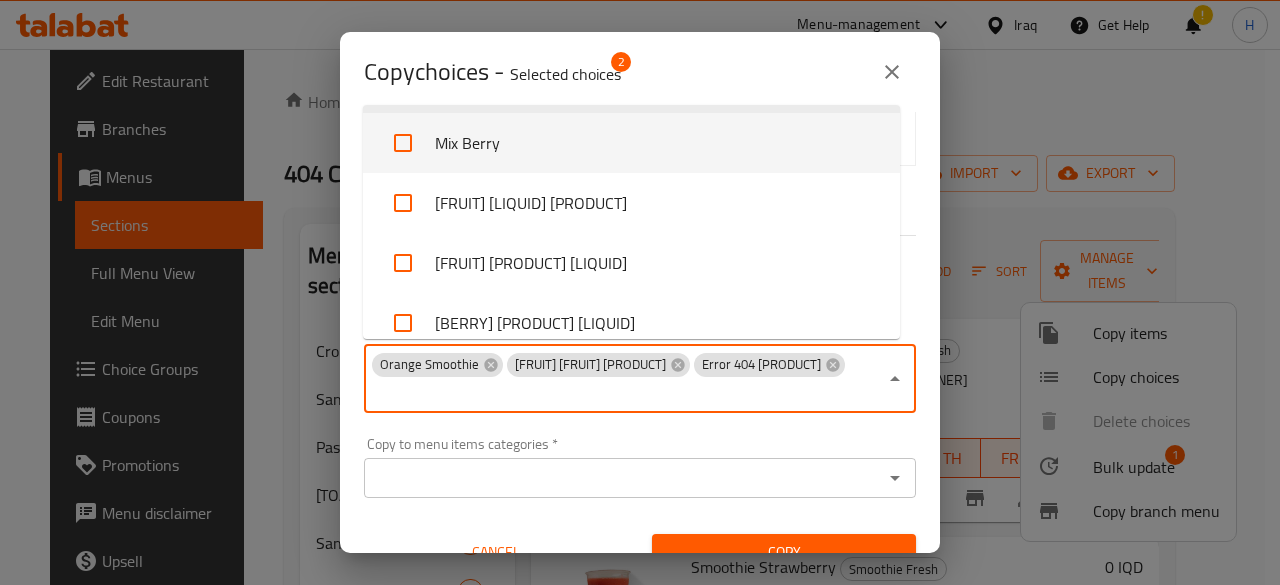 click on "Mix Berry" at bounding box center [631, 143] 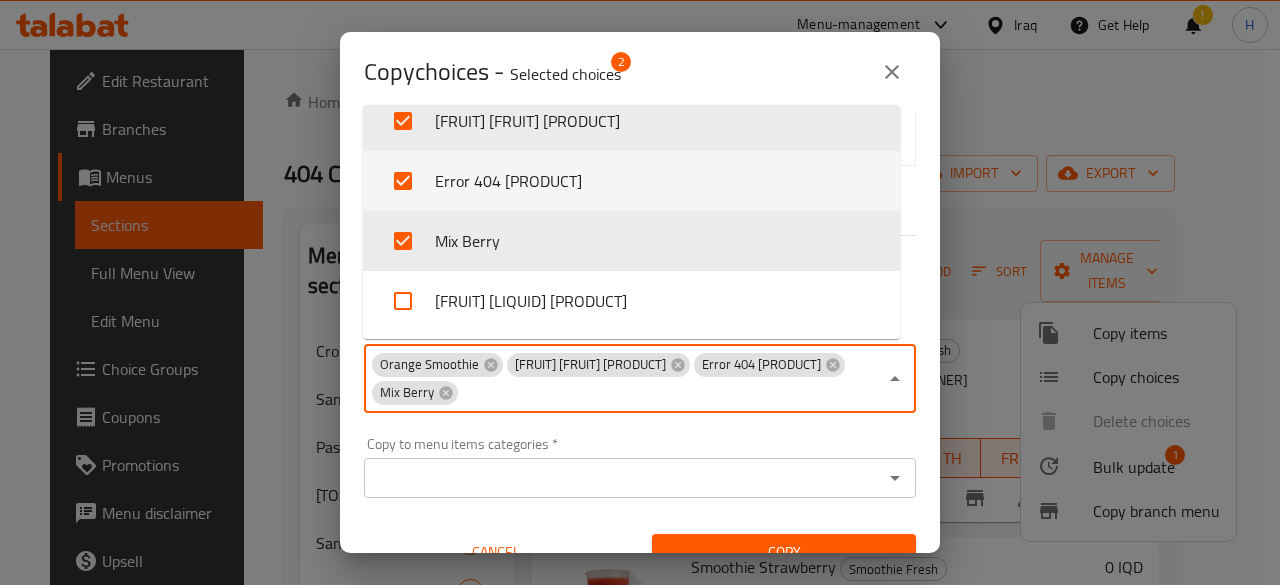 scroll, scrollTop: 3832, scrollLeft: 0, axis: vertical 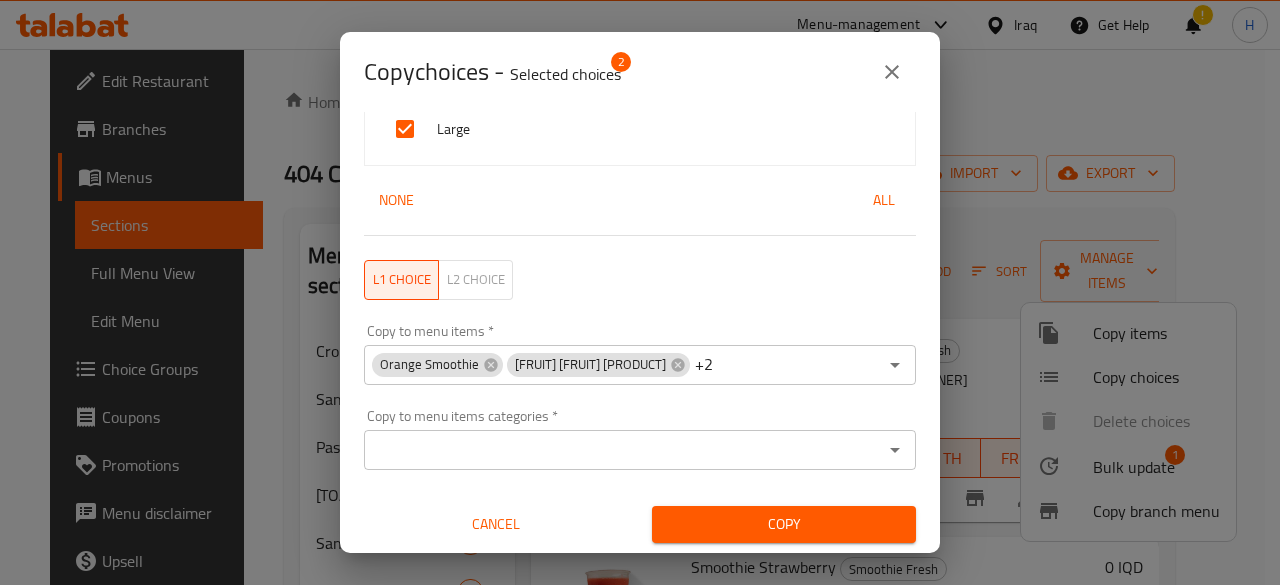 click on "Copy  choices -   Selected choices 2" at bounding box center [640, 72] 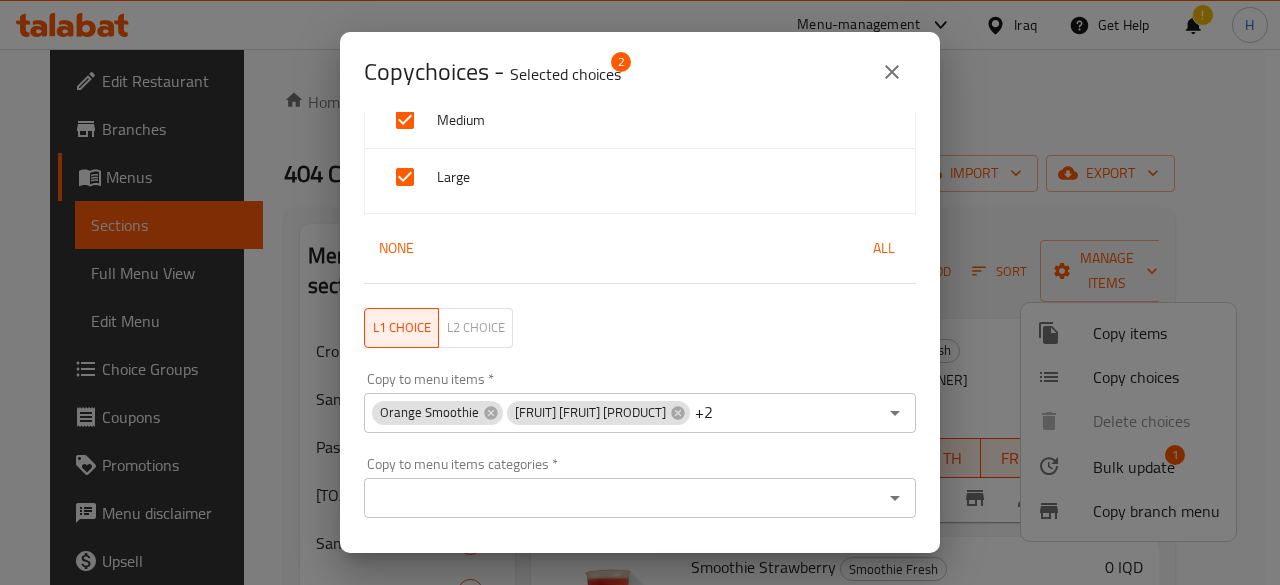 scroll, scrollTop: 170, scrollLeft: 0, axis: vertical 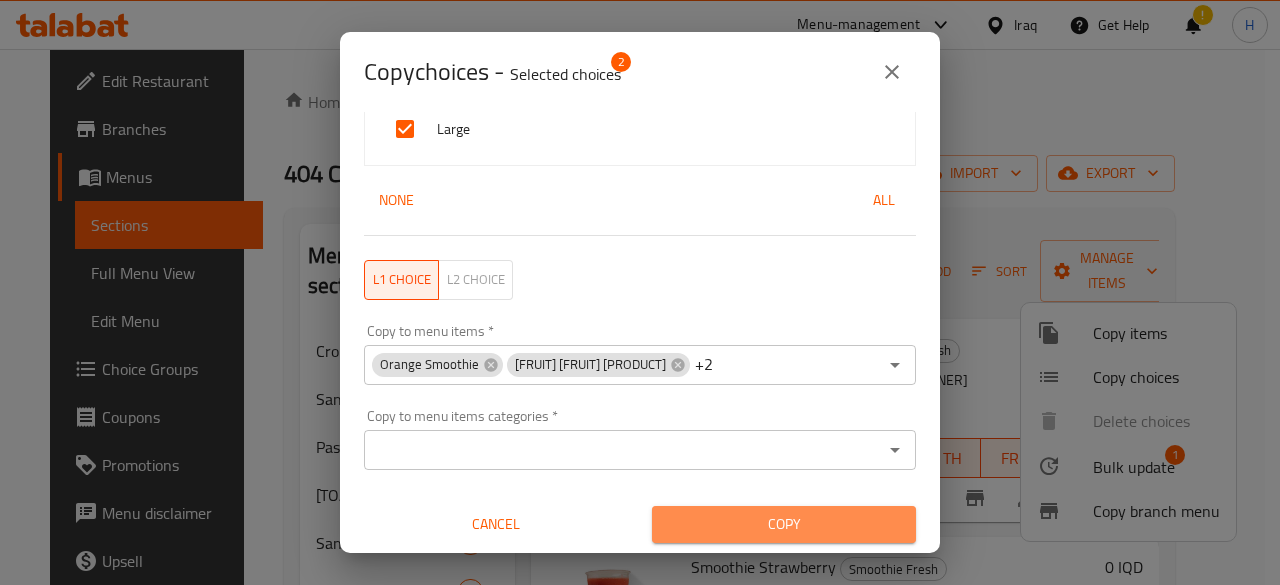 click on "Copy" at bounding box center [784, 524] 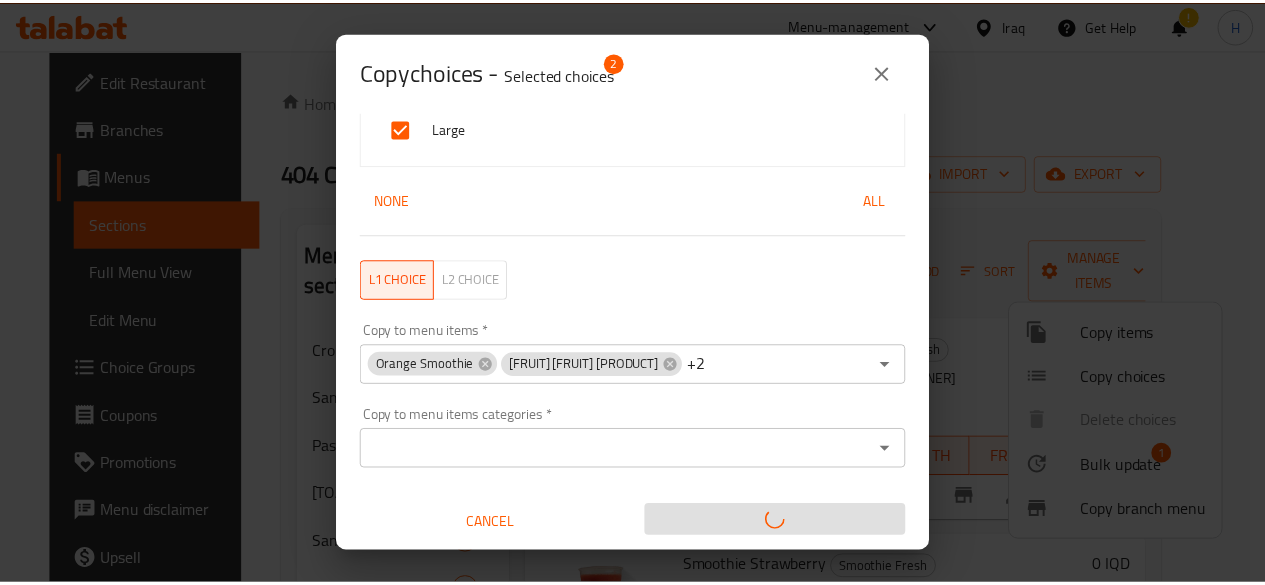 scroll, scrollTop: 4, scrollLeft: 0, axis: vertical 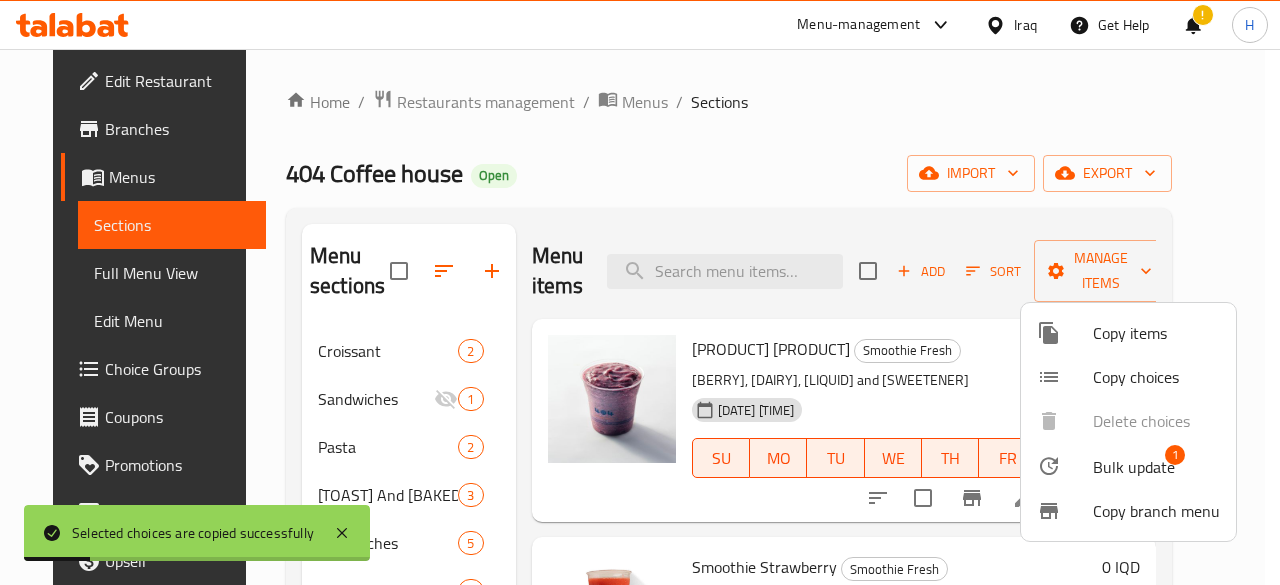 click at bounding box center (640, 292) 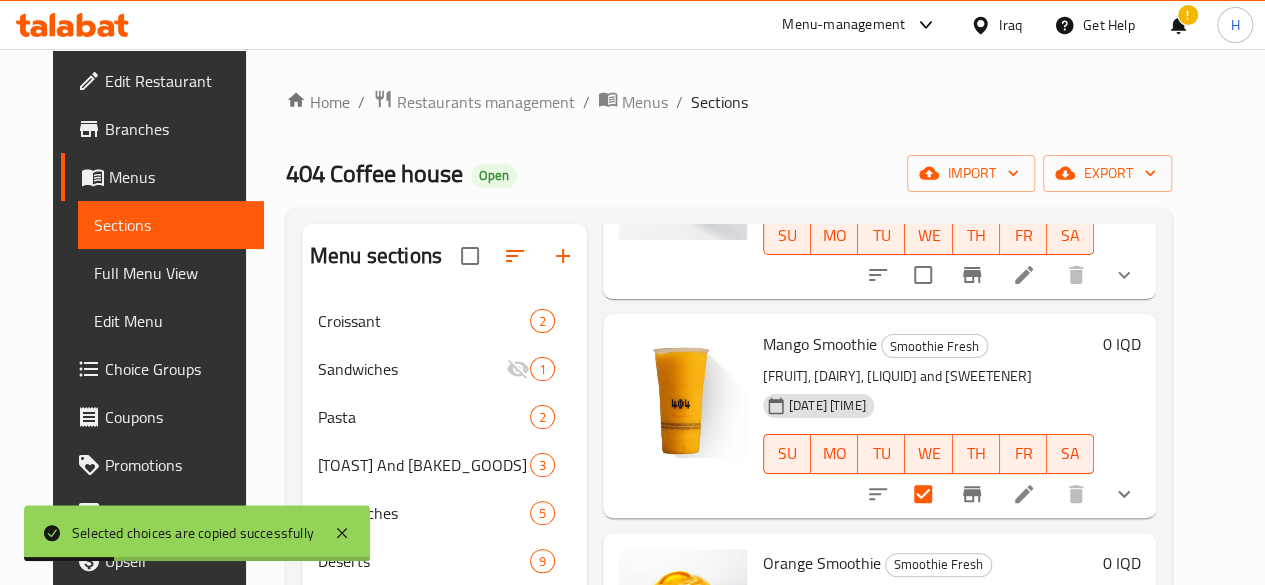 scroll, scrollTop: 757, scrollLeft: 0, axis: vertical 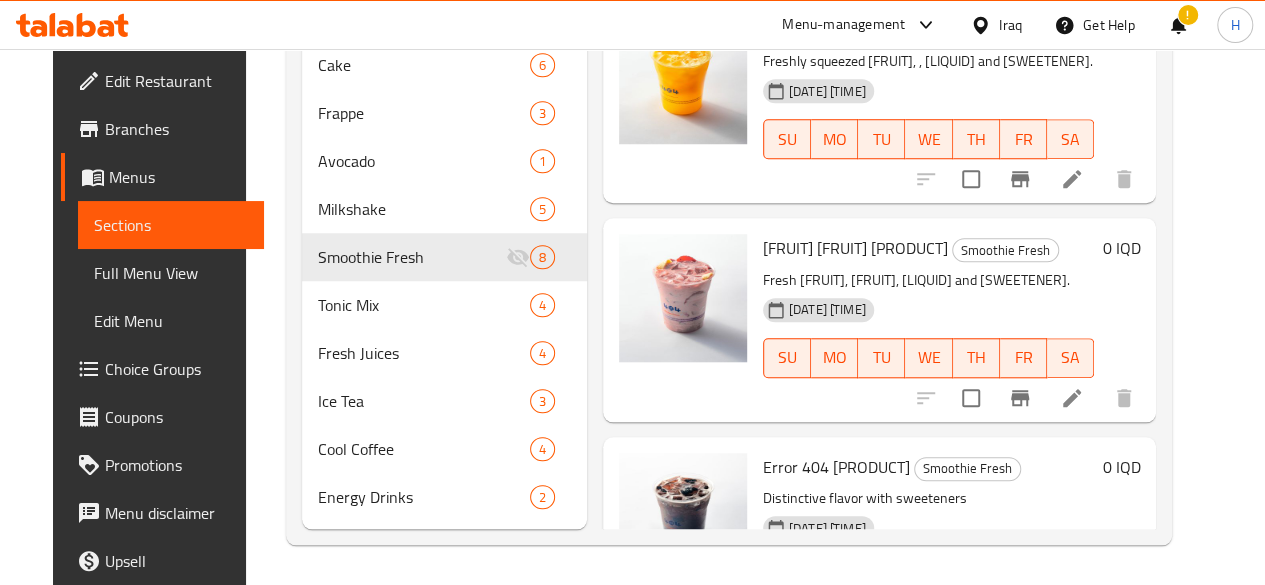 click 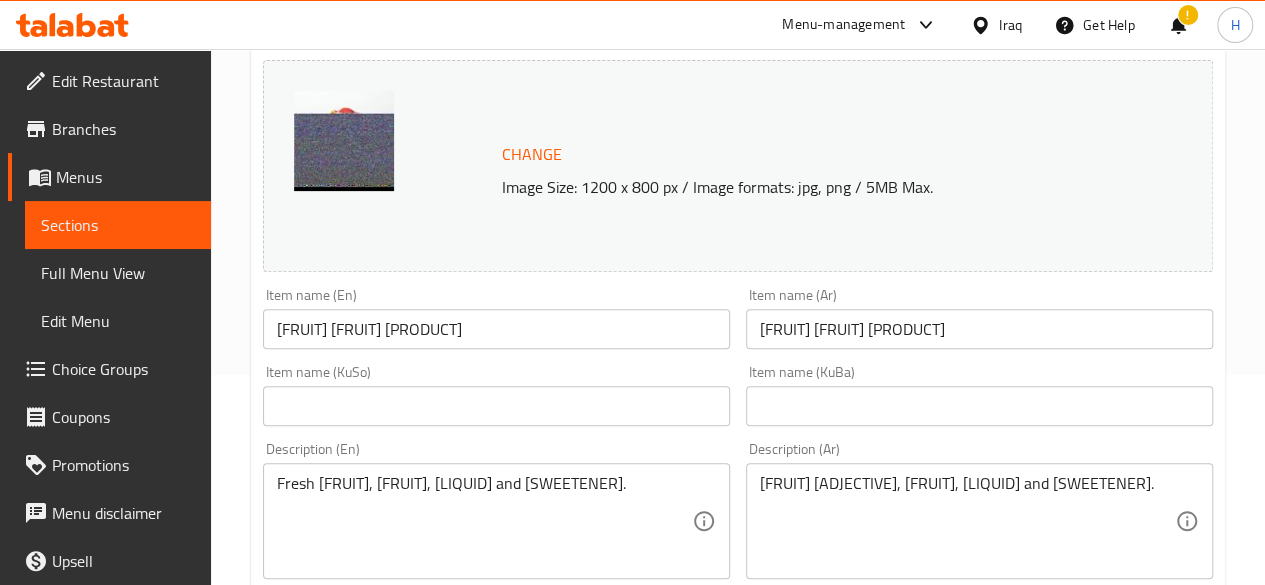 scroll, scrollTop: 0, scrollLeft: 0, axis: both 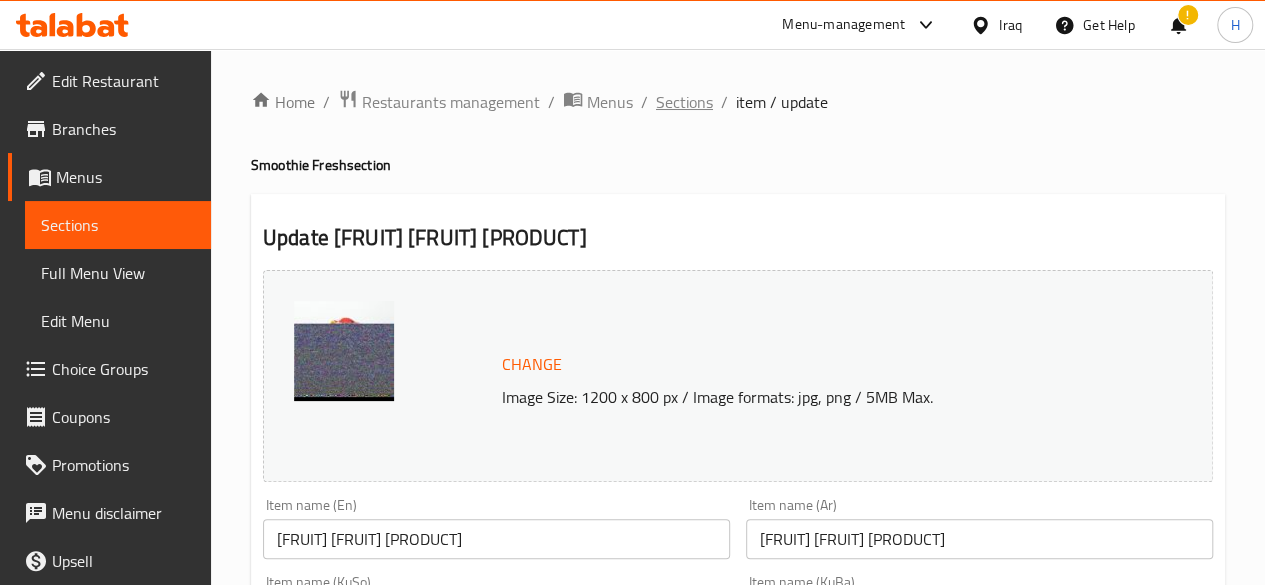click on "Sections" at bounding box center (684, 102) 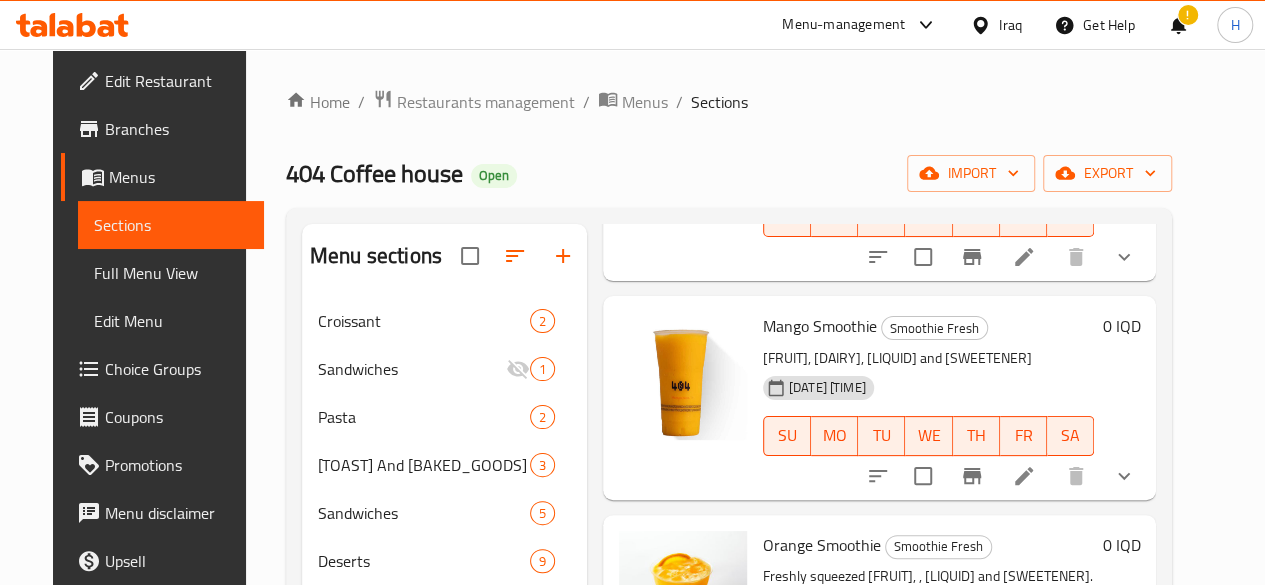 scroll, scrollTop: 757, scrollLeft: 0, axis: vertical 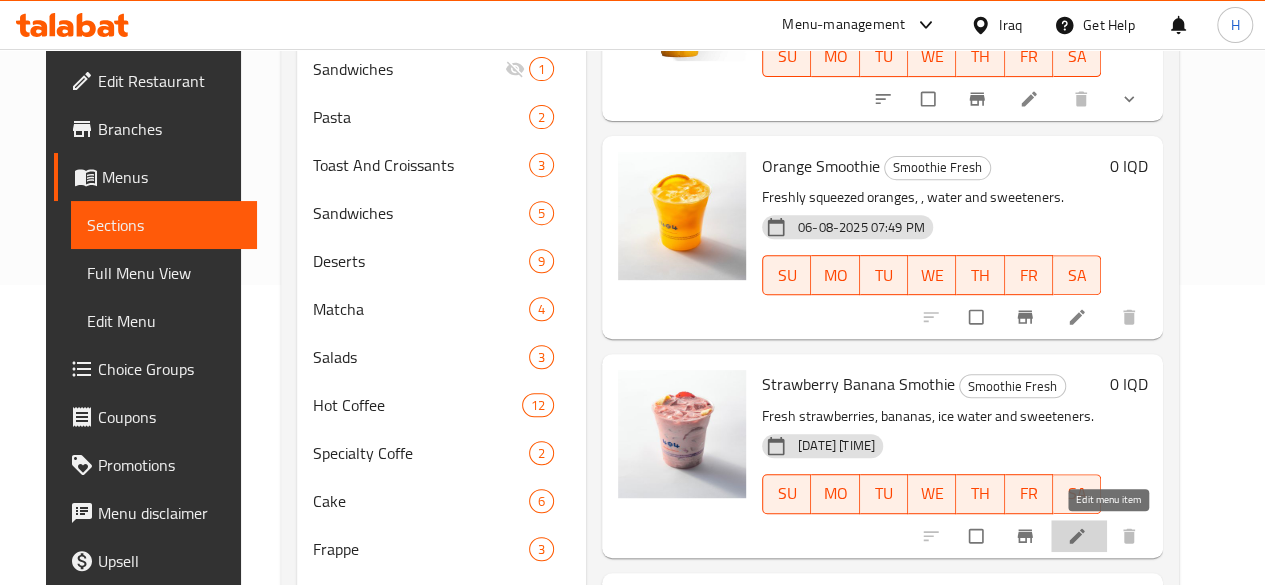 click 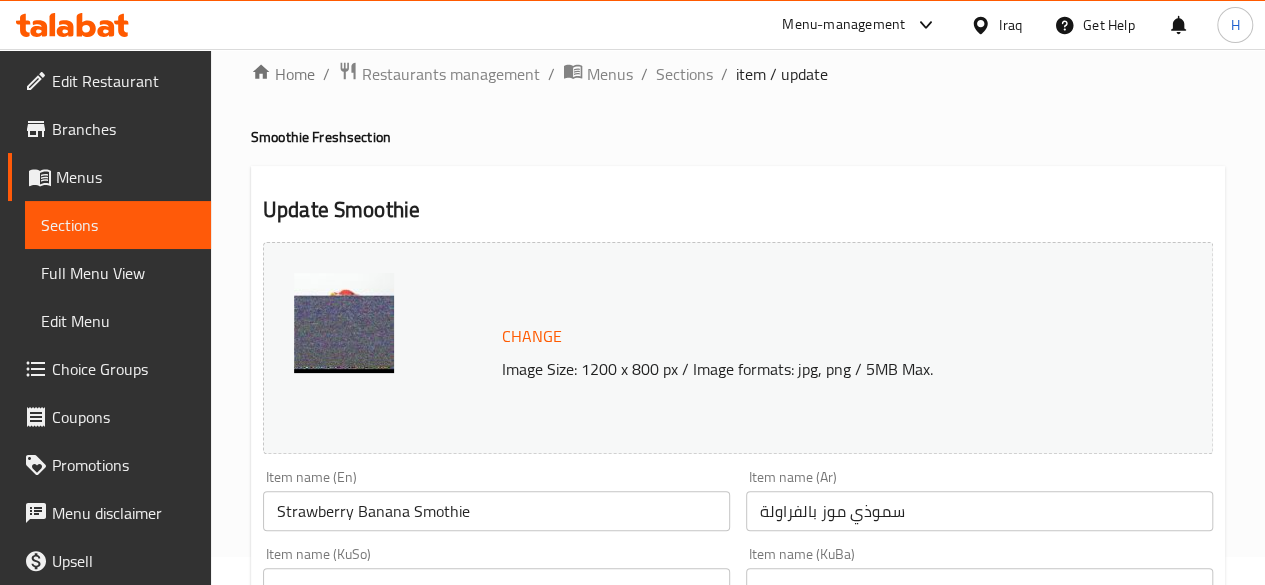 scroll, scrollTop: 0, scrollLeft: 0, axis: both 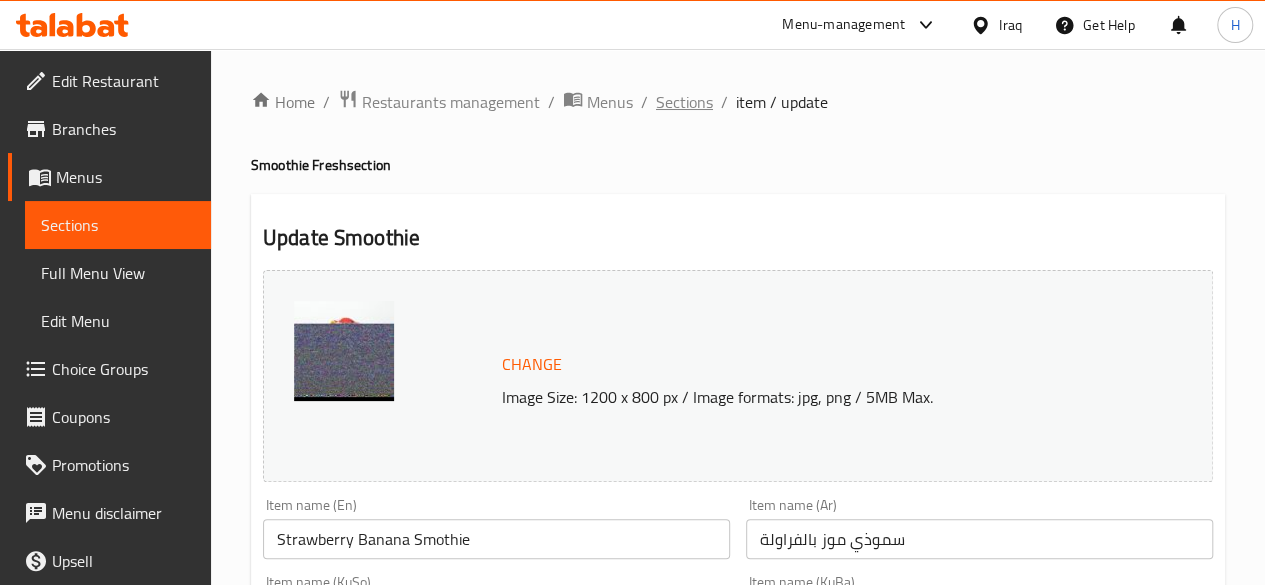 click on "Sections" at bounding box center (684, 102) 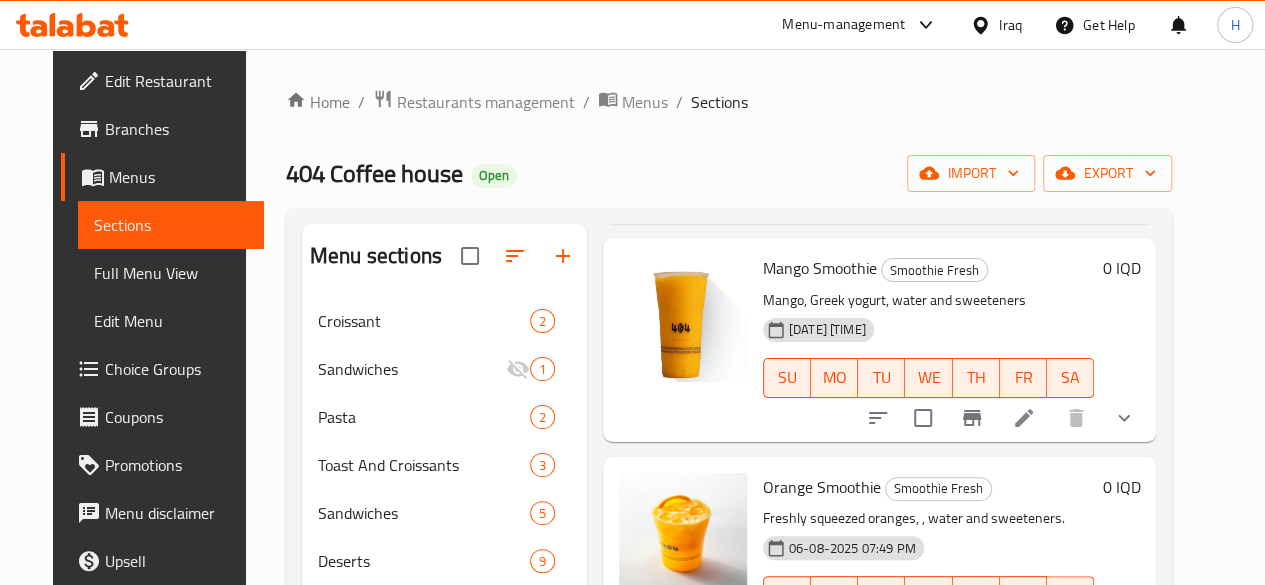 scroll, scrollTop: 757, scrollLeft: 0, axis: vertical 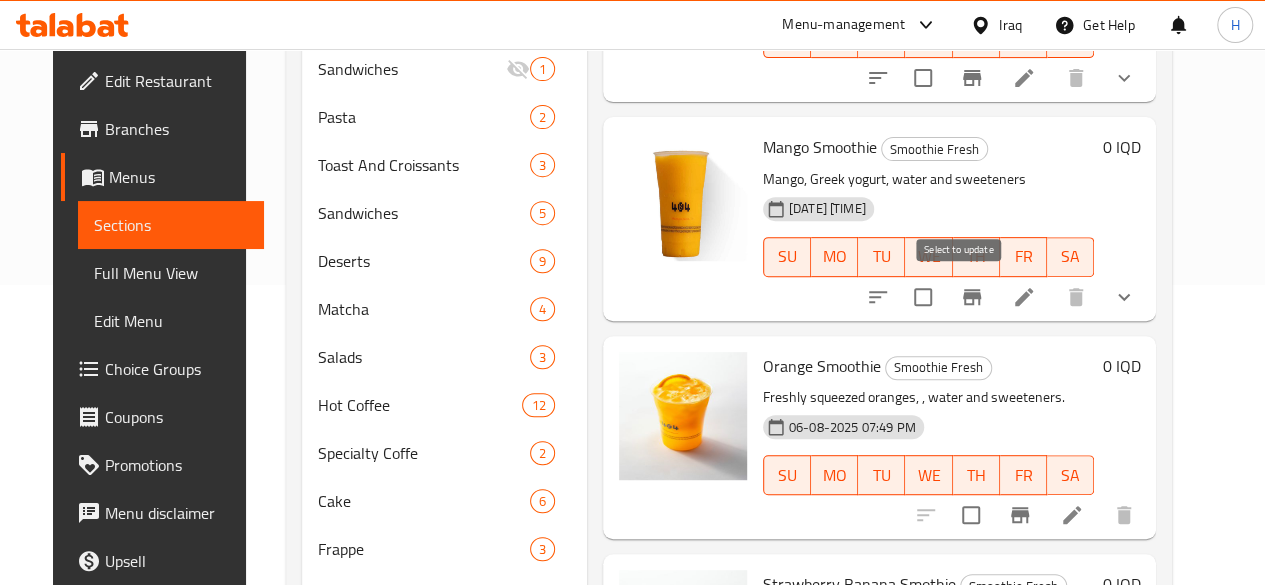 click at bounding box center [923, 297] 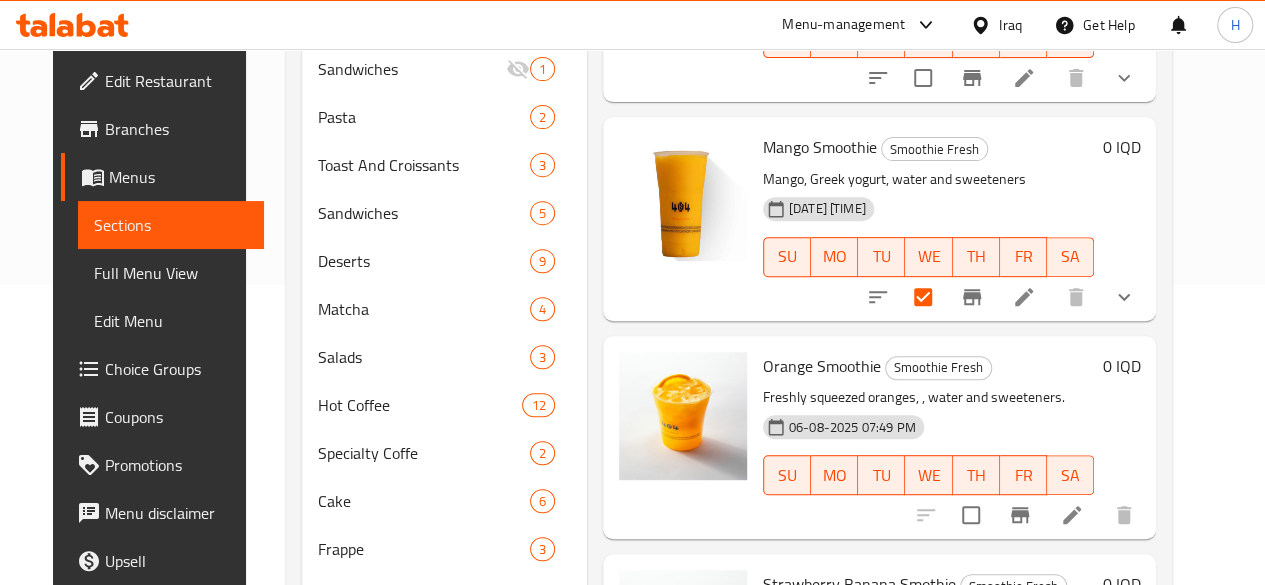 scroll, scrollTop: 0, scrollLeft: 0, axis: both 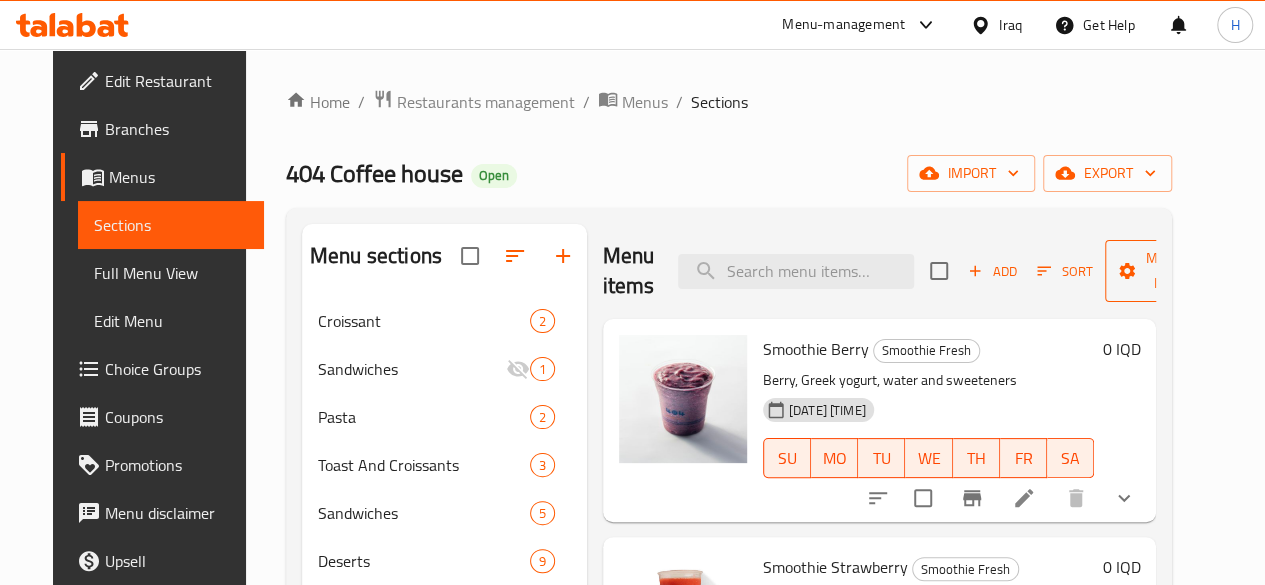 click on "Manage items" at bounding box center [1172, 271] 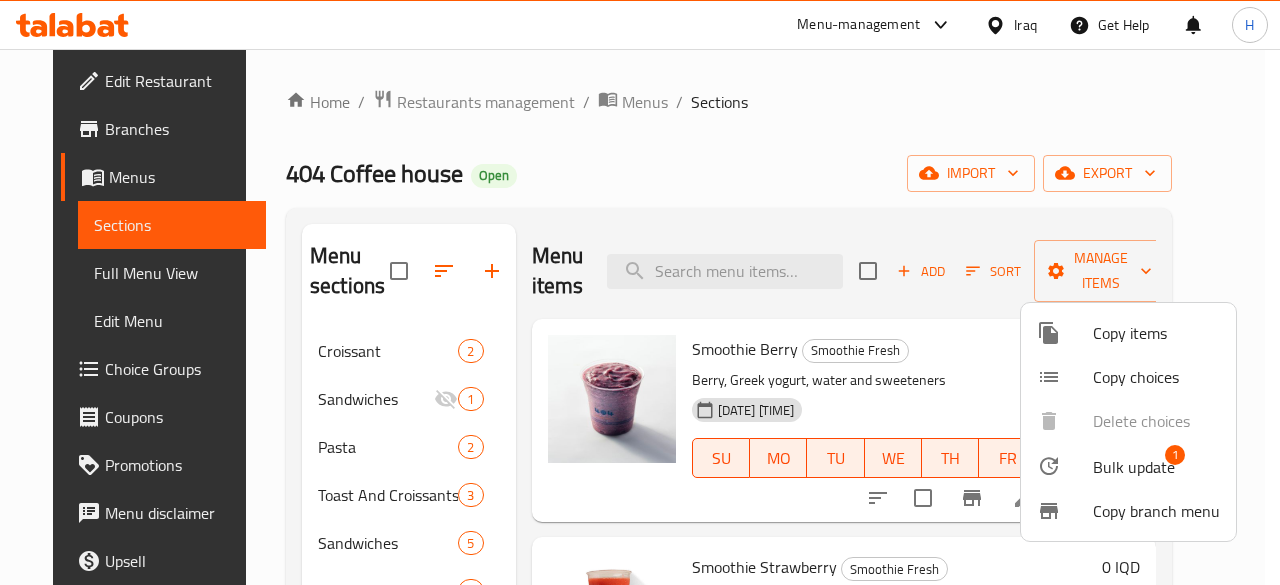 click on "Copy choices" at bounding box center [1156, 377] 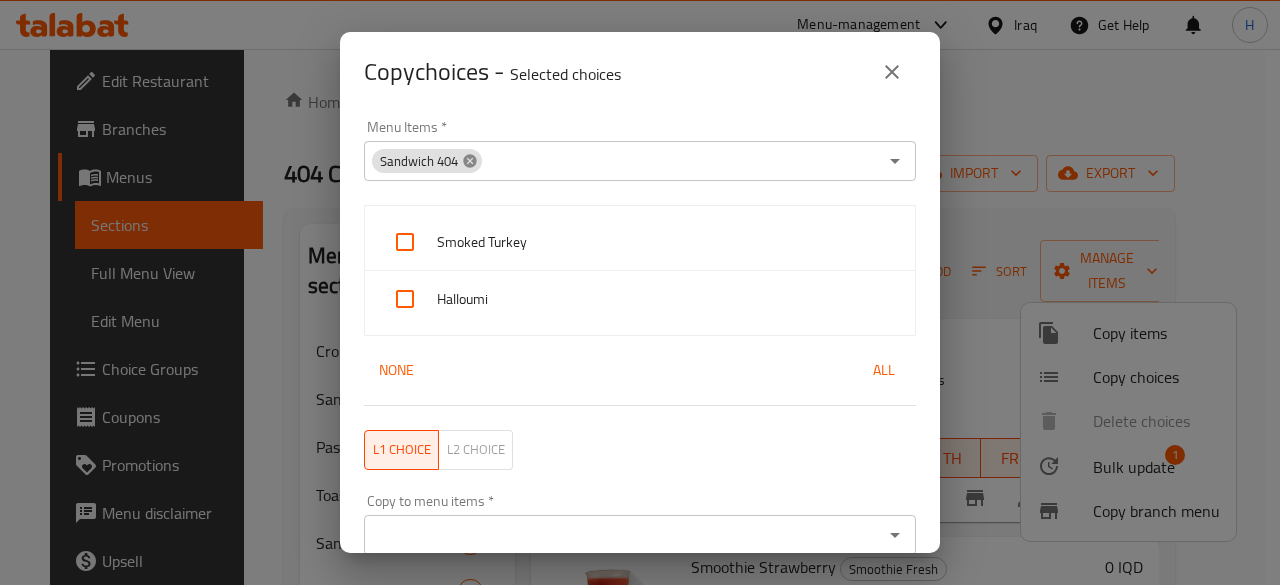 click 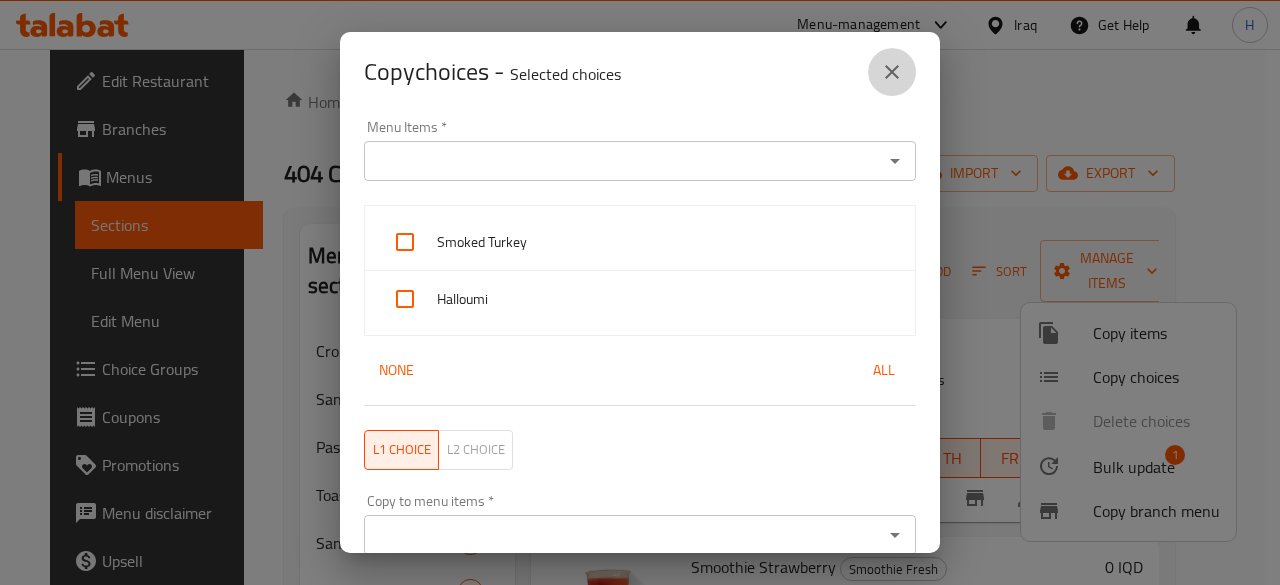 click at bounding box center [892, 72] 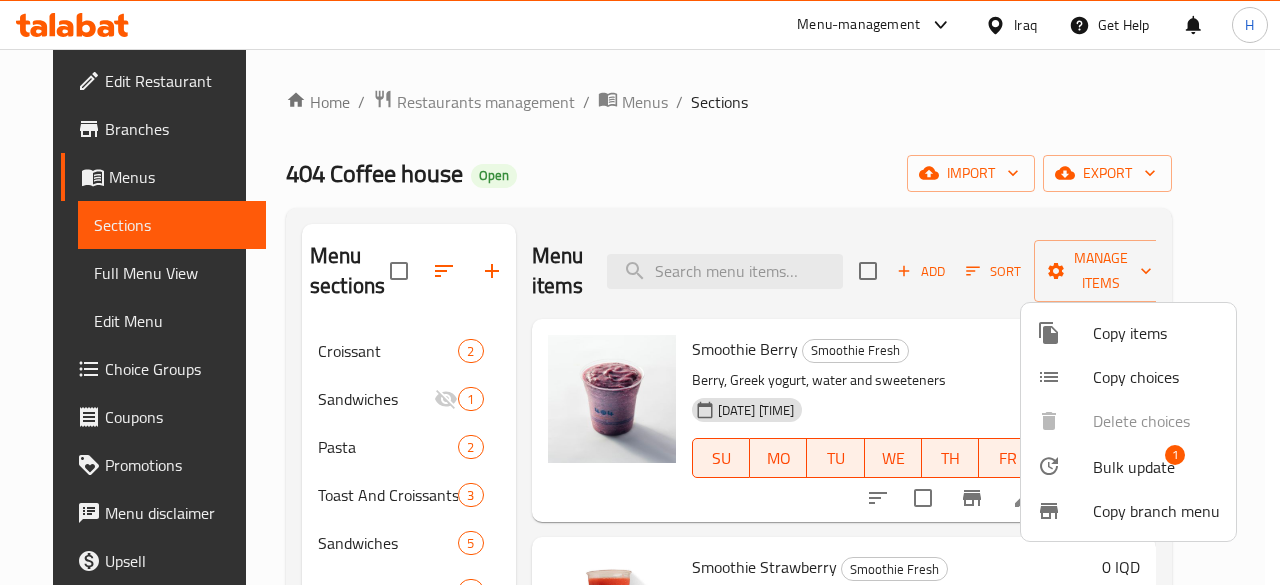 click at bounding box center [640, 292] 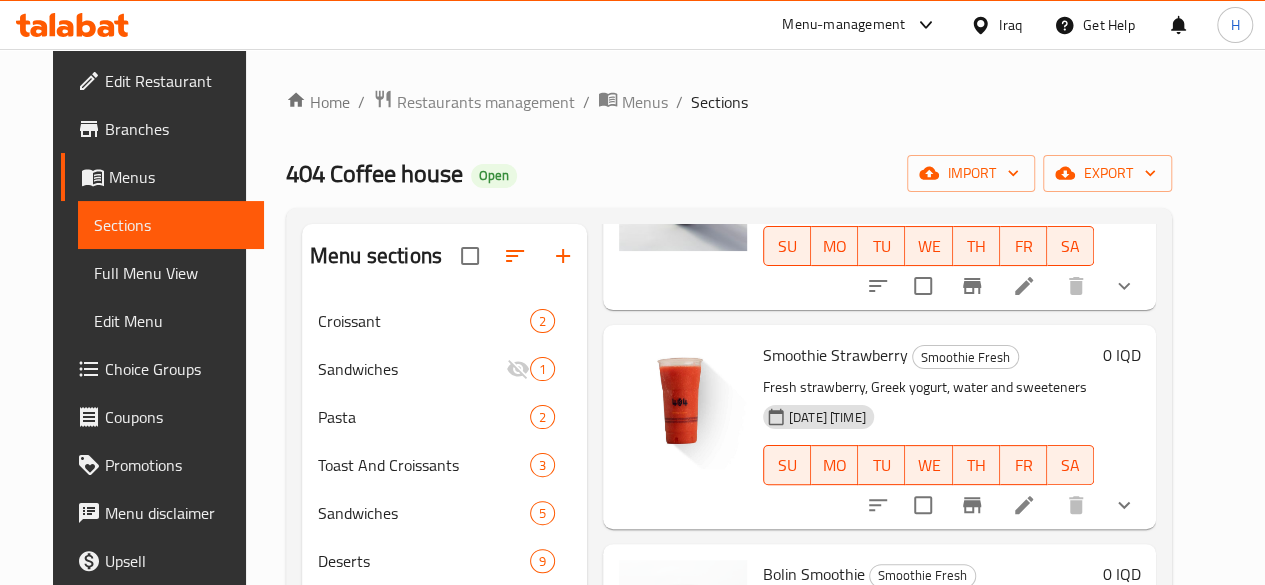 scroll, scrollTop: 300, scrollLeft: 0, axis: vertical 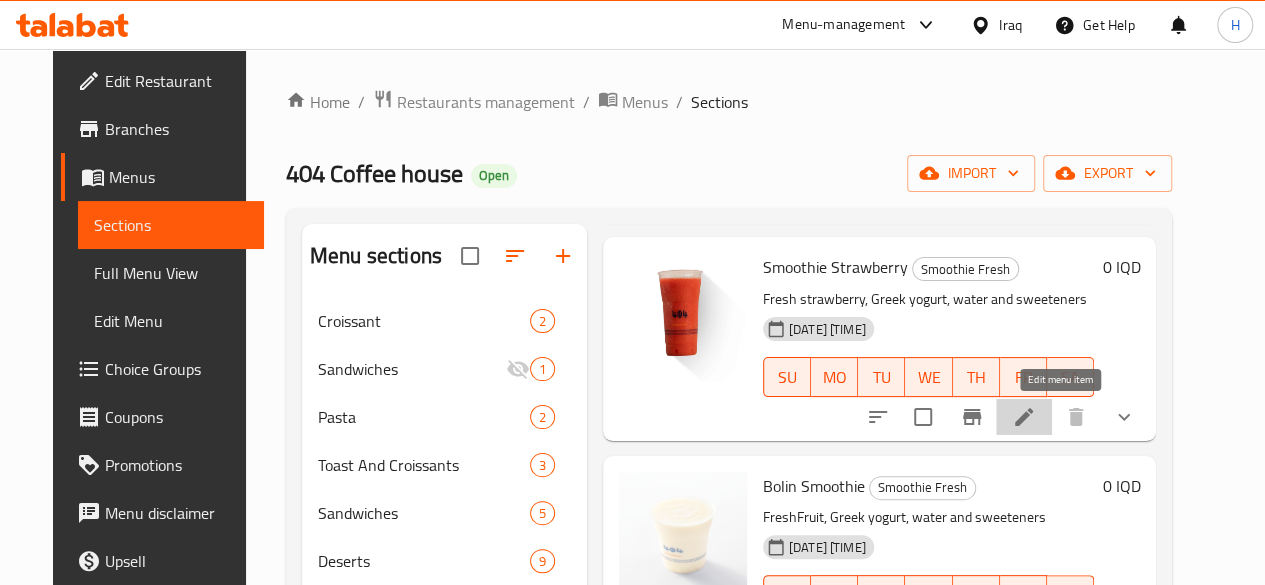 click 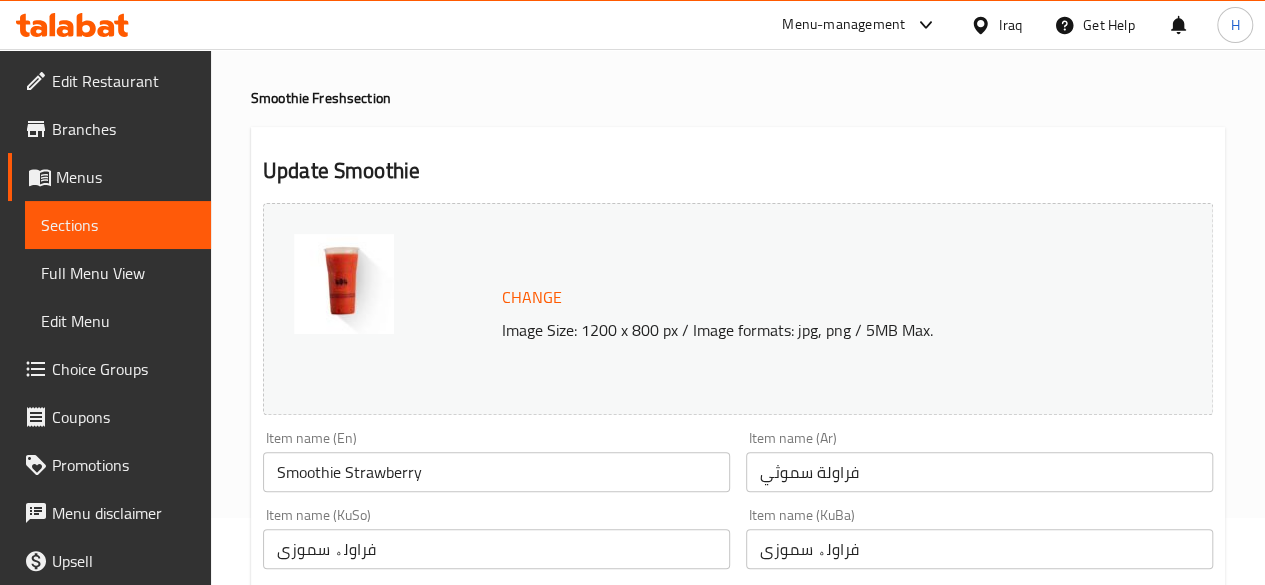 scroll, scrollTop: 0, scrollLeft: 0, axis: both 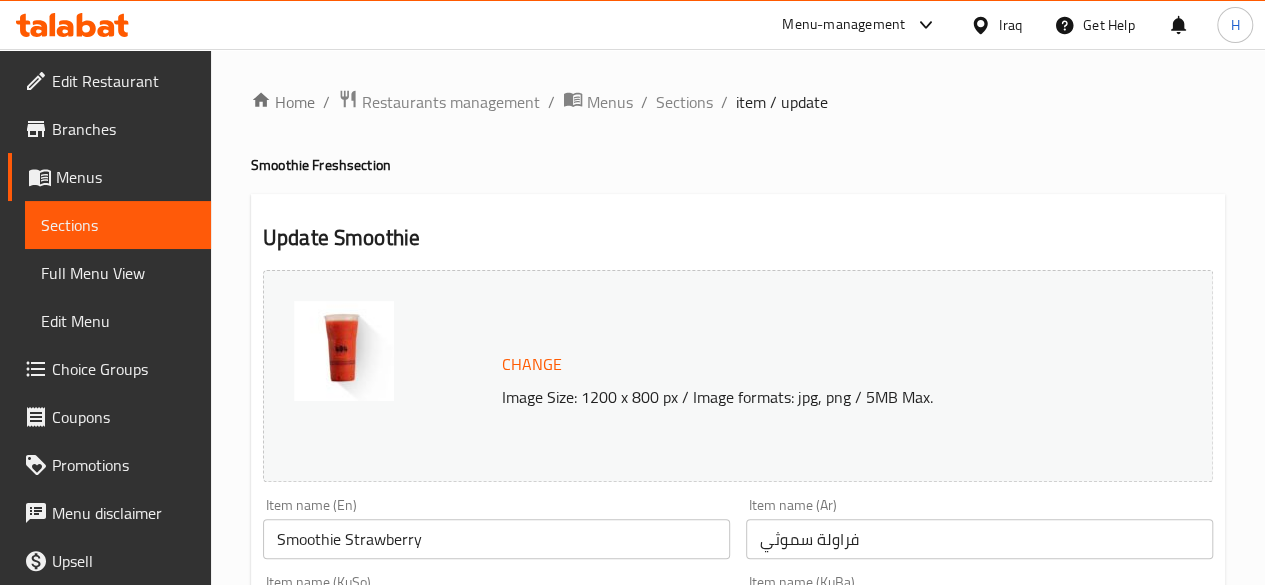 click on "Home / Restaurants management / Menus / Sections / item / update Smoothie Fresh   section Update Smoothie Strawberry  Change Image Size: 1200 x 800 px / Image formats: jpg, png / 5MB Max. Item name (En) Smoothie Strawberry Item name (En) Item name (Ar) فراولة سموثي Item name (Ar) Item name (KuSo) فراولە سموزی Item name (KuSo) Item name (KuBa) فراولە سموزی Item name (KuBa) Description (En) Fresh strawberry, Greek yogurt, water and sweeteners Description (En) Description (Ar) فراولة طازجة، زبادي يوناني، مياه ومحليات Description (Ar) Description (KuSo) فراولەی فرێش و ماستی یۆنانی، ئاو و شیرینکەرەوەکان Description (KuSo) Description (KuBa) فراولەی فرێش و ماستی یۆنانی، ئاو و شیرینکەرەوەکان Description (KuBa) Product barcode Product barcode Product sku Product sku Price   * IQD 0 Price  * Price on selection Free item Start Date Start Date End Date End Date SU MO" at bounding box center [738, 901] 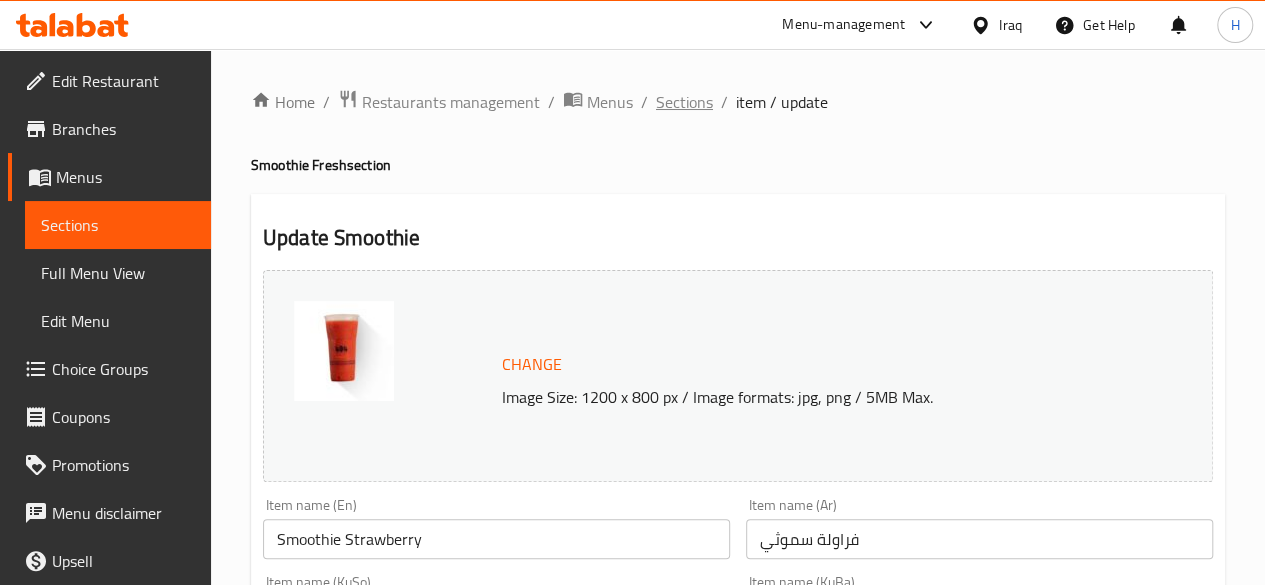 click on "Sections" at bounding box center [684, 102] 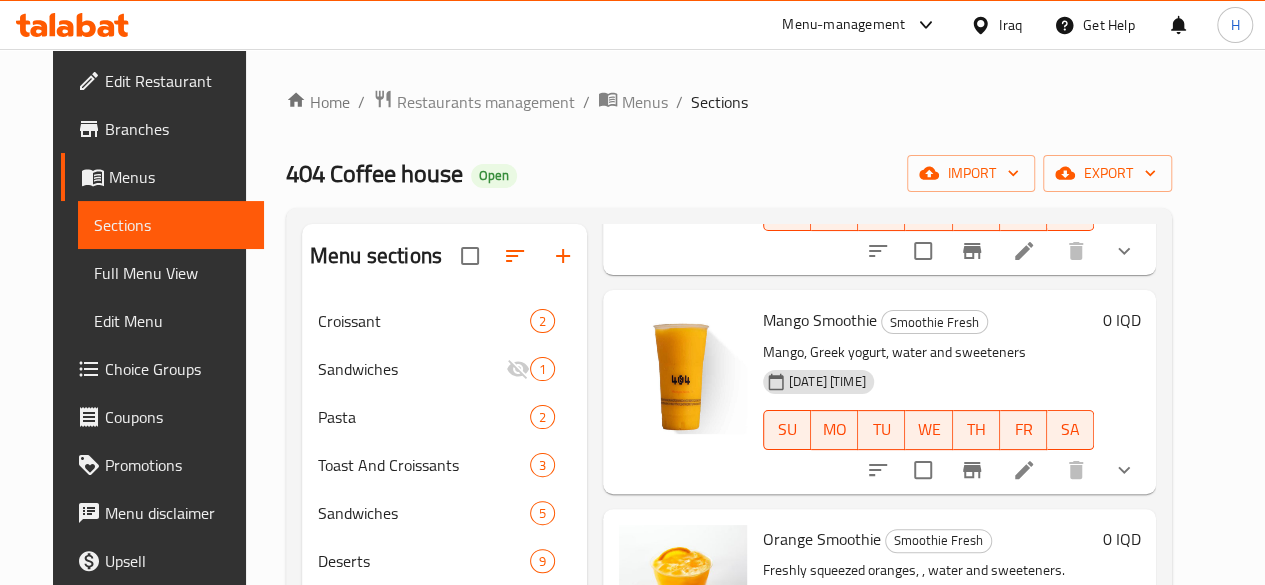 scroll, scrollTop: 757, scrollLeft: 0, axis: vertical 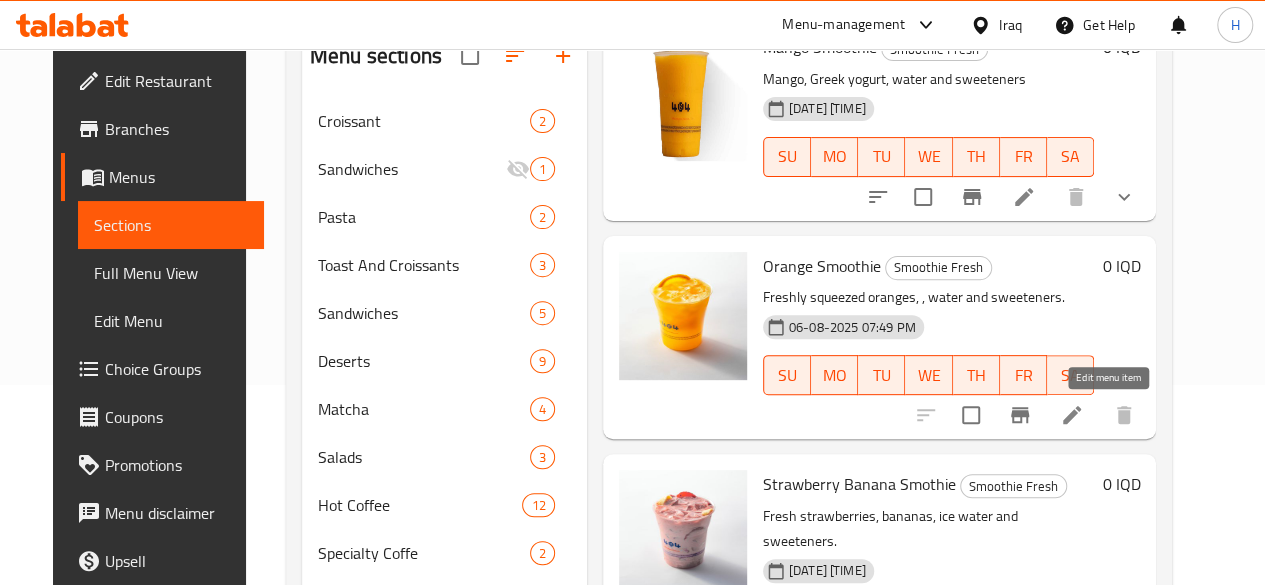 click 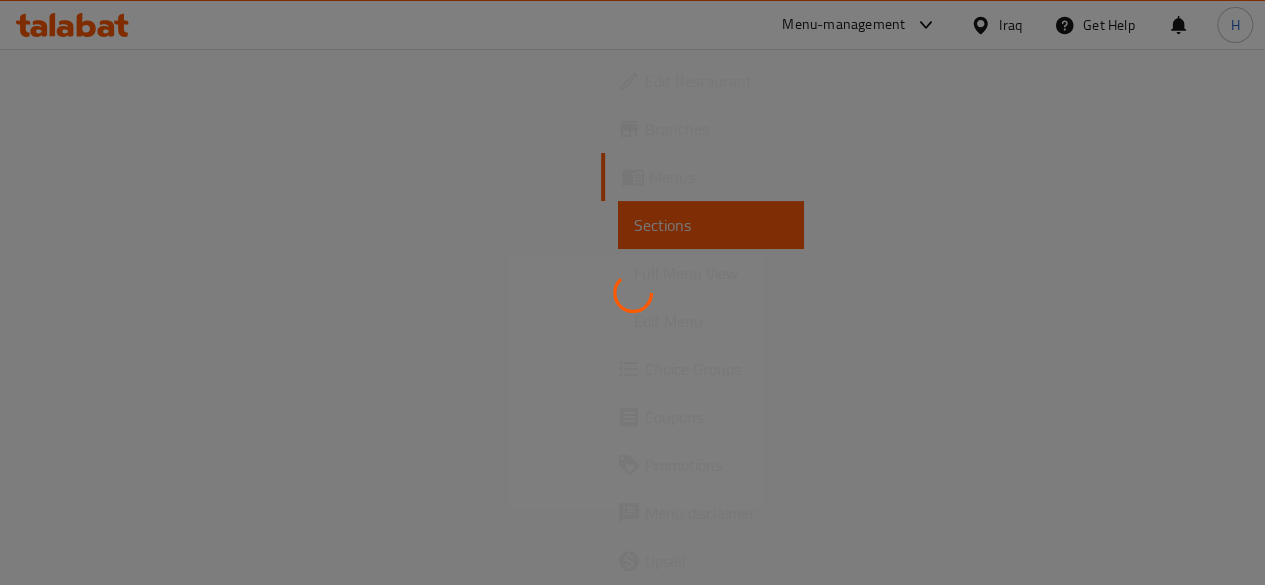 scroll, scrollTop: 0, scrollLeft: 0, axis: both 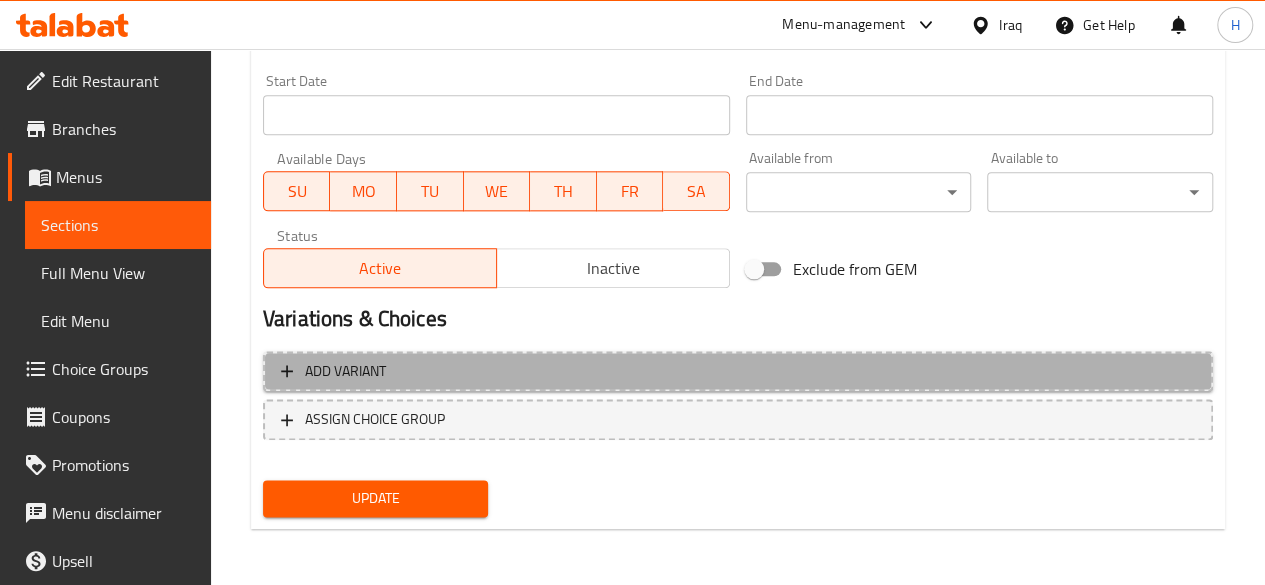 click on "Add variant" at bounding box center (738, 371) 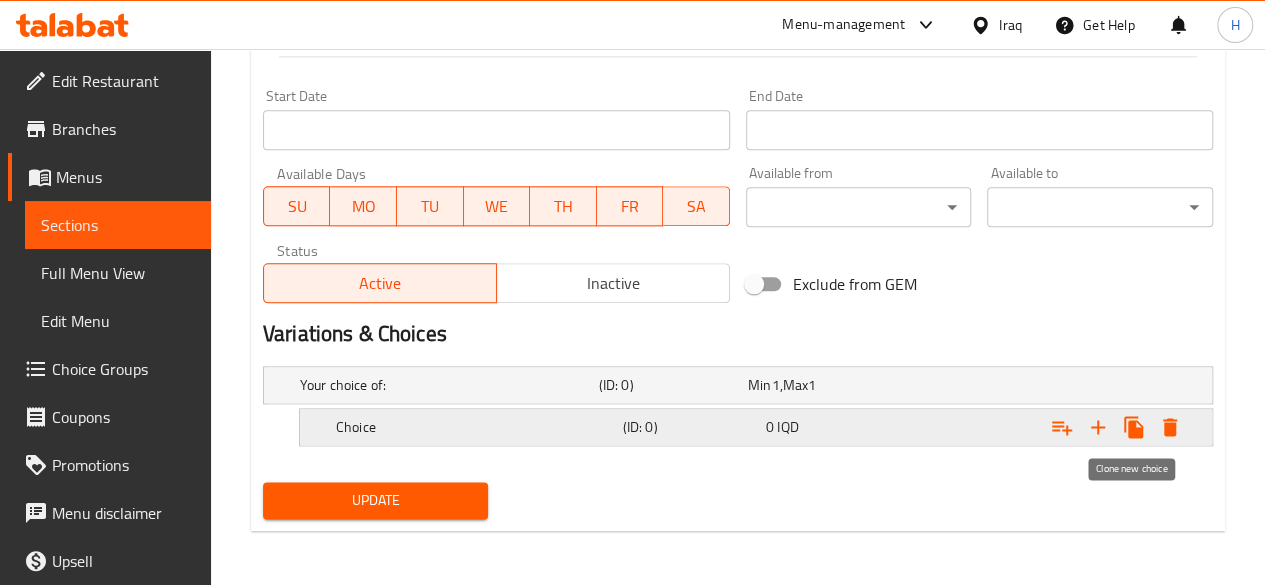 click at bounding box center (1134, 427) 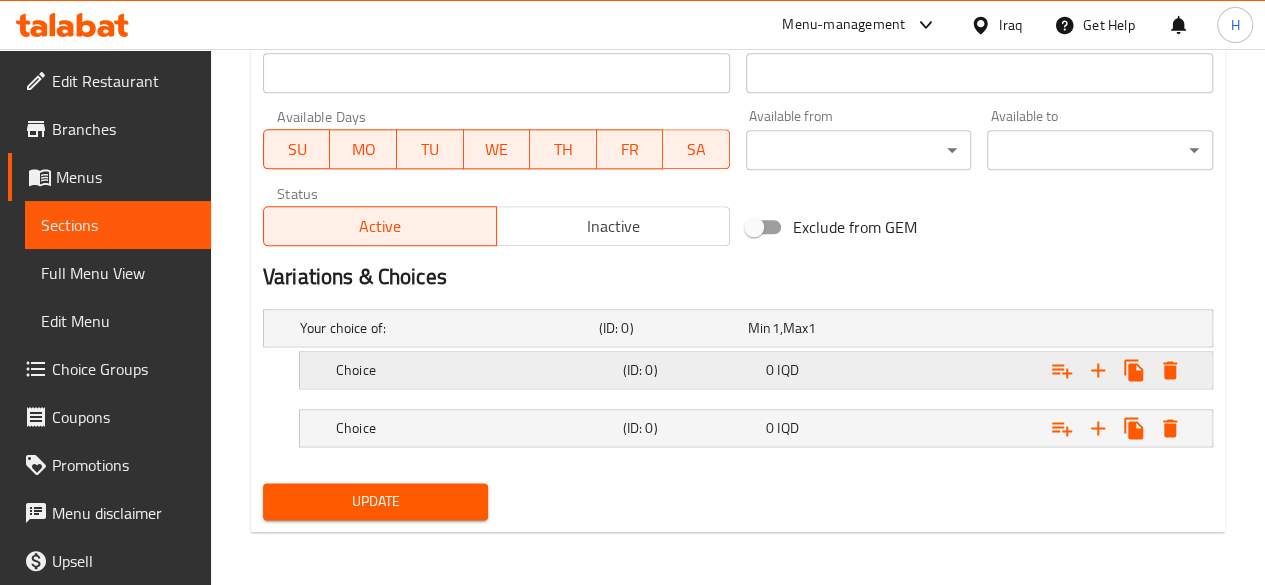 click on "Choice" at bounding box center [445, 328] 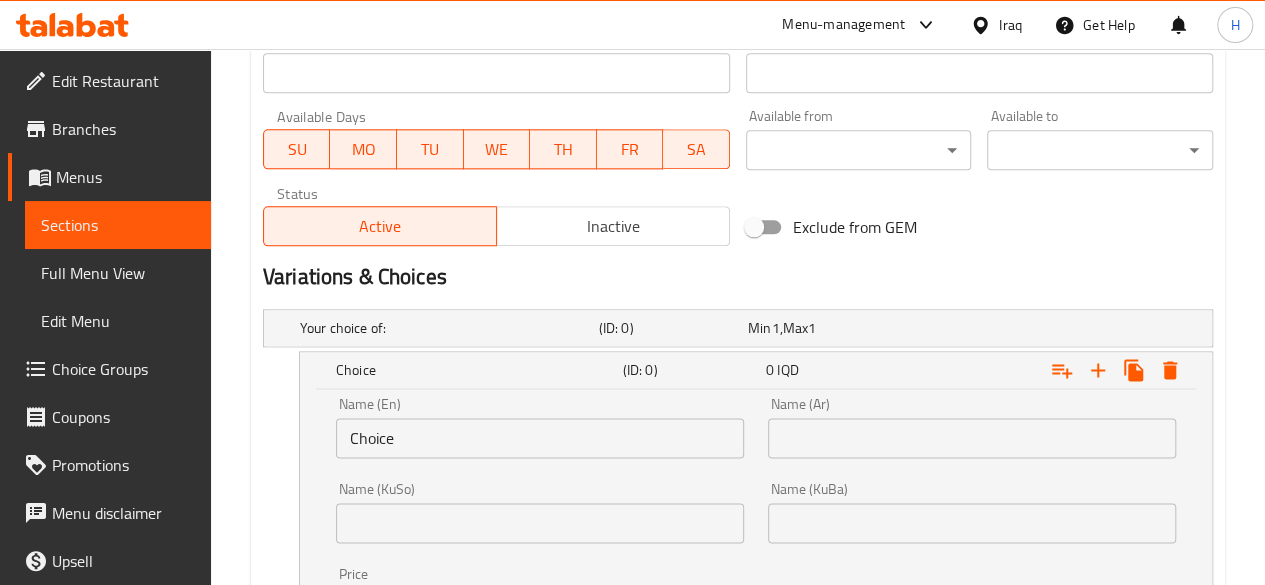 scroll, scrollTop: 1365, scrollLeft: 0, axis: vertical 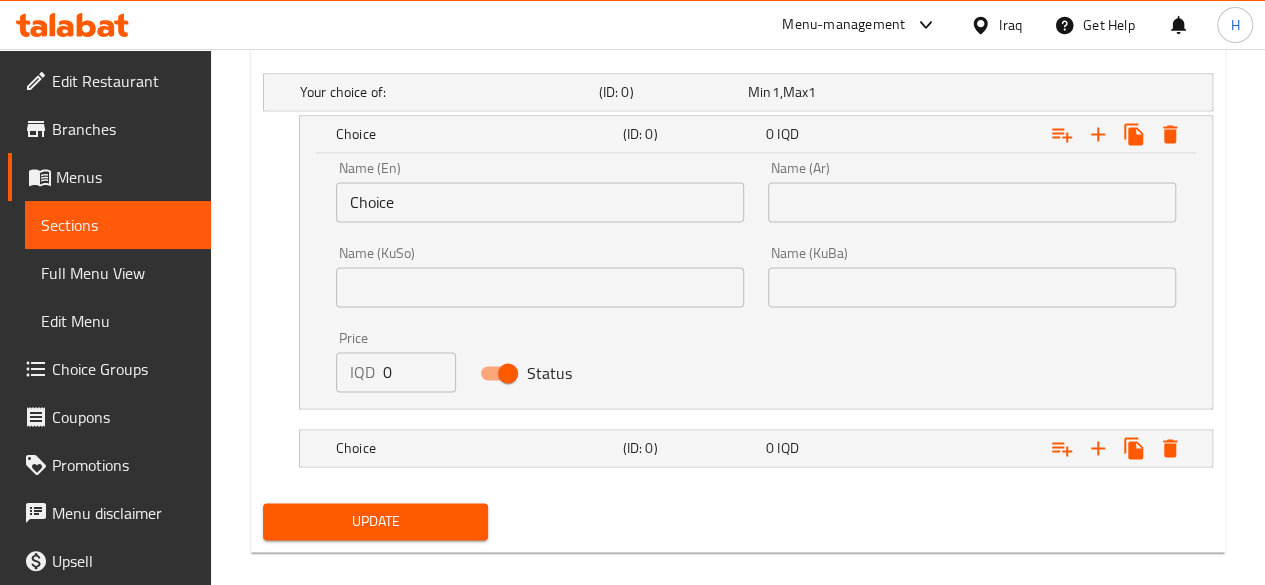 click on "Name (En) Choice Name (En)" at bounding box center [540, 191] 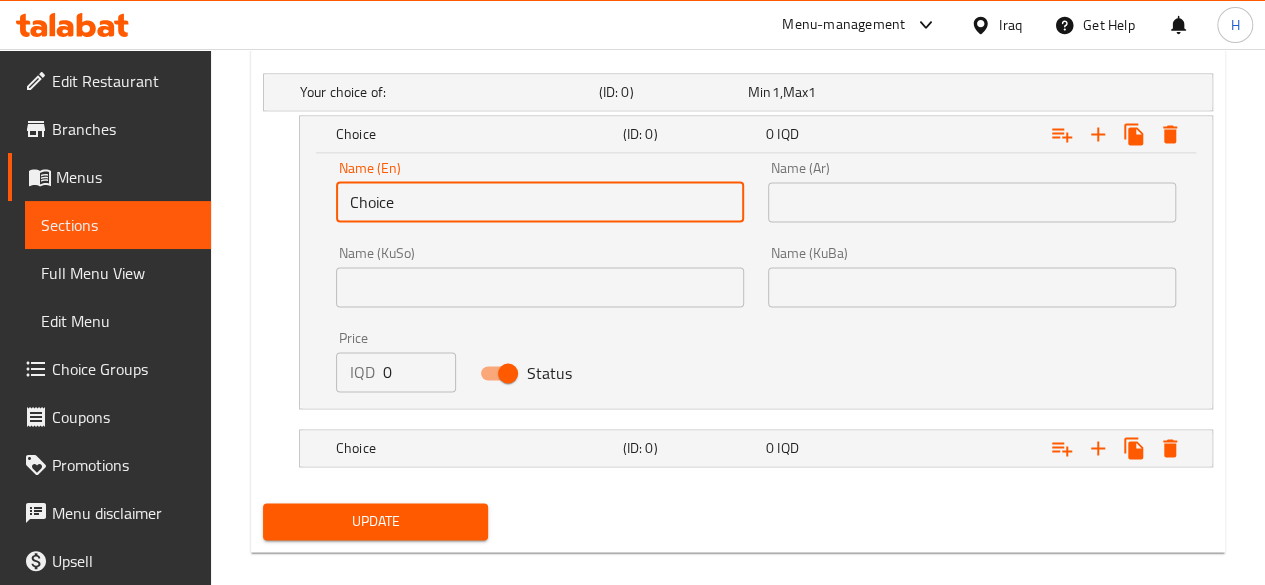 click on "Choice" at bounding box center (540, 202) 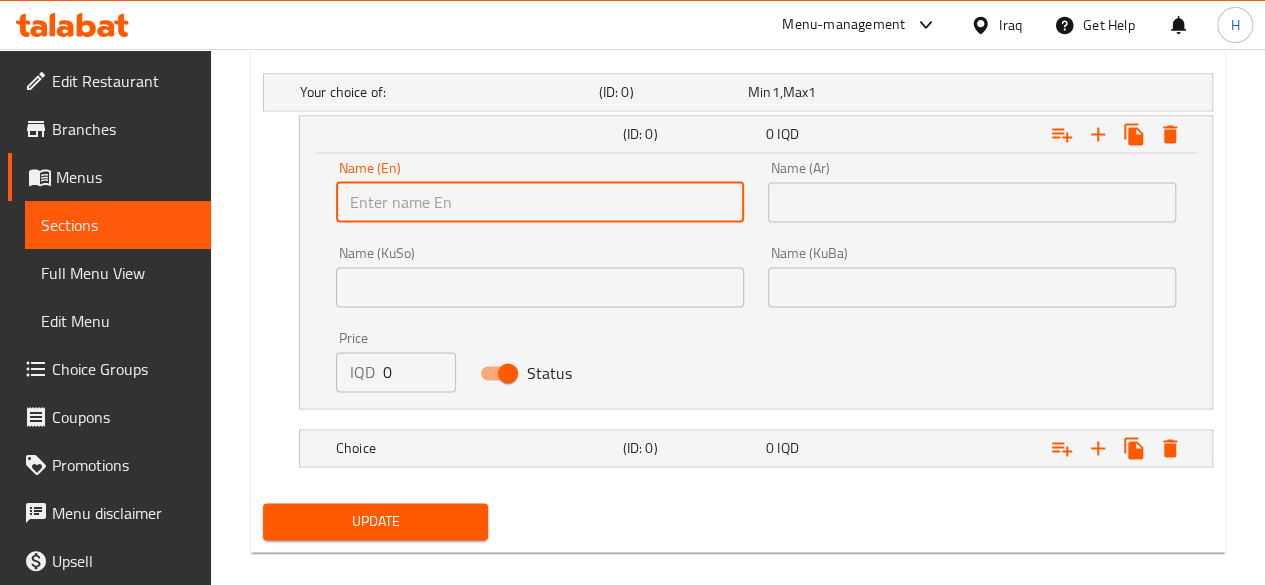 click at bounding box center (540, 202) 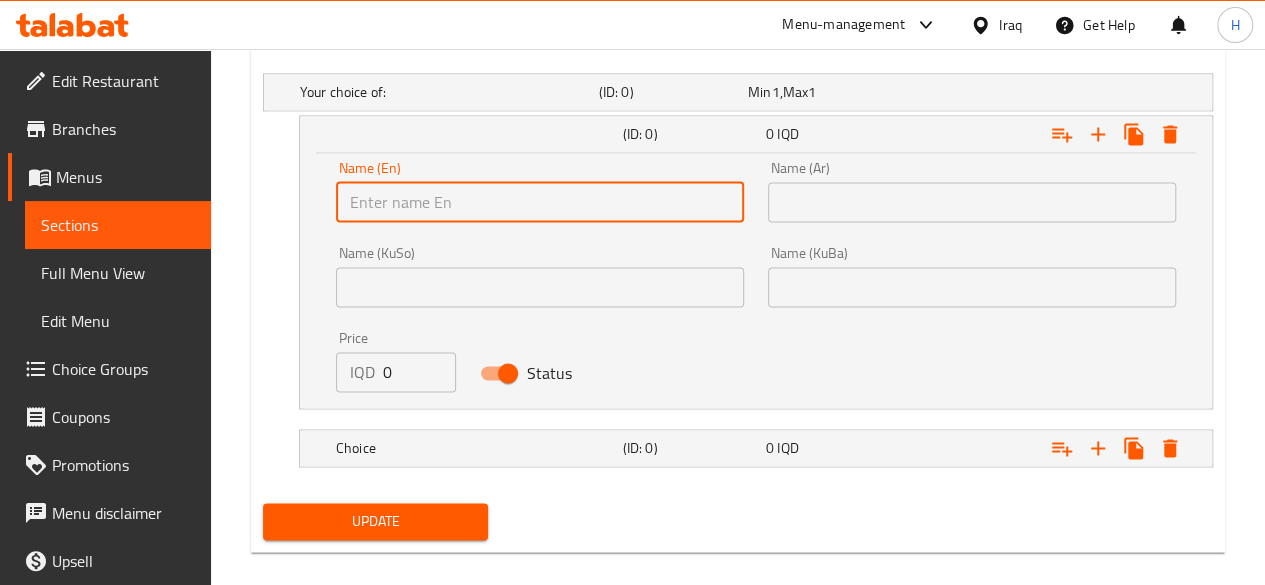 type on "Medium" 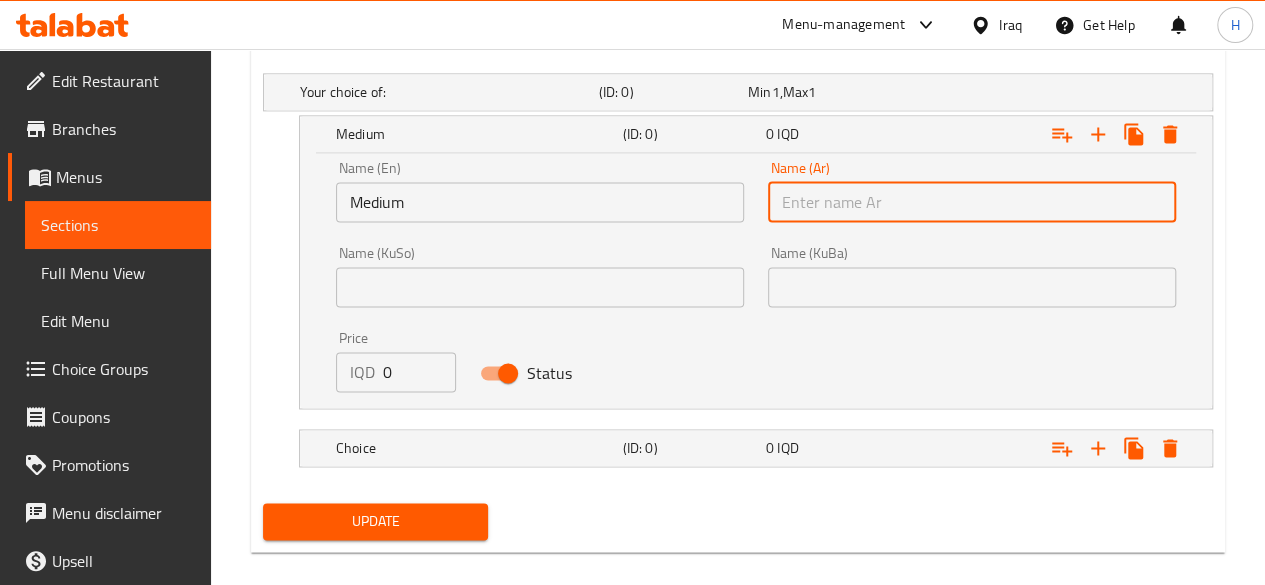 click at bounding box center (972, 202) 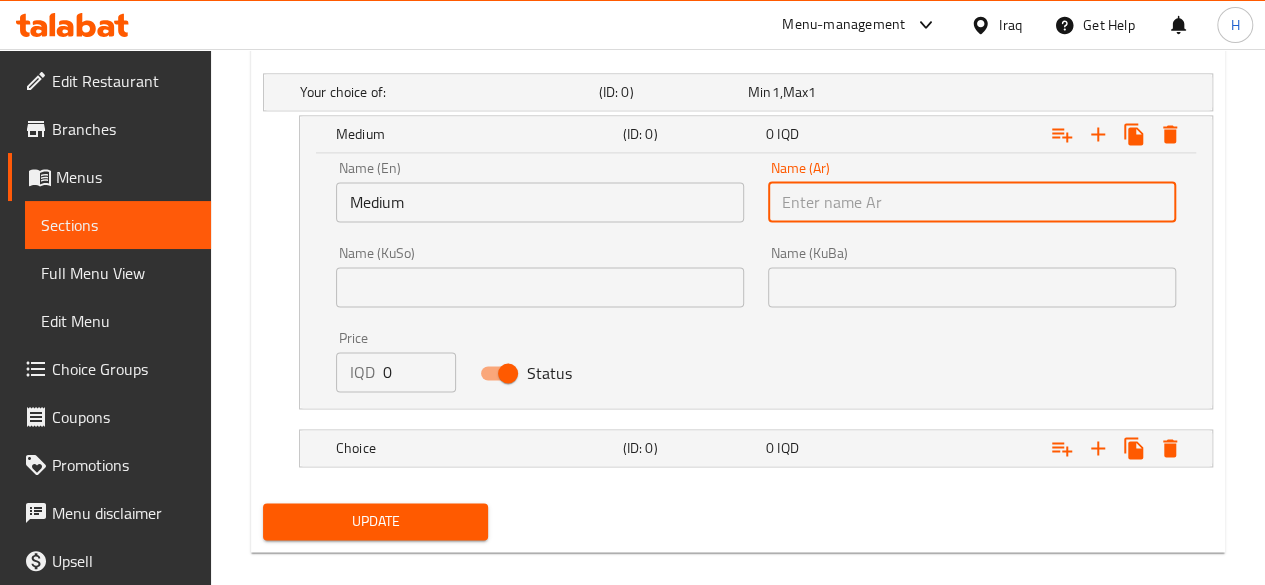 type on "وسط" 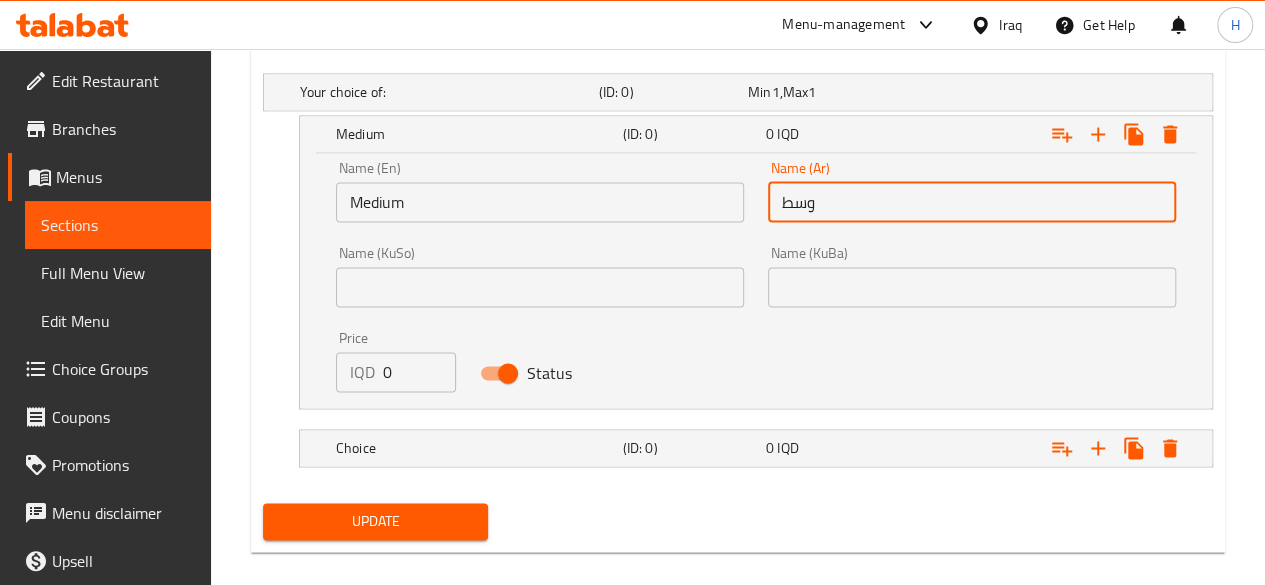 click on "0" at bounding box center (419, 372) 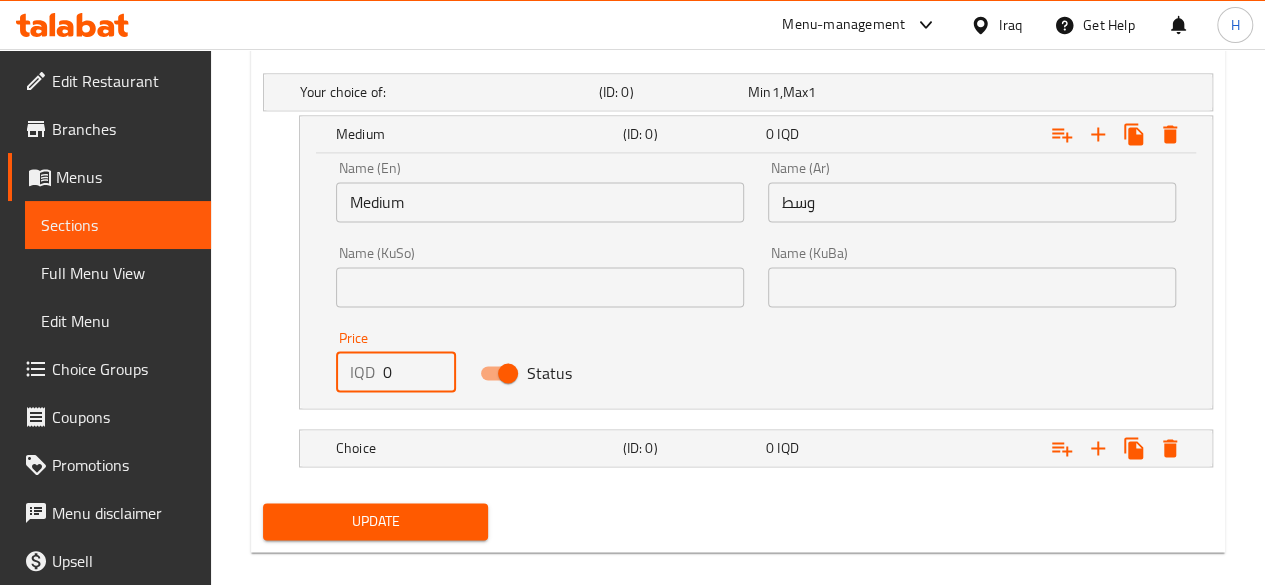 click on "0" at bounding box center [419, 372] 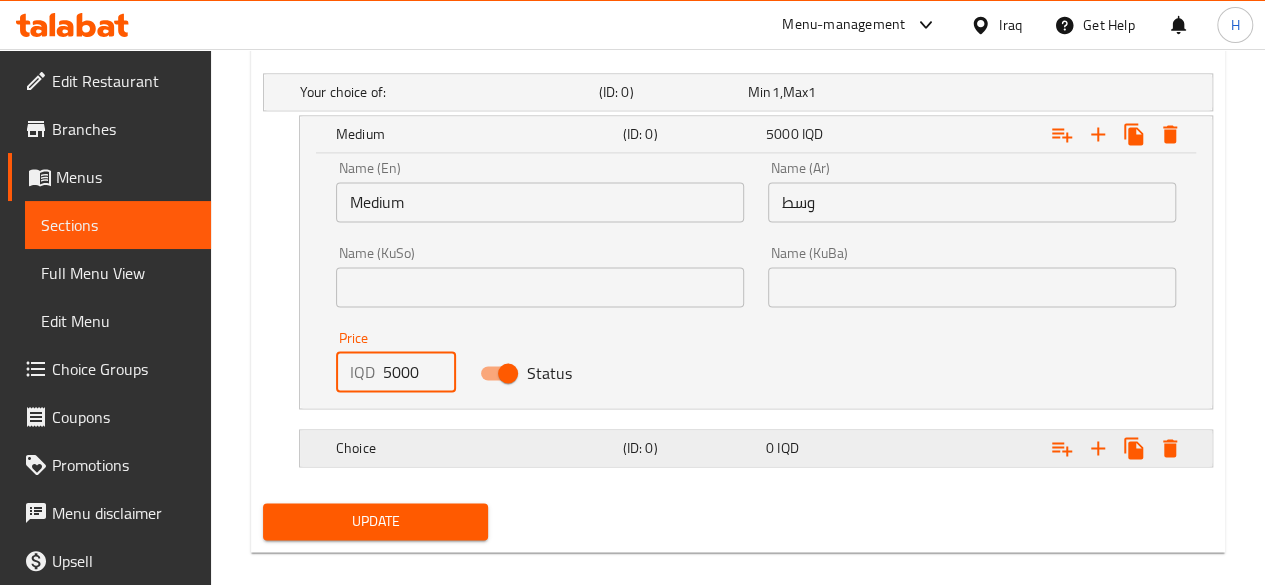 type on "5000" 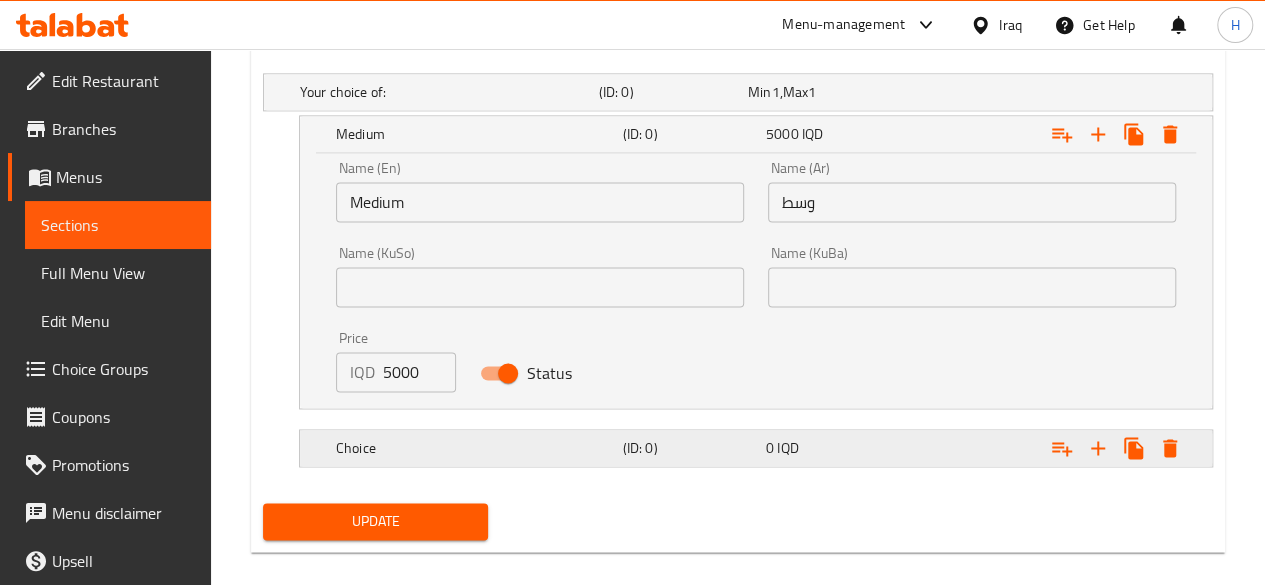 click on "Choice" at bounding box center (445, 92) 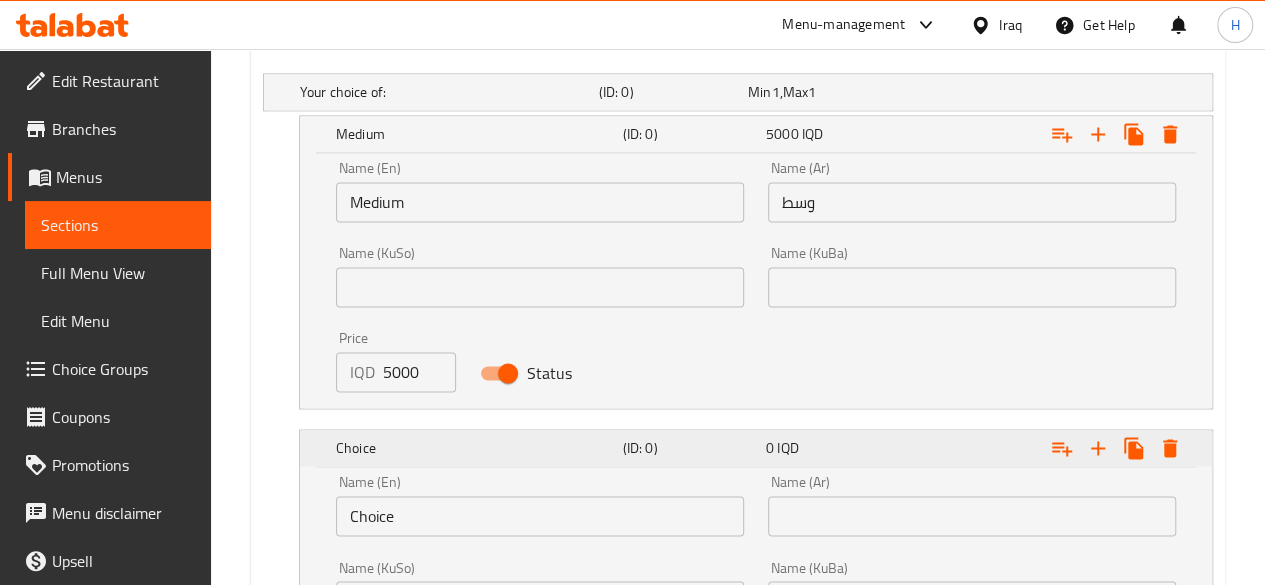 scroll, scrollTop: 1612, scrollLeft: 0, axis: vertical 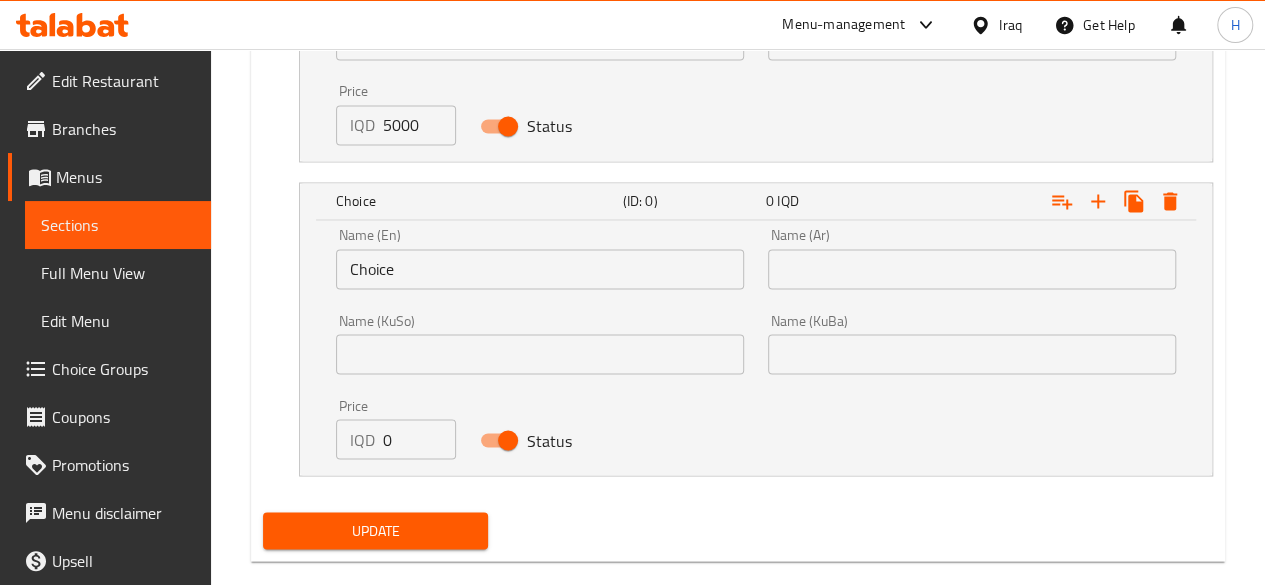 click on "Choice" at bounding box center [540, 269] 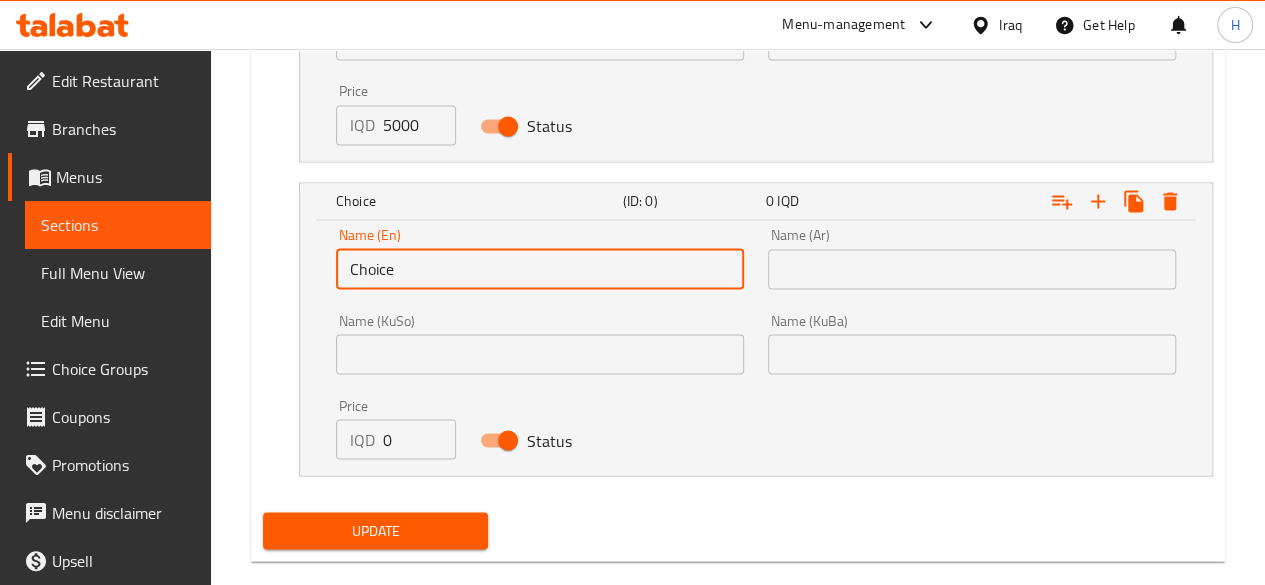 click on "Choice" at bounding box center (540, 269) 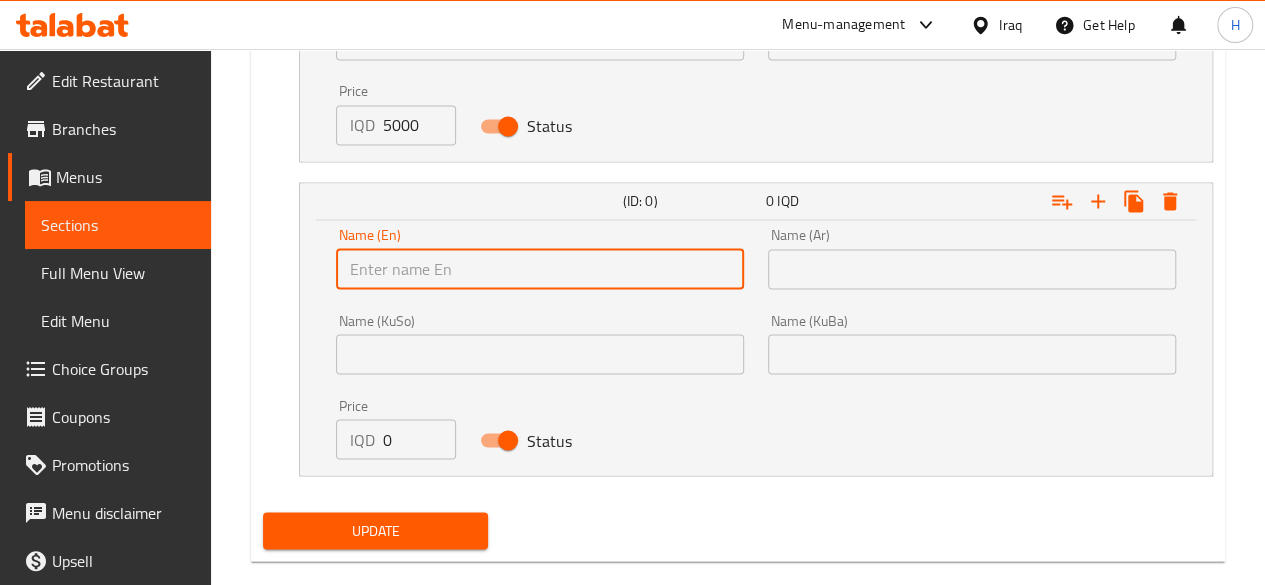 click at bounding box center [540, 269] 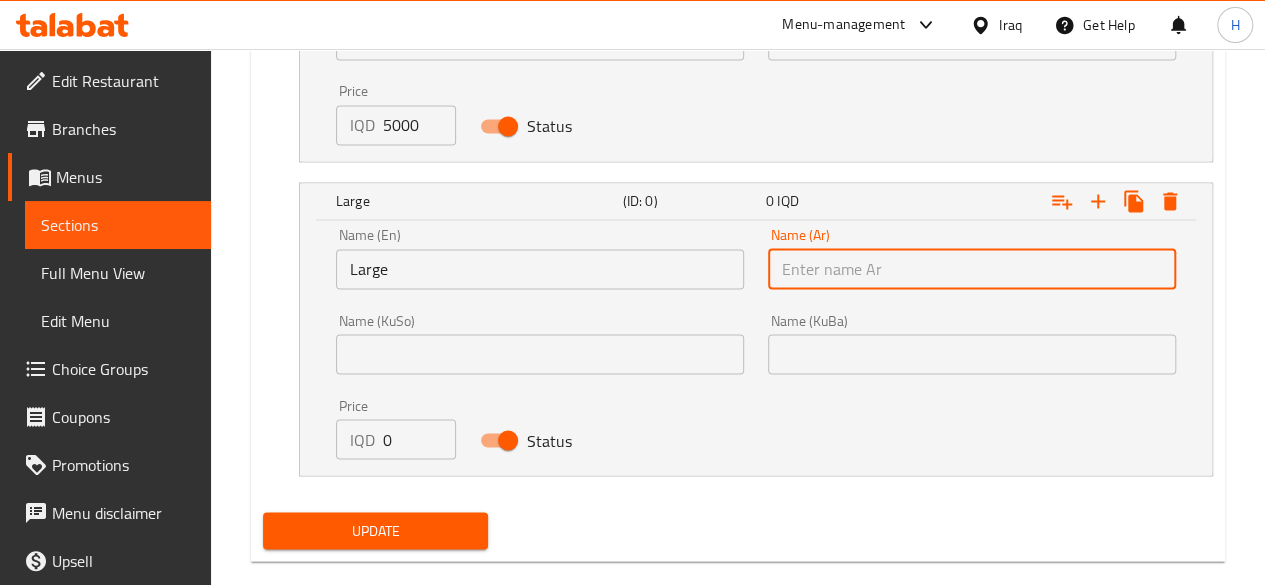 click at bounding box center [972, 269] 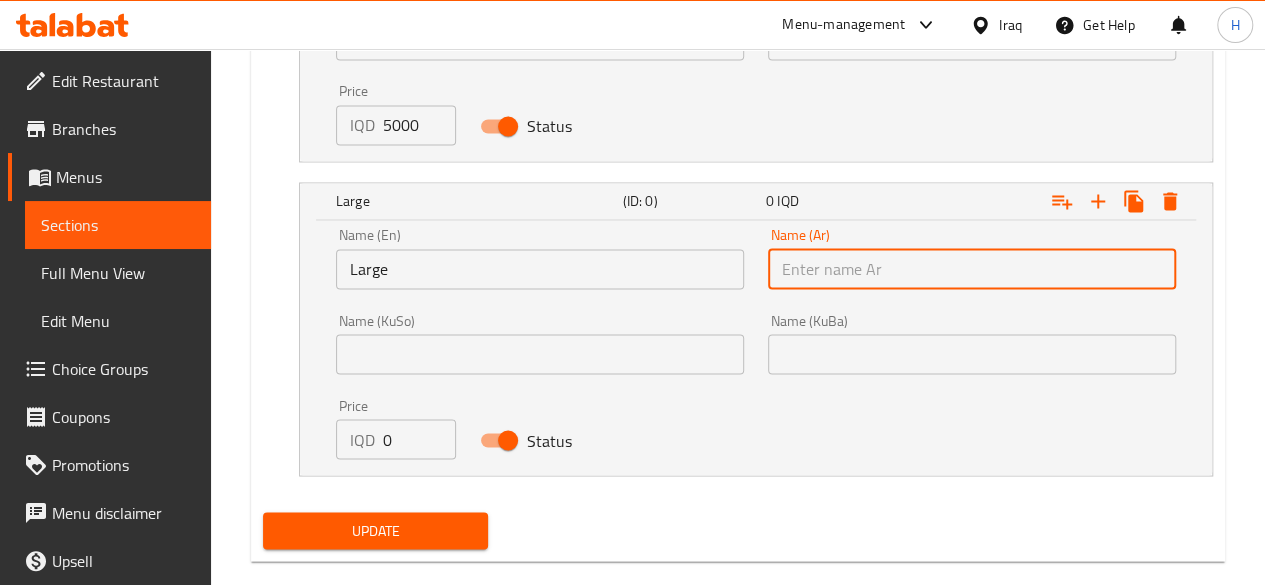 type on "كبير" 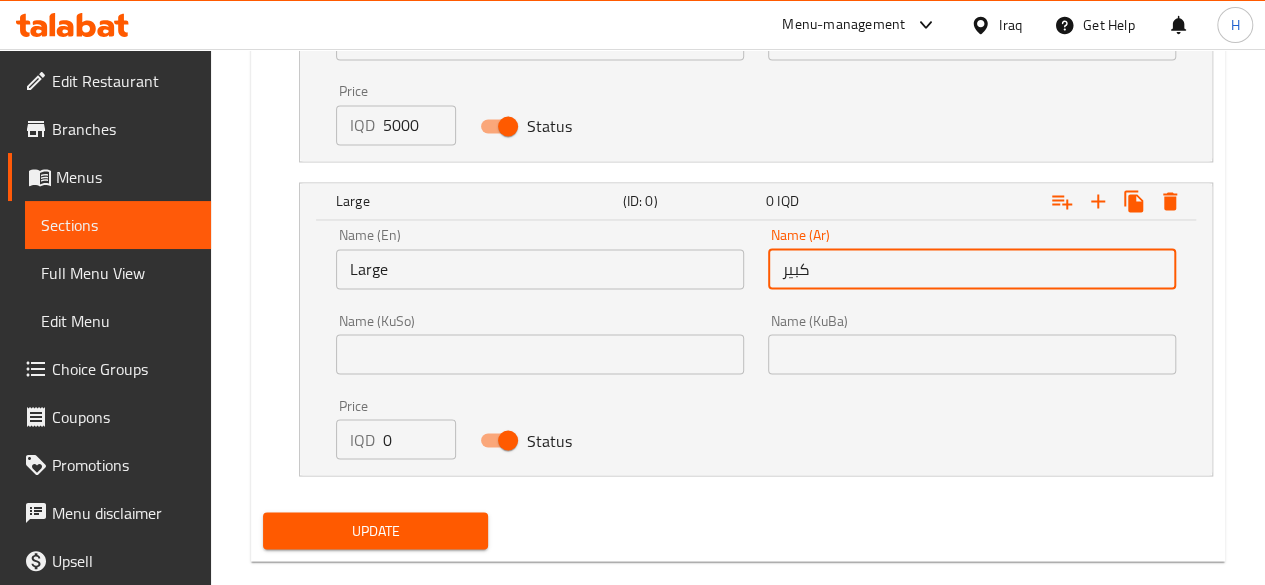 click on "0" at bounding box center [419, 439] 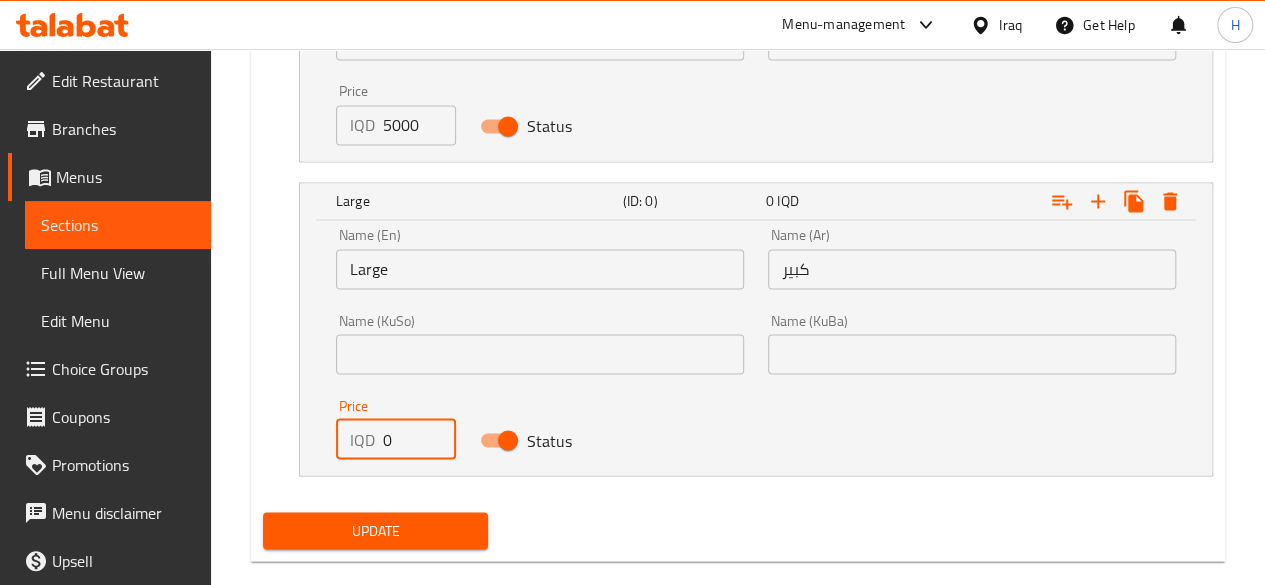 click on "0" at bounding box center (419, 439) 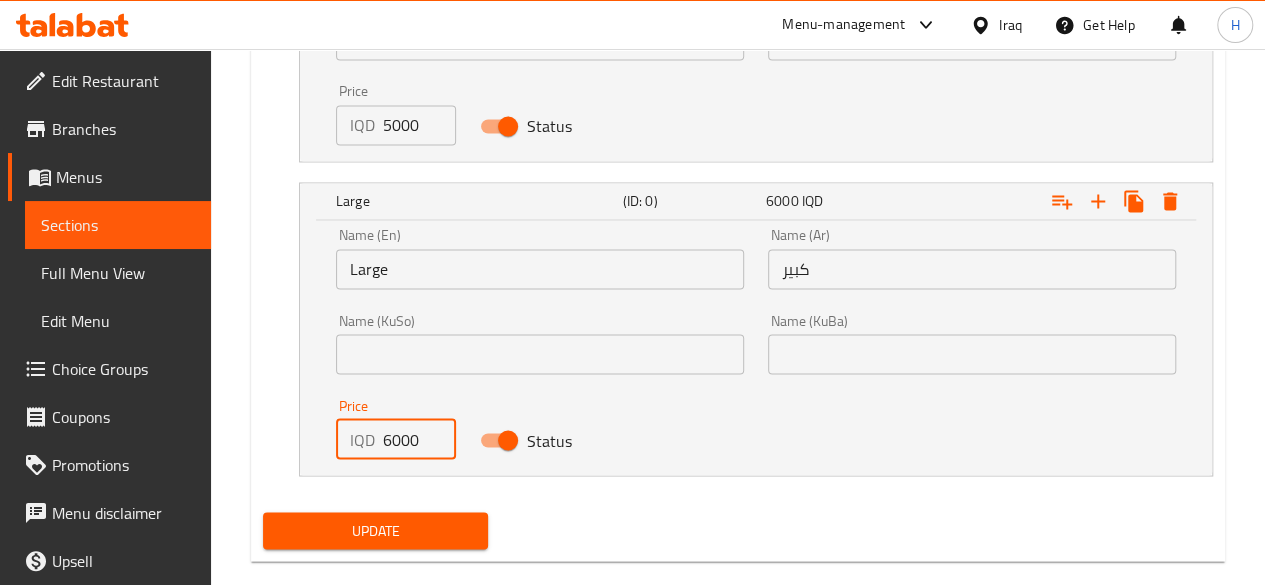 type on "6000" 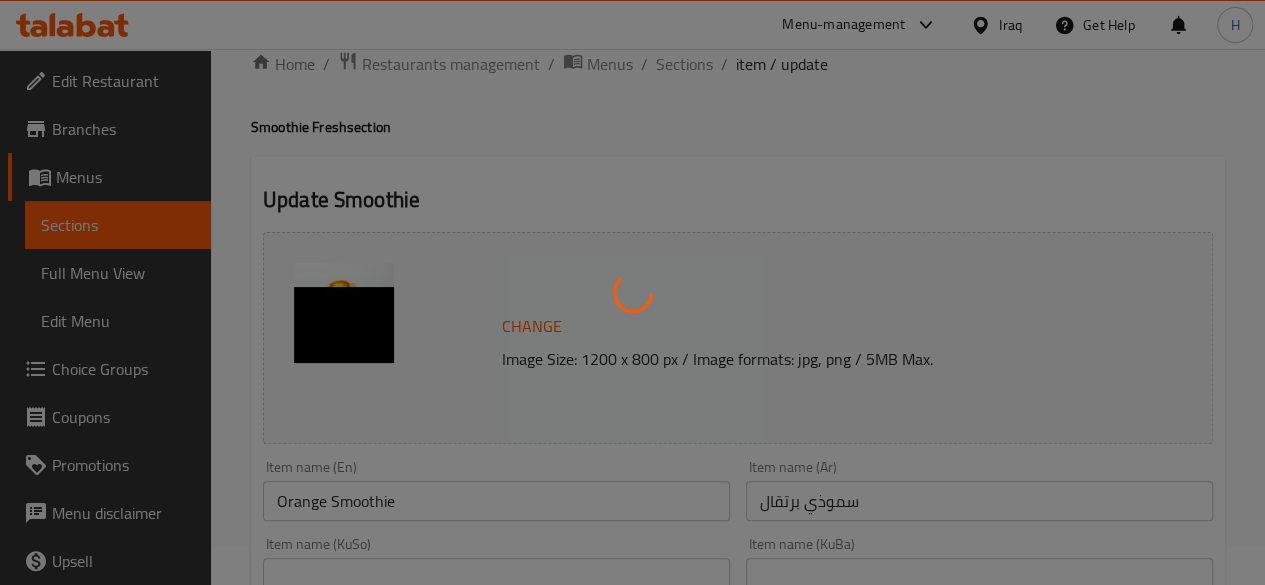 scroll, scrollTop: 0, scrollLeft: 0, axis: both 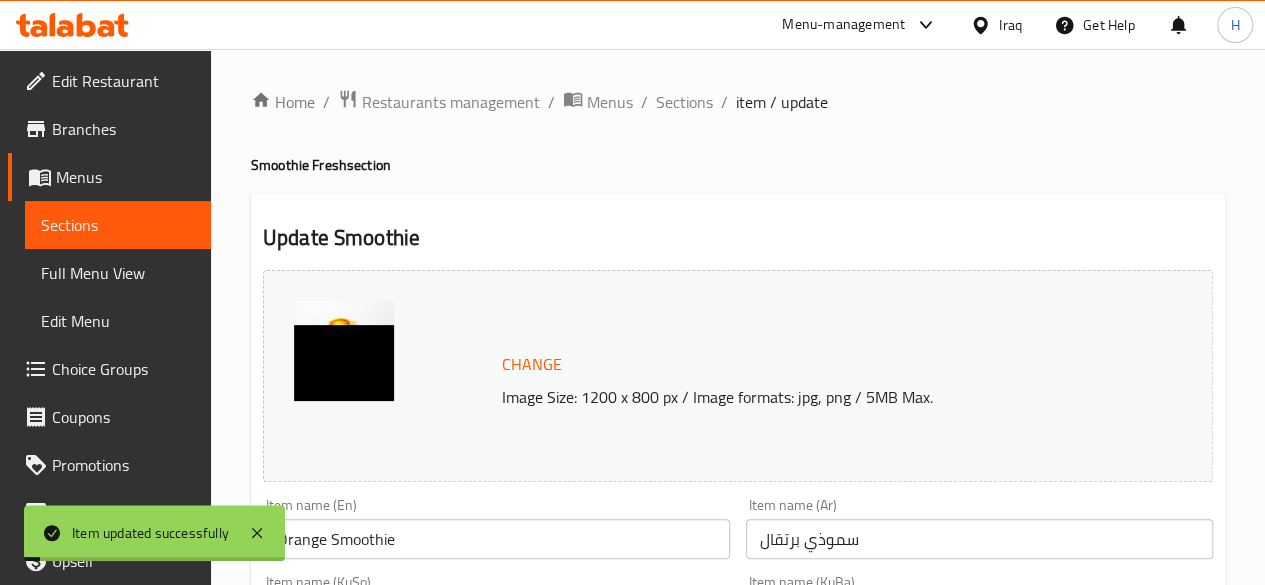 click on "Home / Restaurants management / Menus / Sections / item / update Smoothie Fresh   section Update Orange Smoothie Change Image Size: 1200 x 800 px / Image formats: jpg, png / 5MB Max. Item name (En) Orange Smoothie Item name (En) Item name (Ar) سموذي برتقال Item name (Ar) Item name (KuSo) Item name (KuSo) Item name (KuBa) Item name (KuBa) Description (En) Freshly squeezed oranges,  , water and sweeteners. Description (En) Description (Ar) برتقال طازج, مياه مثلجة ومحليات. Description (Ar) Description (KuSo) Description (KuSo) Description (KuBa) Description (KuBa) Product barcode Product barcode Product sku Product sku Price   * IQD 0 Price  * Price on selection Free item Start Date Start Date End Date End Date Available Days SU MO TU WE TH FR SA Available from ​ ​ Available to ​ ​ Status Active Inactive Exclude from GEM Variations & Choices Your choice of: (ID: 0) Min 1  ,  Max 1 Name (En) Your choice of: Name (En) Name (Ar) اختيارك من: Name (Ar) Min 1 1" at bounding box center [738, 1139] 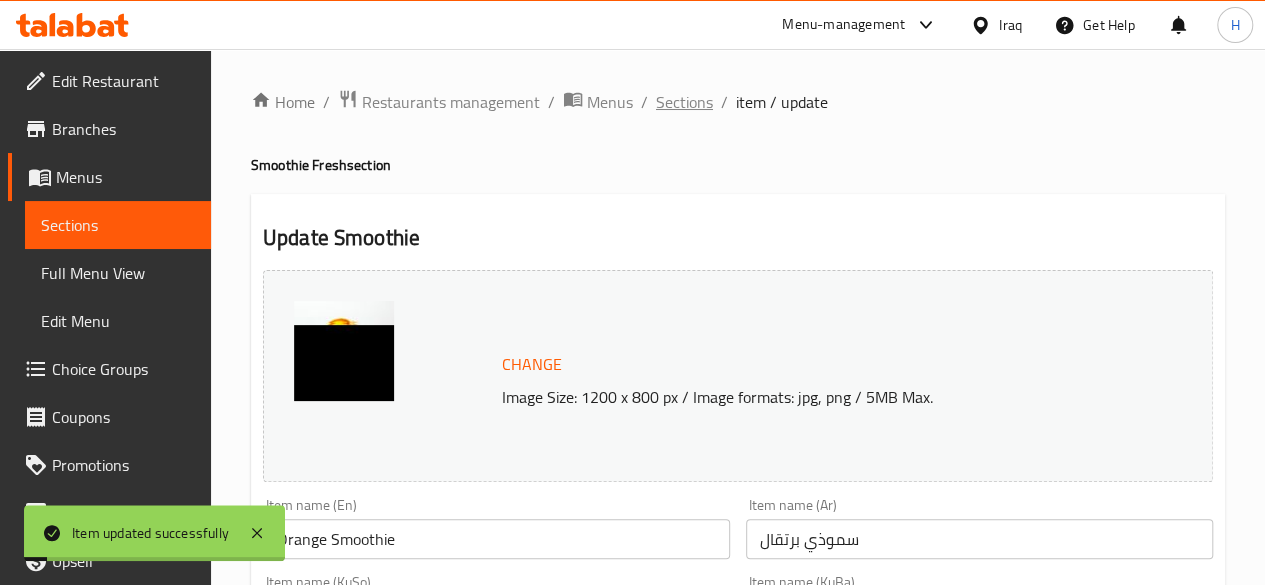 click on "Sections" at bounding box center [684, 102] 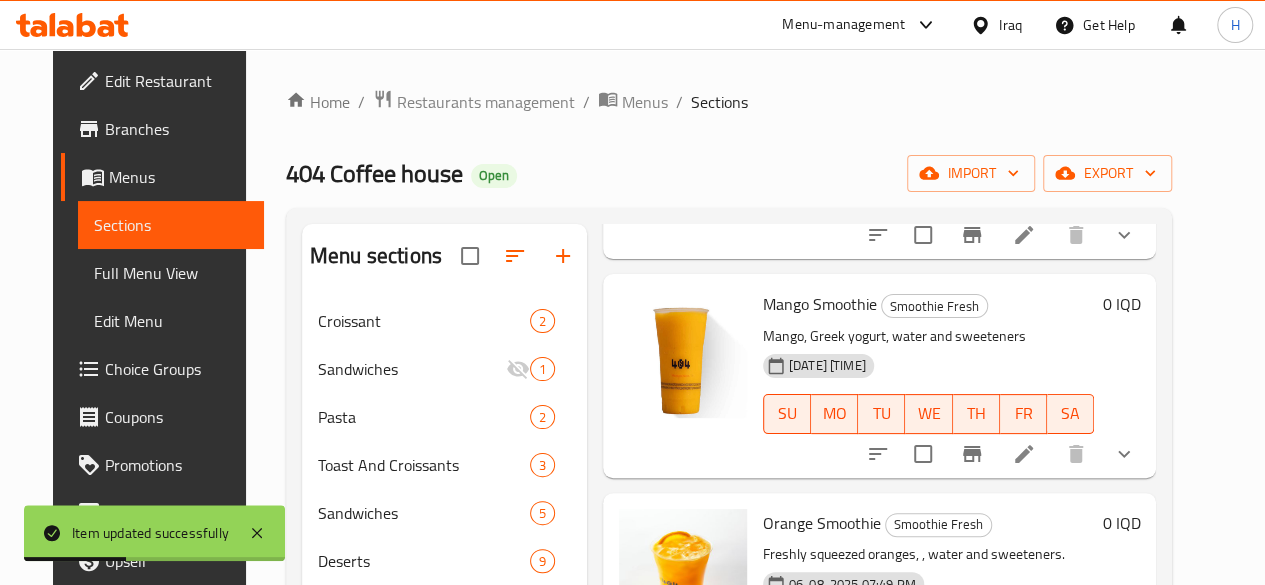 scroll, scrollTop: 757, scrollLeft: 0, axis: vertical 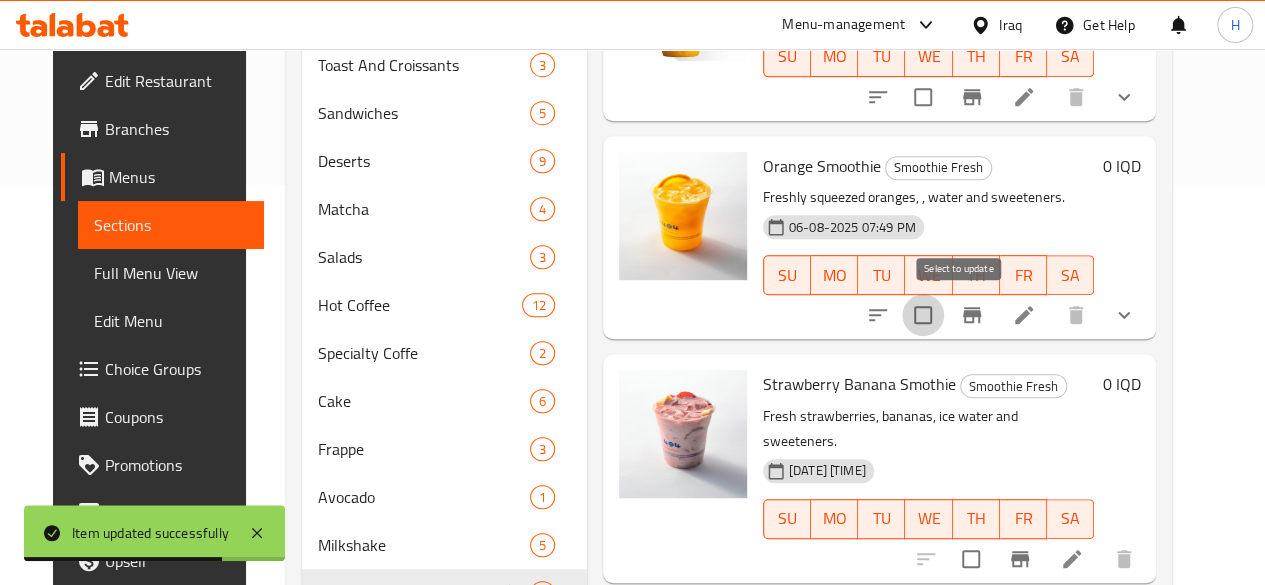 click at bounding box center [923, 315] 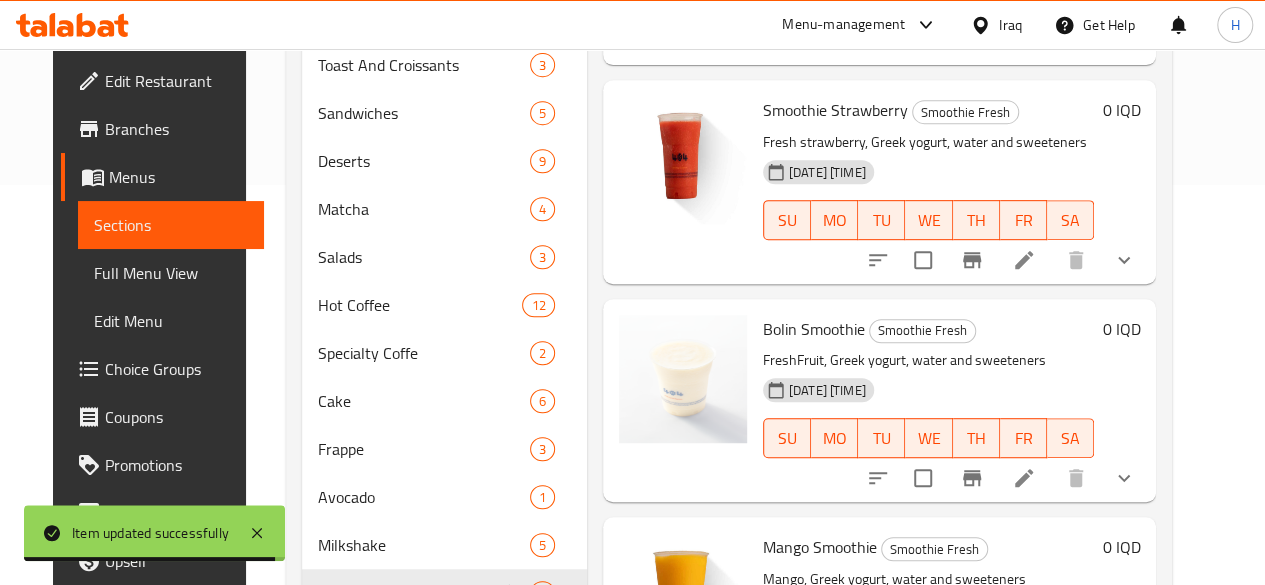 scroll, scrollTop: 0, scrollLeft: 0, axis: both 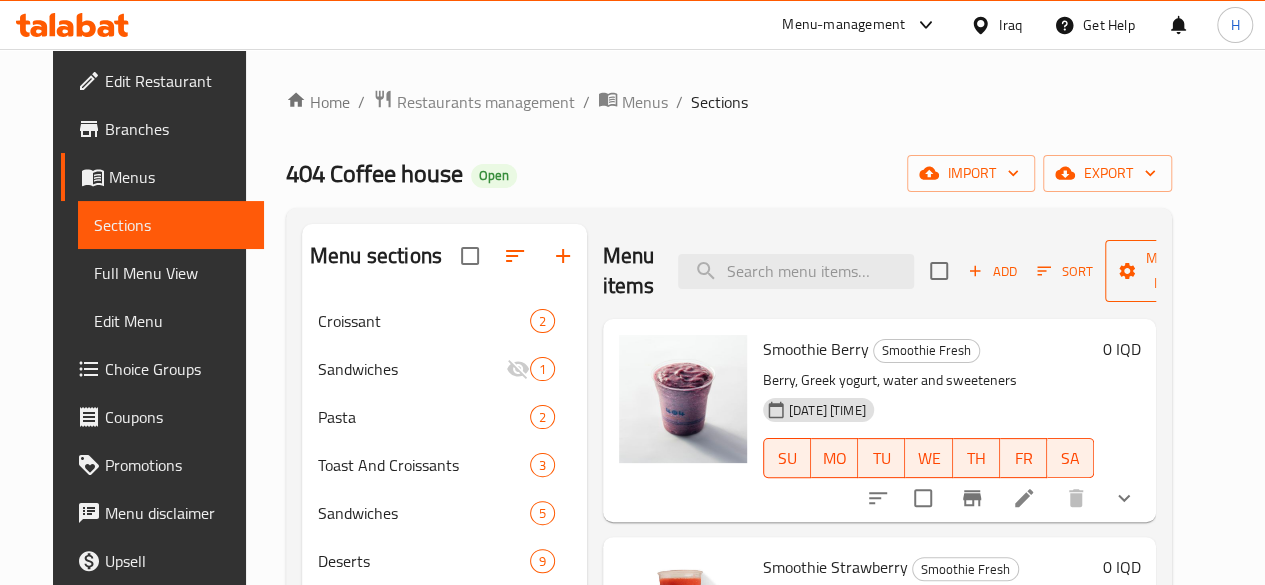 click on "Manage items" at bounding box center (1172, 271) 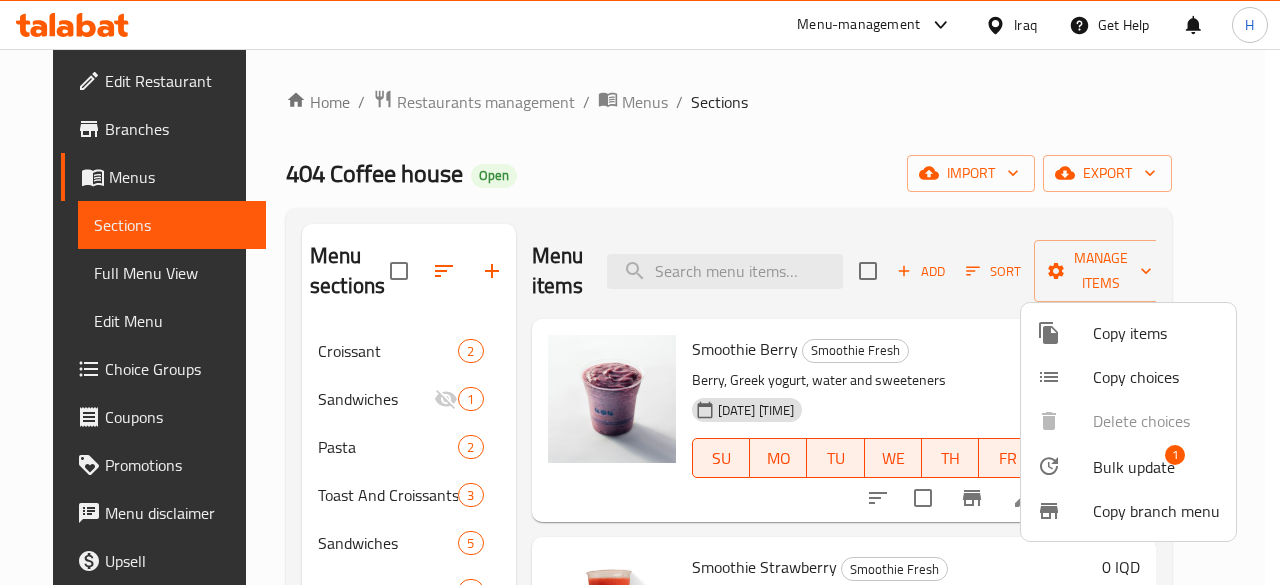 click on "Copy choices" at bounding box center [1156, 377] 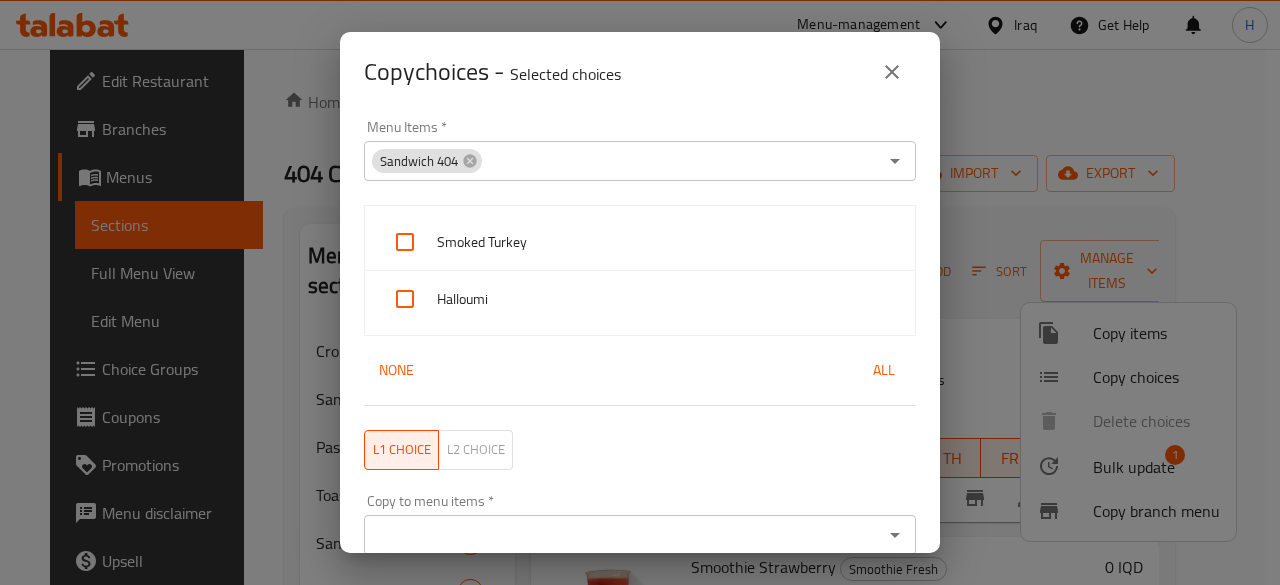click on "Sandwich 404" at bounding box center (427, 161) 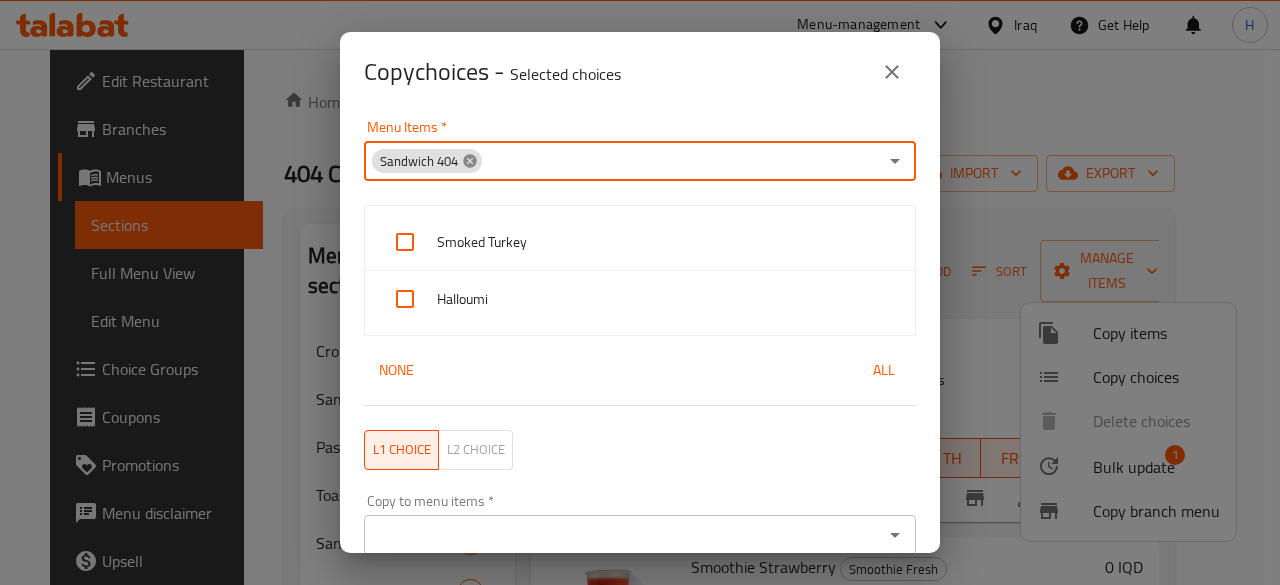 click 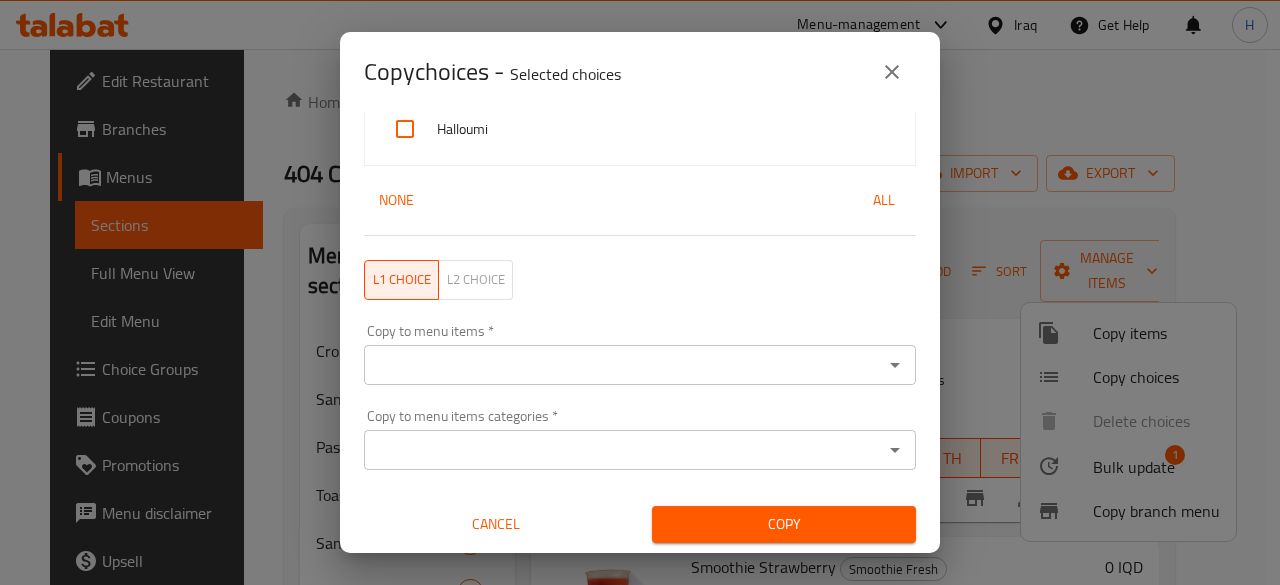 scroll, scrollTop: 0, scrollLeft: 0, axis: both 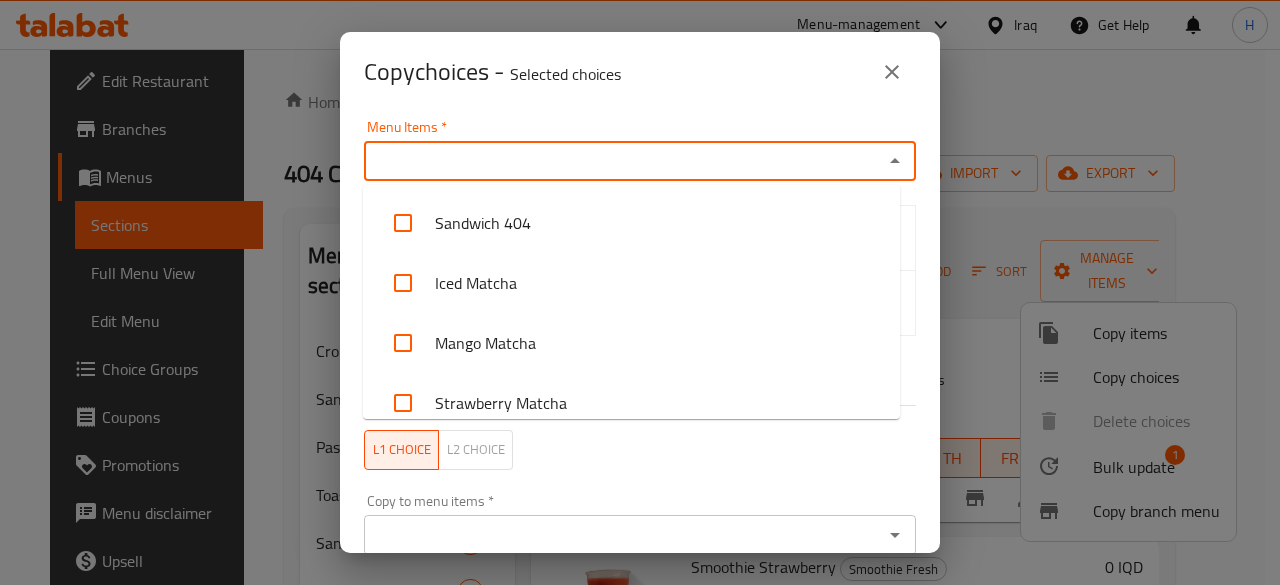 click on "Menu Items   *" at bounding box center (623, 161) 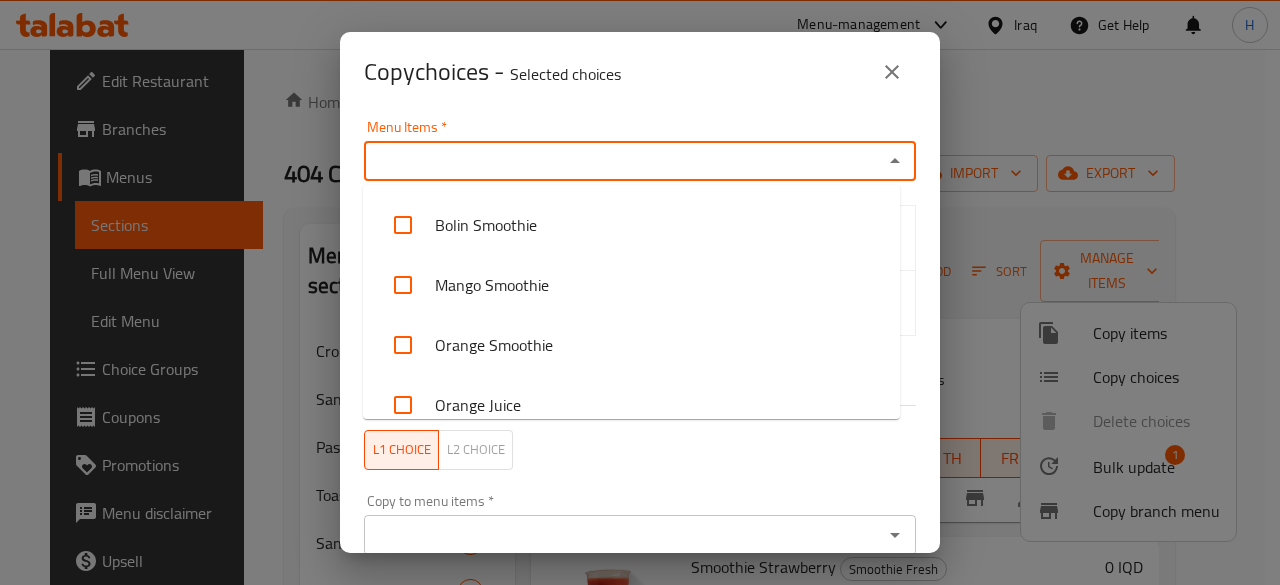 scroll, scrollTop: 1500, scrollLeft: 0, axis: vertical 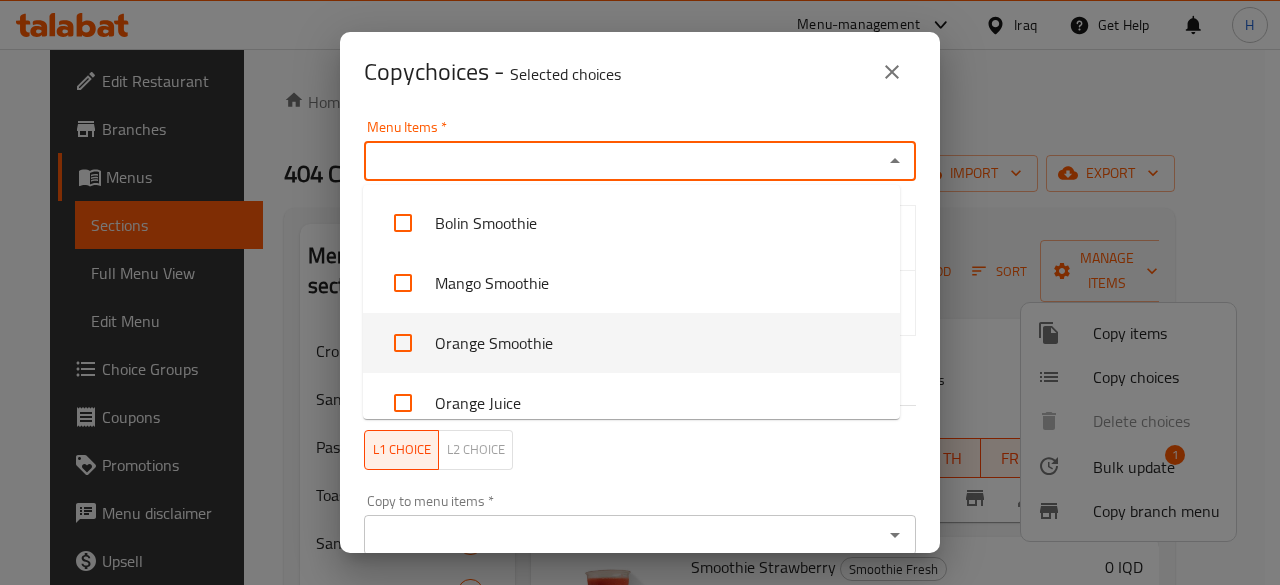 click on "Orange Smoothie" at bounding box center [631, 343] 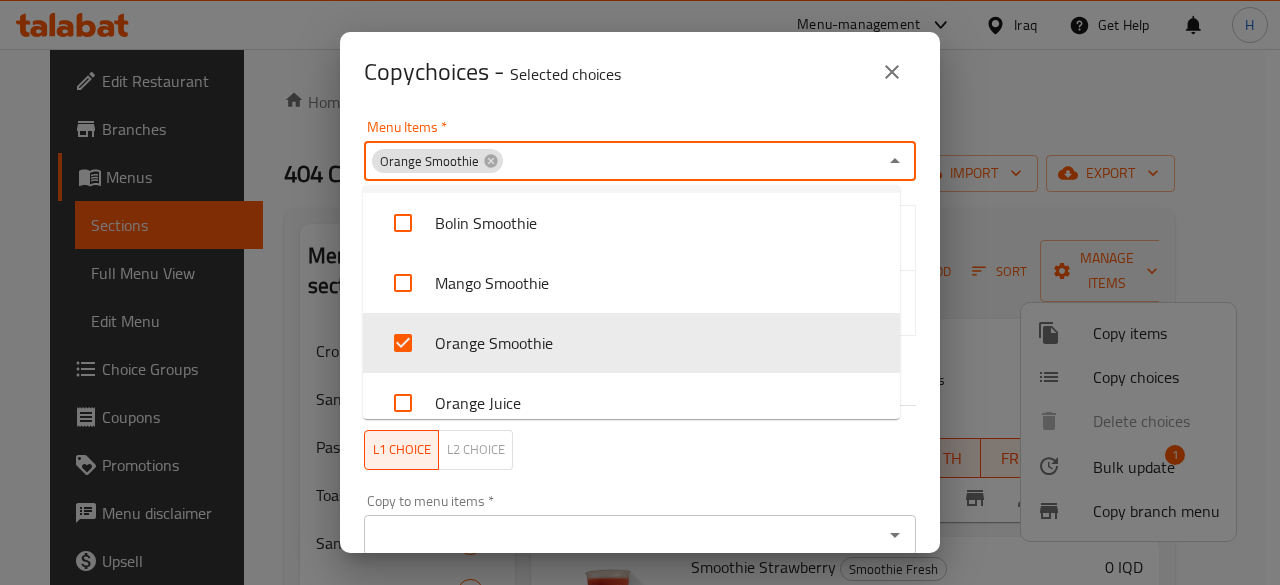click on "Menu Items   * Orange Smoothie Menu Items  *" at bounding box center [640, 150] 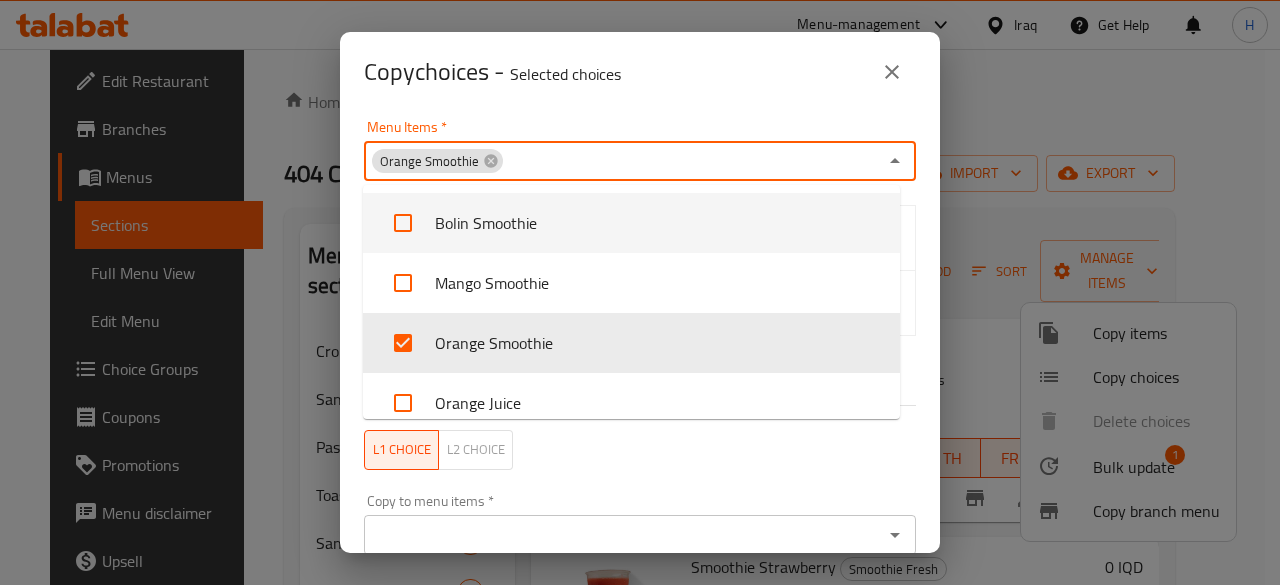 click on "Menu Items   * Orange Smoothie Menu Items  *" at bounding box center (640, 150) 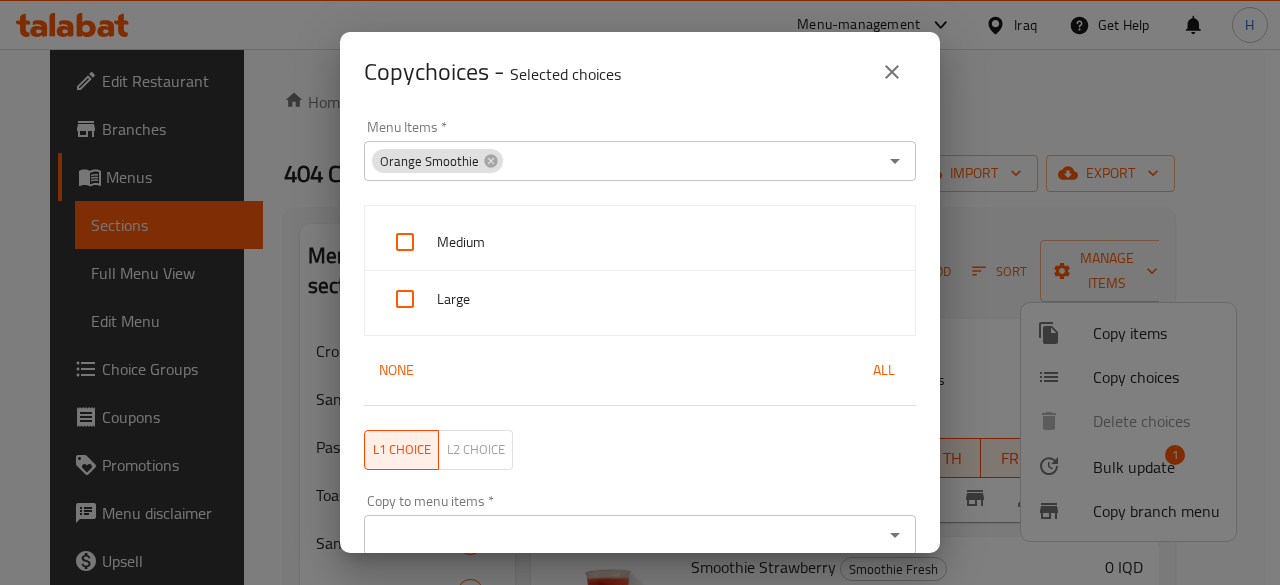 click on "Copy  choices -   Selected choices 0" at bounding box center (640, 72) 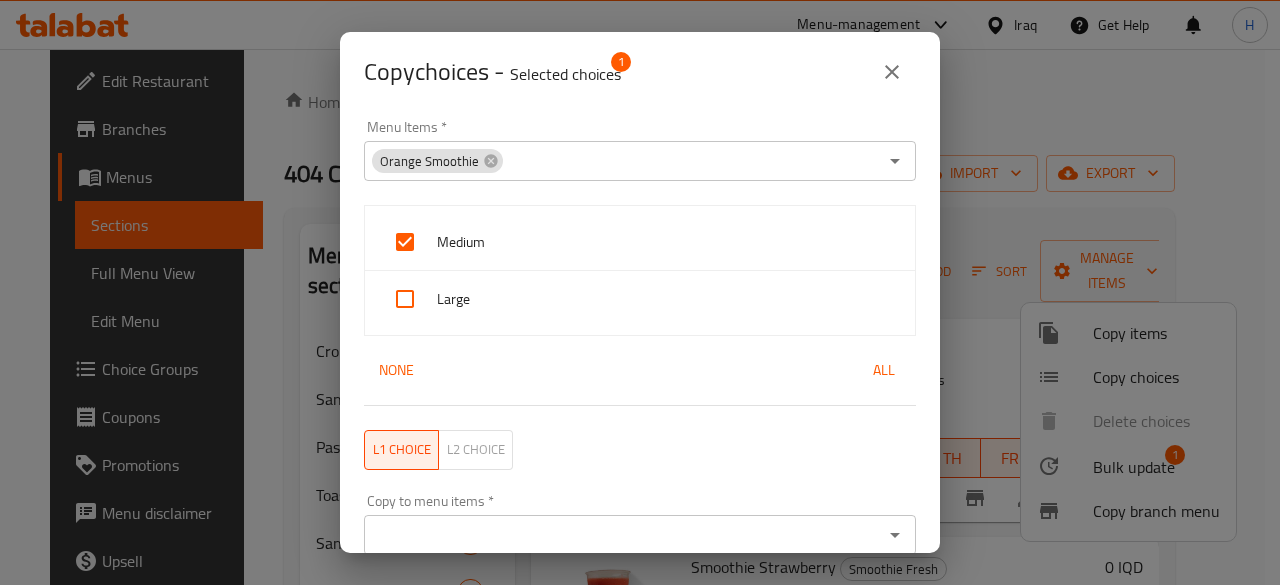 click on "Large" at bounding box center [668, 299] 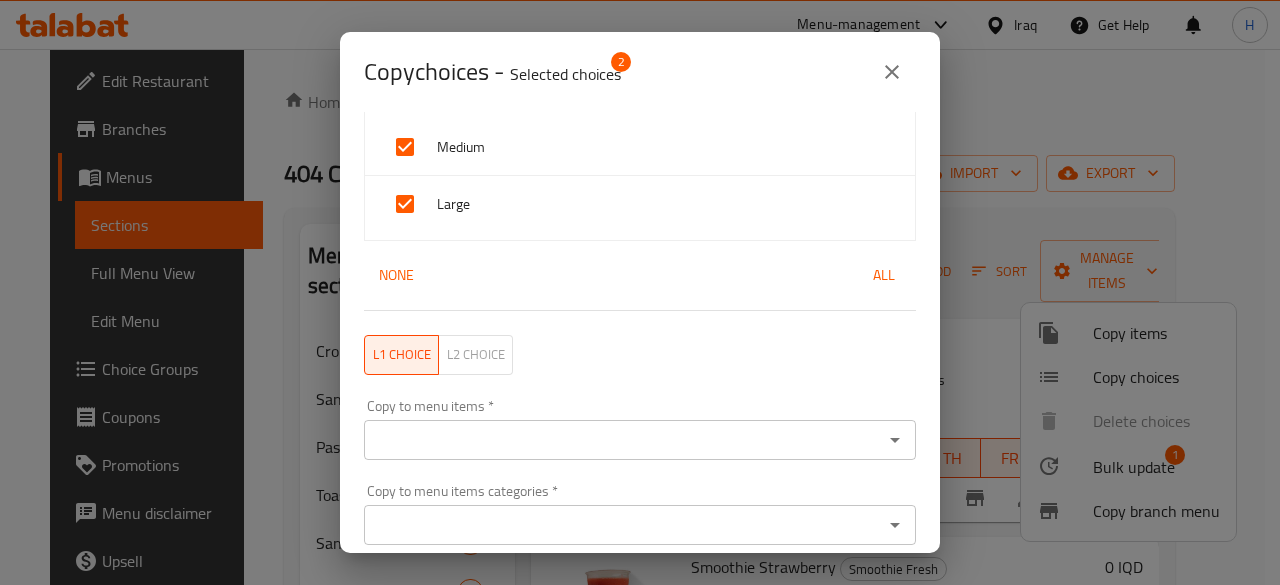scroll, scrollTop: 170, scrollLeft: 0, axis: vertical 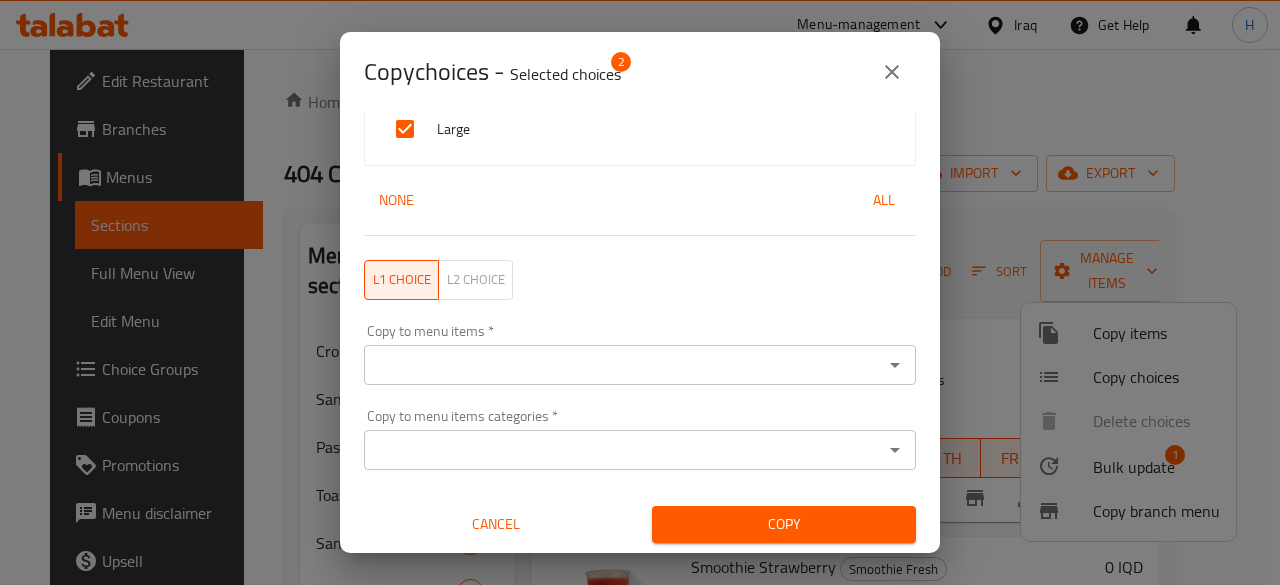 click on "Copy to menu items   *" at bounding box center [623, 365] 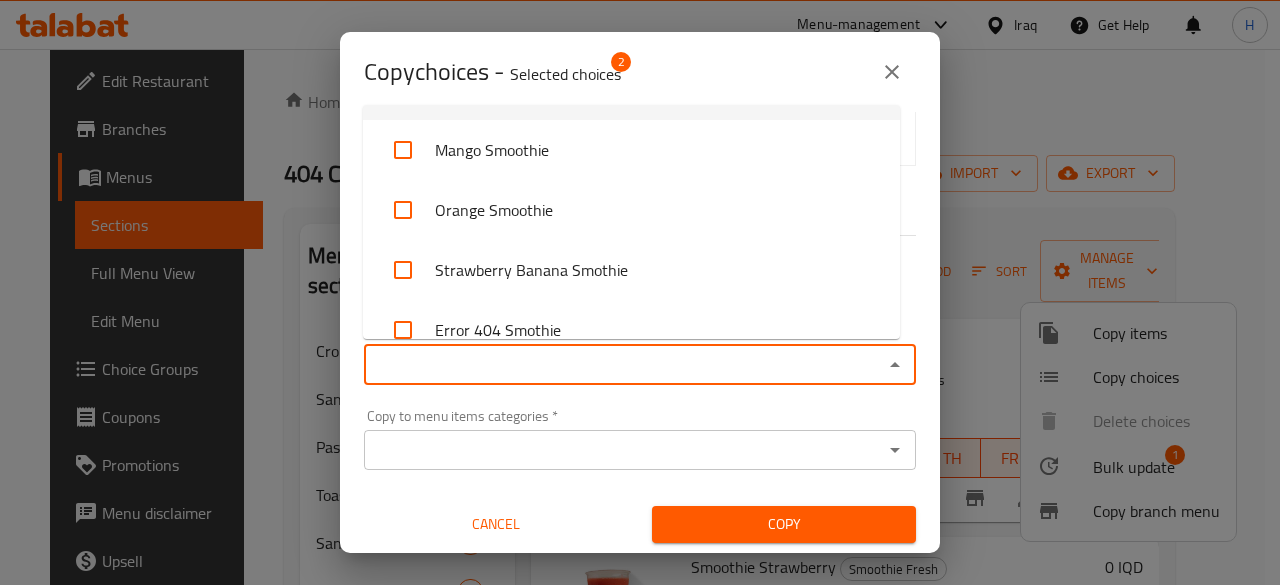 scroll, scrollTop: 3700, scrollLeft: 0, axis: vertical 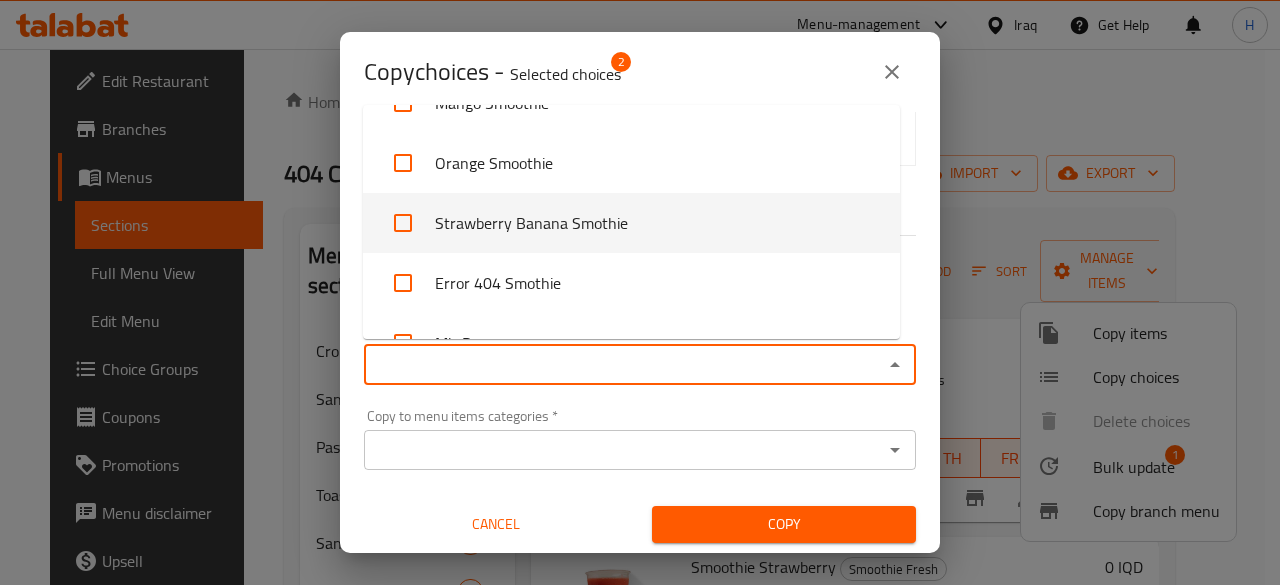 click on "Strawberry Banana Smothie" at bounding box center (631, 223) 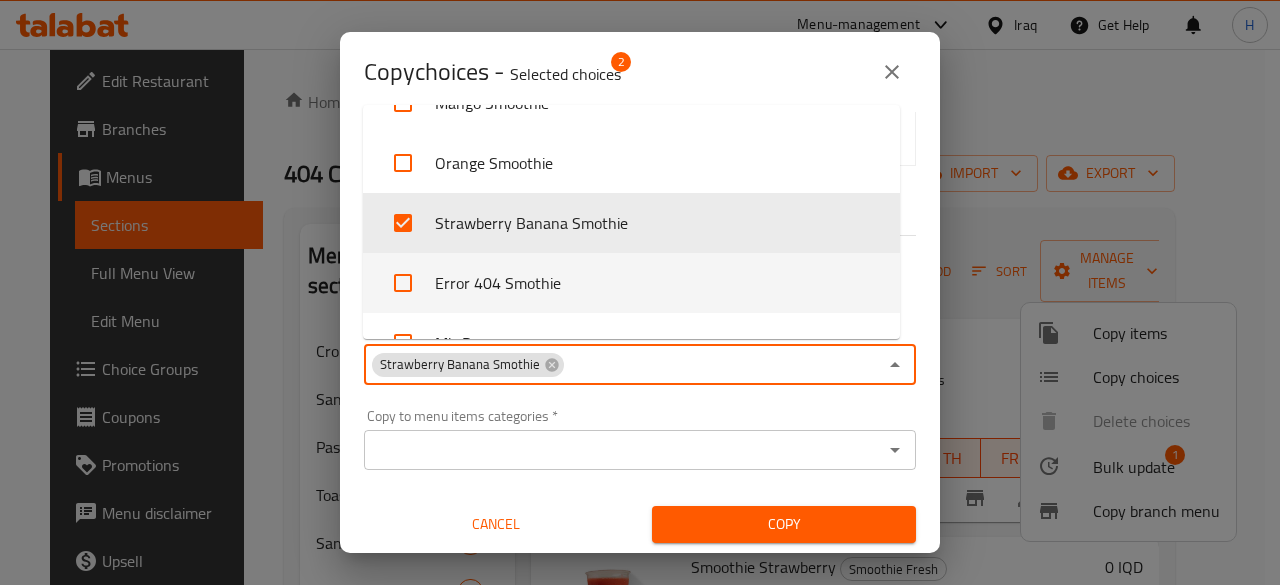 click on "Error 404 Smothie" at bounding box center [631, 283] 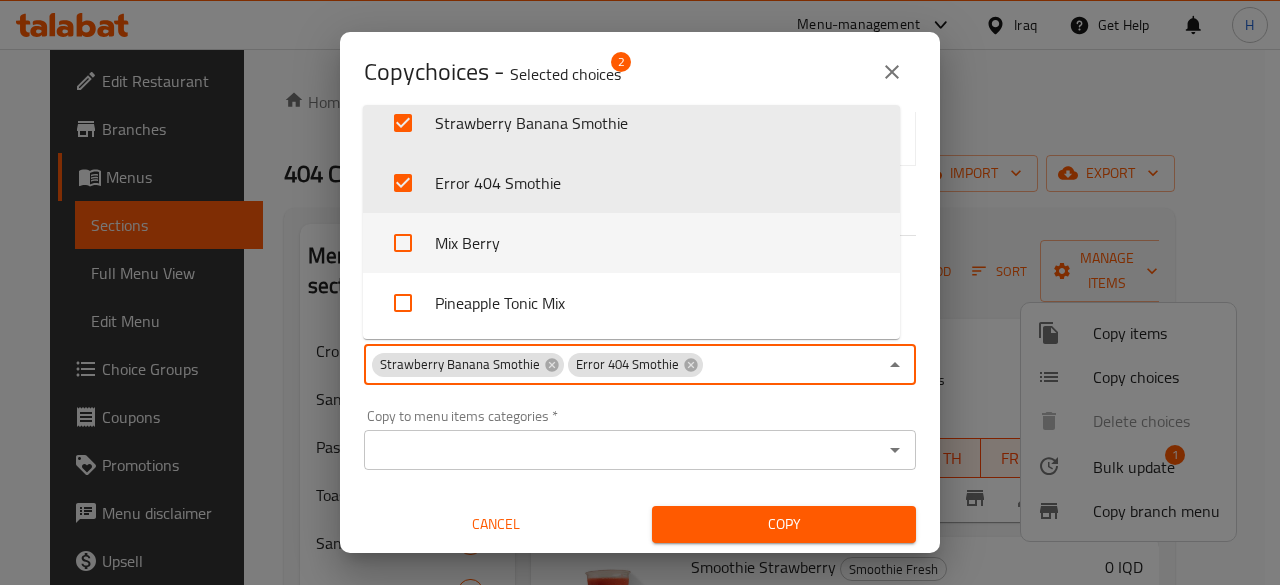 click on "Mix Berry" at bounding box center (631, 243) 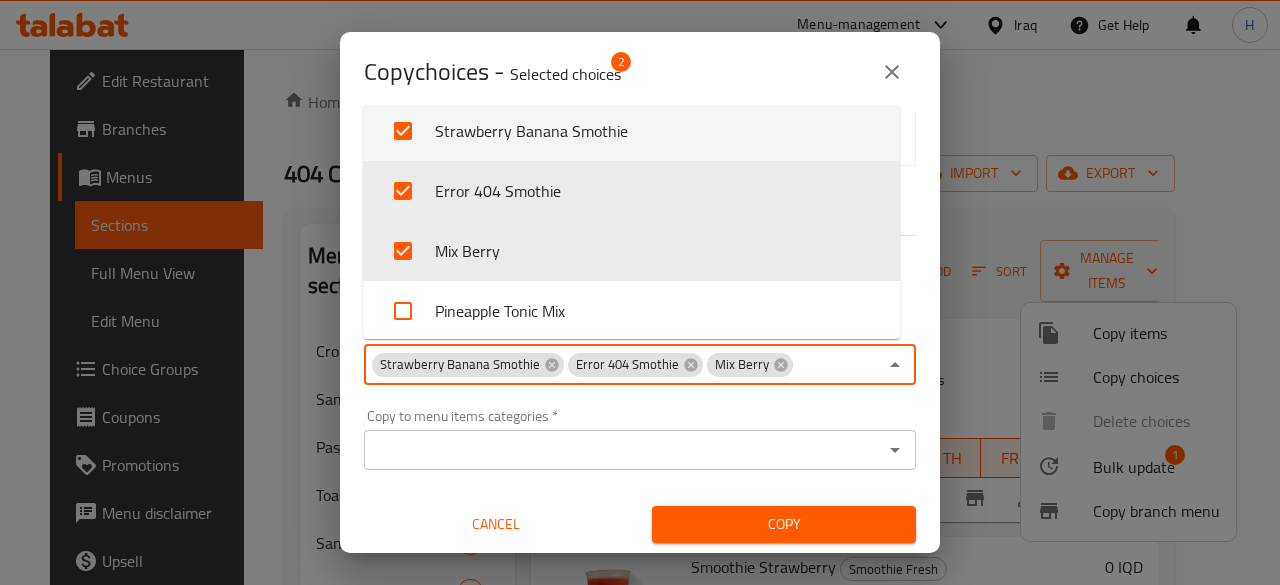click on "Copy  choices -   Selected choices 2" at bounding box center [640, 72] 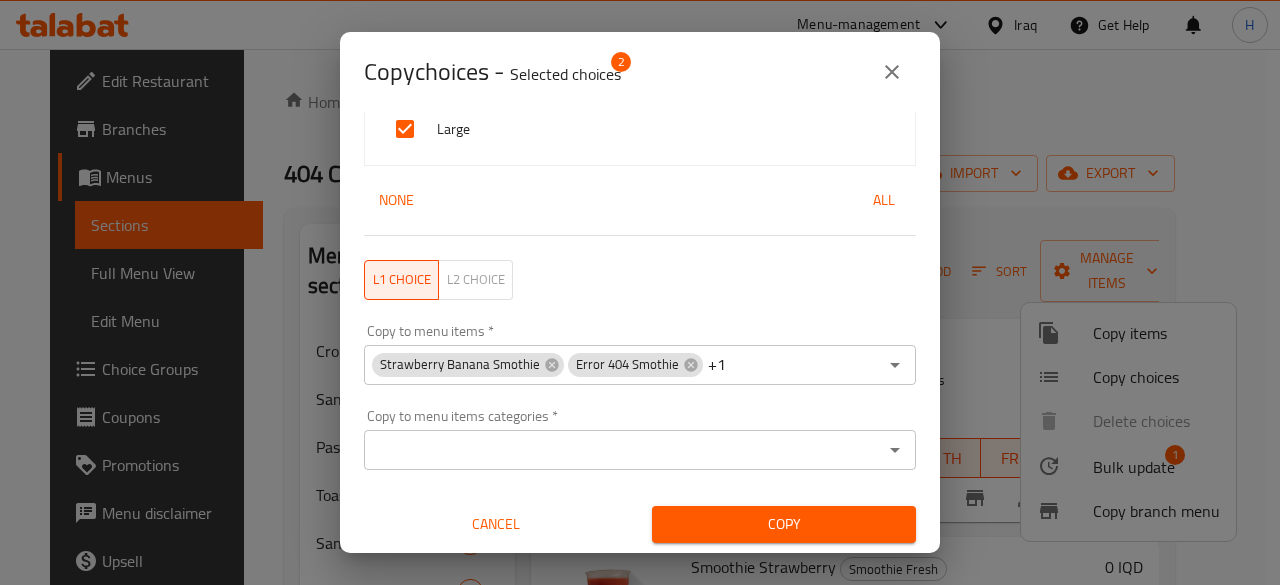 click on "Copy" at bounding box center [784, 524] 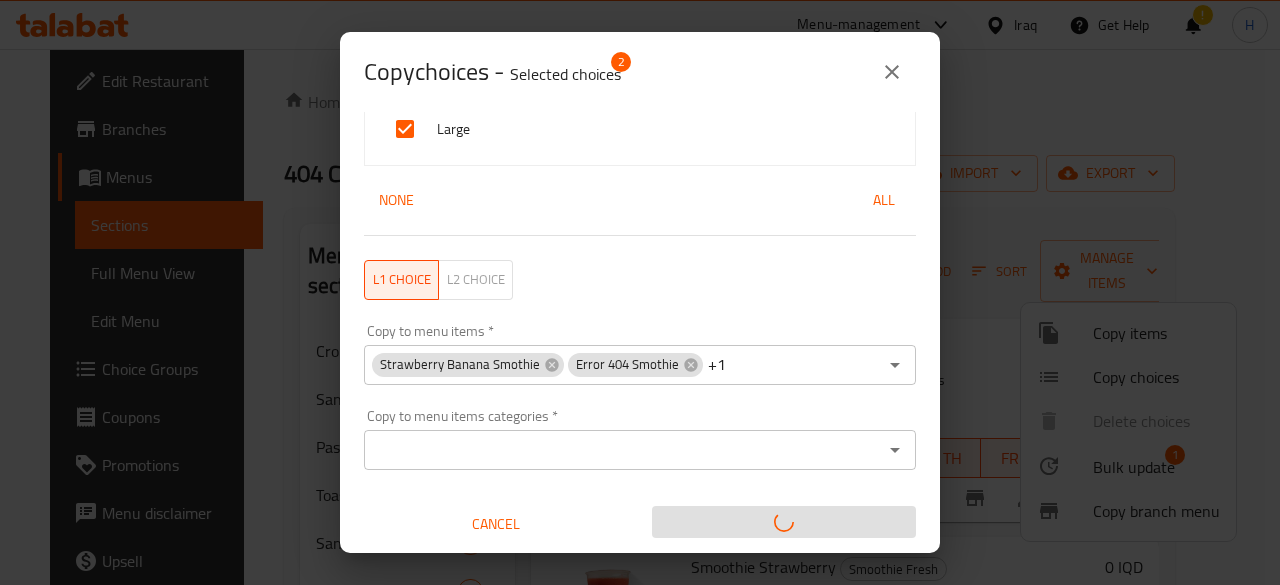 click at bounding box center (784, 524) 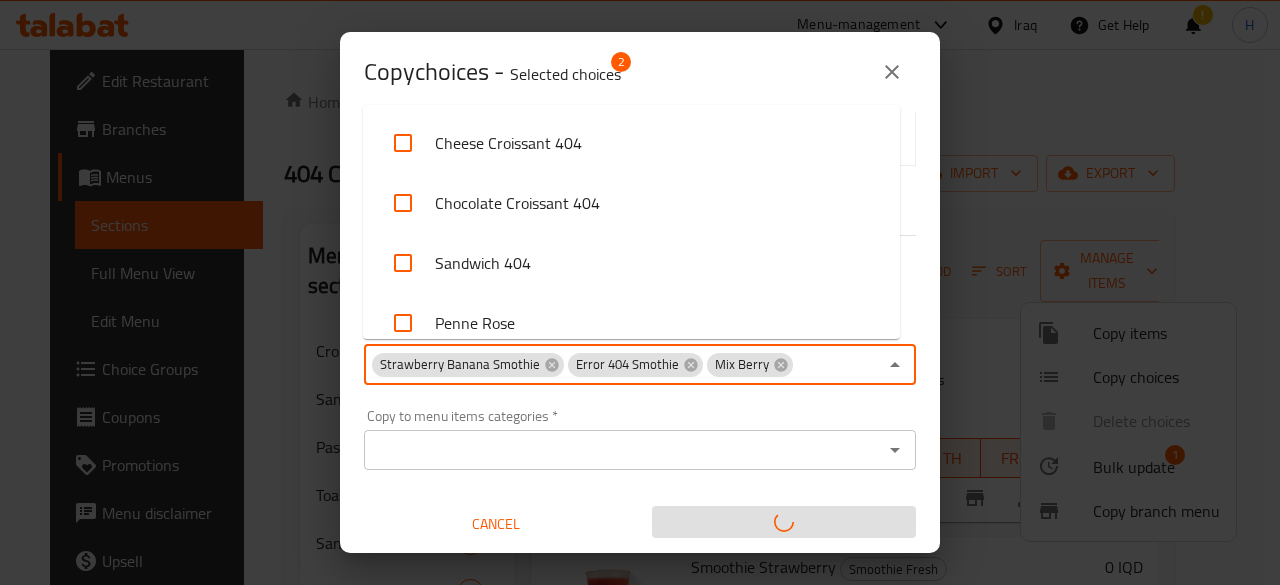 click on "Strawberry Banana Smothie Error 404 Smothie Mix Berry Copy to menu items  *" at bounding box center (640, 365) 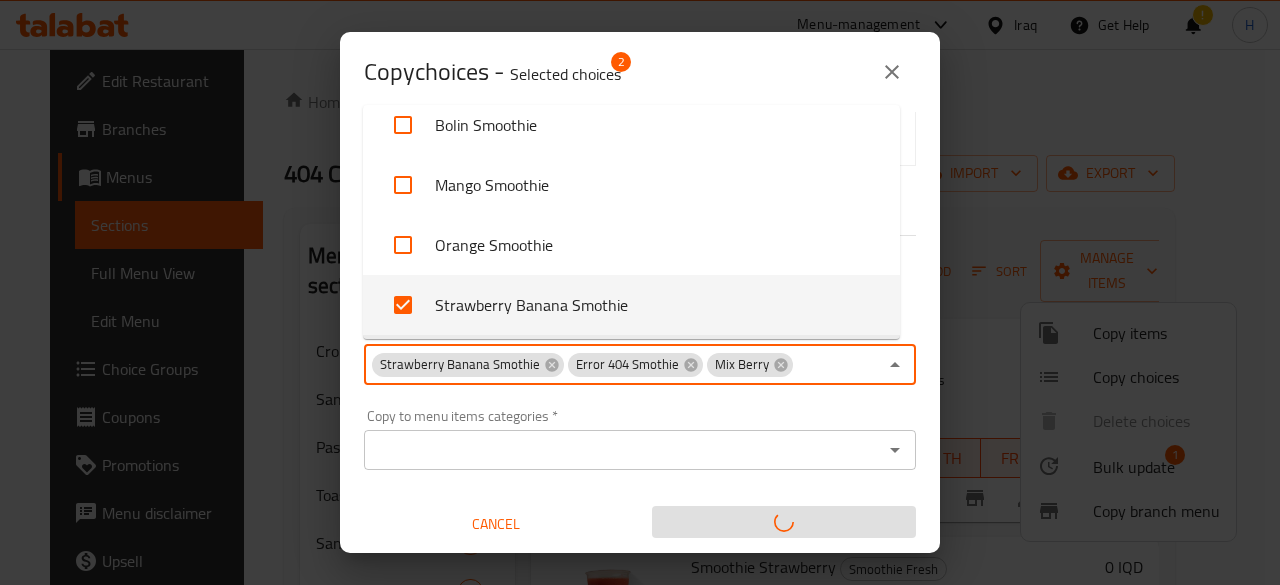 click on "Copy to menu items categories   * Copy to menu items categories  *" at bounding box center (640, 439) 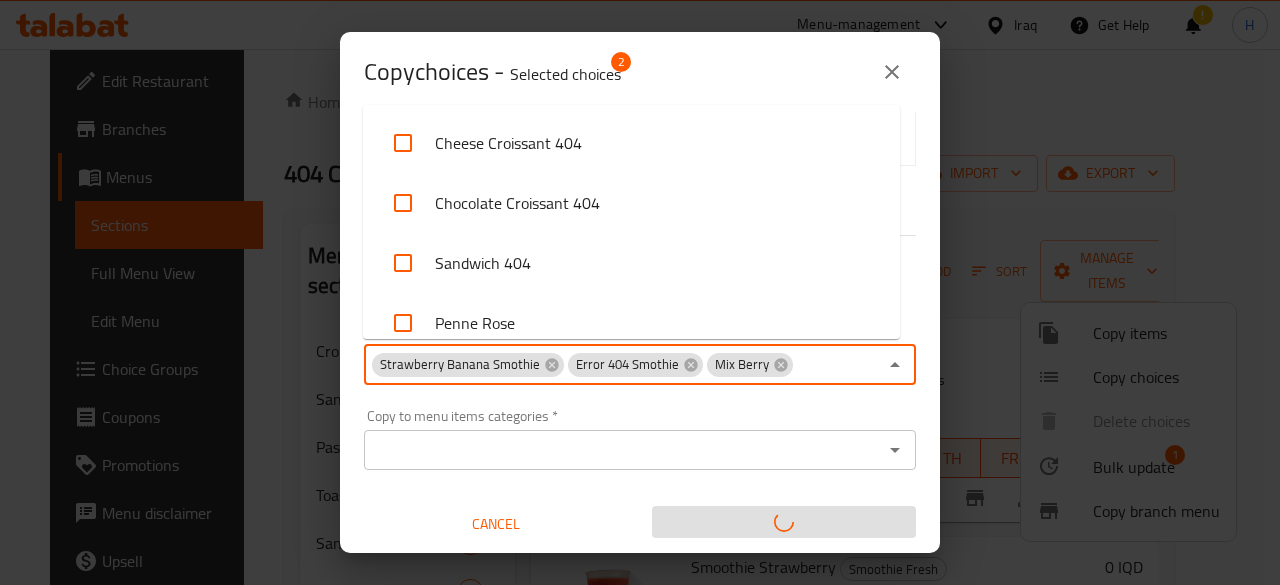 click on "Strawberry Banana Smothie Error 404 Smothie Mix Berry Copy to menu items  *" at bounding box center [640, 365] 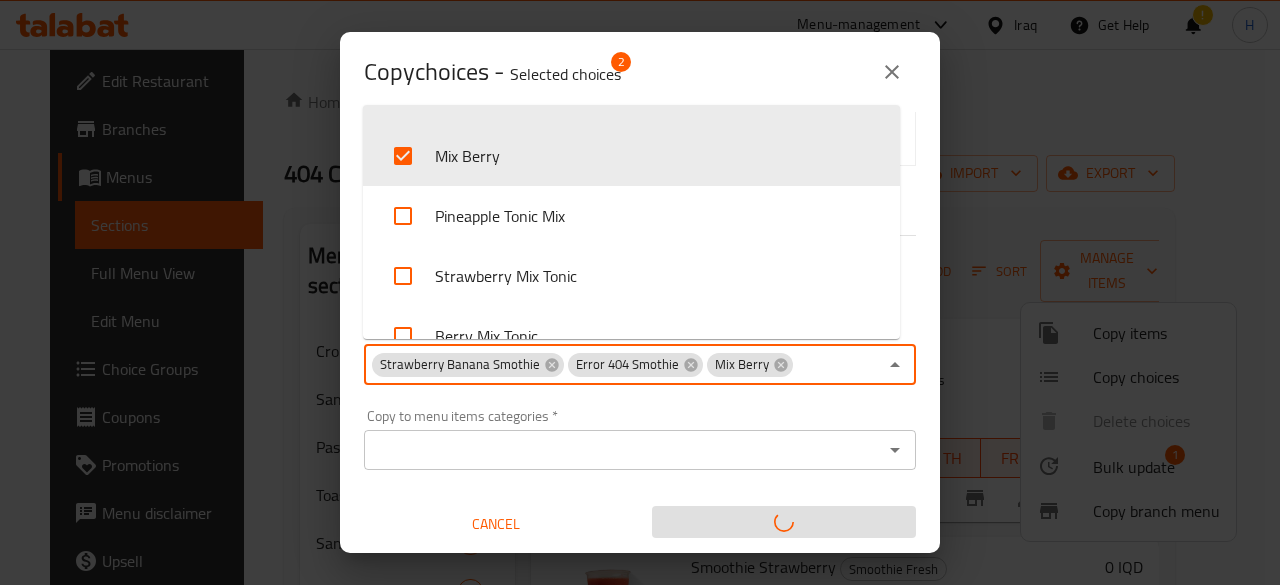 scroll, scrollTop: 3918, scrollLeft: 0, axis: vertical 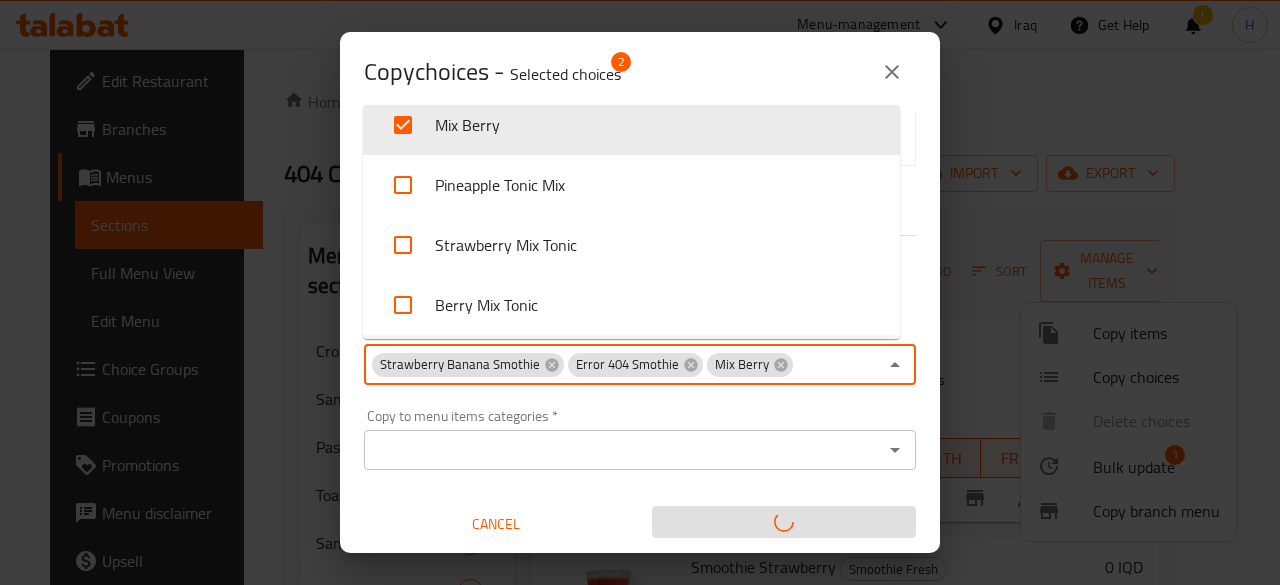 click on "Copy to menu items categories   * Copy to menu items categories  *" at bounding box center (640, 439) 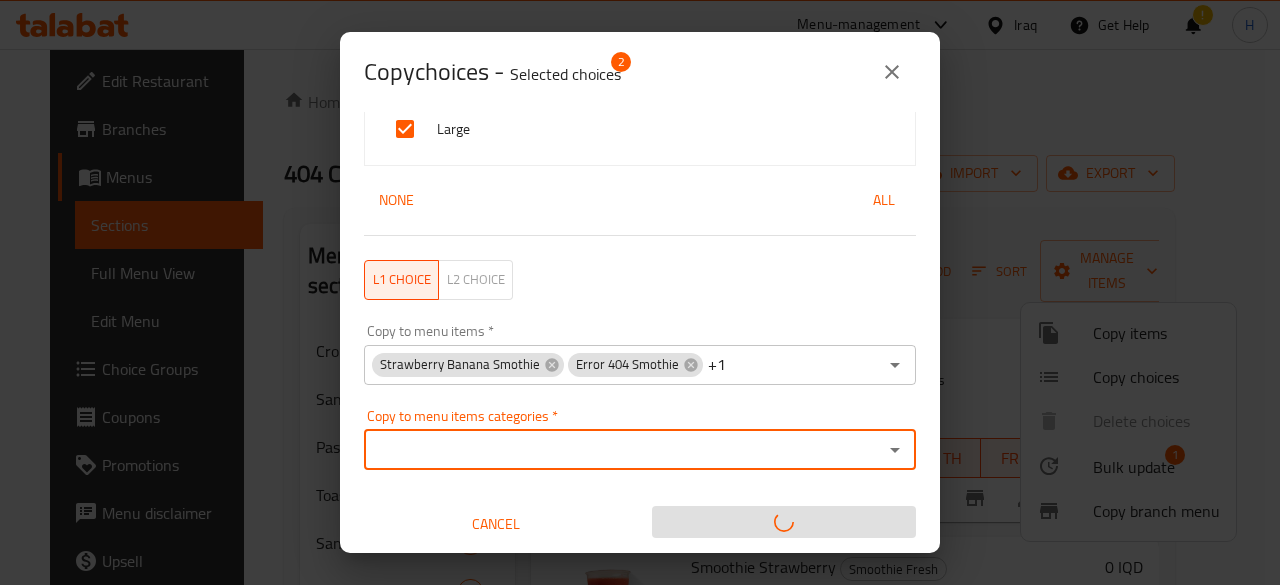 click on "Cancel" at bounding box center (496, 524) 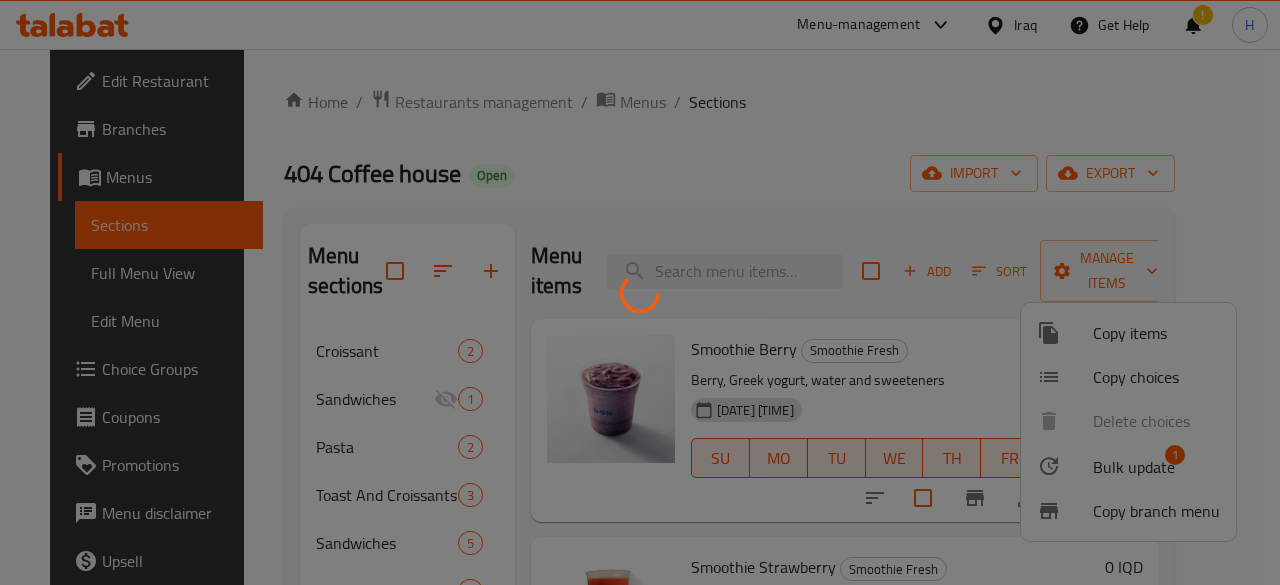 scroll, scrollTop: 4, scrollLeft: 0, axis: vertical 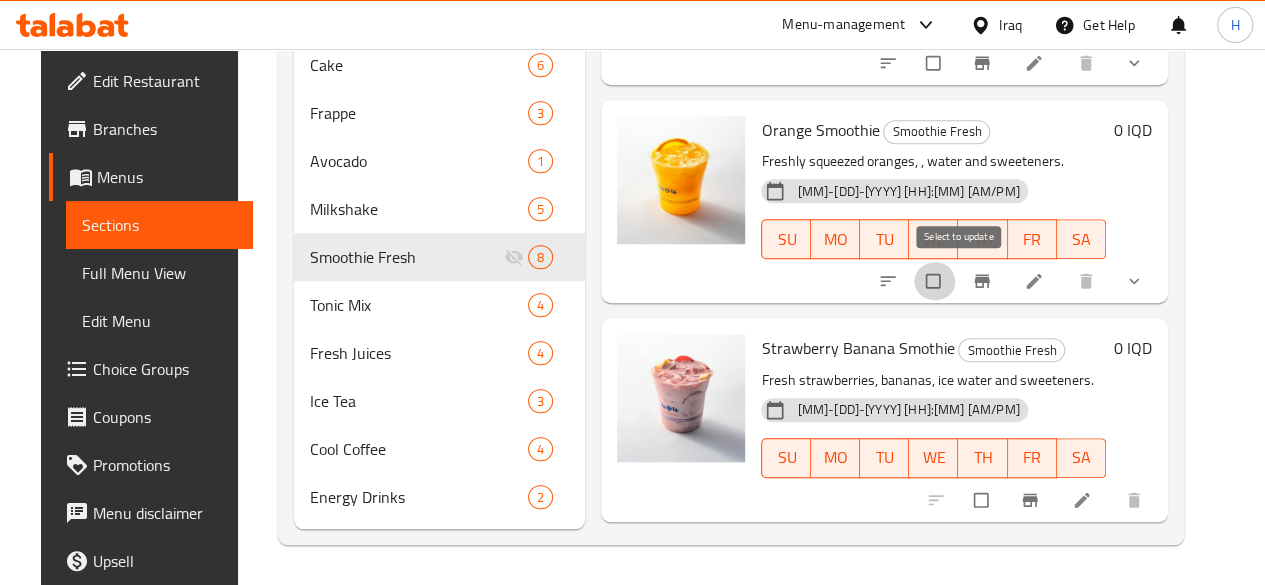 click at bounding box center (935, 281) 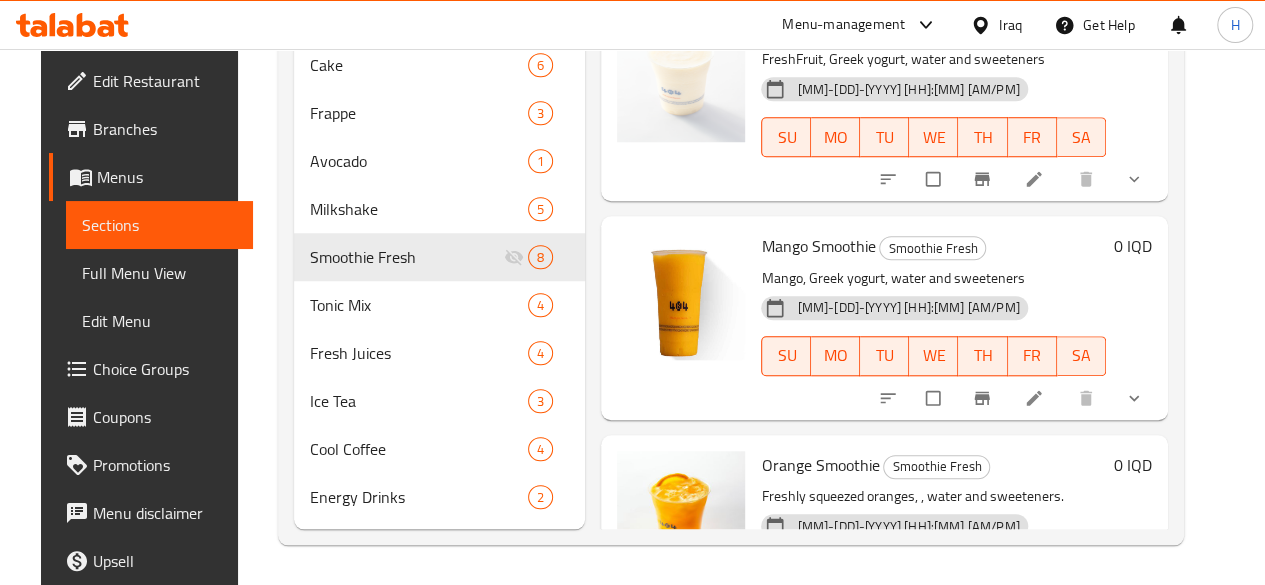 scroll, scrollTop: 0, scrollLeft: 0, axis: both 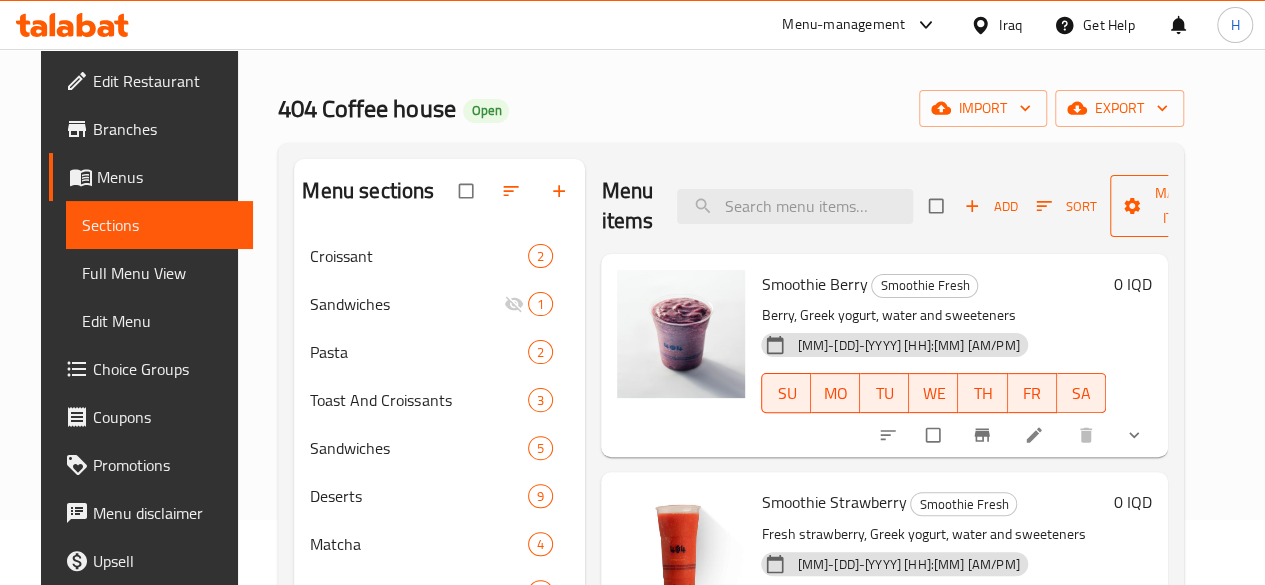 click on "Manage items" at bounding box center (1181, 206) 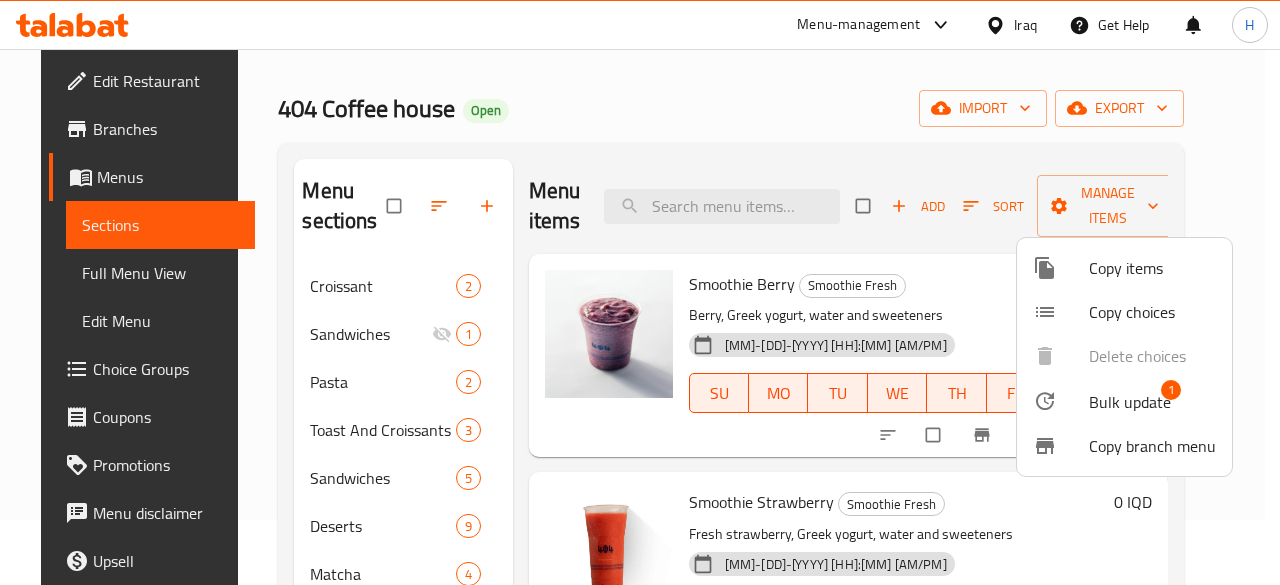click on "Copy choices" at bounding box center (1152, 312) 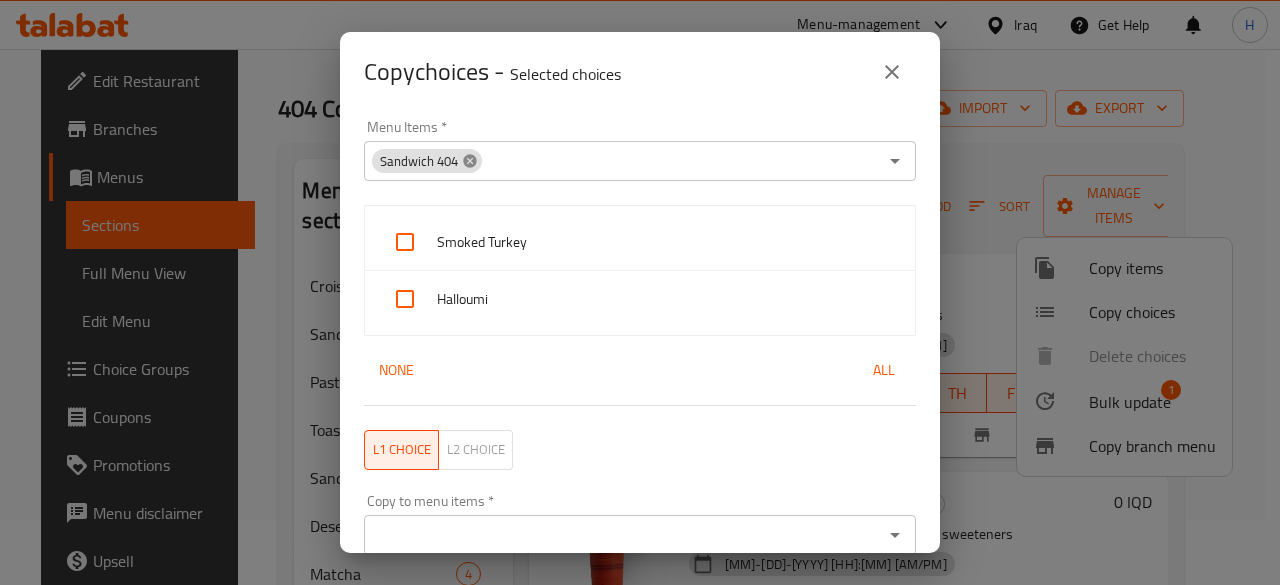 click 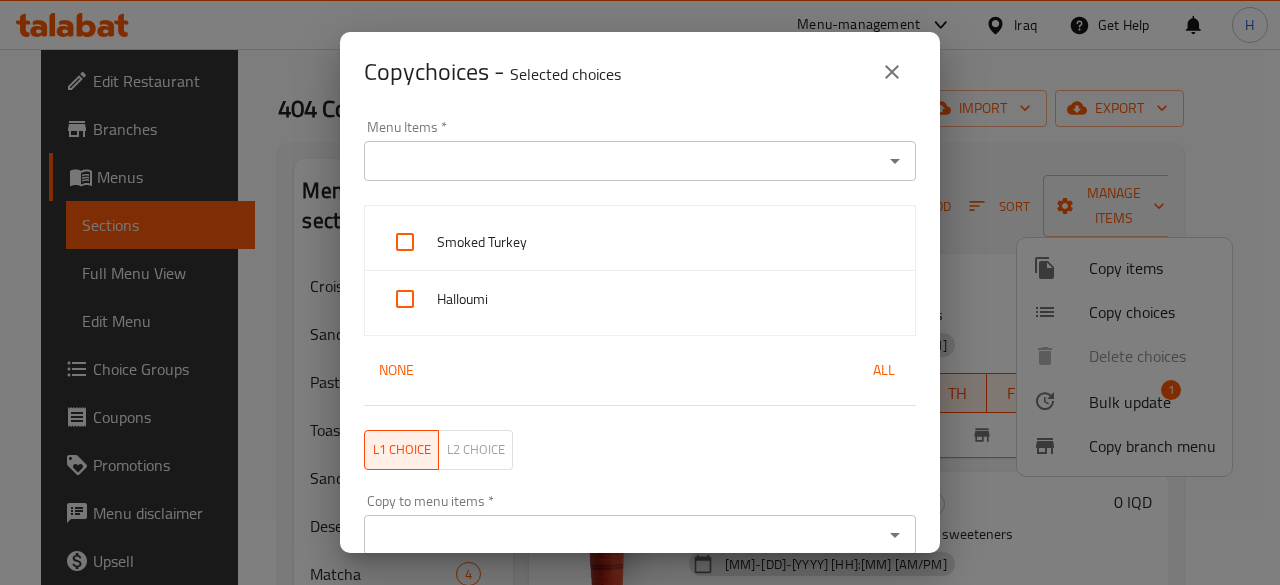 click on "Menu Items   *" at bounding box center (623, 161) 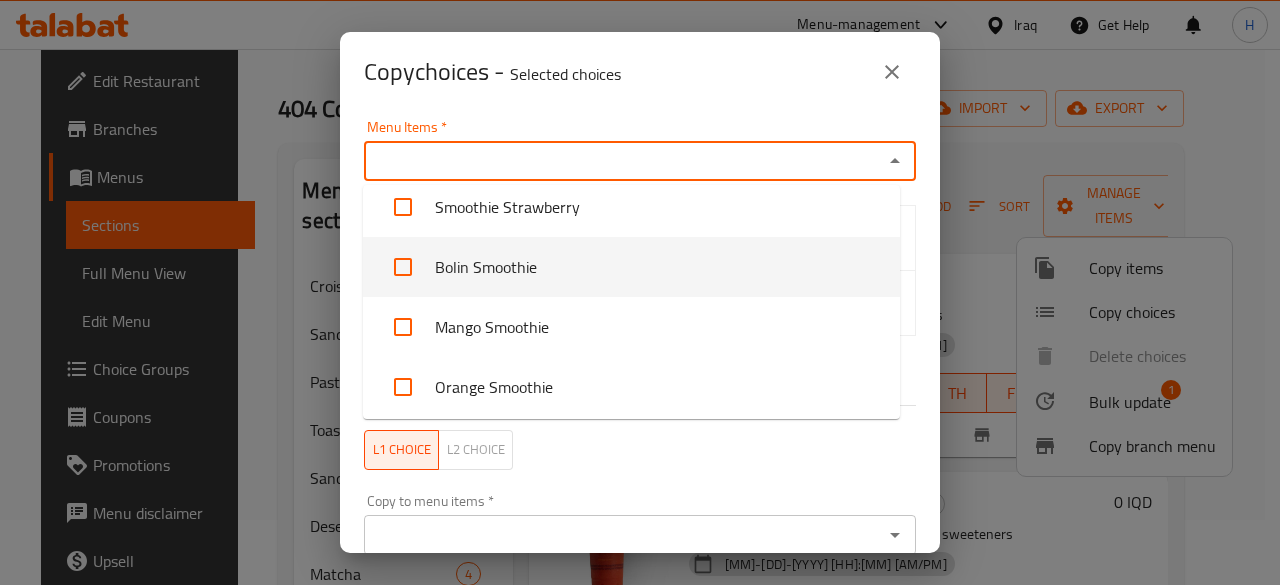 scroll, scrollTop: 1500, scrollLeft: 0, axis: vertical 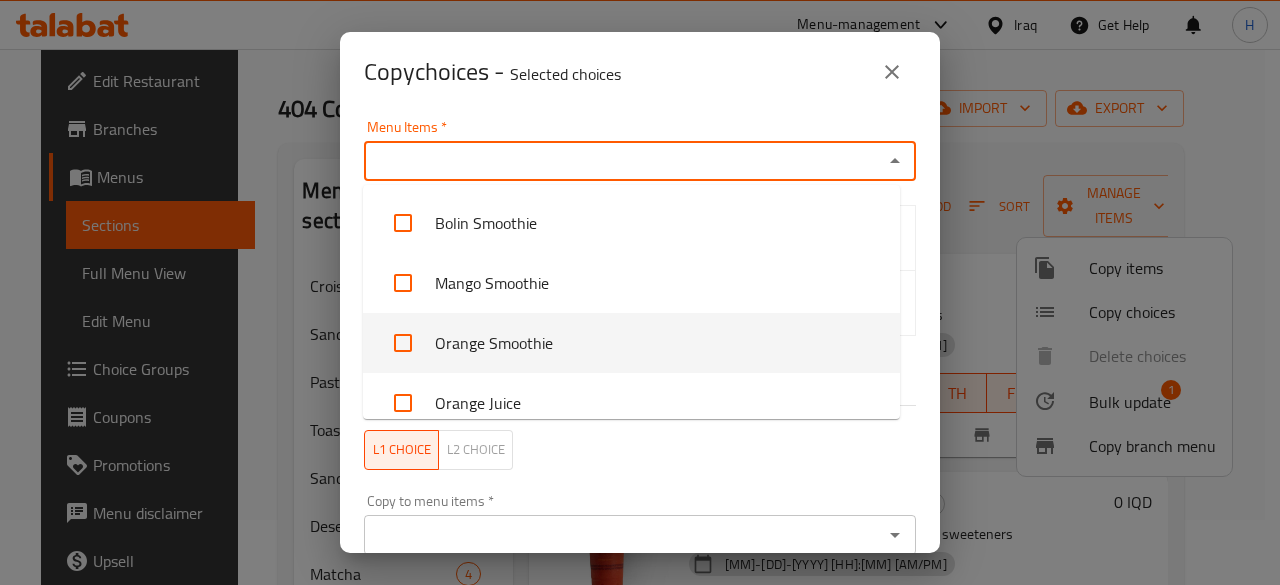 click on "Orange Smoothie" at bounding box center [631, 343] 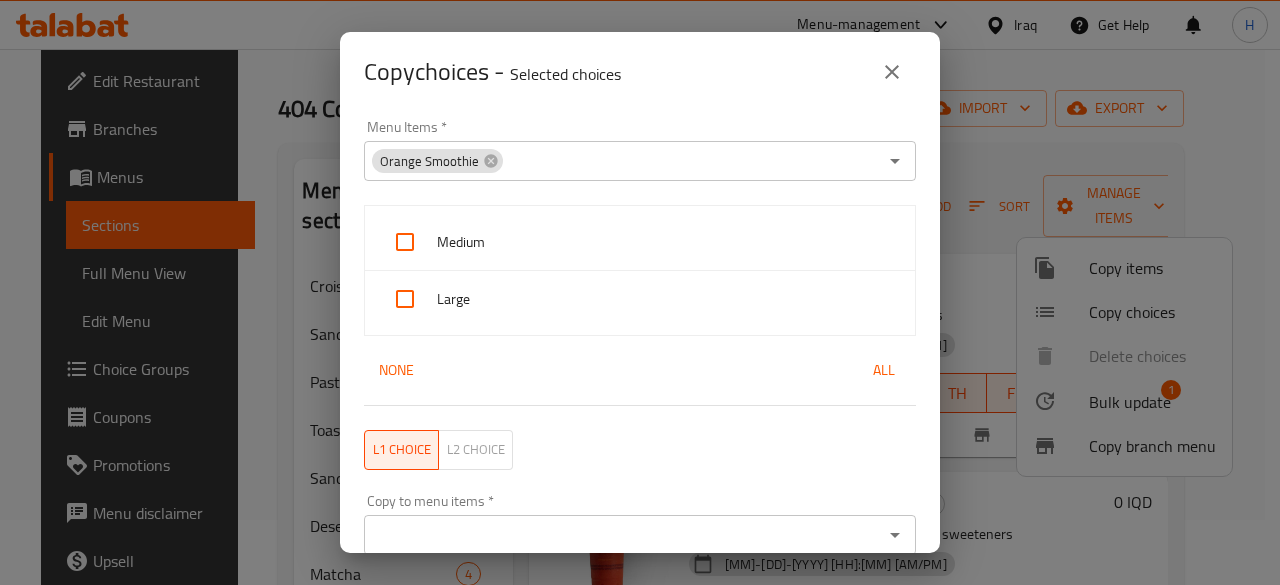 click on "Copy  choices -   Selected choices 0" at bounding box center (640, 72) 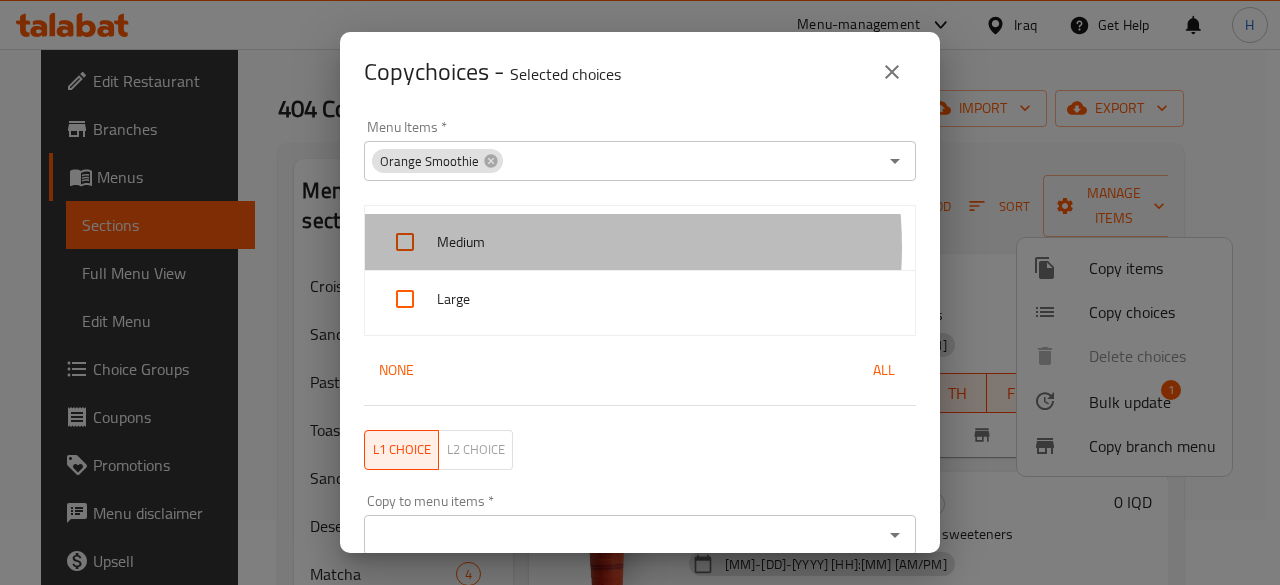 drag, startPoint x: 504, startPoint y: 247, endPoint x: 490, endPoint y: 283, distance: 38.626415 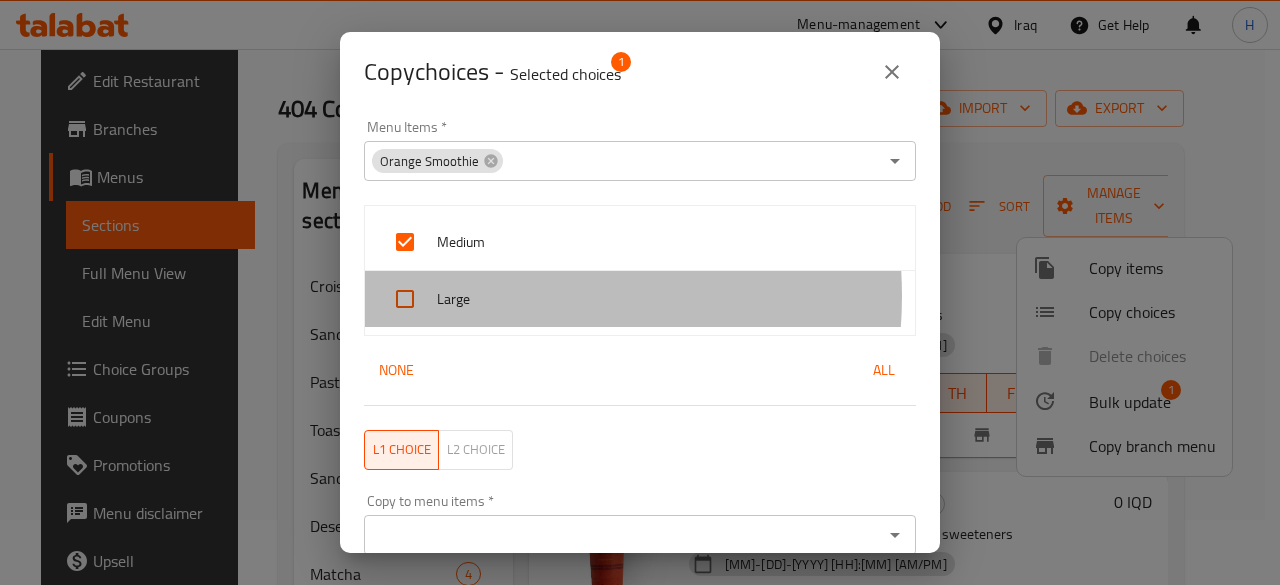 click on "Large" at bounding box center [668, 299] 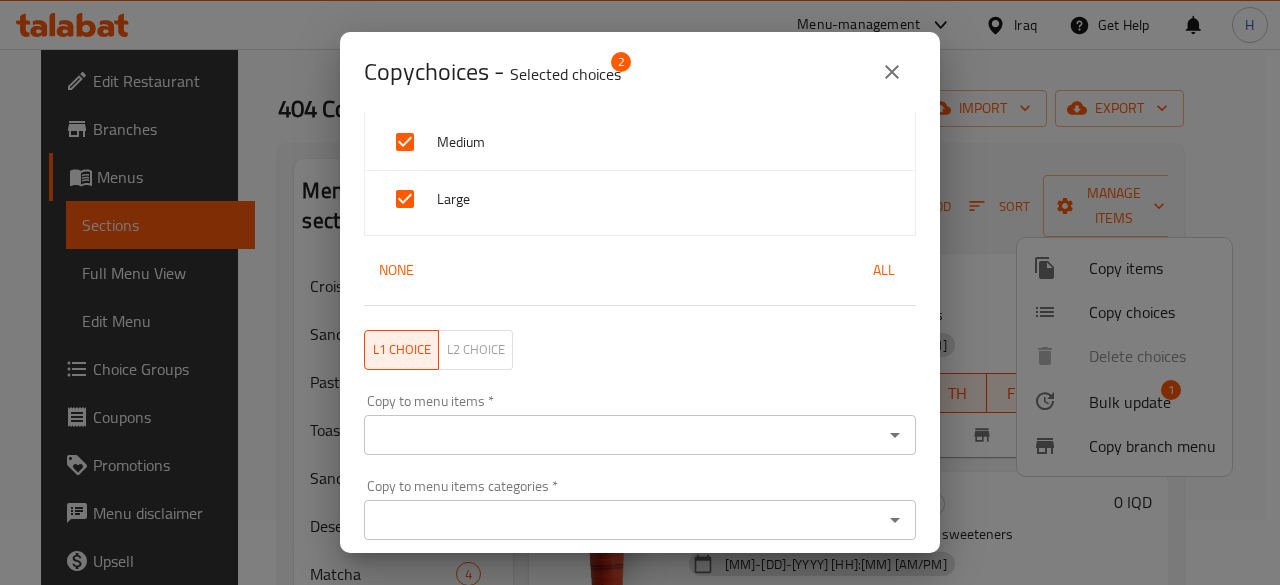 scroll, scrollTop: 170, scrollLeft: 0, axis: vertical 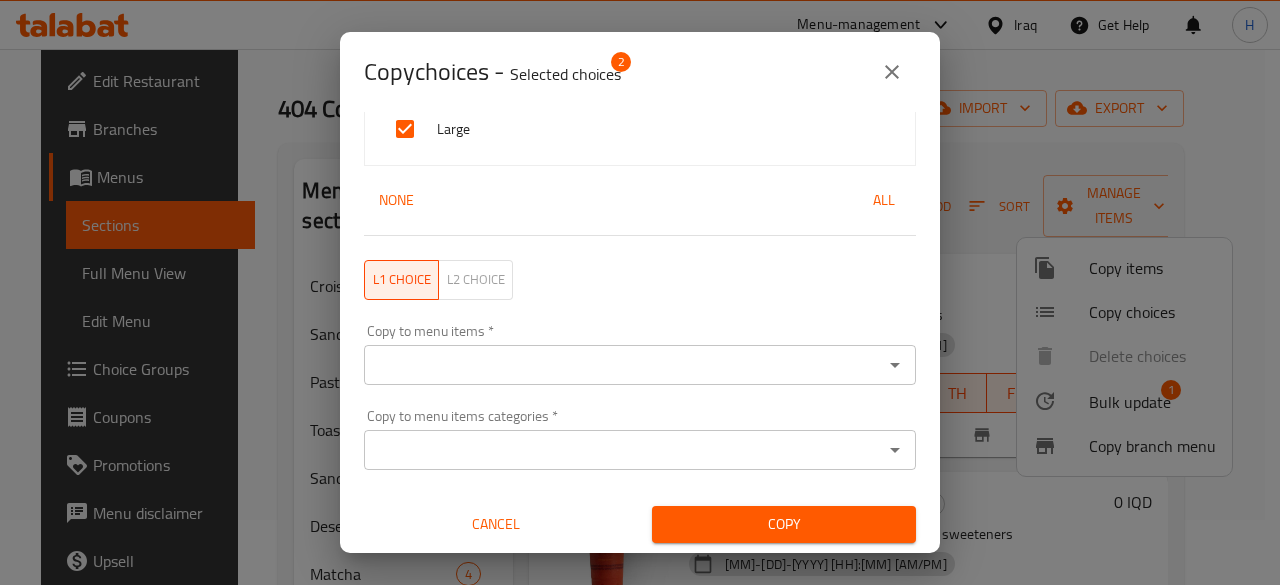 click on "Copy to menu items   *" at bounding box center (623, 365) 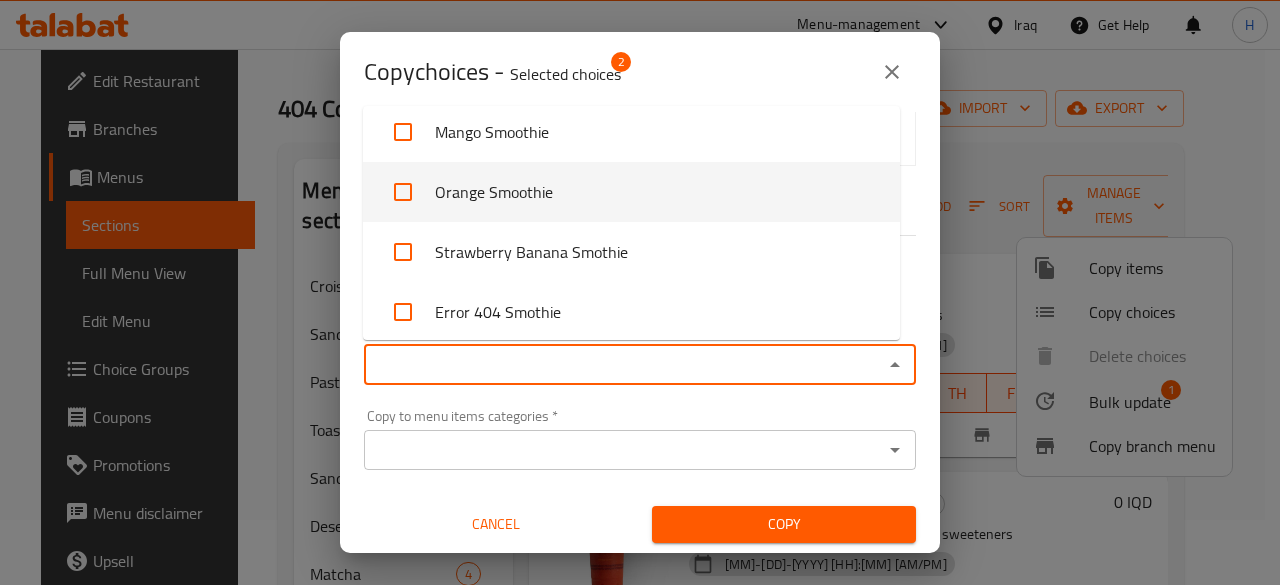 scroll, scrollTop: 3700, scrollLeft: 0, axis: vertical 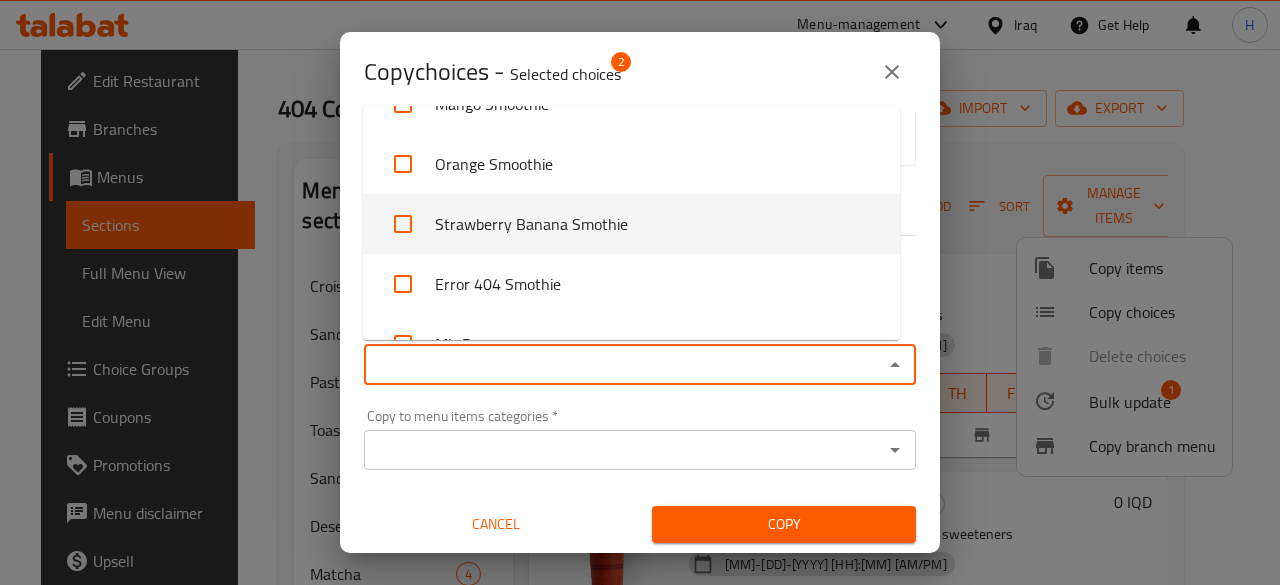 click on "Strawberry Banana Smothie" at bounding box center (631, 224) 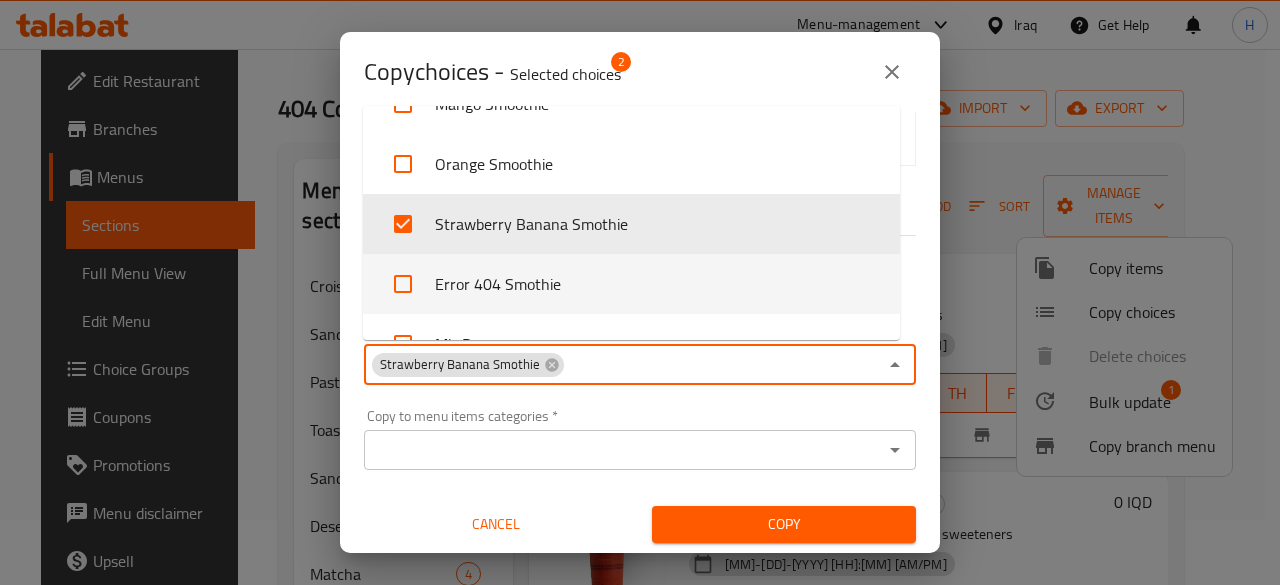 click on "Error 404 Smothie" at bounding box center (631, 284) 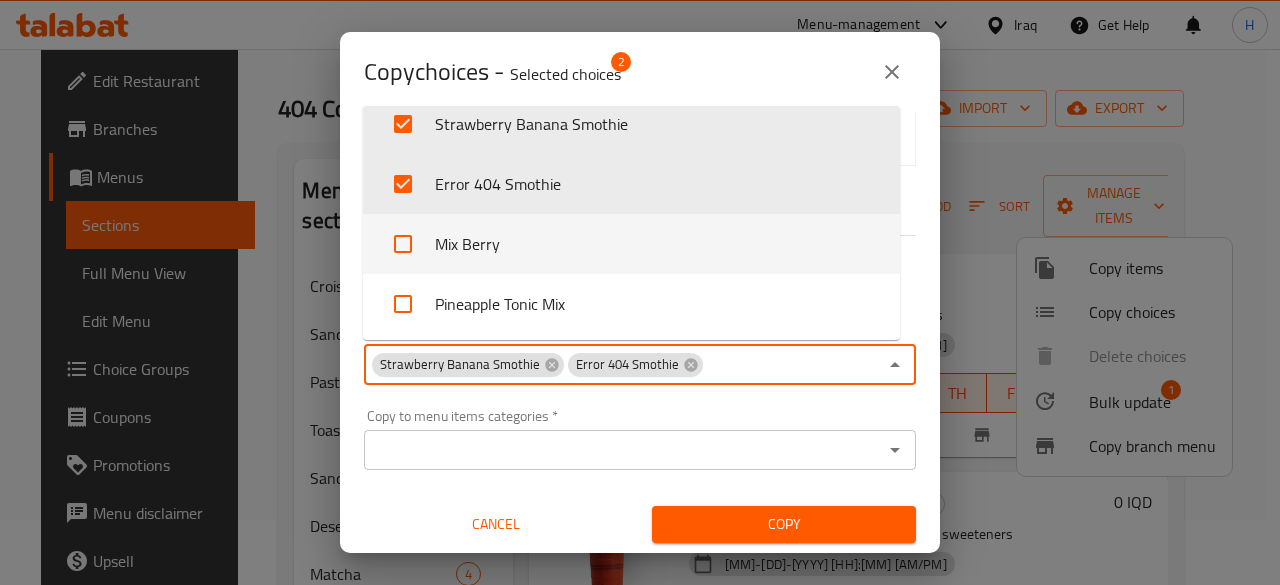 click on "Mix Berry" at bounding box center [631, 244] 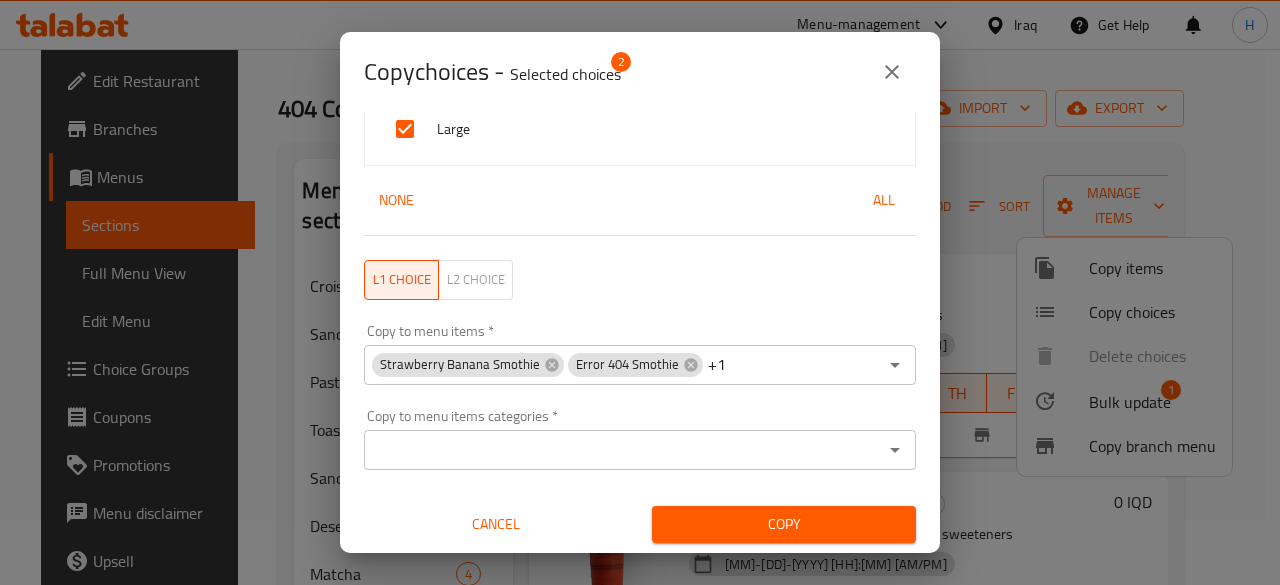 click on "Copy  choices -   Selected choices 2" at bounding box center [640, 72] 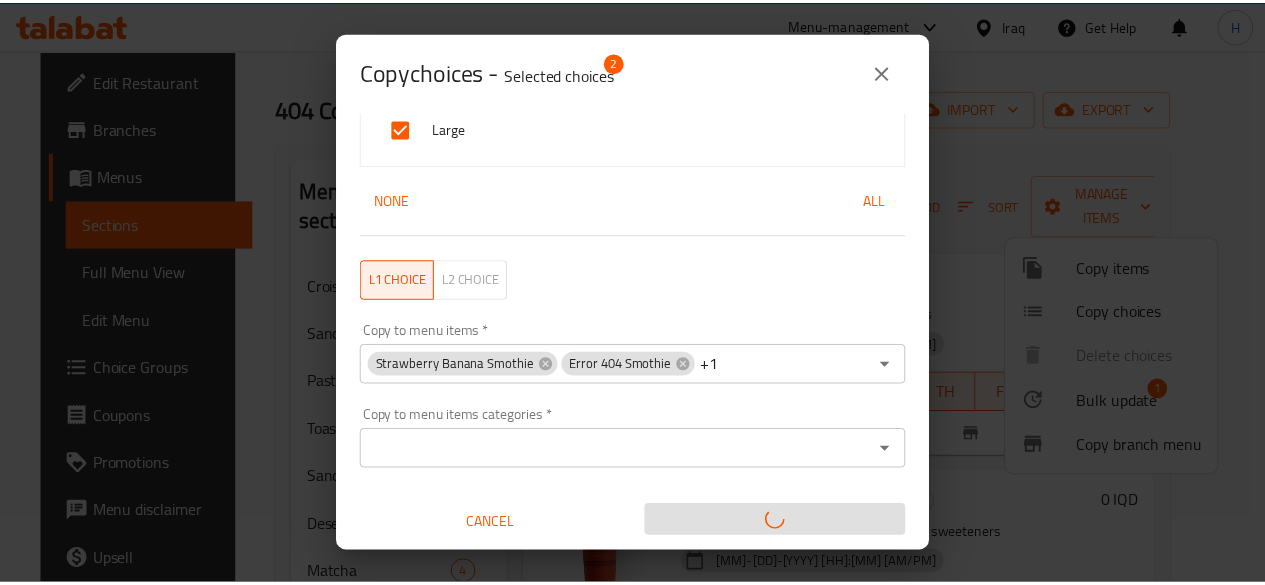 scroll, scrollTop: 4, scrollLeft: 0, axis: vertical 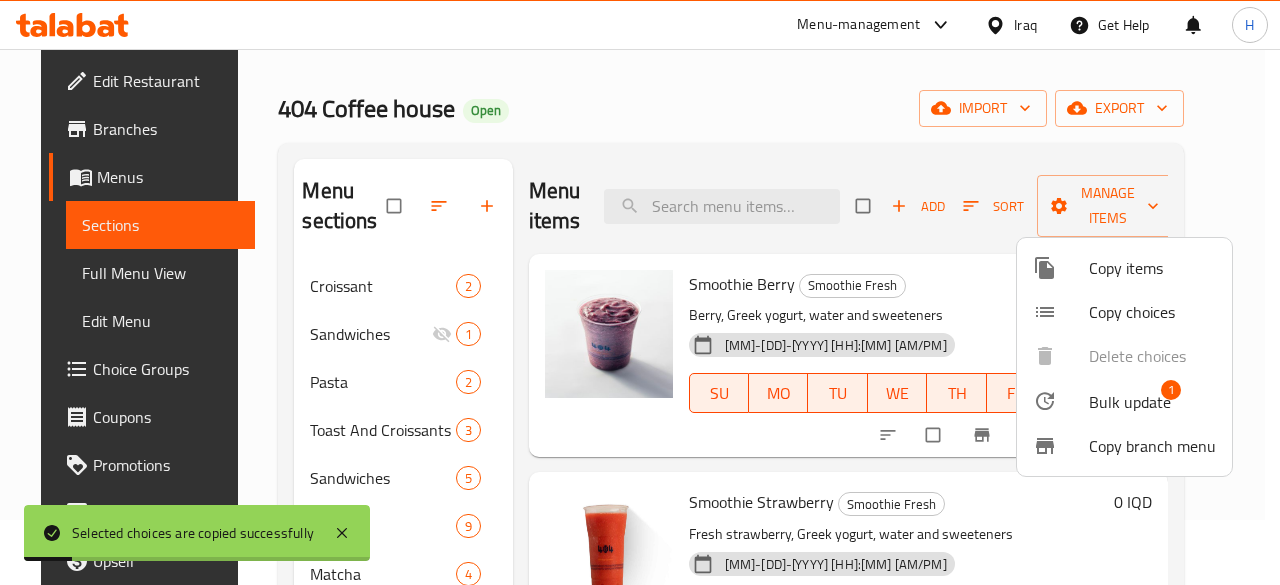 click at bounding box center (640, 292) 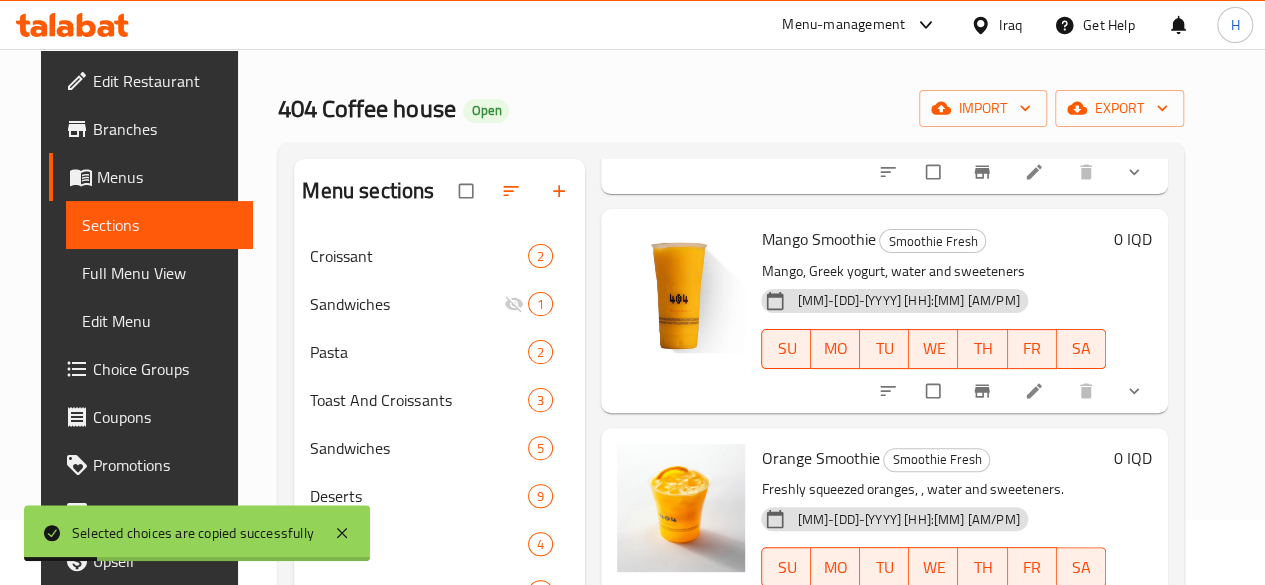 scroll, scrollTop: 757, scrollLeft: 0, axis: vertical 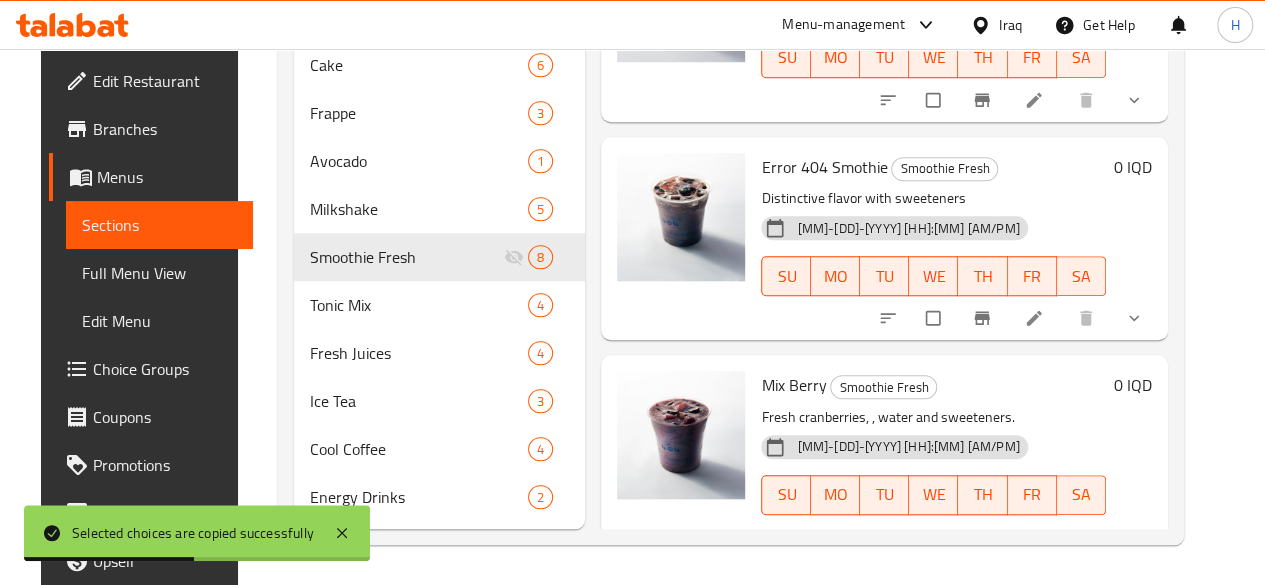 click 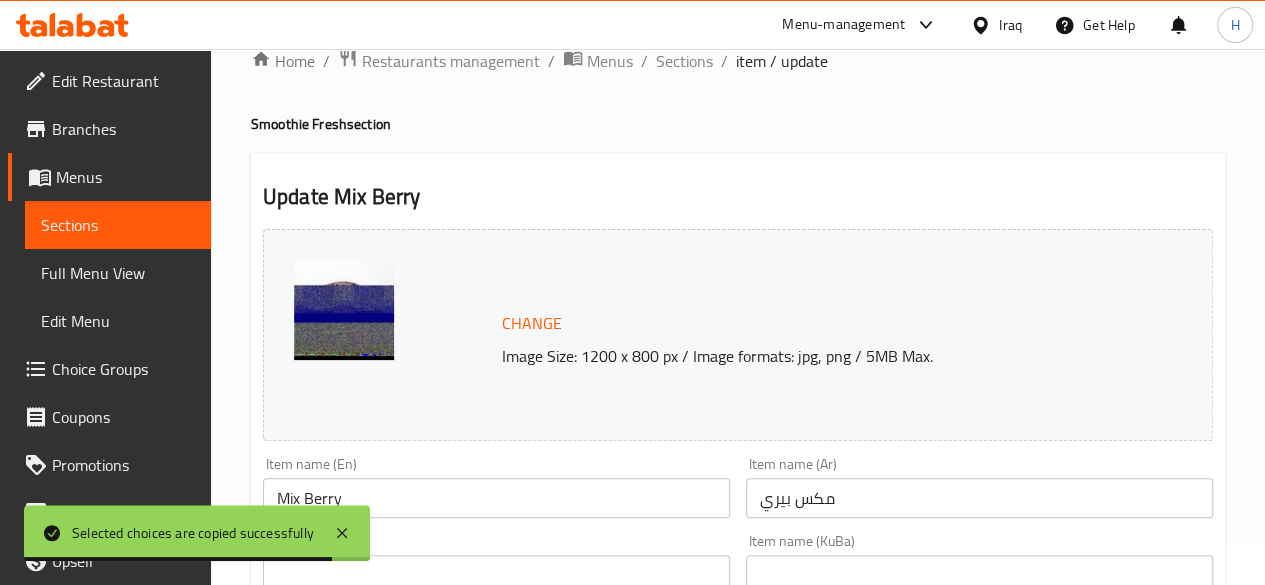 scroll, scrollTop: 0, scrollLeft: 0, axis: both 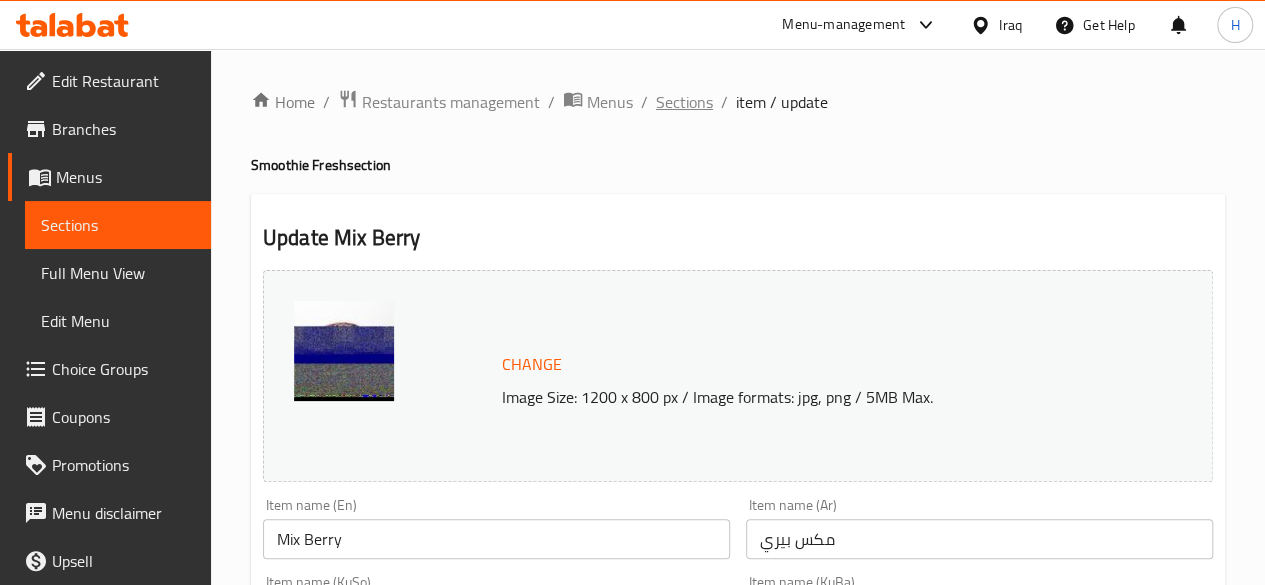 click on "Sections" at bounding box center (684, 102) 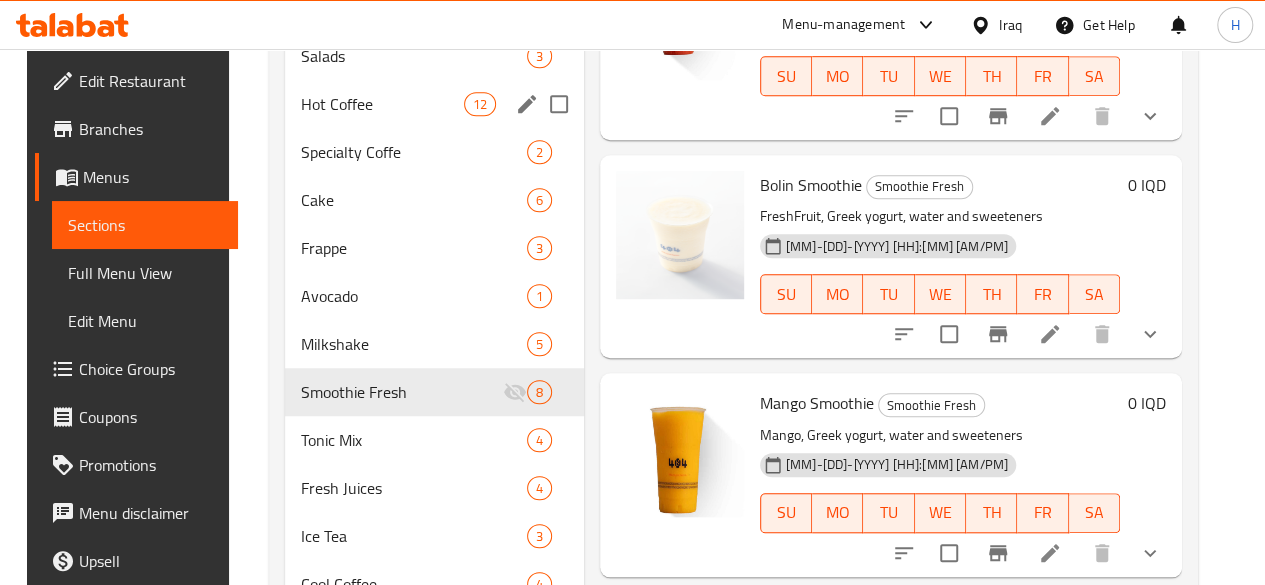 scroll, scrollTop: 765, scrollLeft: 0, axis: vertical 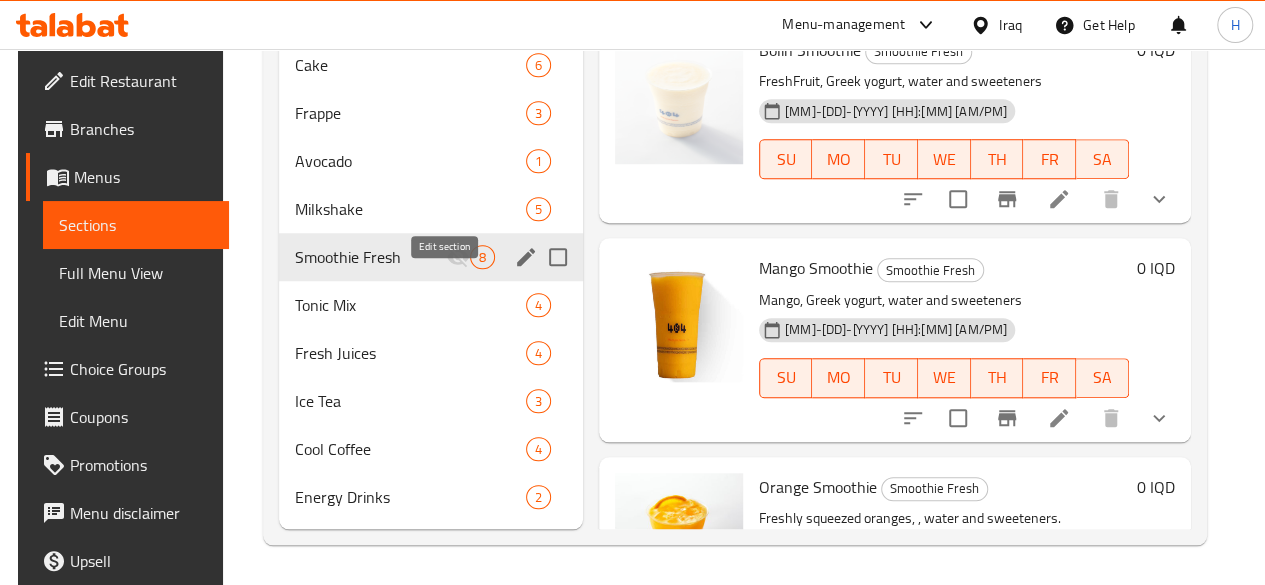 click 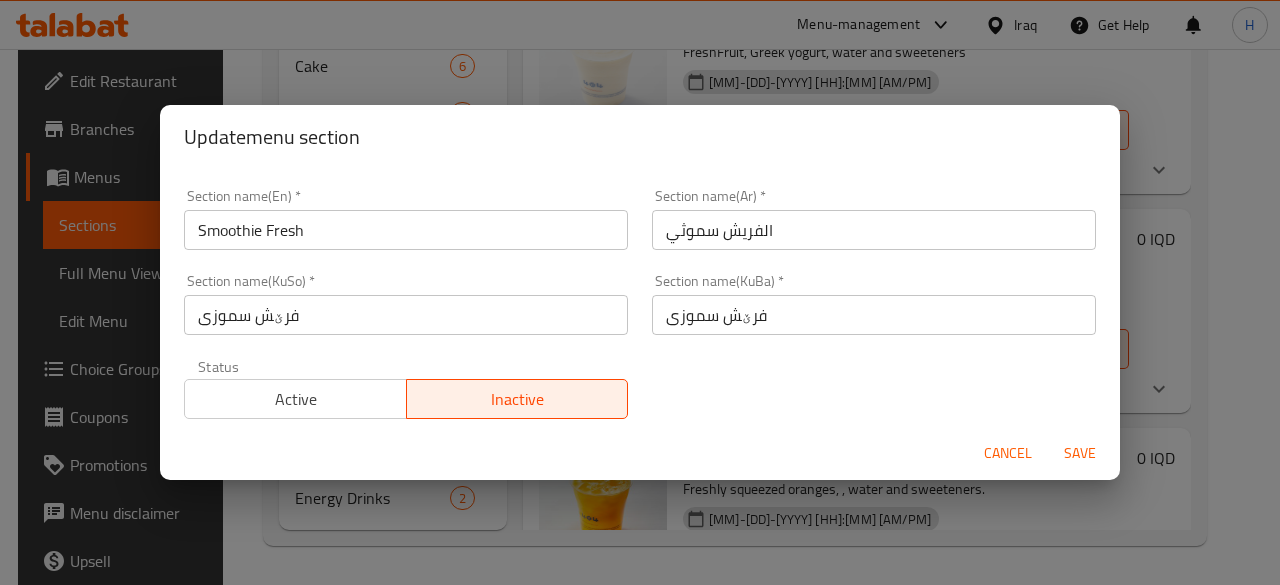 click on "Active" at bounding box center (296, 399) 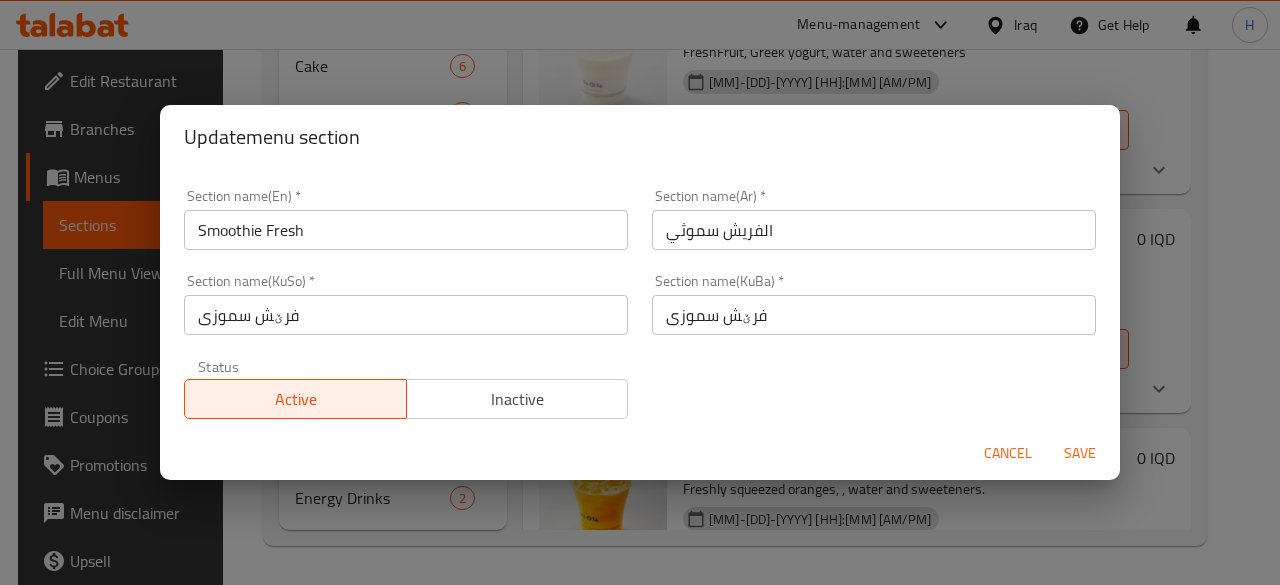 click on "Save" at bounding box center (1080, 453) 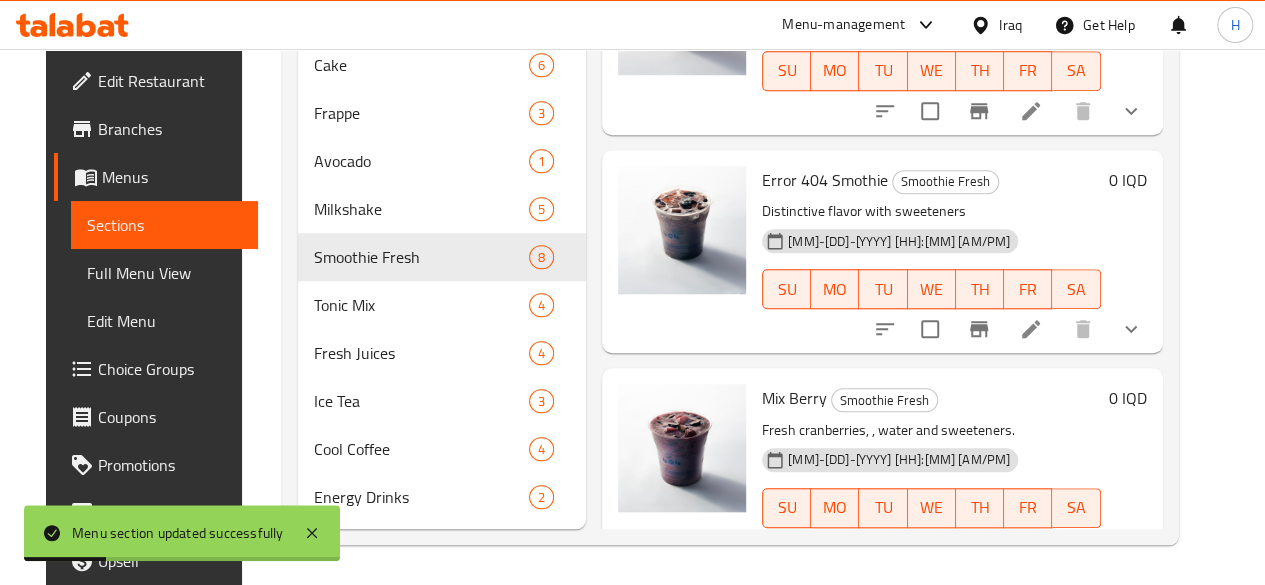 scroll, scrollTop: 757, scrollLeft: 0, axis: vertical 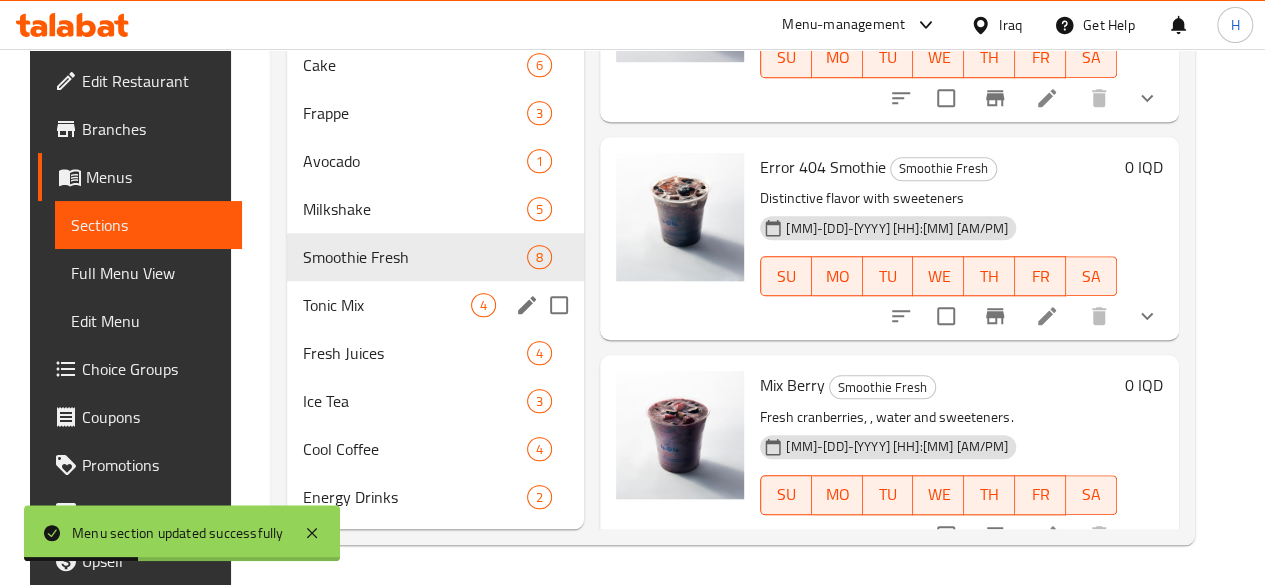 click on "Tonic Mix" at bounding box center [387, 305] 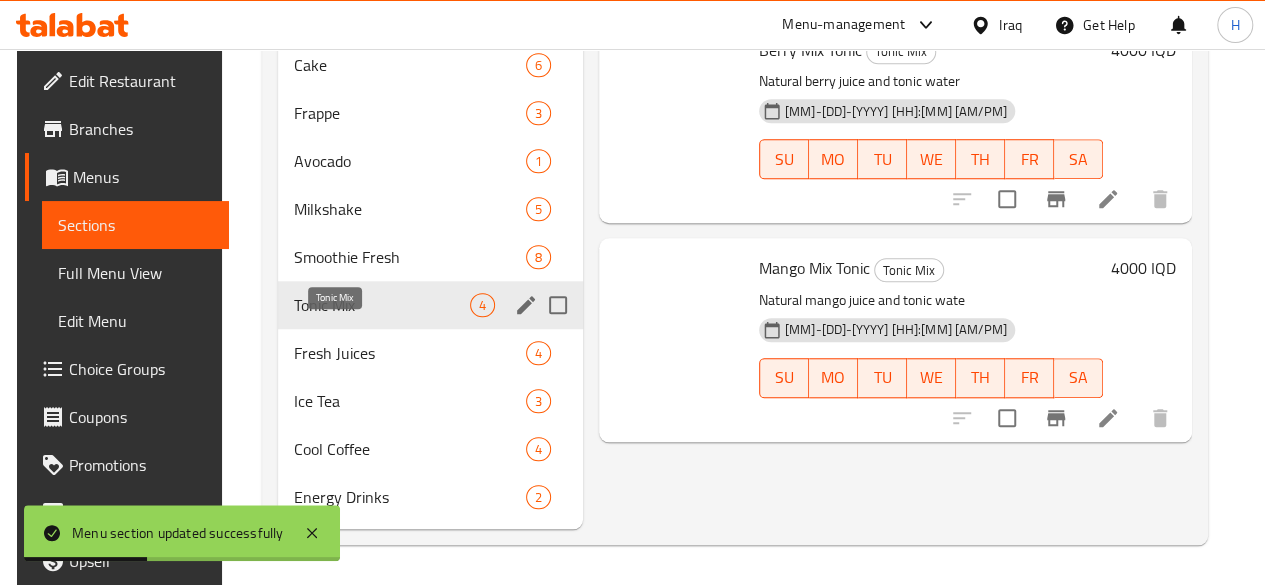 scroll, scrollTop: 0, scrollLeft: 0, axis: both 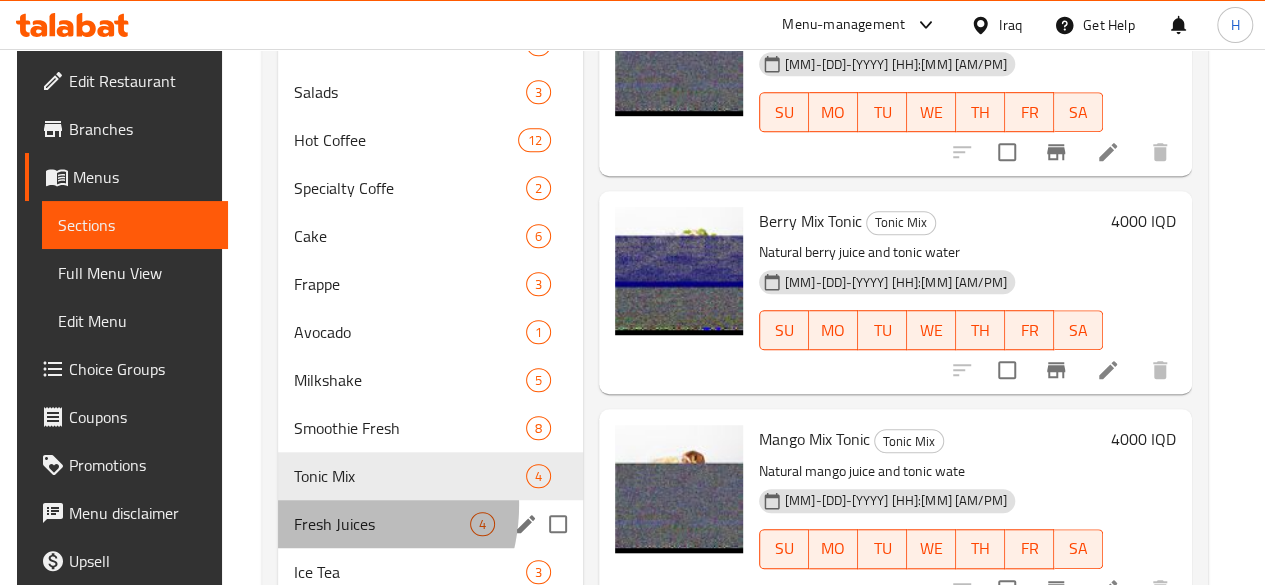 click on "Fresh Juices 4" at bounding box center (430, 524) 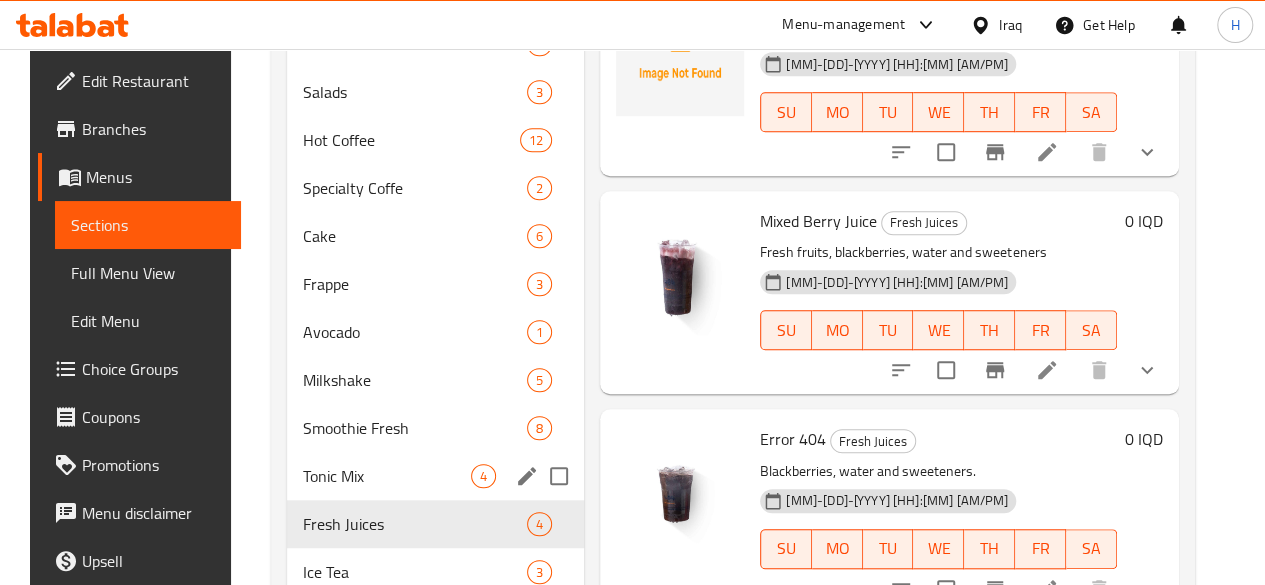 click on "Tonic Mix" at bounding box center (387, 476) 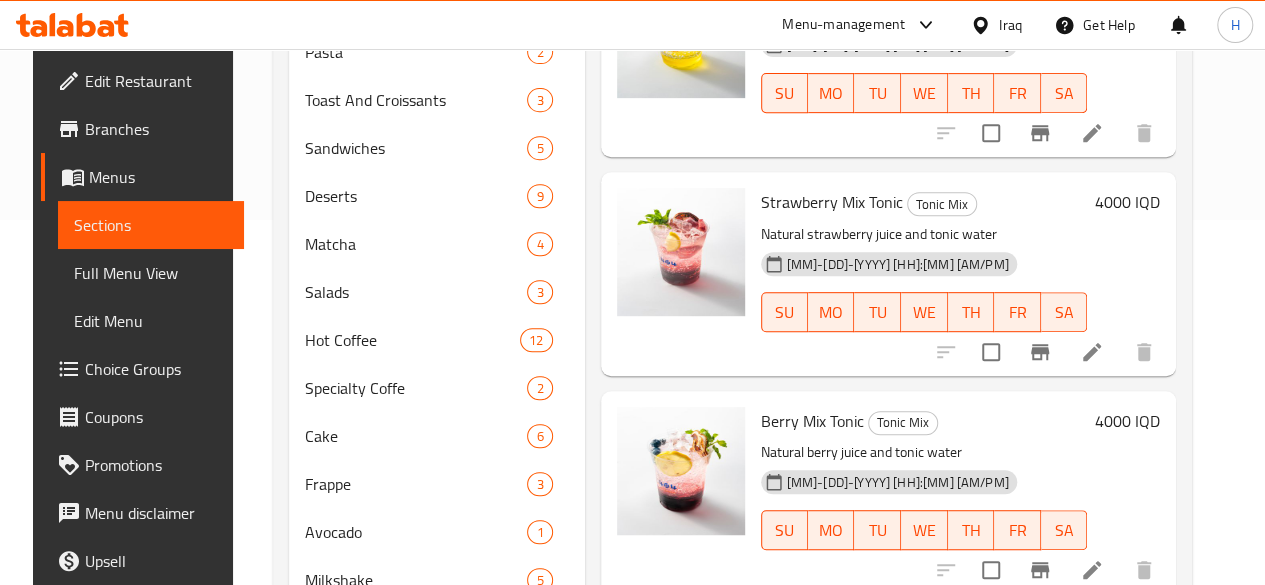 scroll, scrollTop: 565, scrollLeft: 0, axis: vertical 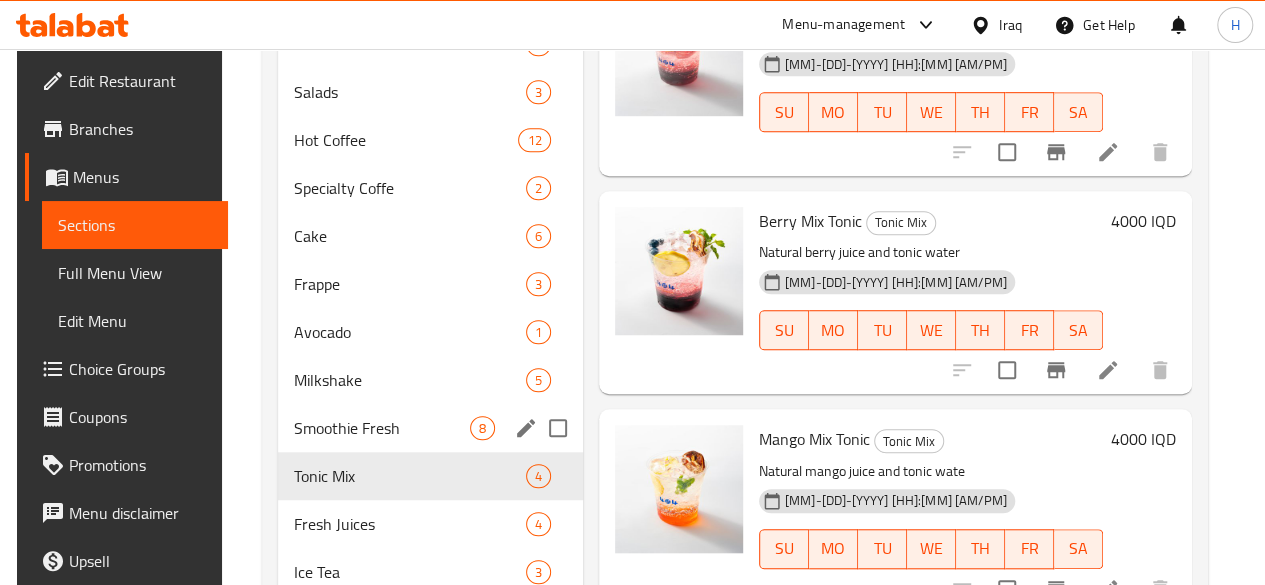 click on "Milkshake" at bounding box center [410, 380] 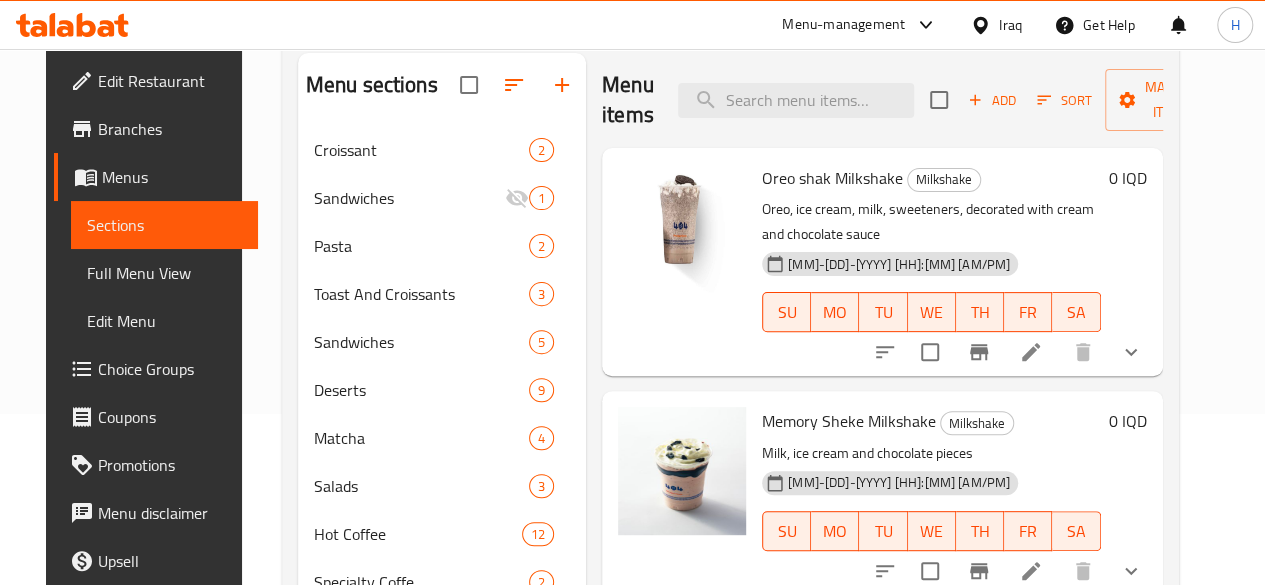 scroll, scrollTop: 0, scrollLeft: 0, axis: both 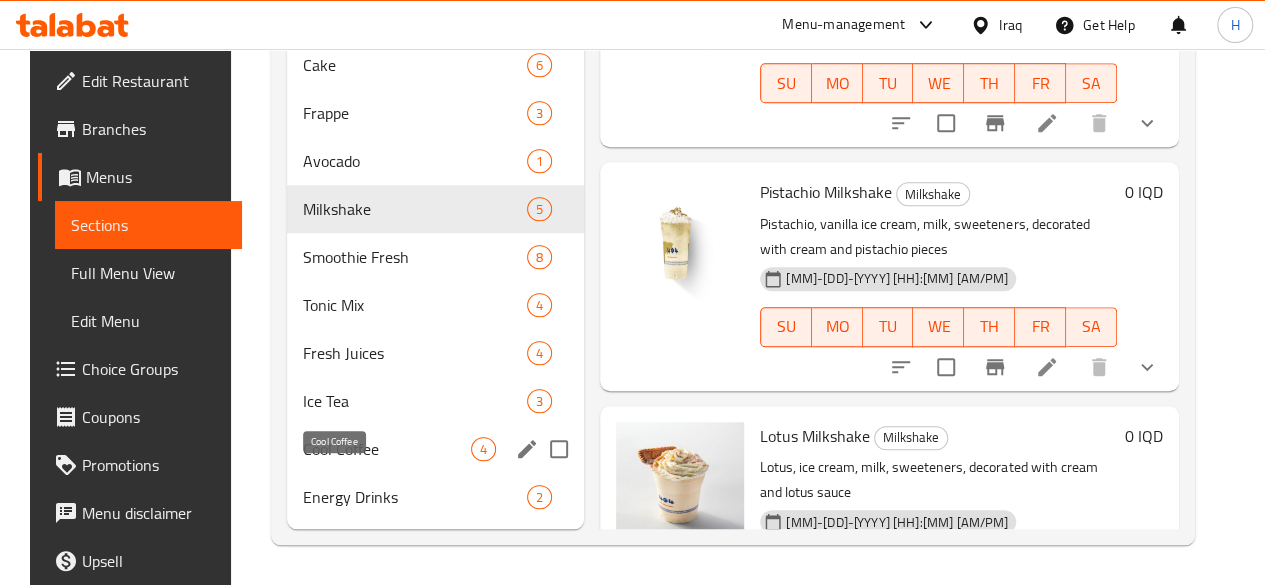 click on "Cool Coffee" at bounding box center (387, 449) 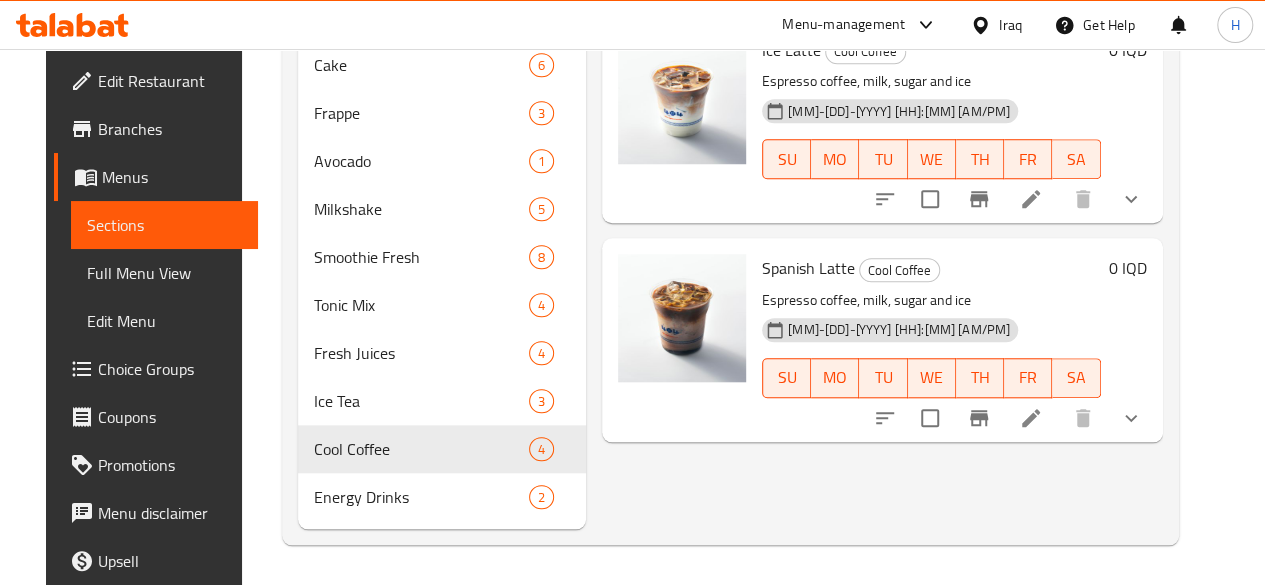 scroll, scrollTop: 0, scrollLeft: 0, axis: both 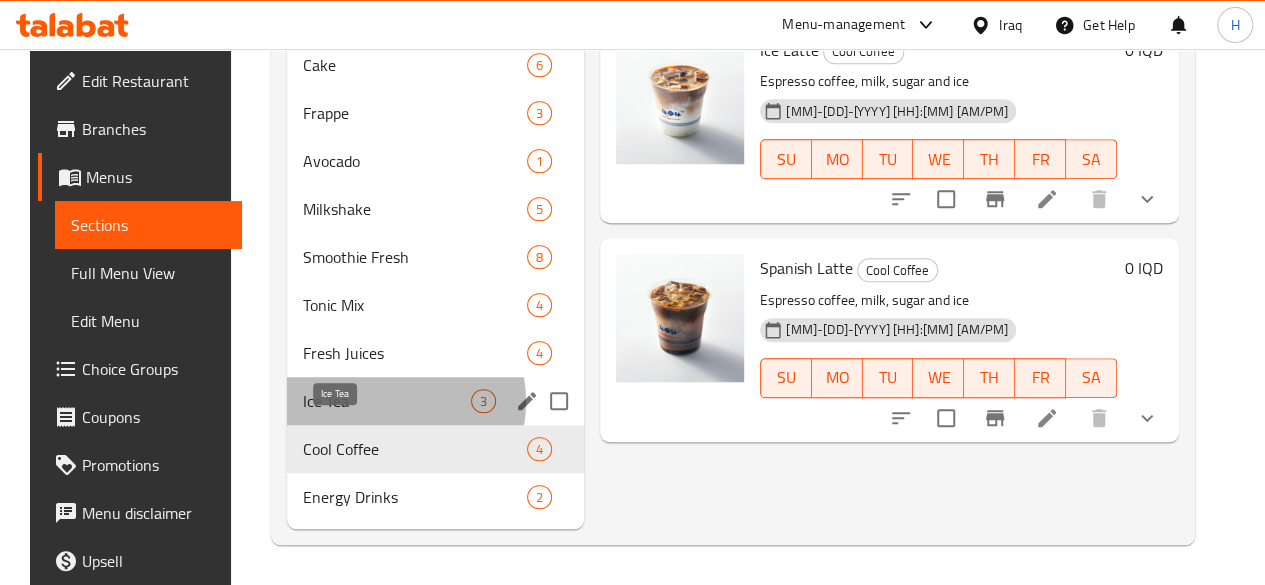 click on "Ice Tea" at bounding box center [387, 401] 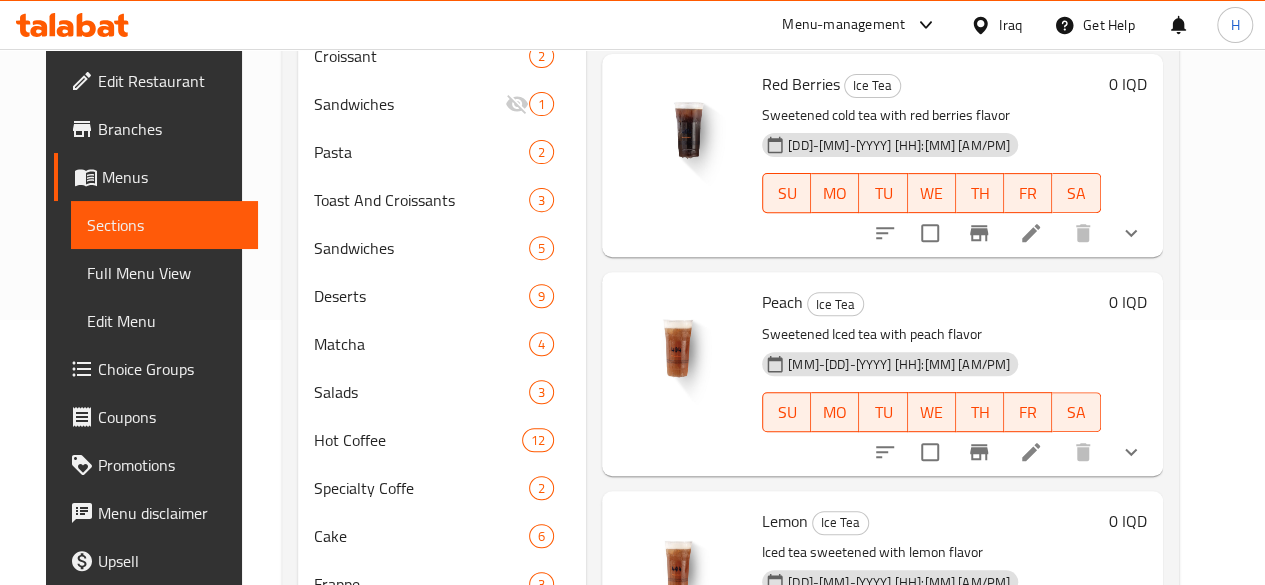 scroll, scrollTop: 365, scrollLeft: 0, axis: vertical 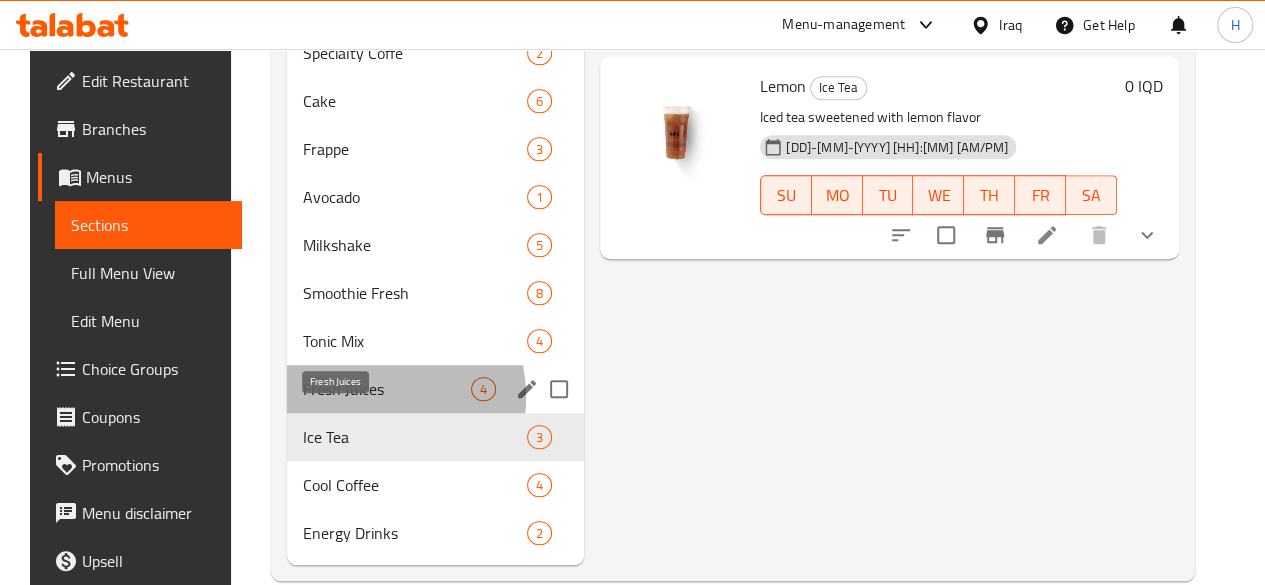 click on "Fresh Juices" at bounding box center (387, 389) 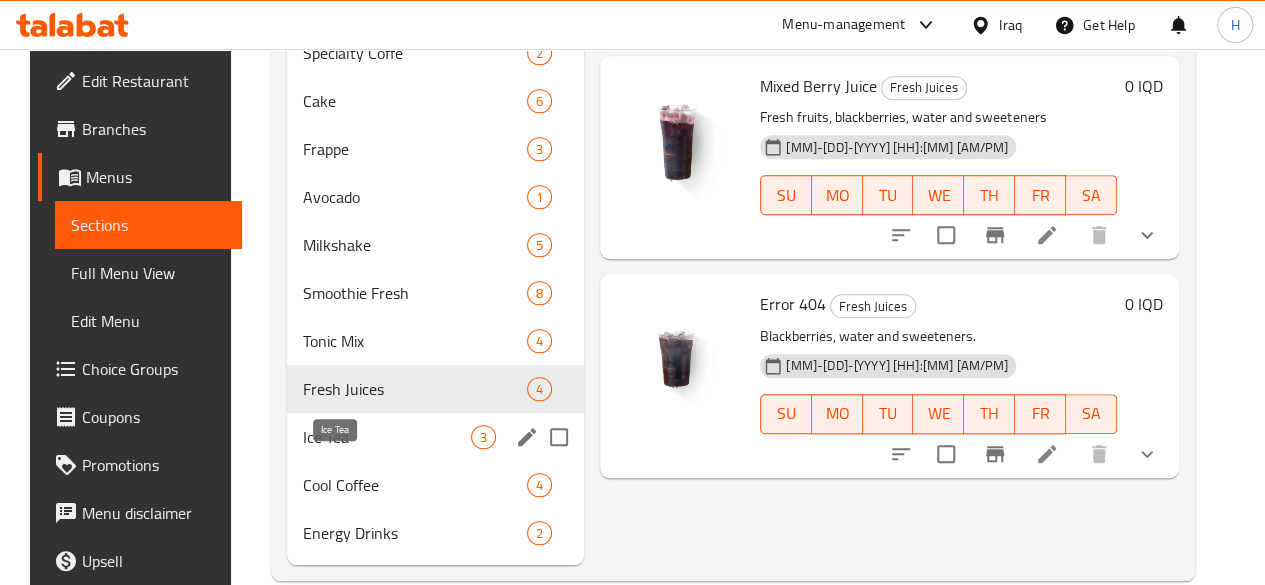 click on "Ice Tea" at bounding box center (387, 437) 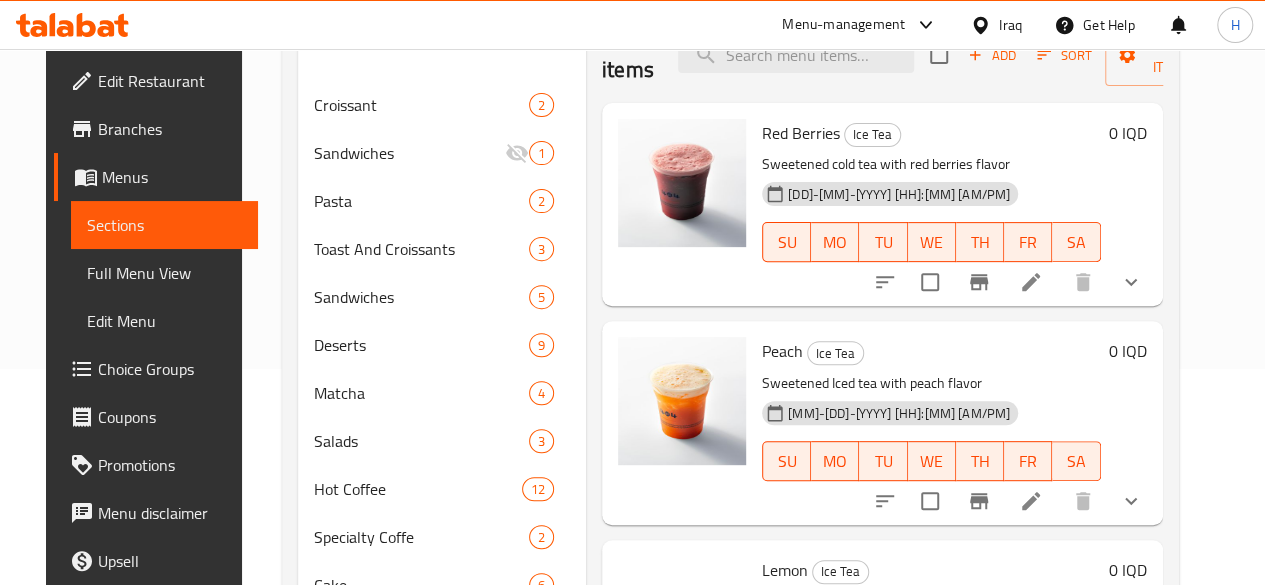 scroll, scrollTop: 100, scrollLeft: 0, axis: vertical 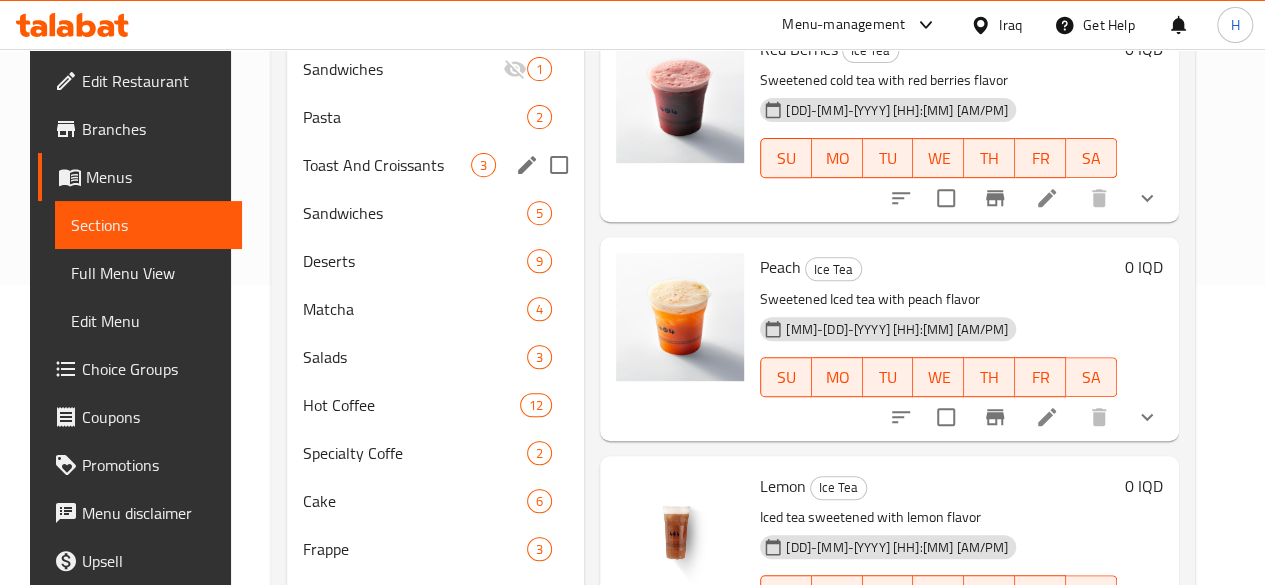 click on "Toast And Croissants" at bounding box center [387, 165] 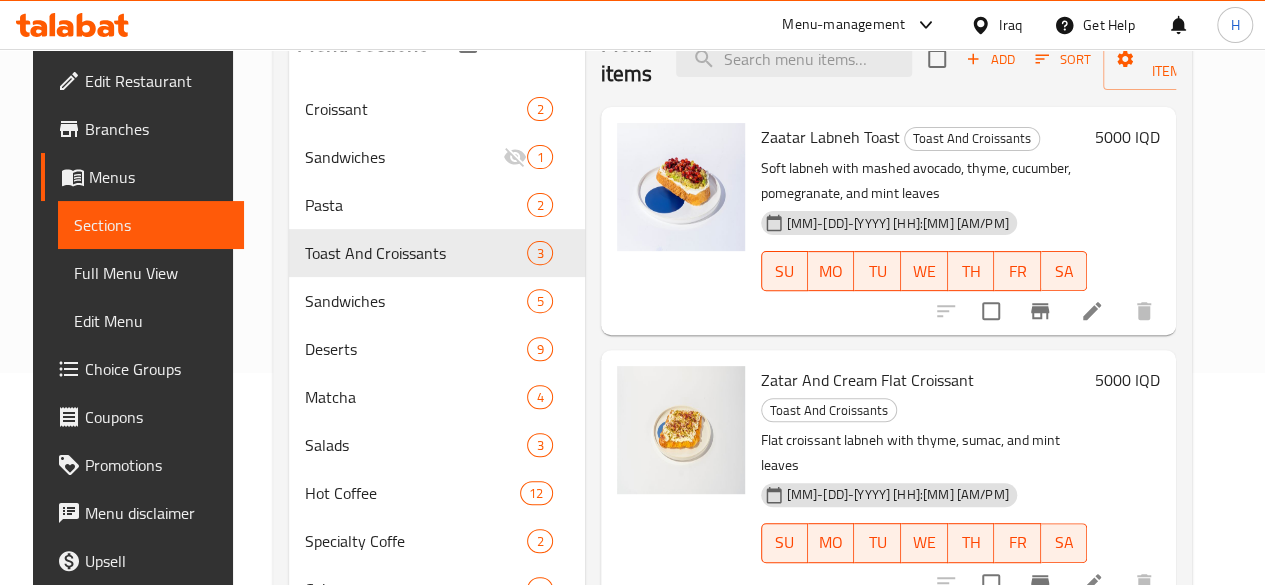 scroll, scrollTop: 200, scrollLeft: 0, axis: vertical 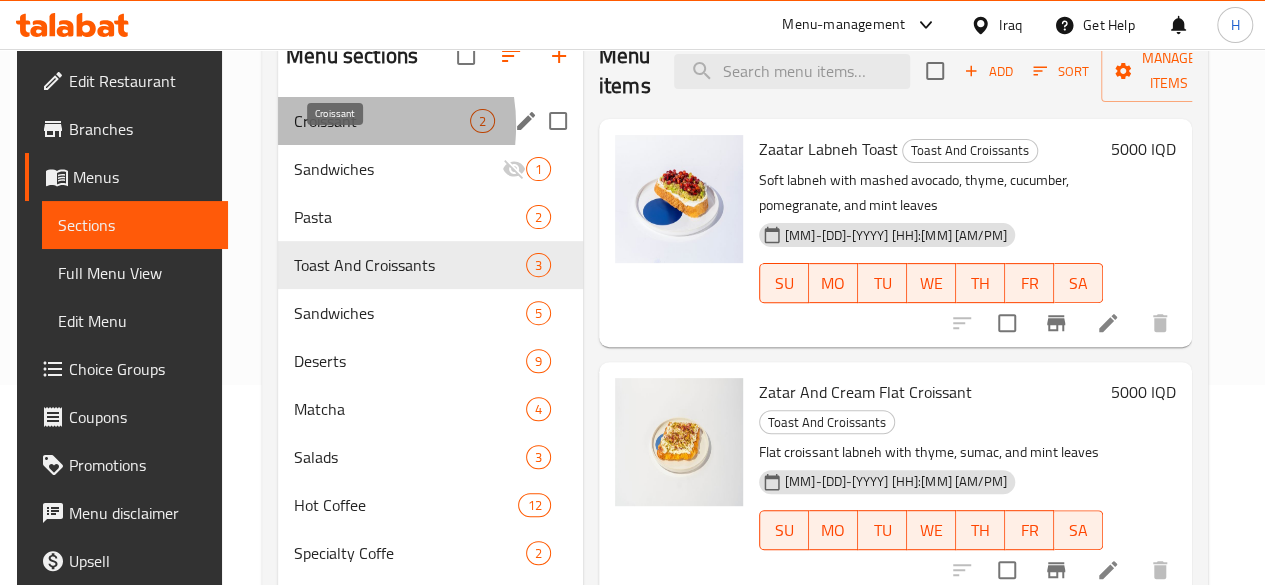 click on "Croissant" at bounding box center [382, 121] 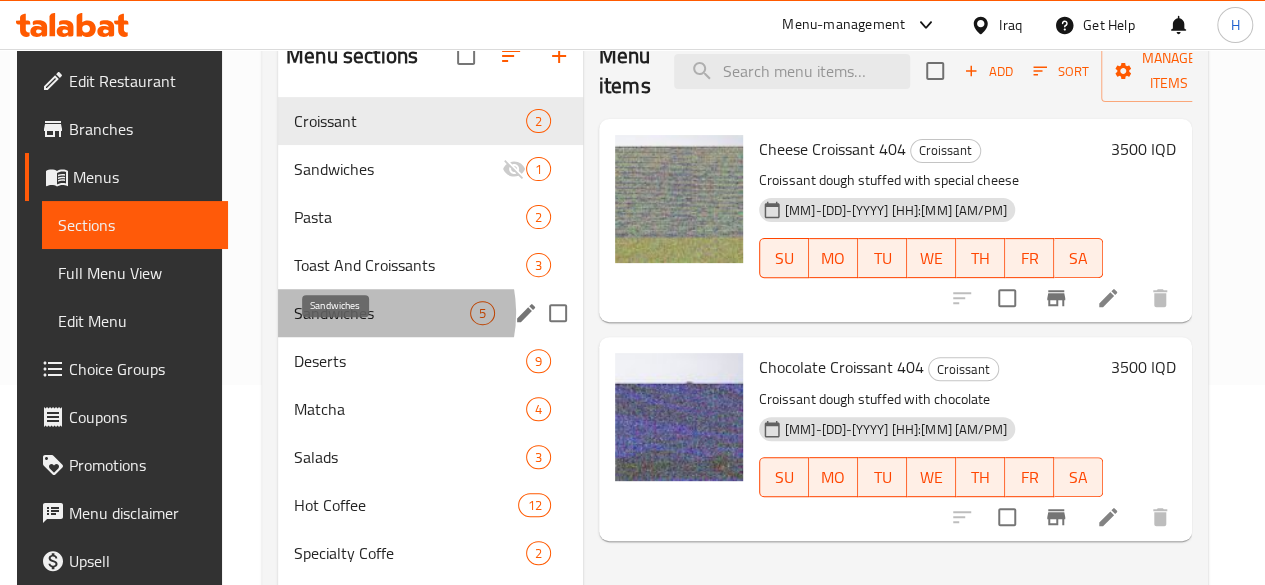click on "Sandwiches" at bounding box center [382, 313] 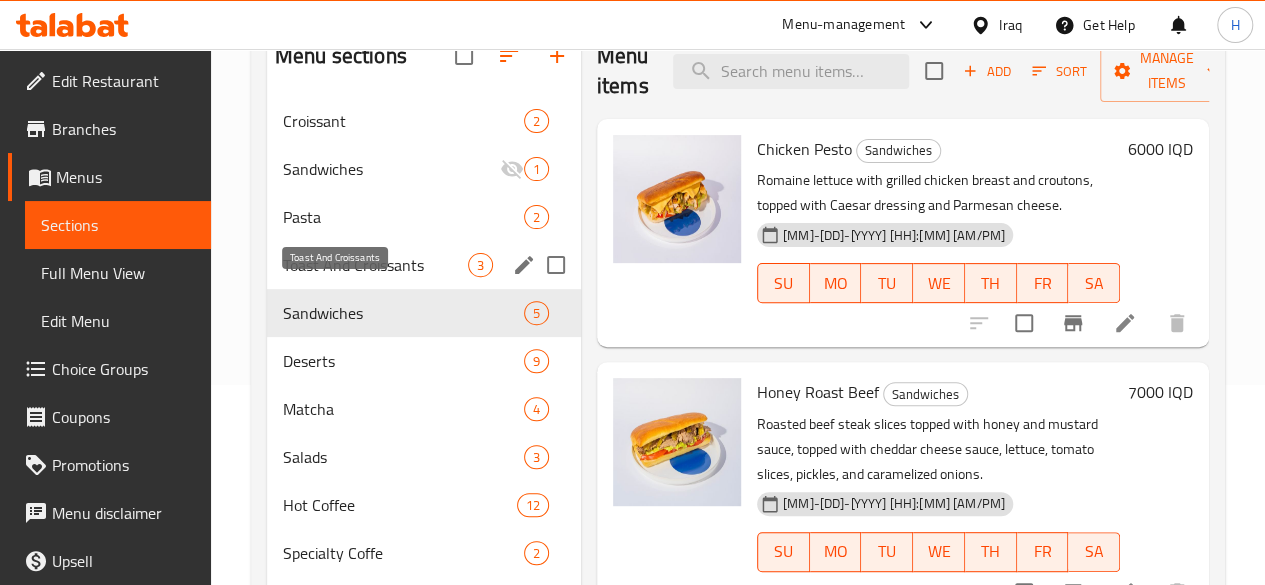 click on "Toast And Croissants" at bounding box center [375, 265] 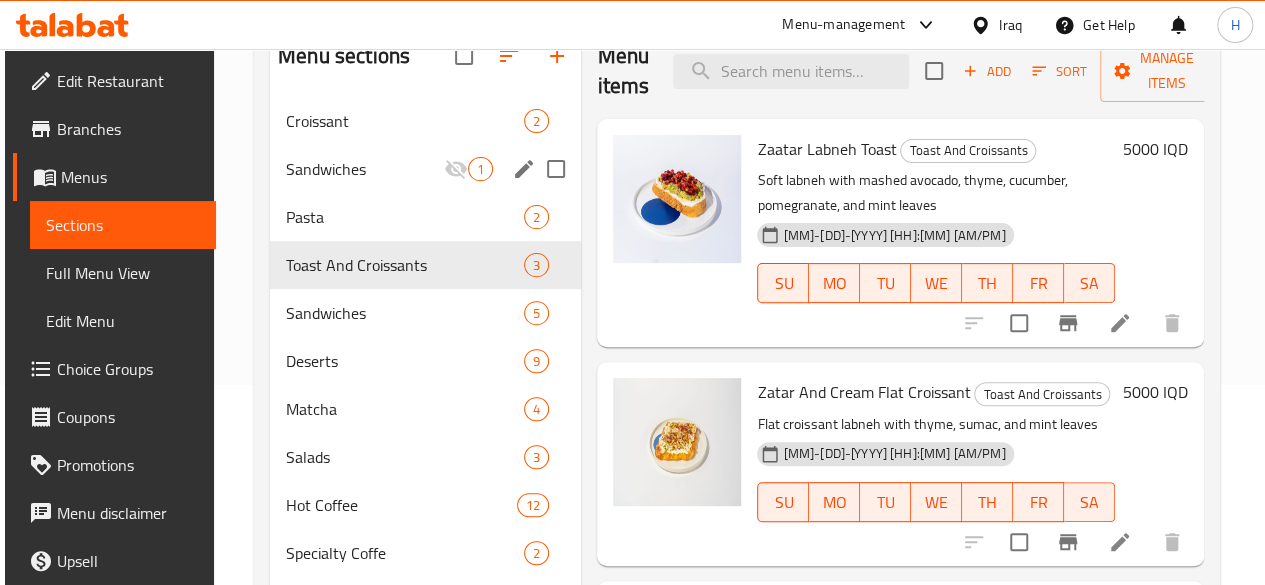 click on "Croissant 2" at bounding box center (425, 121) 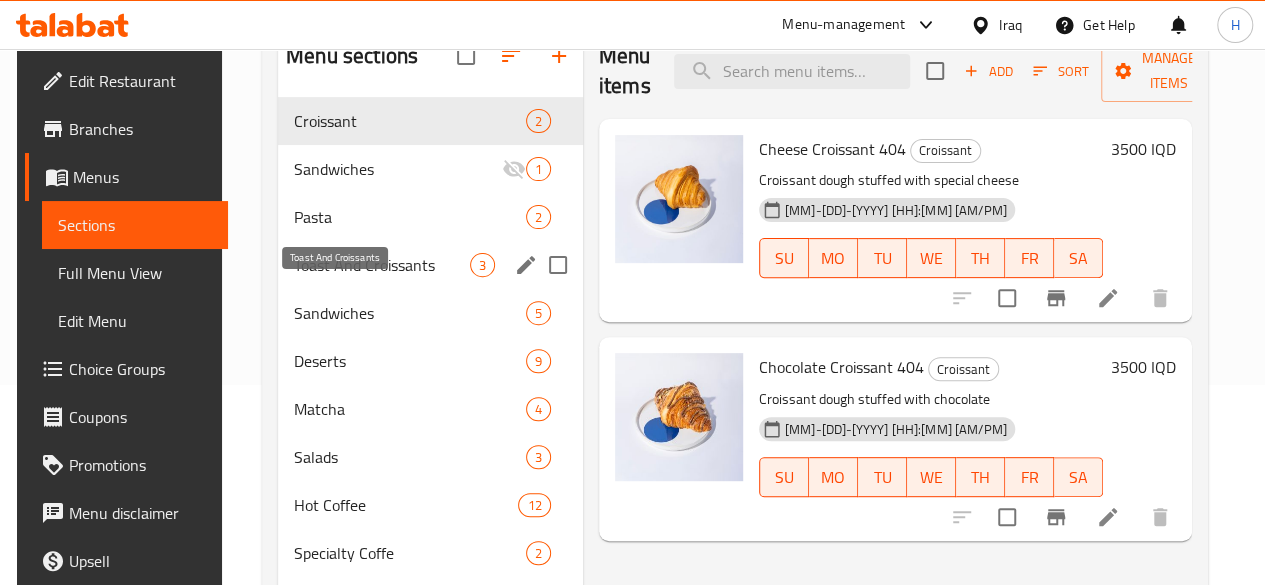 click on "Toast And Croissants" at bounding box center [382, 265] 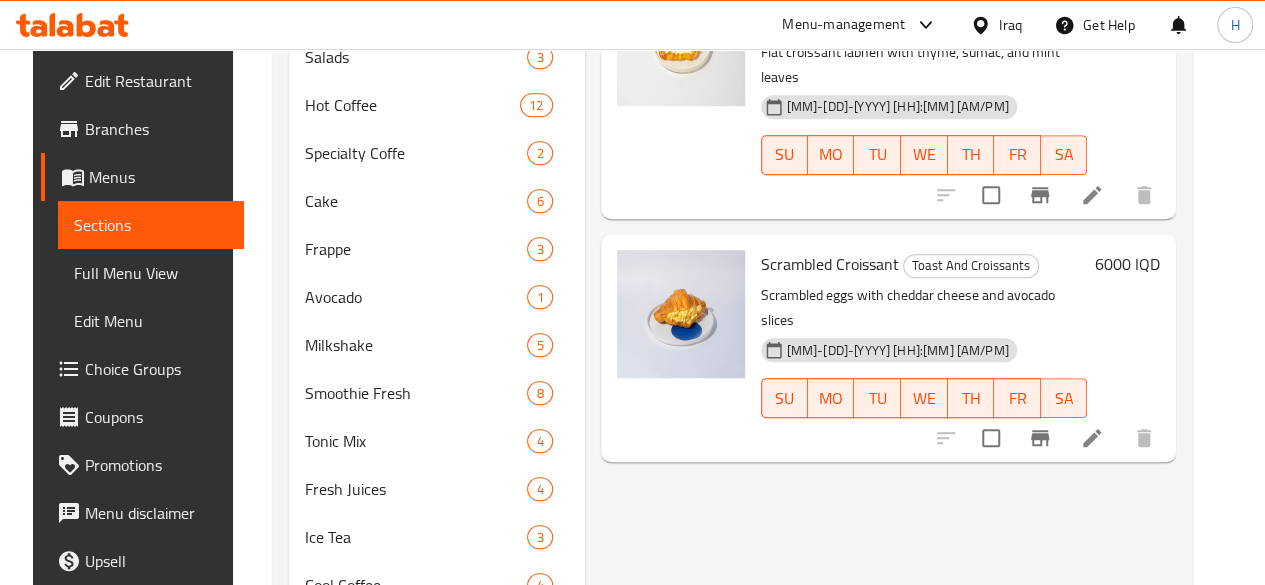 scroll, scrollTop: 400, scrollLeft: 0, axis: vertical 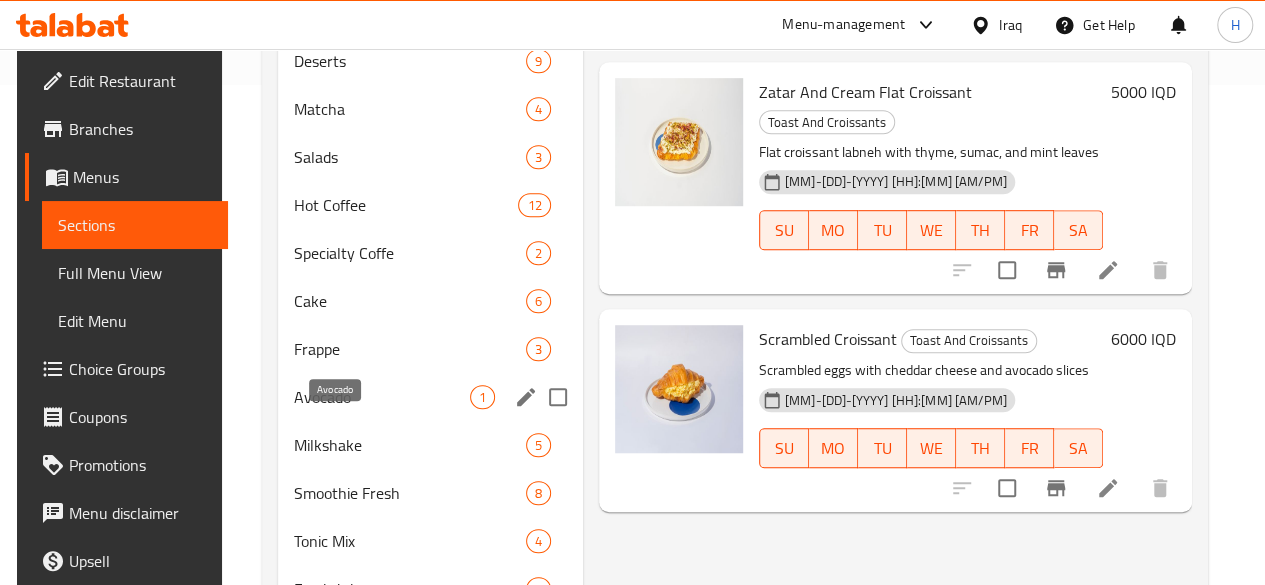 click on "Avocado" at bounding box center (382, 397) 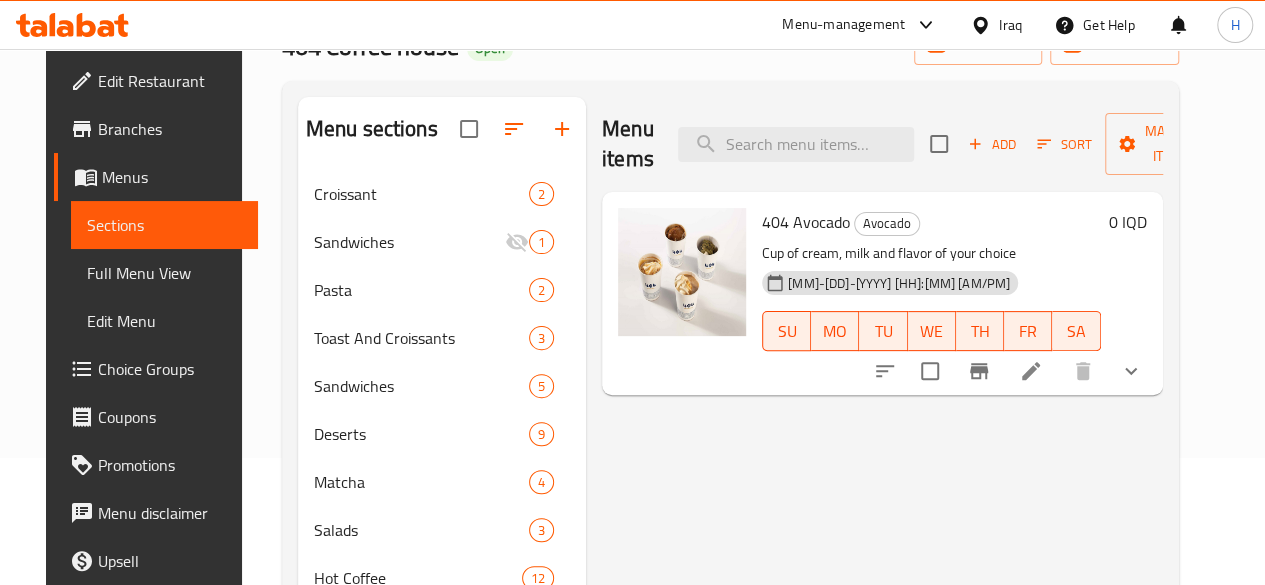 scroll, scrollTop: 100, scrollLeft: 0, axis: vertical 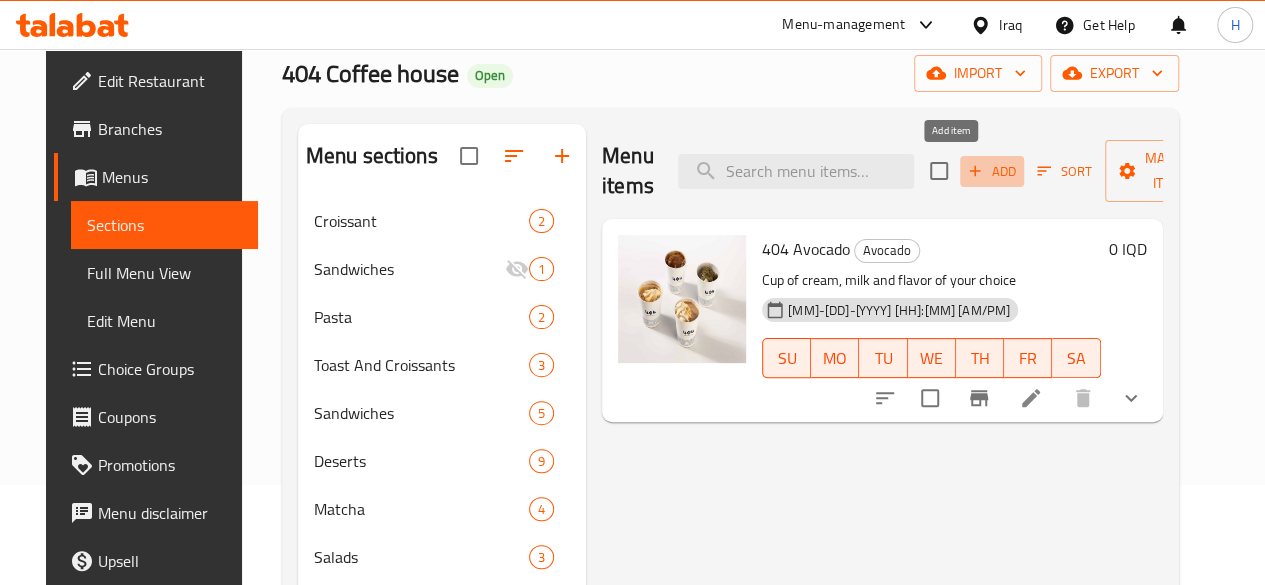 click on "Add" at bounding box center (992, 171) 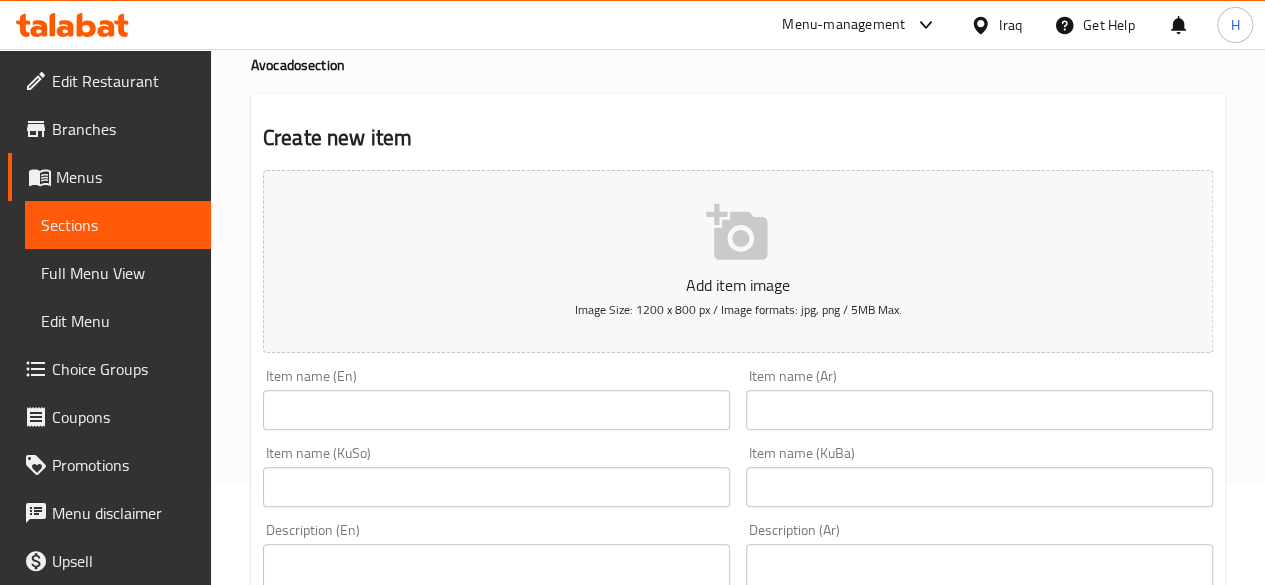 click at bounding box center [979, 410] 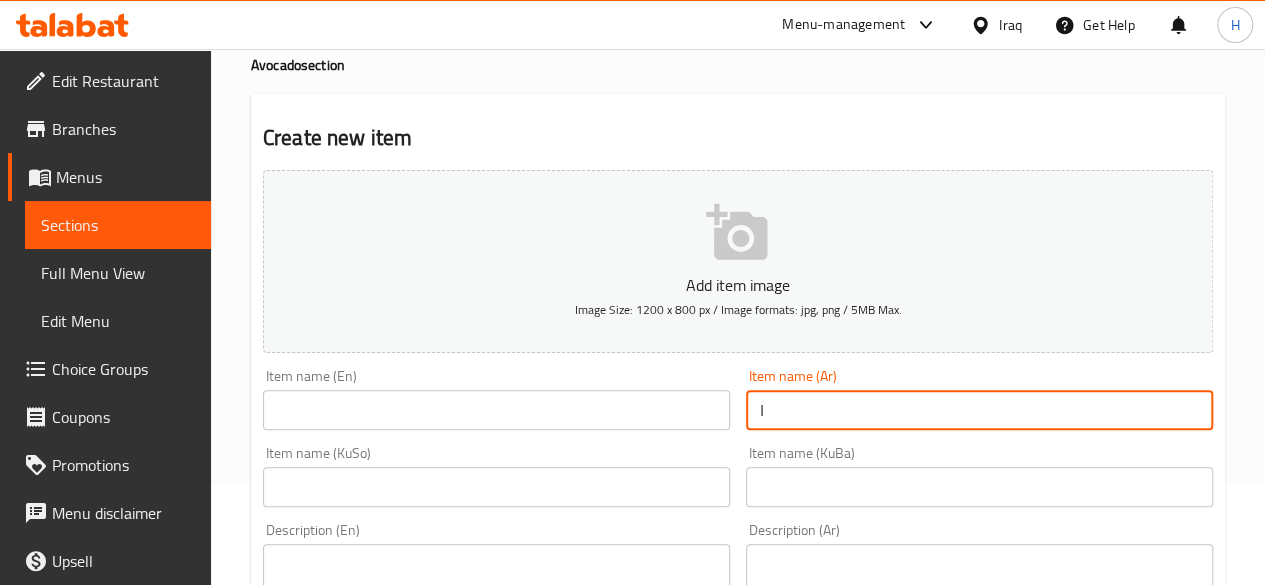 type on "ا" 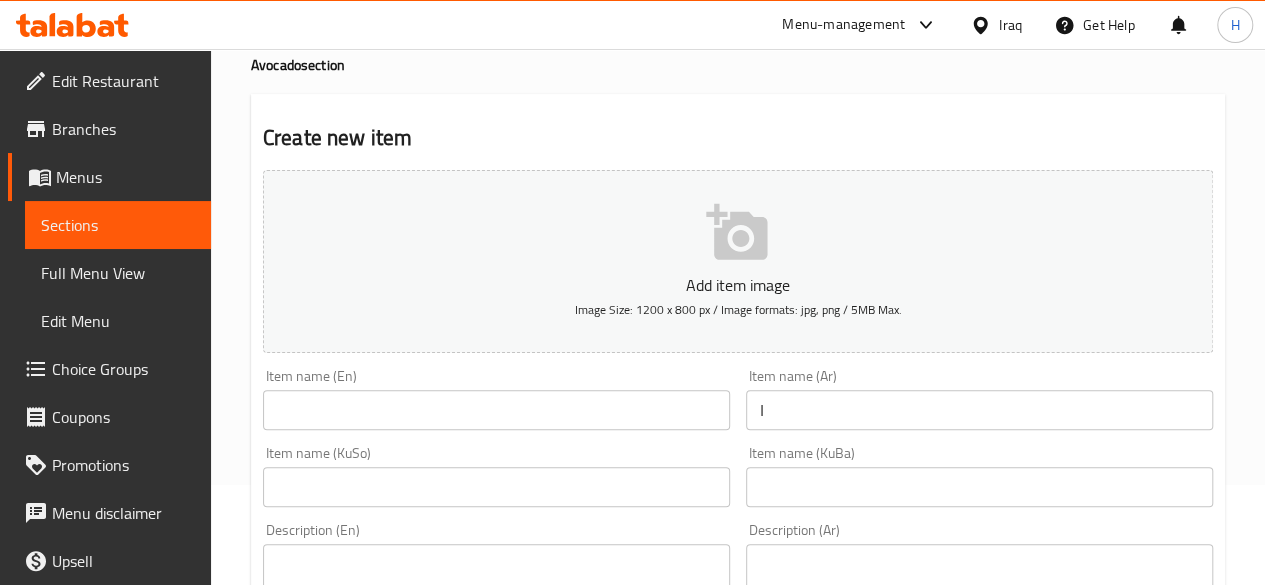 click on "ا" at bounding box center [979, 410] 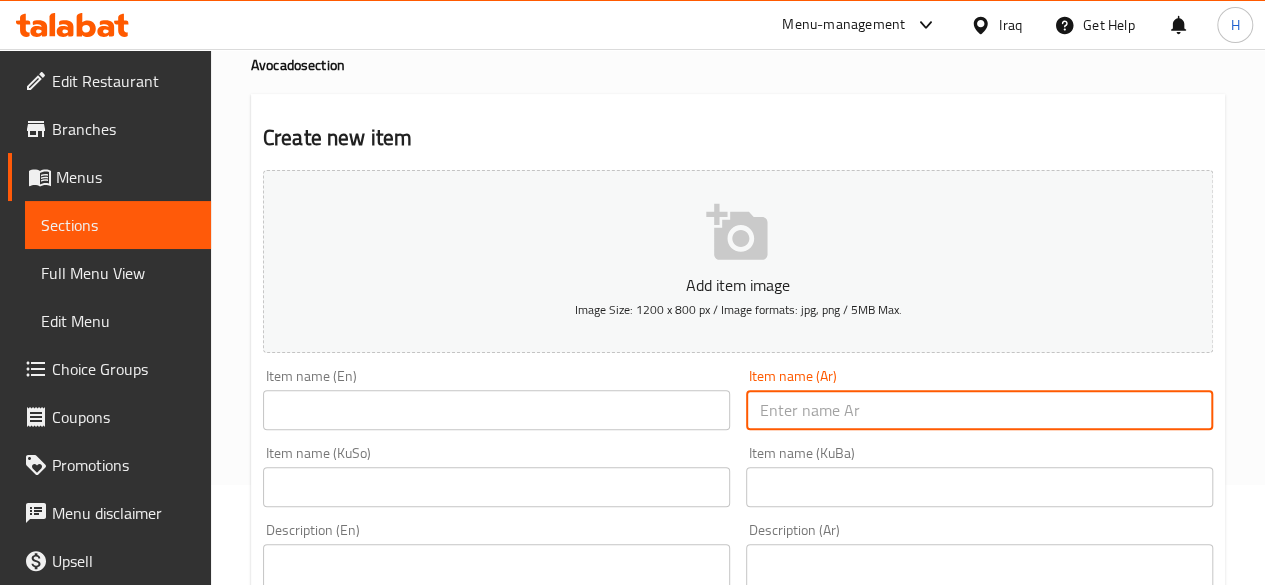 type 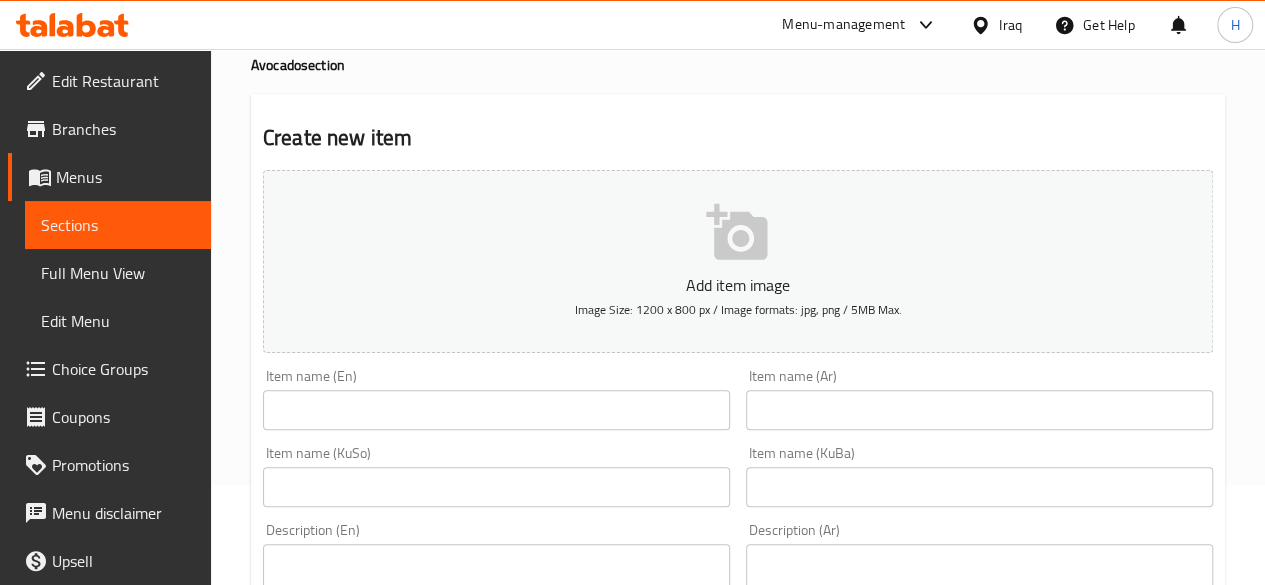 click on "Add item image Image Size: 1200 x 800 px / Image formats: jpg, png / 5MB Max." at bounding box center (738, 261) 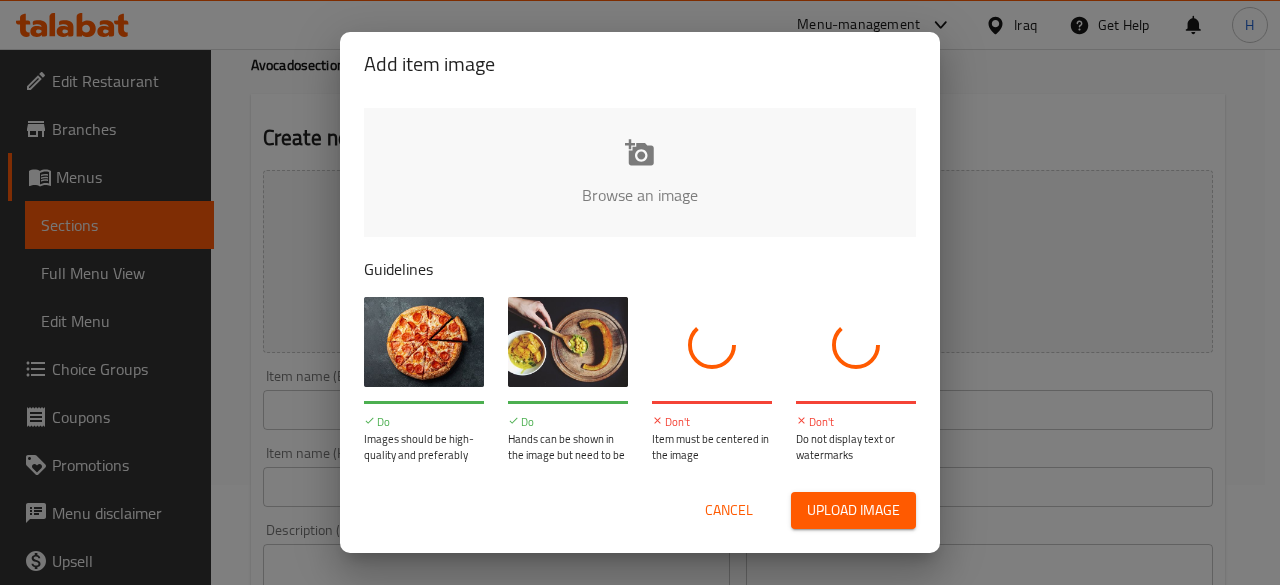 click on "Cancel" at bounding box center [729, 510] 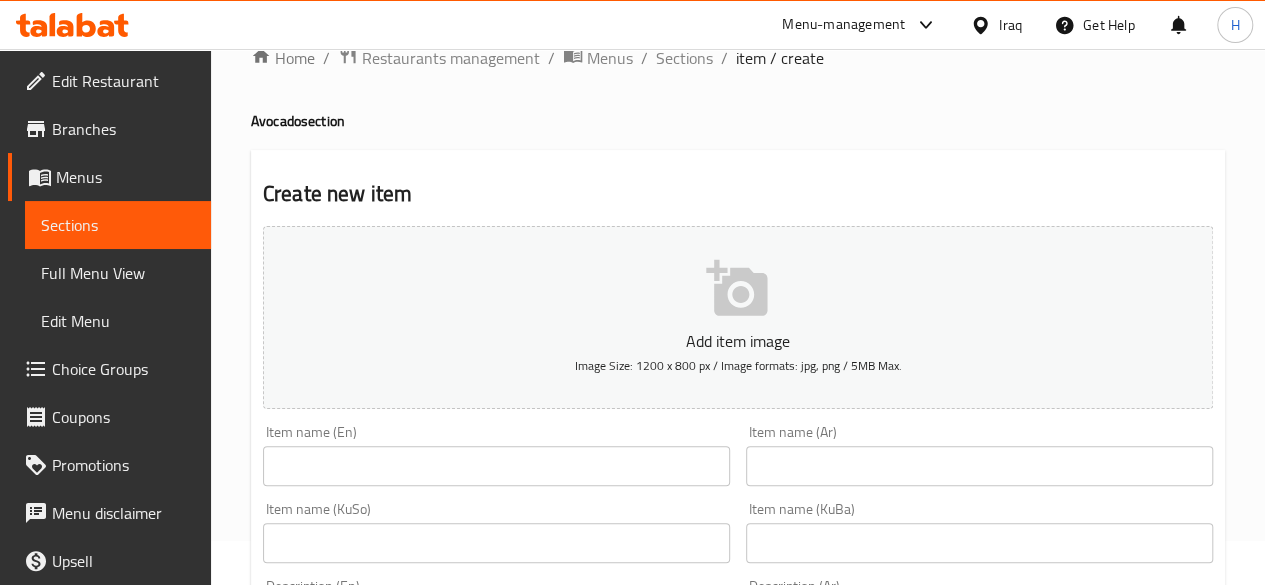 scroll, scrollTop: 0, scrollLeft: 0, axis: both 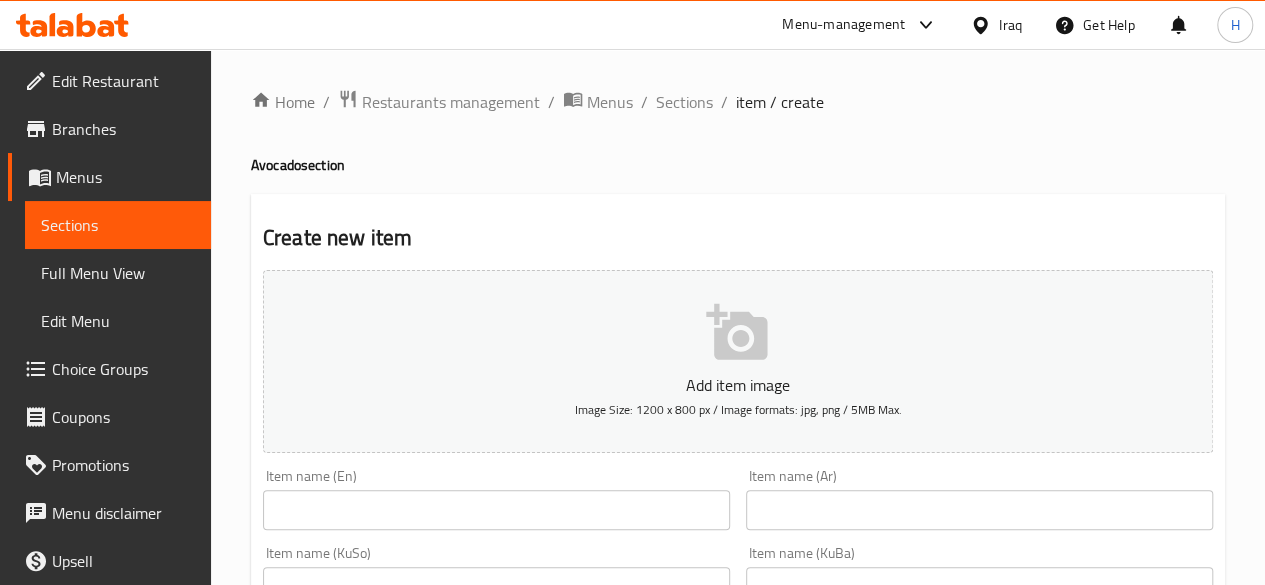 drag, startPoint x: 678, startPoint y: 101, endPoint x: 672, endPoint y: 125, distance: 24.738634 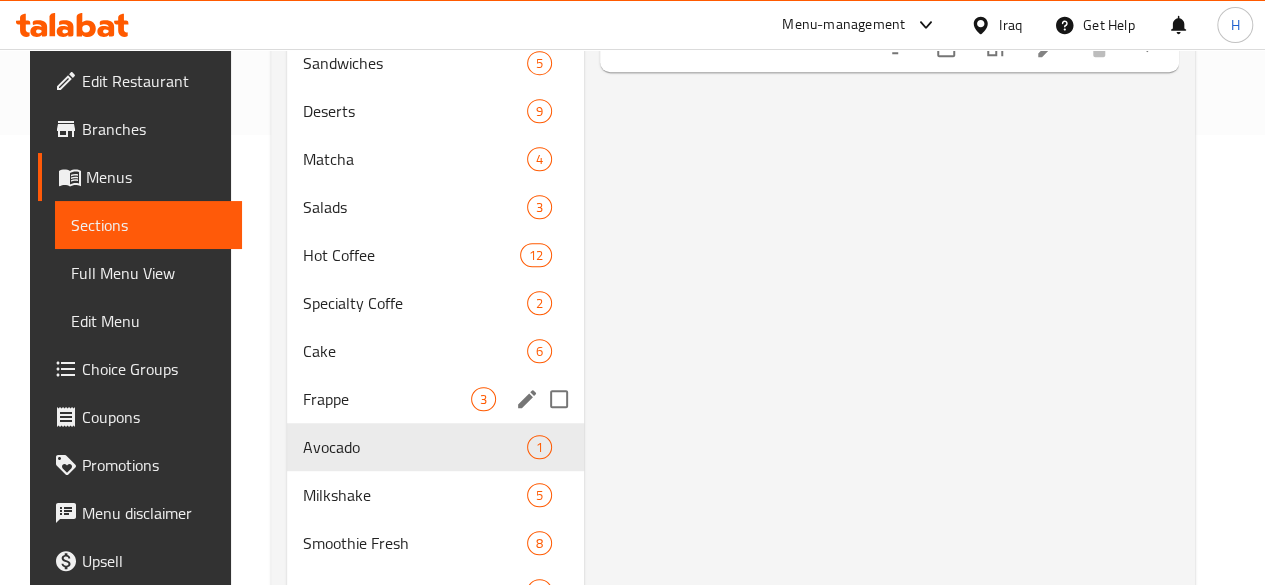 scroll, scrollTop: 500, scrollLeft: 0, axis: vertical 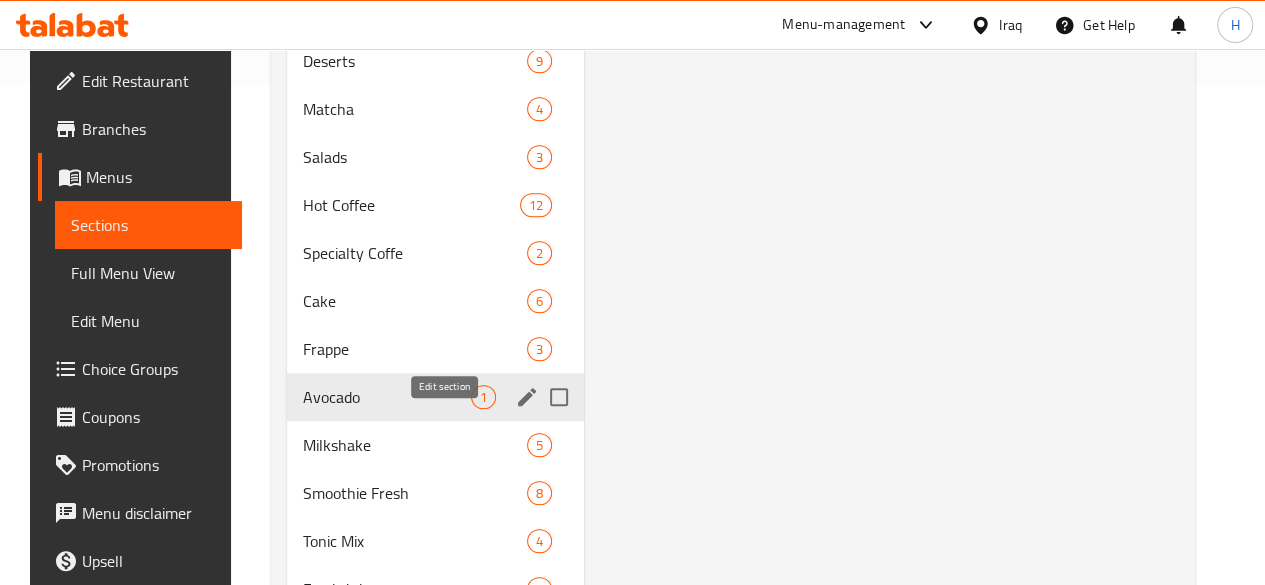 click 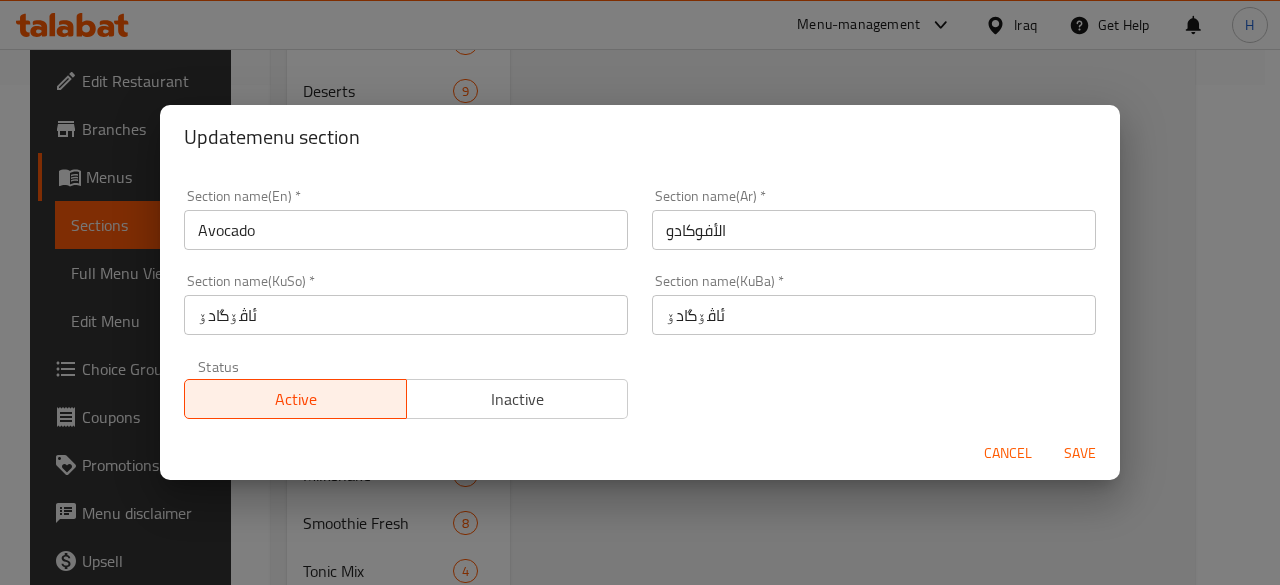 click on "Inactive" at bounding box center (518, 399) 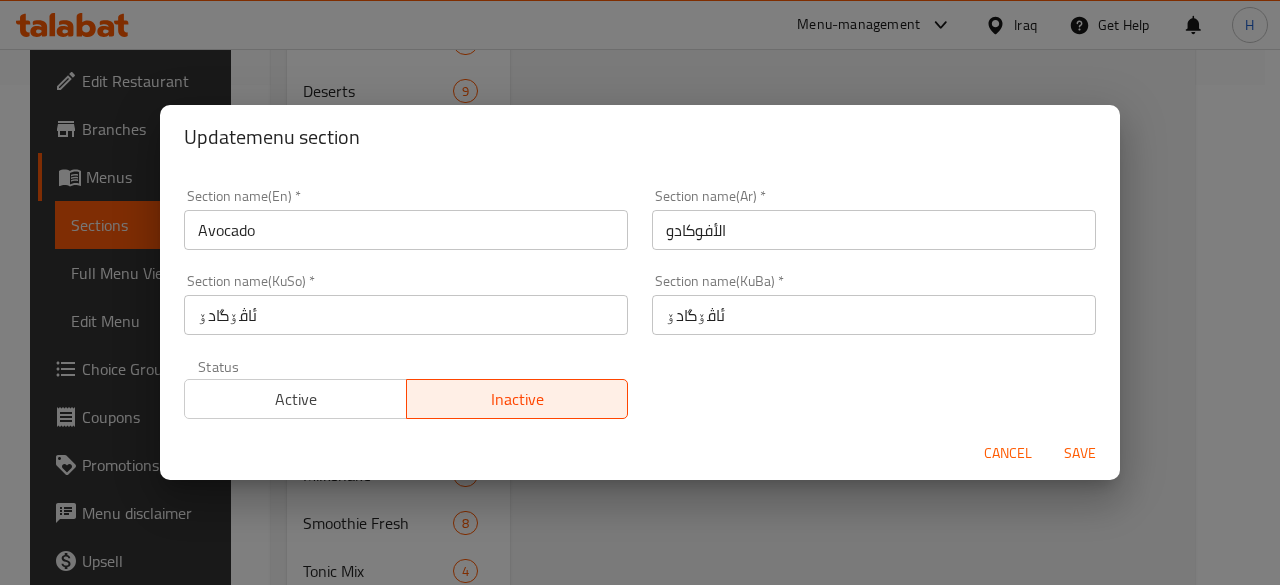 click on "Save" at bounding box center (1080, 453) 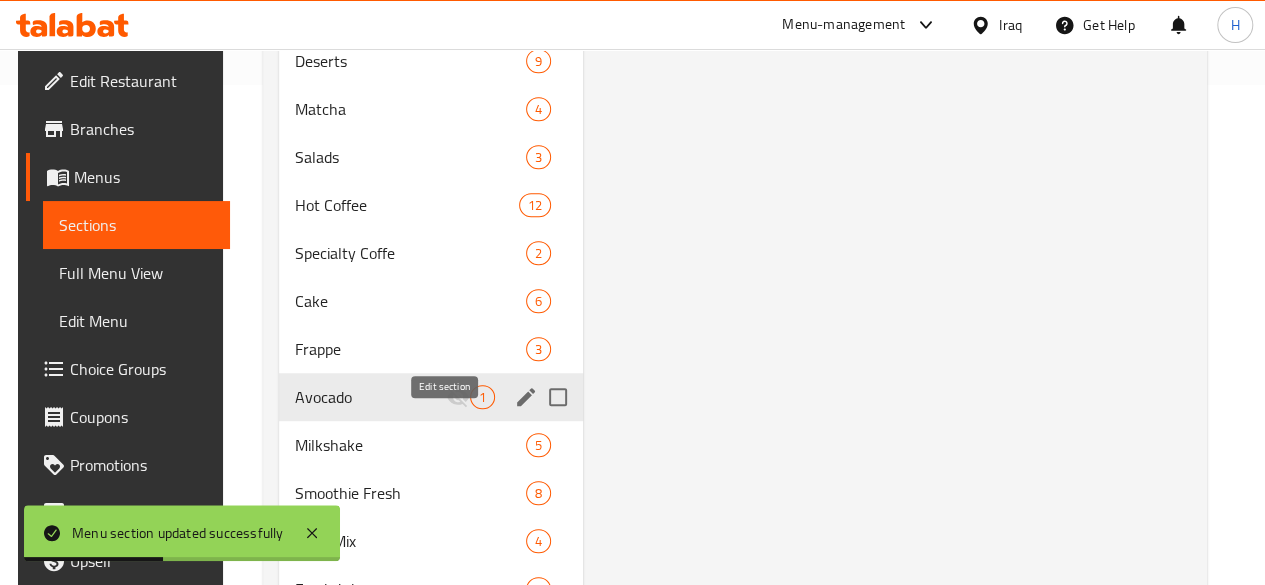 click 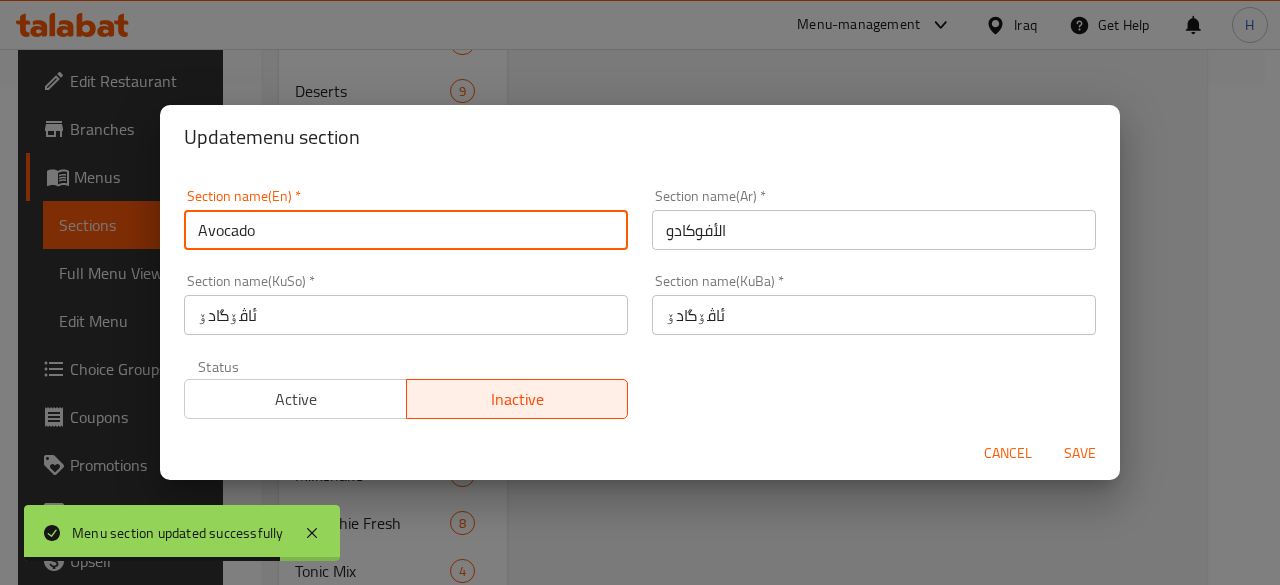 click on "Avocado" at bounding box center [406, 230] 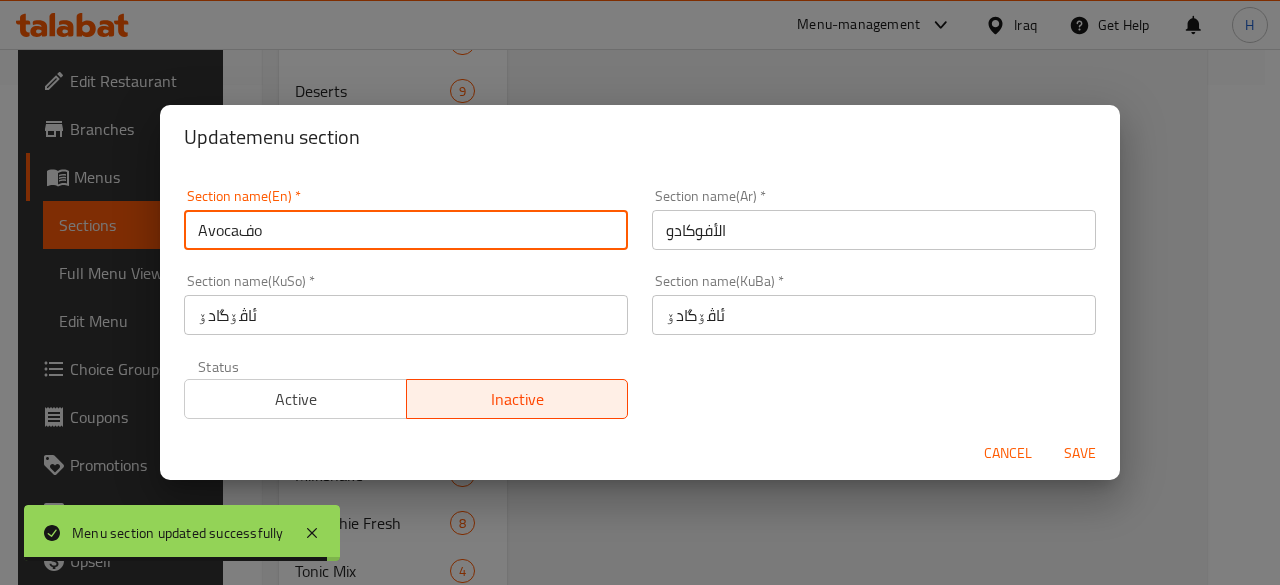 type on "Avocaفo" 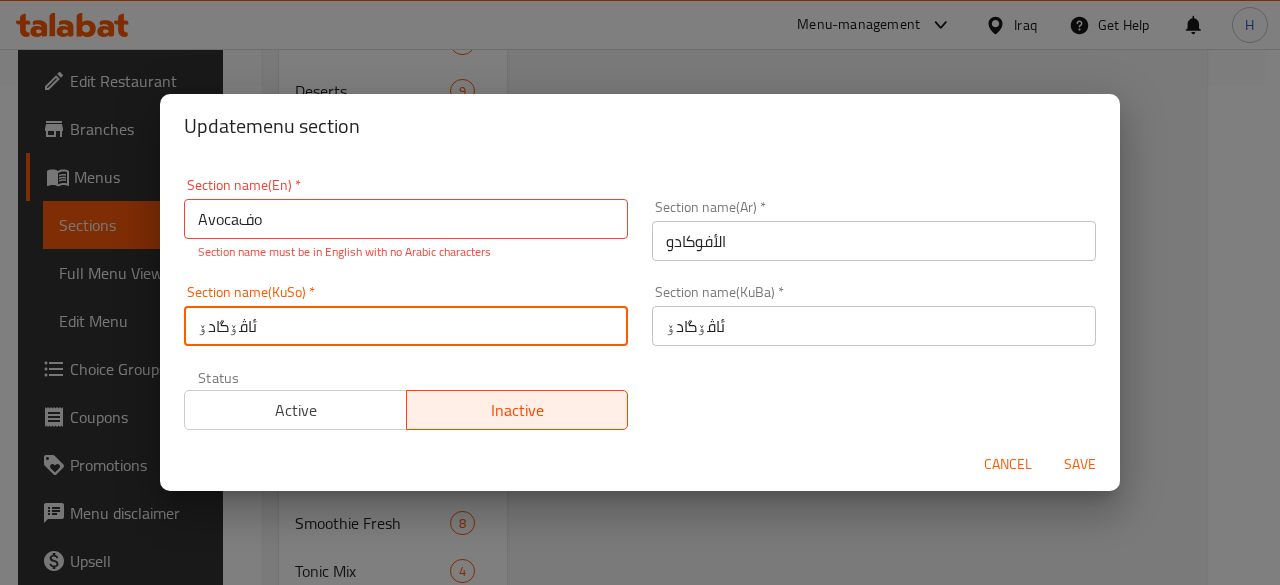 type on "ئاڤۆگادۆ" 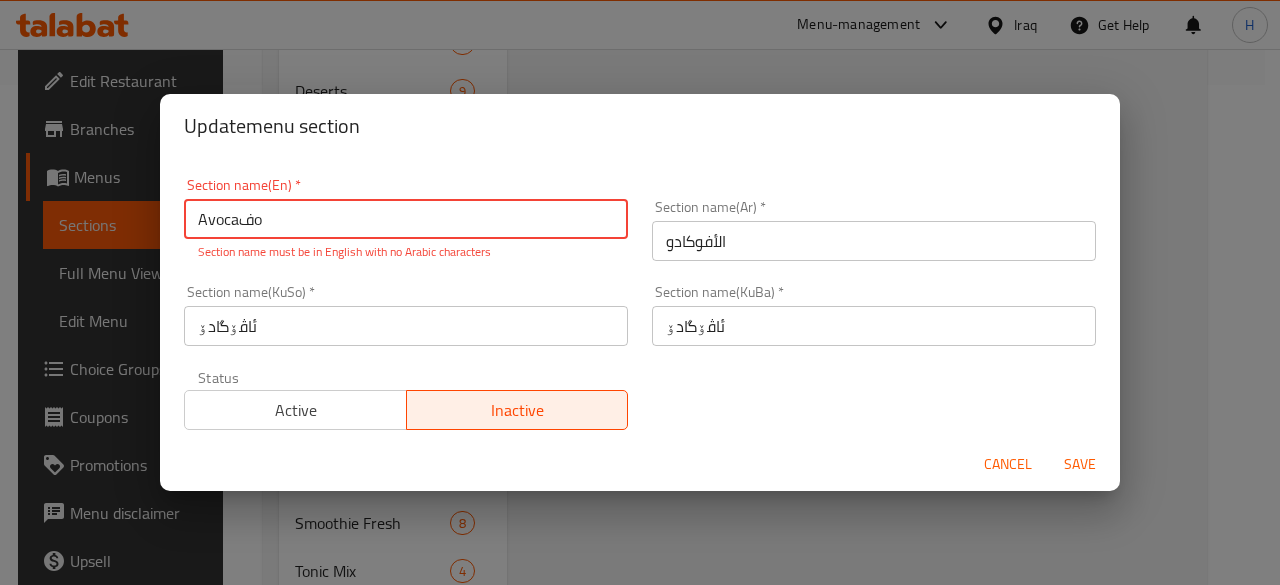click on "Avocaفo" at bounding box center (406, 219) 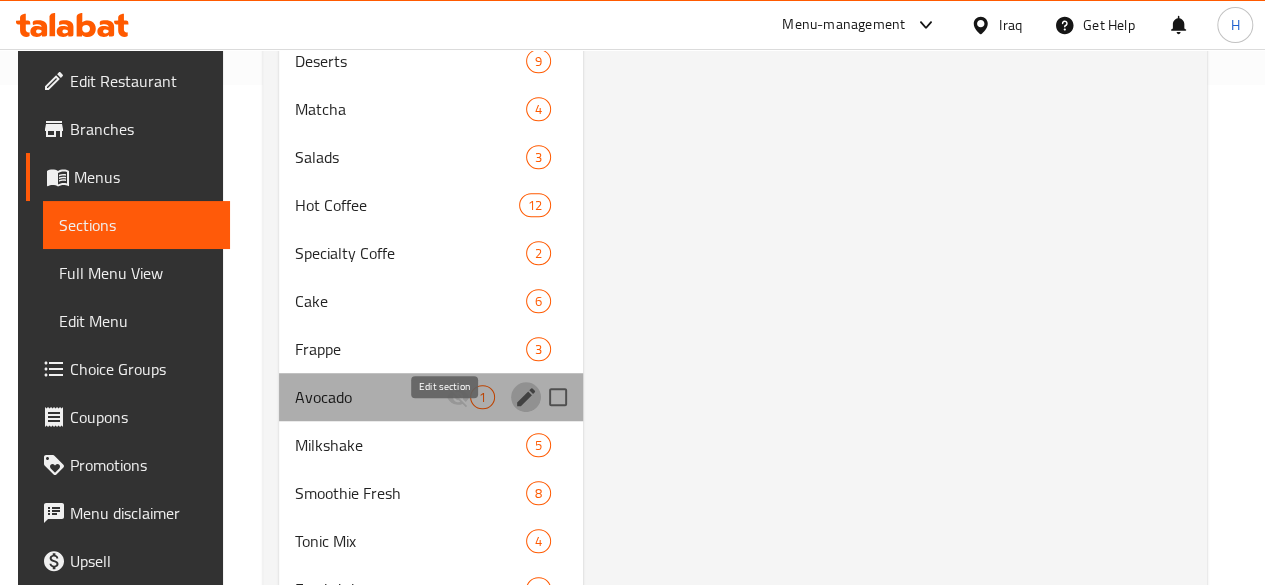 click 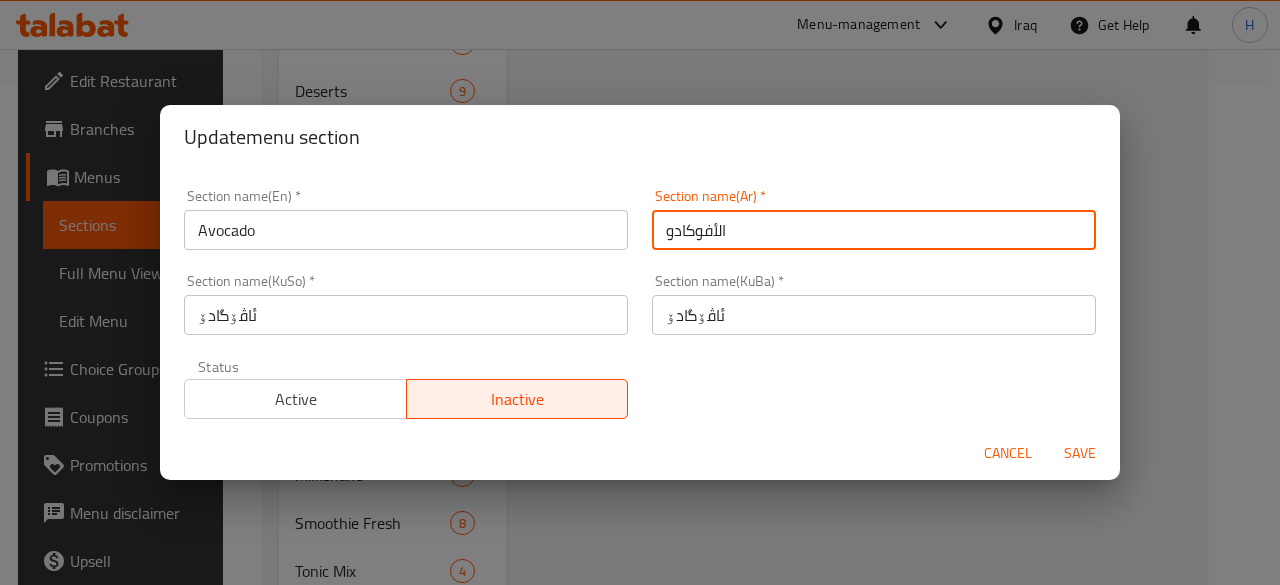 drag, startPoint x: 670, startPoint y: 231, endPoint x: 663, endPoint y: 251, distance: 21.189621 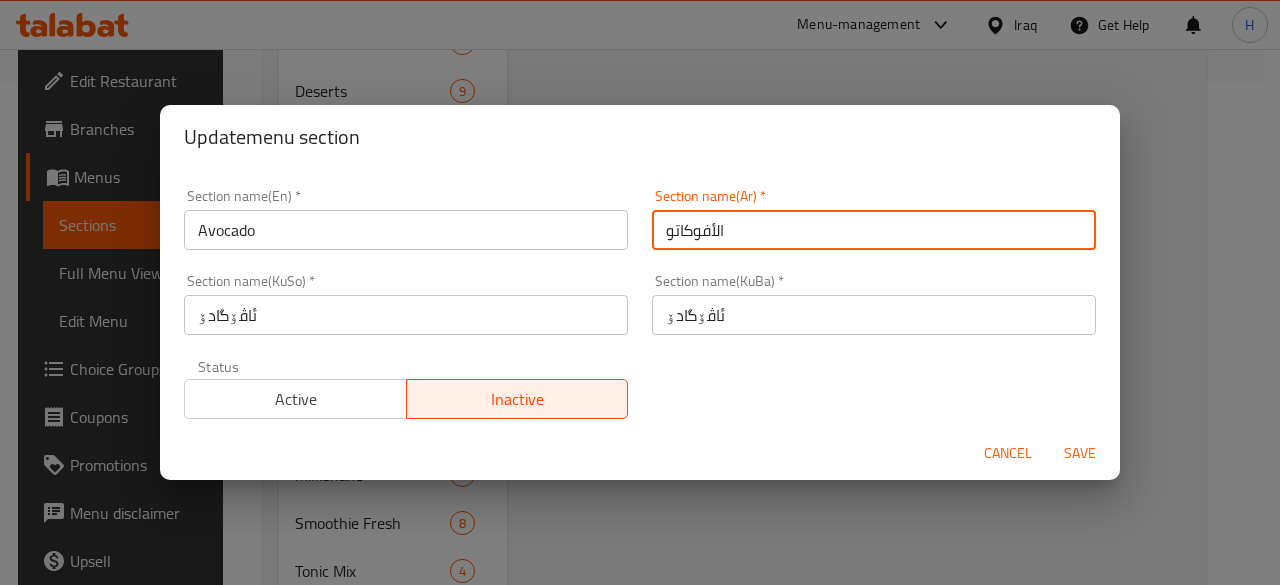 type on "الأفوكاتو" 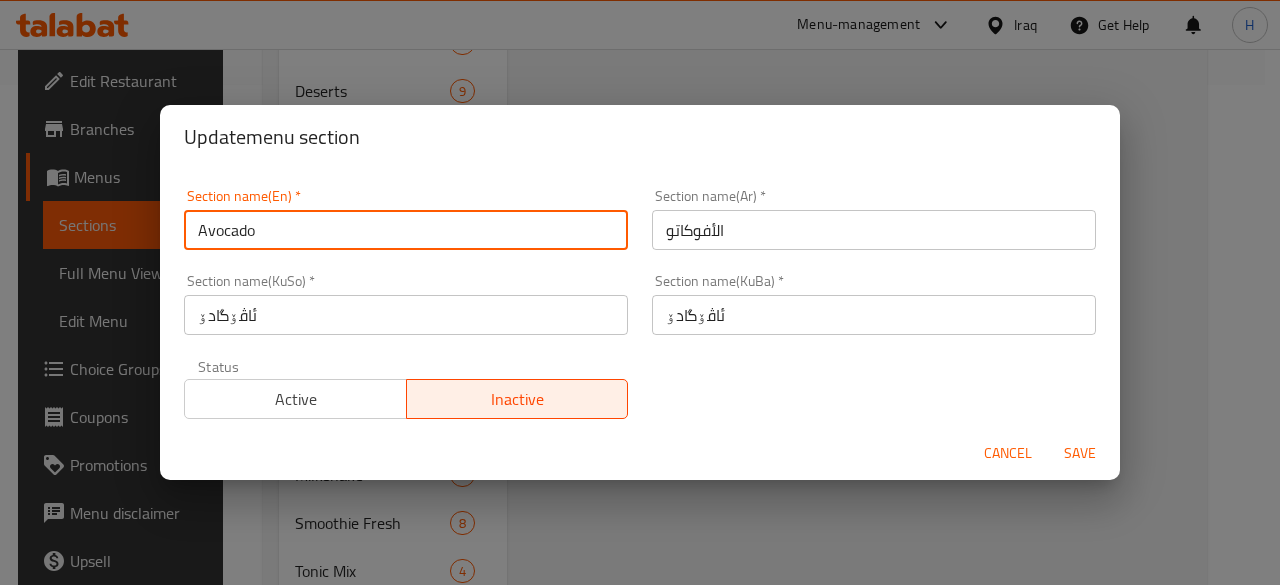 drag, startPoint x: 247, startPoint y: 229, endPoint x: 239, endPoint y: 243, distance: 16.124516 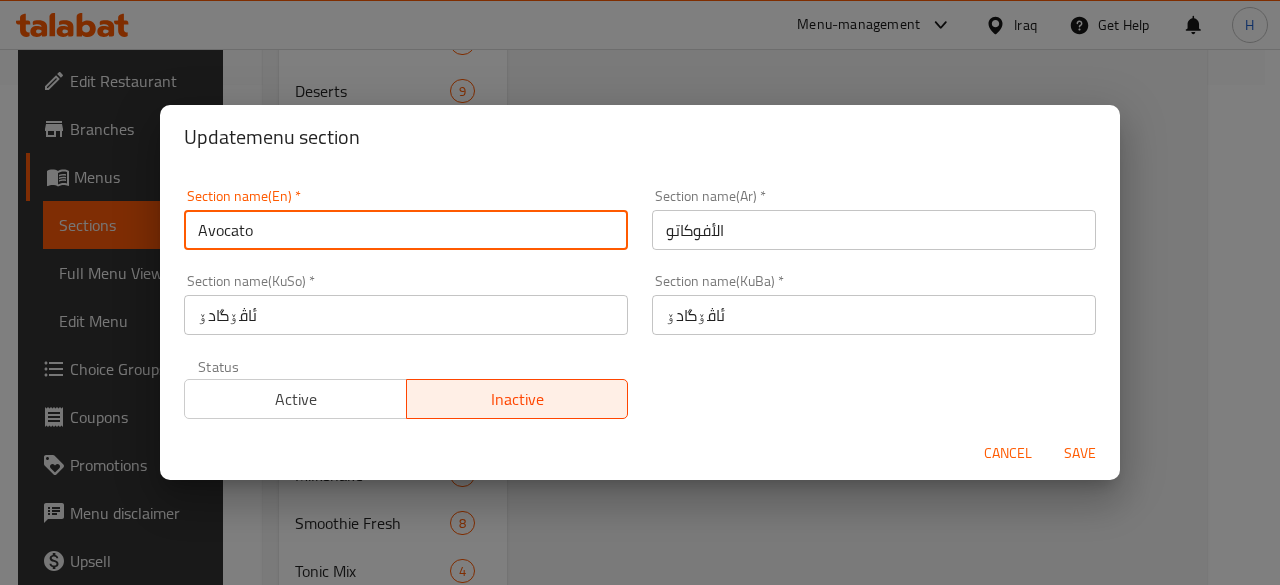 type on "Avocato" 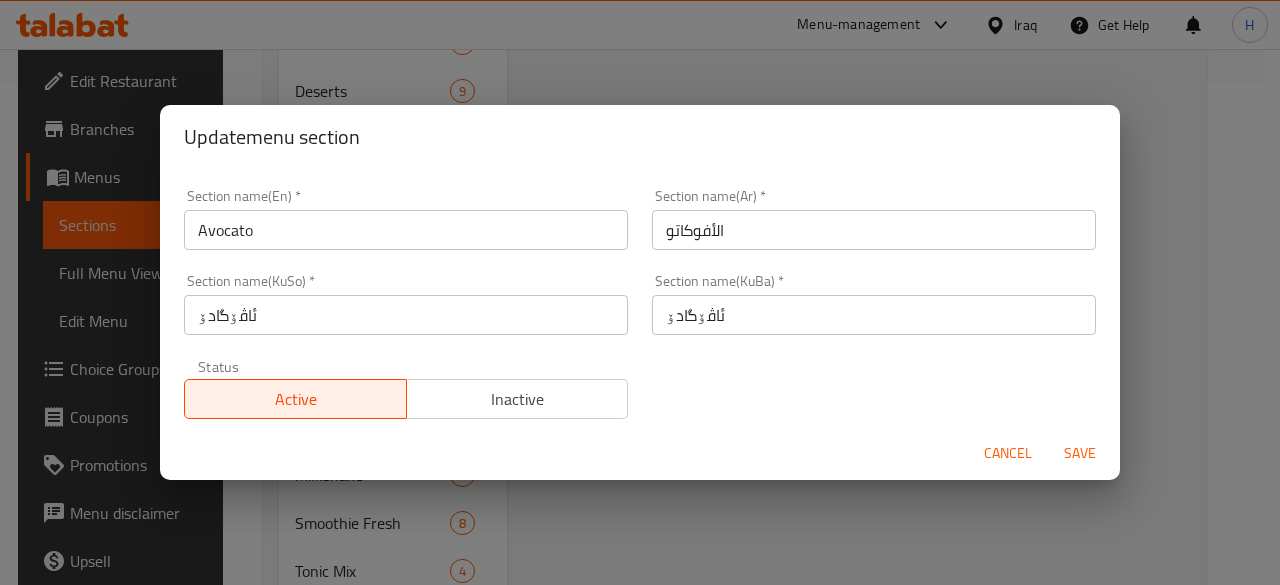 click on "Save" at bounding box center [1080, 453] 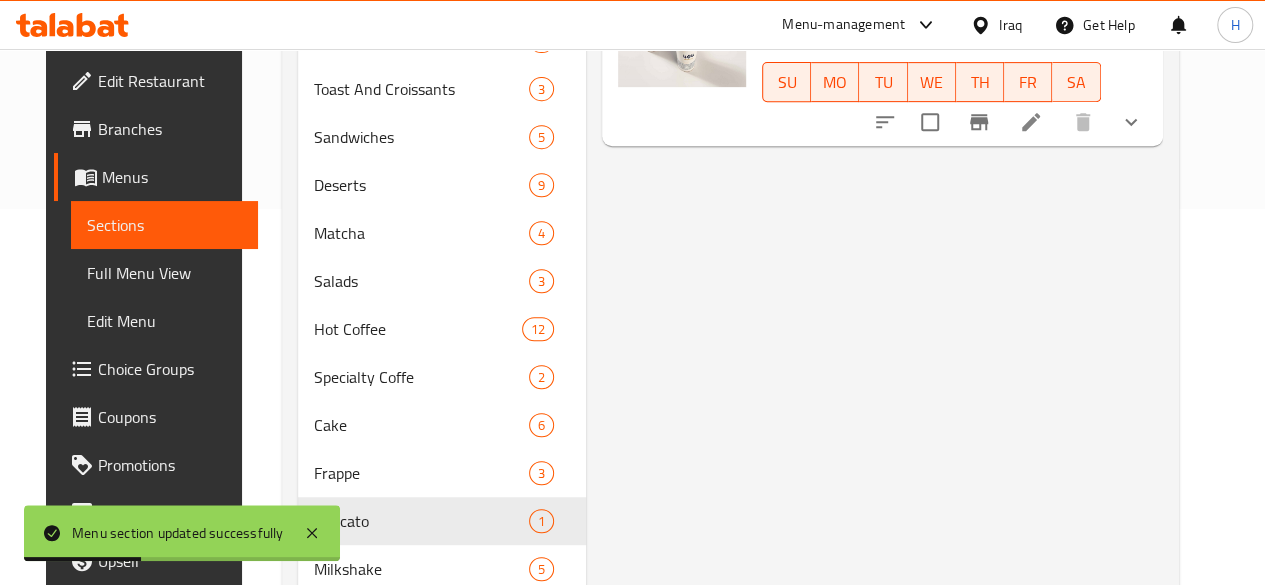 scroll, scrollTop: 200, scrollLeft: 0, axis: vertical 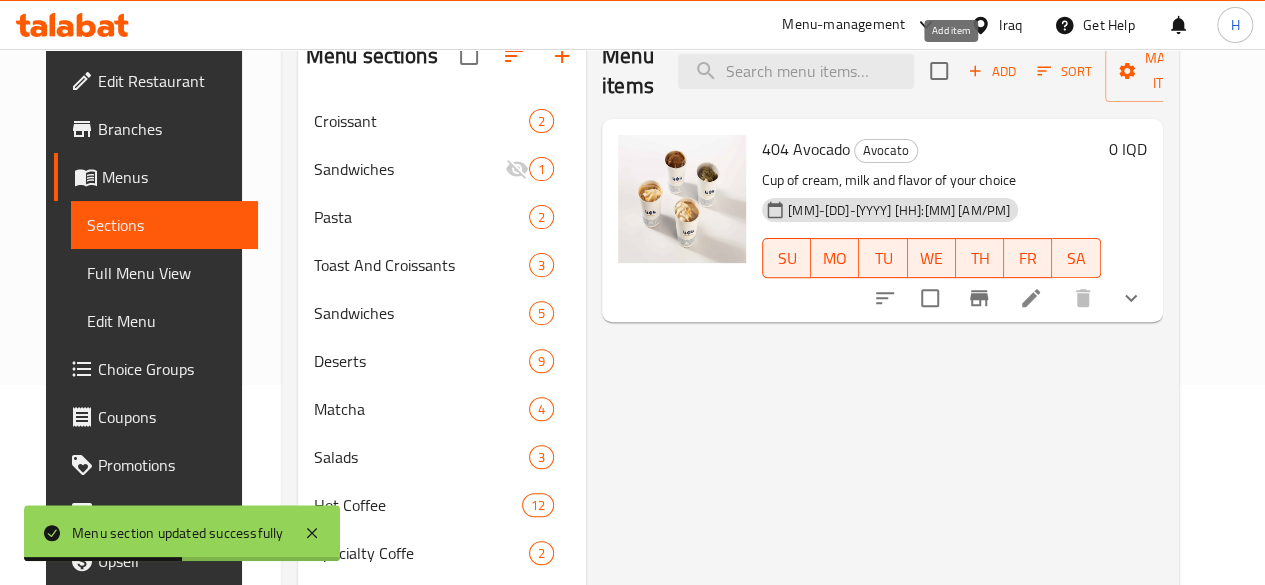 click on "Add" at bounding box center (992, 71) 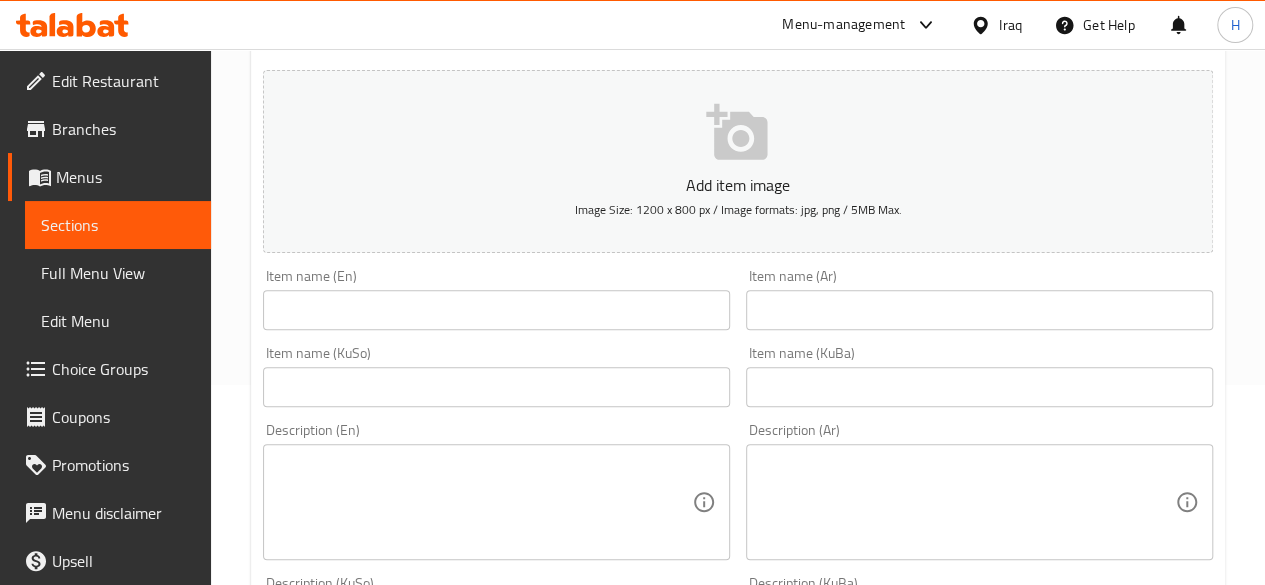 click at bounding box center (979, 310) 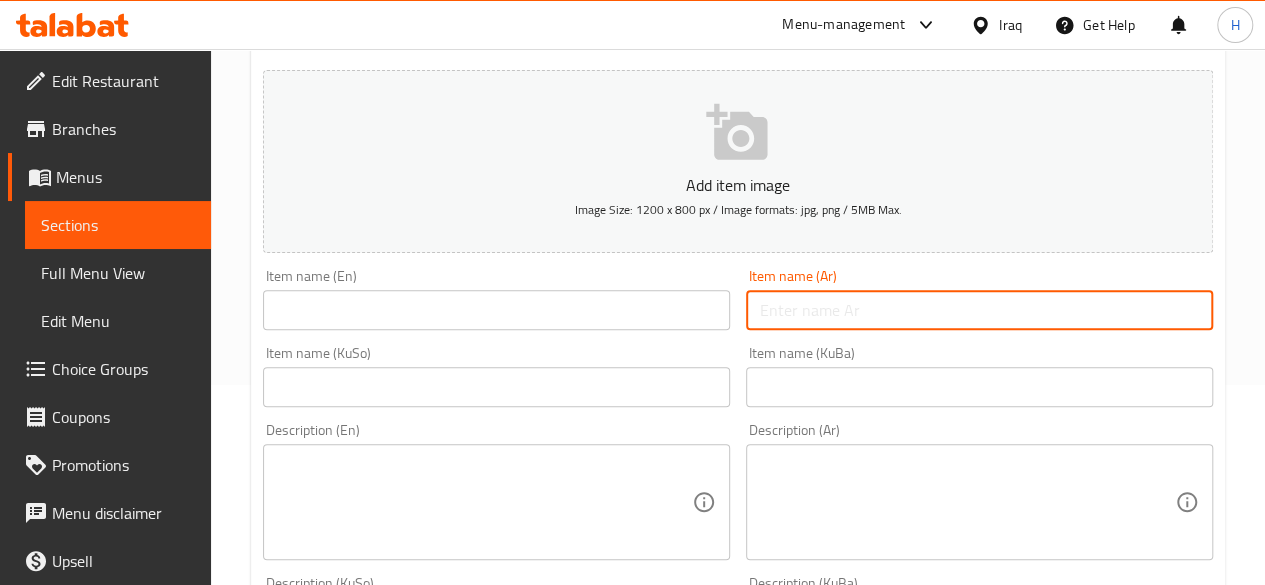 type on "h" 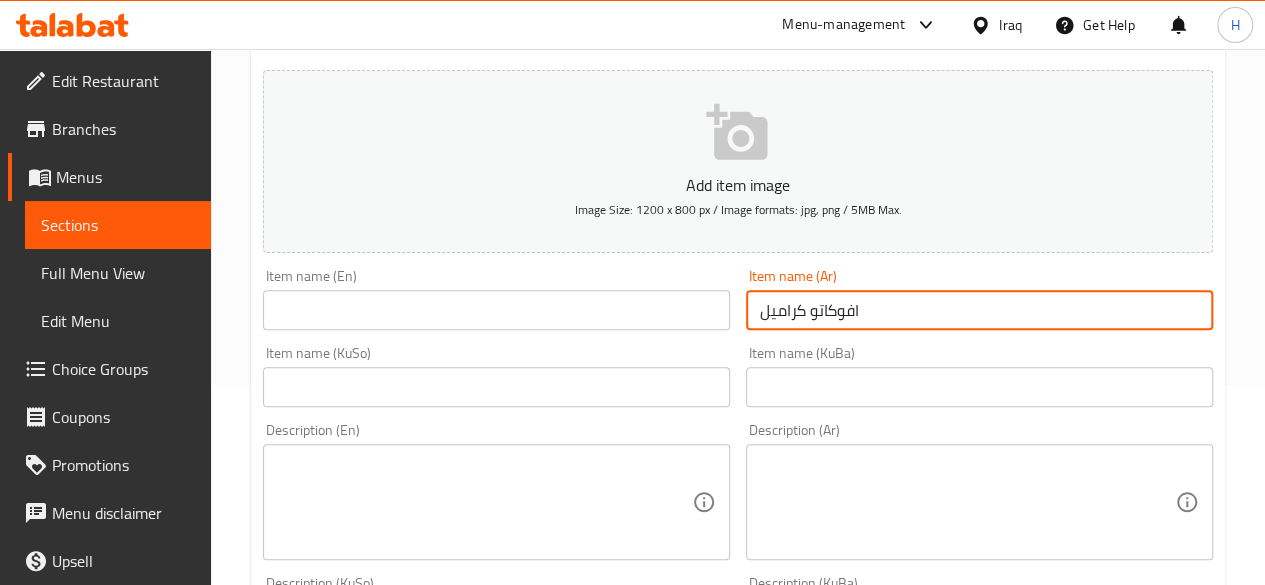 type on "افوكاتو كراميل" 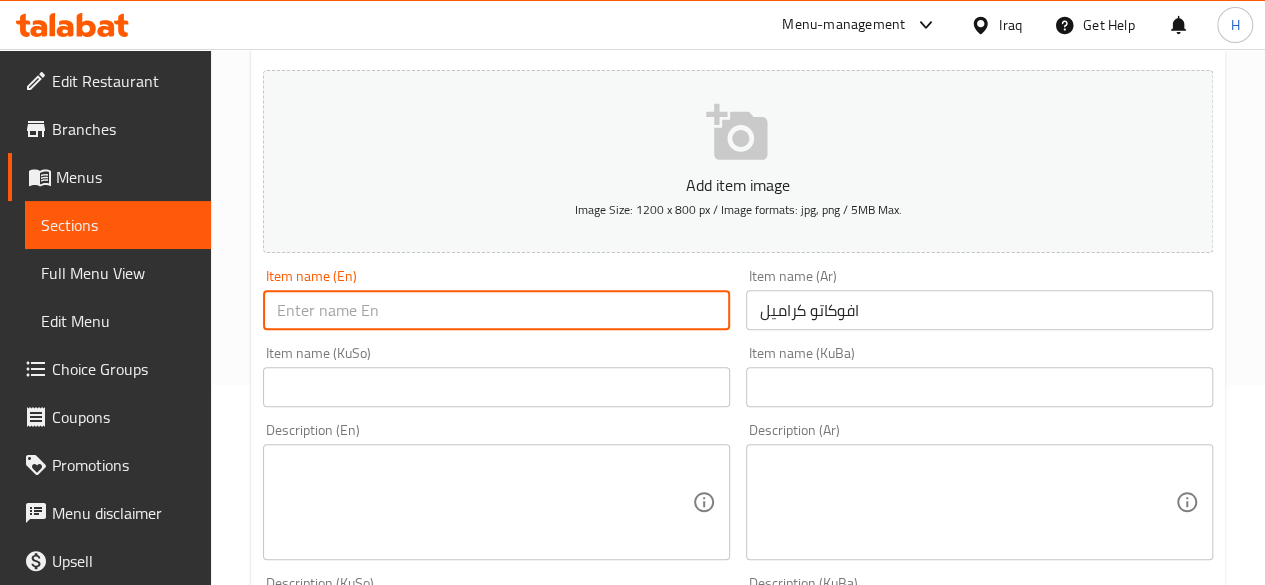 click at bounding box center (496, 310) 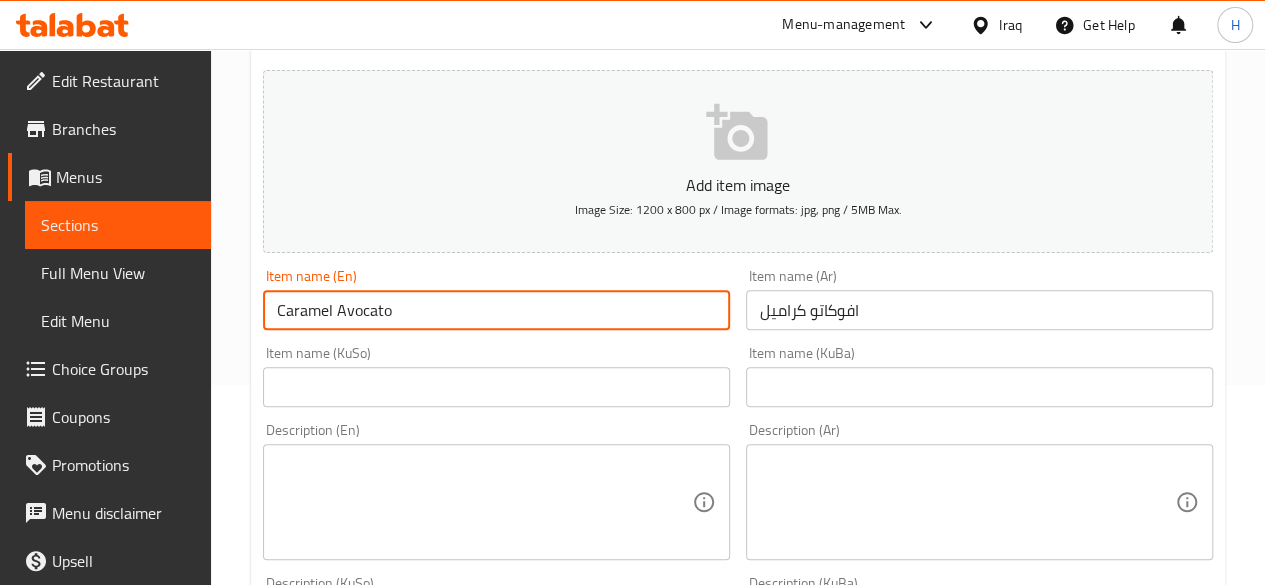 type on "Caramel Avocato" 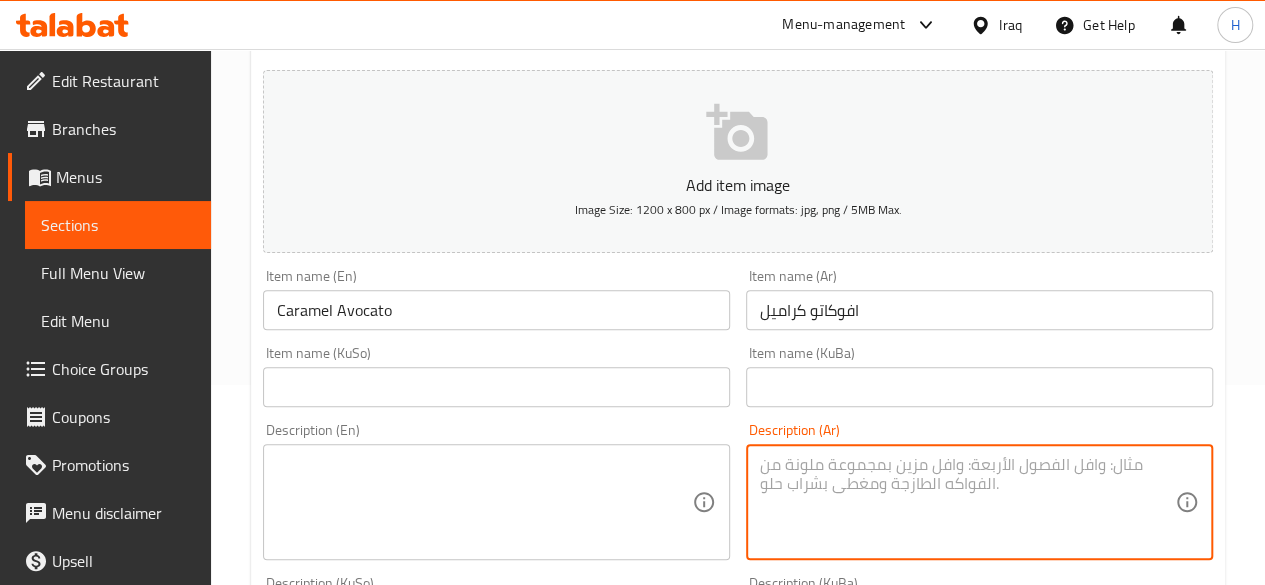 click at bounding box center [967, 502] 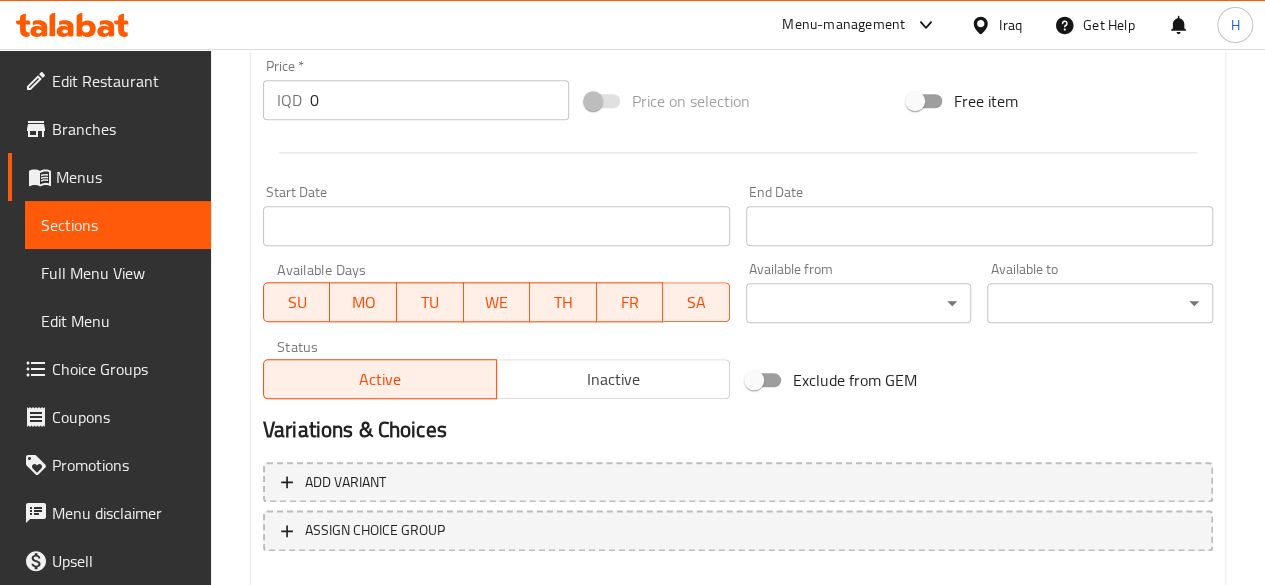 scroll, scrollTop: 945, scrollLeft: 0, axis: vertical 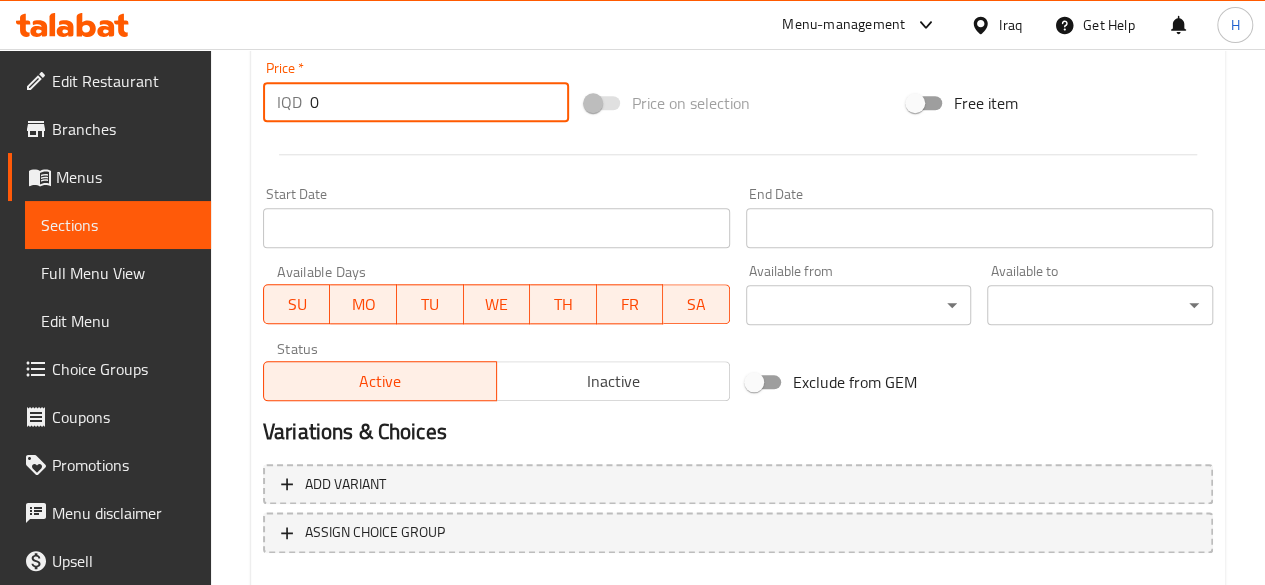 click on "0" at bounding box center (439, 102) 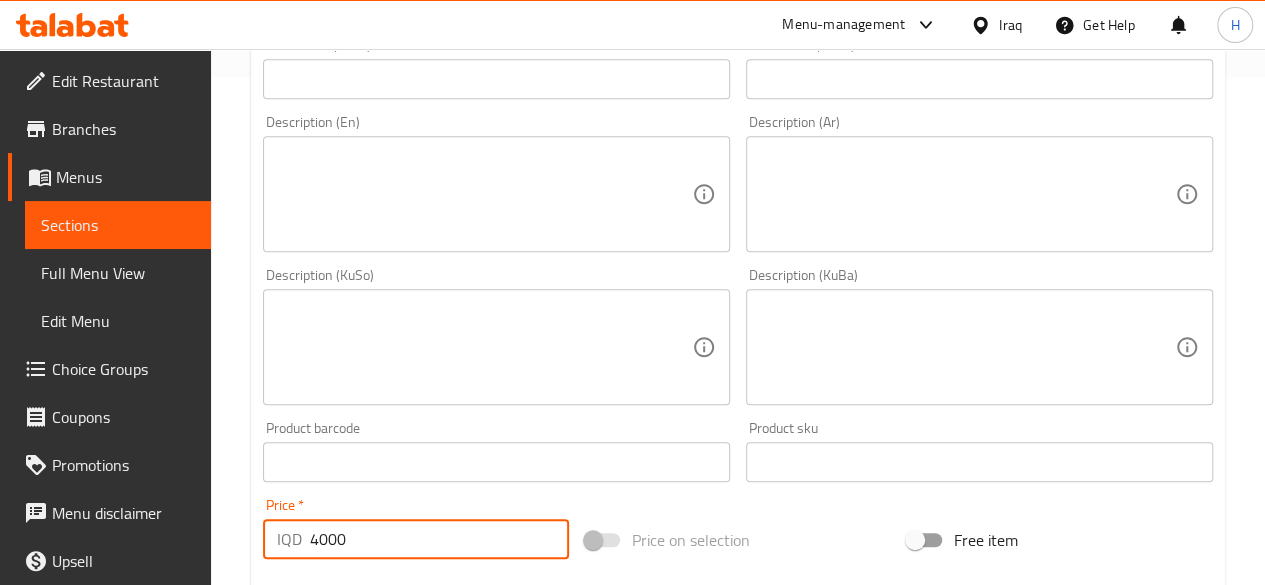 scroll, scrollTop: 344, scrollLeft: 0, axis: vertical 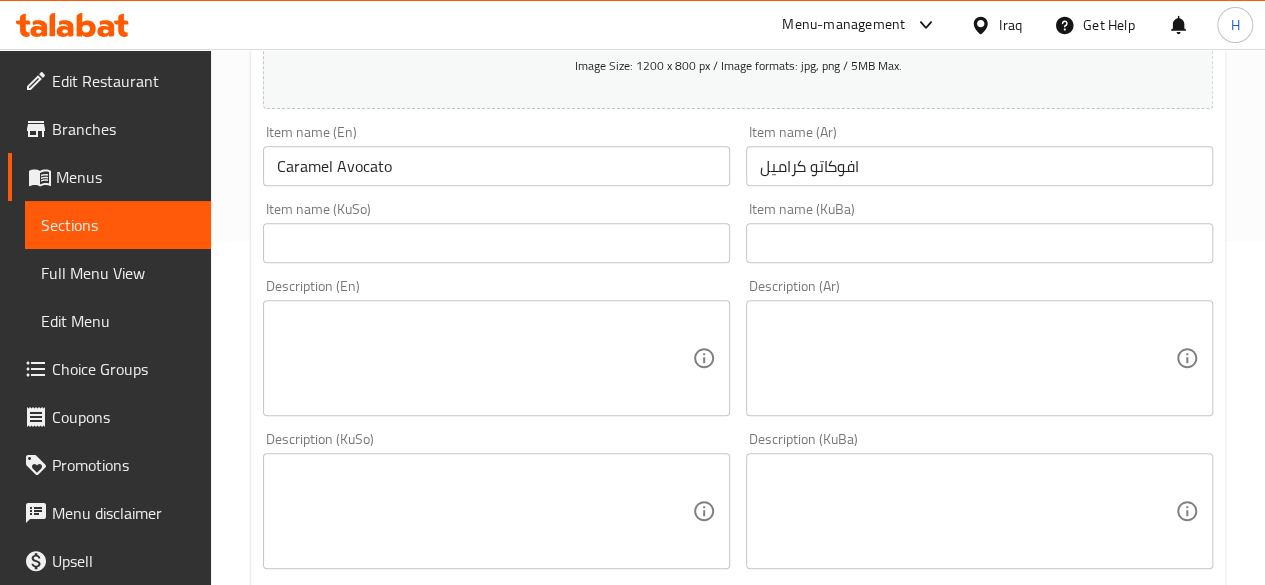 type on "4000" 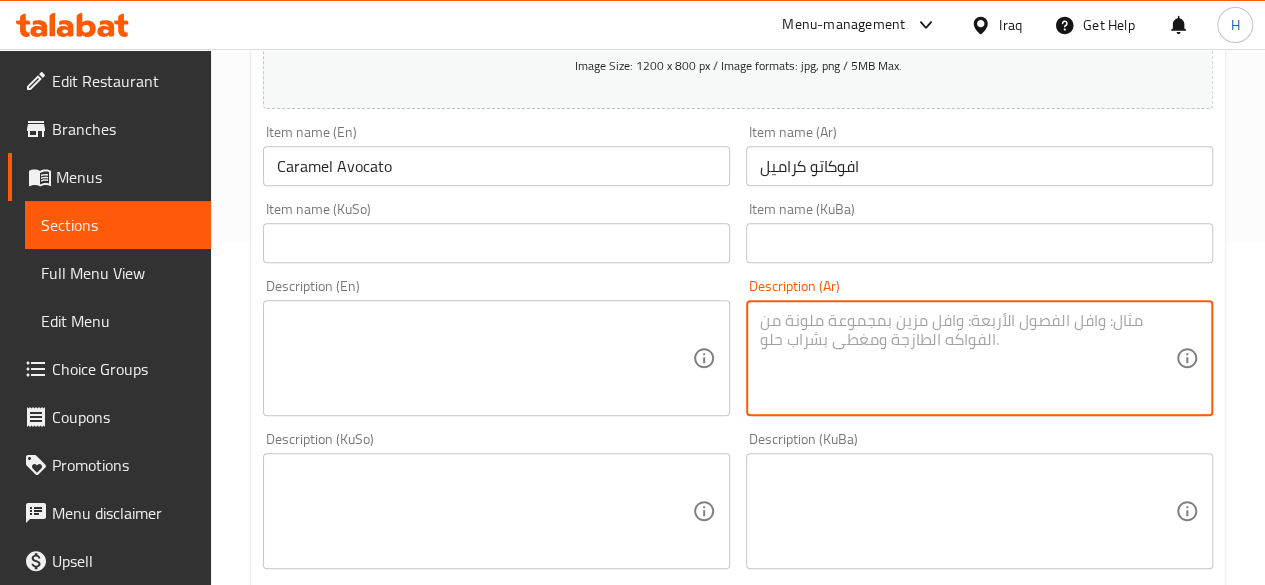 click at bounding box center (967, 358) 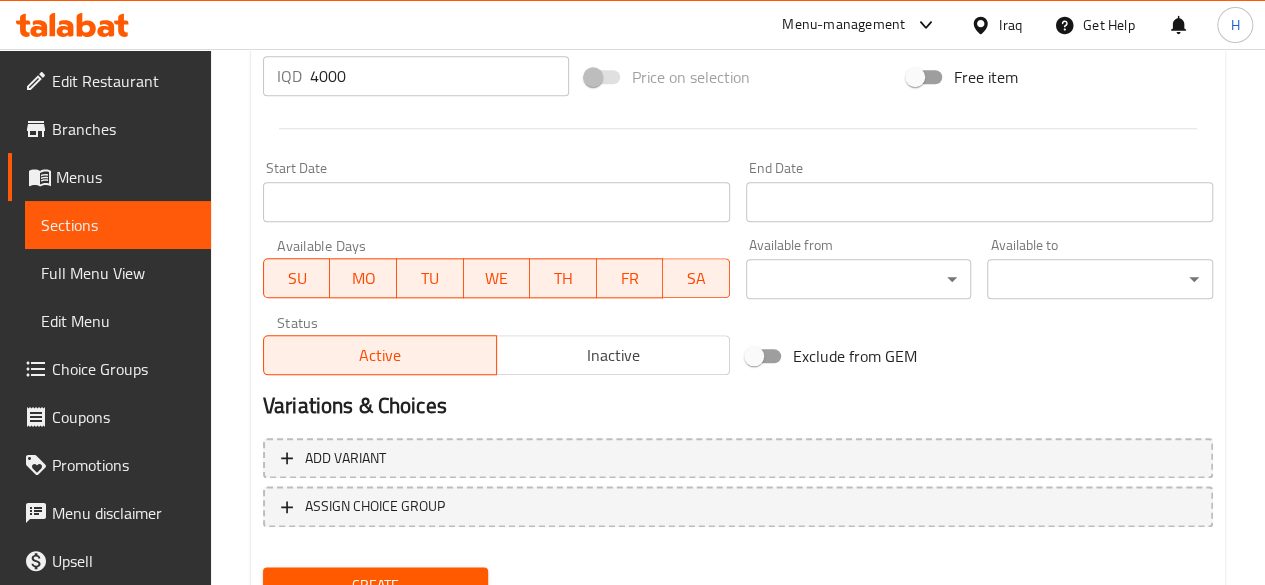 scroll, scrollTop: 1057, scrollLeft: 0, axis: vertical 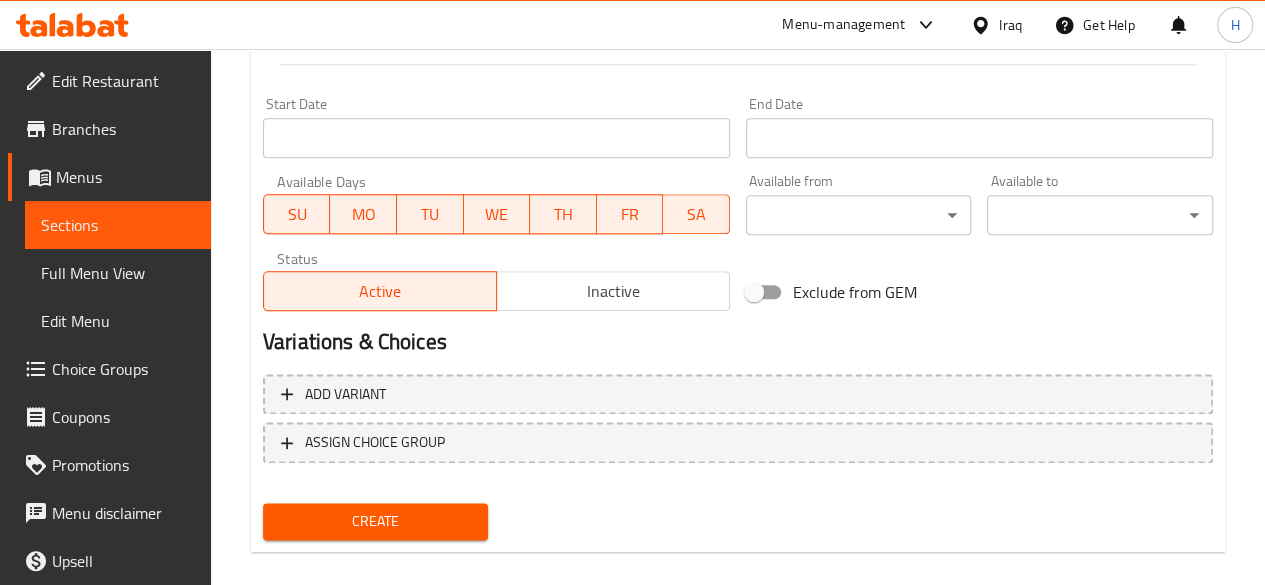 click on "Create" at bounding box center (376, 521) 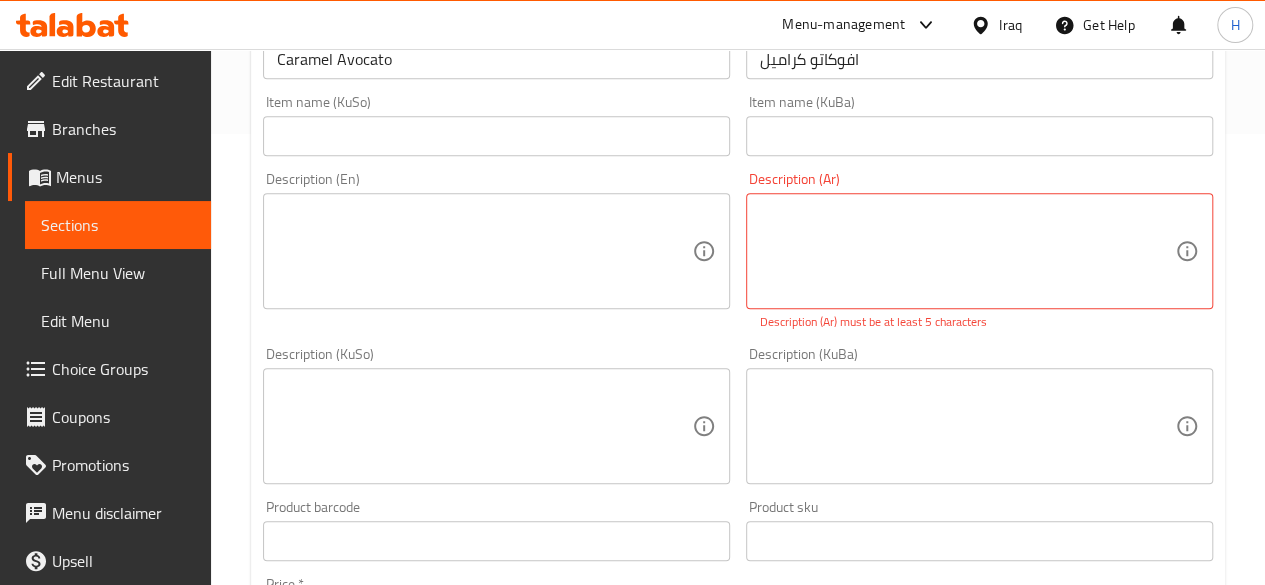 scroll, scrollTop: 449, scrollLeft: 0, axis: vertical 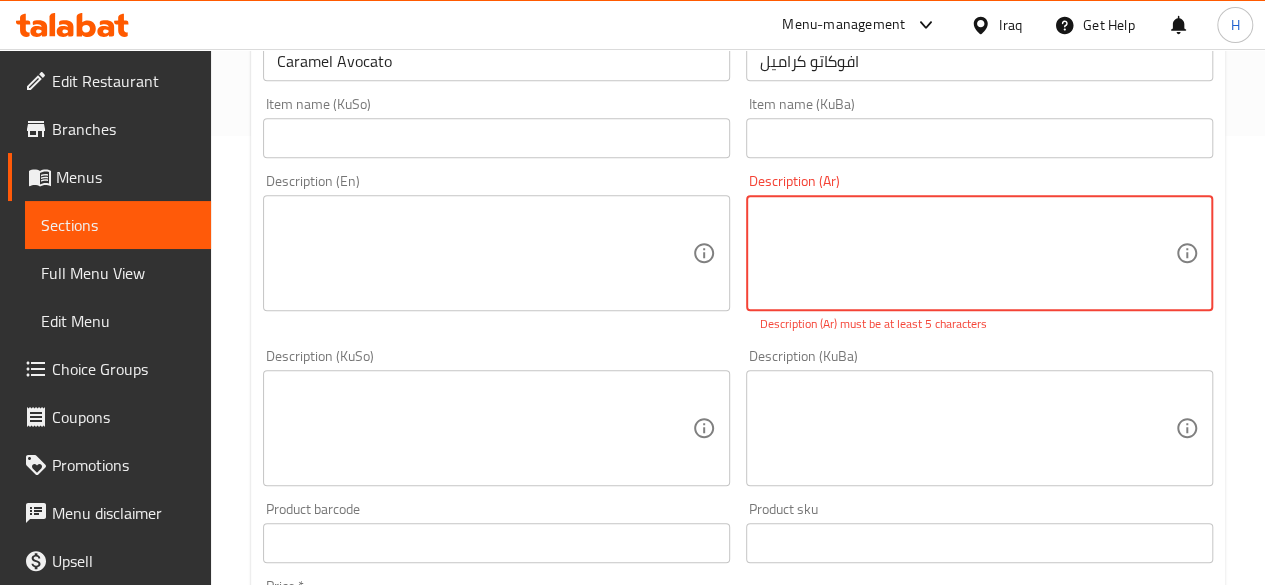 type on ">" 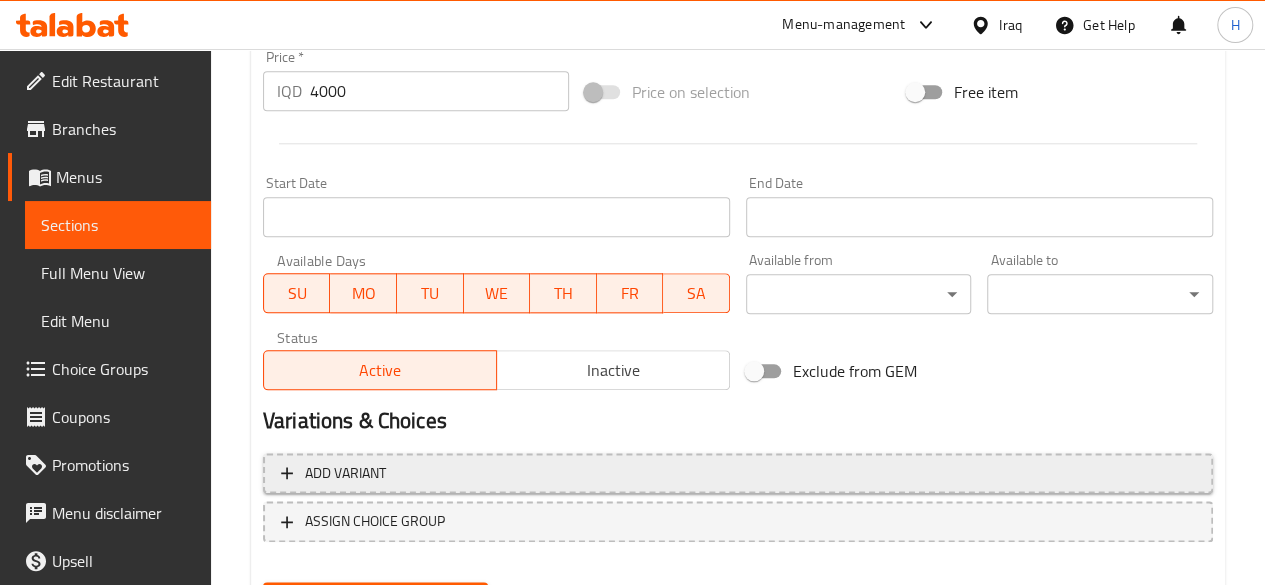 scroll, scrollTop: 979, scrollLeft: 0, axis: vertical 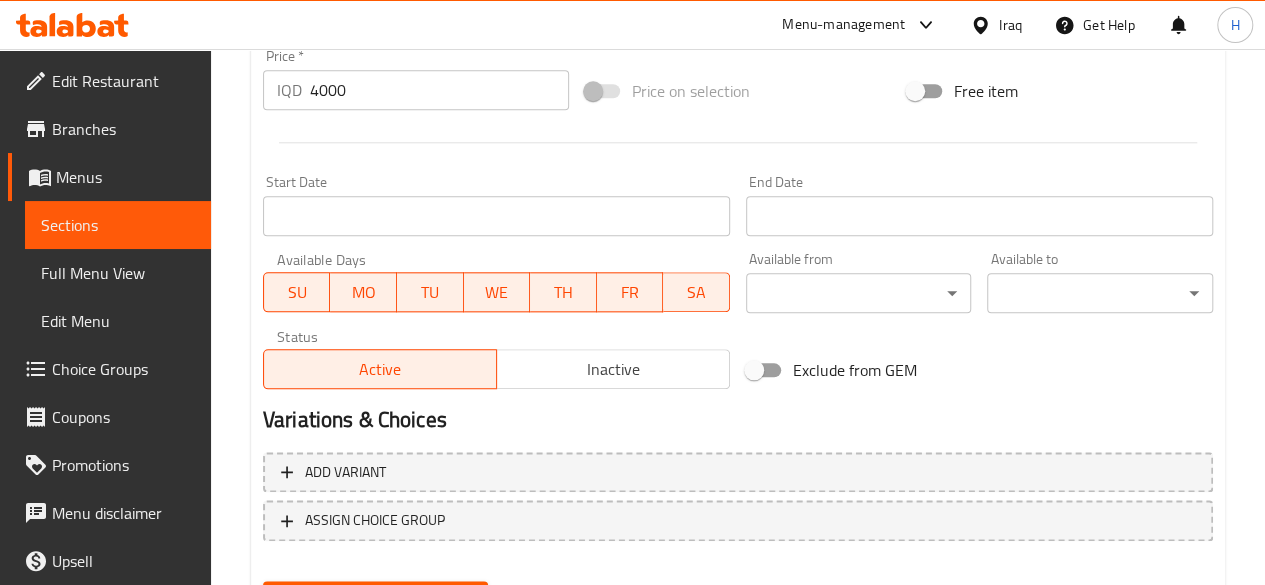 type 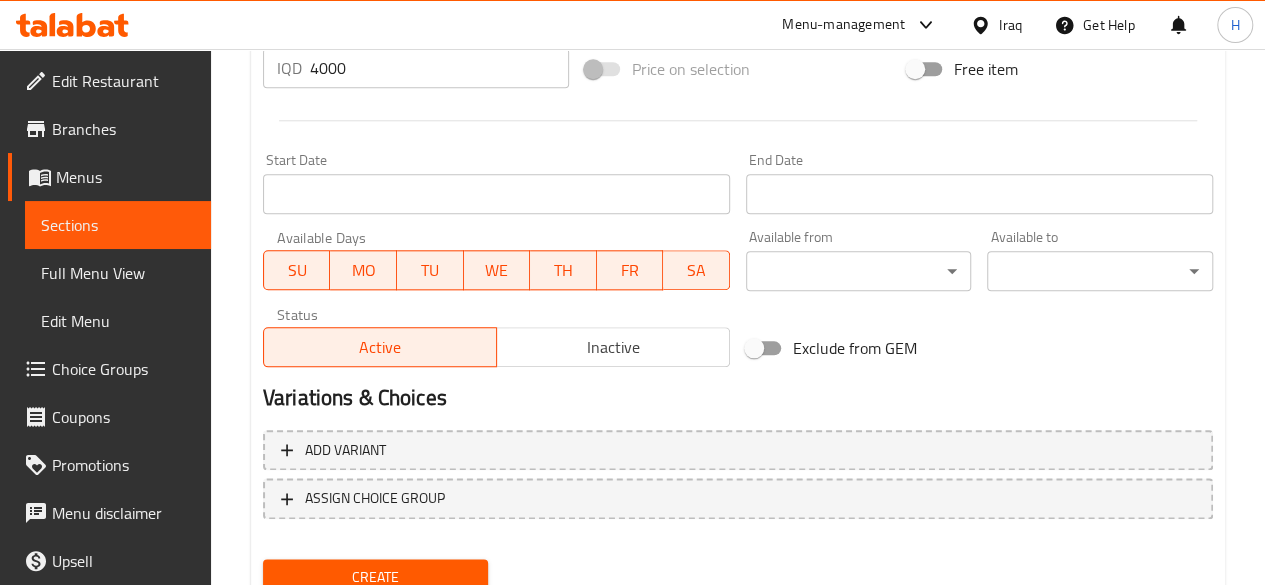 click on "Create" at bounding box center (376, 577) 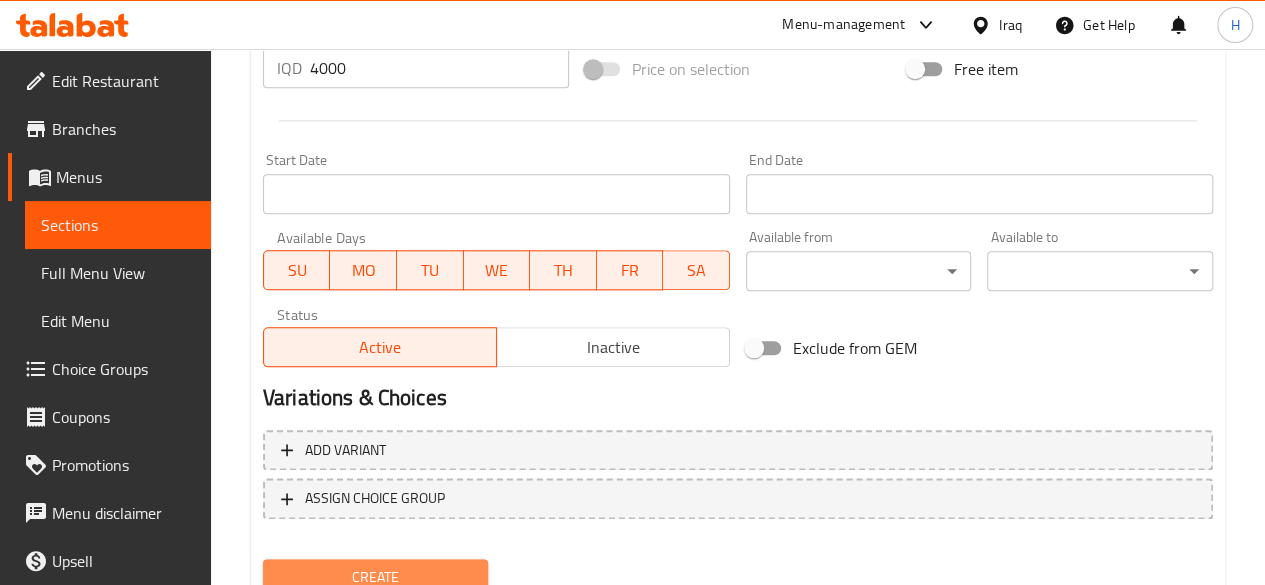 click on "Create" at bounding box center (376, 577) 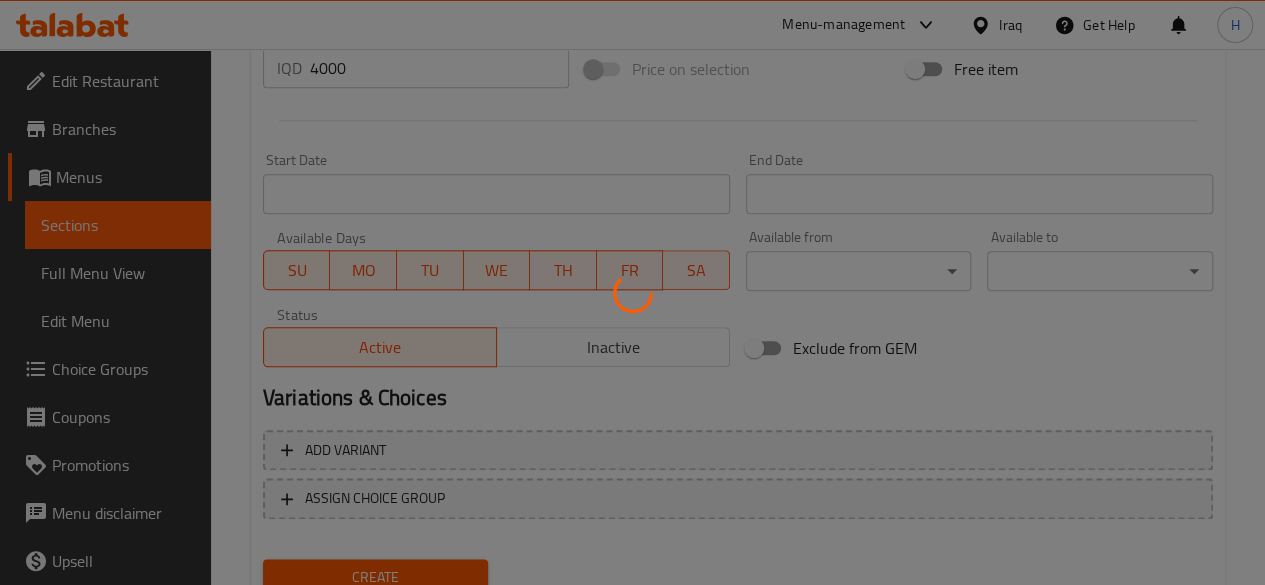 click at bounding box center (632, 292) 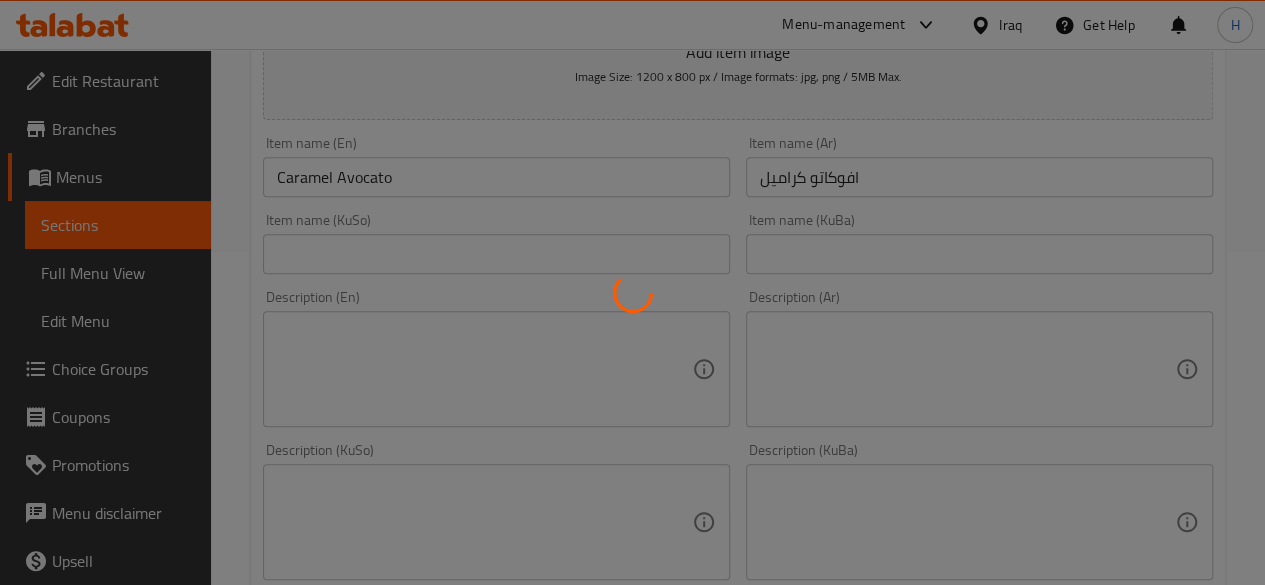 type 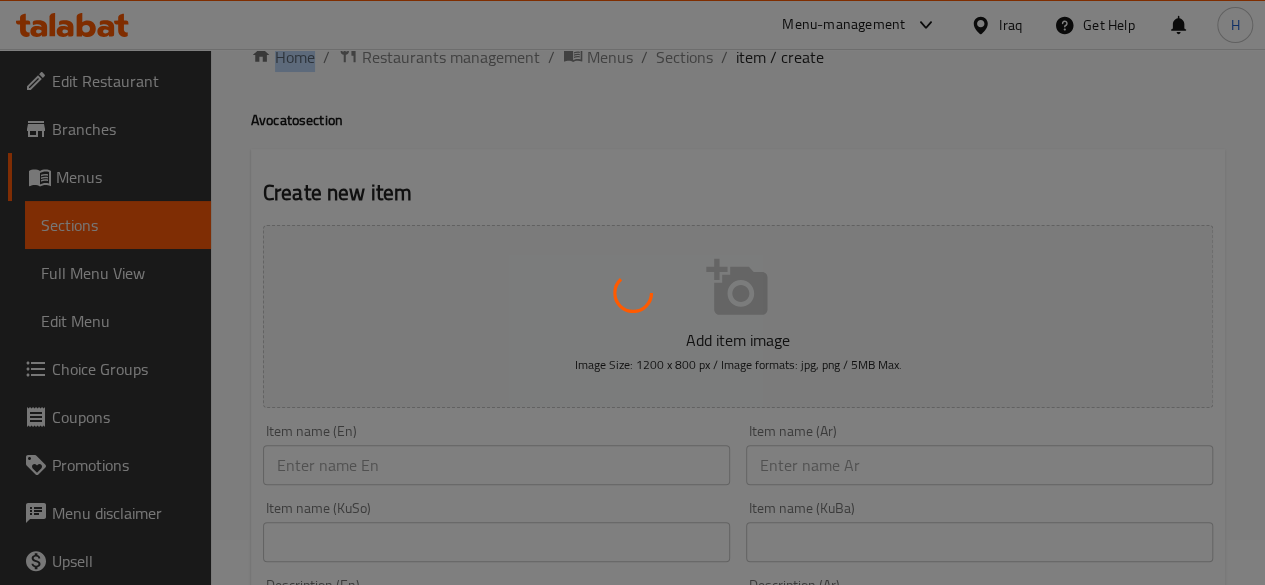 scroll, scrollTop: 0, scrollLeft: 0, axis: both 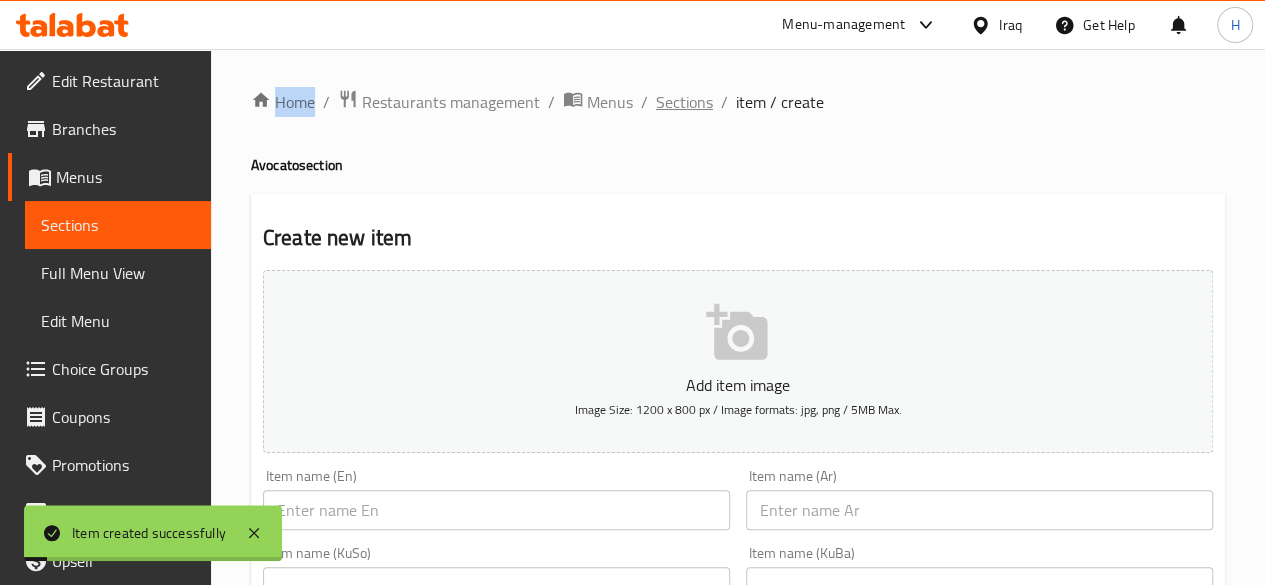 click on "Sections" at bounding box center (684, 102) 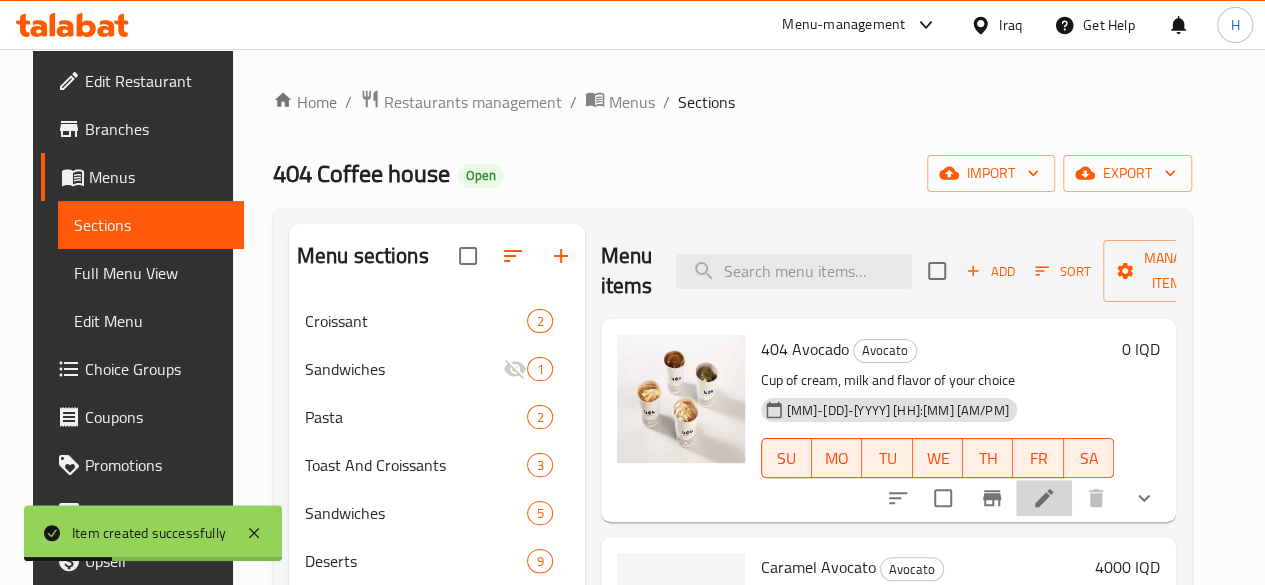 click at bounding box center (1044, 498) 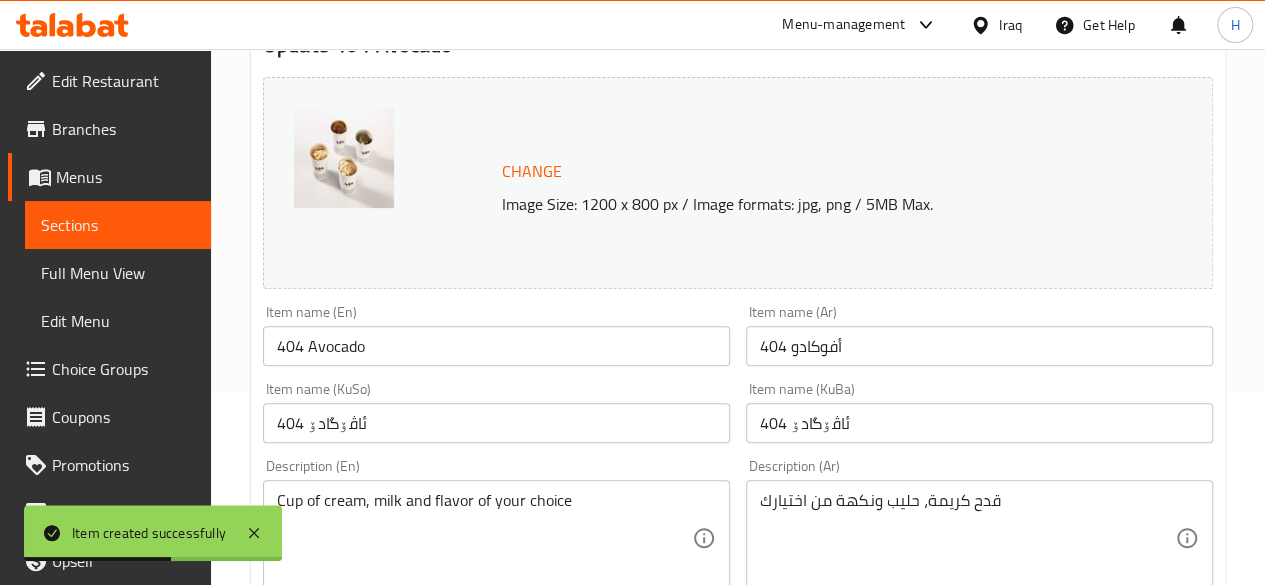scroll, scrollTop: 268, scrollLeft: 0, axis: vertical 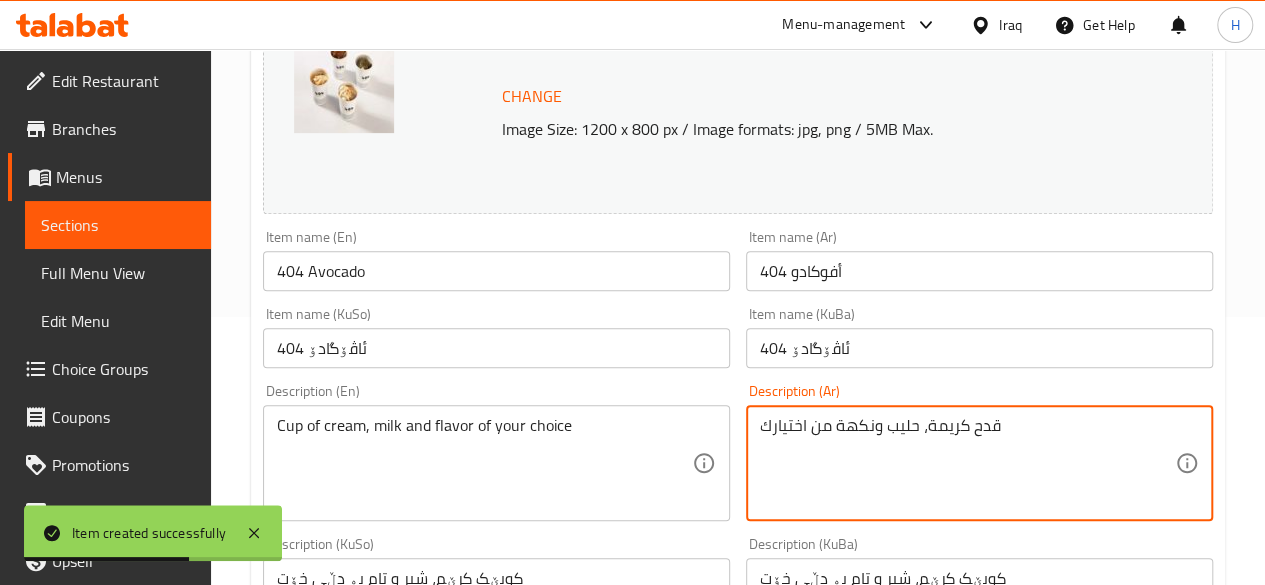 click on "قدح كريمة، حليب ونكهة من اختيارك" at bounding box center (967, 463) 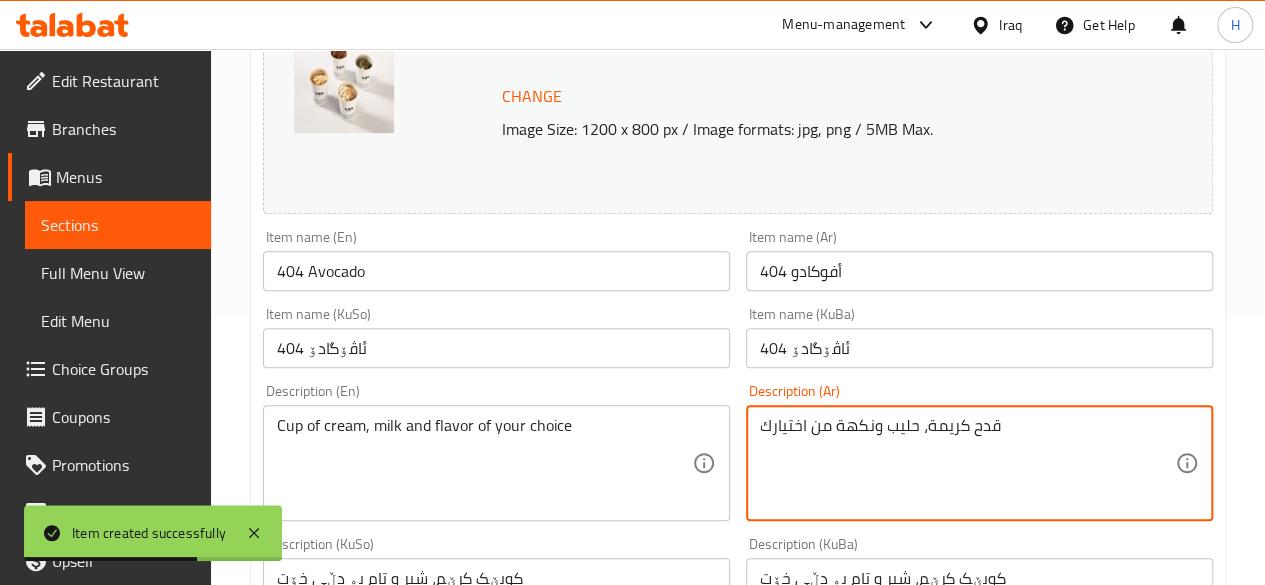 click on "قدح كريمة، حليب ونكهة من اختيارك" at bounding box center [967, 463] 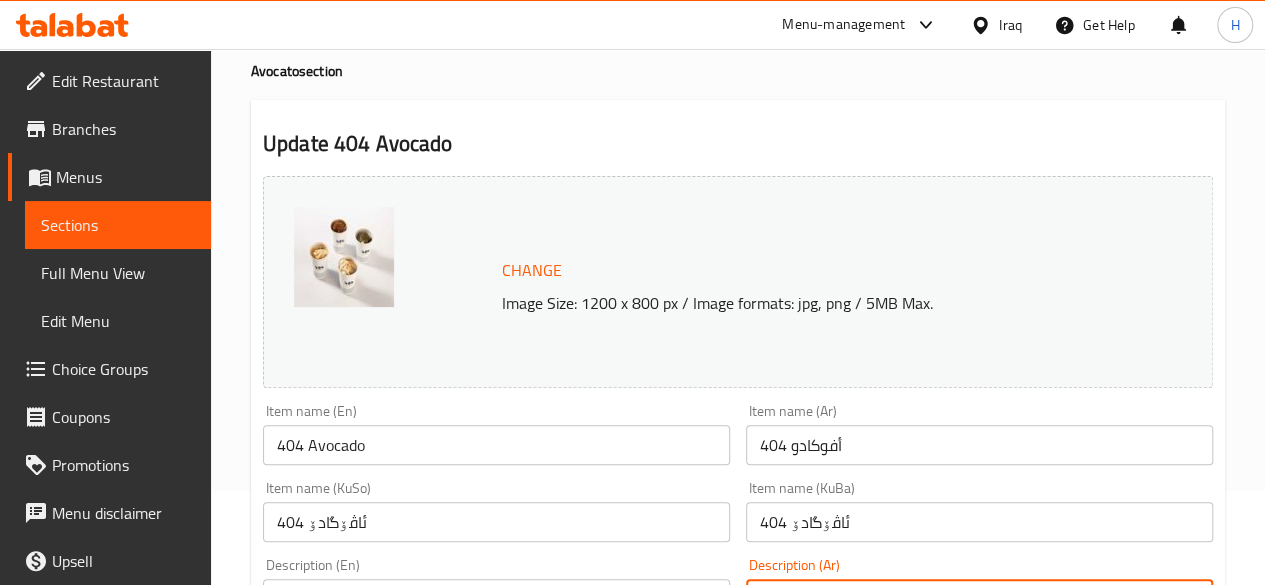 scroll, scrollTop: 0, scrollLeft: 0, axis: both 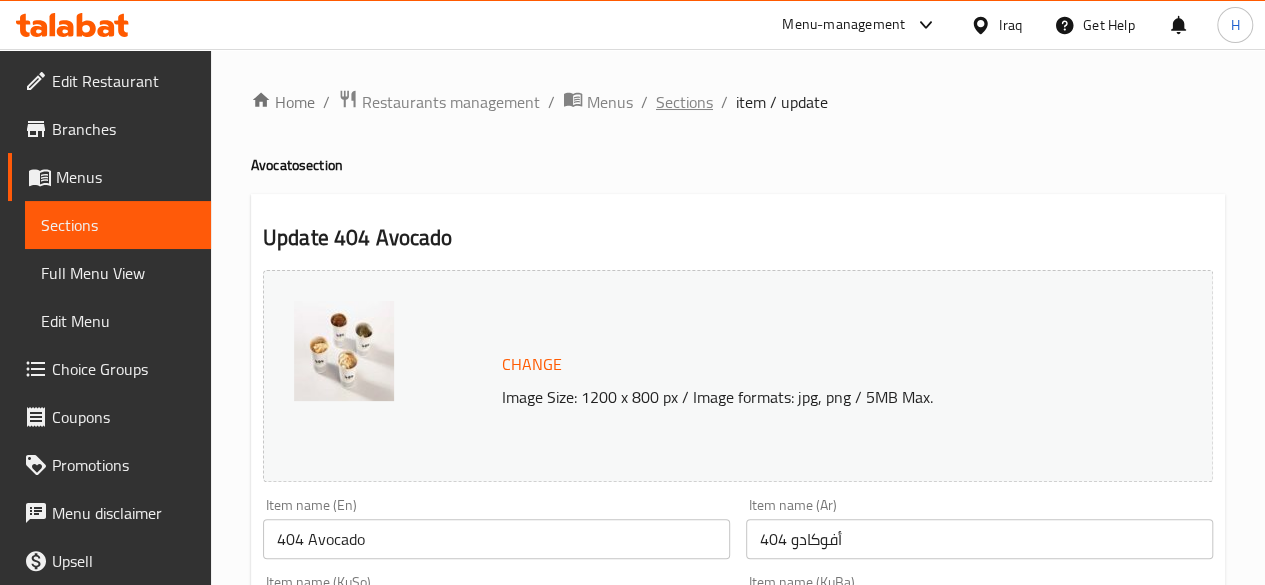 click on "Sections" at bounding box center (684, 102) 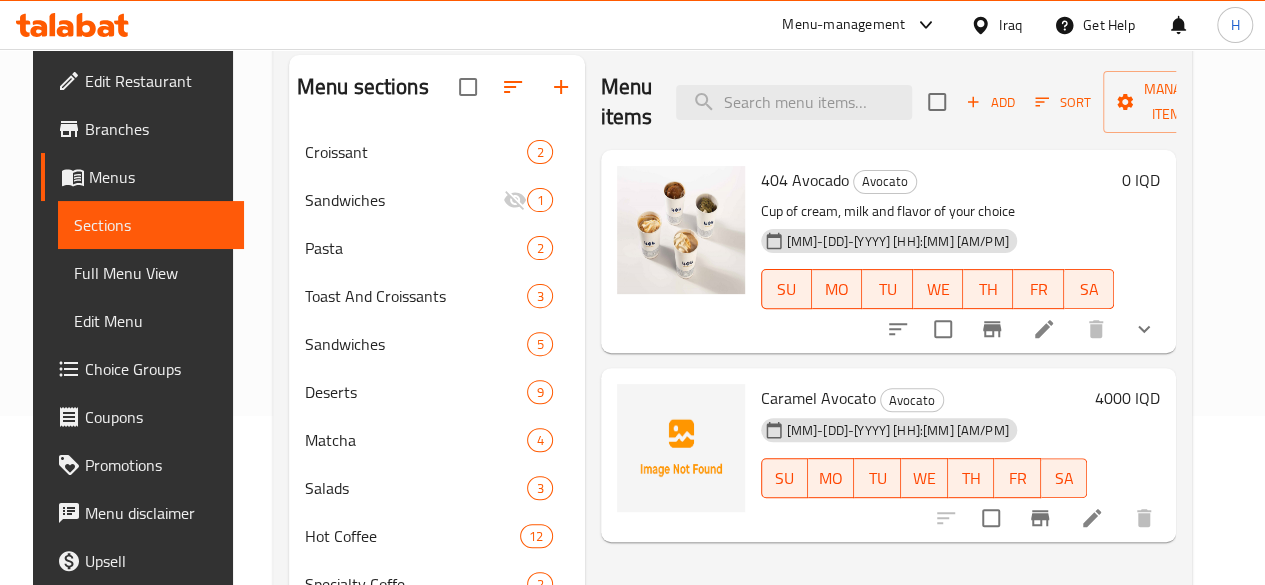 scroll, scrollTop: 184, scrollLeft: 0, axis: vertical 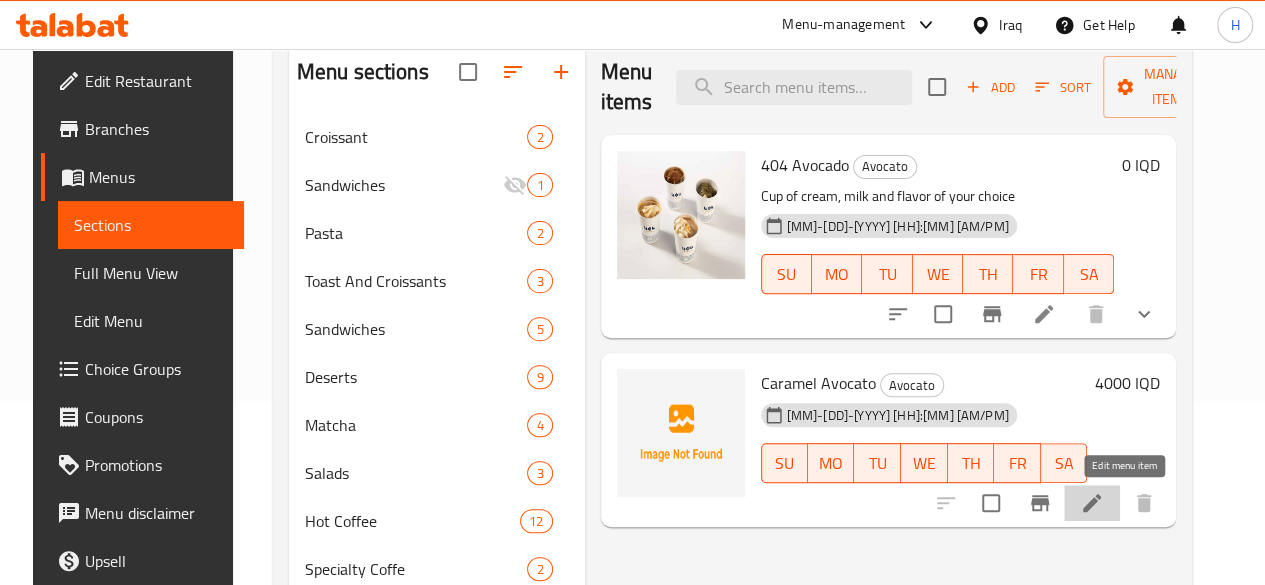 click 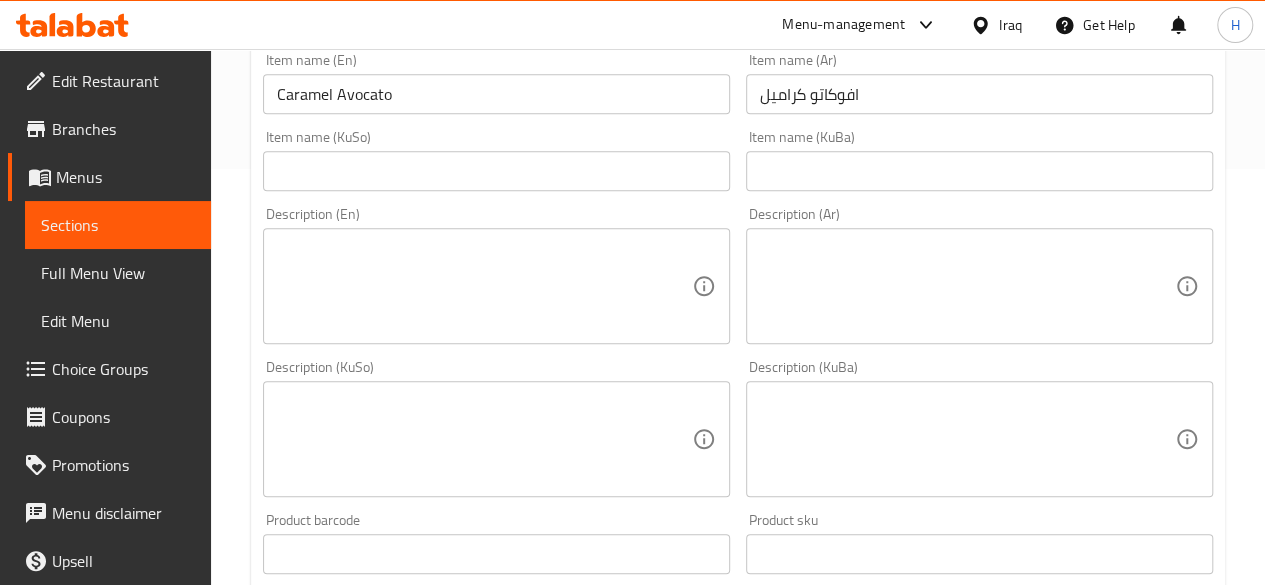 scroll, scrollTop: 444, scrollLeft: 0, axis: vertical 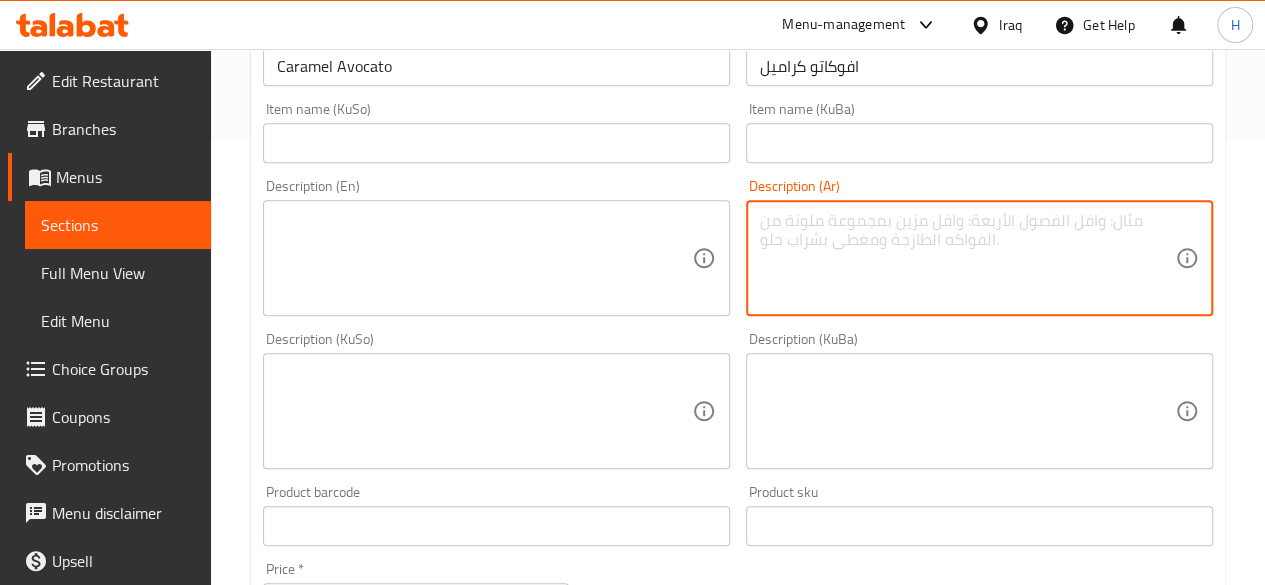 click at bounding box center [967, 258] 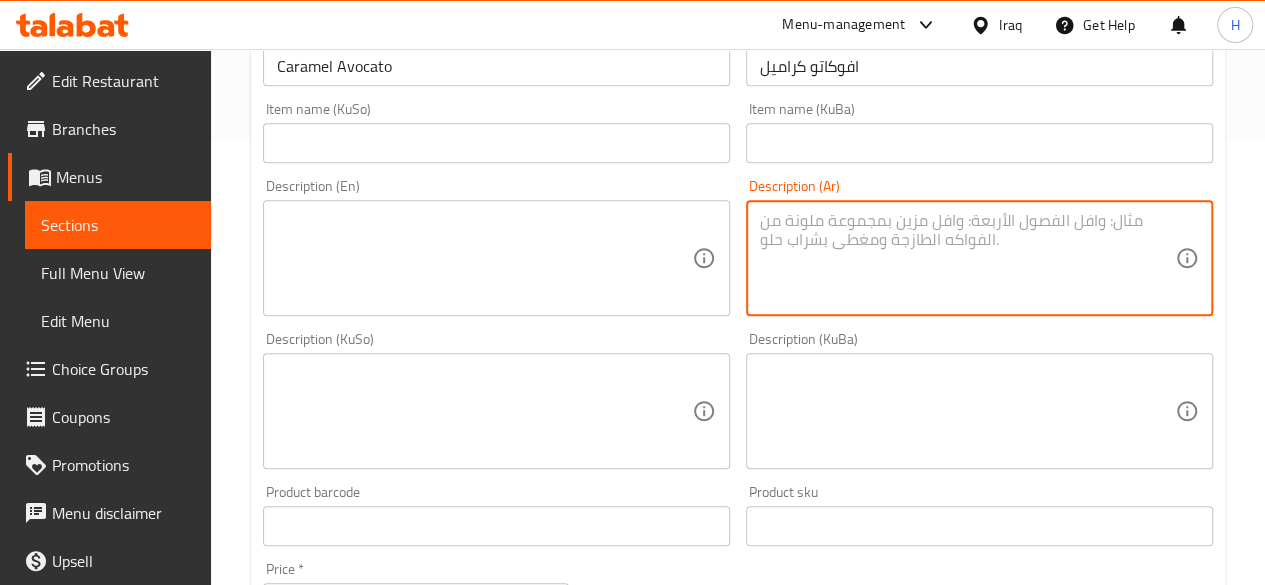 type on "r" 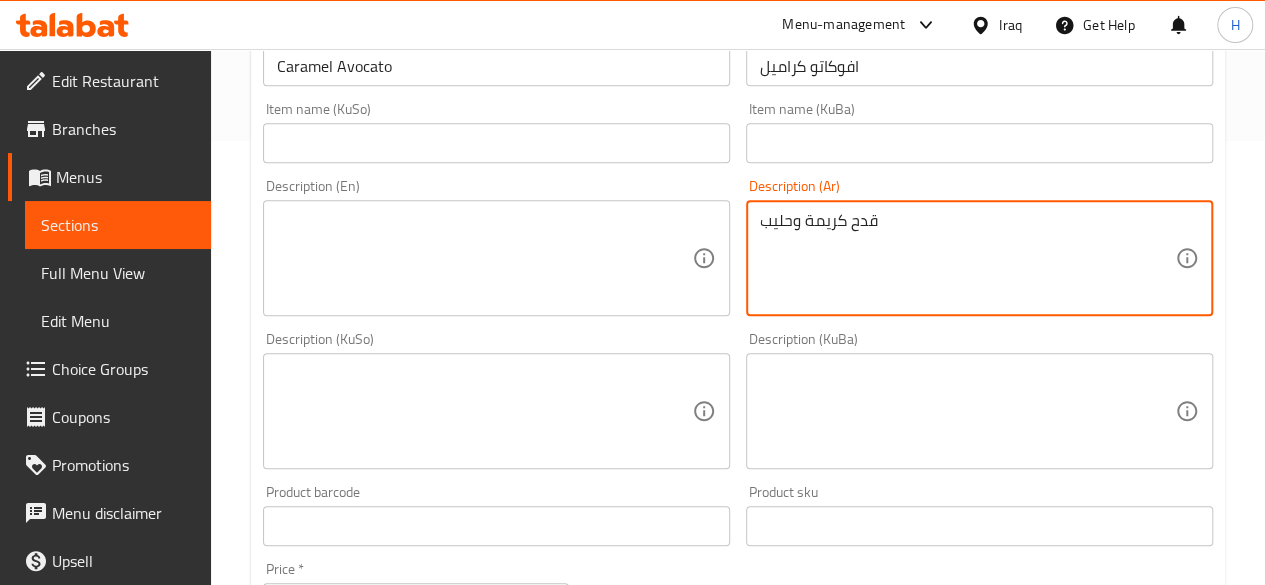 type on "قدح كريمة وحليب" 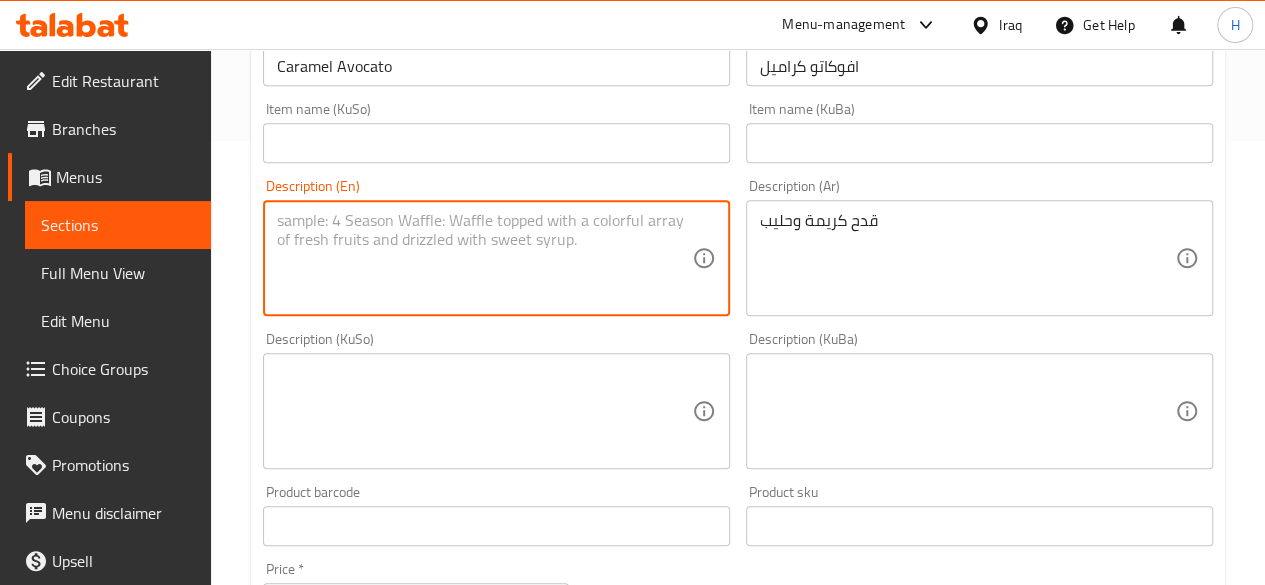 click at bounding box center [484, 258] 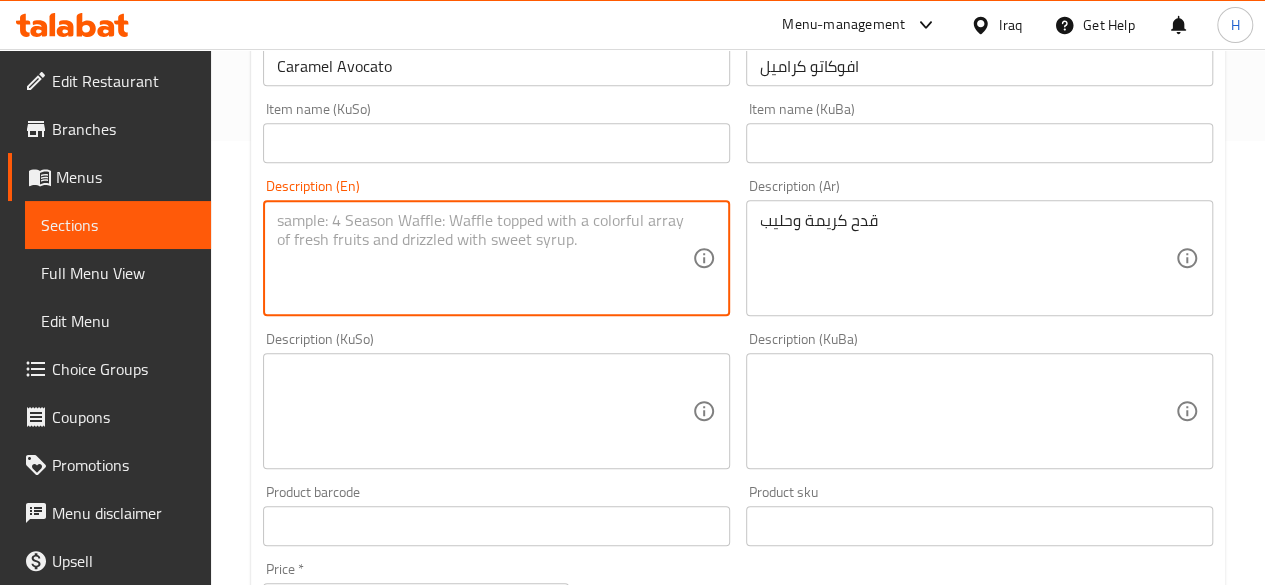 type on "V" 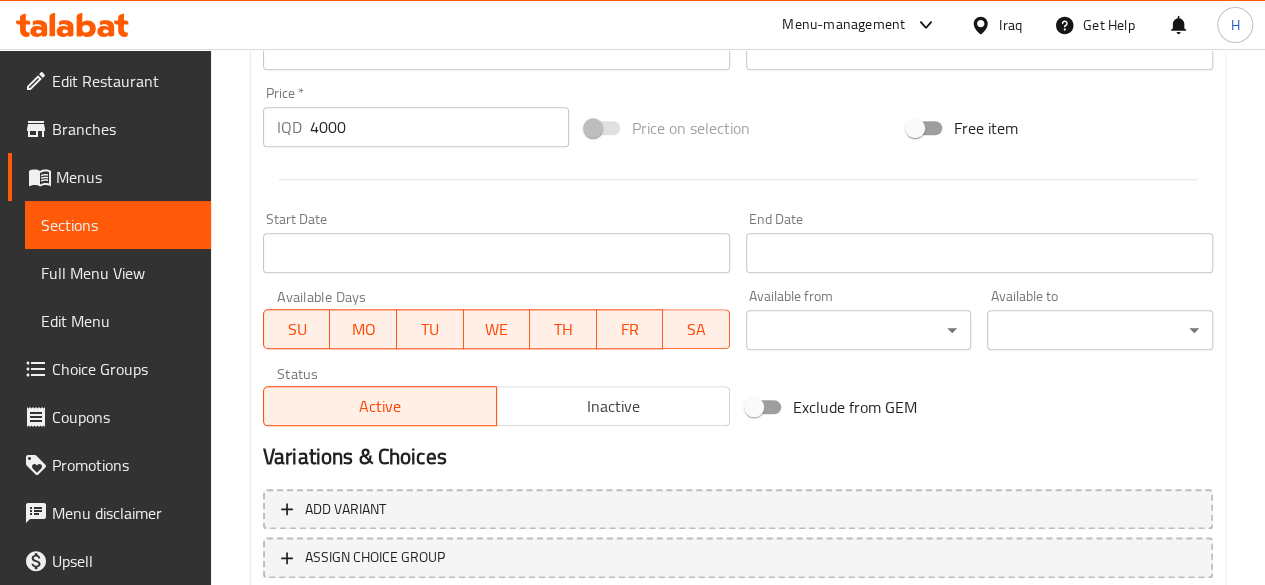 scroll, scrollTop: 1057, scrollLeft: 0, axis: vertical 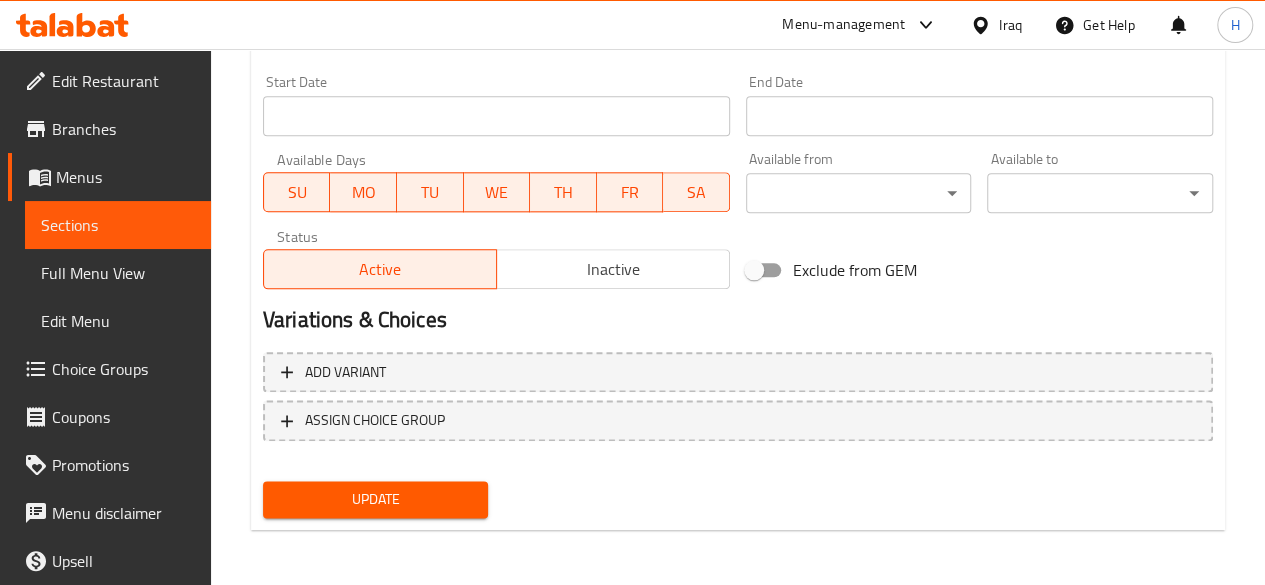 type on "Cream Cup and milk" 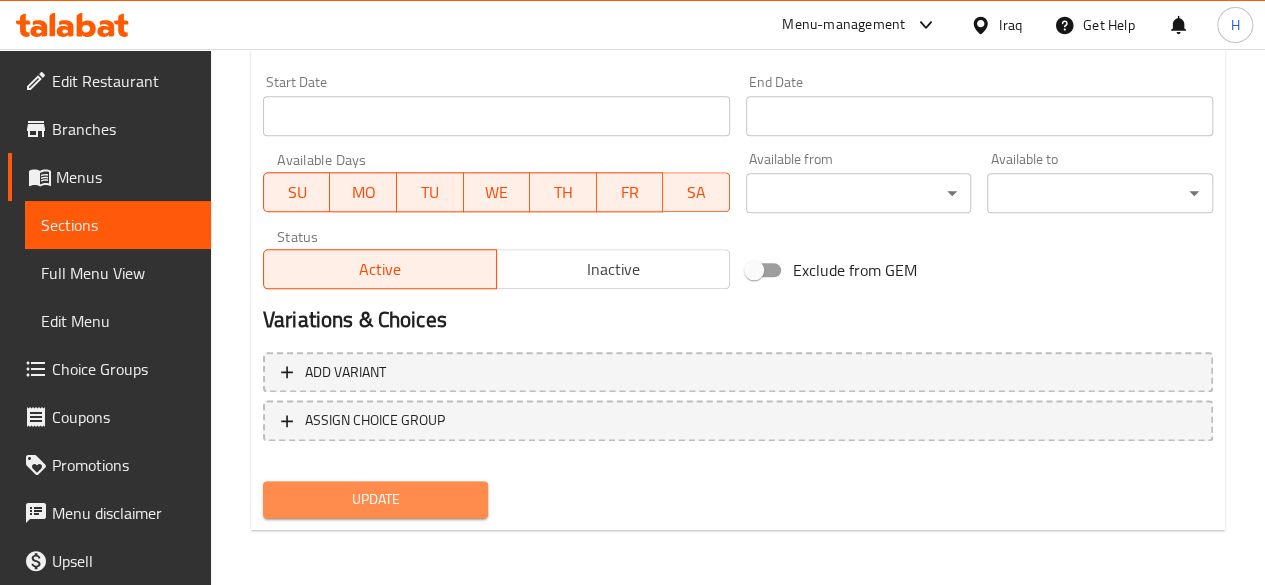 click on "Update" at bounding box center (376, 499) 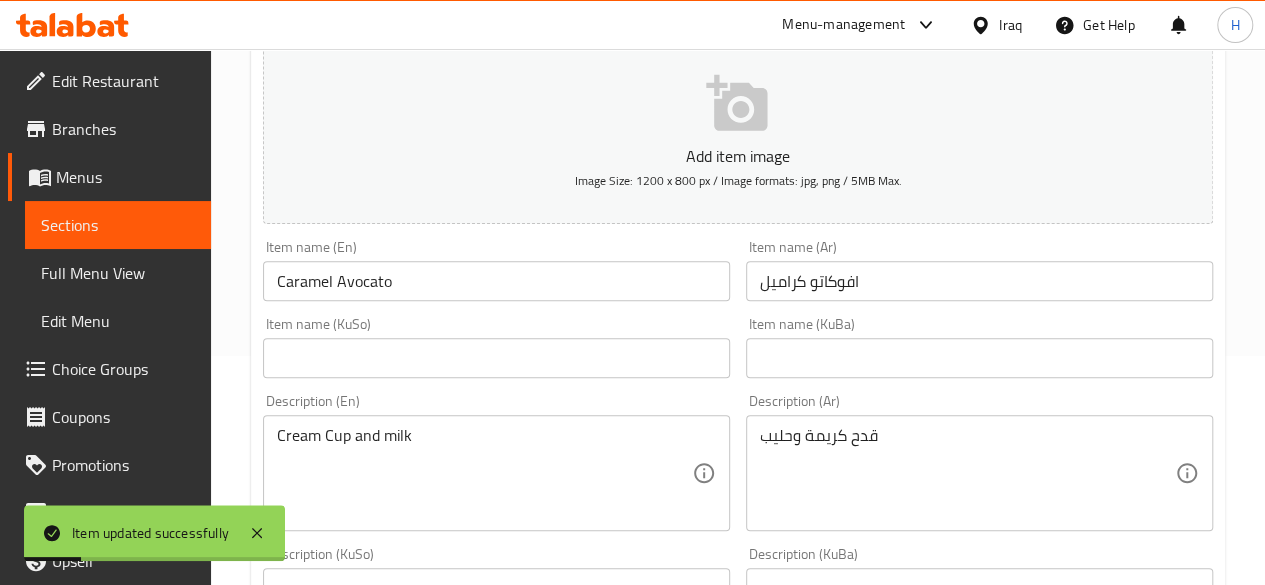 scroll, scrollTop: 238, scrollLeft: 0, axis: vertical 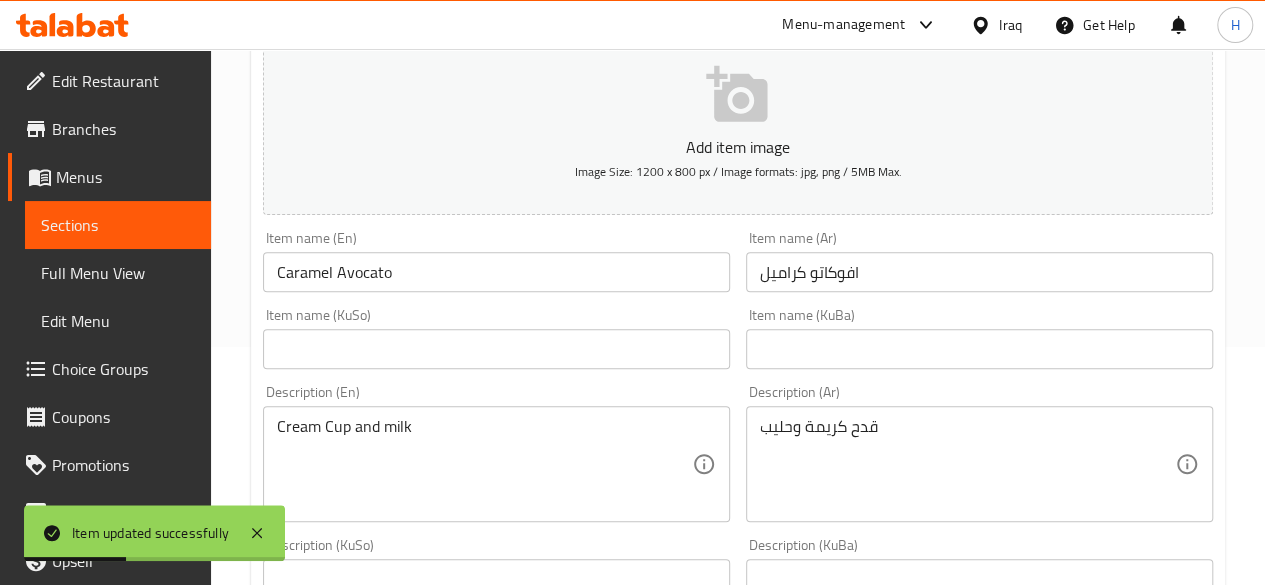 click on "قدح كريمة وحليب Description (Ar)" at bounding box center [979, 464] 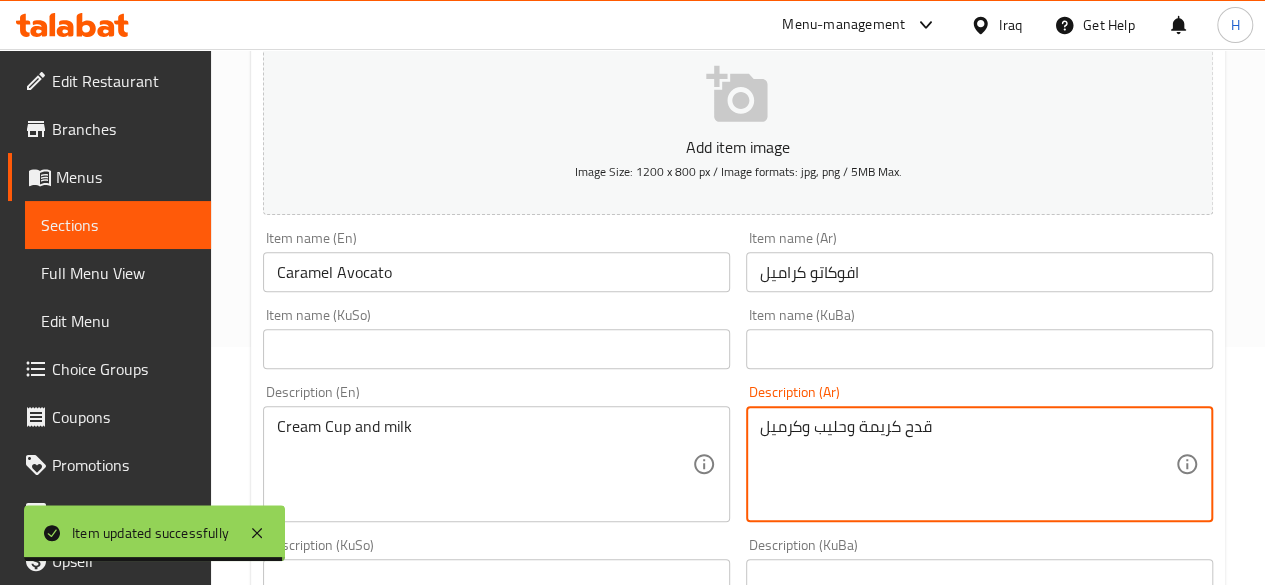 click on "قدح كريمة وحليب وكرميل" at bounding box center (967, 464) 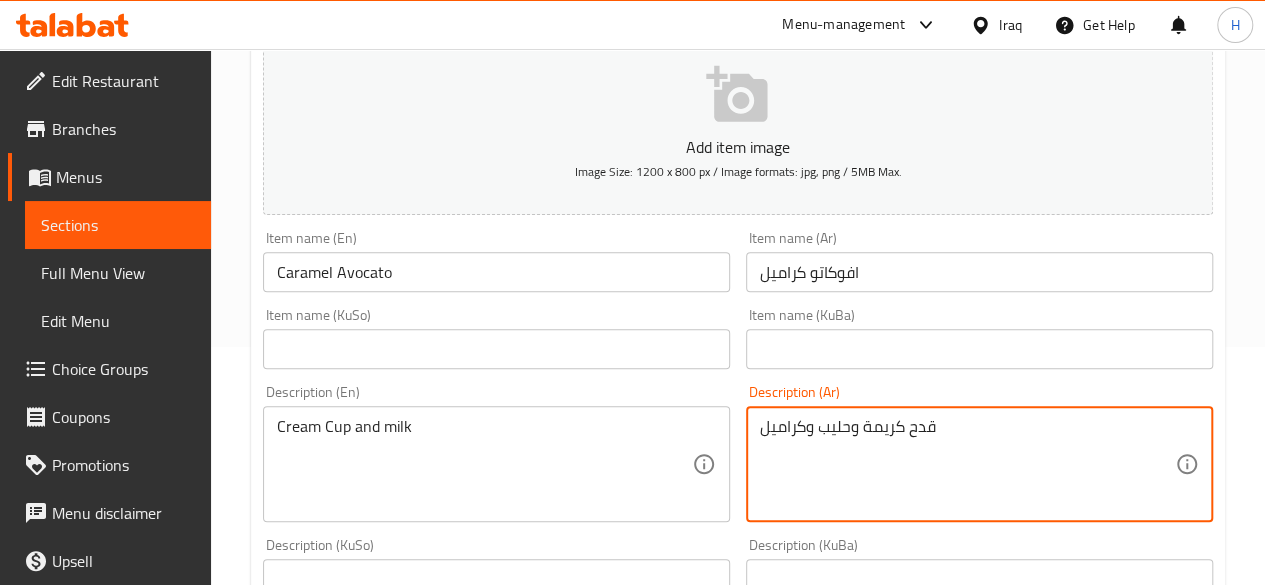 type on "قدح كريمة وحليب وكراميل" 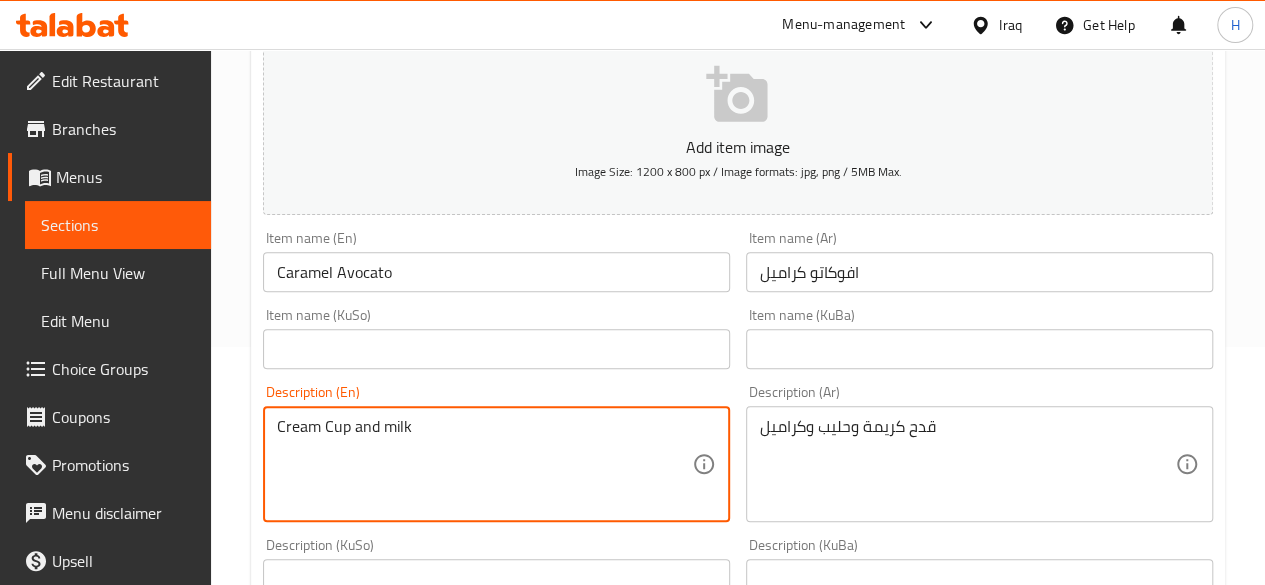 click on "Cream Cup and milk" at bounding box center [484, 464] 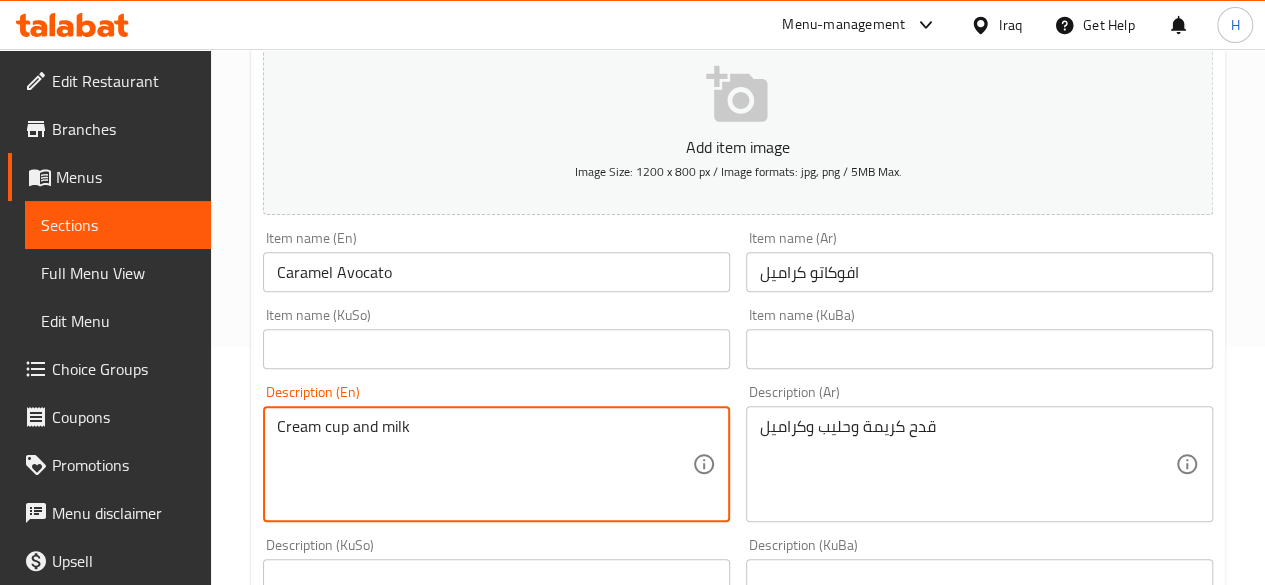 click on "Cream cup and milk" at bounding box center (484, 464) 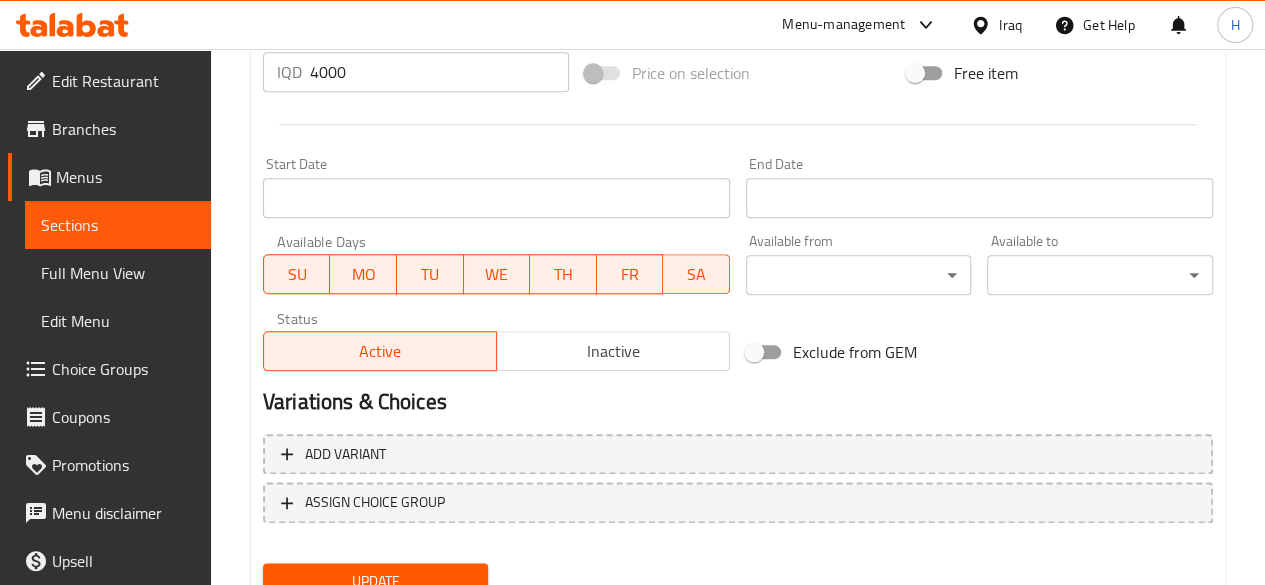 scroll, scrollTop: 1024, scrollLeft: 0, axis: vertical 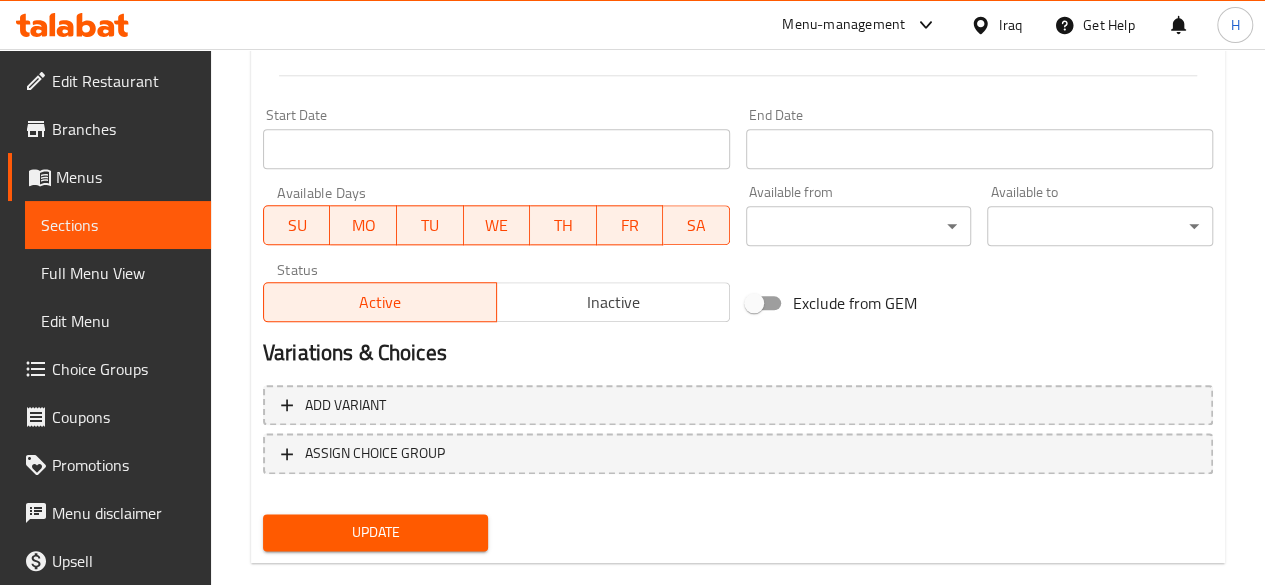 type on "Cream cup and milk with caramel" 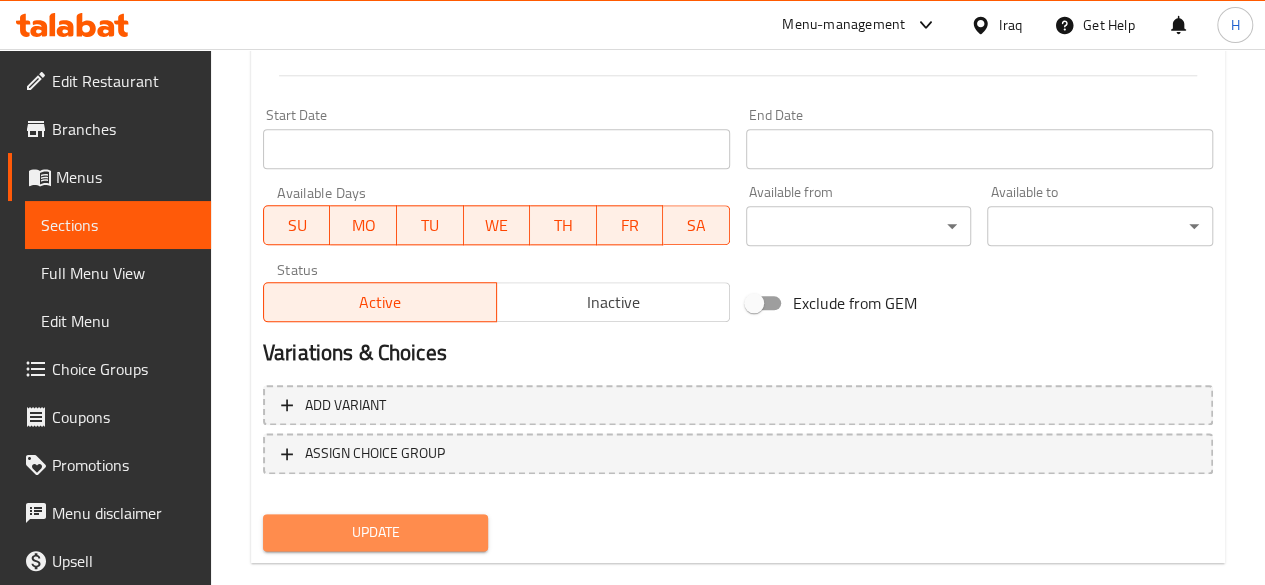 click on "Update" at bounding box center [376, 532] 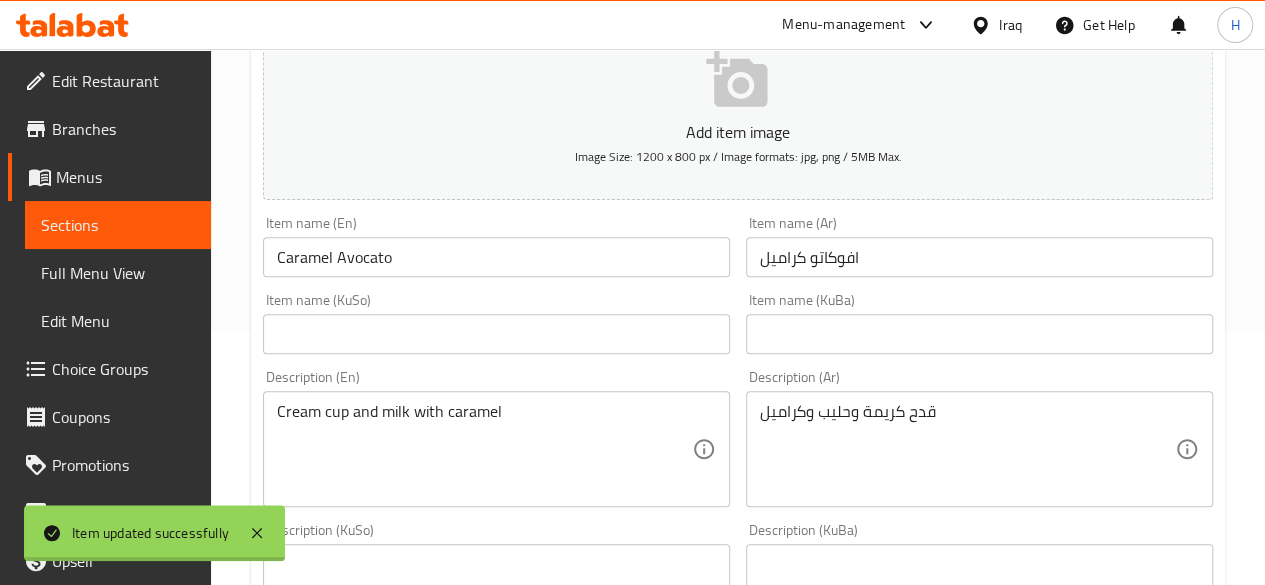 scroll, scrollTop: 0, scrollLeft: 0, axis: both 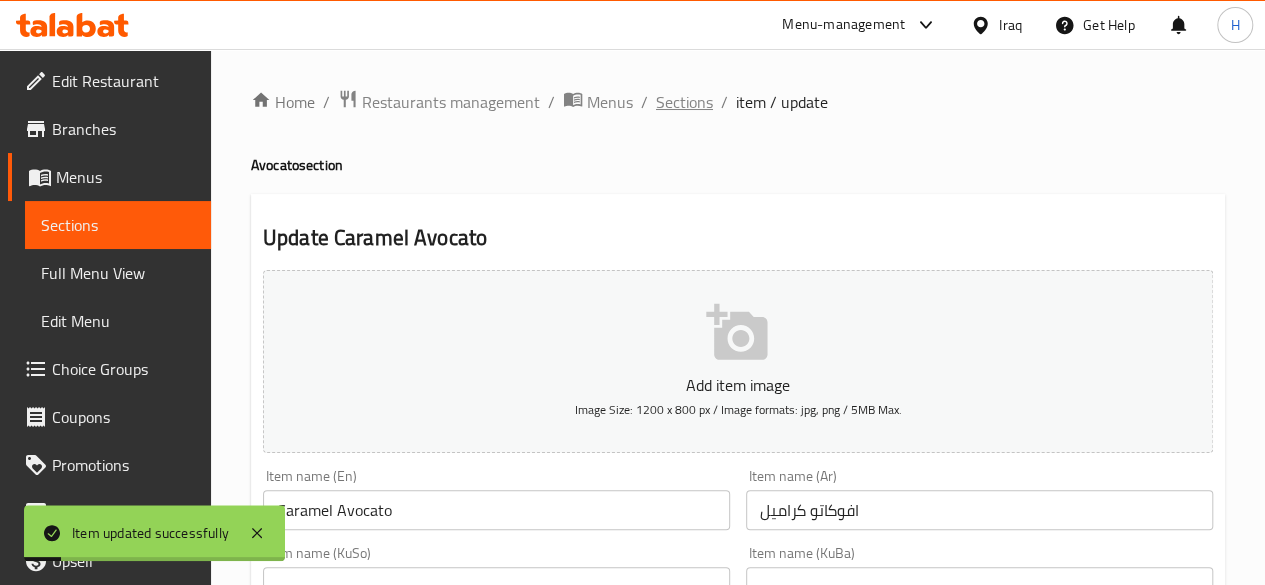 click on "Sections" at bounding box center [684, 102] 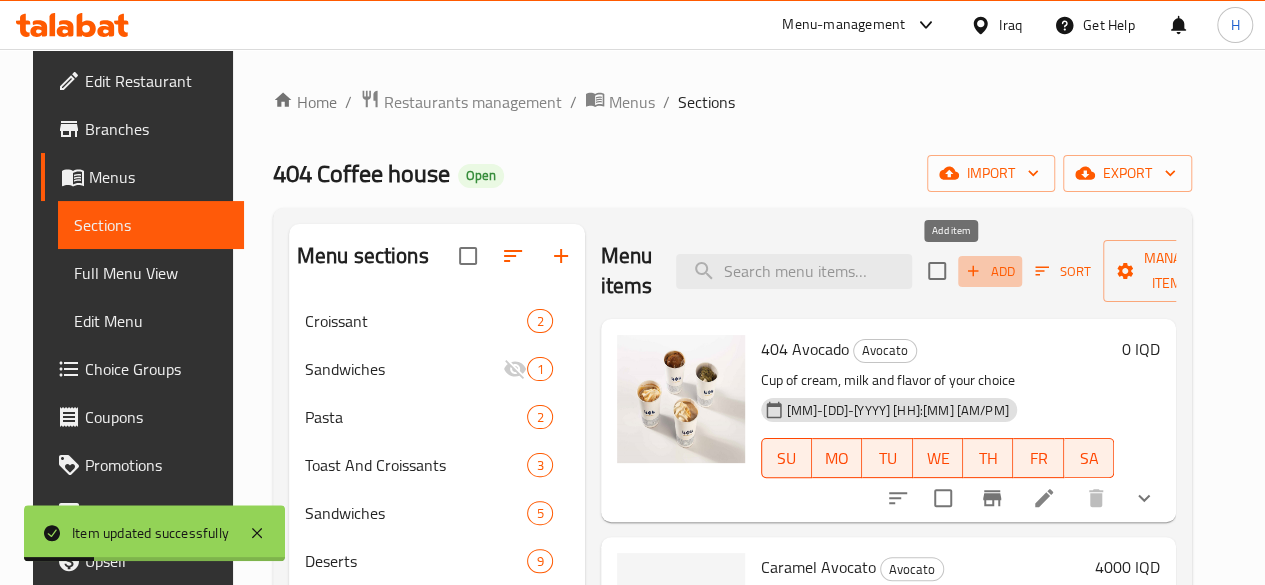 click on "Add" at bounding box center (990, 271) 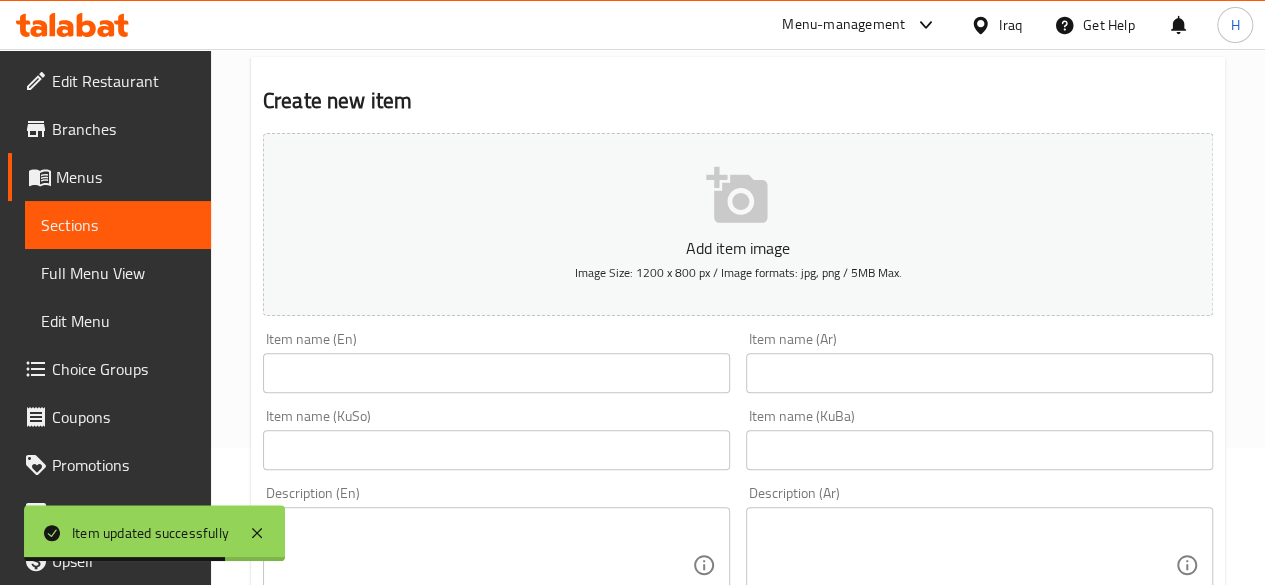 scroll, scrollTop: 138, scrollLeft: 0, axis: vertical 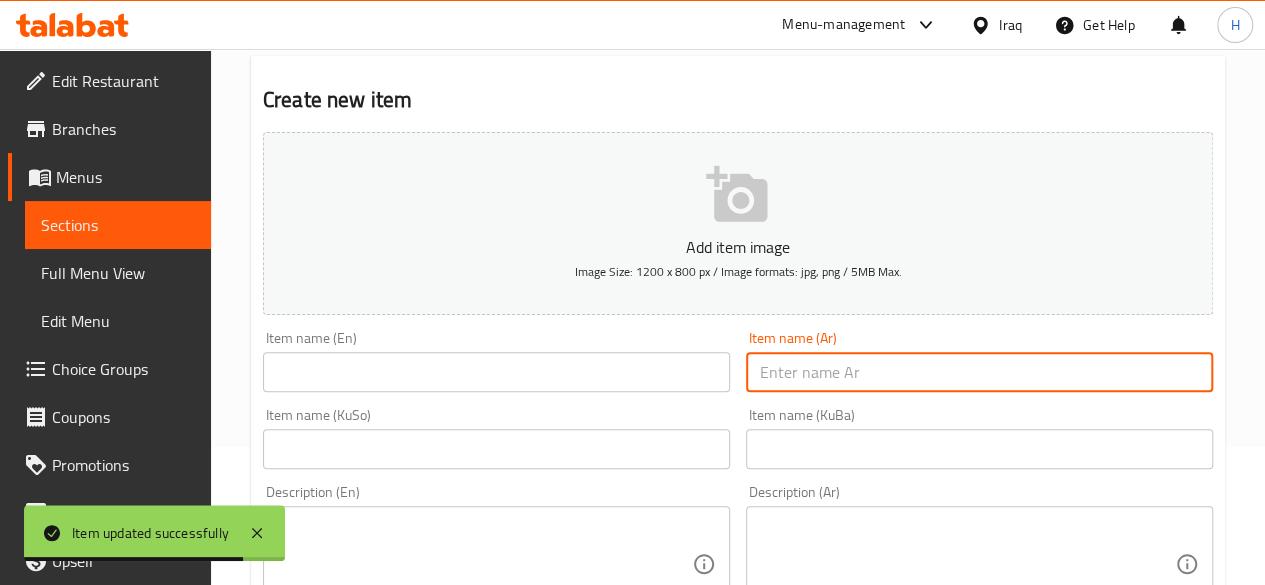 click at bounding box center (979, 372) 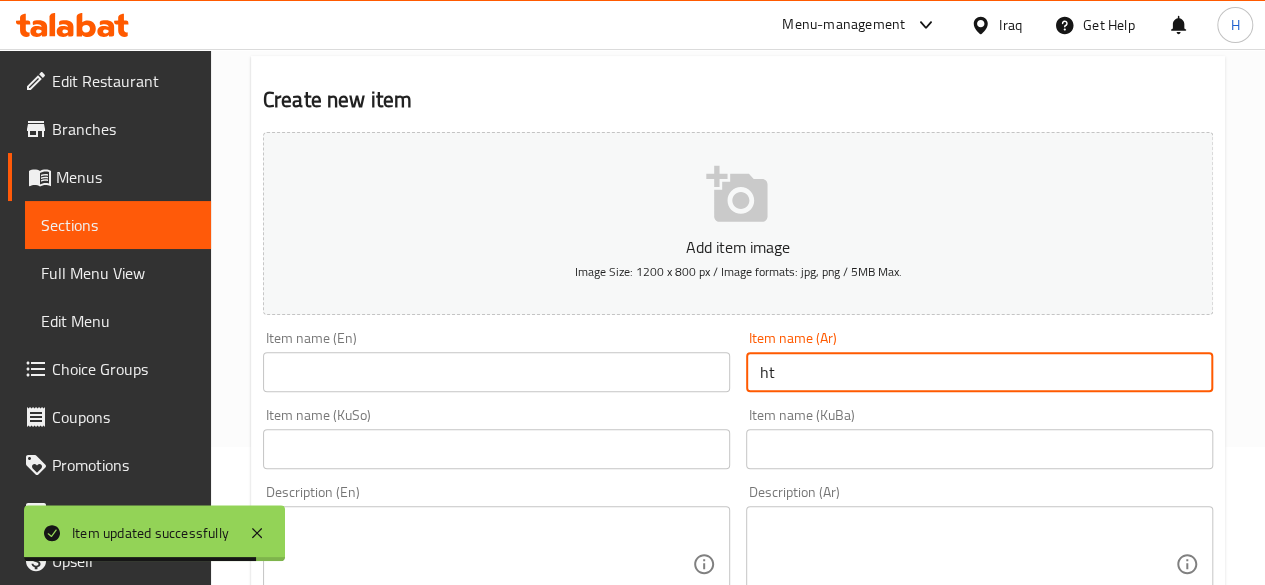 type on "h" 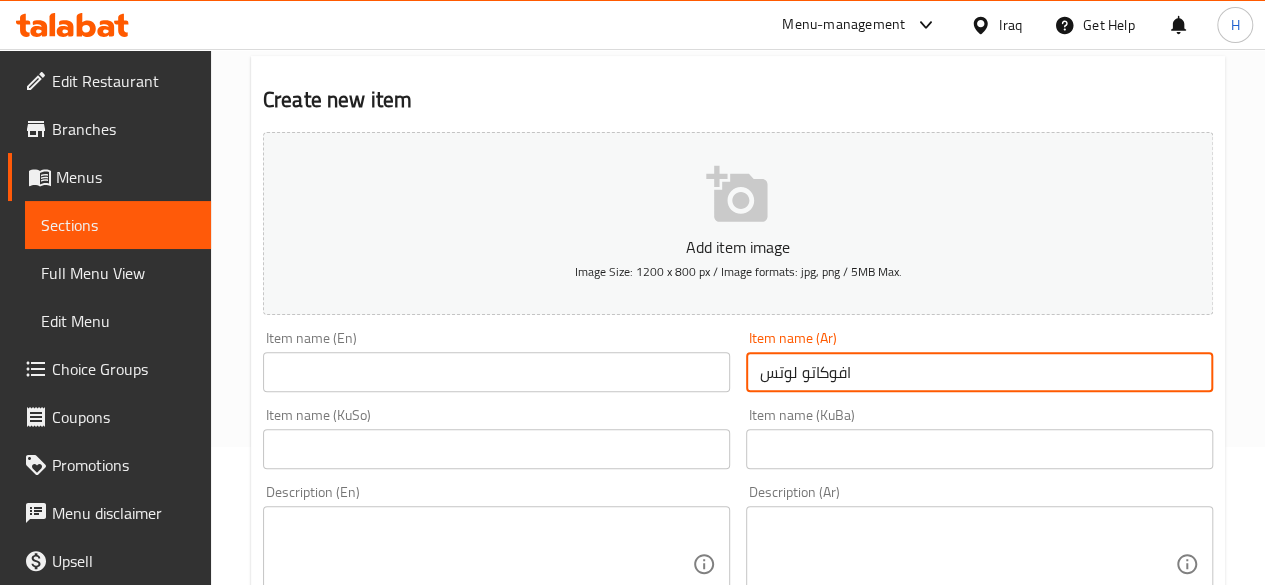 type on "افوكاتو لوتس" 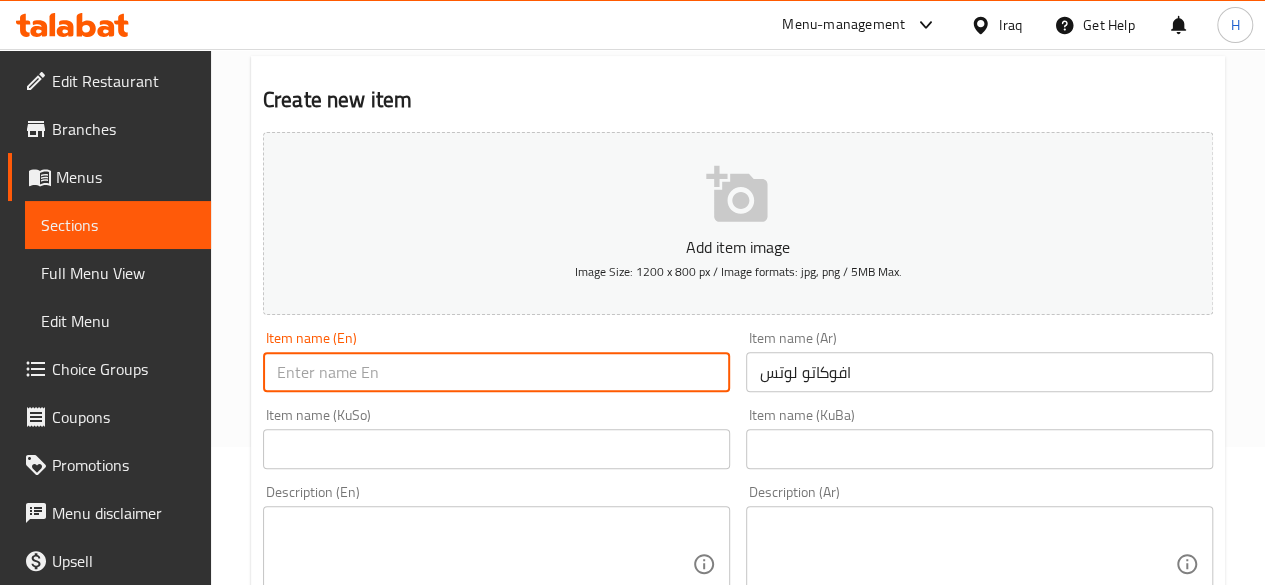 click at bounding box center [496, 372] 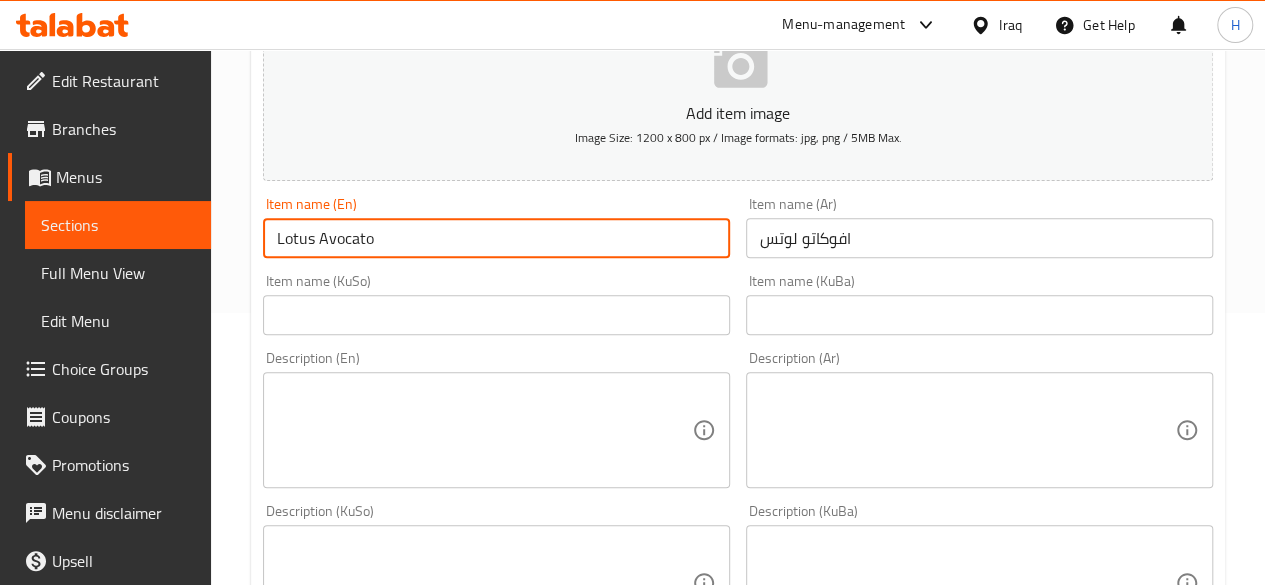 scroll, scrollTop: 277, scrollLeft: 0, axis: vertical 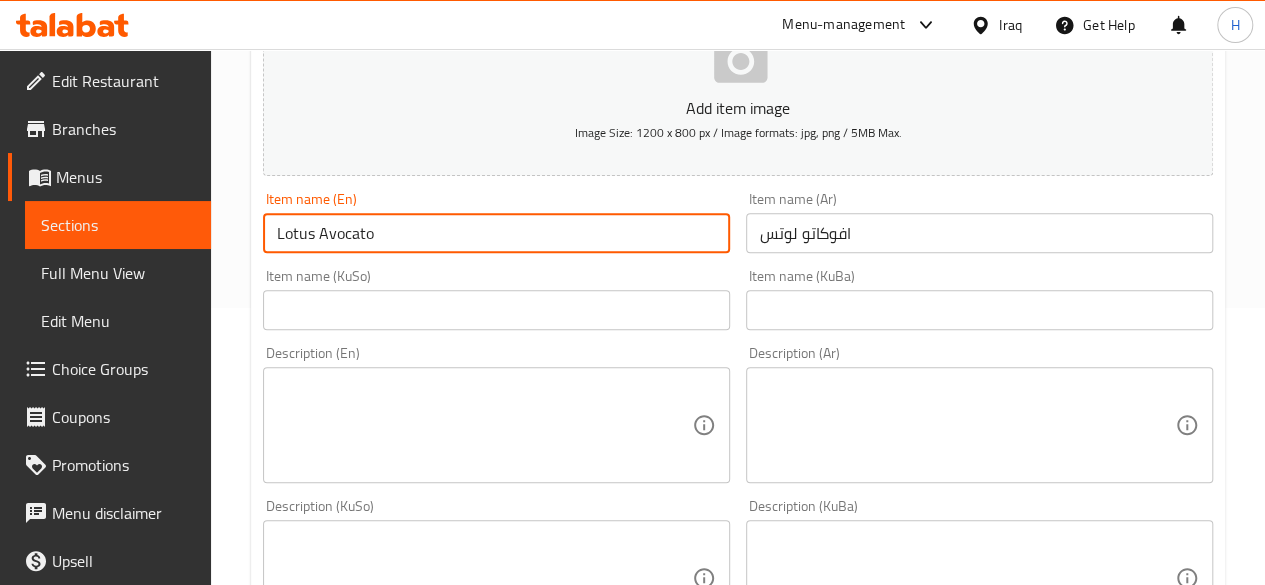 type on "Lotus Avocato" 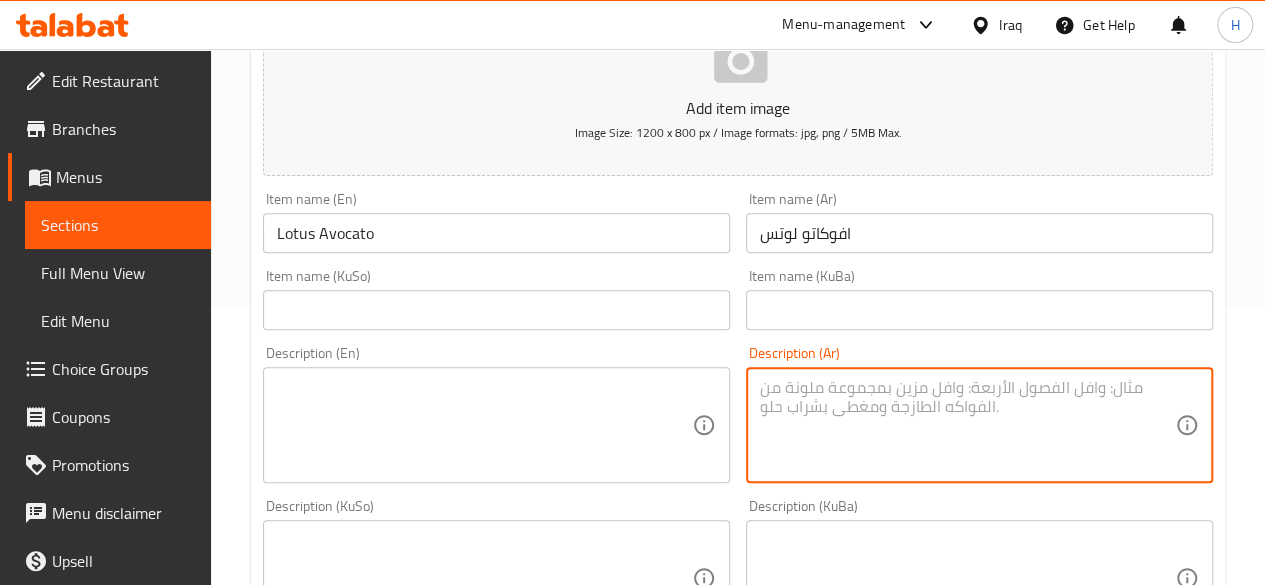 click at bounding box center [967, 425] 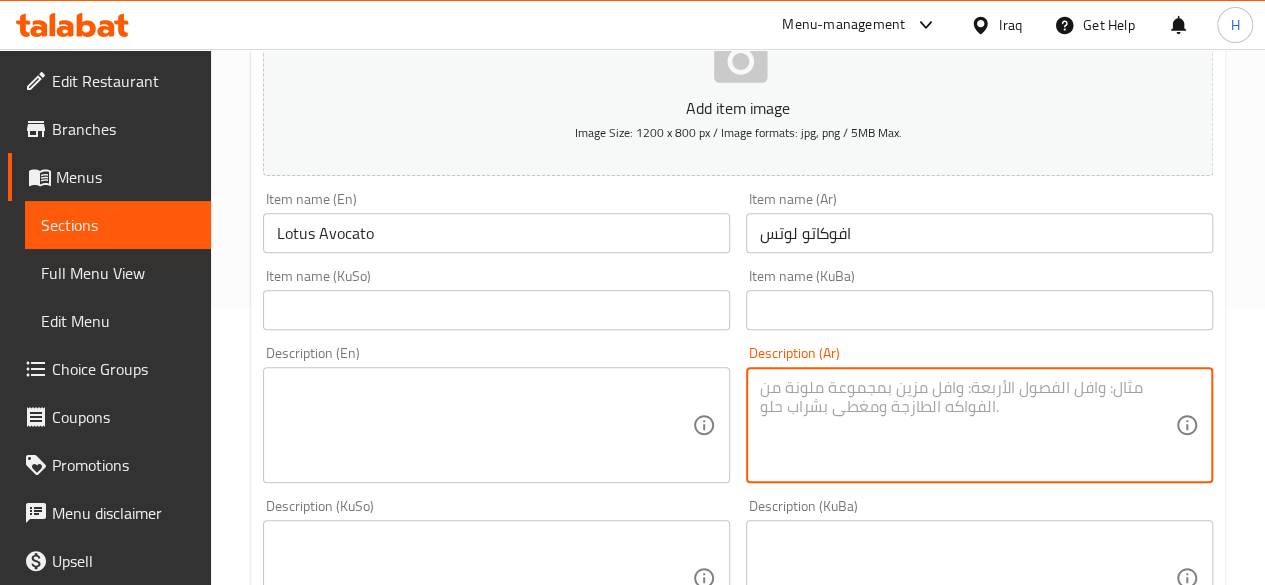 click at bounding box center [967, 425] 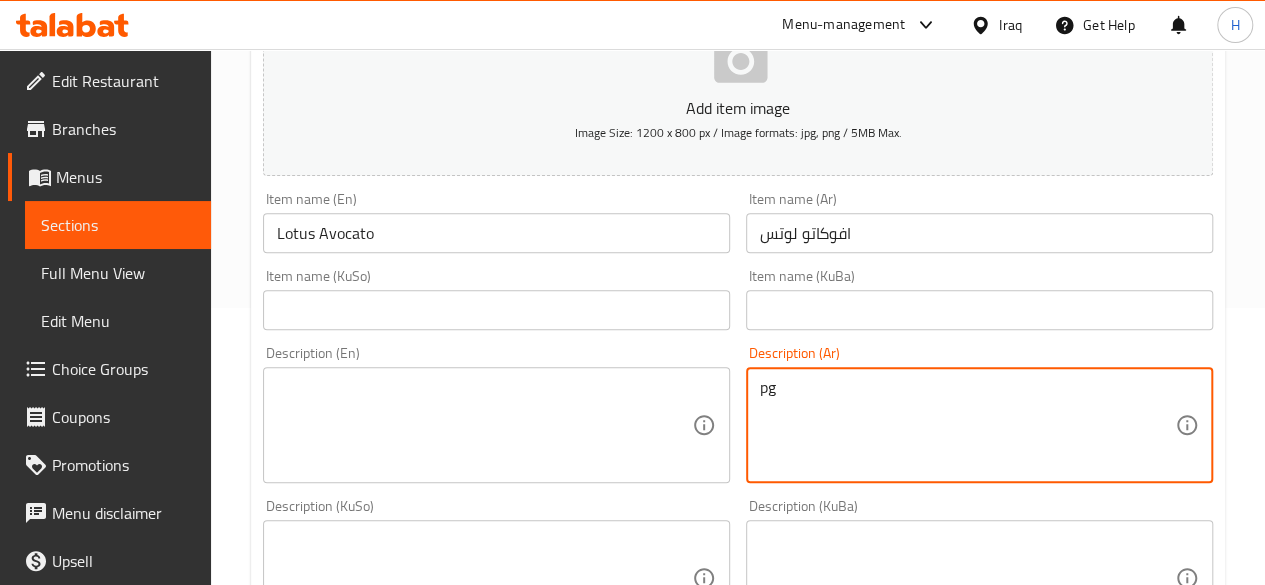 type on "p" 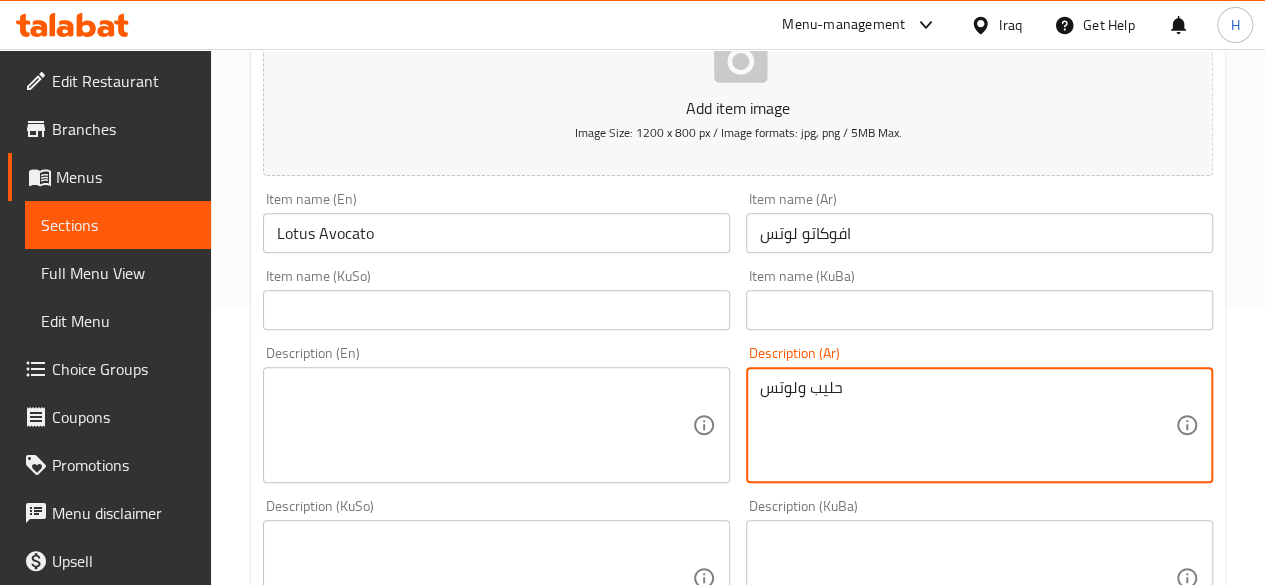 type on "حليب ولوتس" 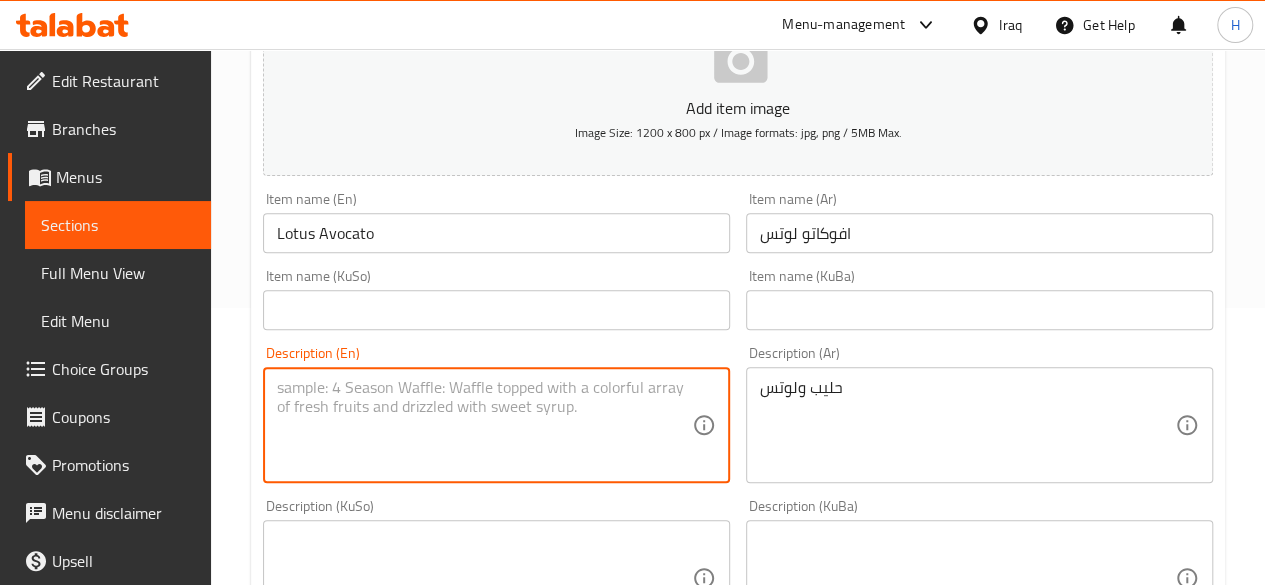 click at bounding box center [484, 425] 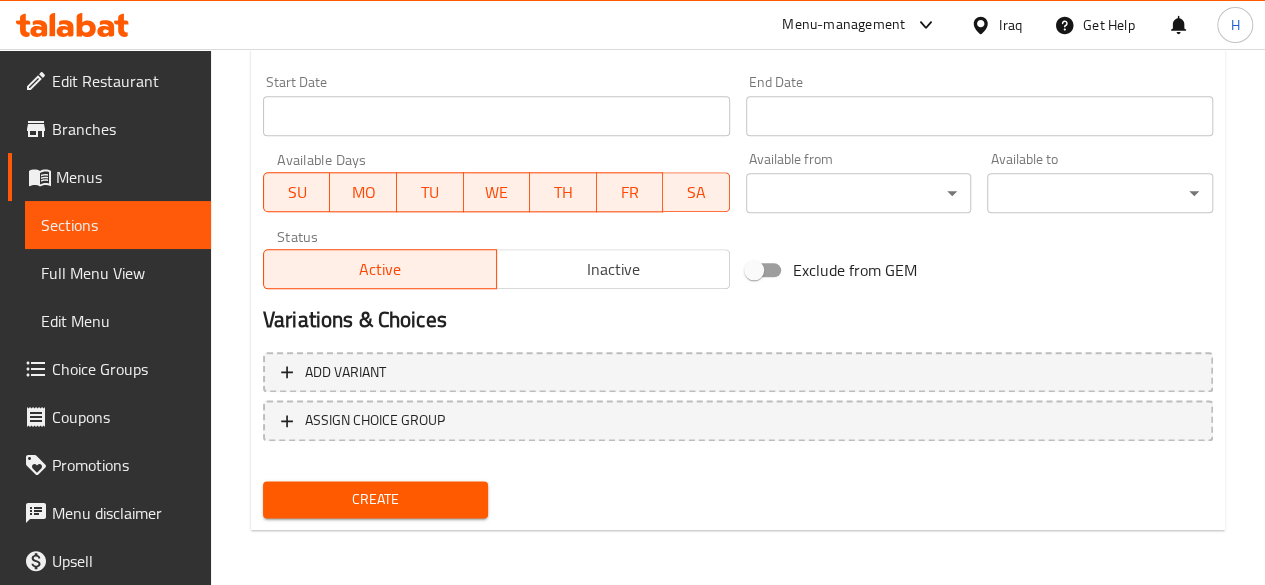 scroll, scrollTop: 940, scrollLeft: 0, axis: vertical 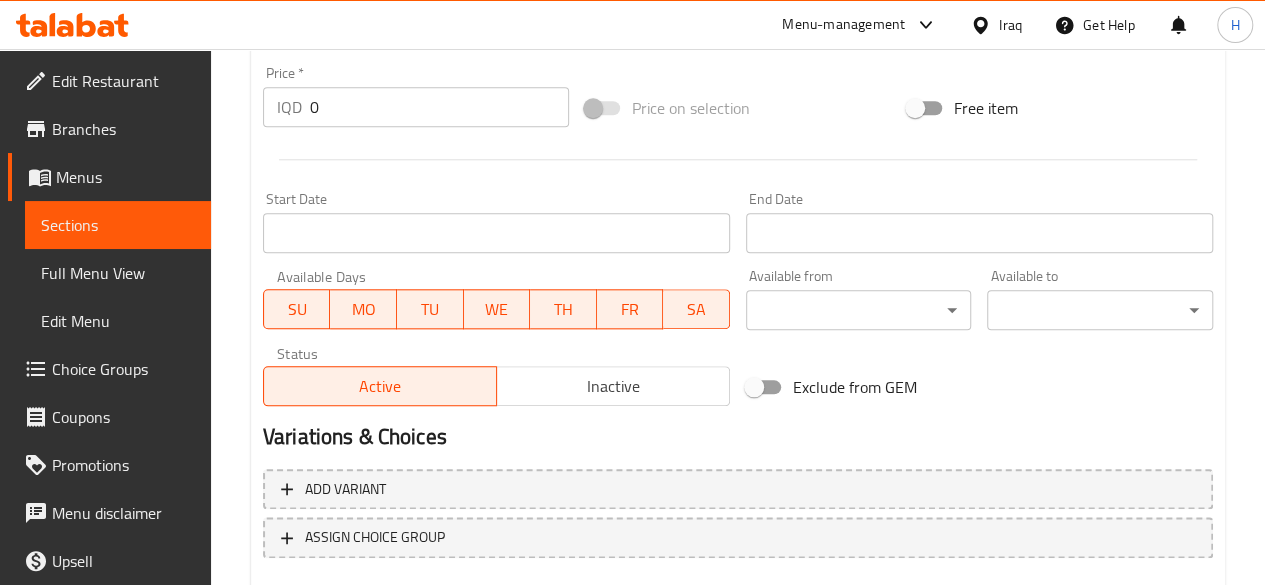 type on "Milk and lotus" 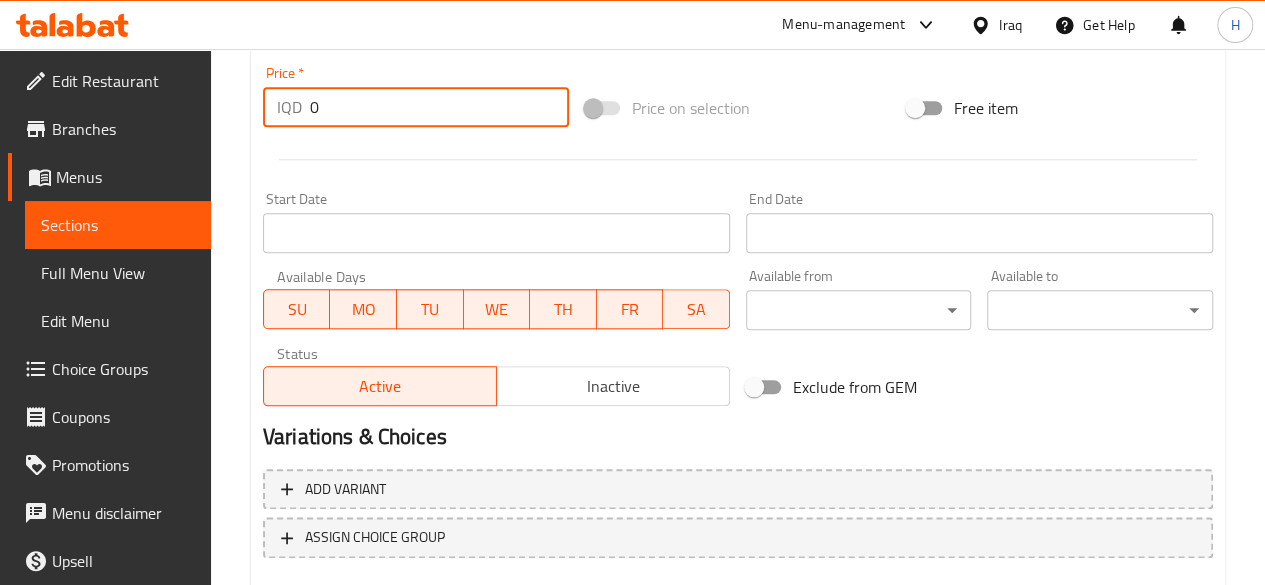 click on "0" at bounding box center (439, 107) 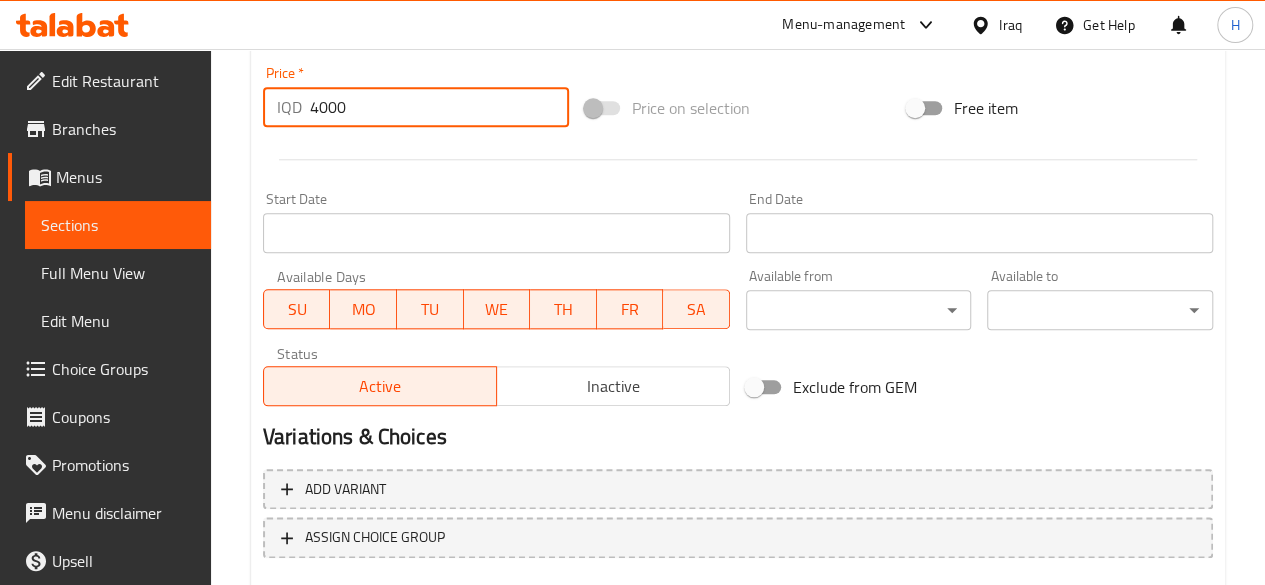 type on "4000" 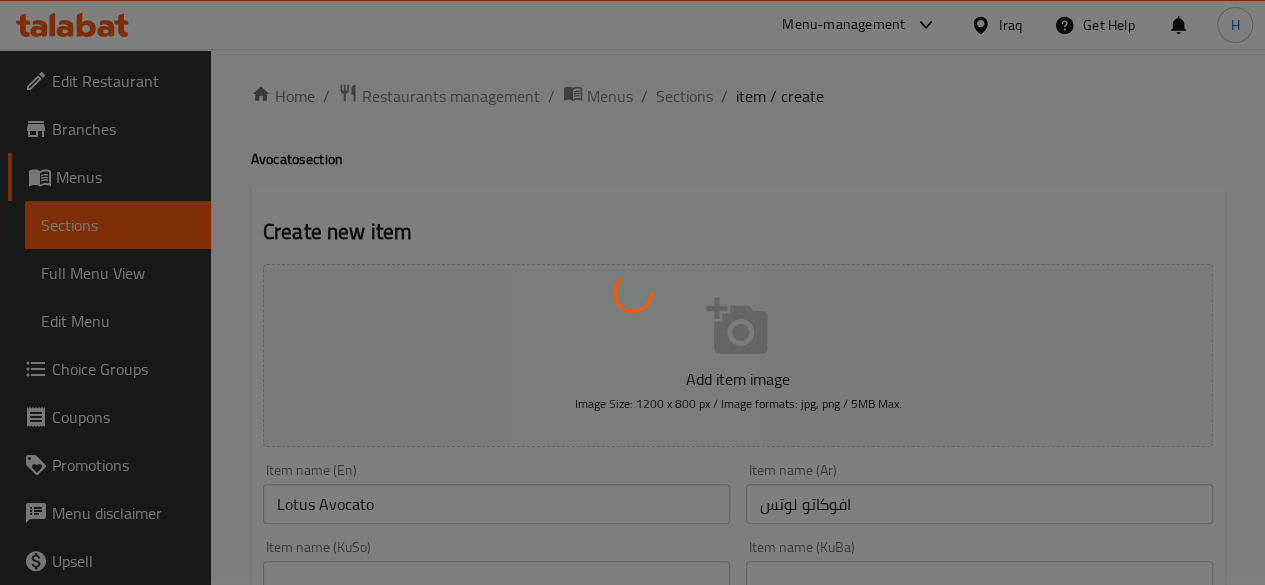 scroll, scrollTop: 0, scrollLeft: 0, axis: both 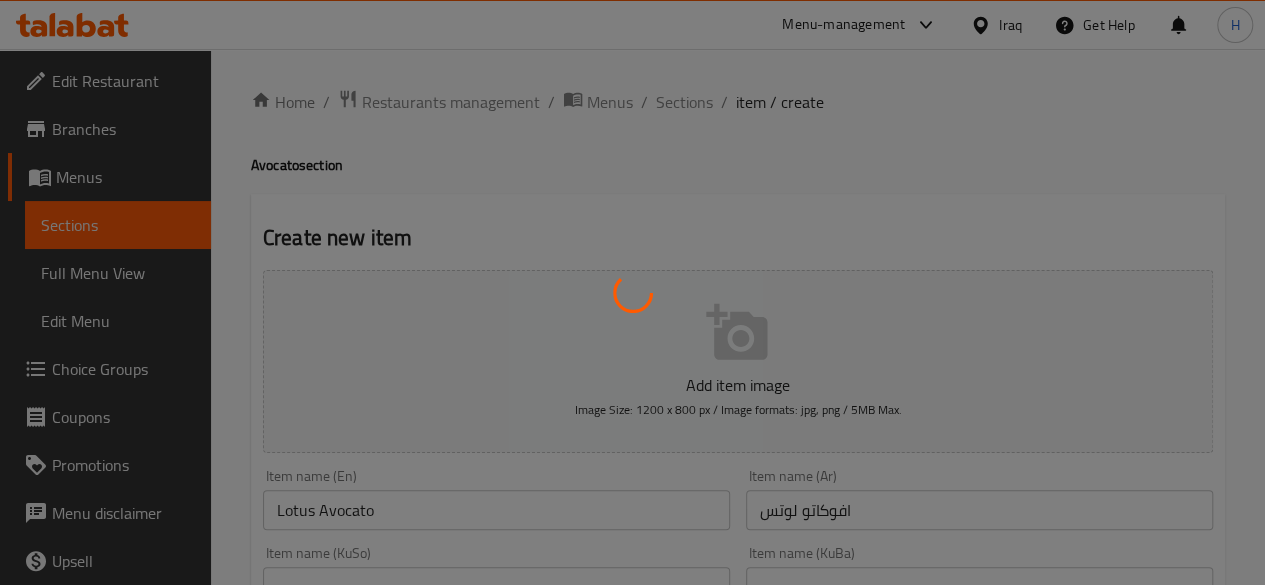 type 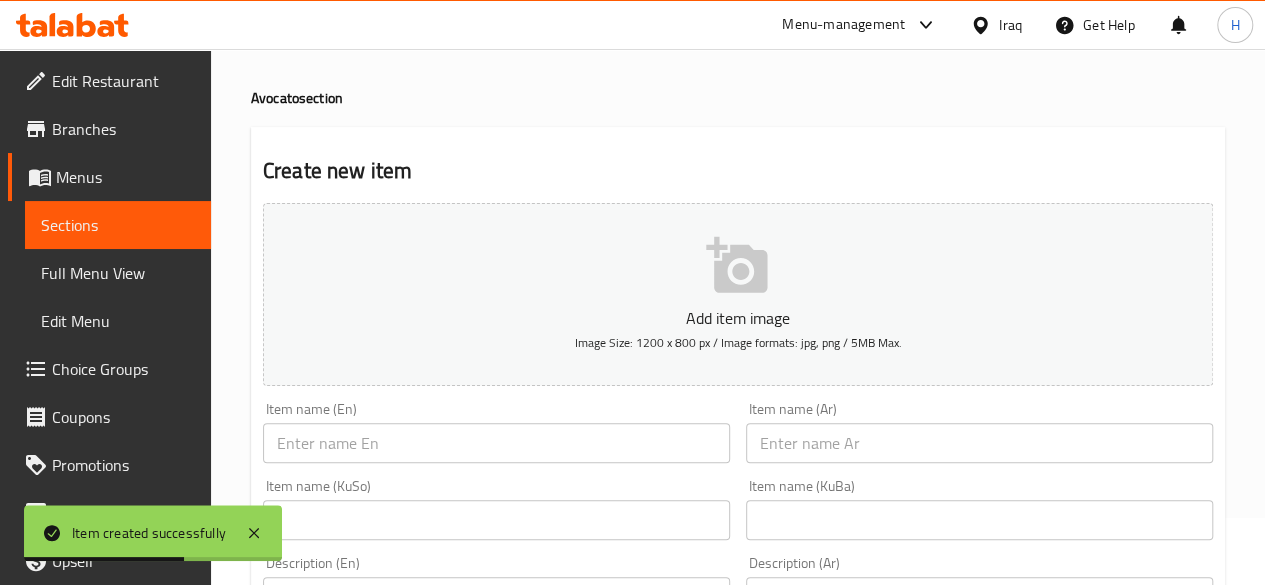 scroll, scrollTop: 102, scrollLeft: 0, axis: vertical 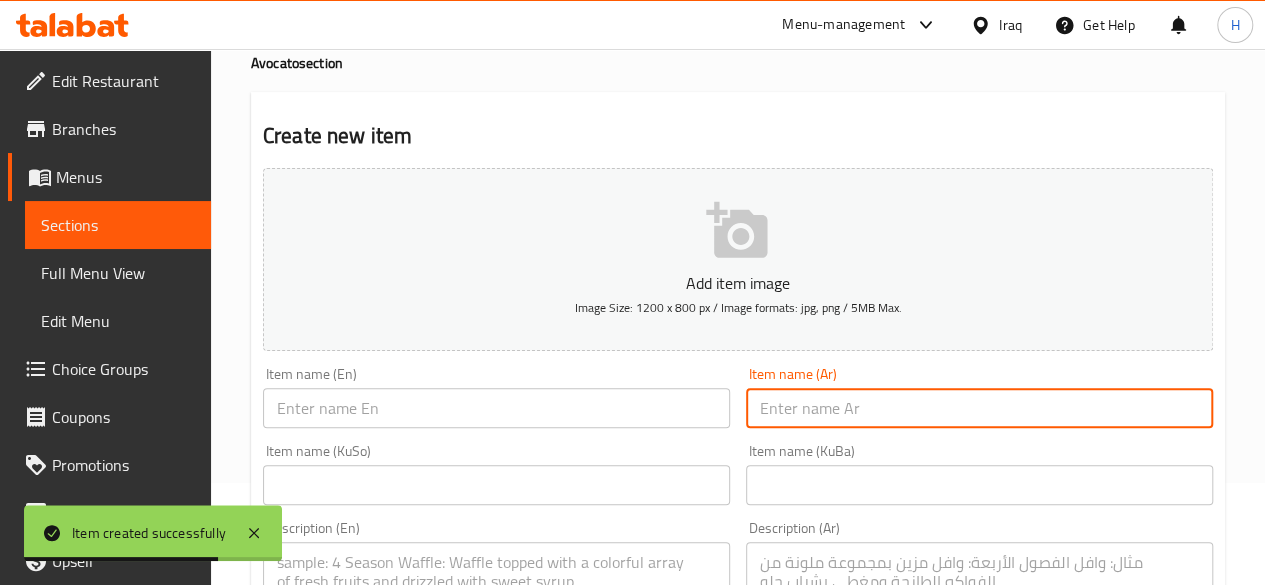click at bounding box center [979, 408] 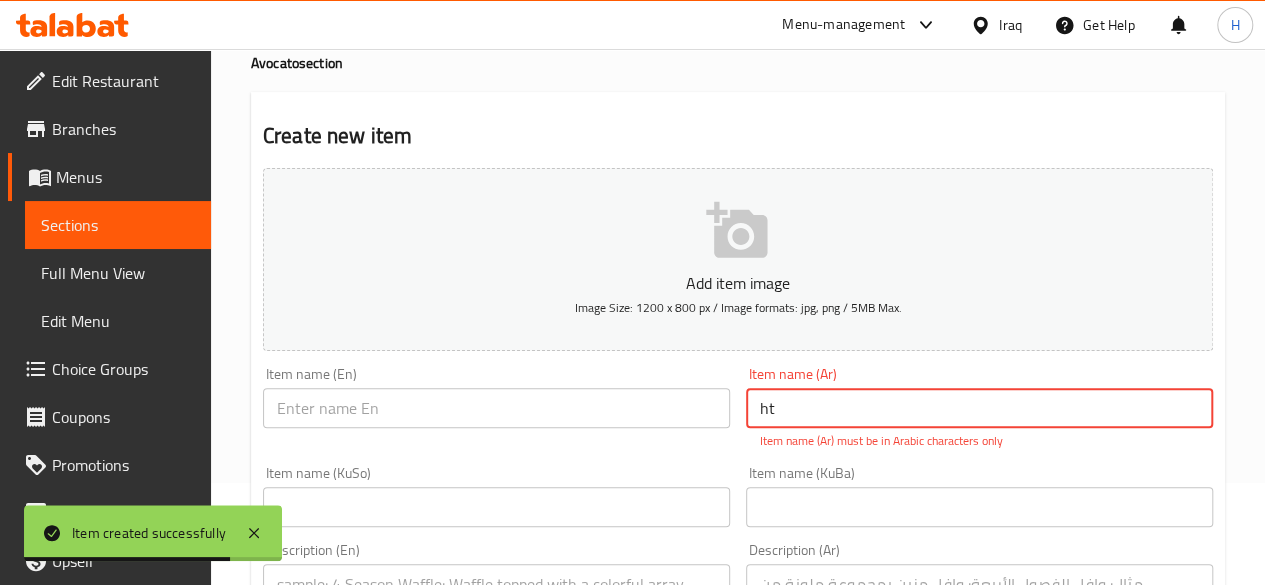 type on "h" 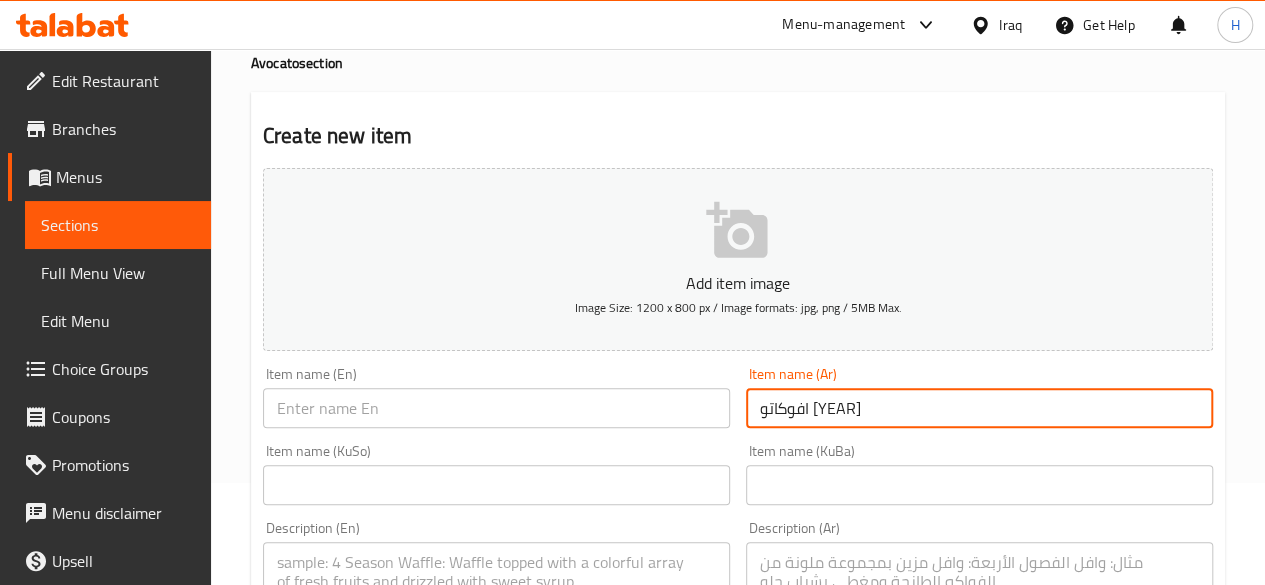 type on "افوكاتو 1992" 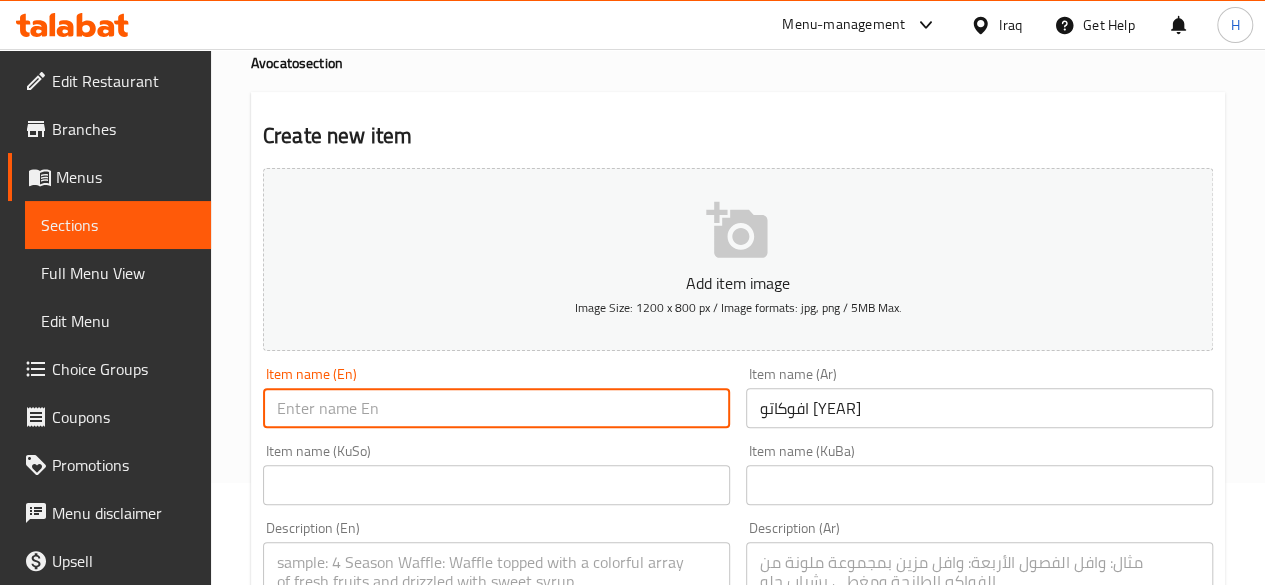click at bounding box center [496, 408] 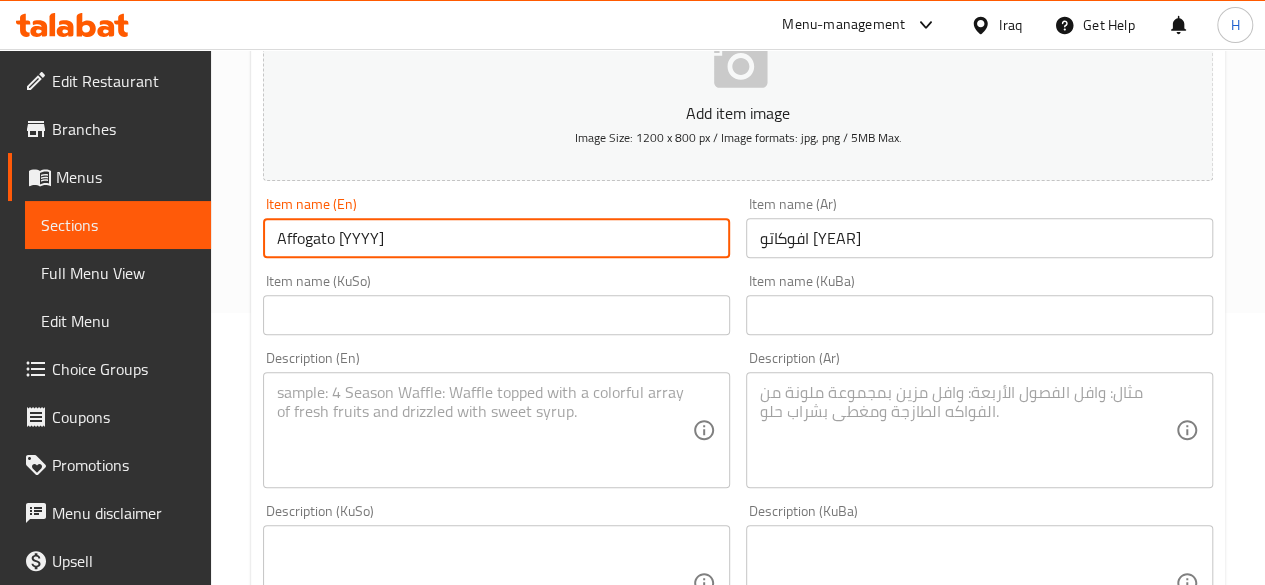 scroll, scrollTop: 273, scrollLeft: 0, axis: vertical 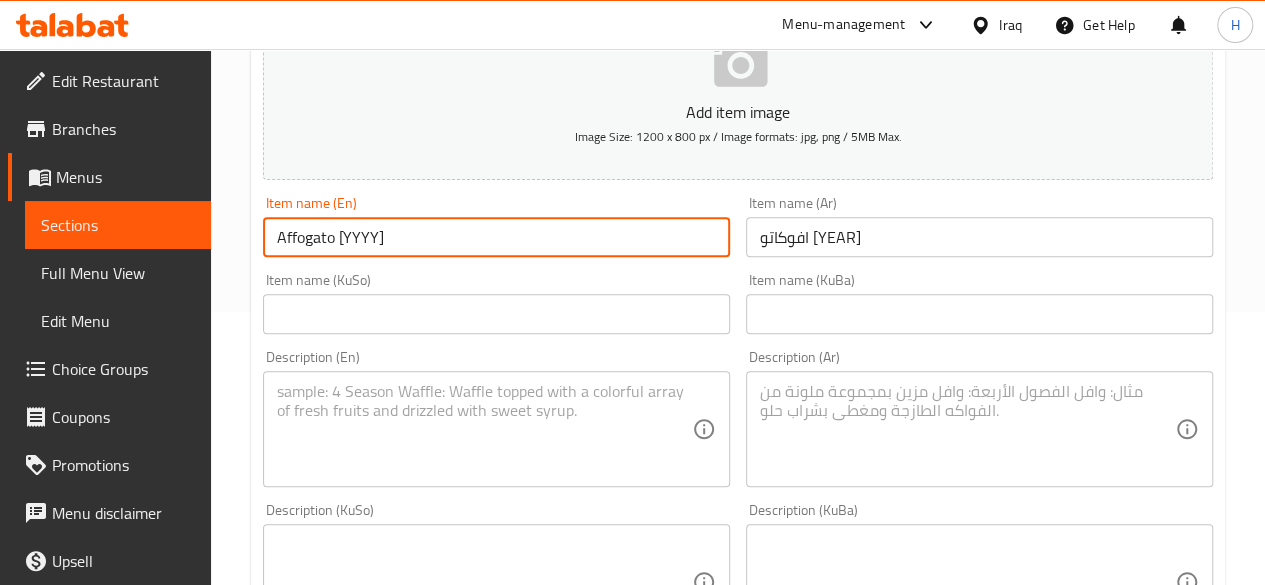 type on "Affogato [YEAR]" 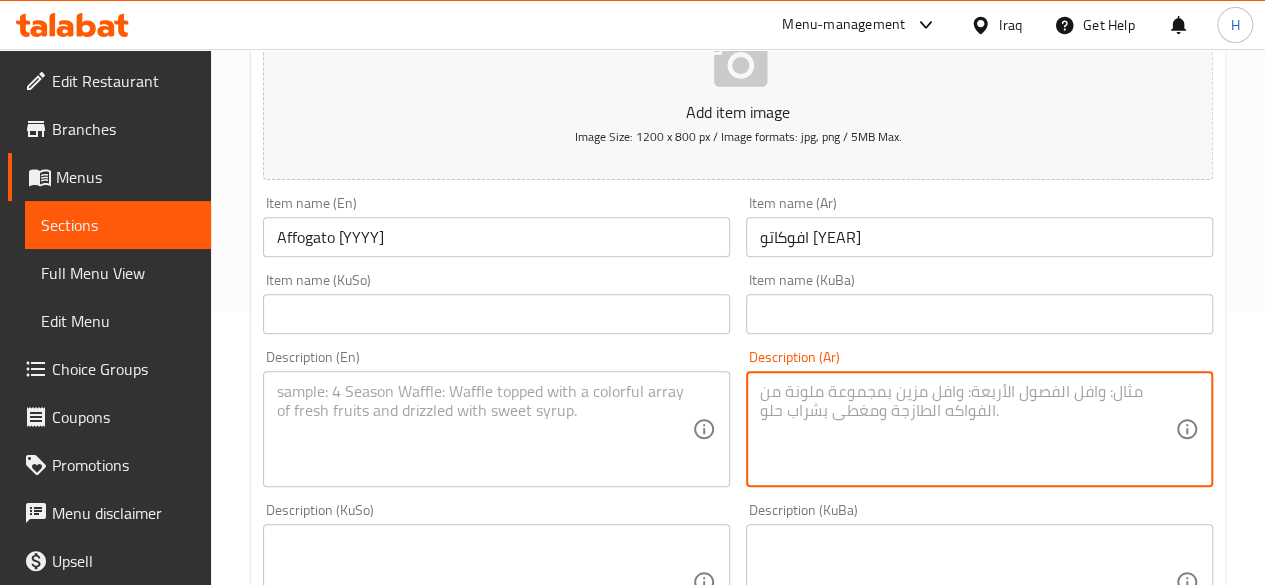 click at bounding box center [967, 429] 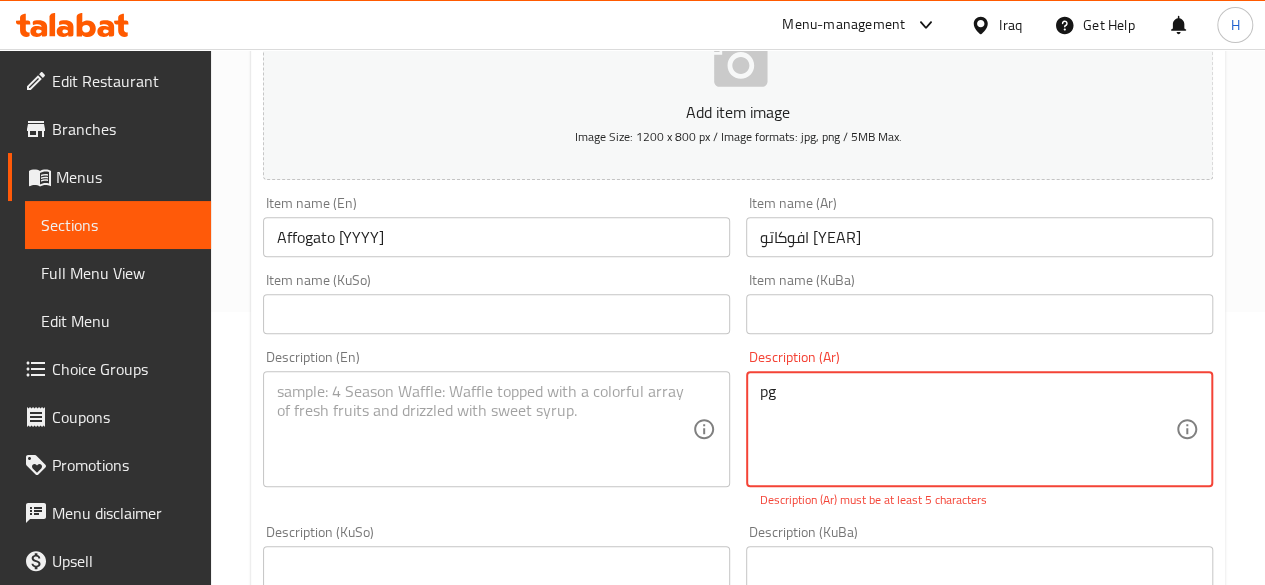 type on "p" 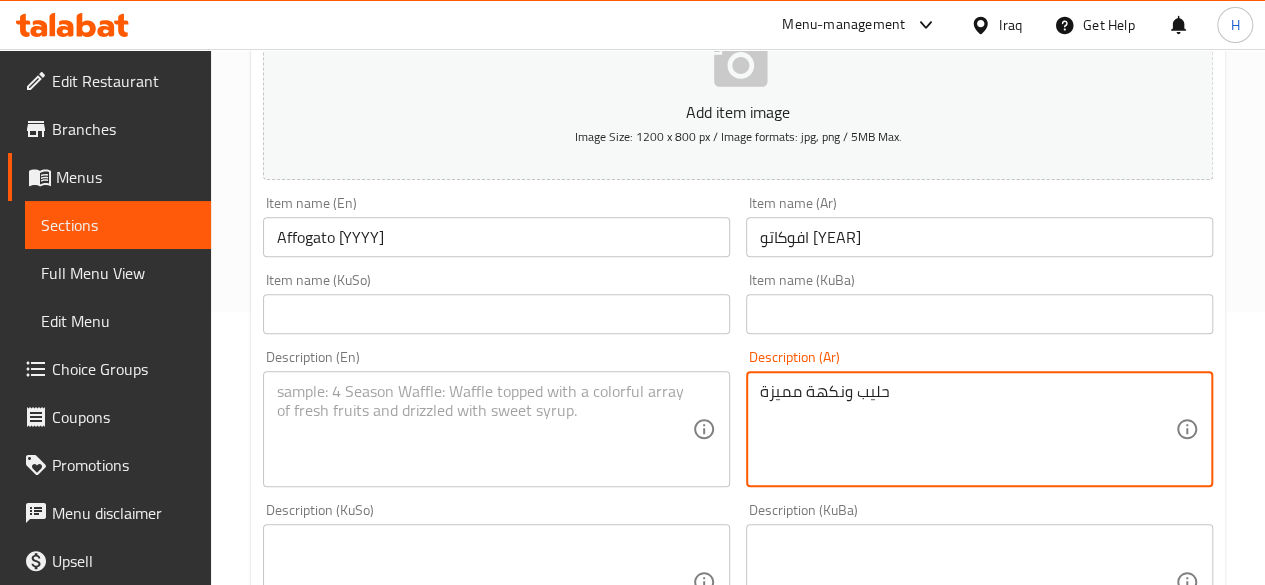 click on "حليب ونكهة مميزة" at bounding box center [967, 429] 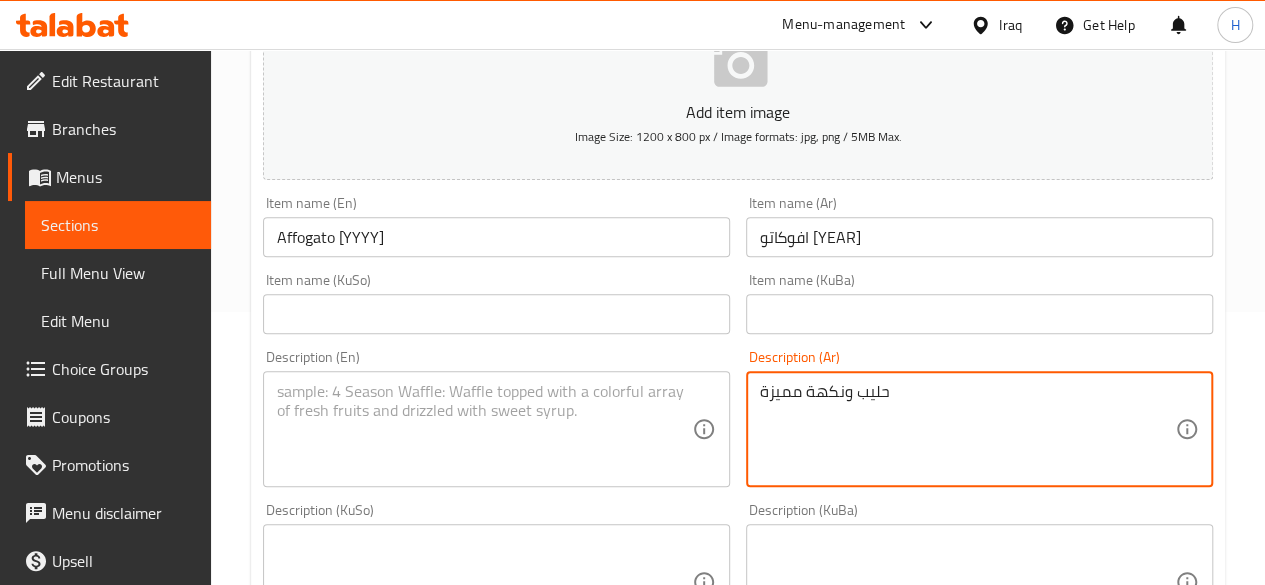 type on "حليب ونكهة مميزة" 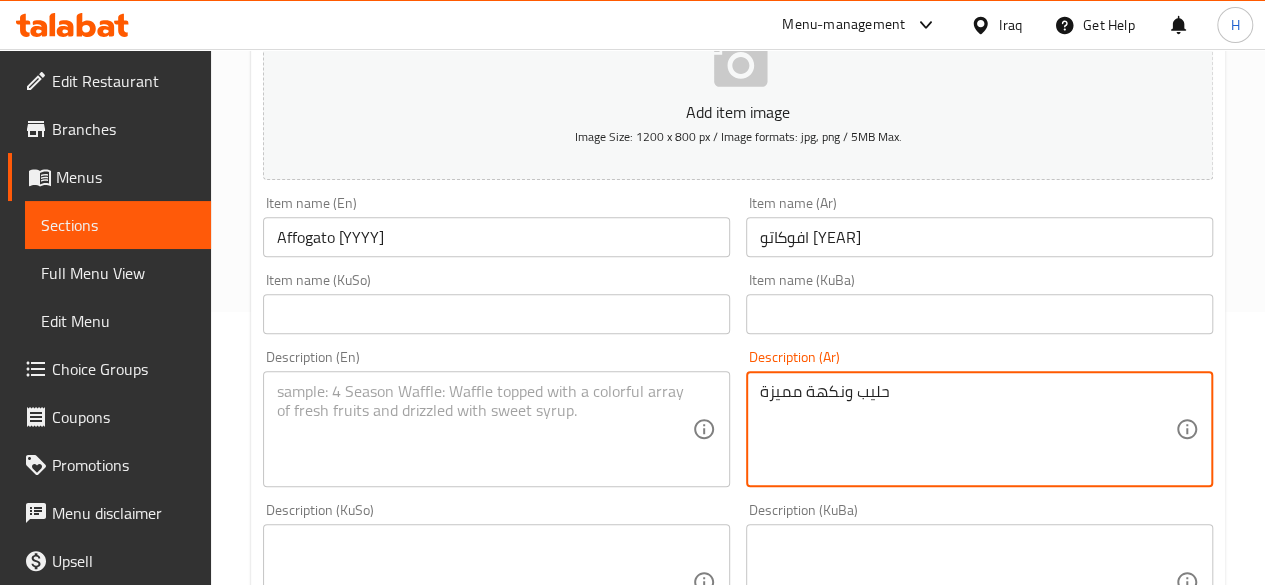 paste on "Milk and distinctive flavor" 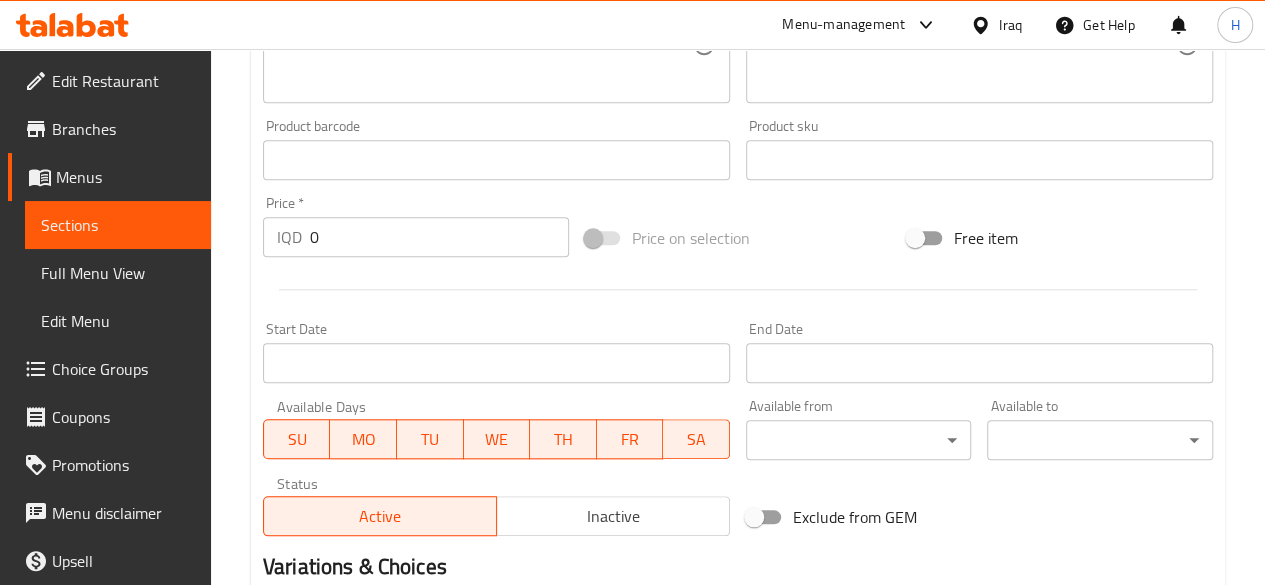 scroll, scrollTop: 832, scrollLeft: 0, axis: vertical 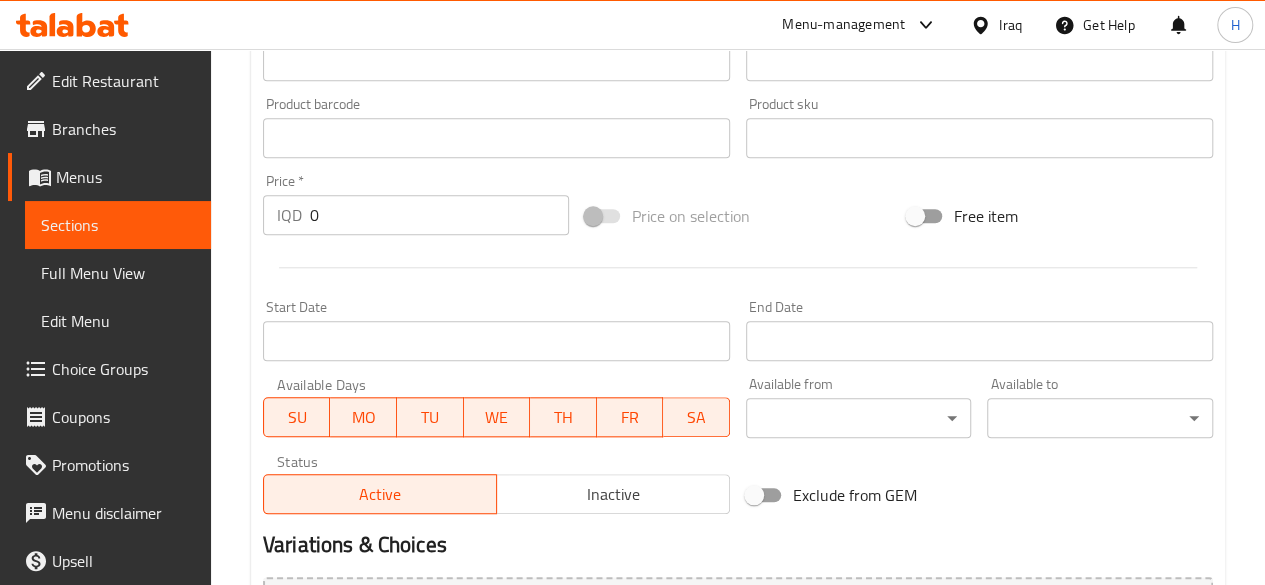 type on "Milk and distinctive flavor" 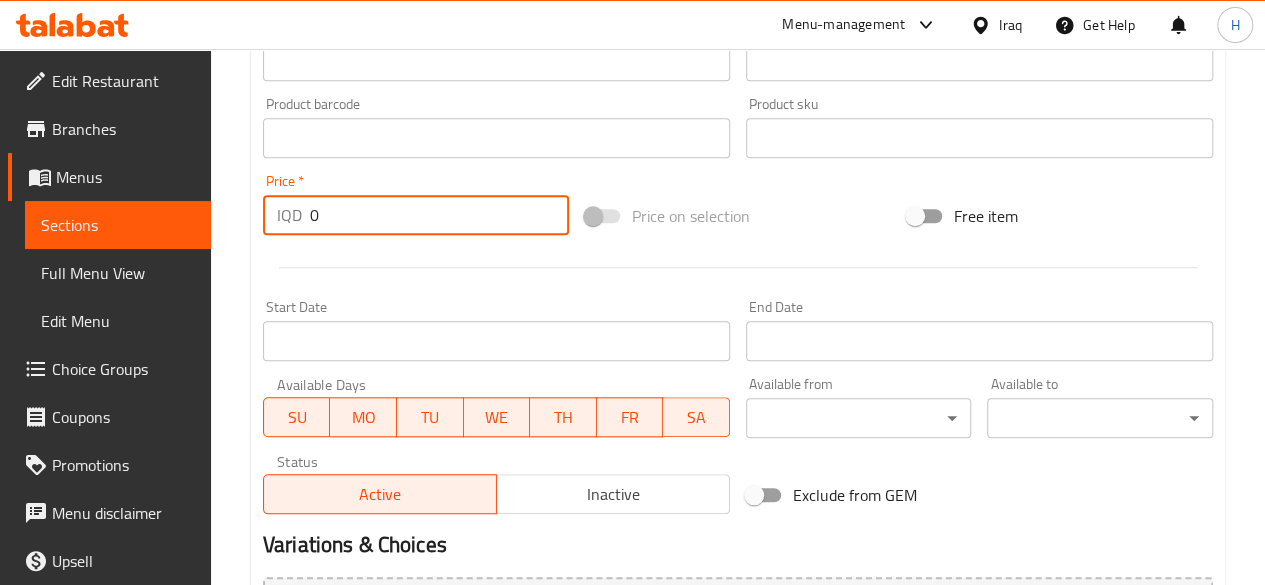 click on "0" at bounding box center (439, 215) 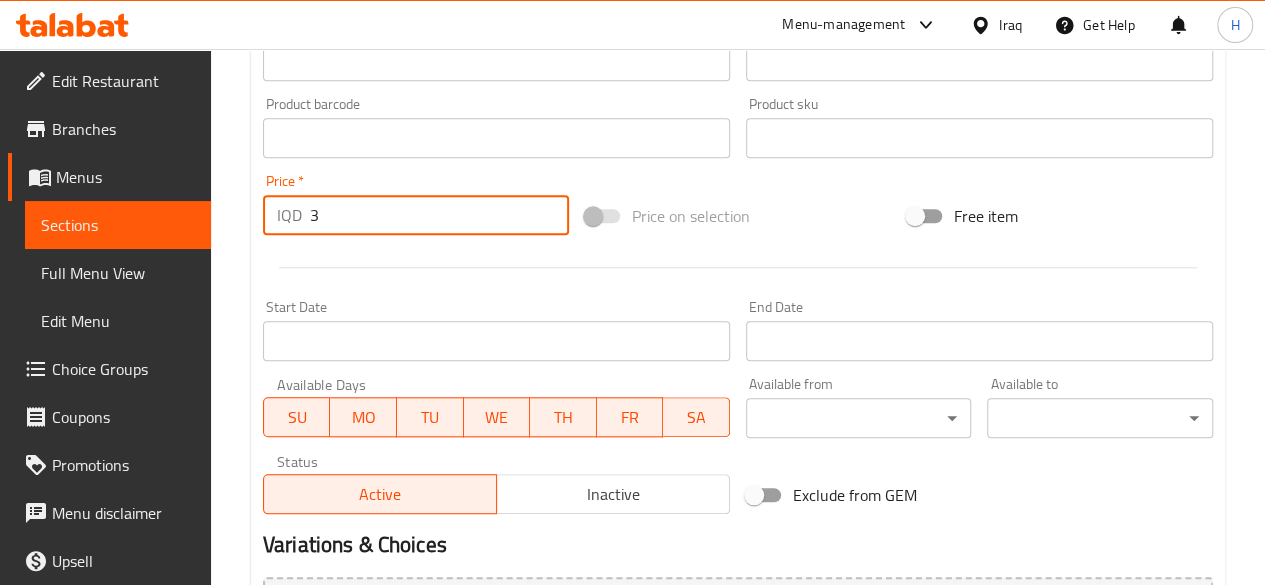 click on "3" at bounding box center (439, 215) 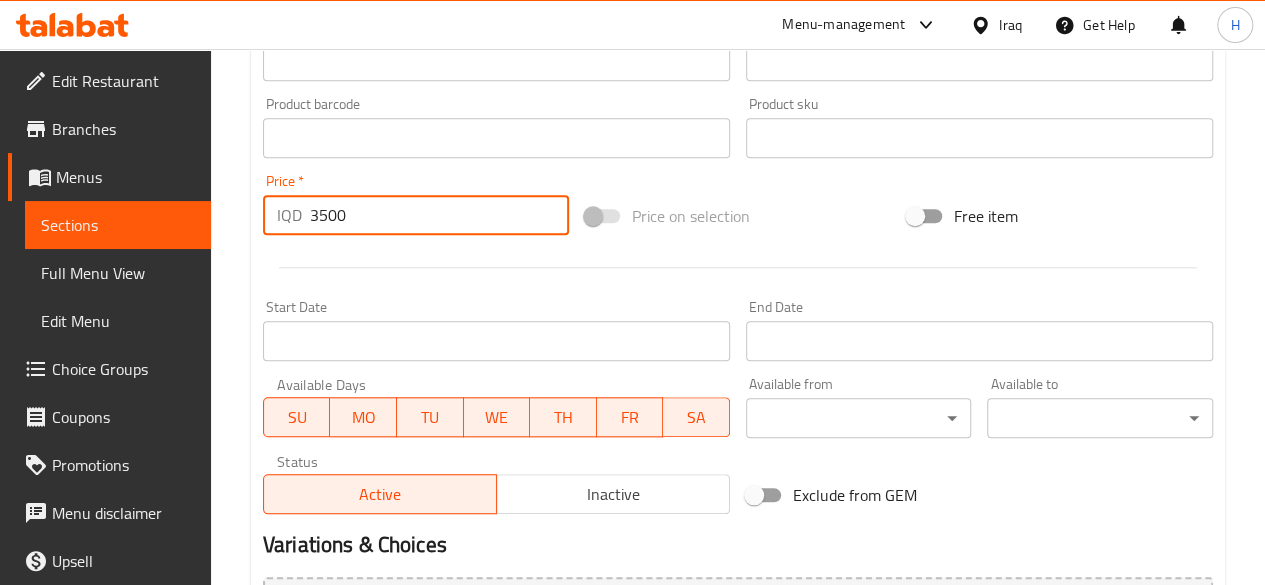 type on "3500" 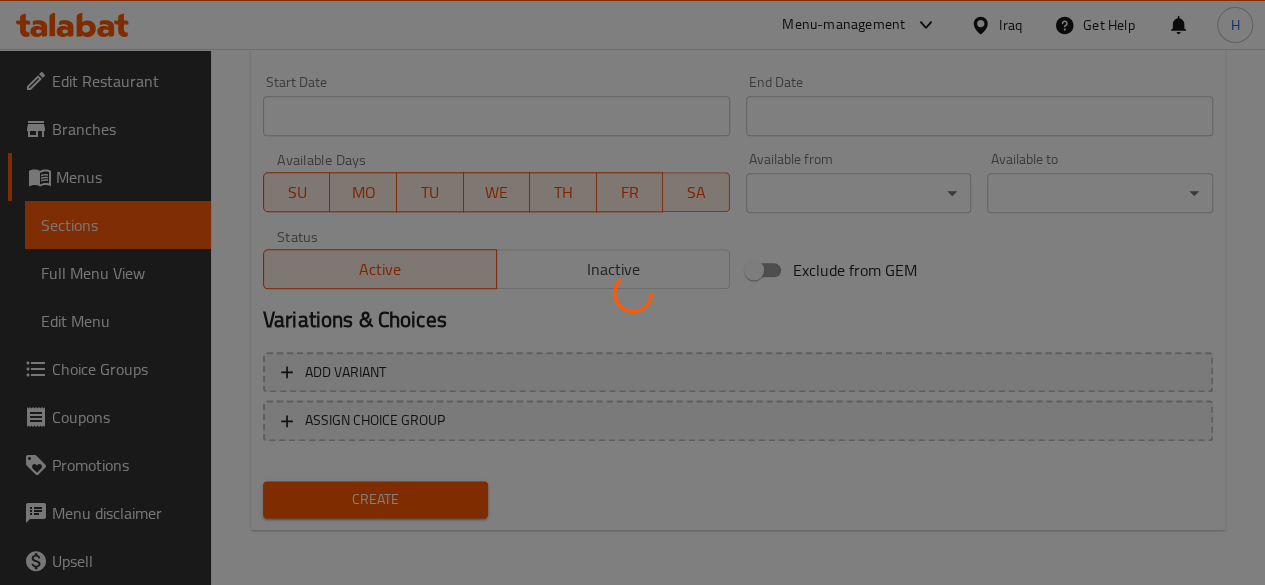 type 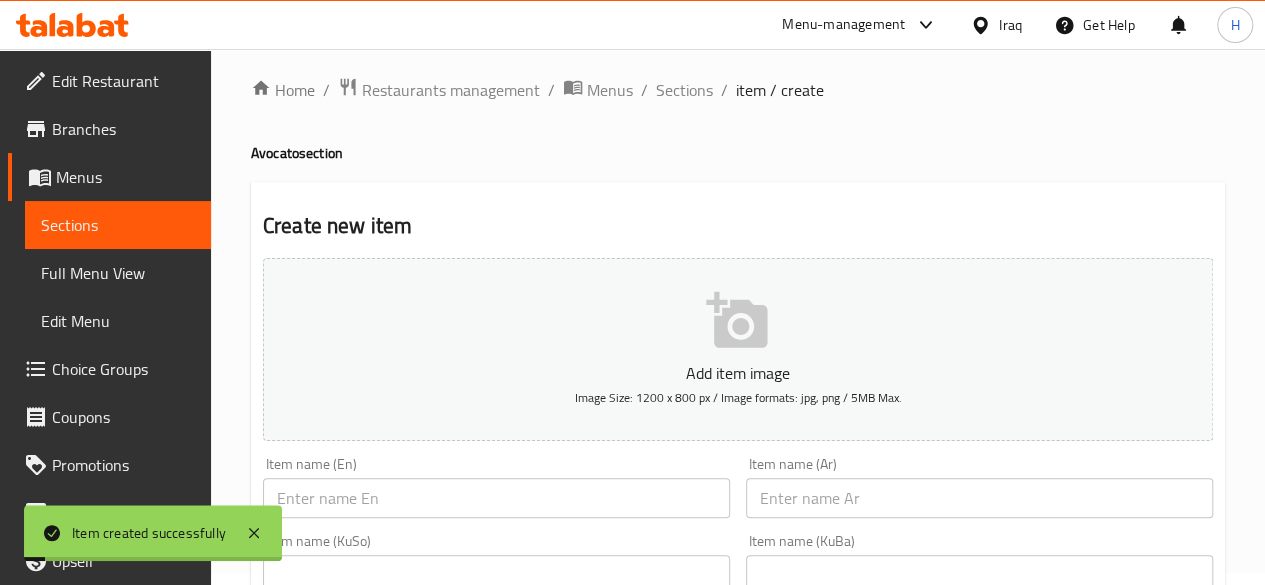 scroll, scrollTop: 0, scrollLeft: 0, axis: both 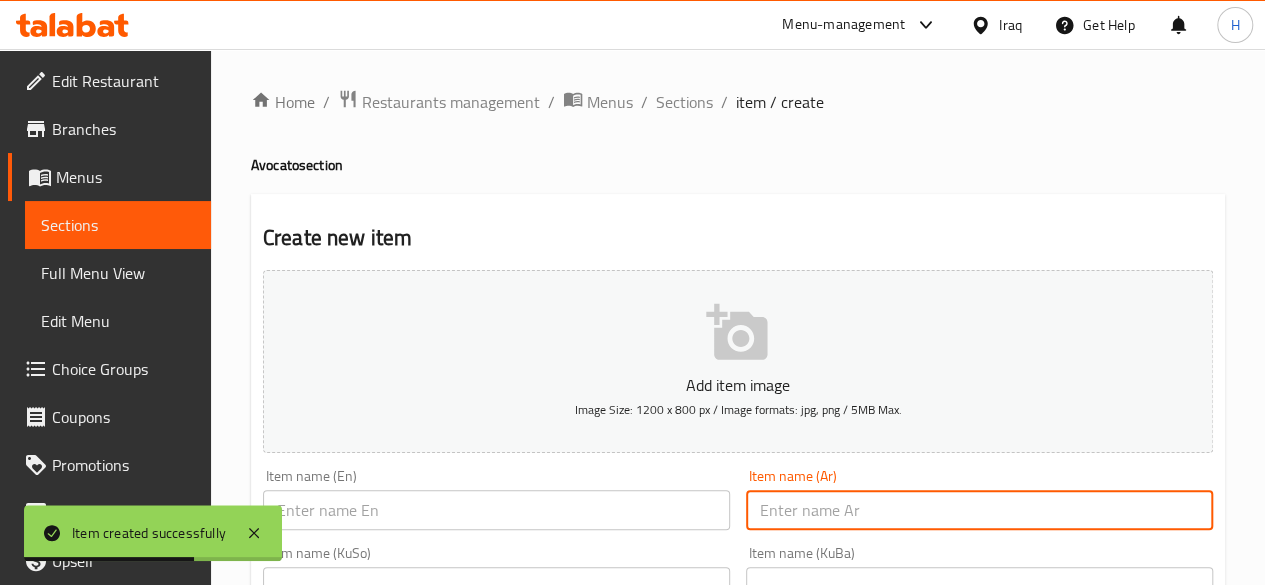 click at bounding box center [979, 510] 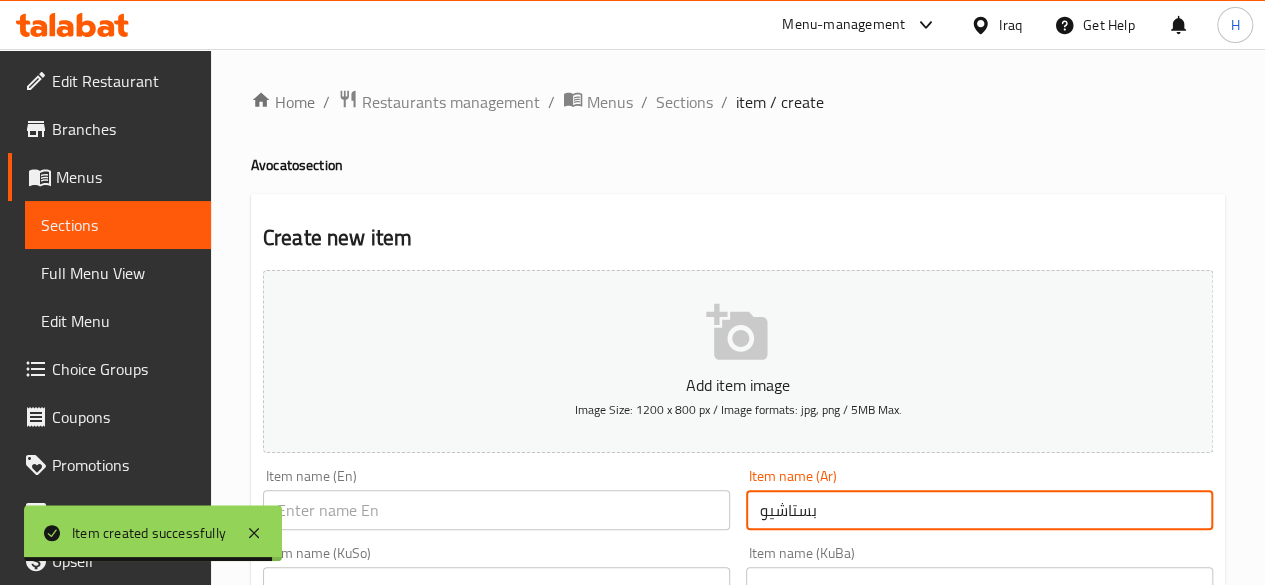 type on "بستاشيو" 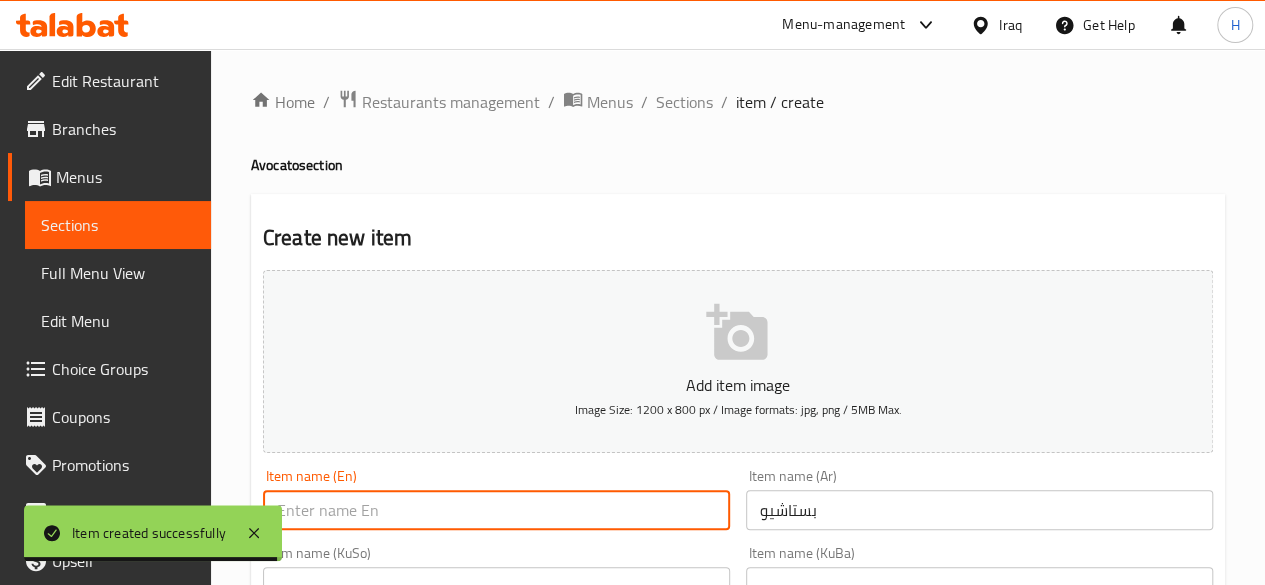 click at bounding box center [496, 510] 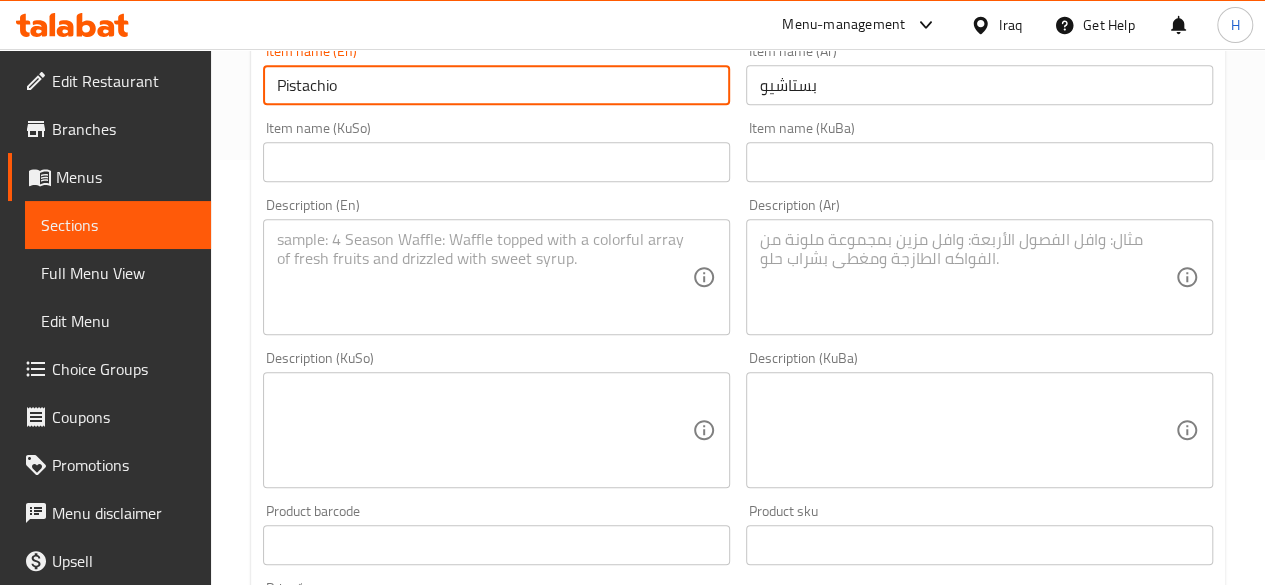 scroll, scrollTop: 428, scrollLeft: 0, axis: vertical 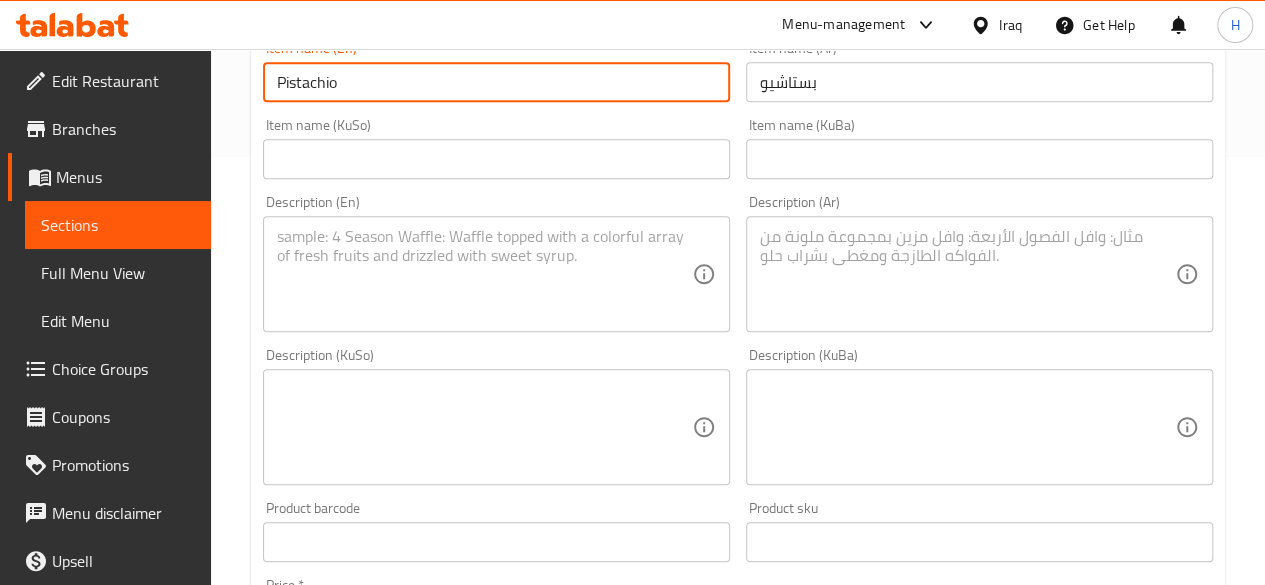 type on "Pistachio" 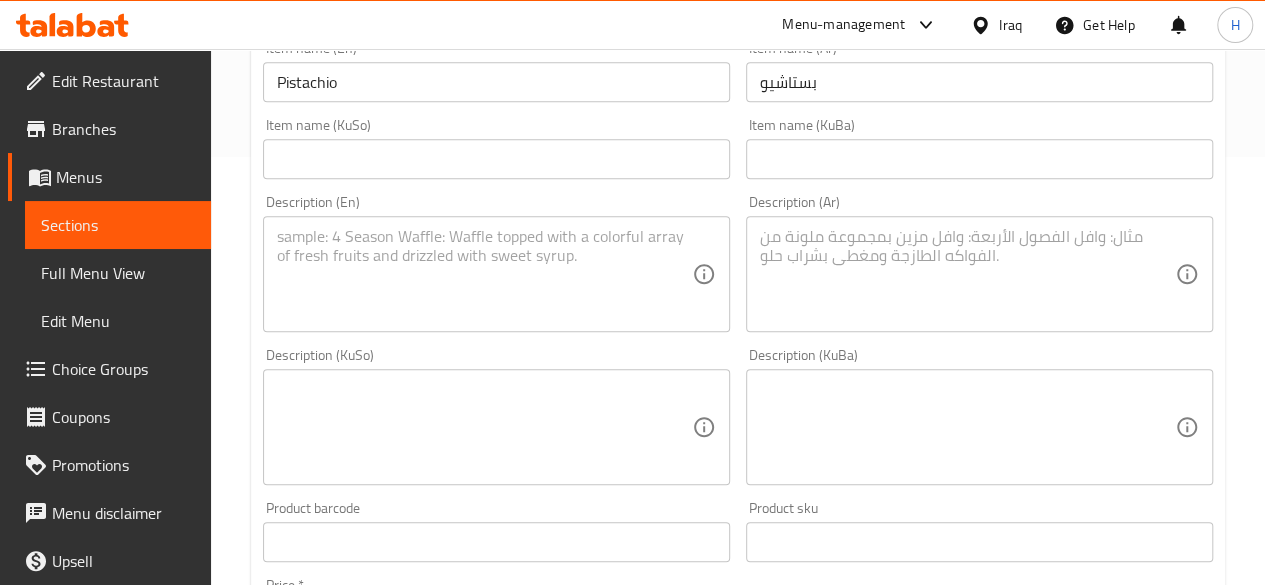 click on "Description (Ar)" at bounding box center (979, 274) 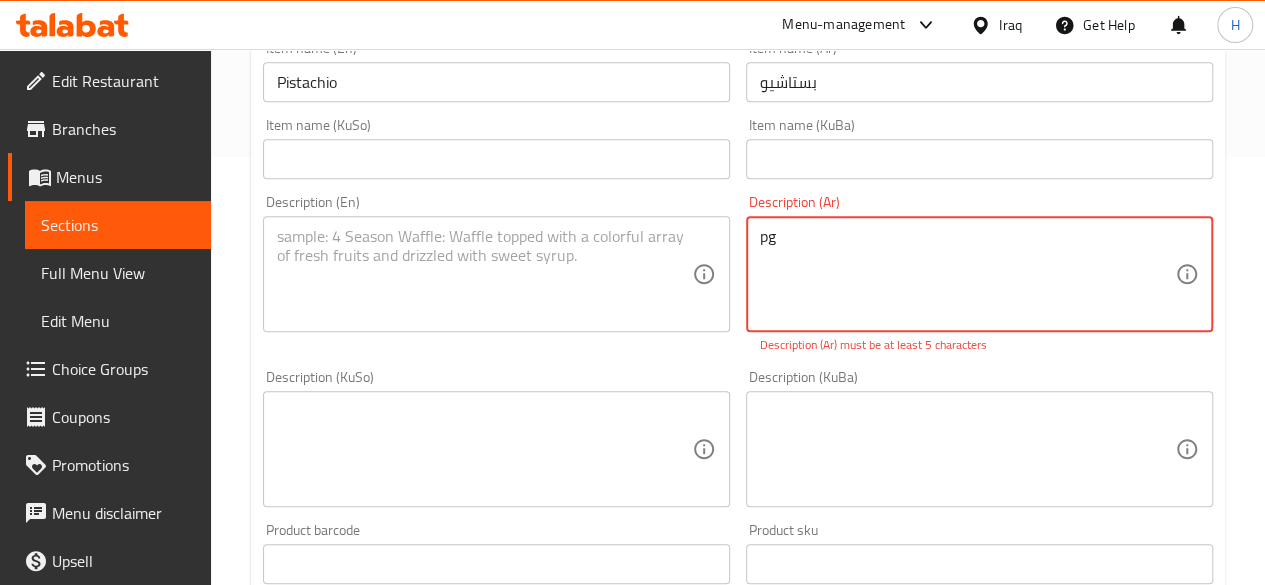 type on "p" 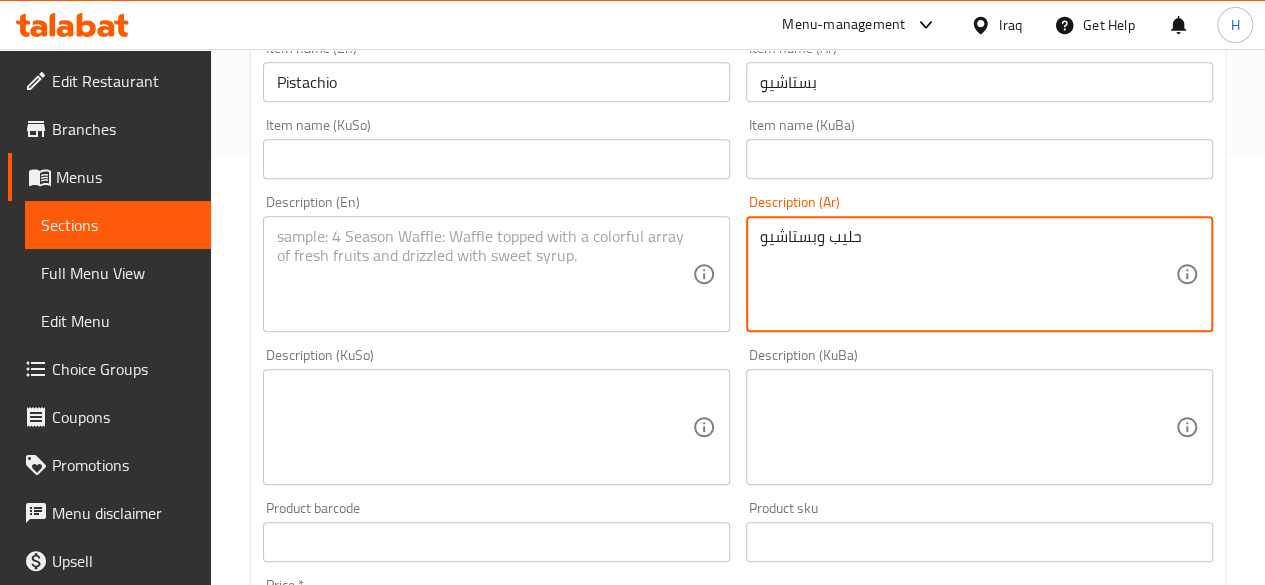 type on "حليب وبستاشيو" 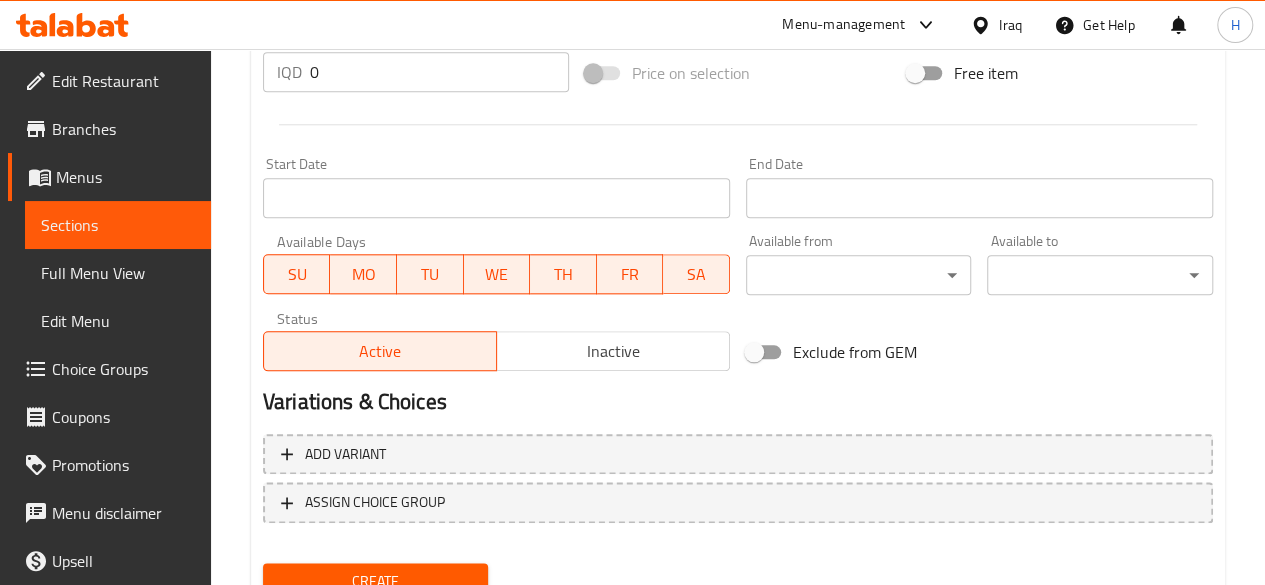 scroll, scrollTop: 972, scrollLeft: 0, axis: vertical 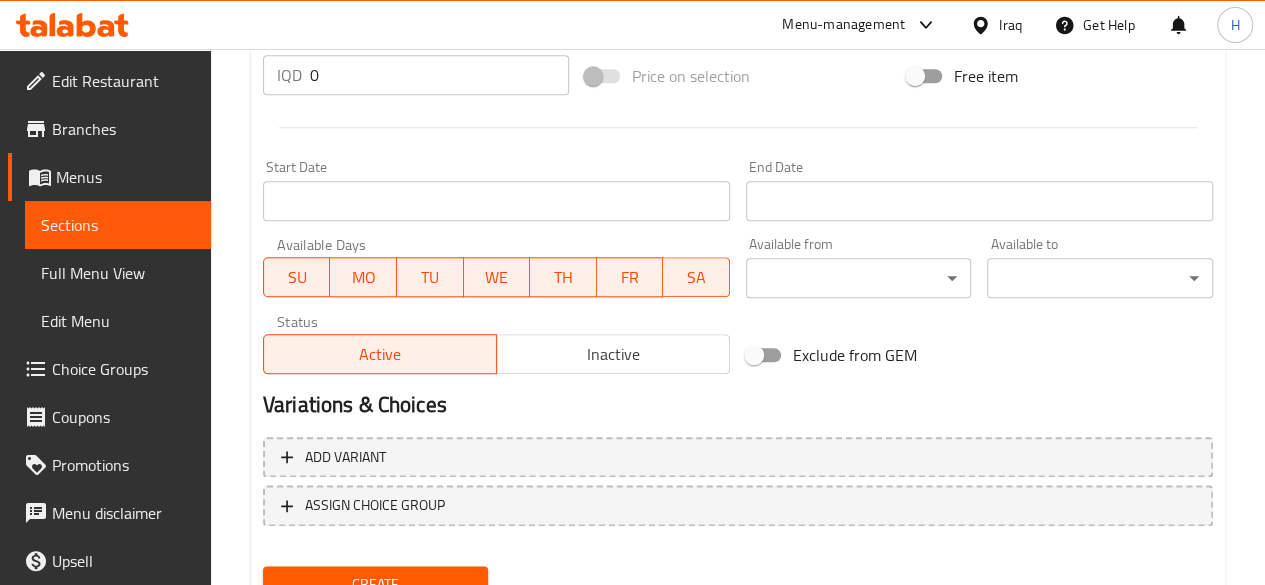 type on "Milk and pistachio" 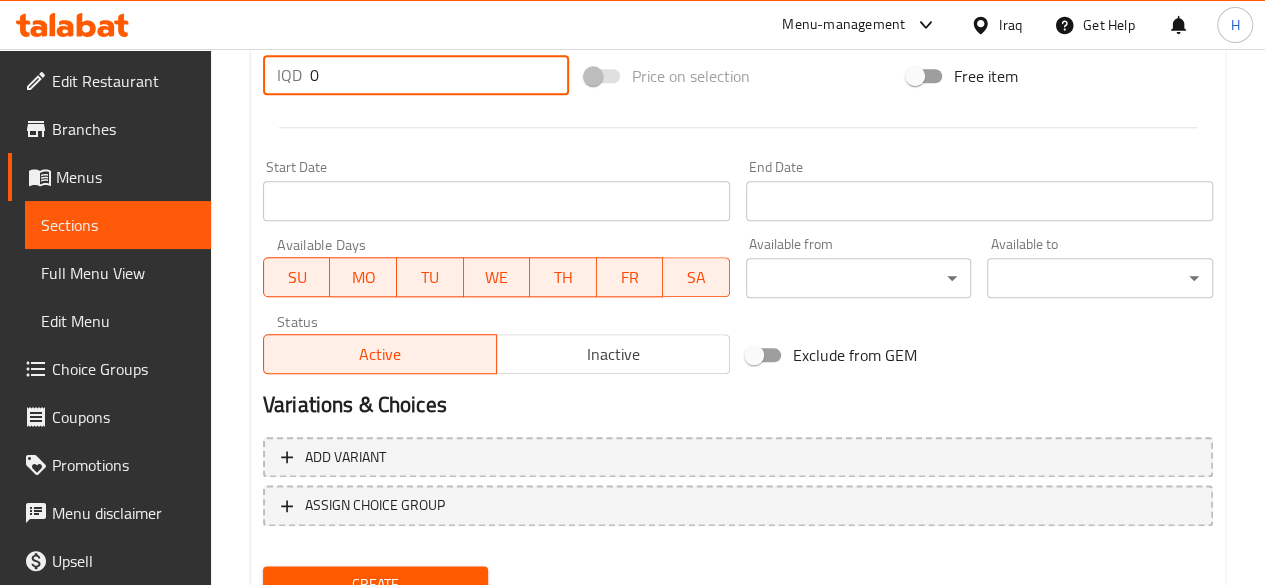 click on "0" at bounding box center [439, 75] 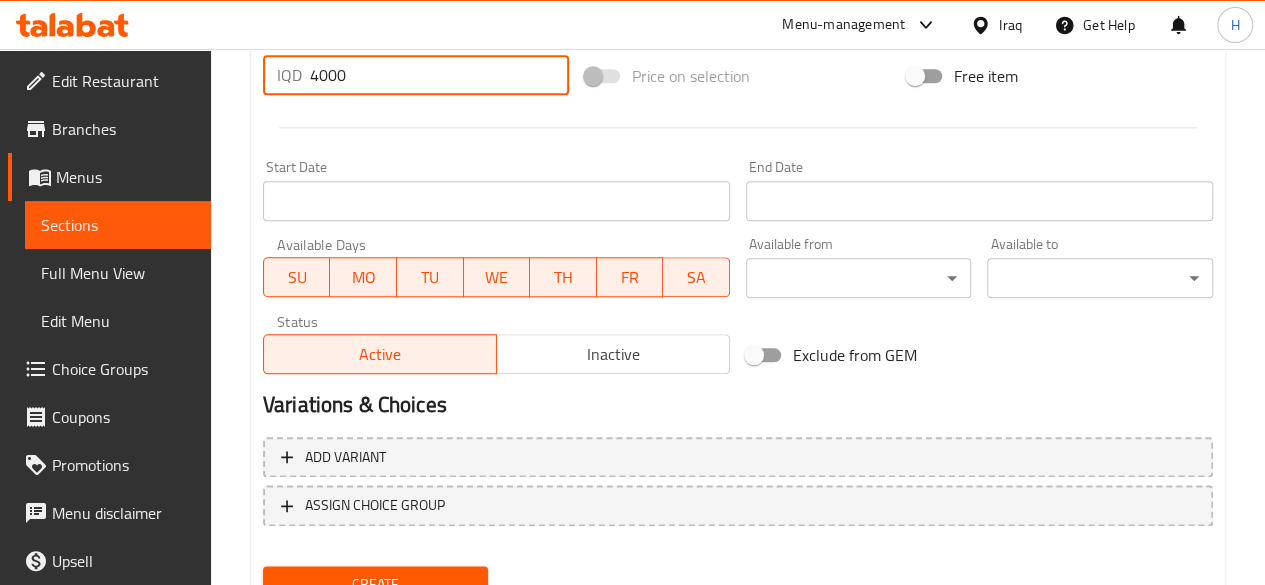 type on "4000" 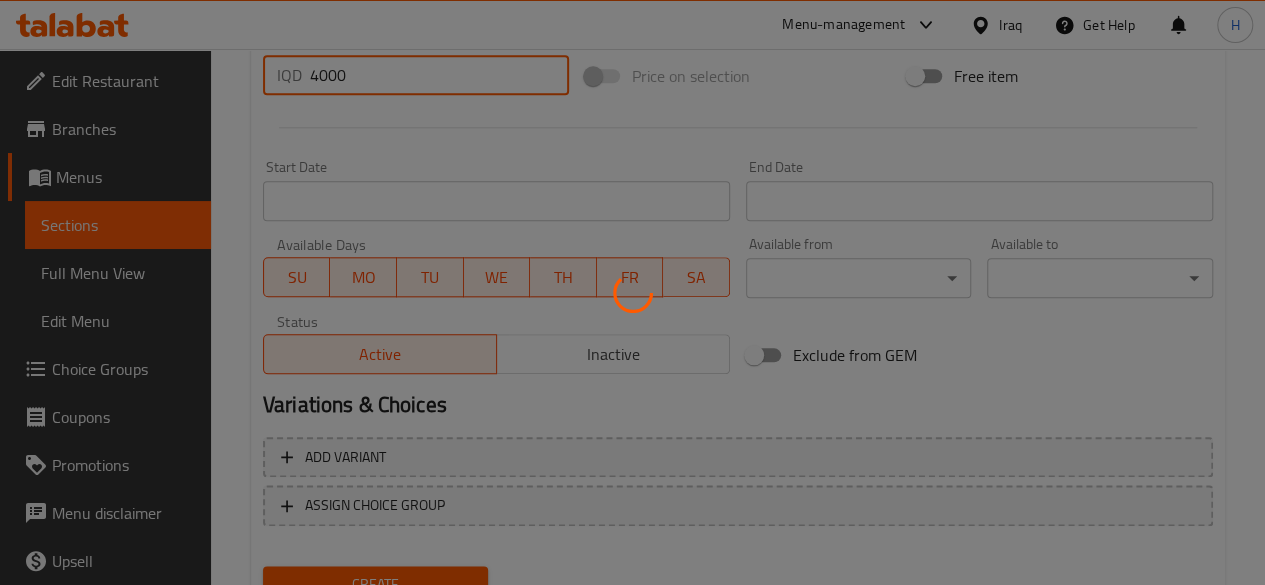 type 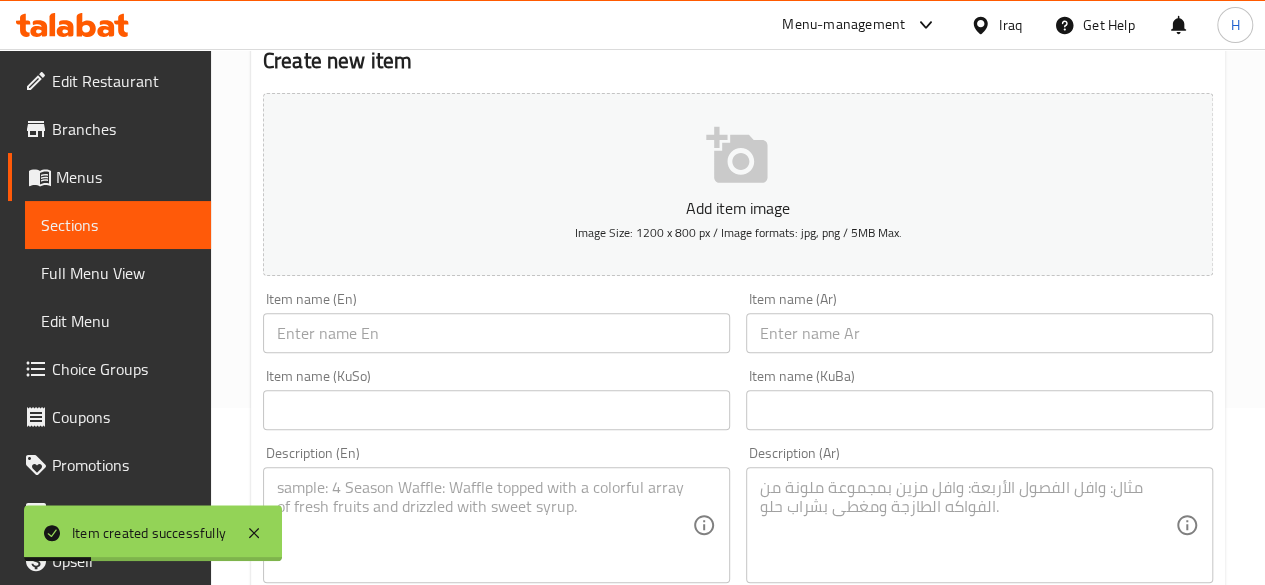 scroll, scrollTop: 0, scrollLeft: 0, axis: both 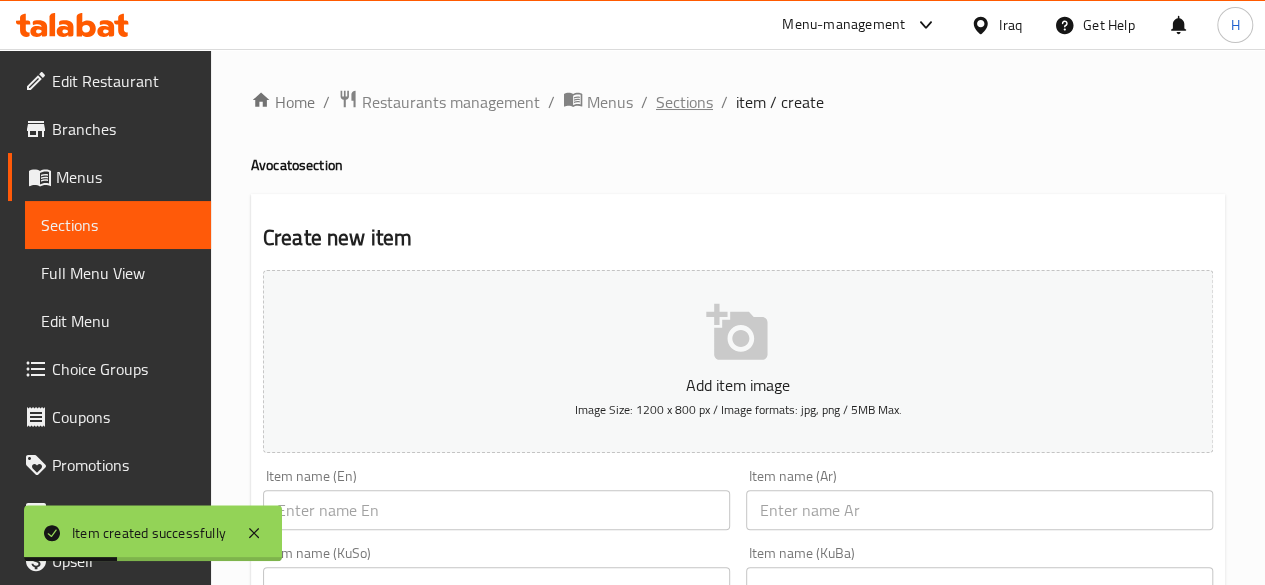 click on "Sections" at bounding box center (684, 102) 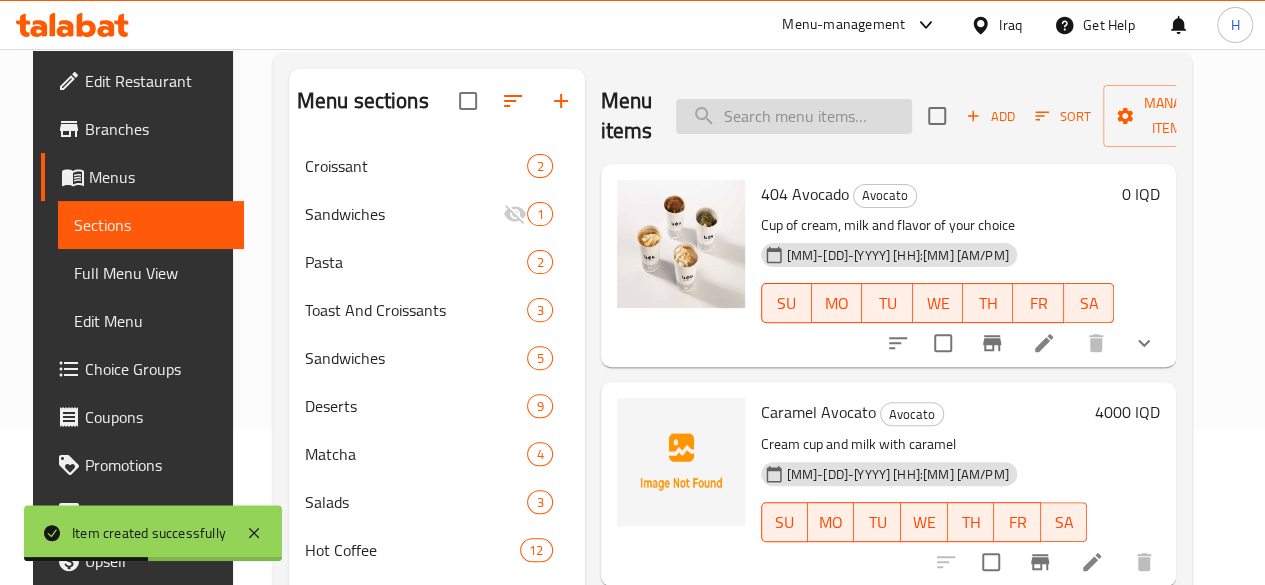 scroll, scrollTop: 156, scrollLeft: 0, axis: vertical 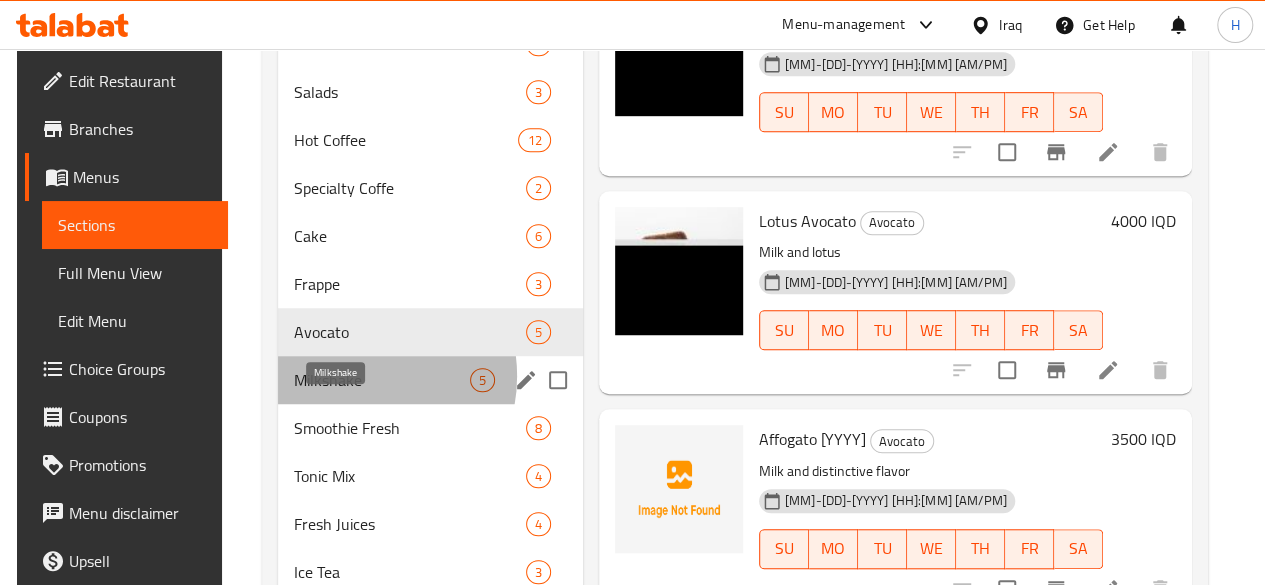 click on "Milkshake" at bounding box center (382, 380) 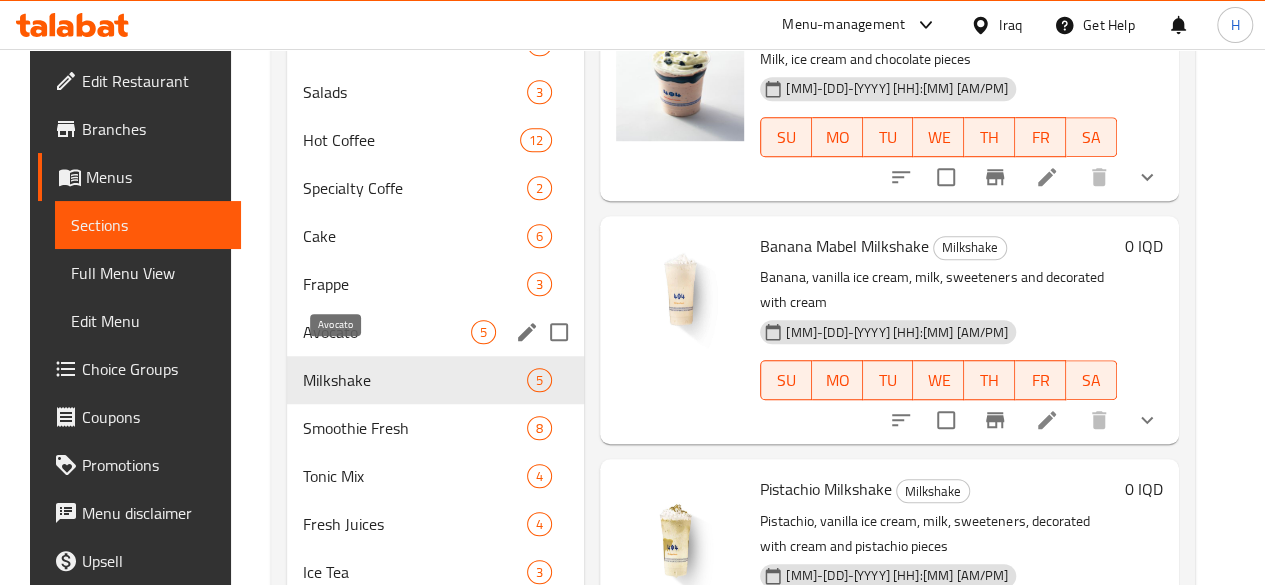click on "Avocato" at bounding box center (387, 332) 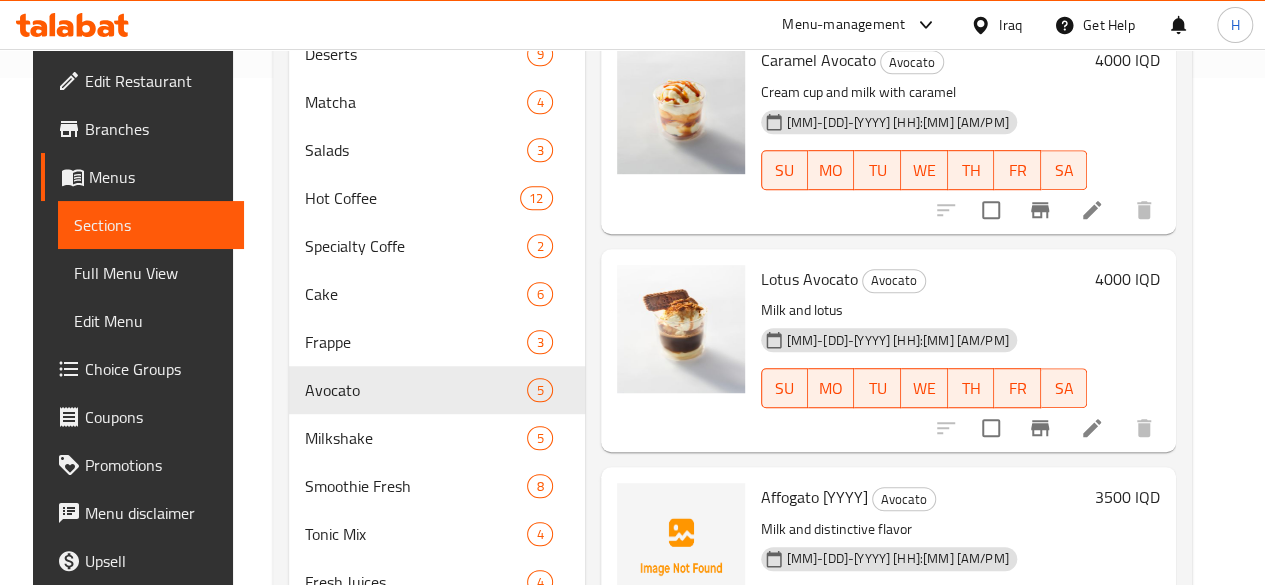 scroll, scrollTop: 465, scrollLeft: 0, axis: vertical 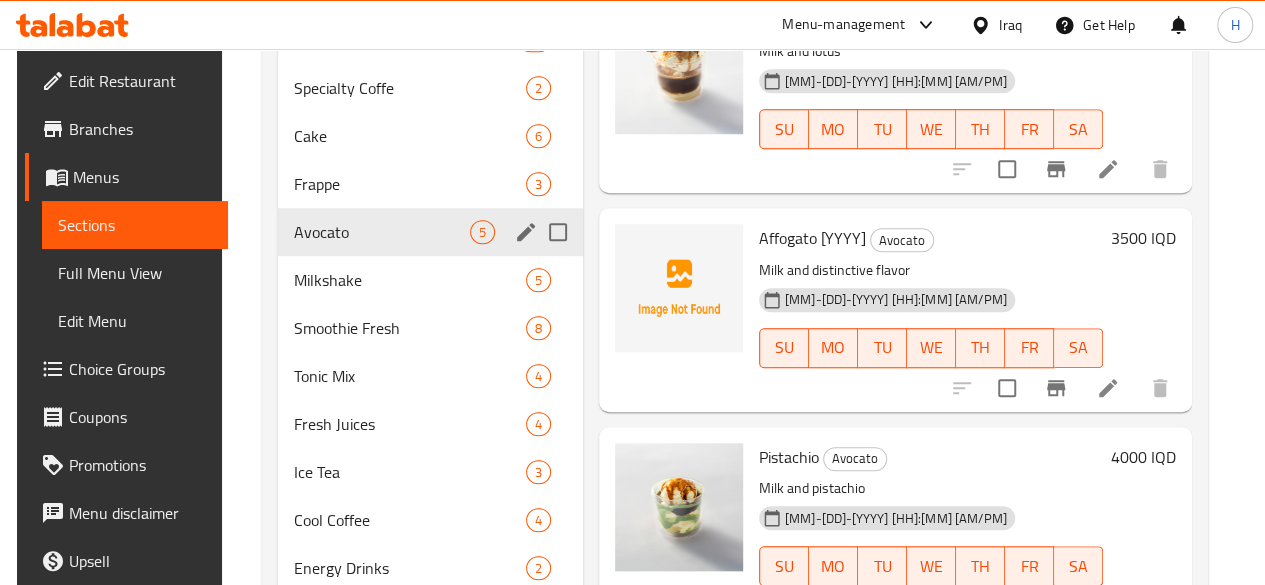 click 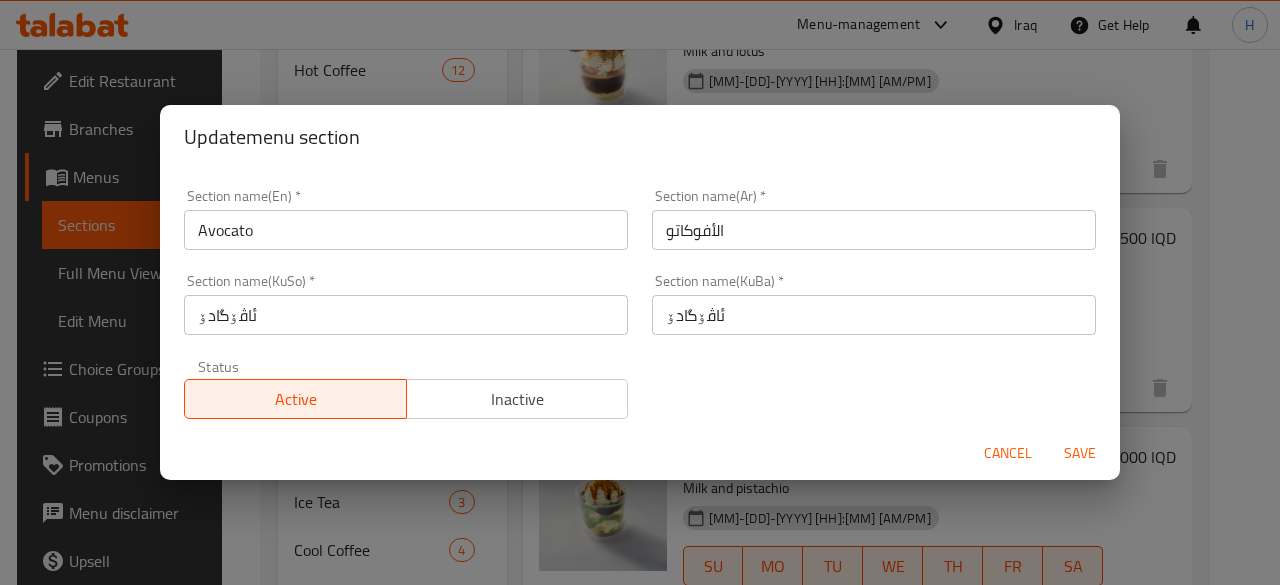 click on "Avocato" at bounding box center [406, 230] 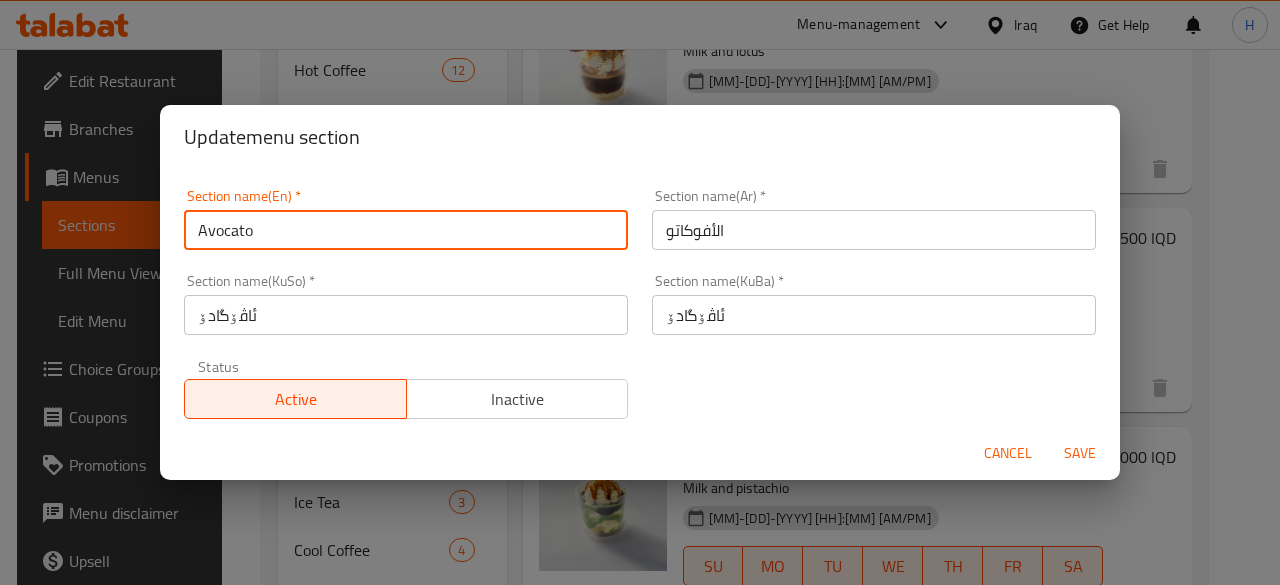 click on "Avocato" at bounding box center (406, 230) 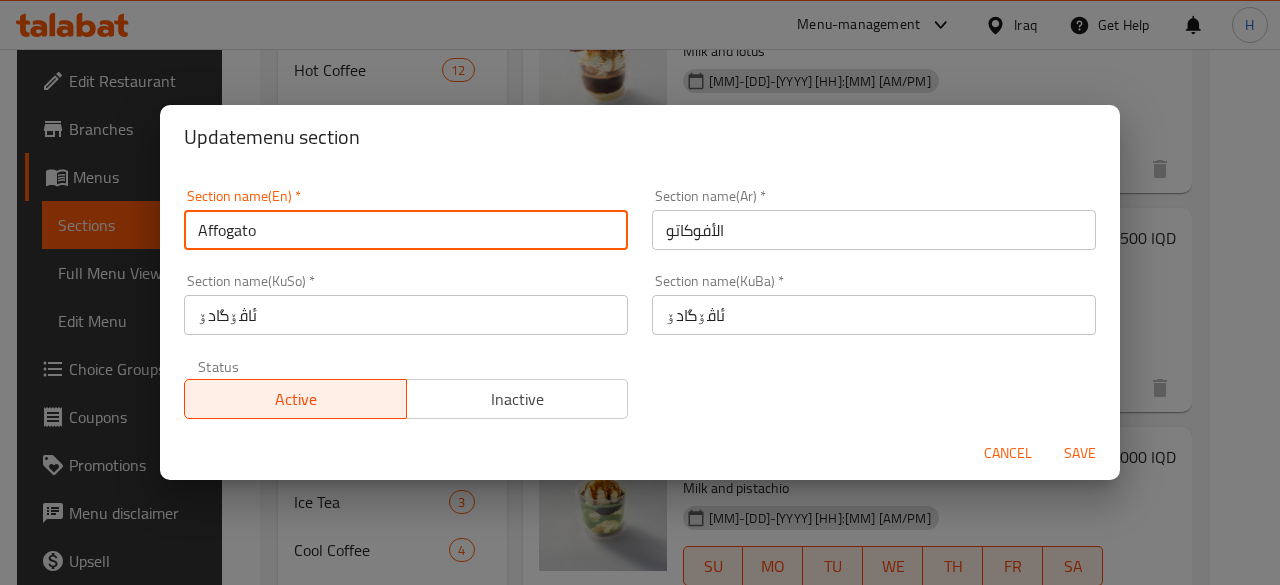 type on "Affogato" 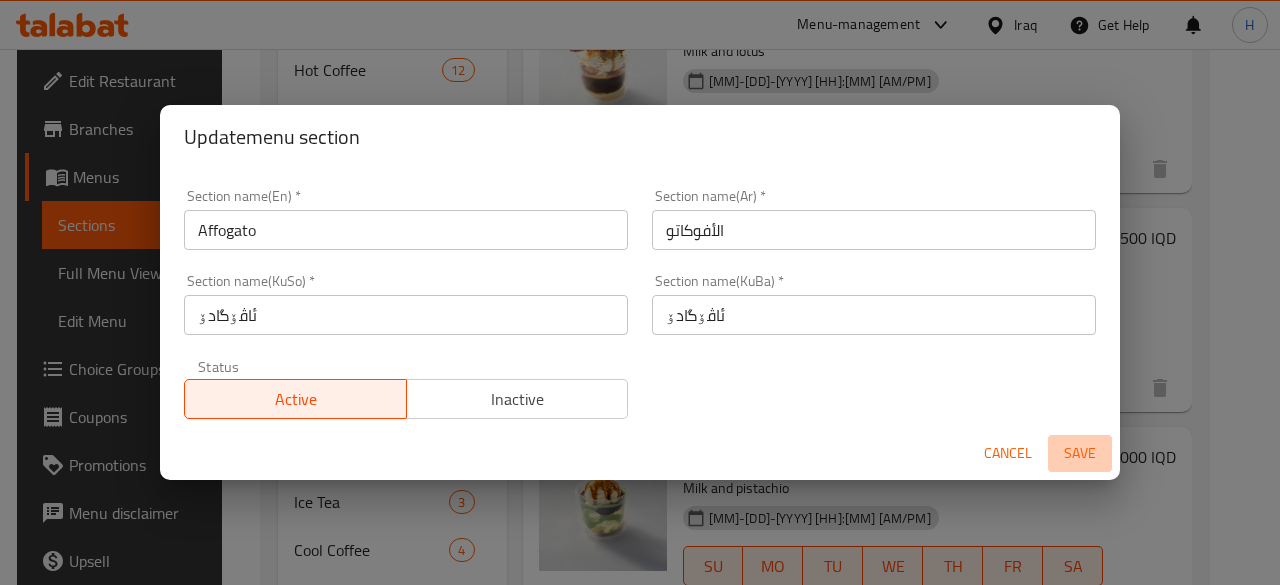 click on "Save" at bounding box center (1080, 453) 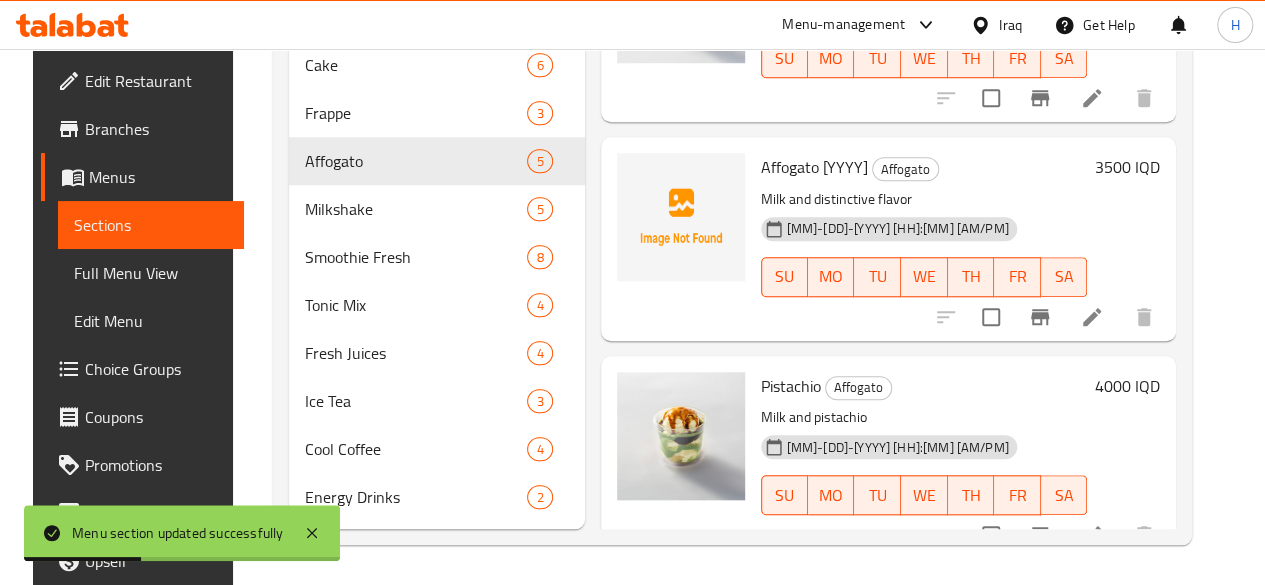 scroll, scrollTop: 665, scrollLeft: 0, axis: vertical 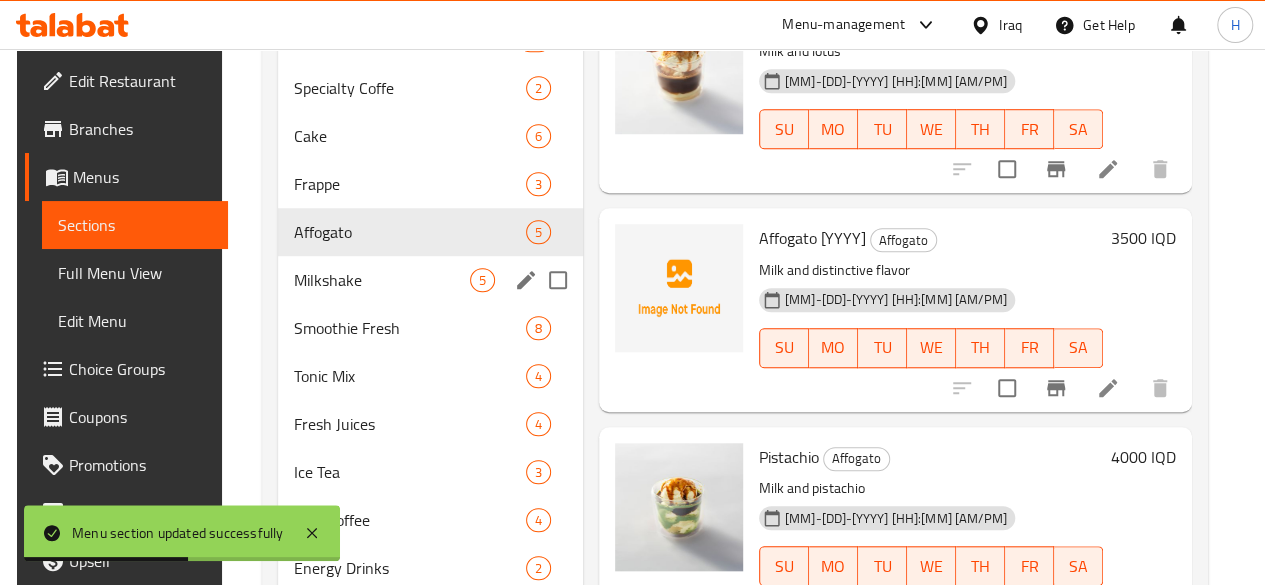 click on "Milkshake" at bounding box center [382, 280] 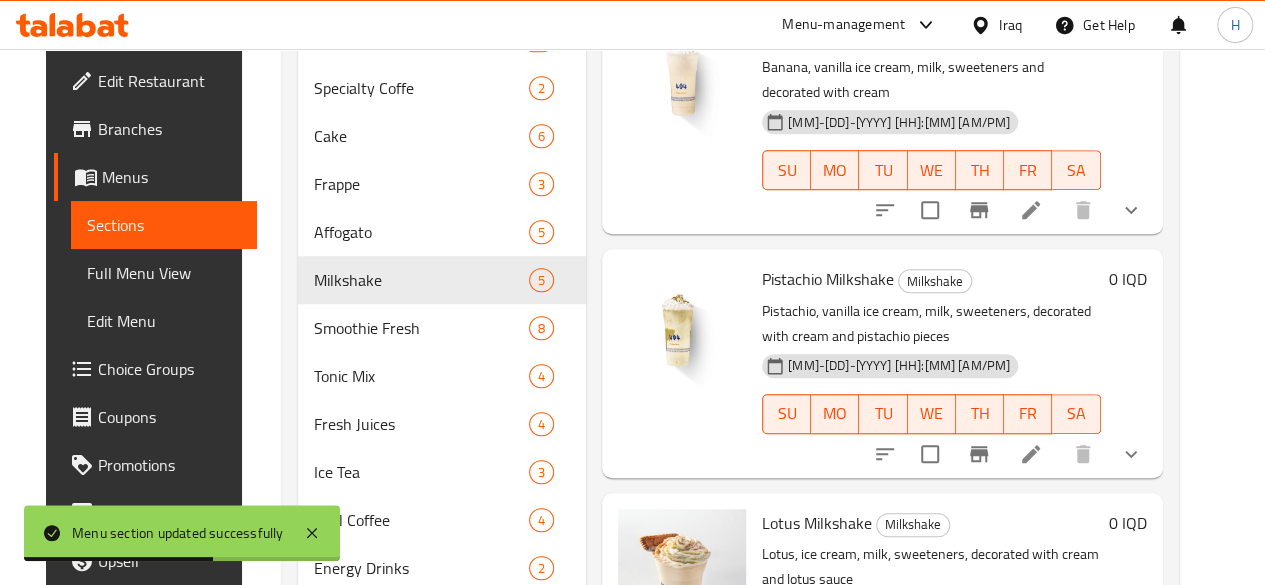 scroll, scrollTop: 126, scrollLeft: 0, axis: vertical 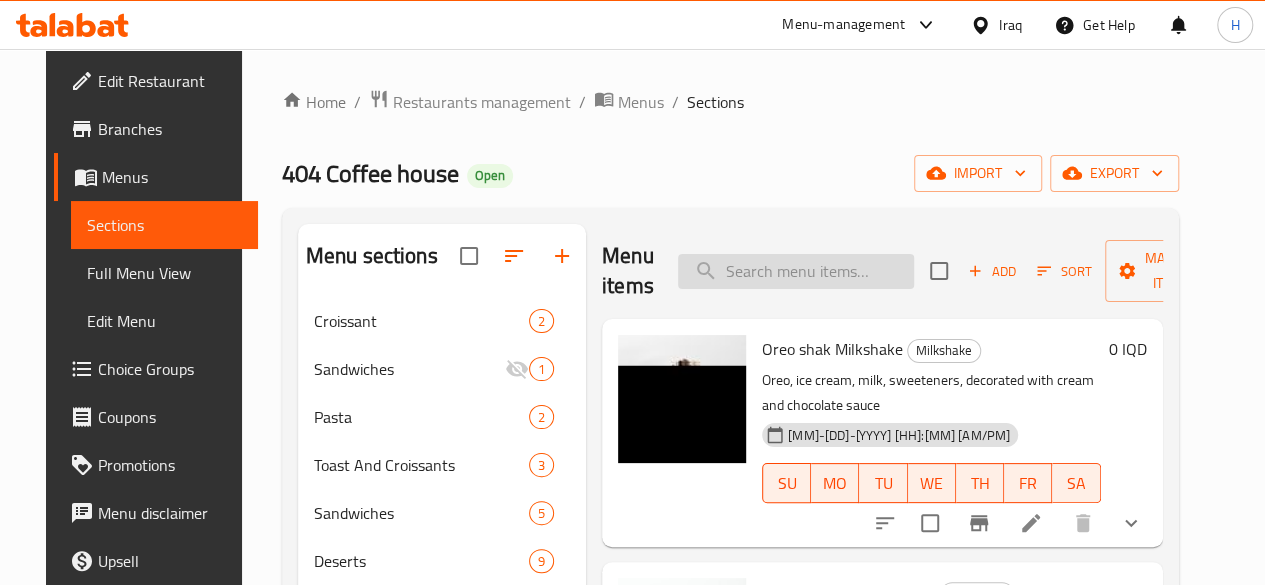 click at bounding box center [796, 271] 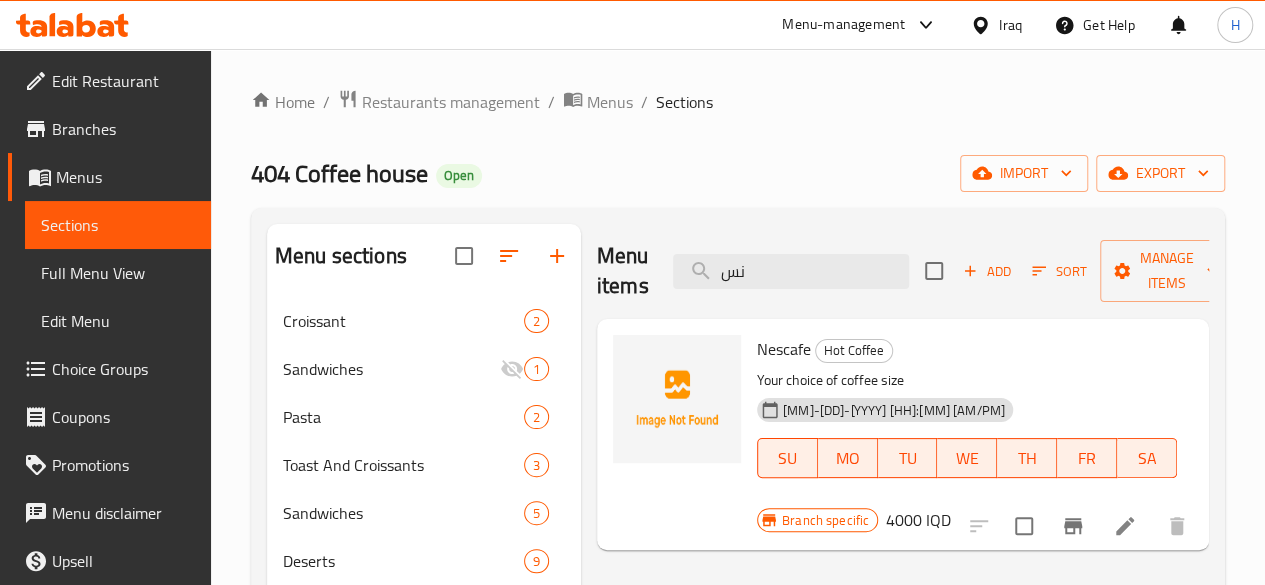 type on "نس" 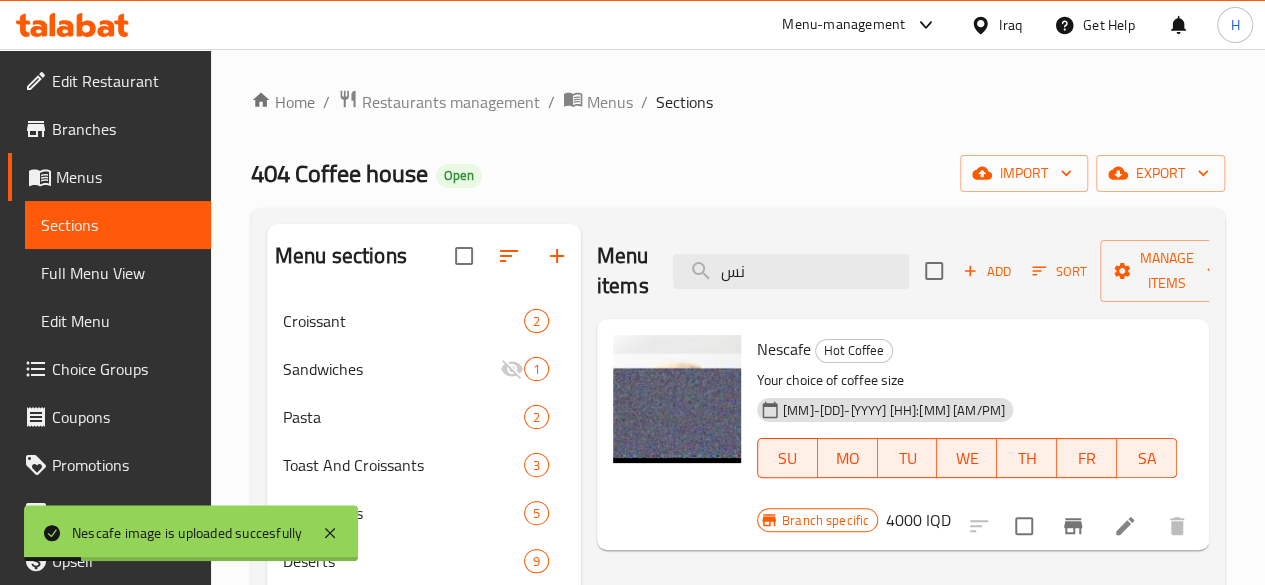 click on "404 Coffee house Open import export" at bounding box center [738, 173] 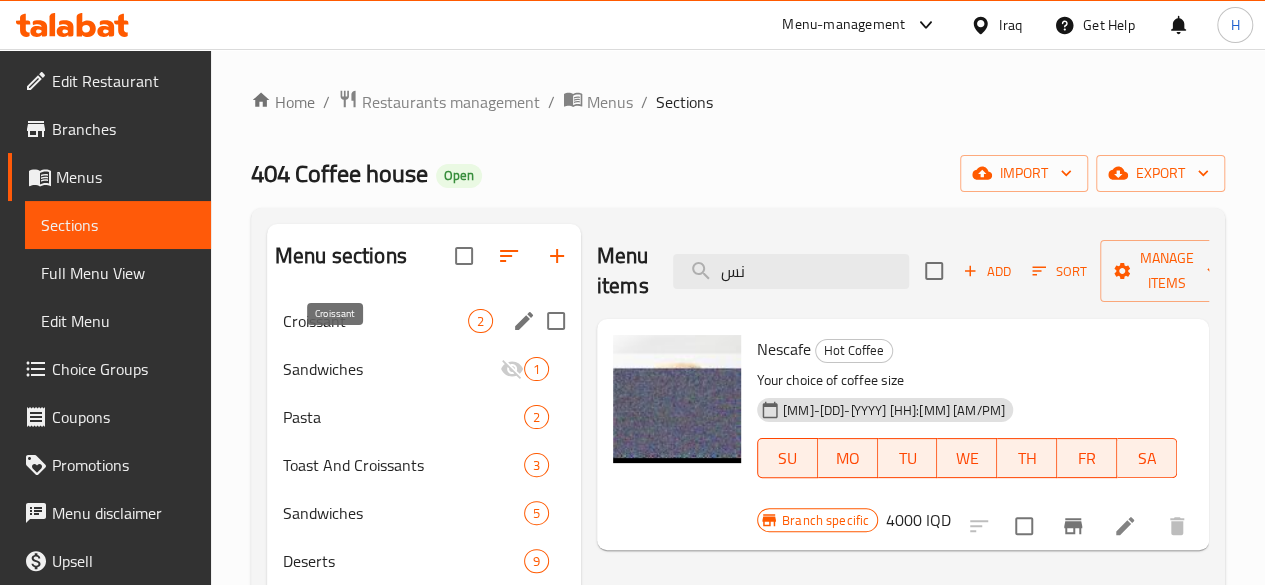 click on "Croissant" at bounding box center (375, 321) 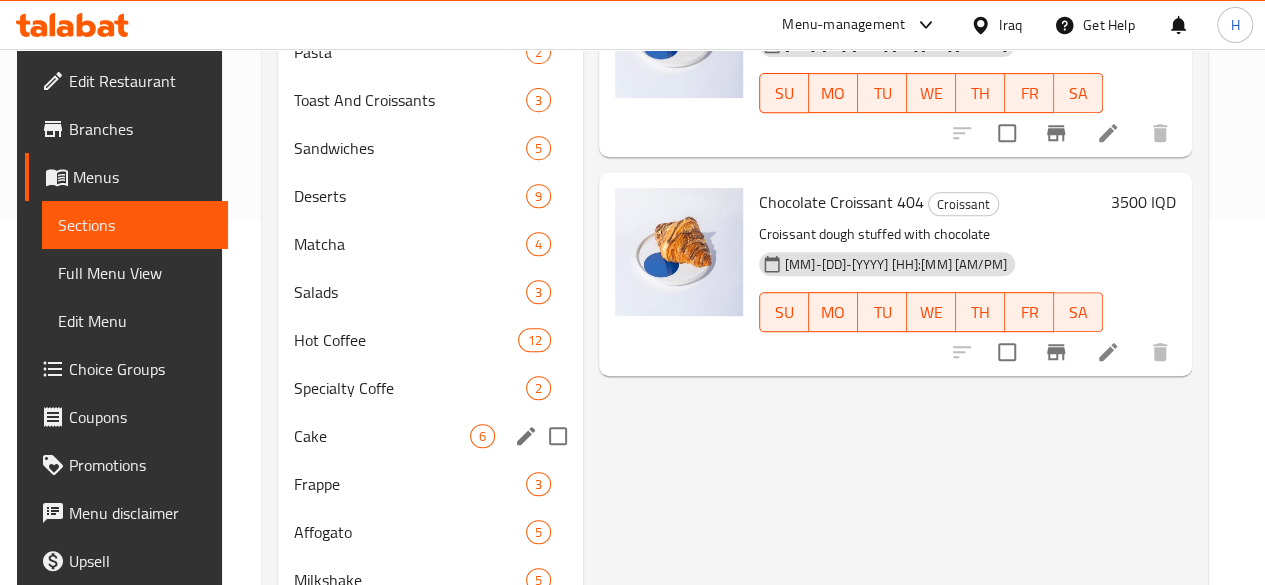 scroll, scrollTop: 0, scrollLeft: 0, axis: both 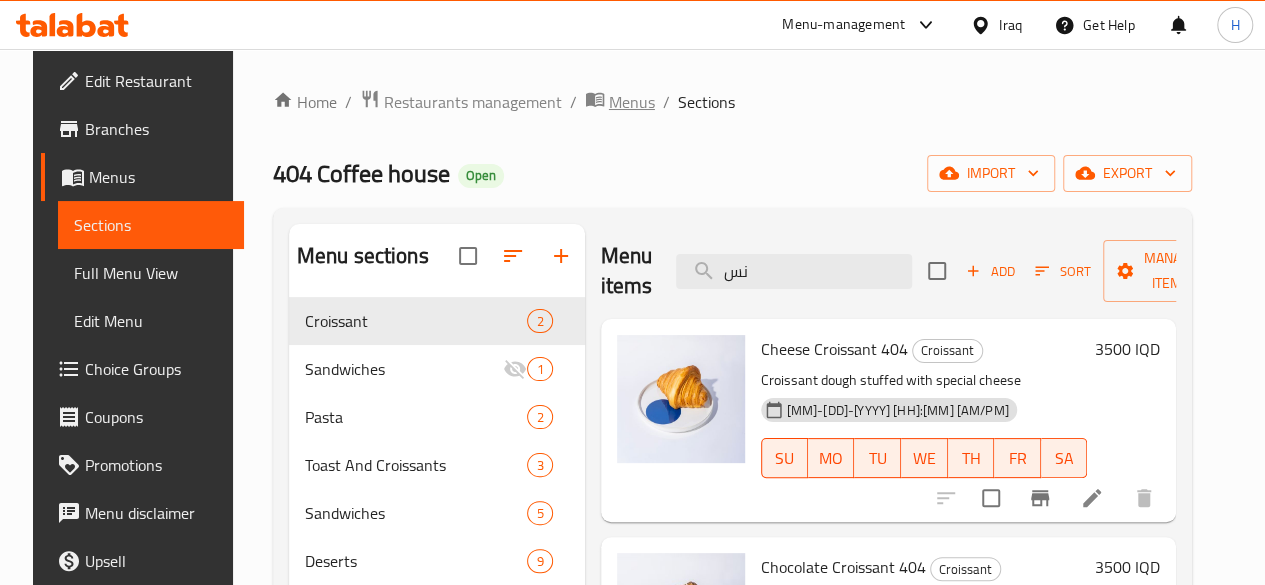 click on "Menus" at bounding box center [632, 102] 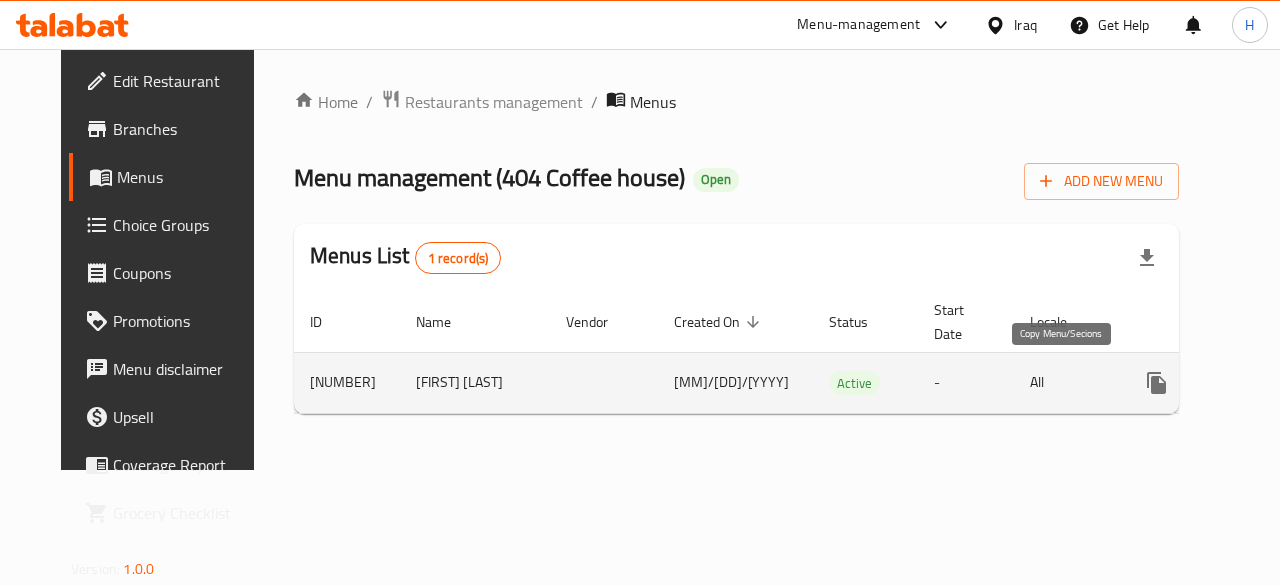 click 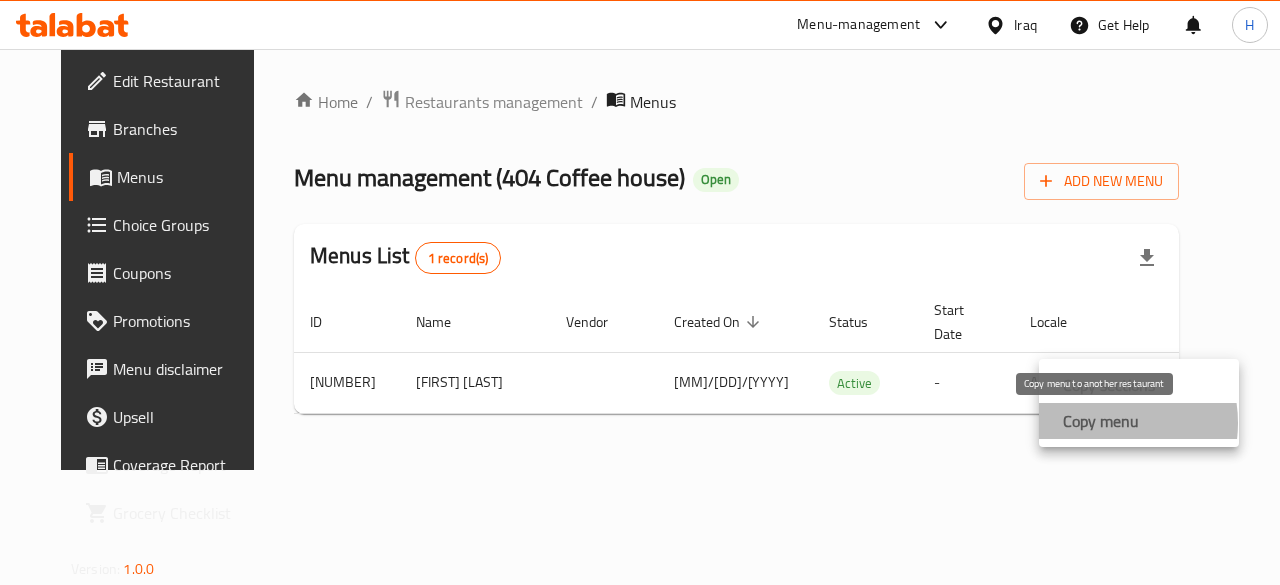 click on "Copy menu" at bounding box center (1101, 421) 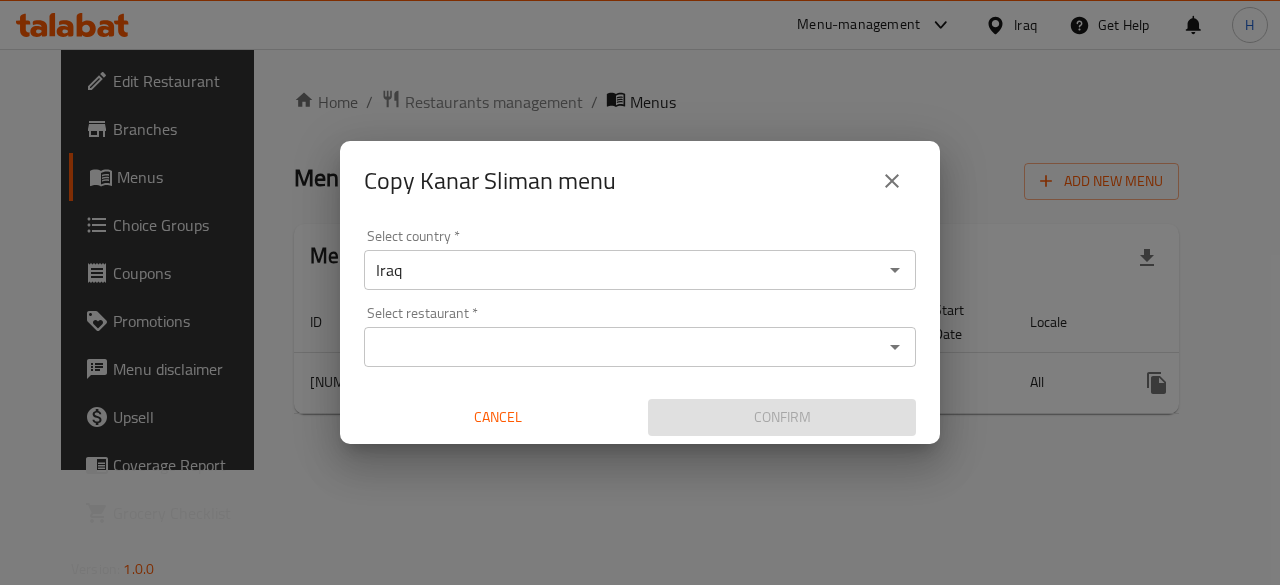click on "Select restaurant   *" at bounding box center [623, 347] 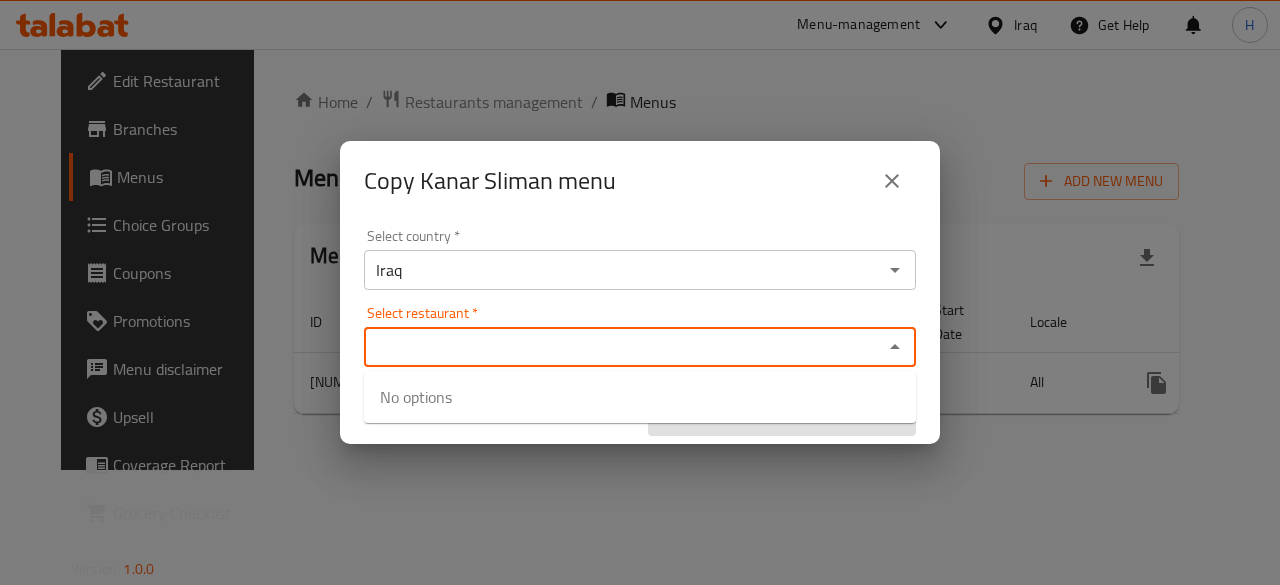 click on "Copy Kanar Sliman  menu Select country   * Iraq Select country  * Select restaurant   * Select restaurant  * Cancel Confirm" at bounding box center [640, 292] 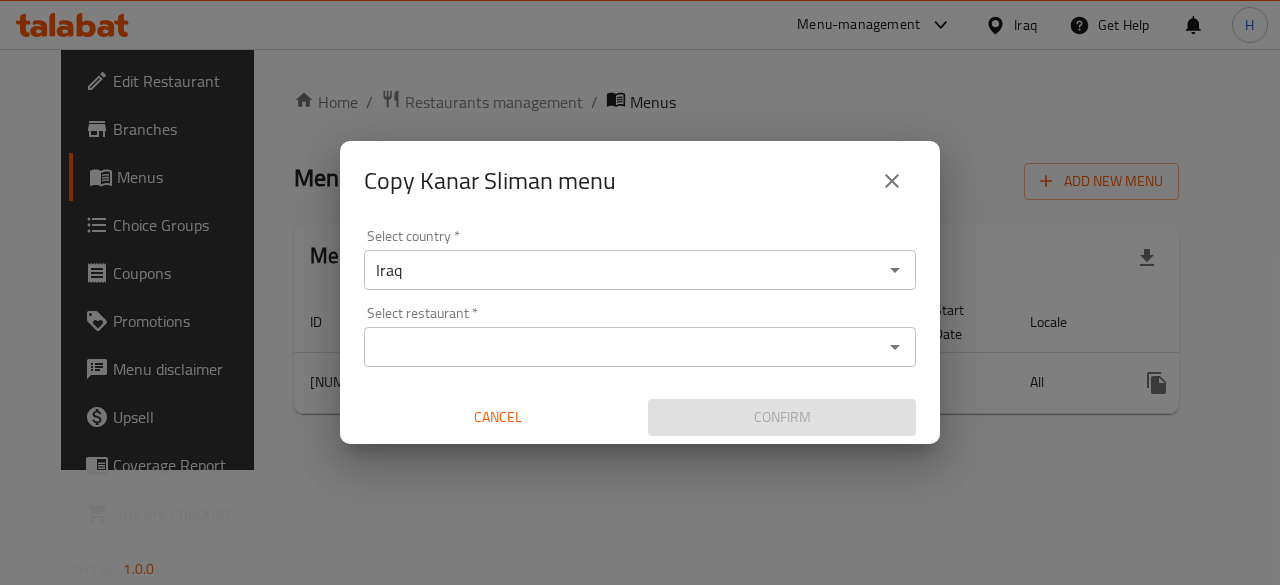click at bounding box center [892, 181] 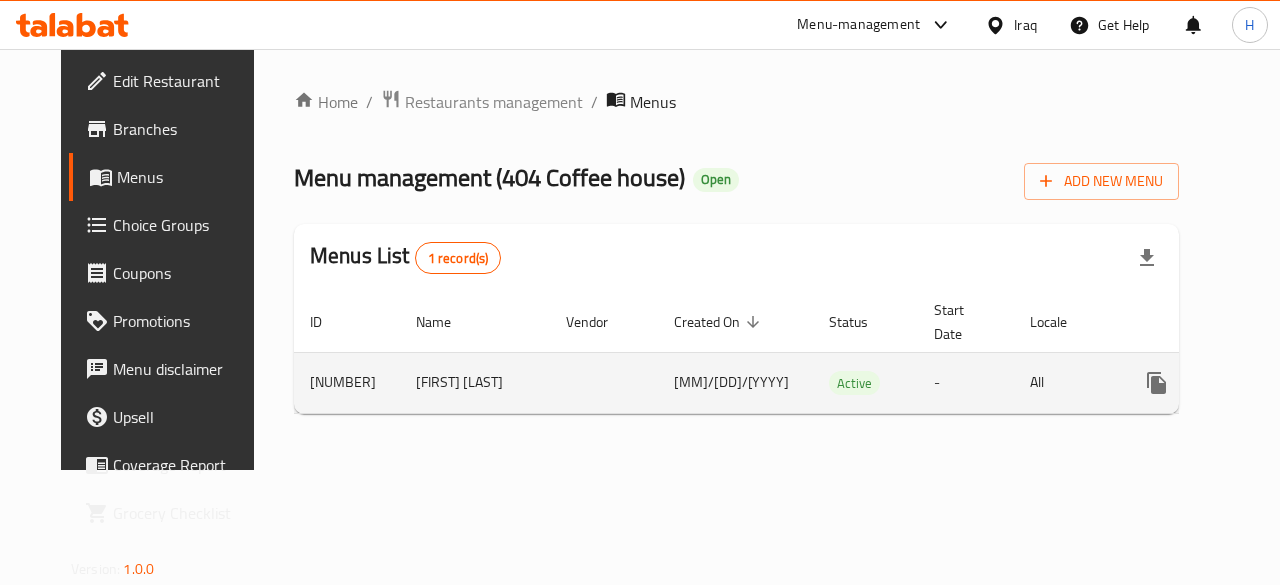 drag, startPoint x: 1190, startPoint y: 410, endPoint x: 991, endPoint y: 411, distance: 199.00252 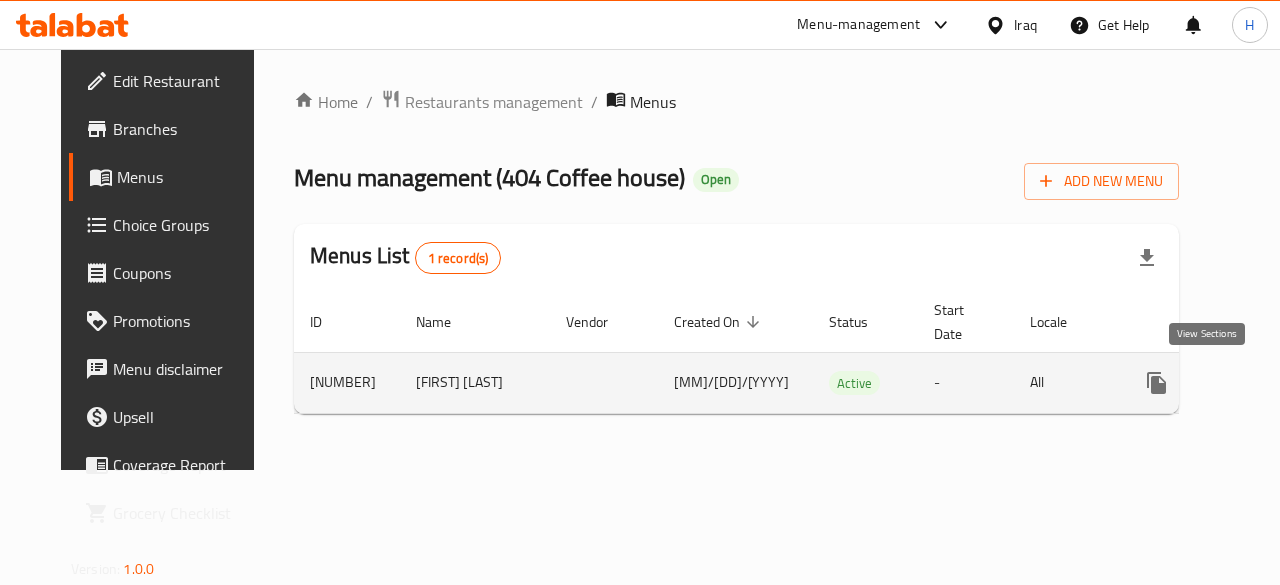 click 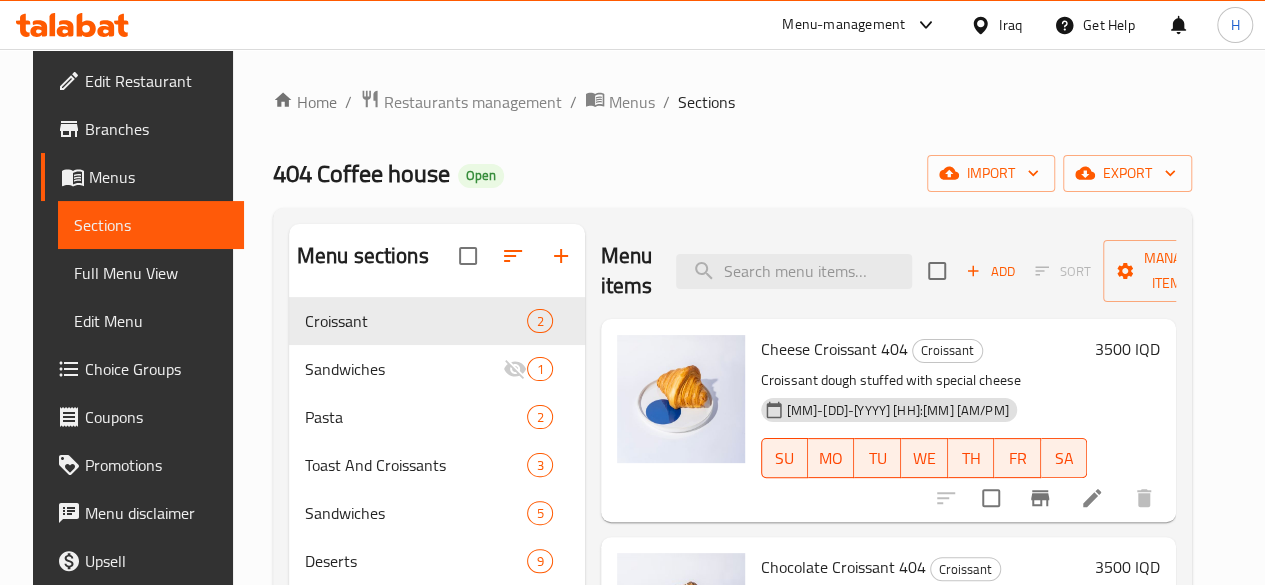 click on "Branches" at bounding box center (156, 129) 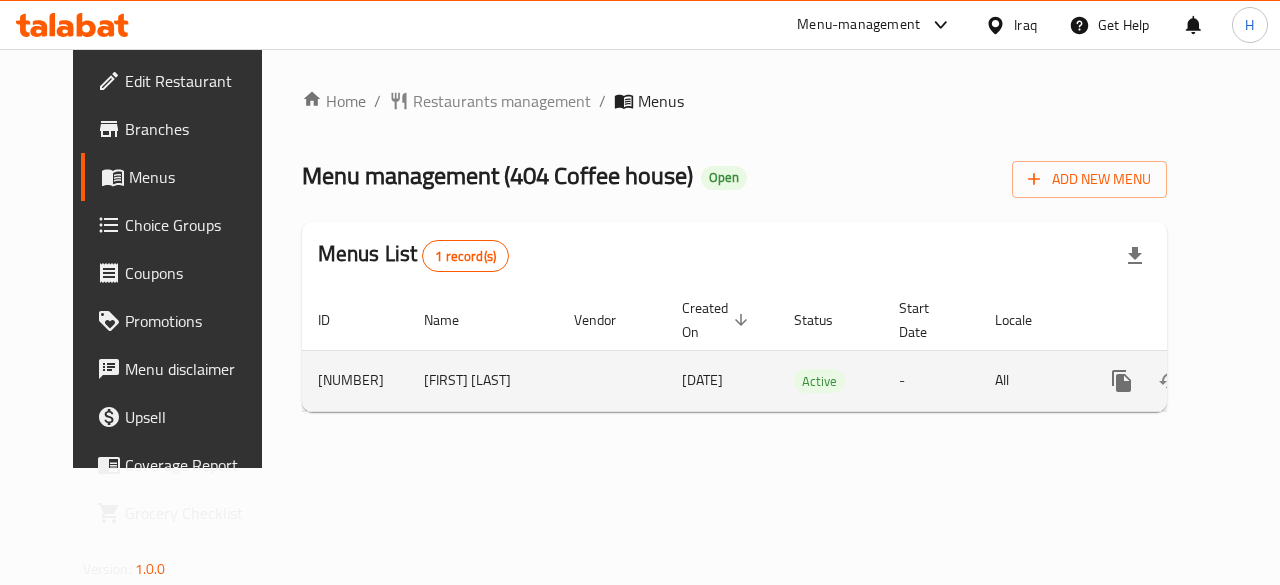scroll, scrollTop: 0, scrollLeft: 0, axis: both 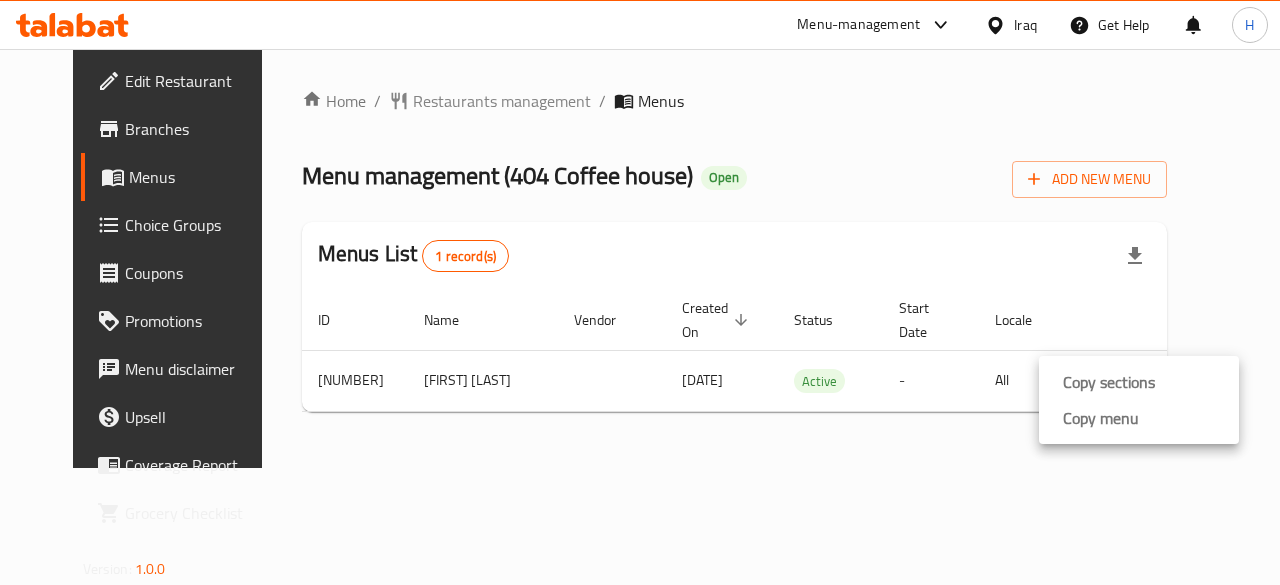 click on "Copy menu" at bounding box center (1139, 418) 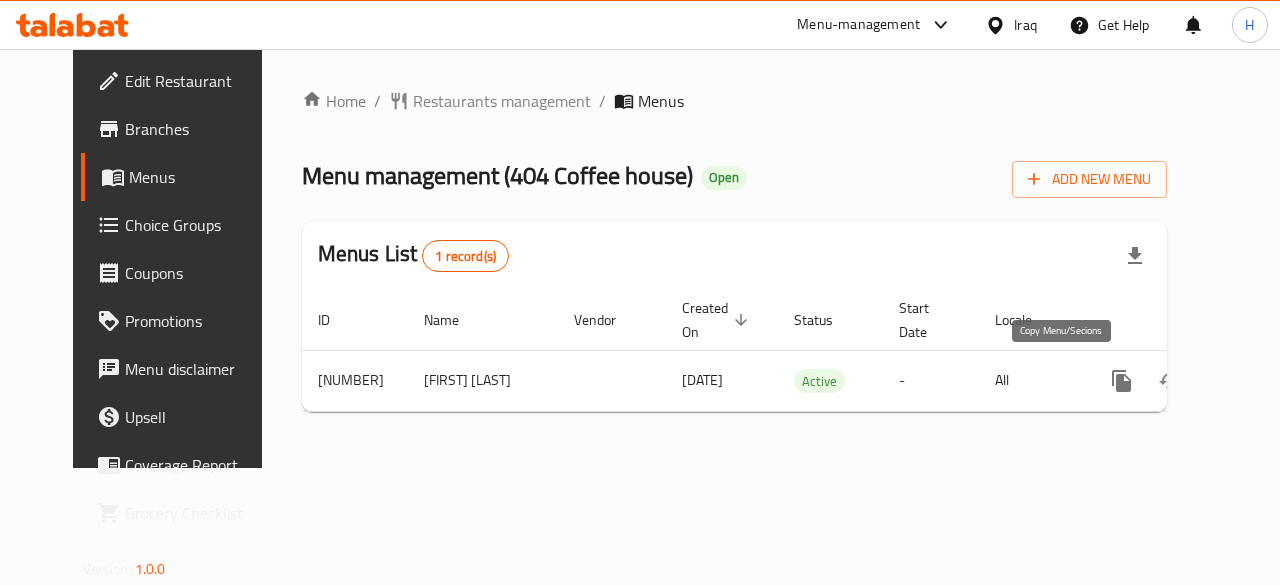 click 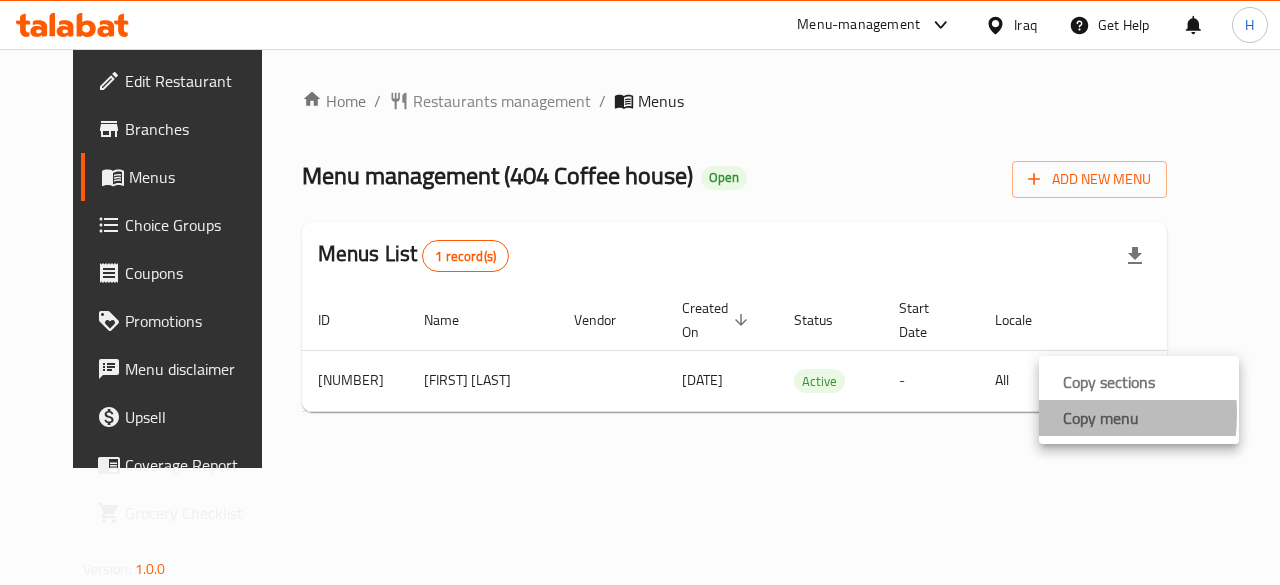 click on "Copy menu" at bounding box center [1139, 418] 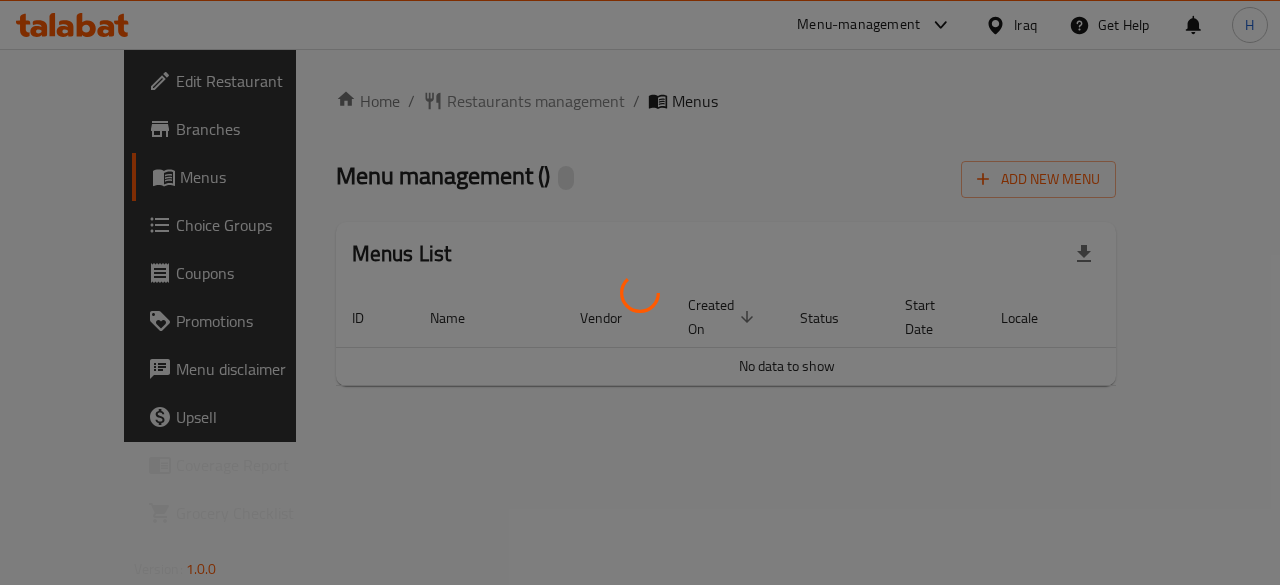 scroll, scrollTop: 0, scrollLeft: 0, axis: both 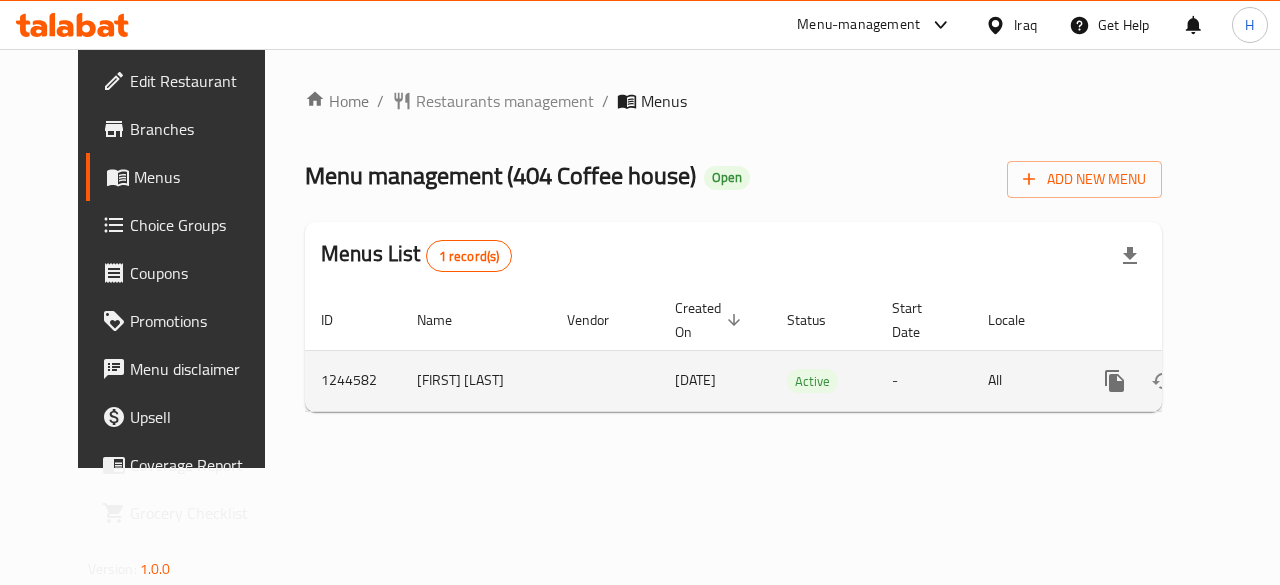 click 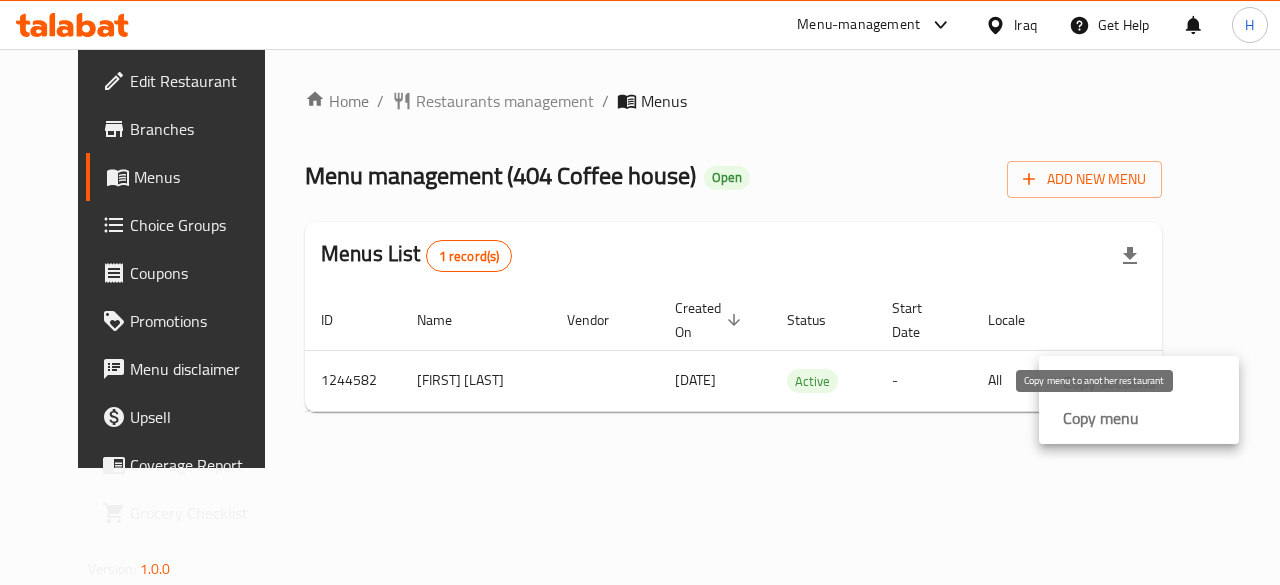 click on "Copy menu" at bounding box center (1101, 418) 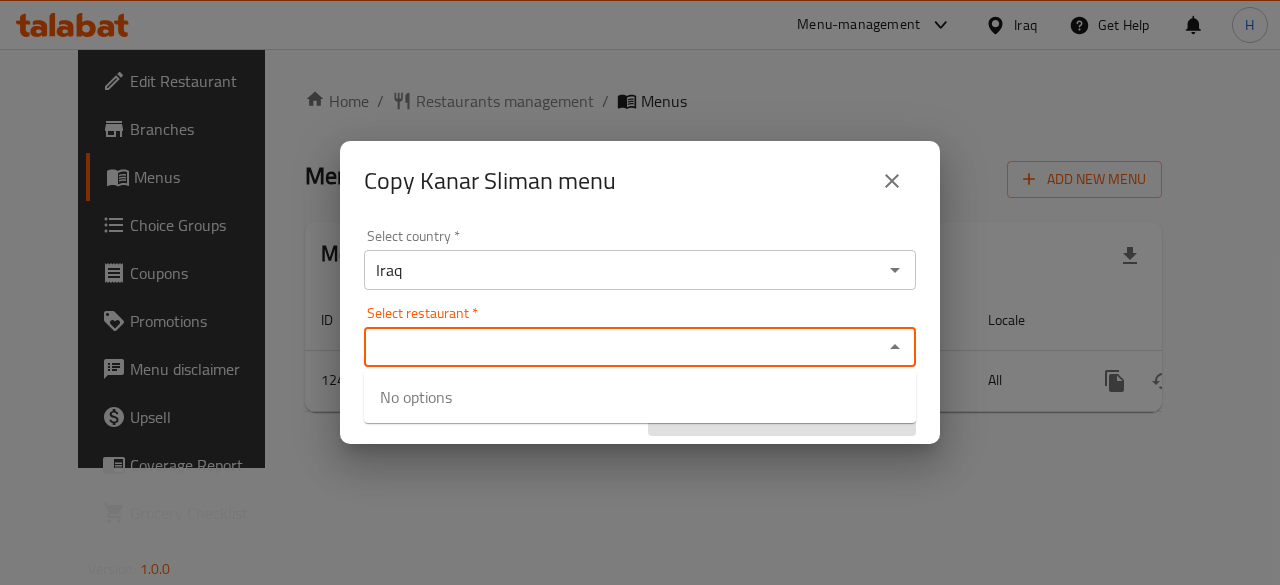 click on "Select restaurant   *" at bounding box center (623, 347) 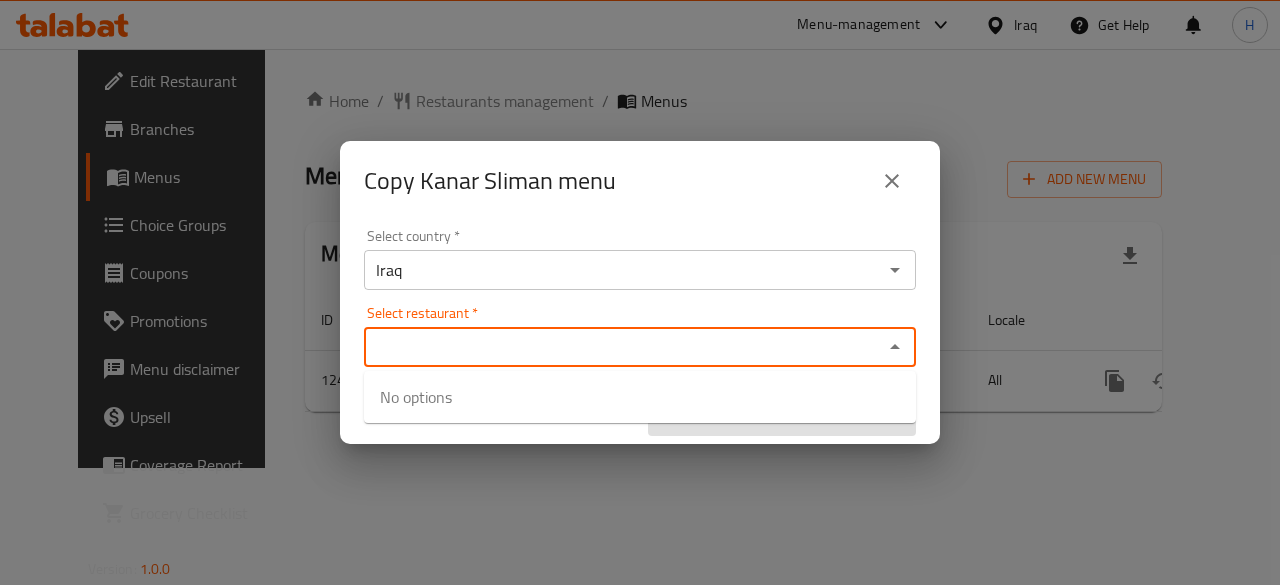 paste on "763506" 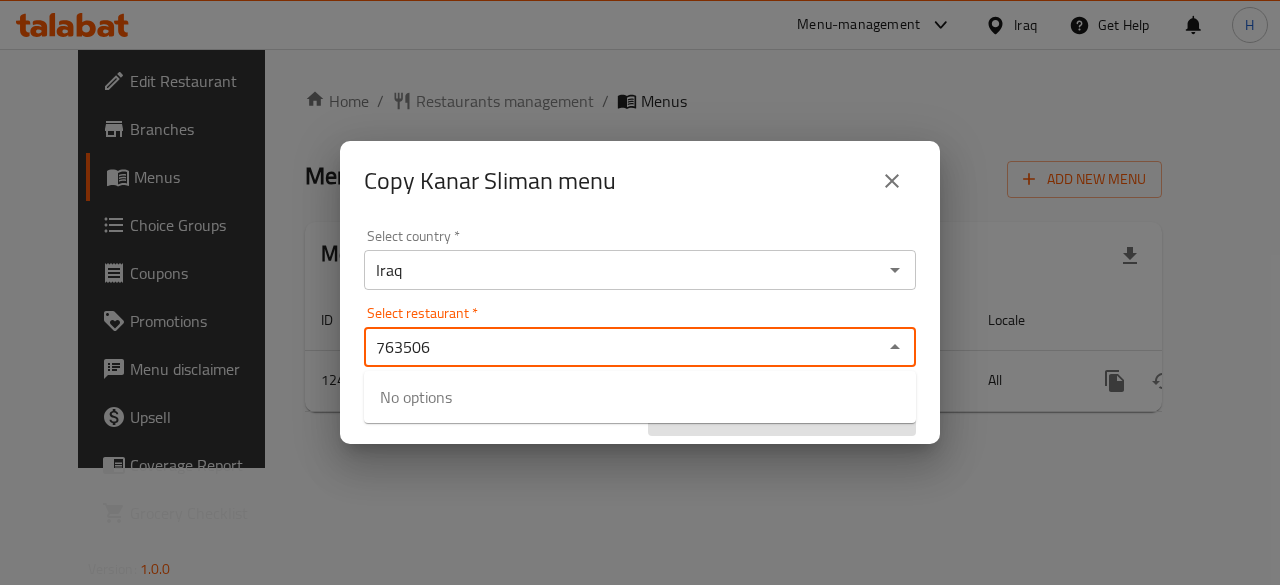 click on "763506" at bounding box center [623, 347] 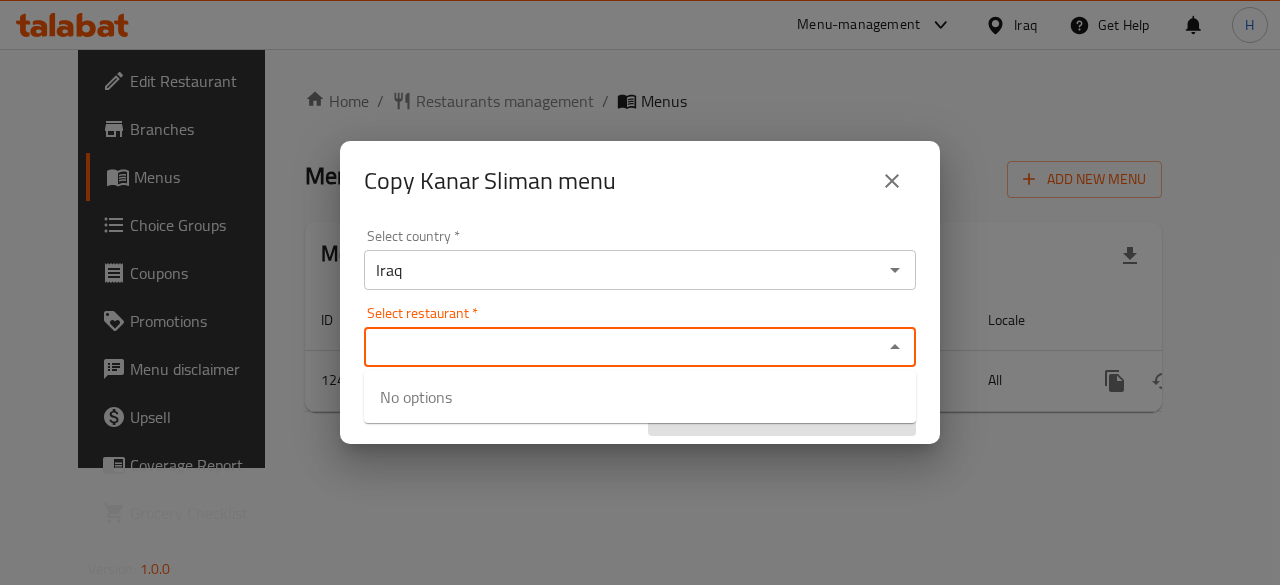 click on "Select restaurant   *" at bounding box center [623, 347] 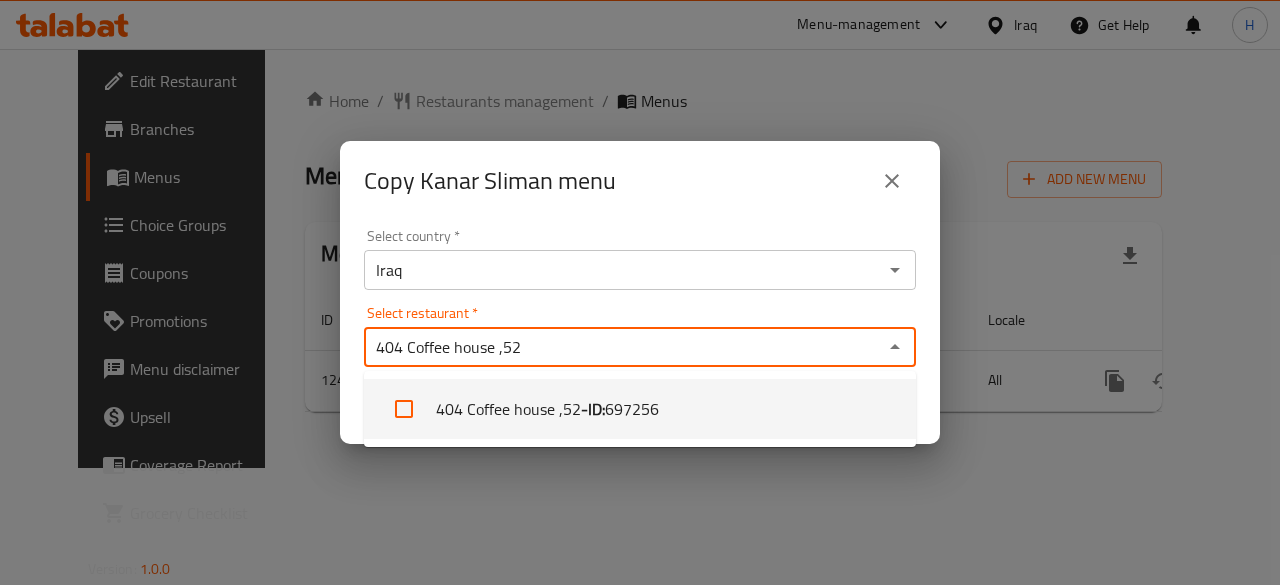 click on "404 Coffee house ,52    -   ID: 697256" at bounding box center (640, 409) 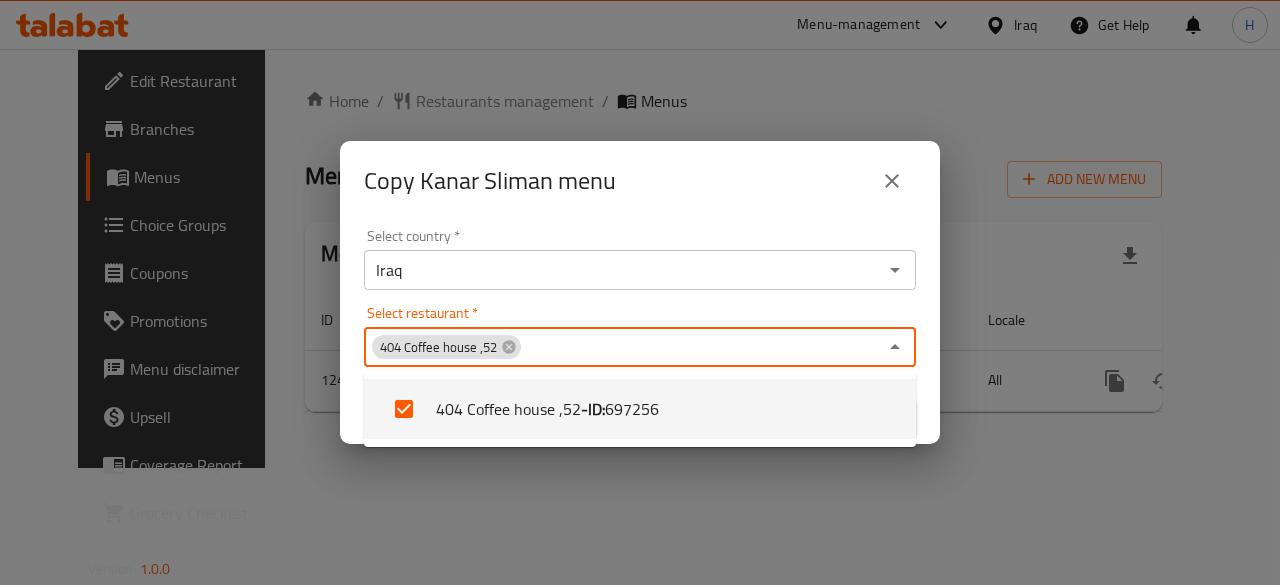 click on "Select restaurant   * 404 Coffee house ,52 Select restaurant  *" at bounding box center (640, 336) 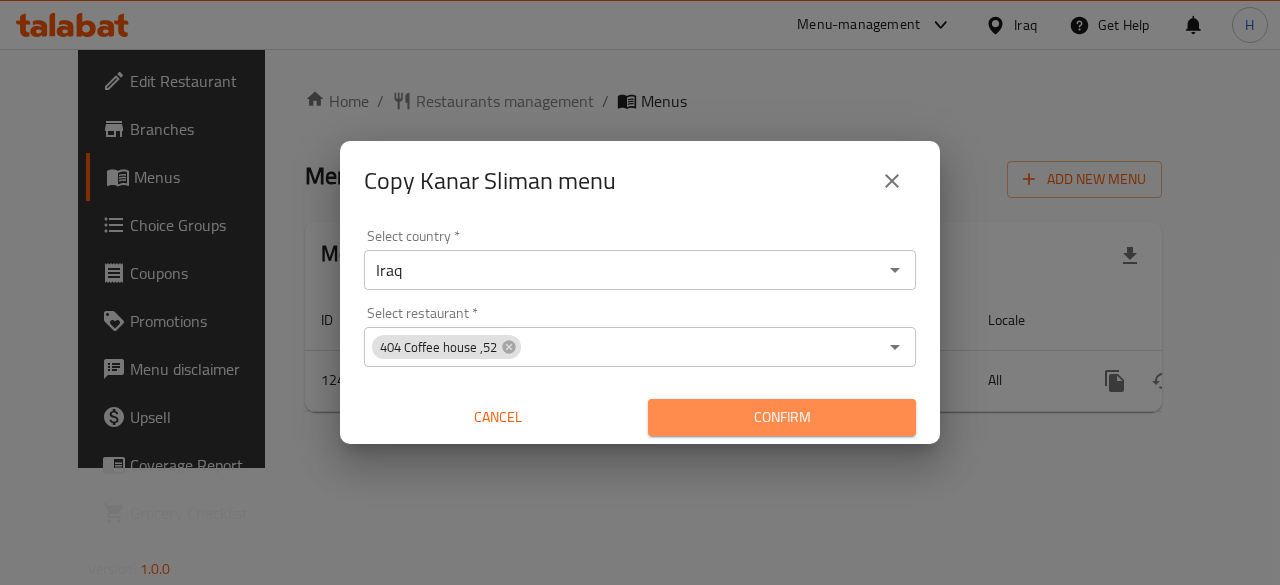 click on "Confirm" at bounding box center [782, 417] 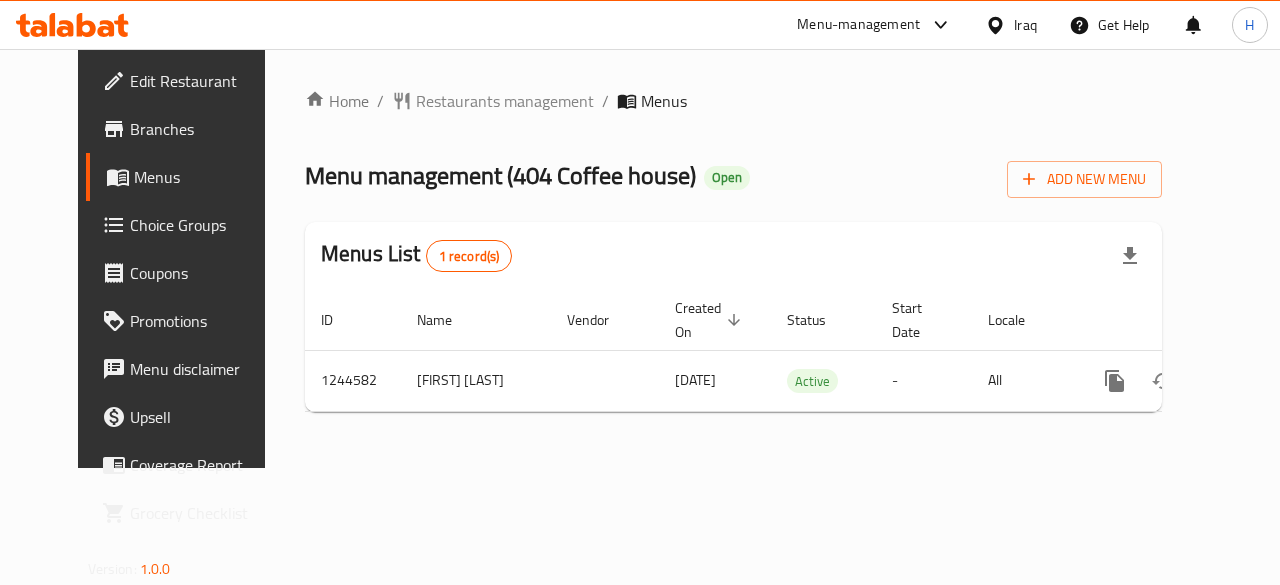 click on "Branches" at bounding box center (203, 129) 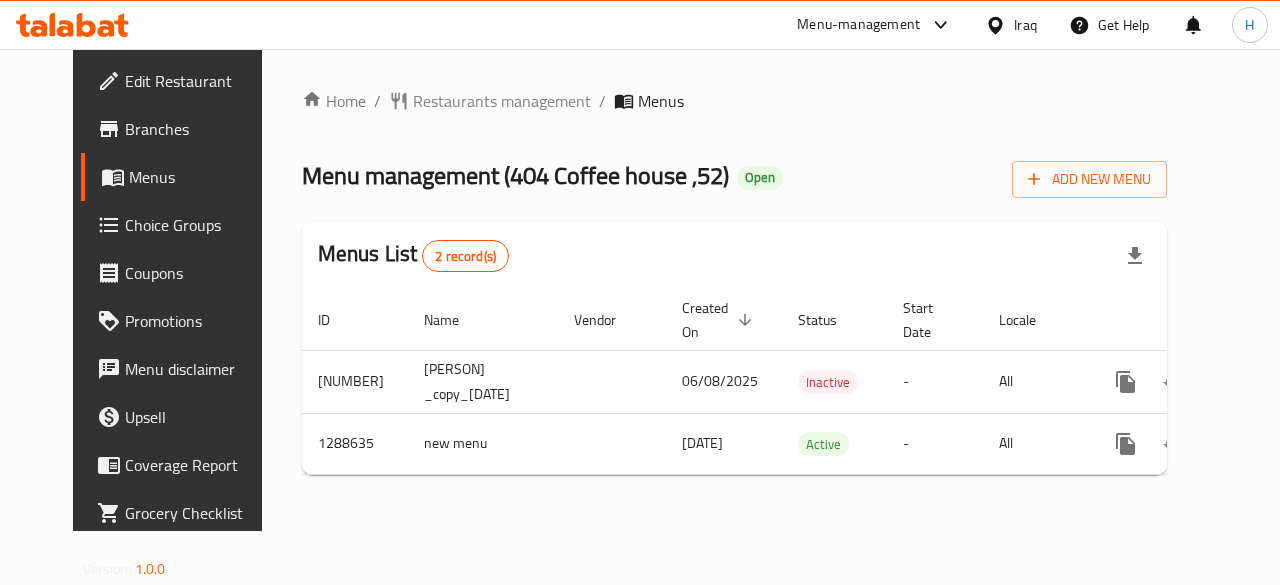 scroll, scrollTop: 0, scrollLeft: 0, axis: both 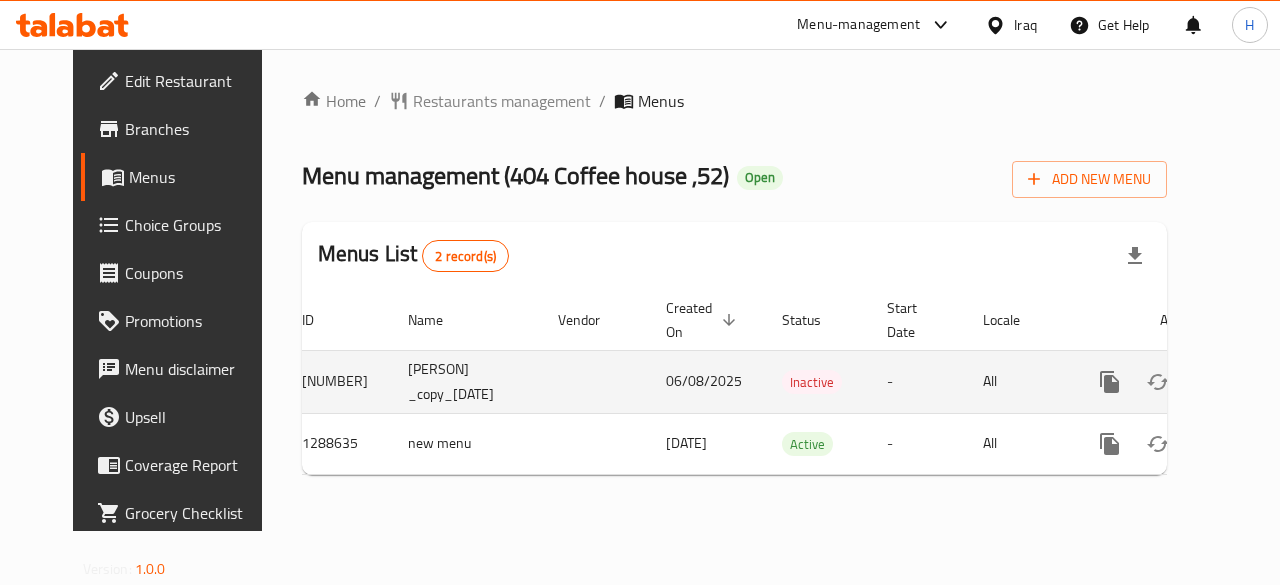 click 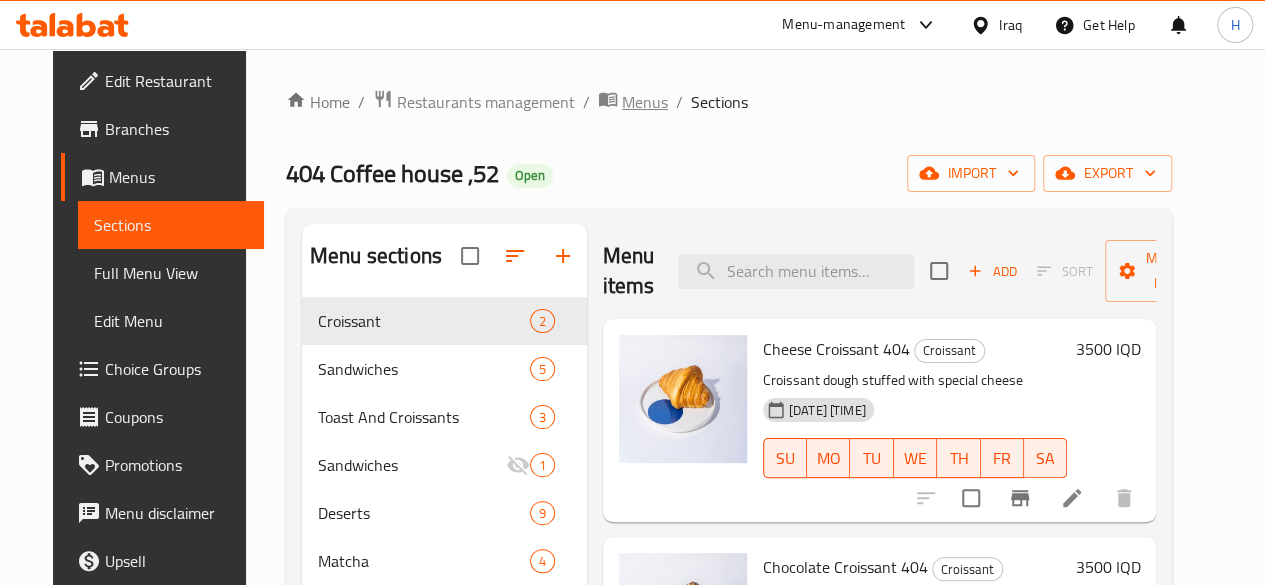 click on "Menus" at bounding box center [645, 102] 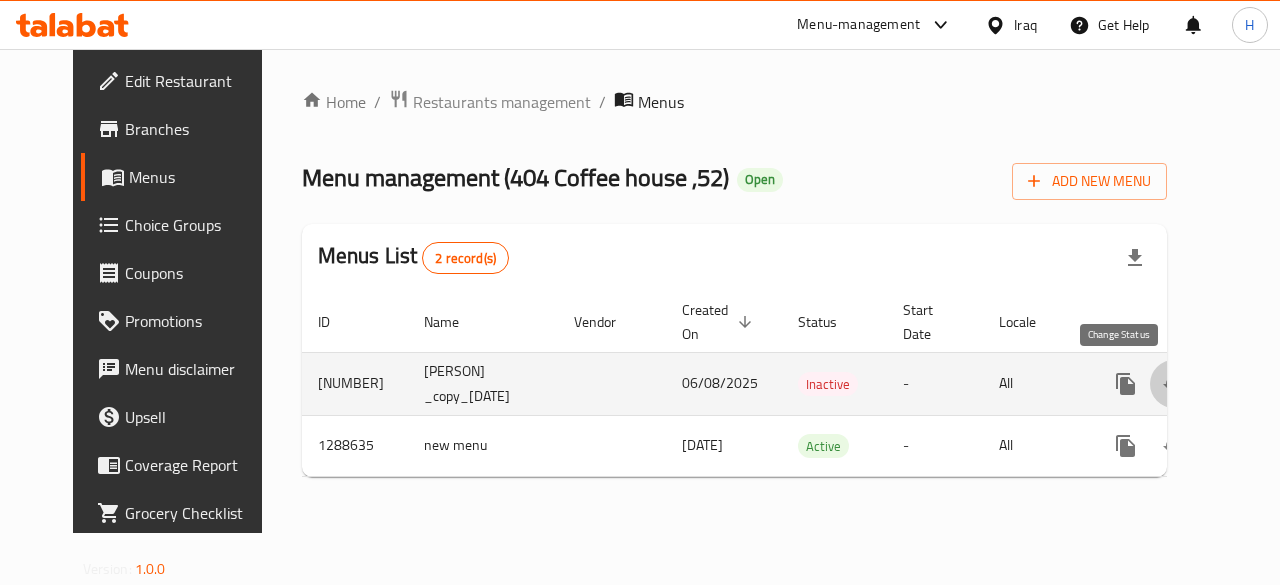 click at bounding box center (1174, 384) 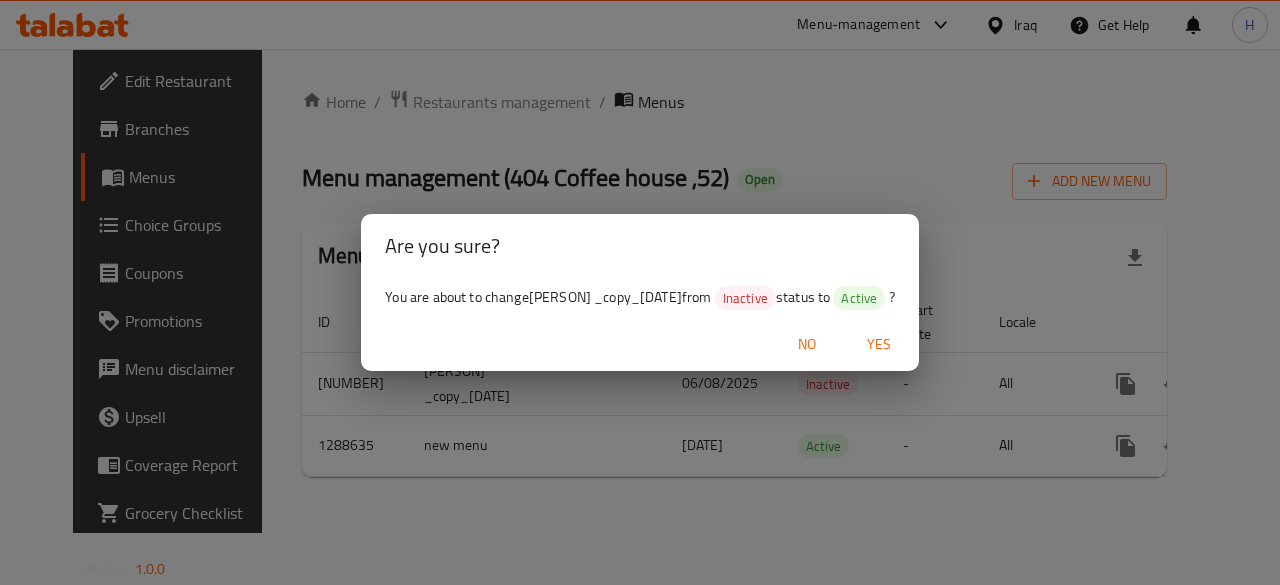 click on "Yes" at bounding box center [879, 344] 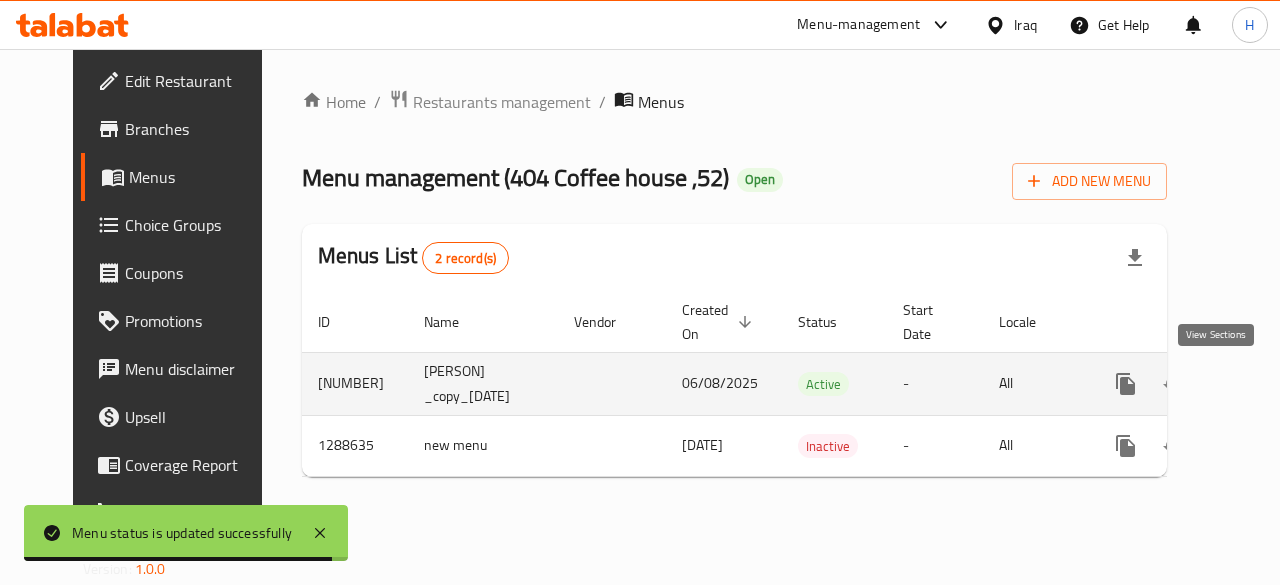 click 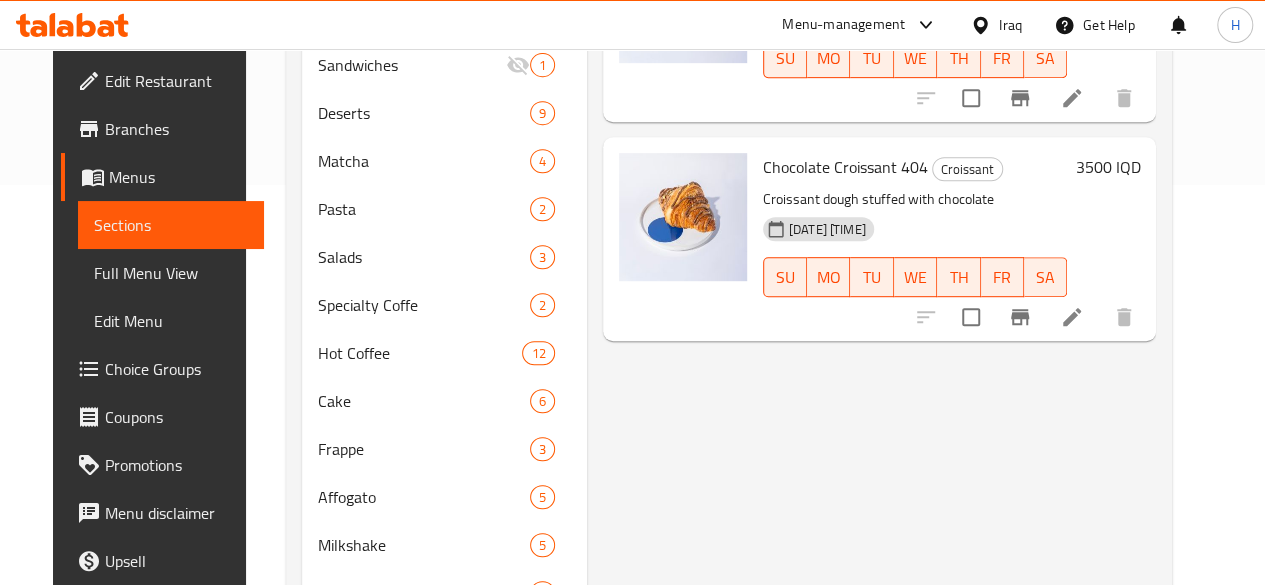 scroll, scrollTop: 765, scrollLeft: 0, axis: vertical 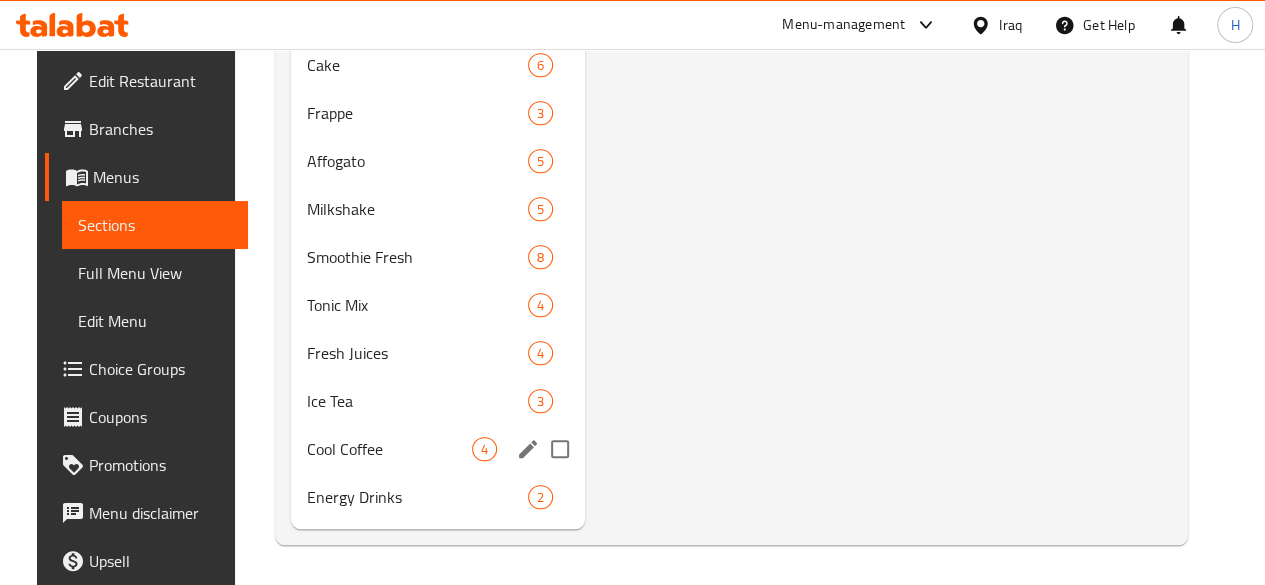click on "Cool Coffee 4" at bounding box center (438, 449) 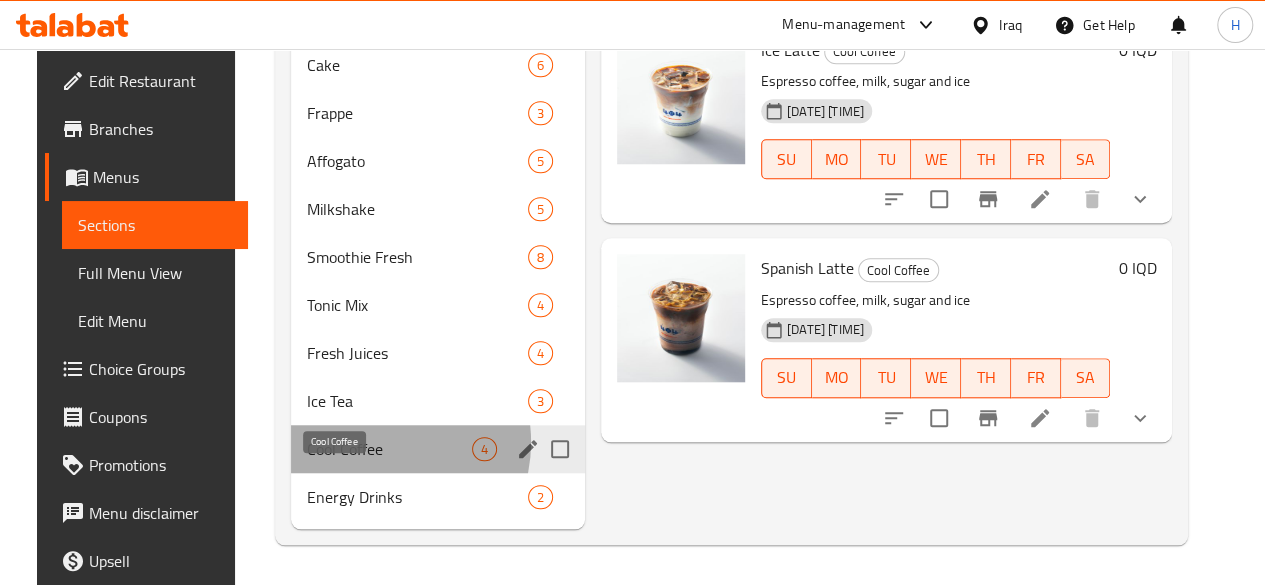 click on "Cool Coffee" at bounding box center [389, 449] 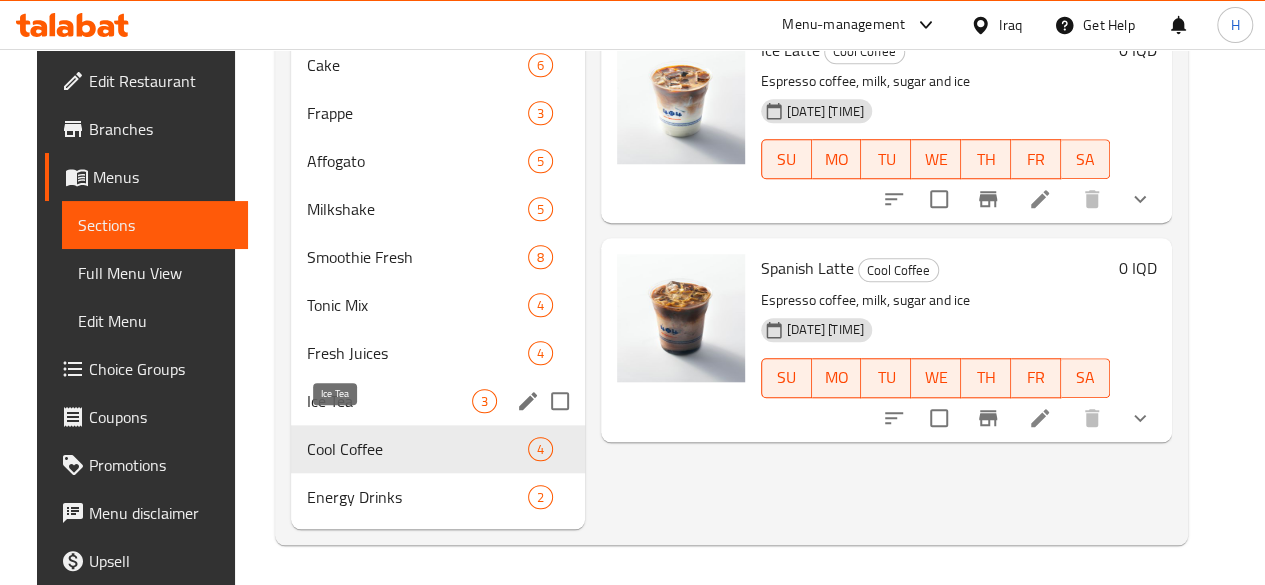 click on "Ice Tea" at bounding box center [389, 401] 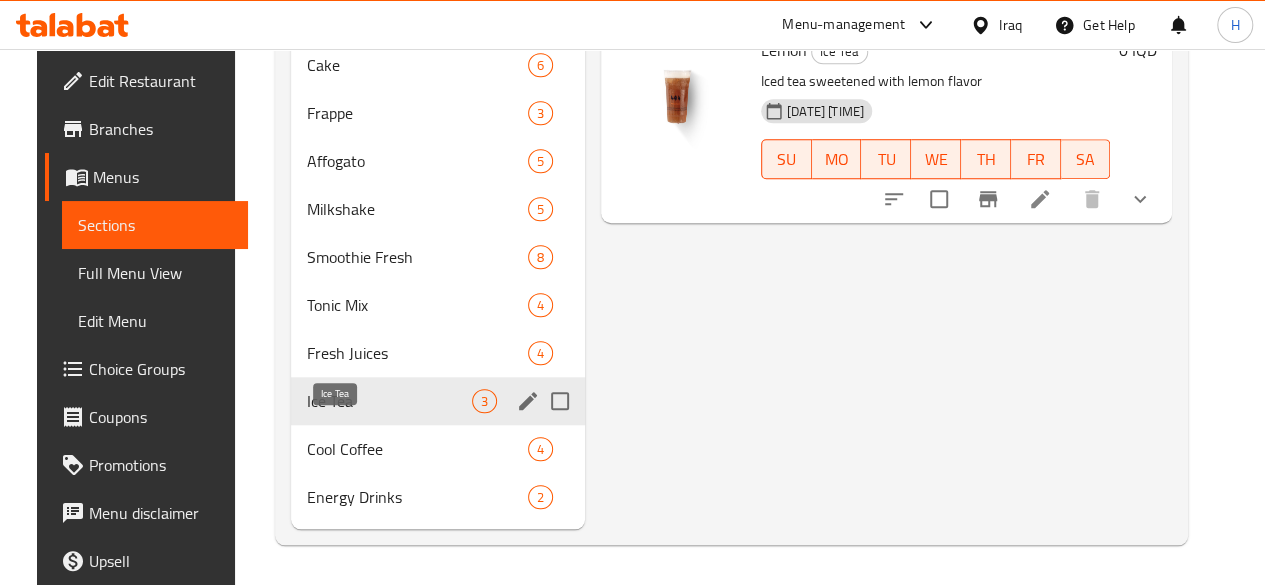 click on "Fresh Juices 4" at bounding box center [438, 353] 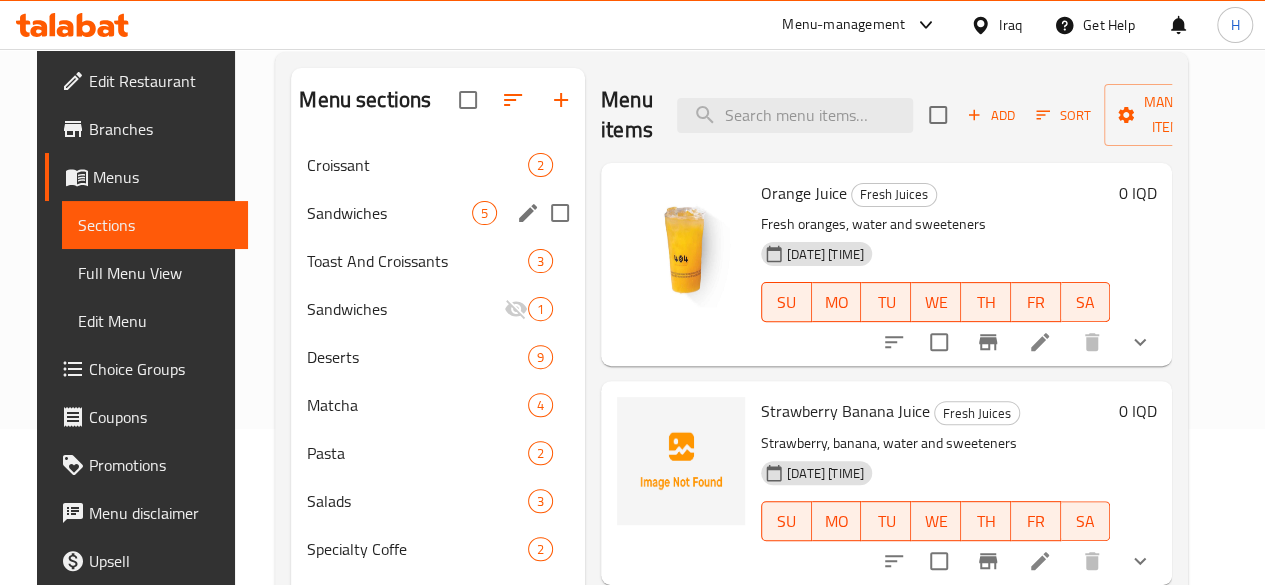 scroll, scrollTop: 0, scrollLeft: 0, axis: both 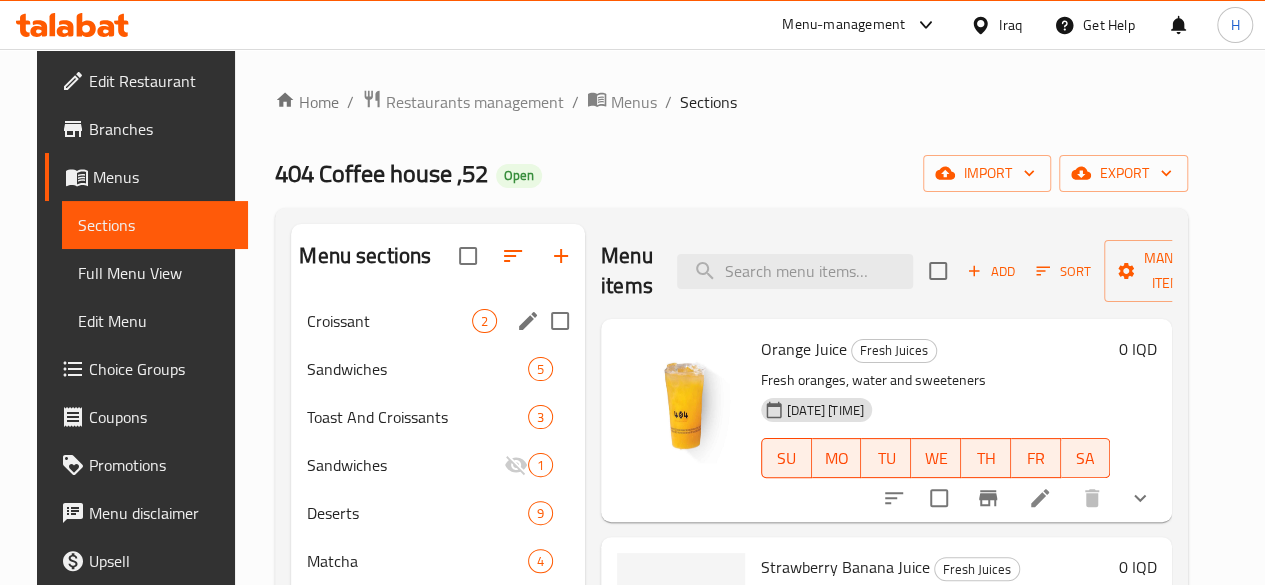 click on "Croissant" at bounding box center [389, 321] 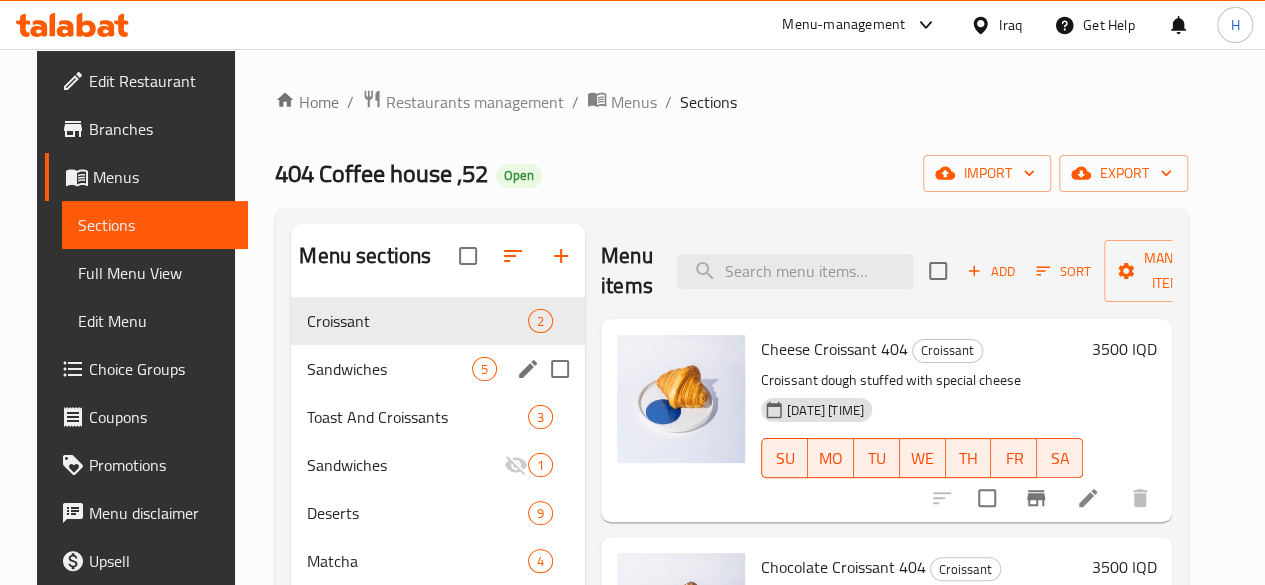 click on "Sandwiches 5" at bounding box center (438, 369) 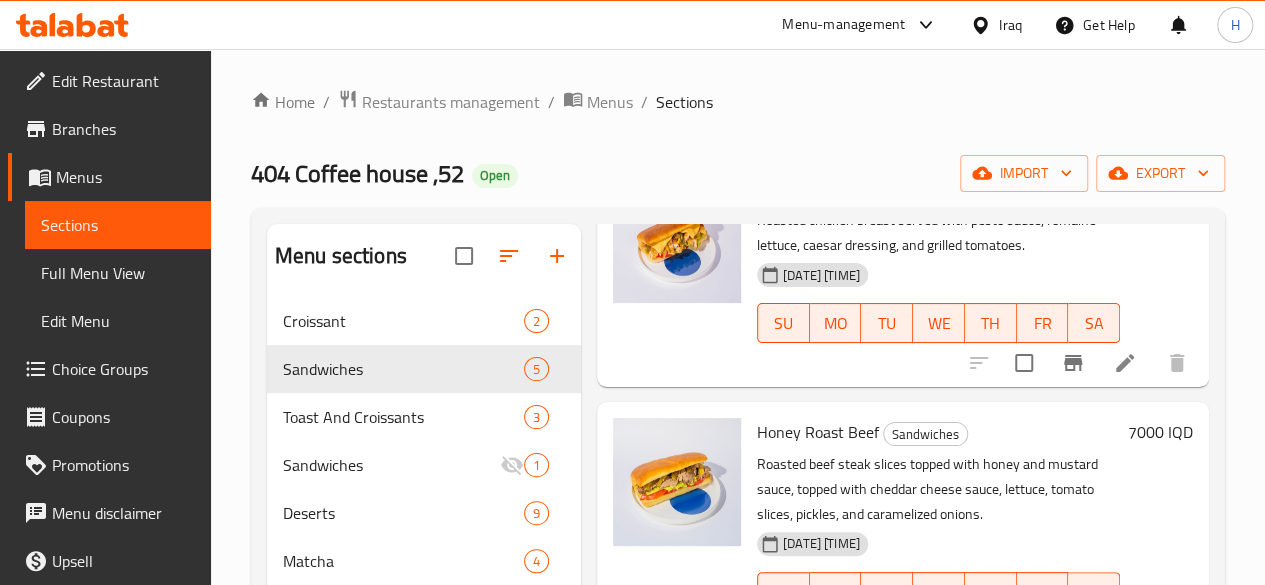scroll, scrollTop: 251, scrollLeft: 0, axis: vertical 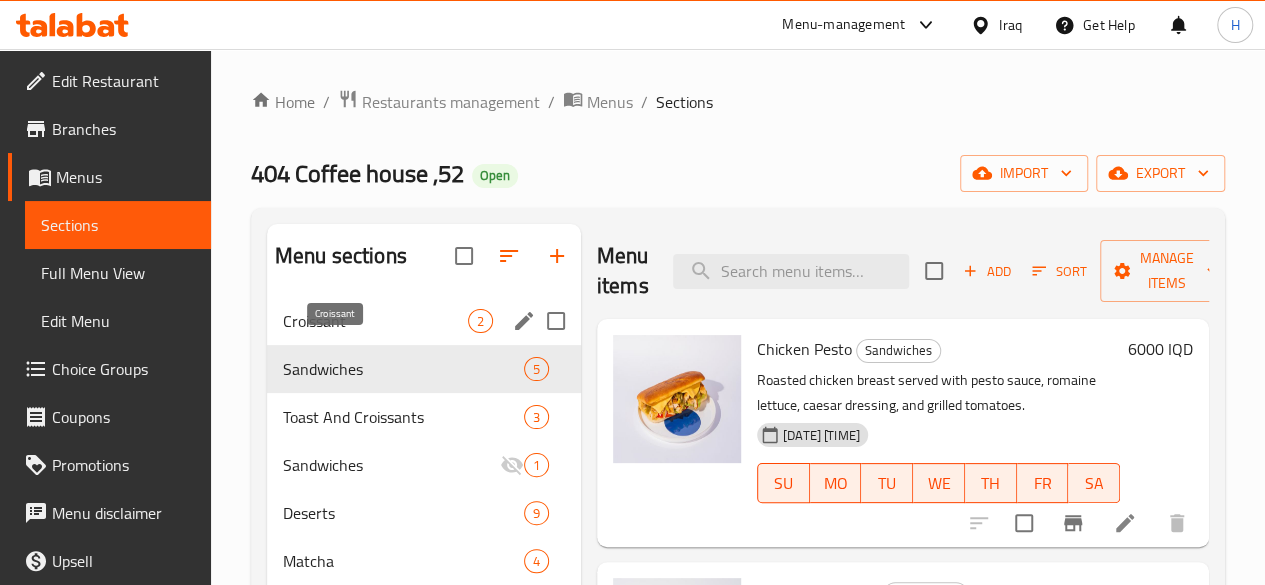 click on "Croissant" at bounding box center (375, 321) 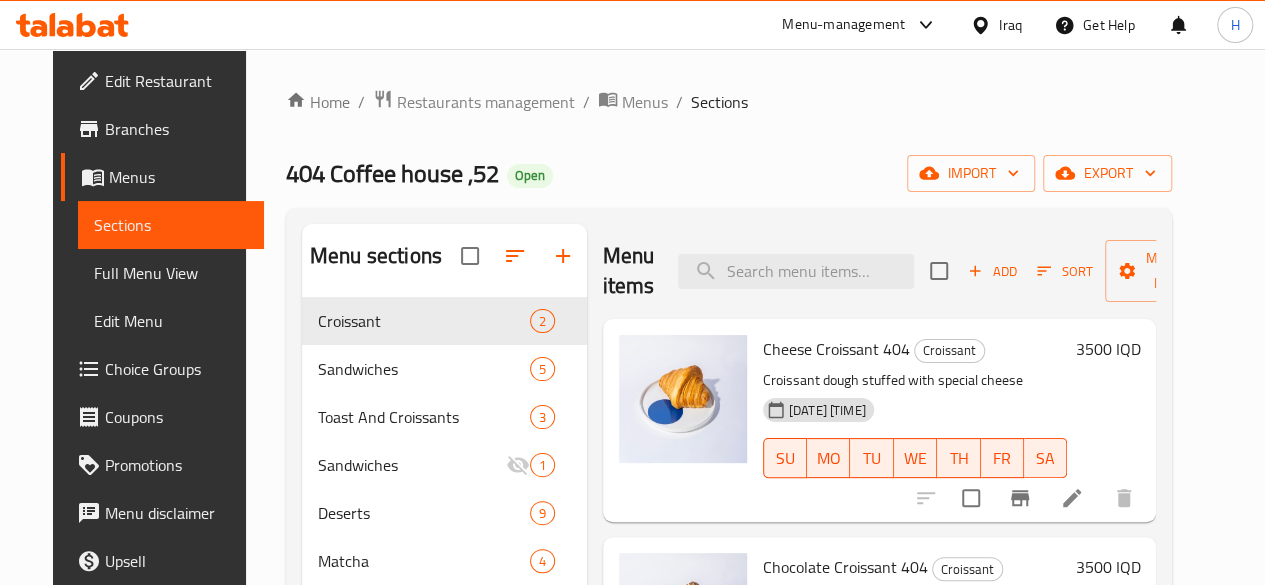 scroll, scrollTop: 100, scrollLeft: 0, axis: vertical 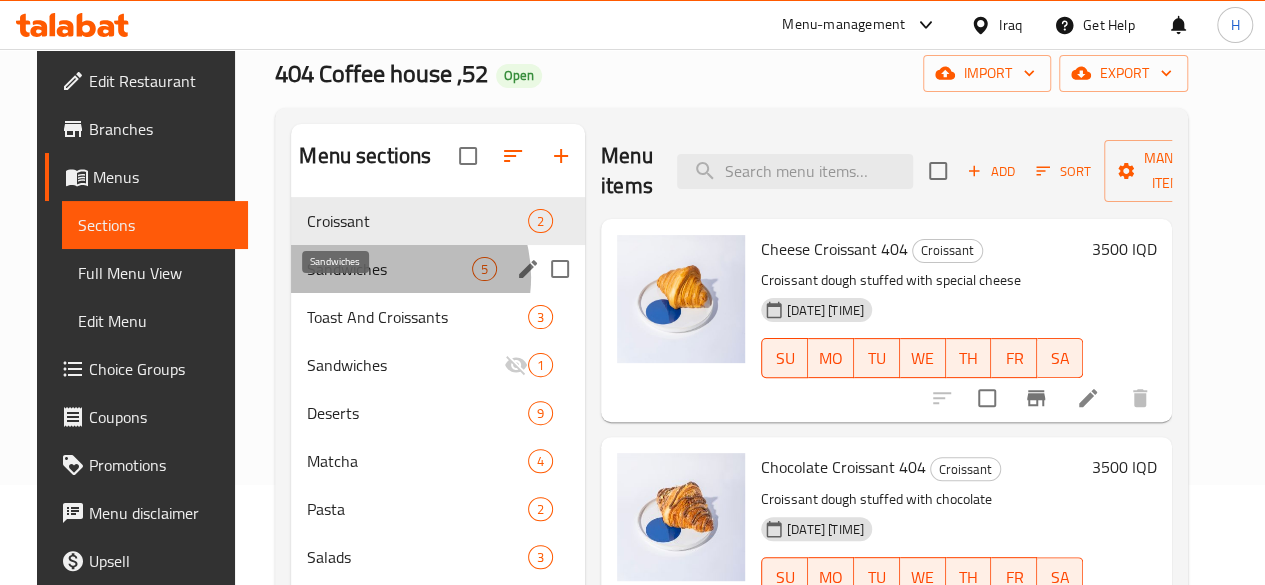 click on "Sandwiches" at bounding box center (389, 269) 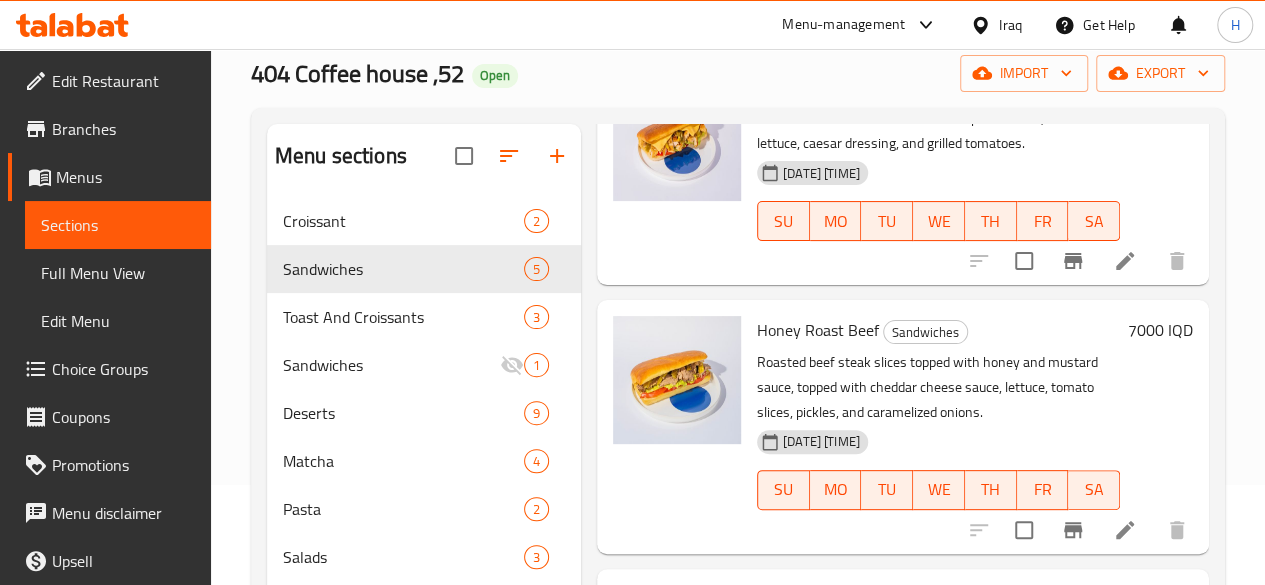 scroll, scrollTop: 251, scrollLeft: 0, axis: vertical 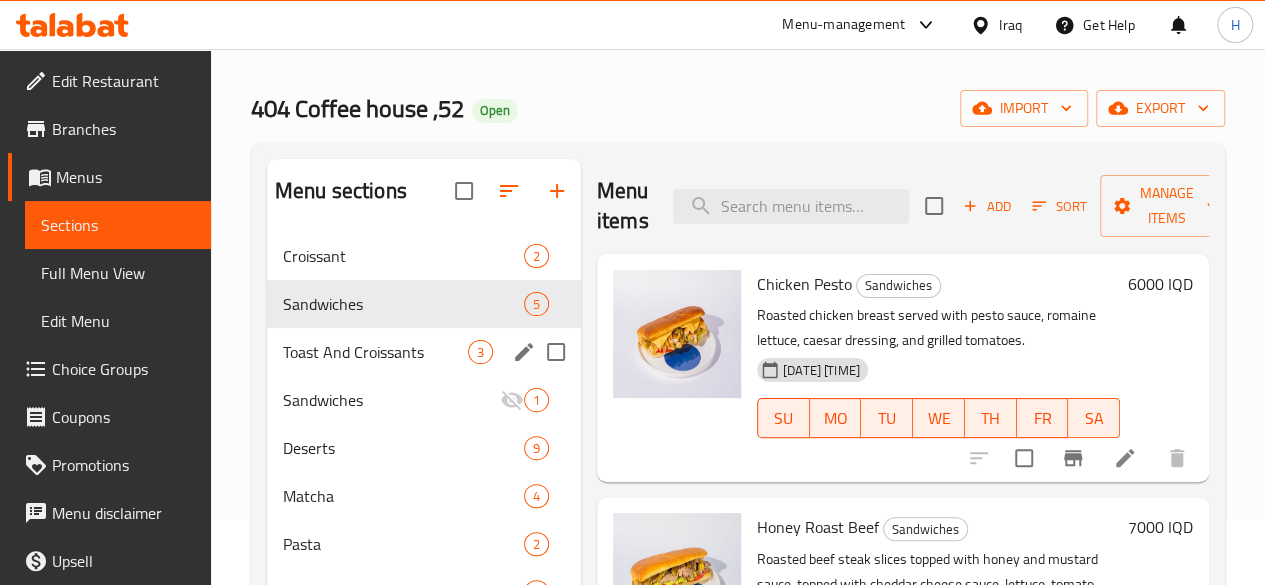 click on "Toast And Croissants" at bounding box center [375, 352] 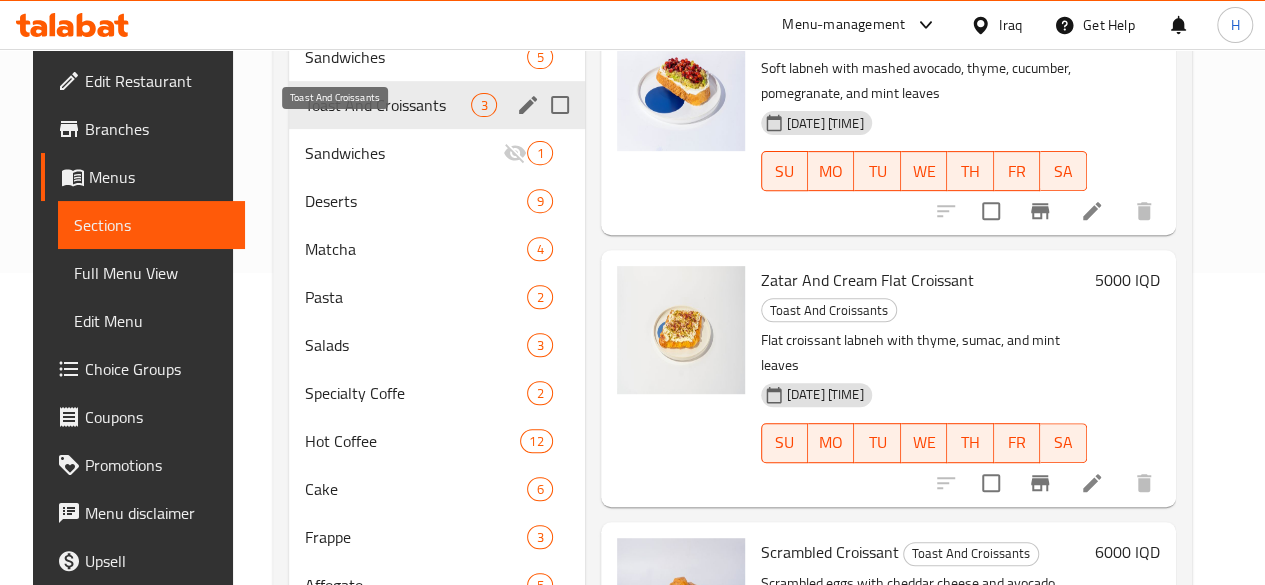 scroll, scrollTop: 165, scrollLeft: 0, axis: vertical 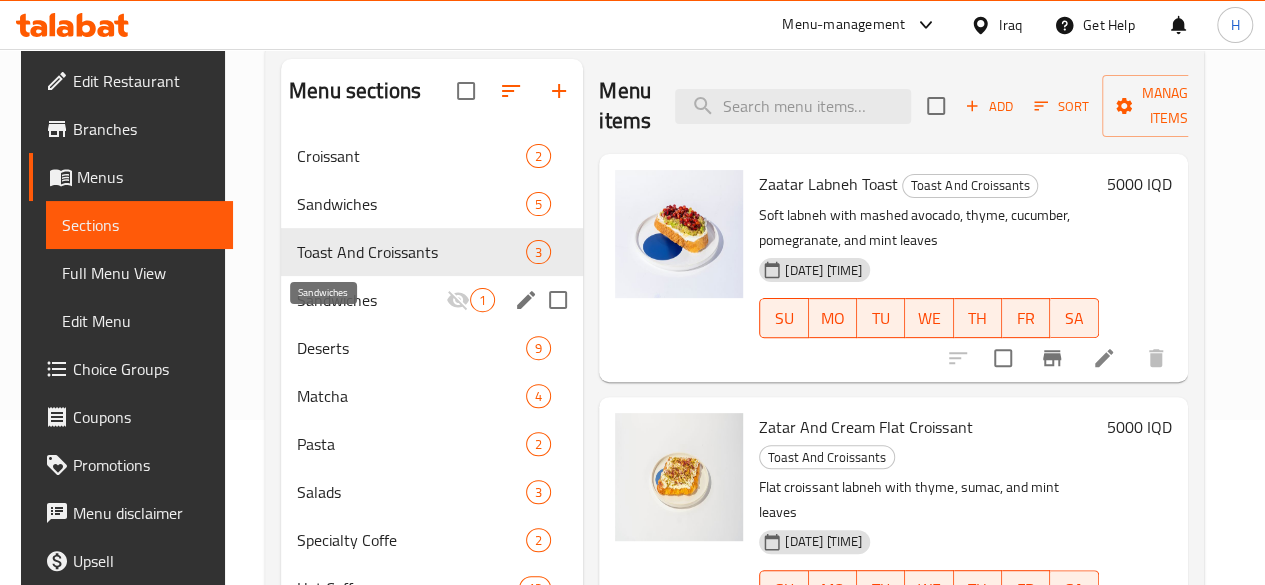 click on "Sandwiches" at bounding box center (371, 300) 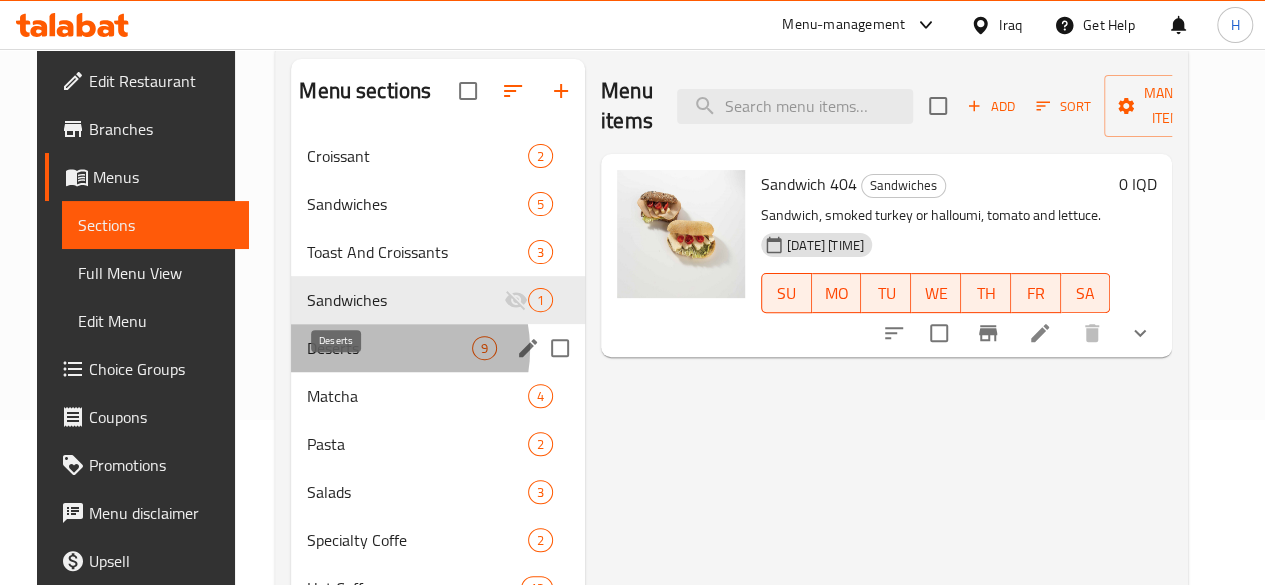click on "Deserts" at bounding box center (389, 348) 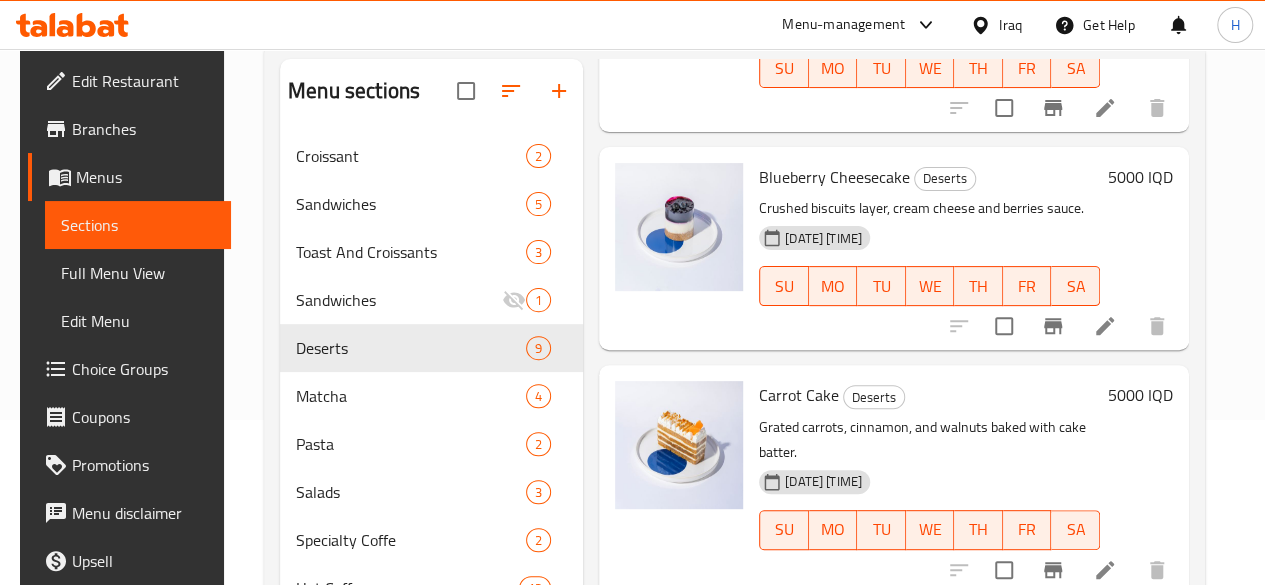scroll, scrollTop: 970, scrollLeft: 0, axis: vertical 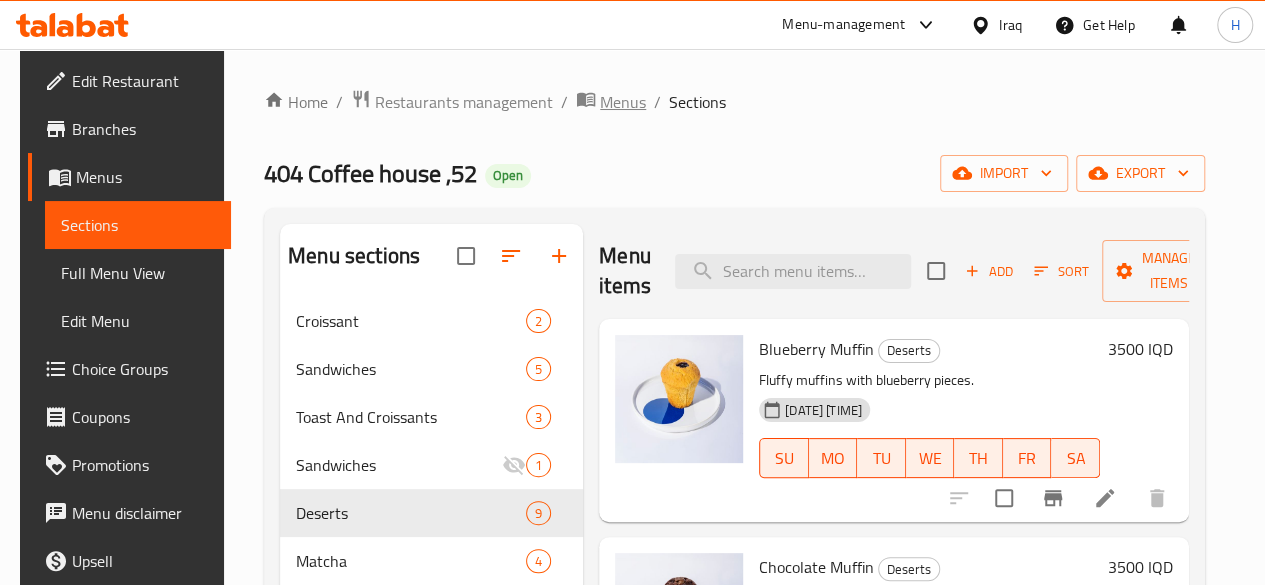 click on "Menus" at bounding box center [623, 102] 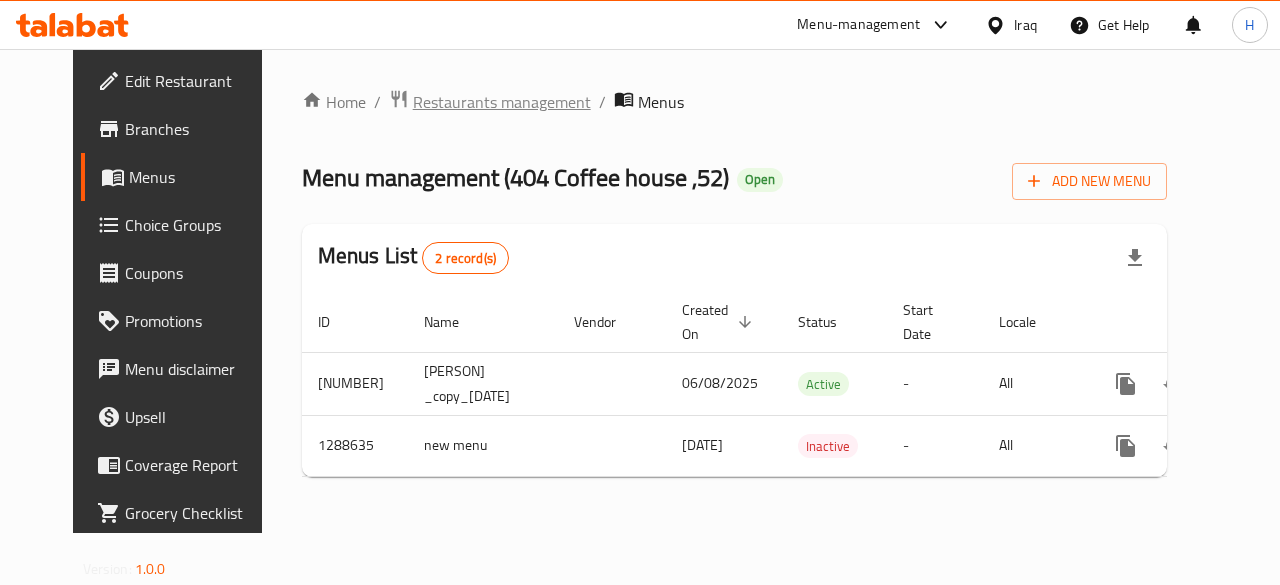 click on "Restaurants management" at bounding box center [502, 102] 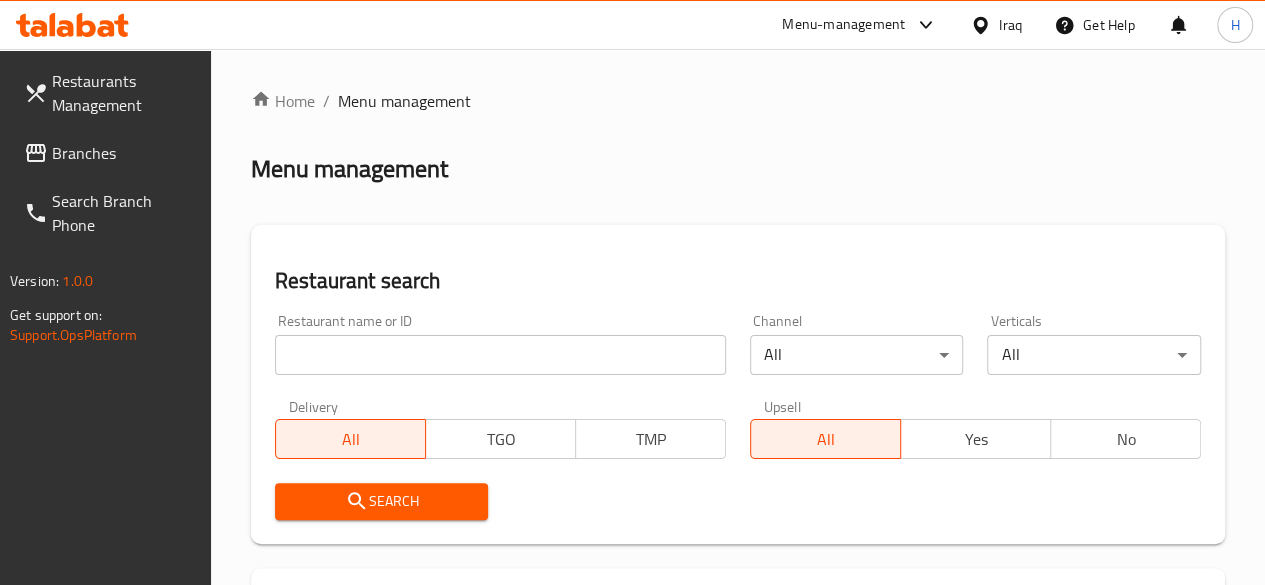 click at bounding box center [500, 355] 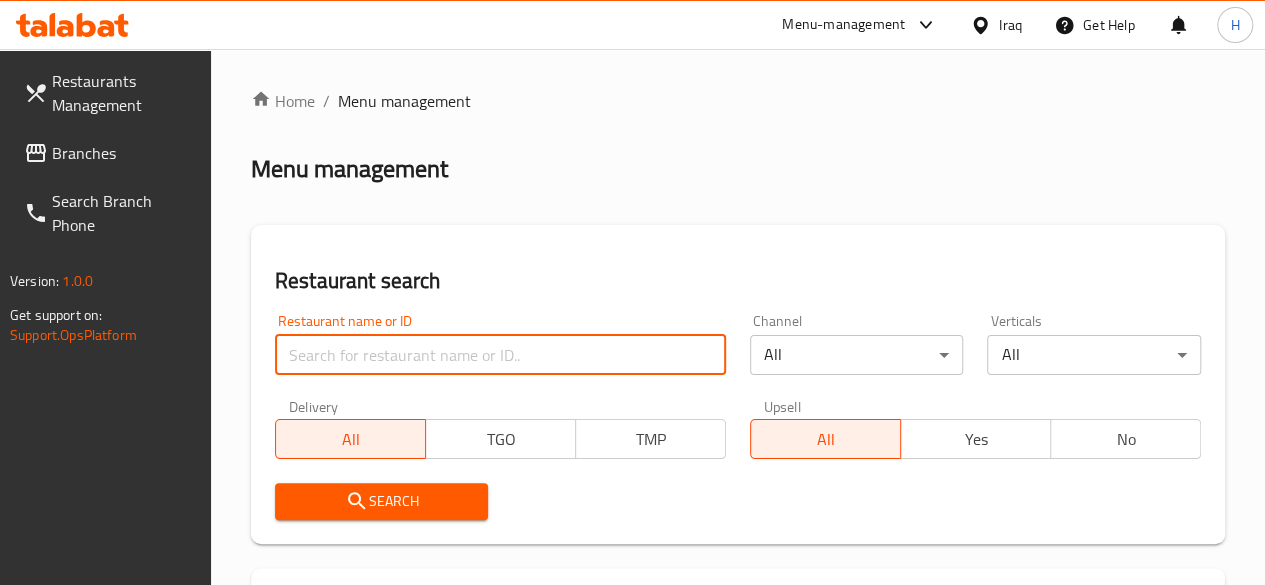paste on "[NUMBER]" 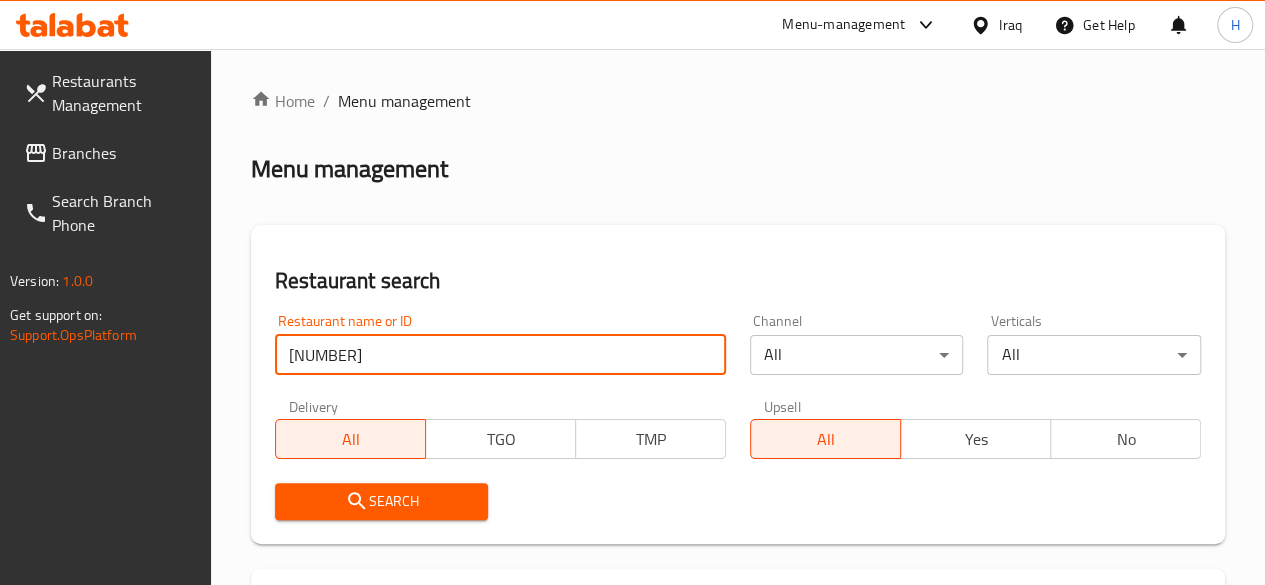 type on "[NUMBER]" 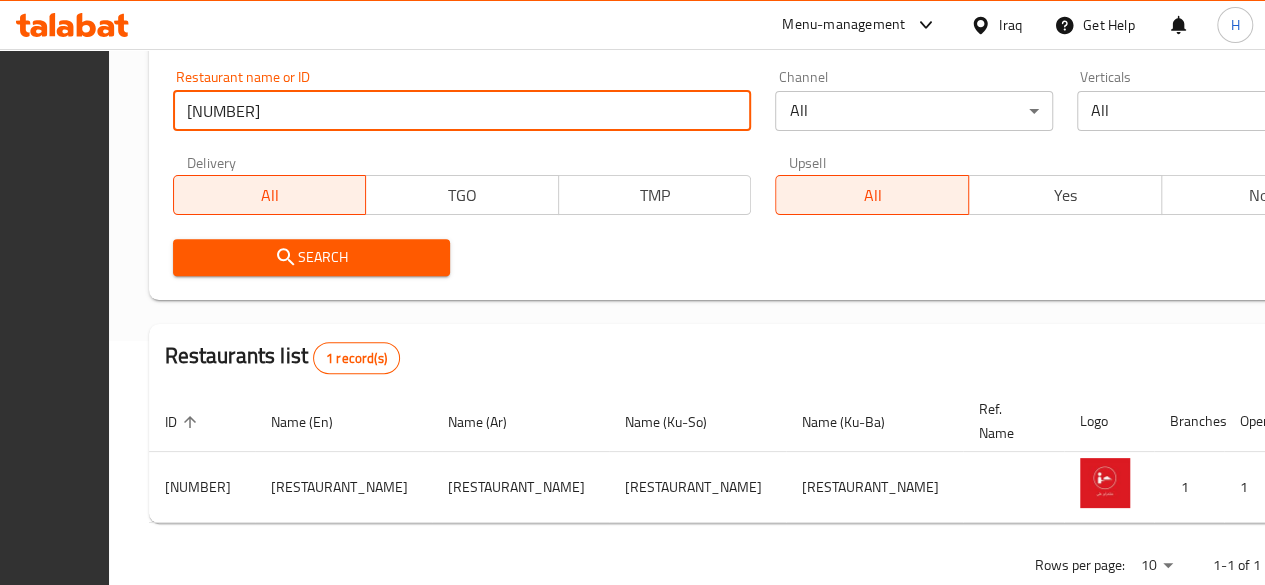 scroll, scrollTop: 321, scrollLeft: 0, axis: vertical 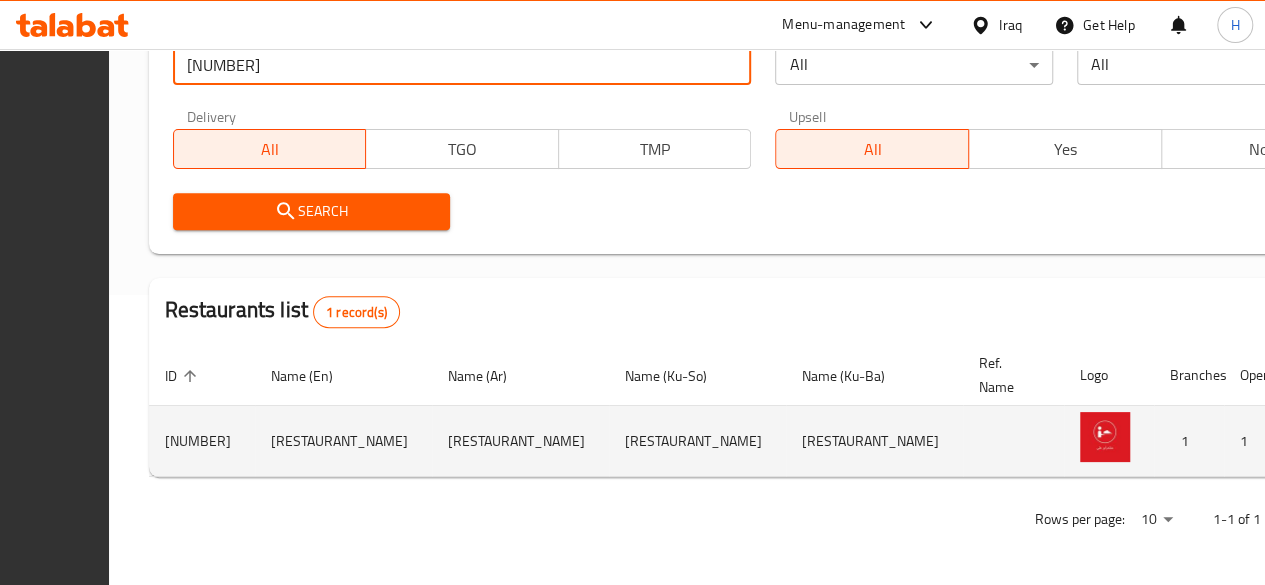 click on "0" at bounding box center (1344, 441) 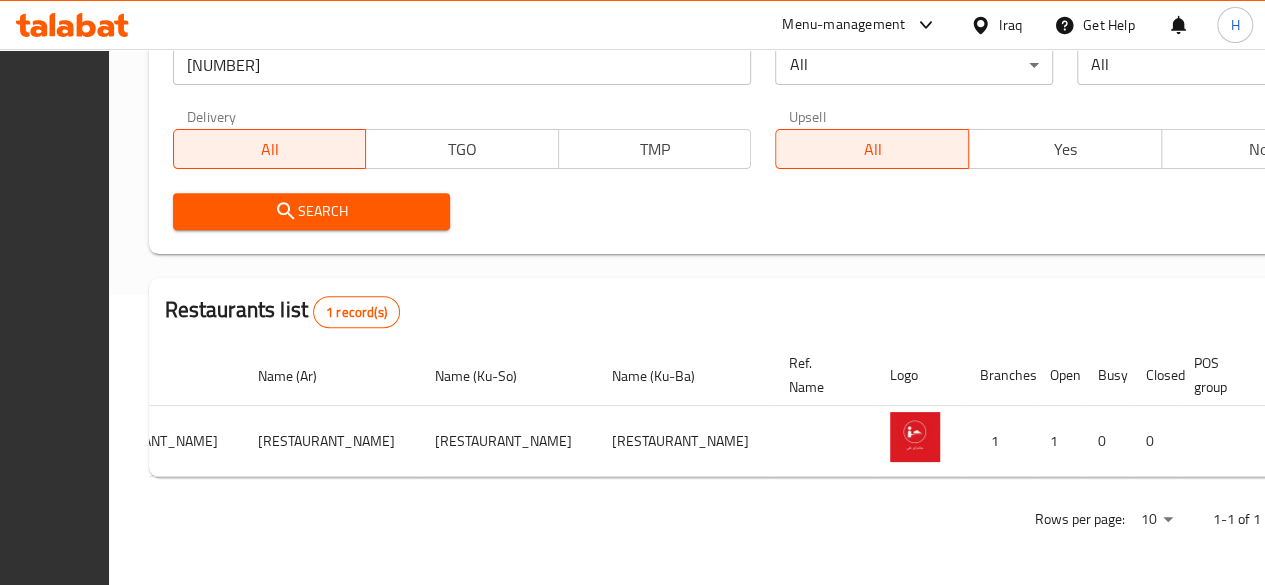 scroll, scrollTop: 0, scrollLeft: 201, axis: horizontal 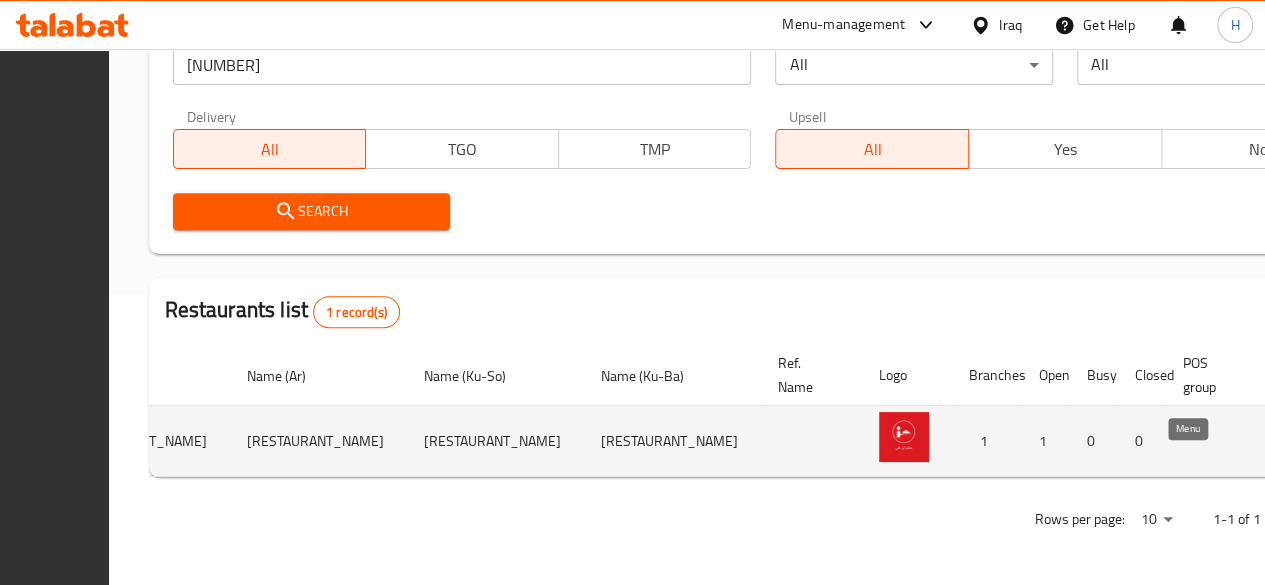 click at bounding box center (1405, 441) 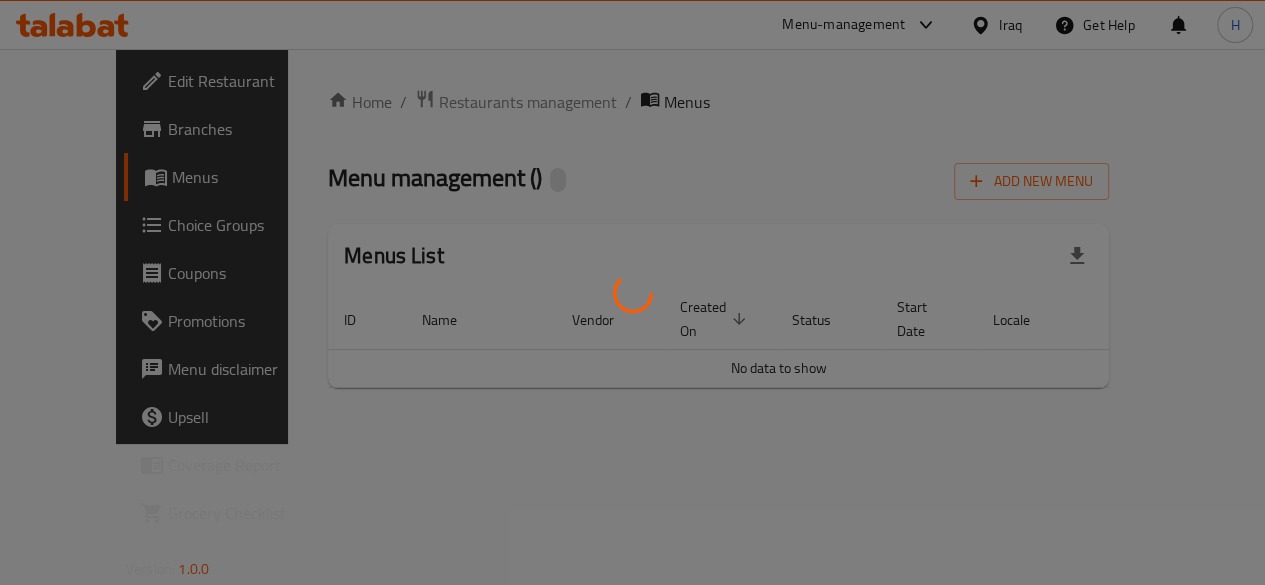 scroll, scrollTop: 0, scrollLeft: 0, axis: both 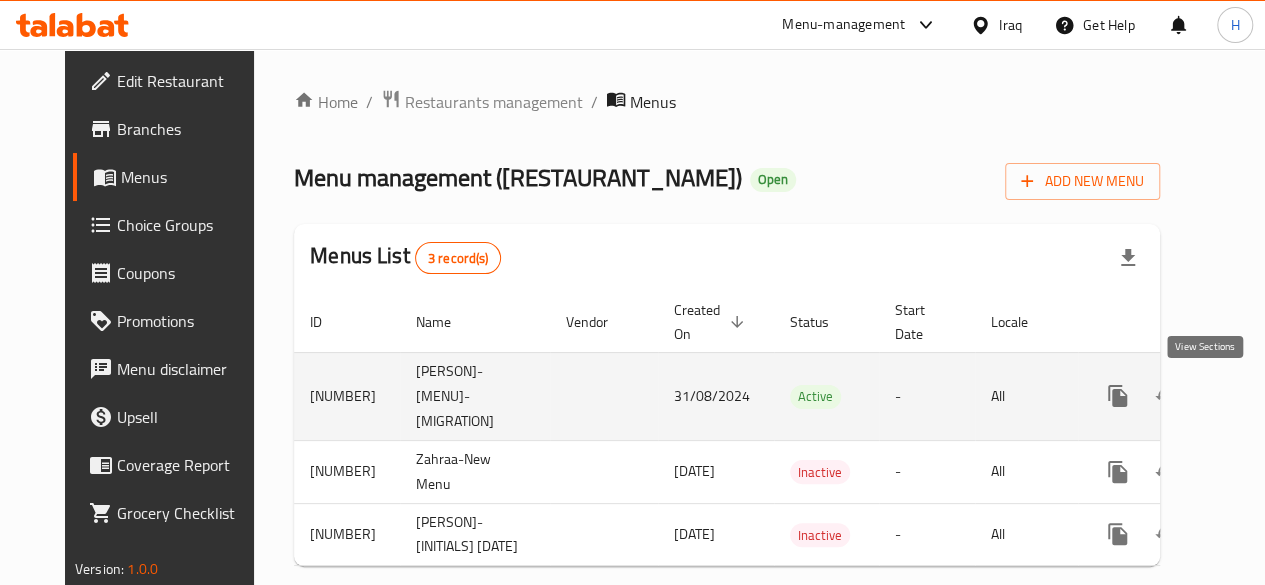 click 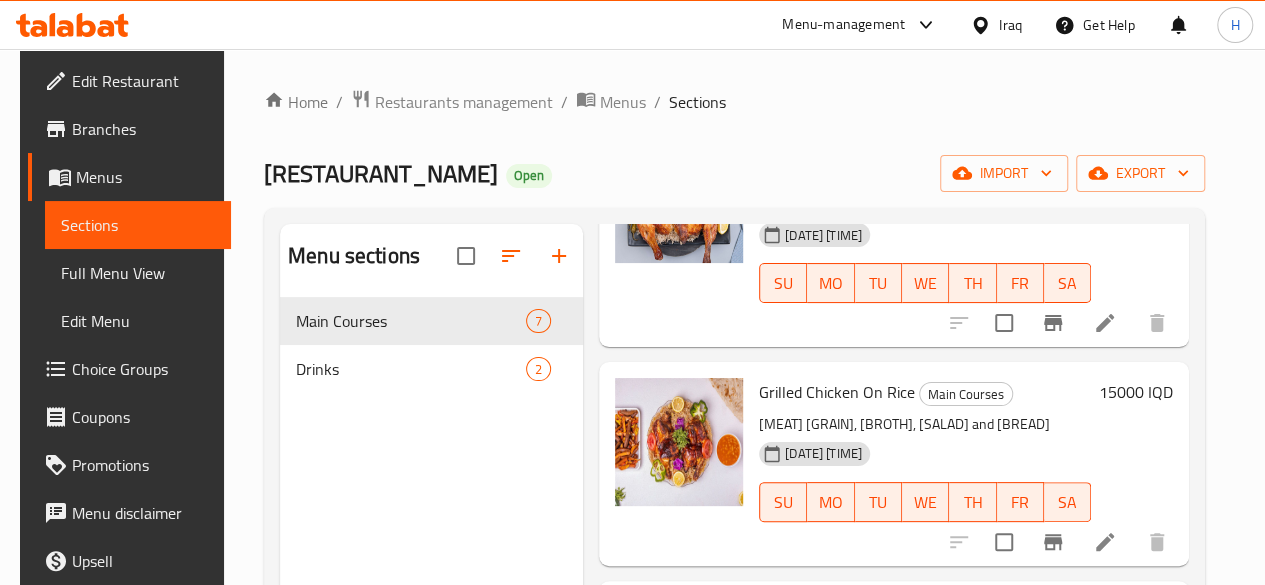 scroll, scrollTop: 0, scrollLeft: 0, axis: both 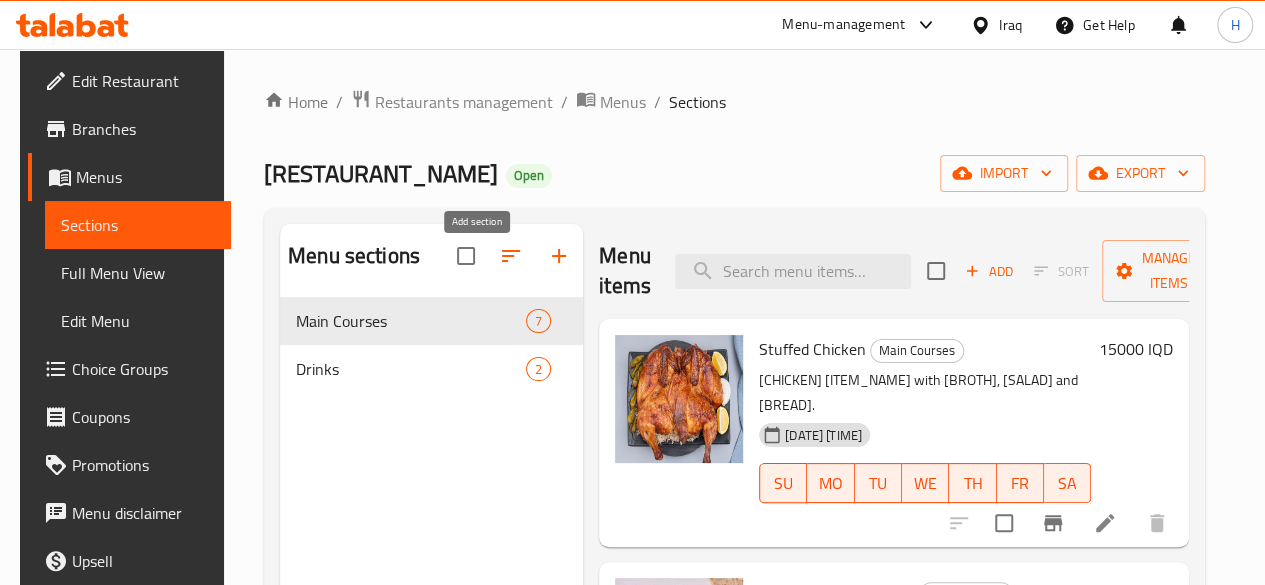 click at bounding box center (559, 256) 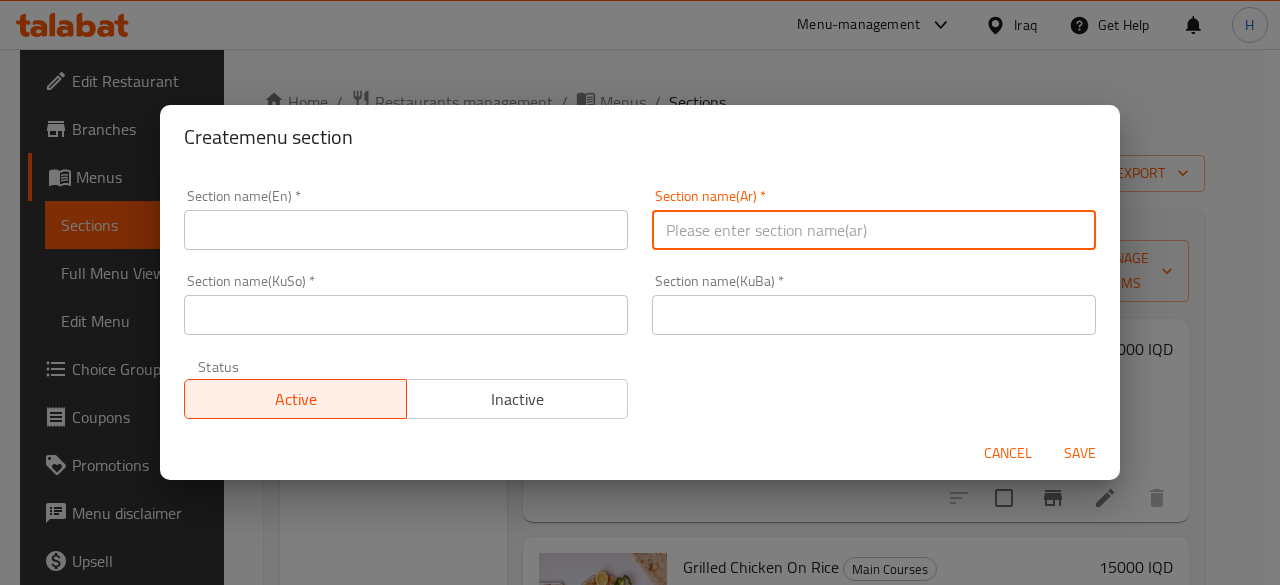 click at bounding box center (874, 230) 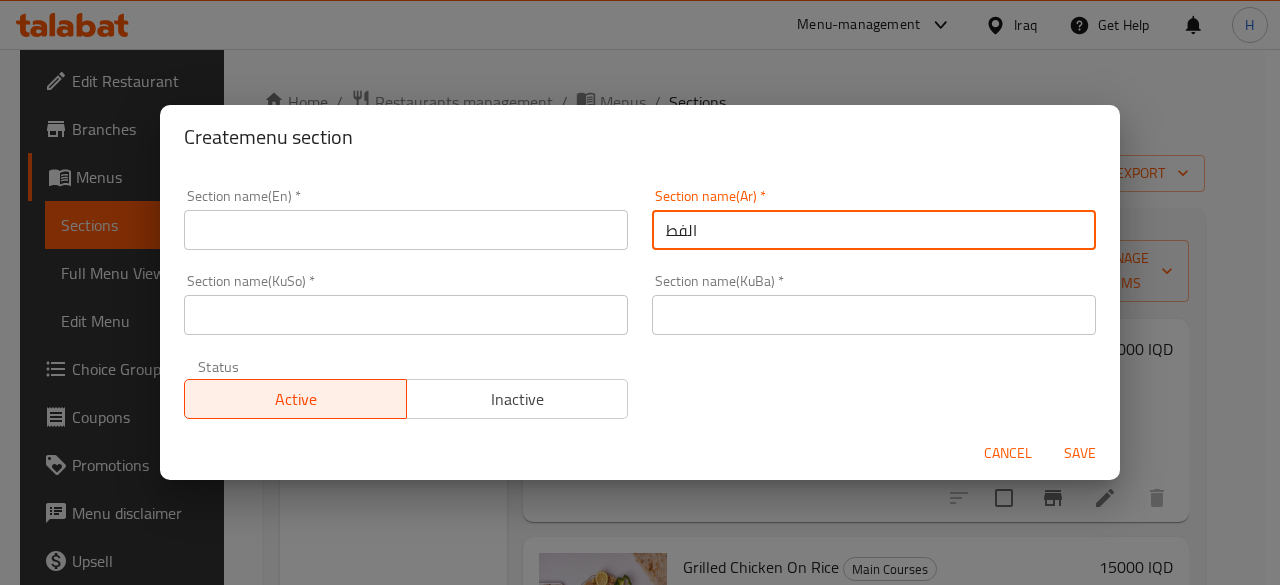 type on "الفطور" 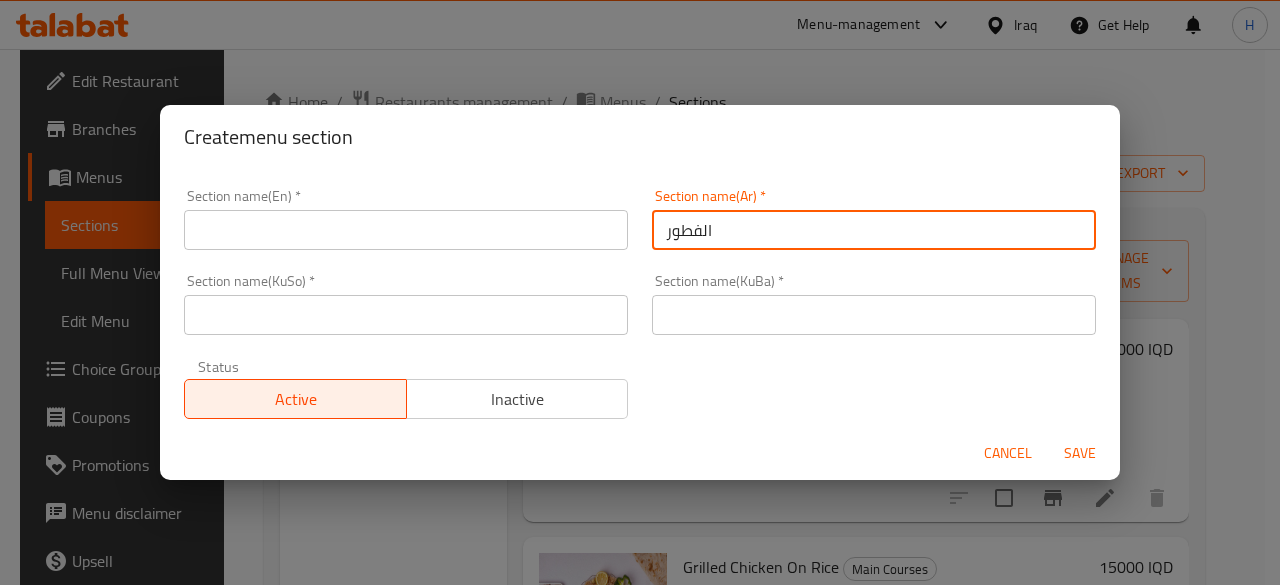 drag, startPoint x: 480, startPoint y: 229, endPoint x: 443, endPoint y: 261, distance: 48.9183 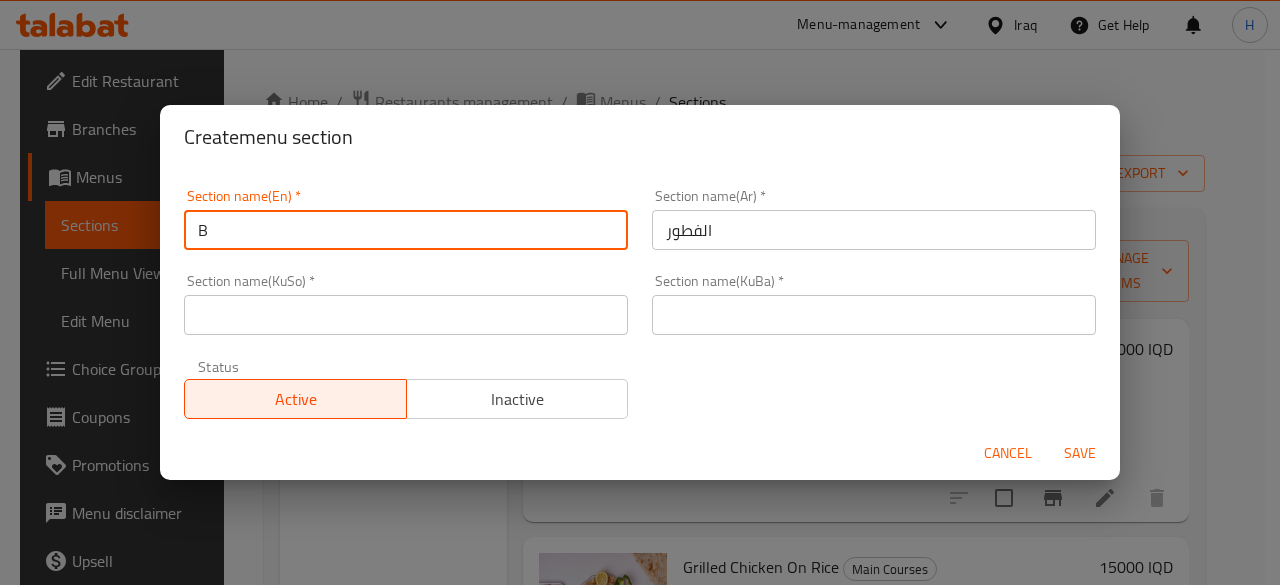 type on "Breakfast" 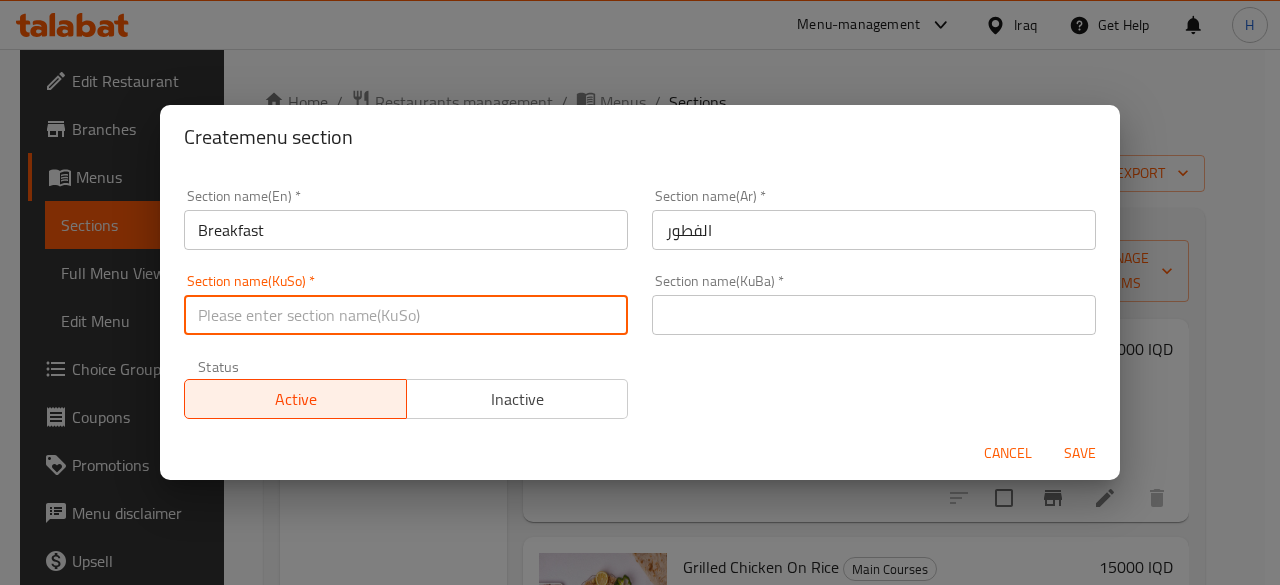click at bounding box center [406, 315] 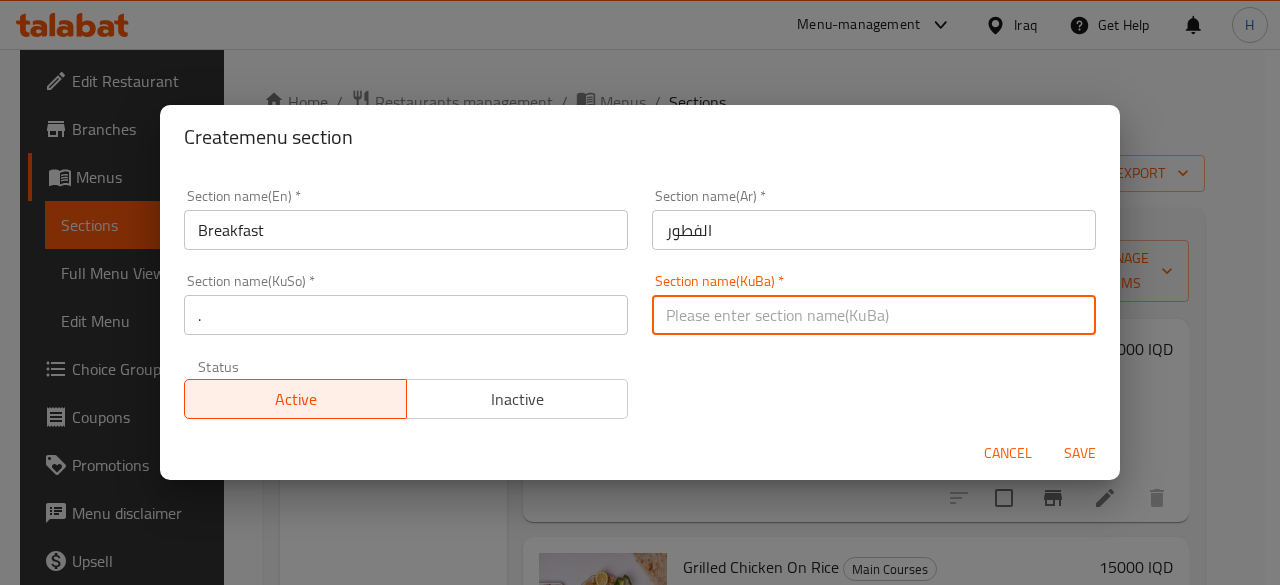 click at bounding box center [874, 315] 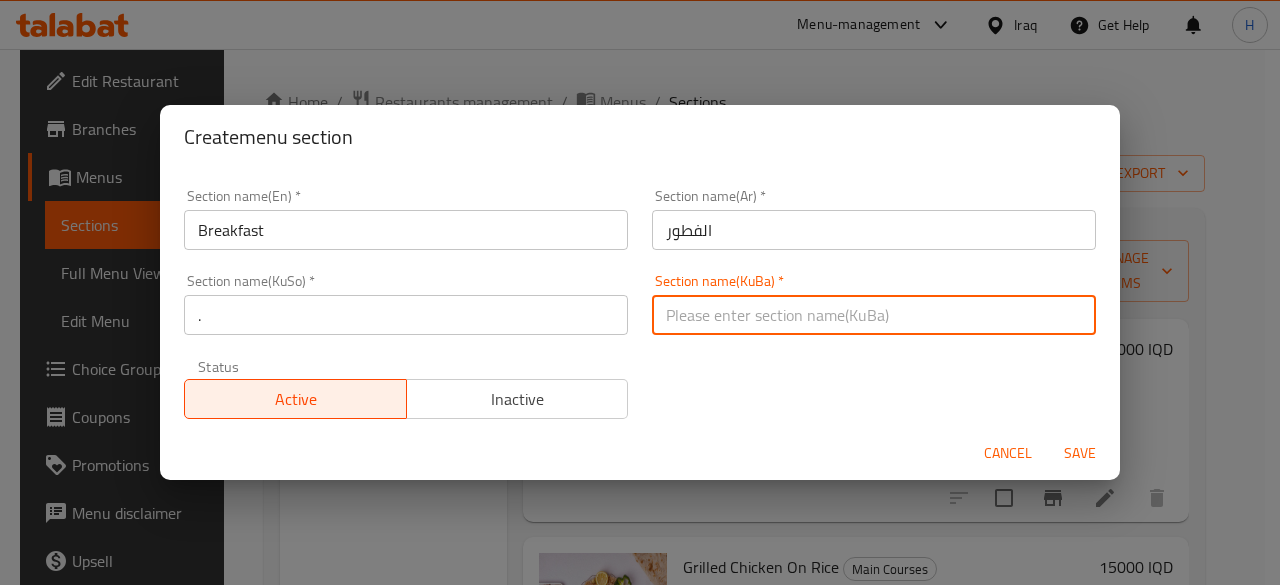 type on "." 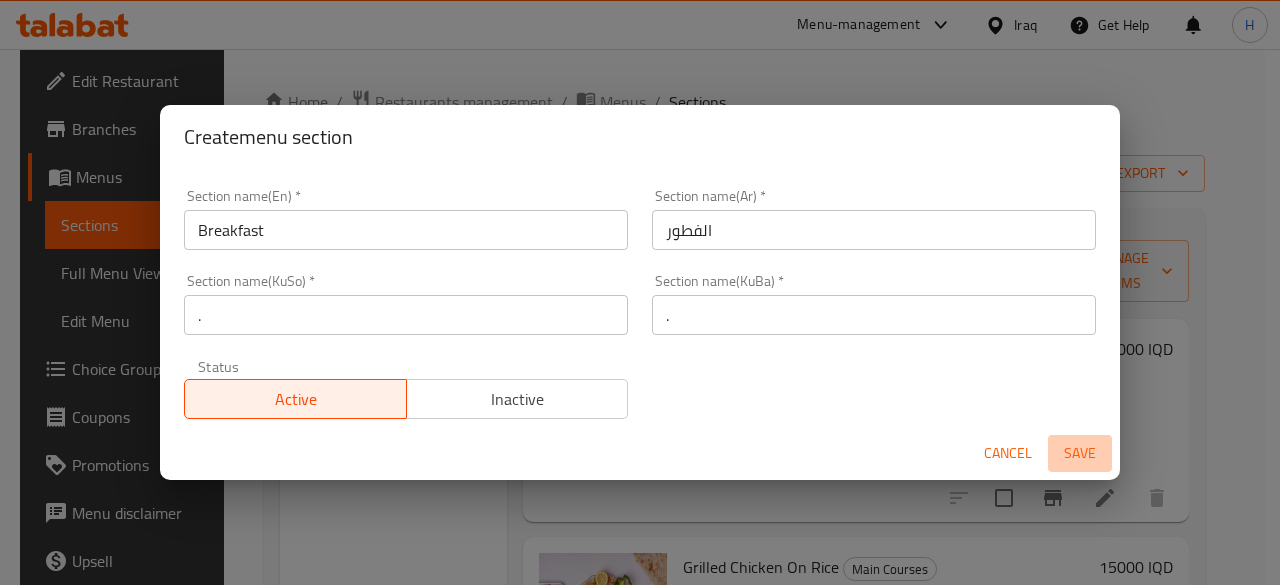 click on "Save" at bounding box center (1080, 453) 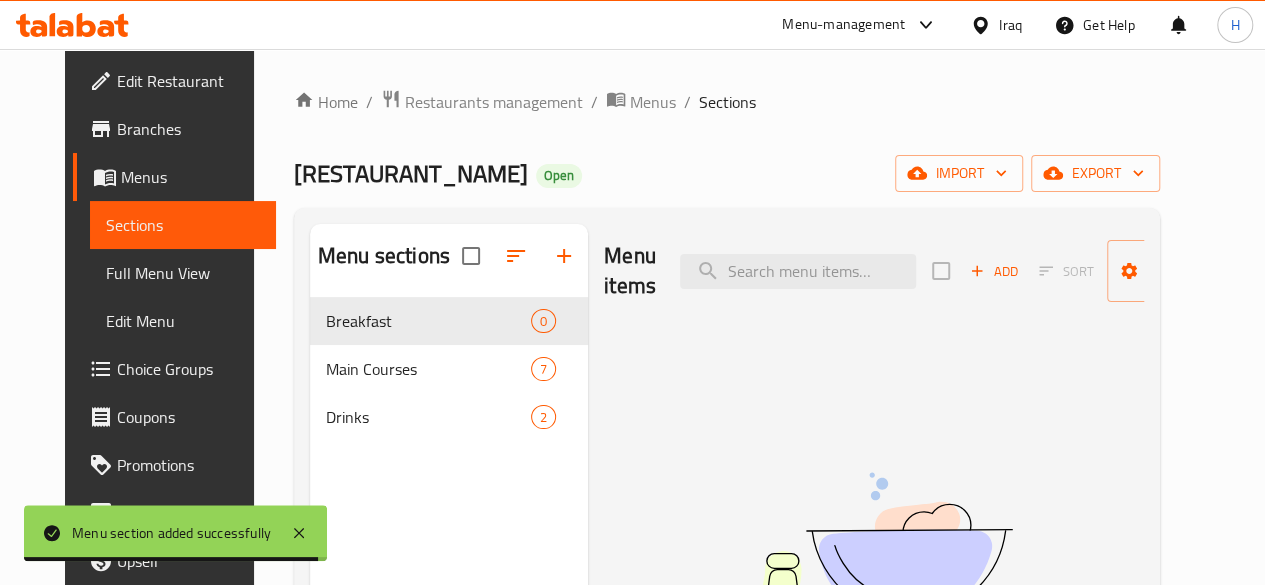click on "Add" at bounding box center (994, 271) 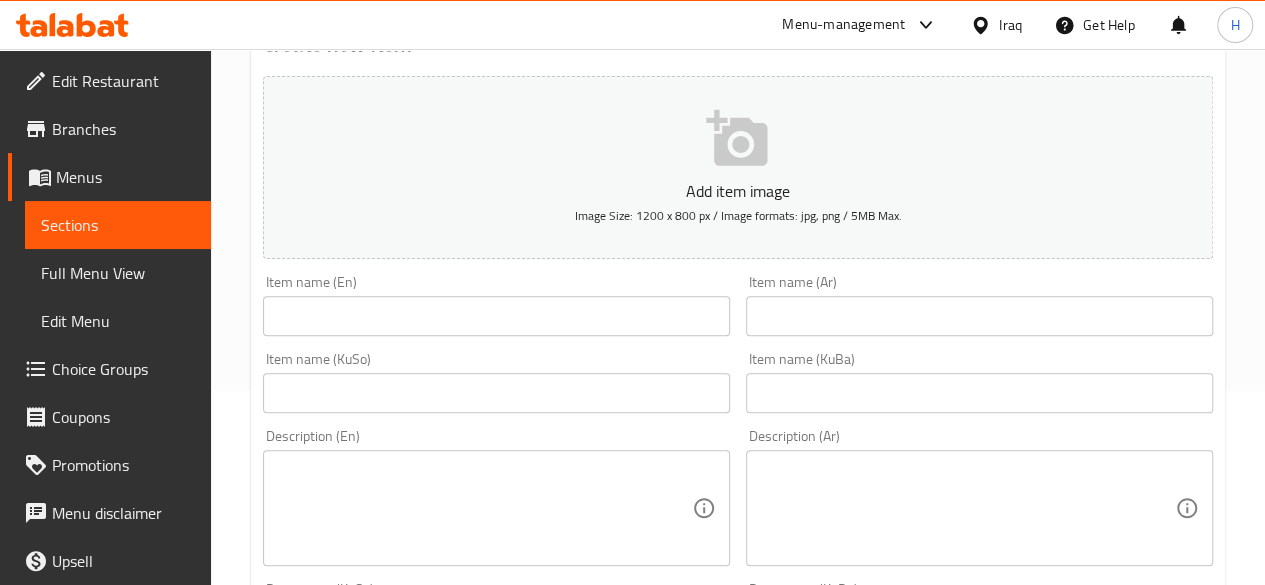 scroll, scrollTop: 200, scrollLeft: 0, axis: vertical 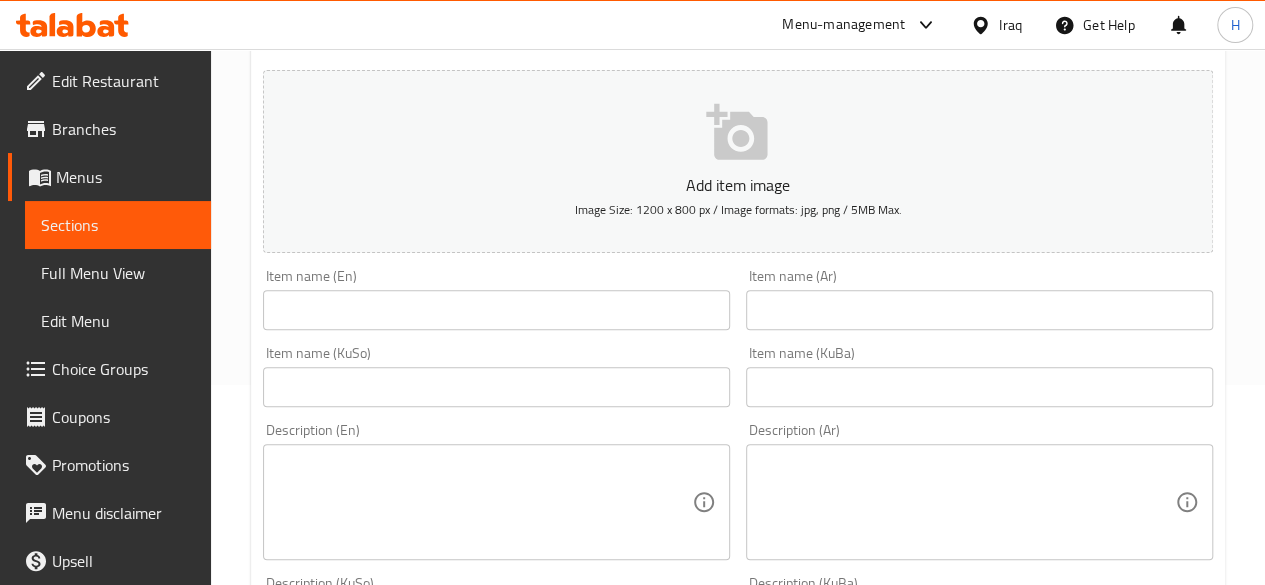click at bounding box center [496, 310] 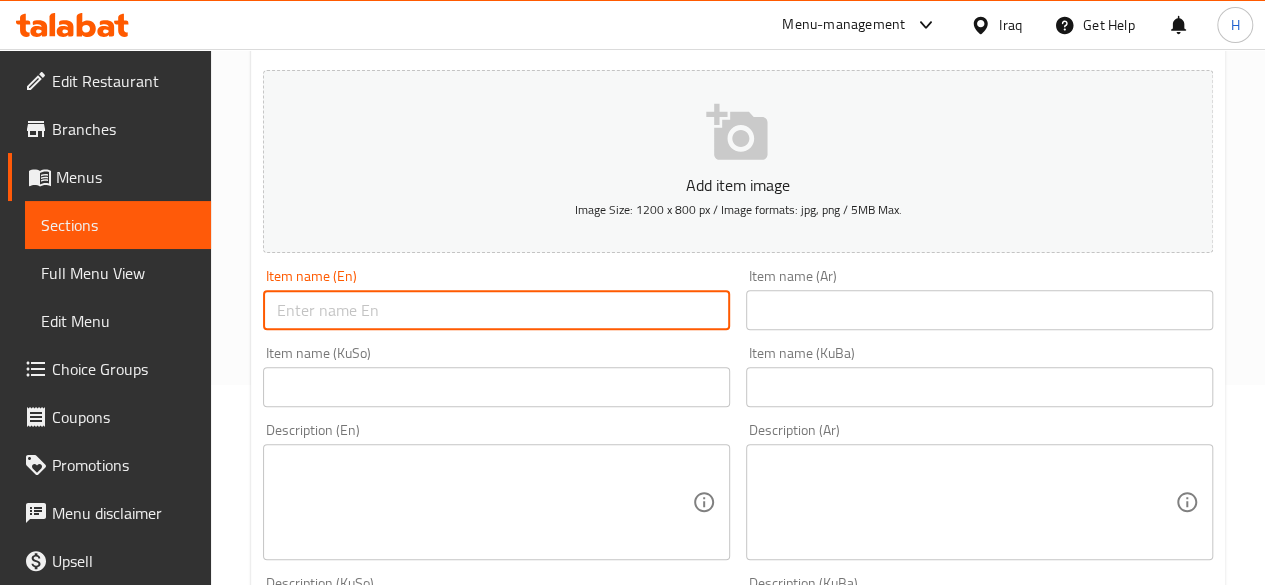 paste on "Meat Makhlama" 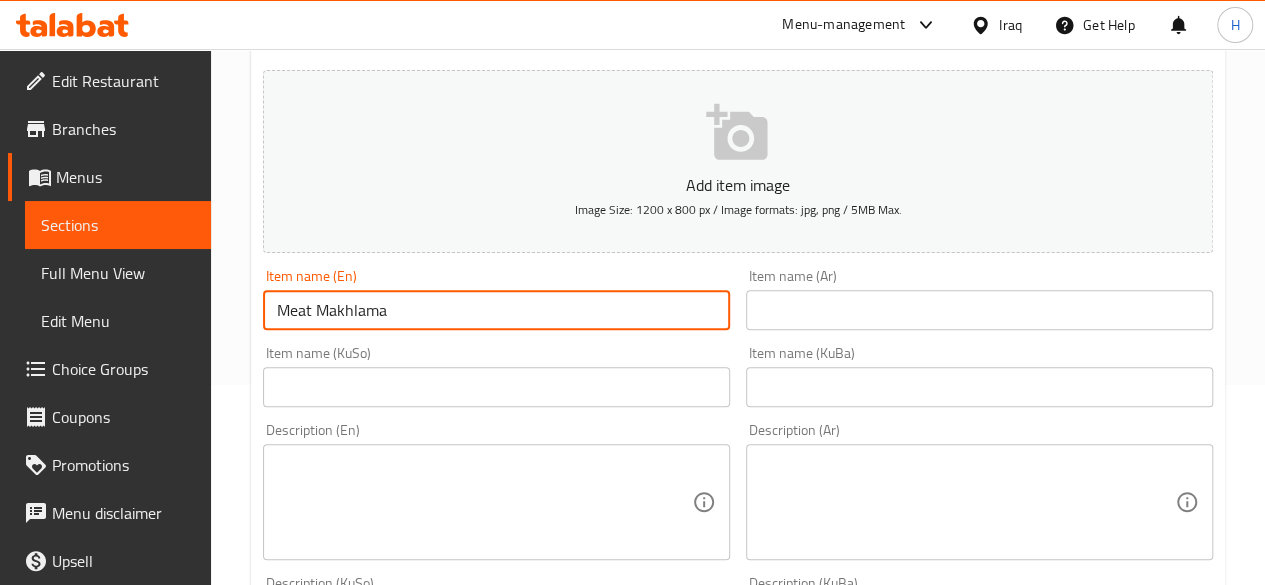type on "Meat Makhlama" 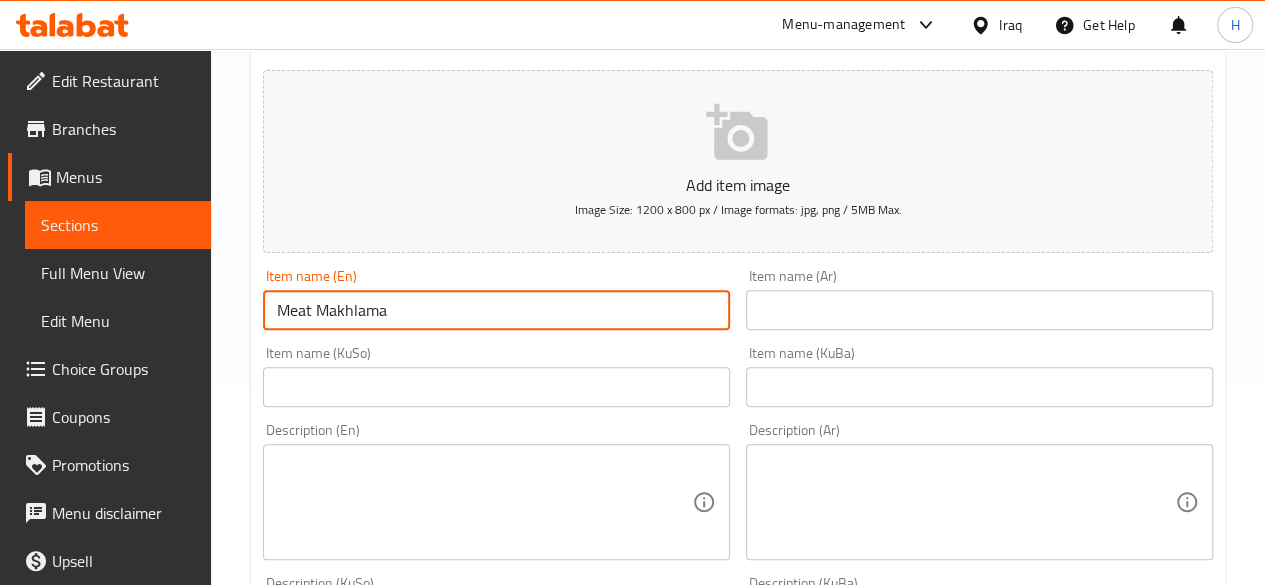 click at bounding box center [979, 310] 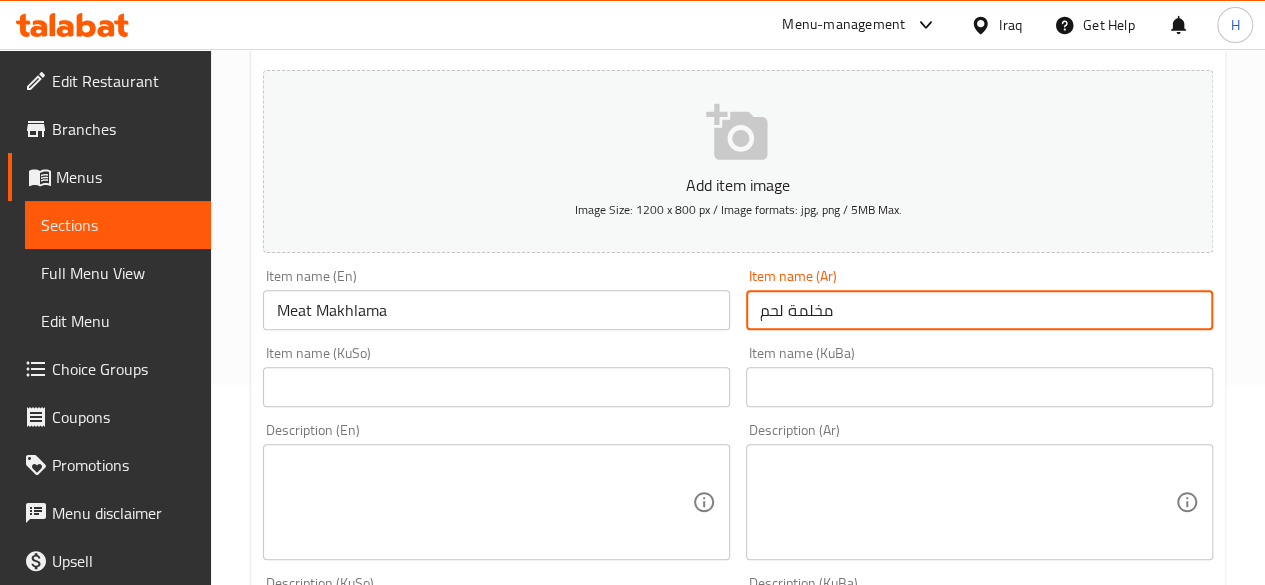 type on "مخلمة لحم" 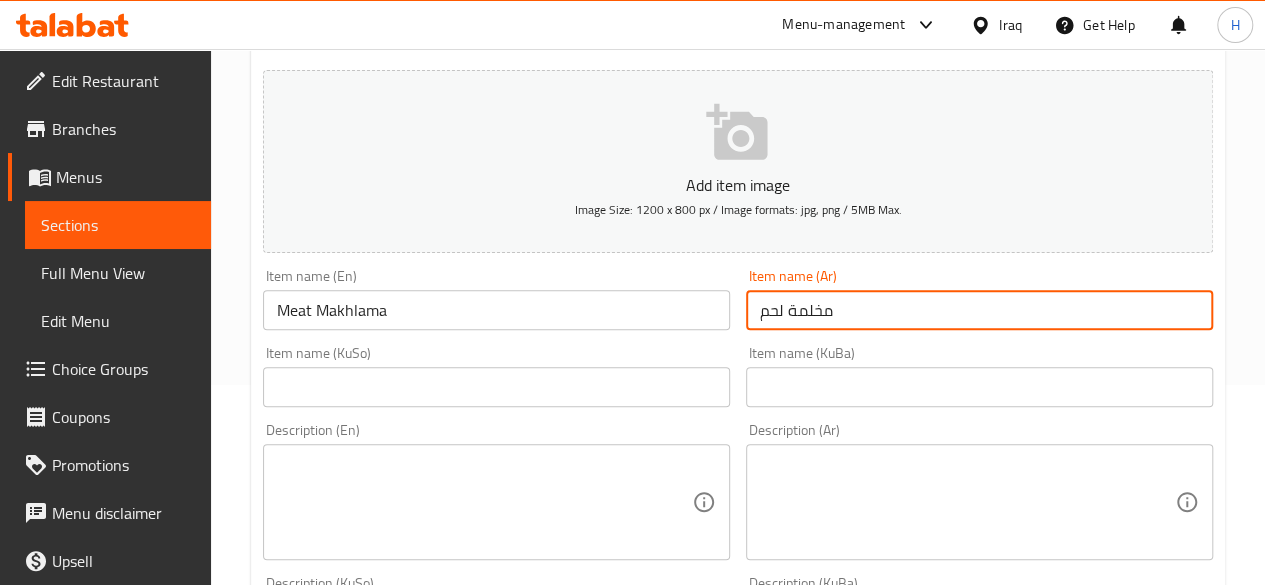 click at bounding box center (967, 502) 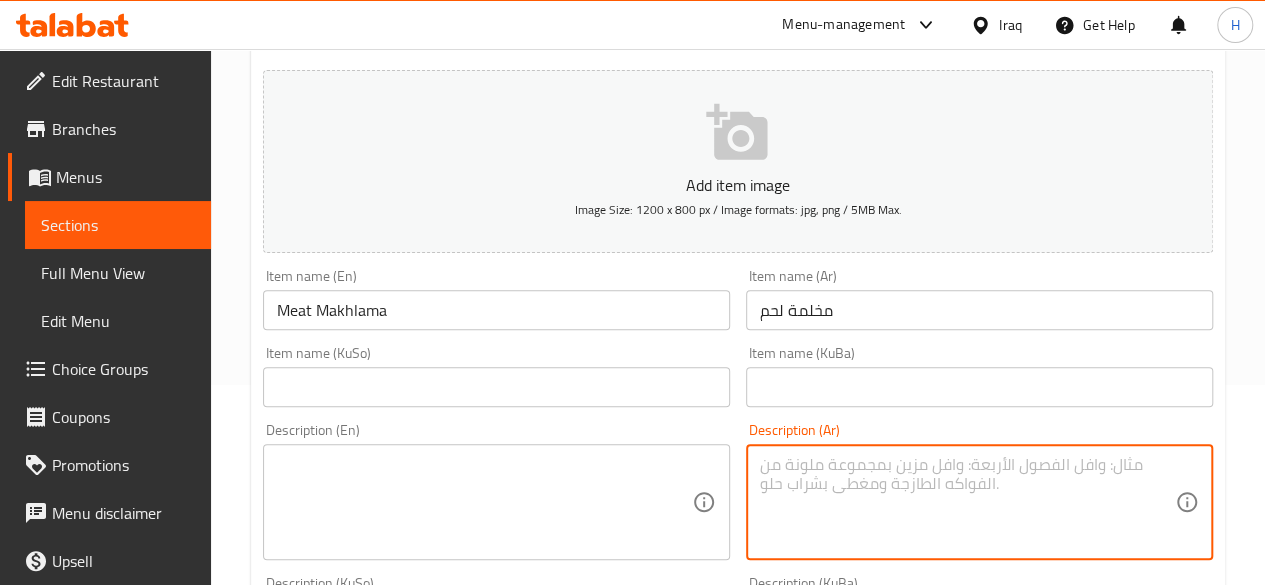 paste on "بيض مقلي مع لحم مفروم وبصل ويقدم مزين بالبقدونس." 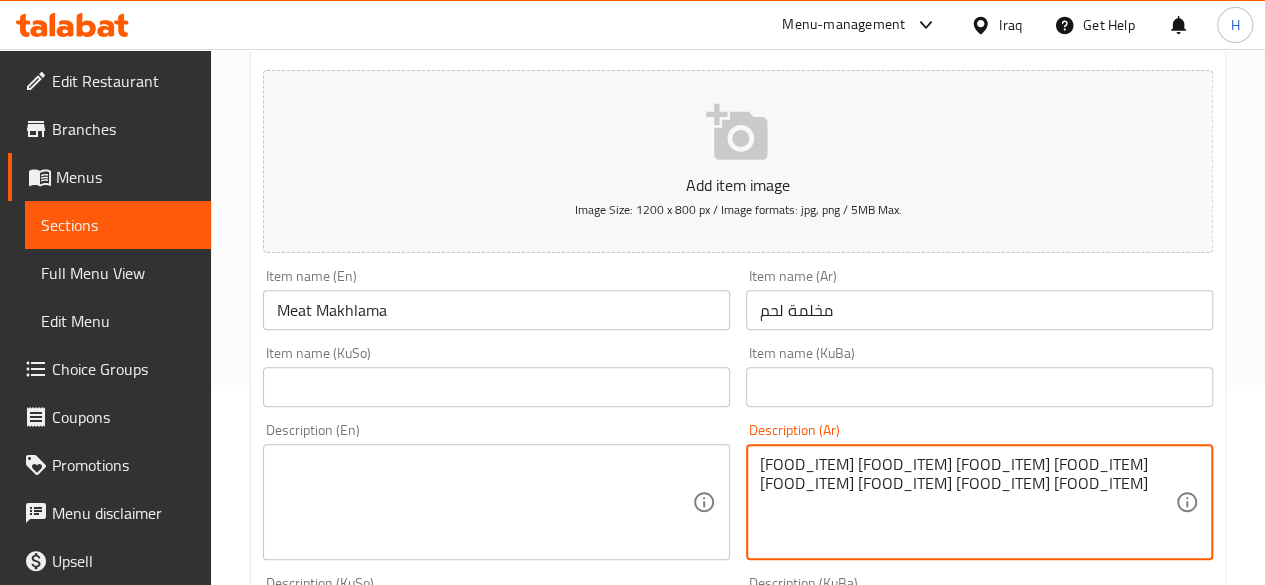 type on "بيض مقلي مع لحم مفروم وبصل ويقدم مزين بالبقدونس." 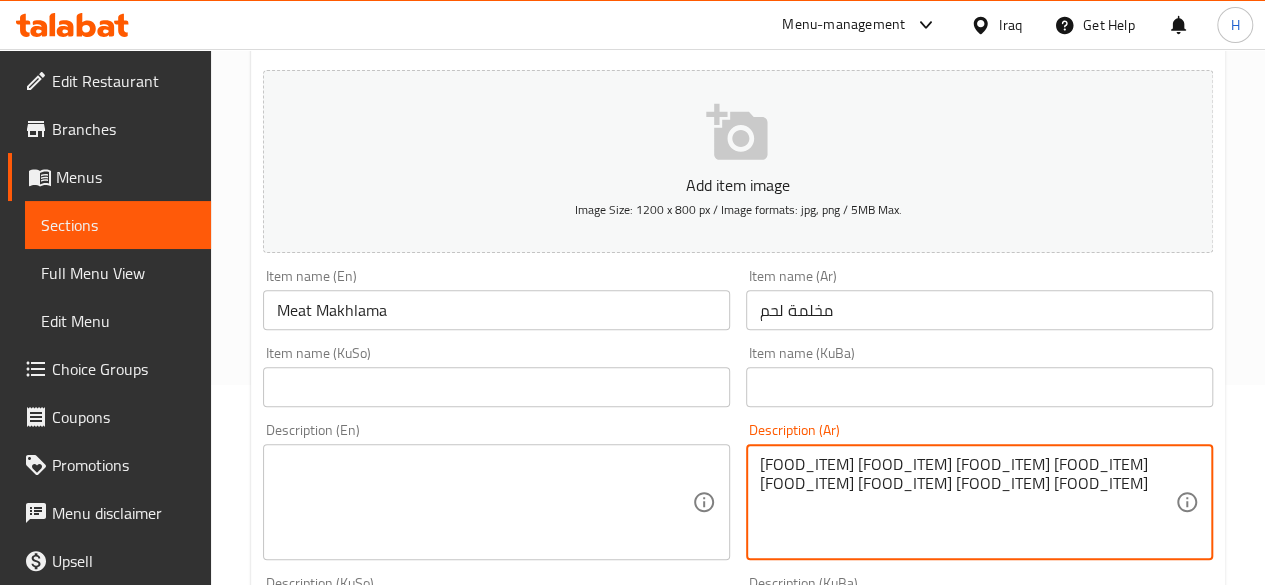 click at bounding box center [484, 502] 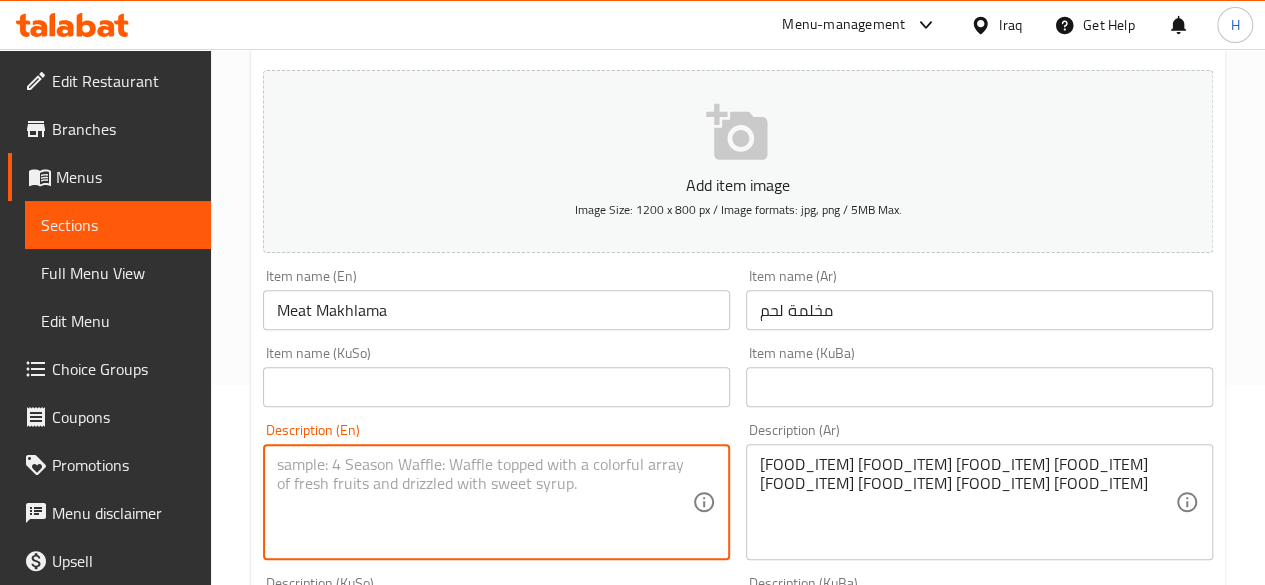 paste on "Eggs, minced meat, onions and garnished with parsley." 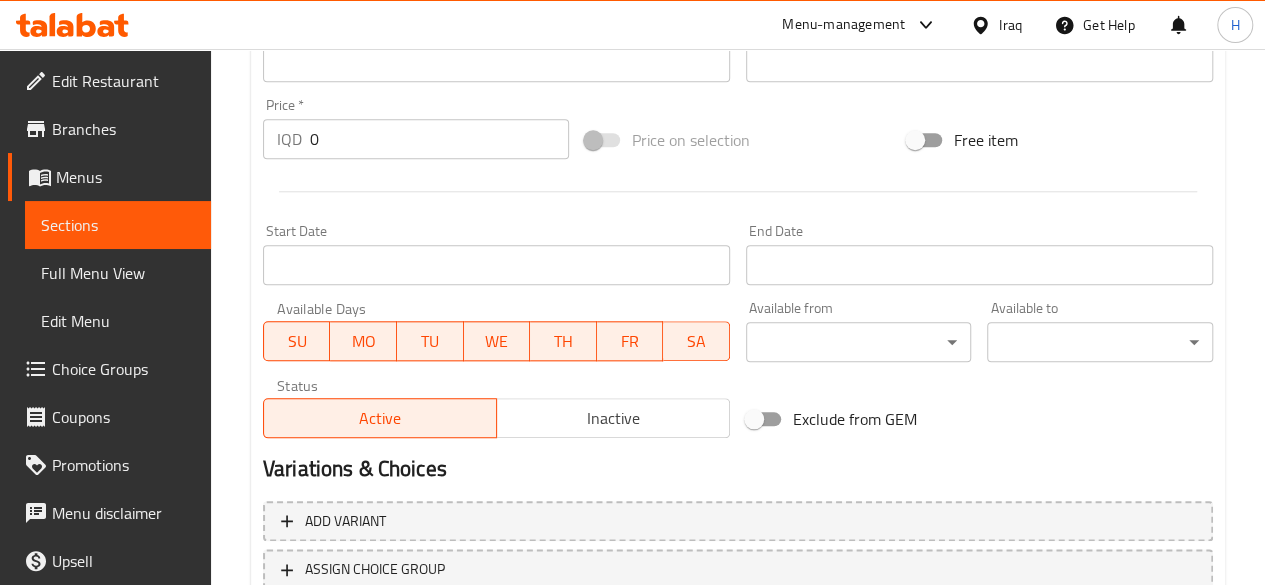 scroll, scrollTop: 857, scrollLeft: 0, axis: vertical 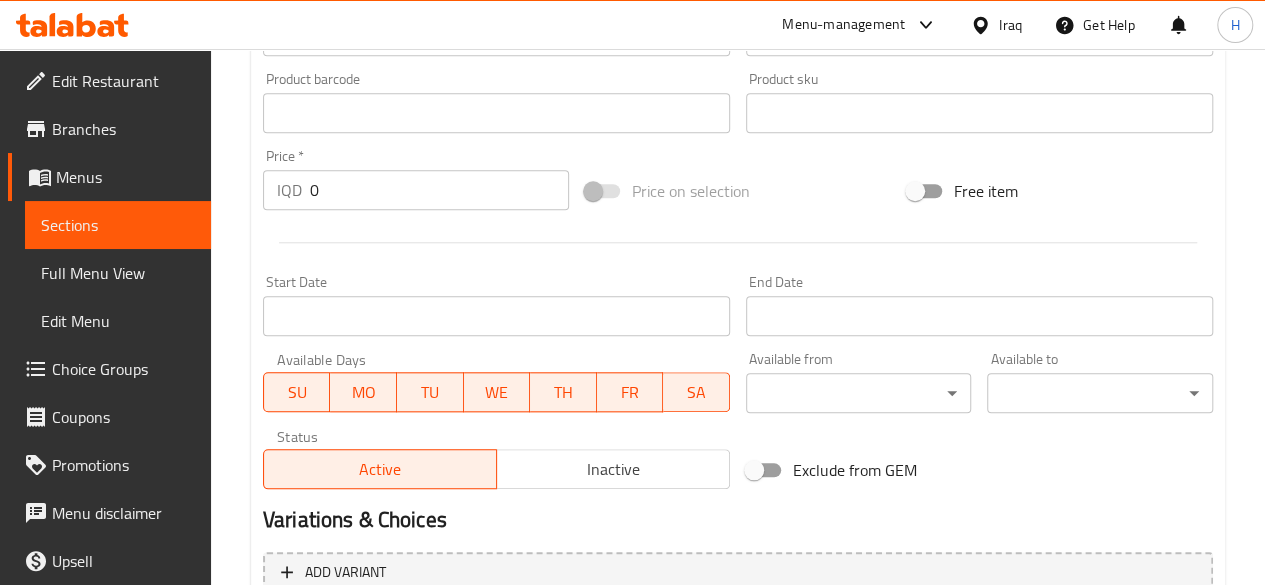 type on "Eggs, minced meat, onions and garnished with parsley." 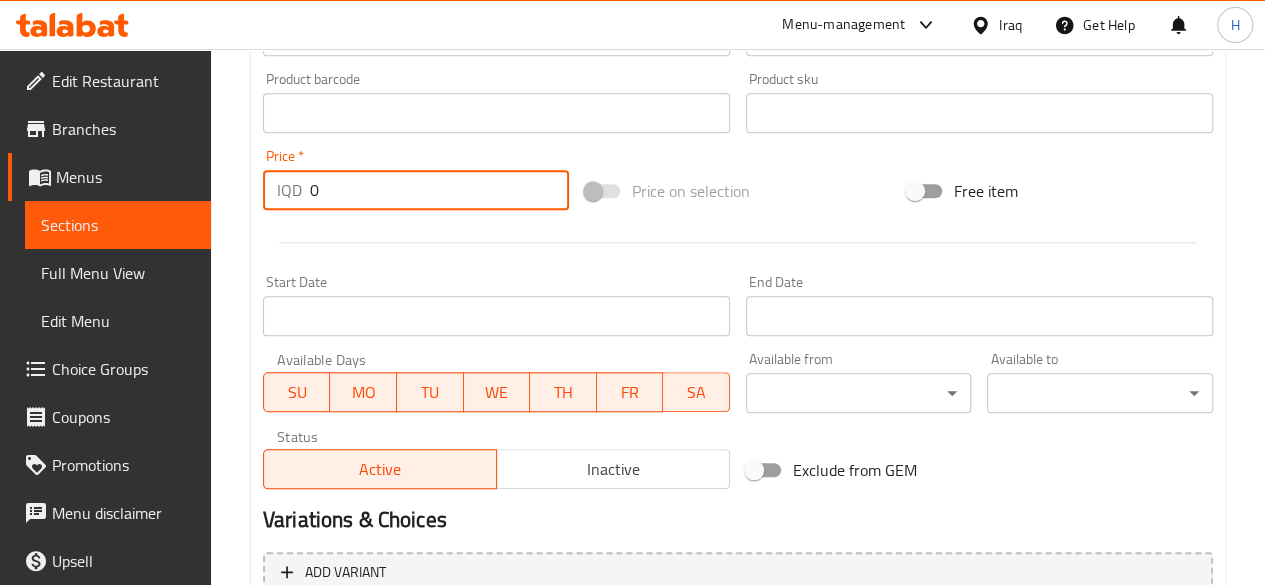 click on "0" at bounding box center [439, 190] 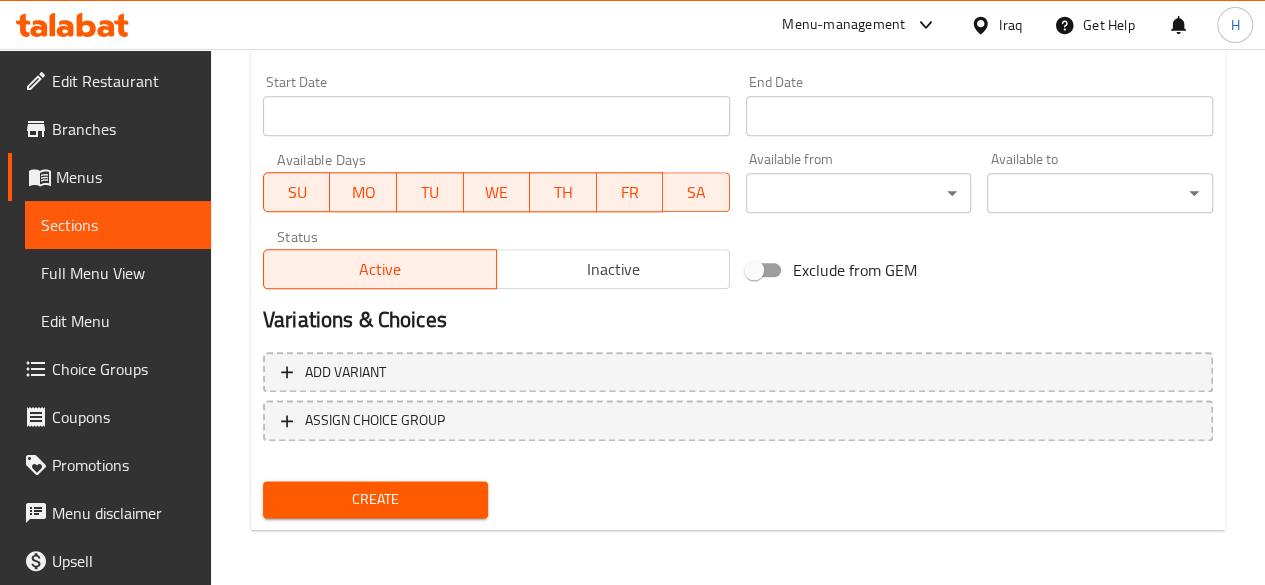 type on "5000" 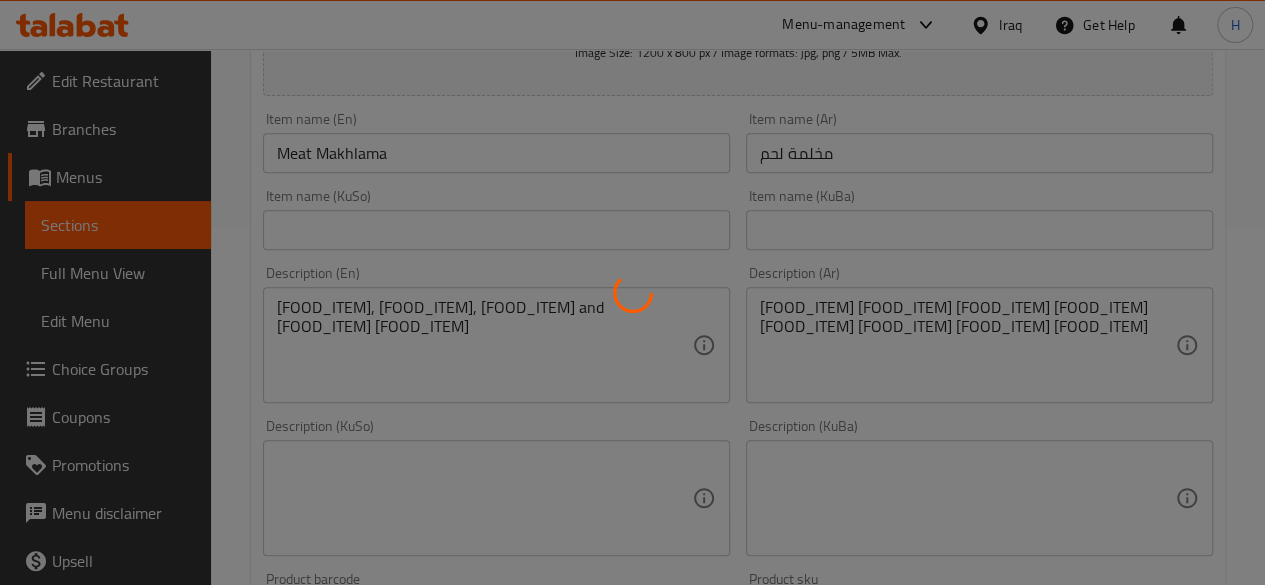 scroll, scrollTop: 157, scrollLeft: 0, axis: vertical 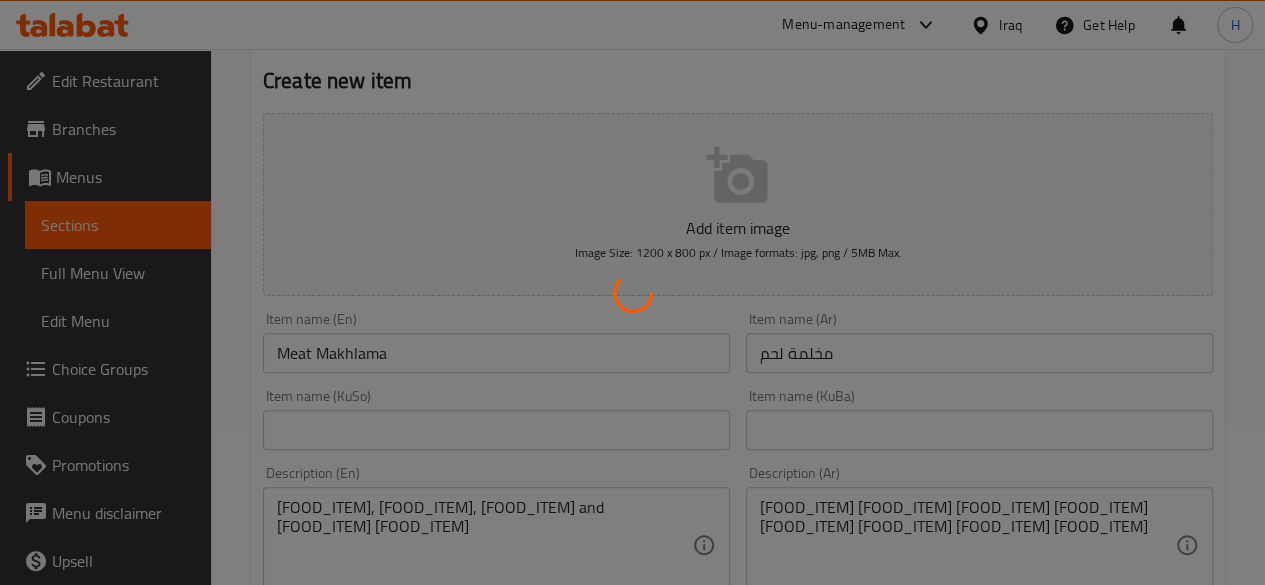 type 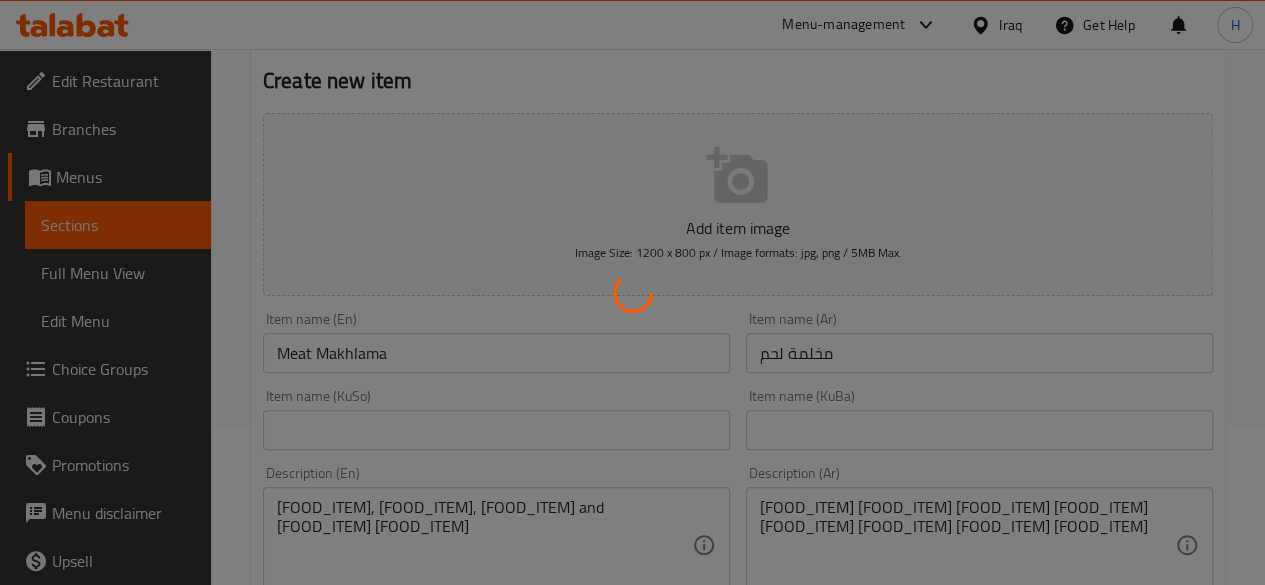 type 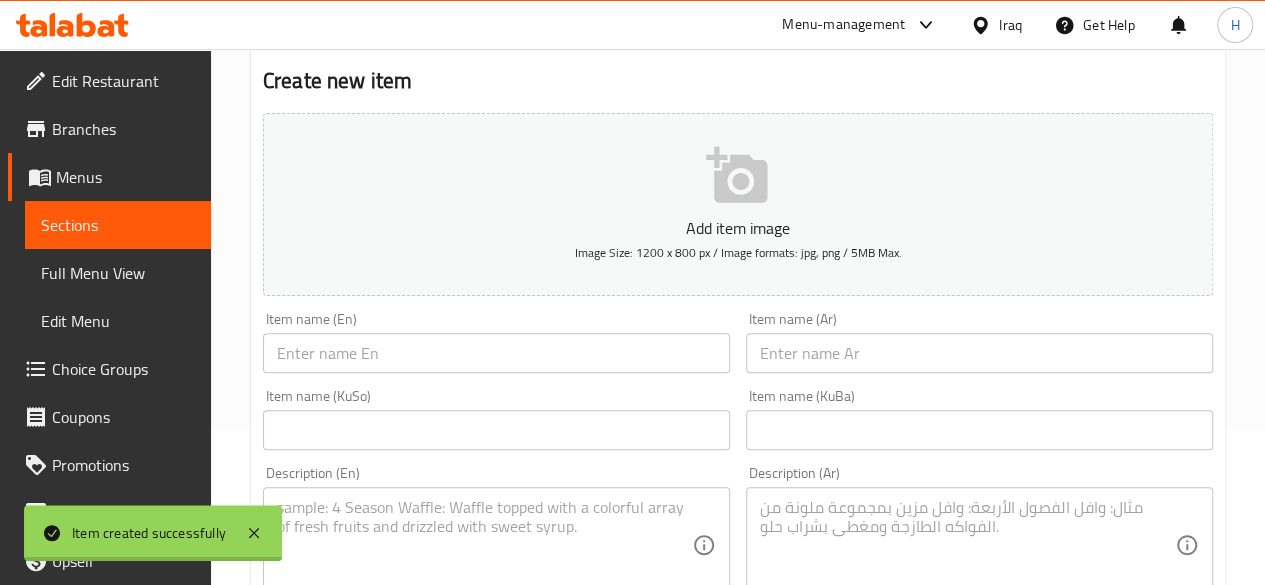 scroll, scrollTop: 0, scrollLeft: 0, axis: both 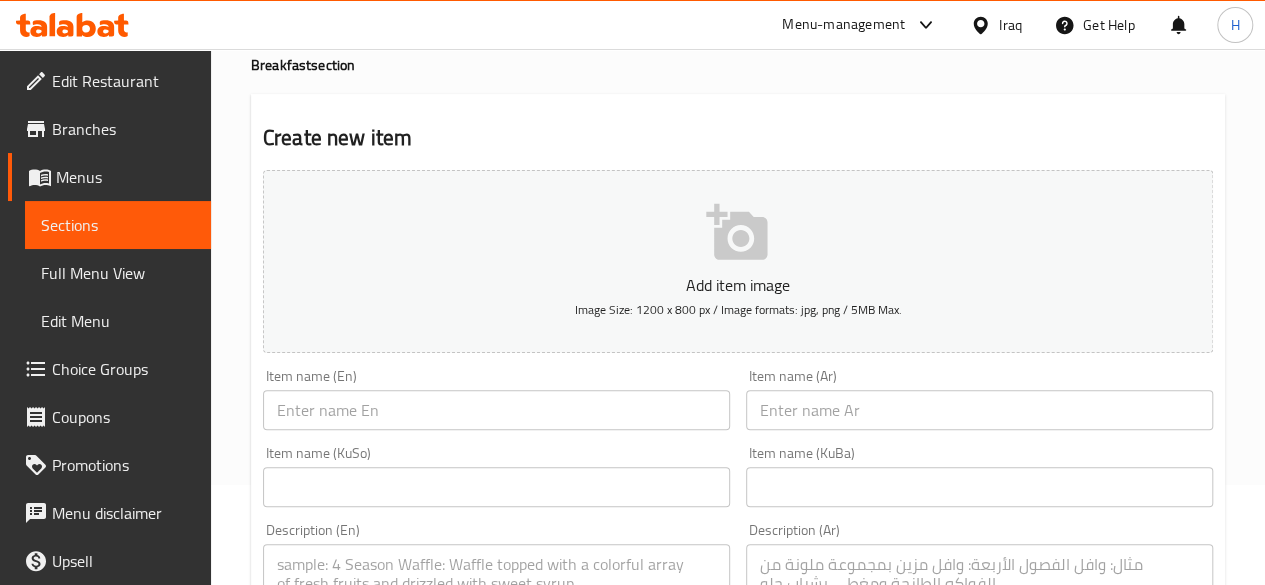 click on "Item name (En) Item name (En)" at bounding box center [496, 399] 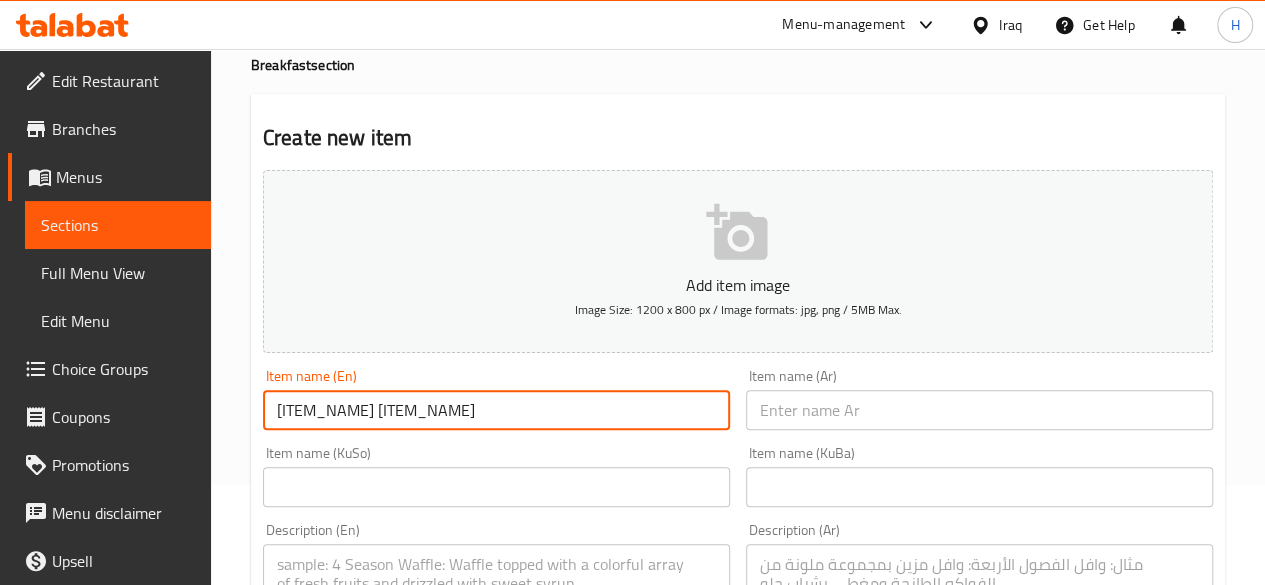 type on "Baqilaa With Baladi Ghee" 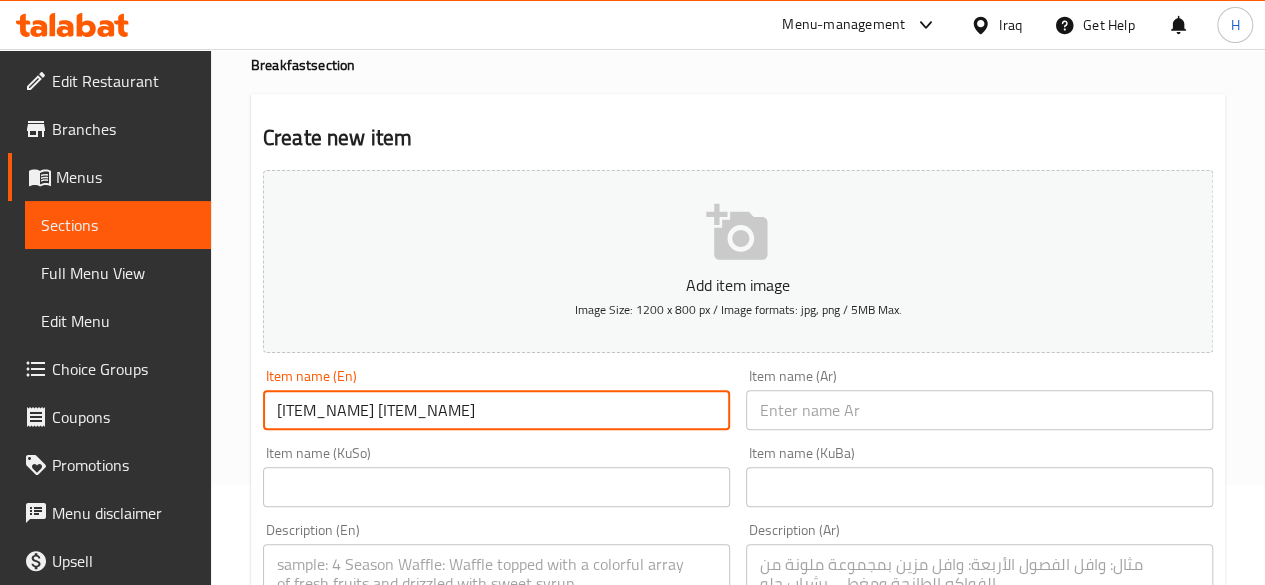 click at bounding box center (979, 410) 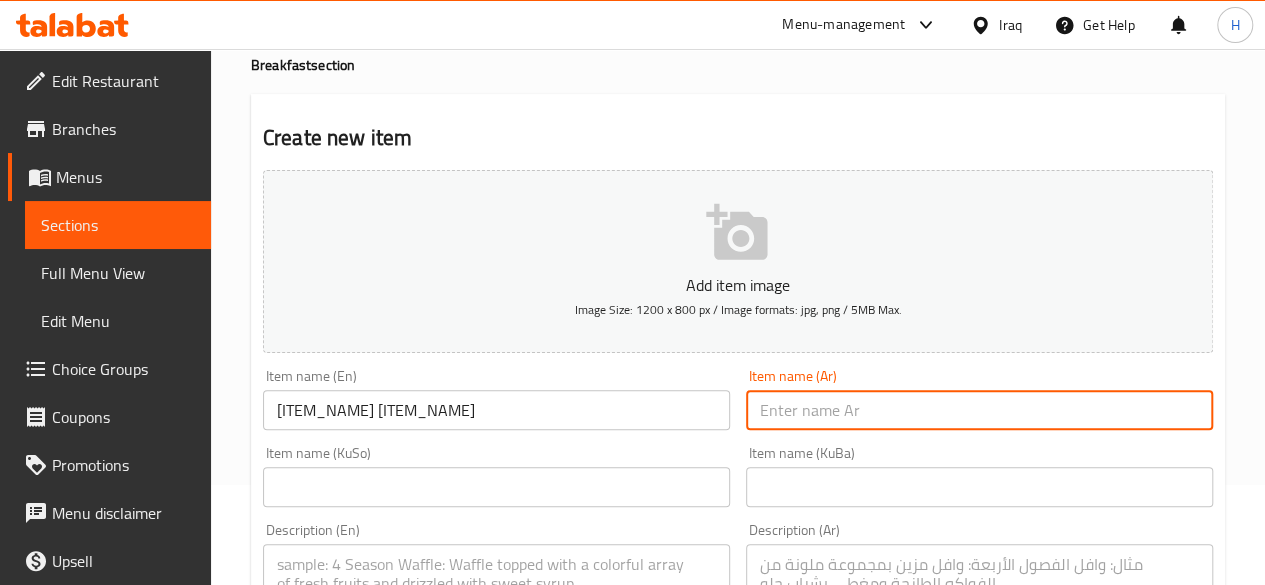 paste on "باقلاء بالدهن الحر" 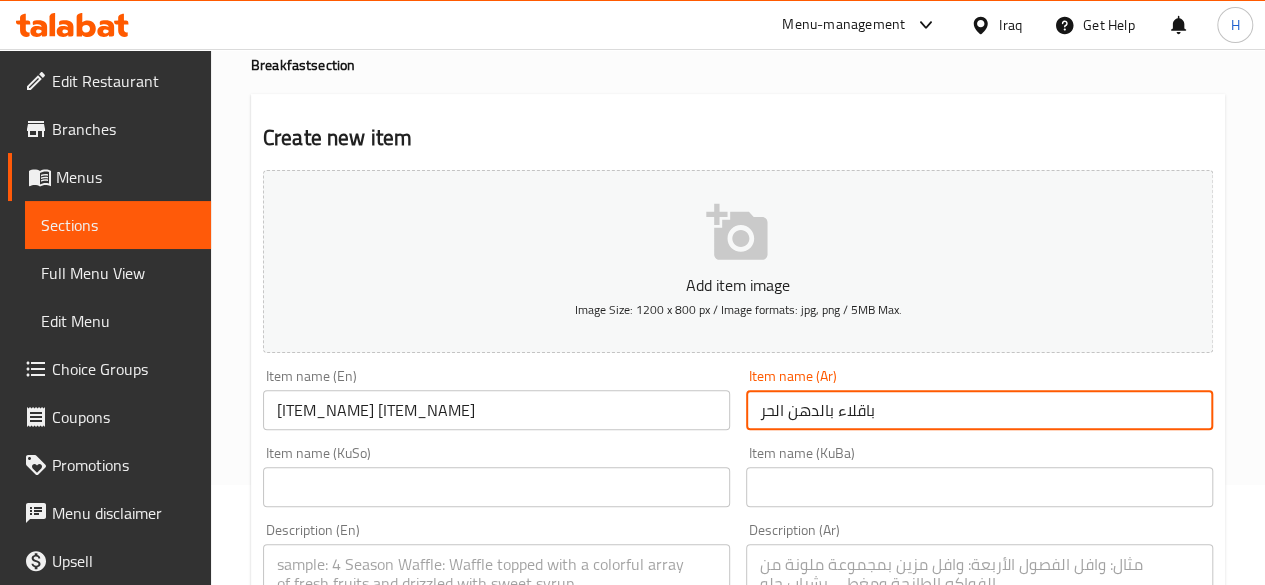 type on "باقلاء بالدهن الحر" 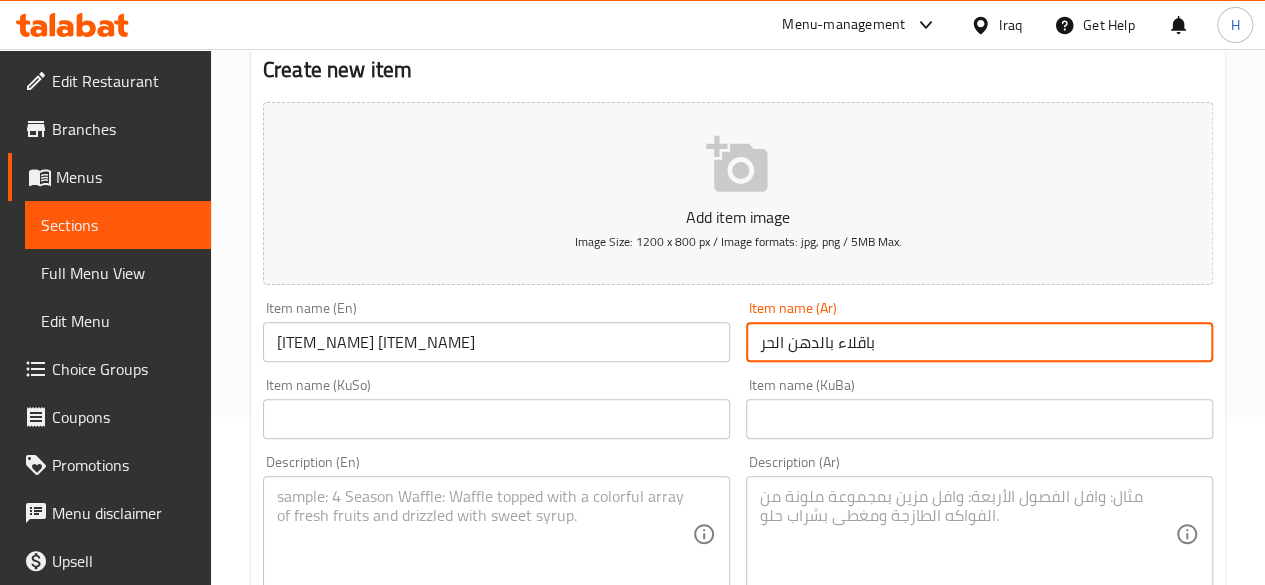 scroll, scrollTop: 200, scrollLeft: 0, axis: vertical 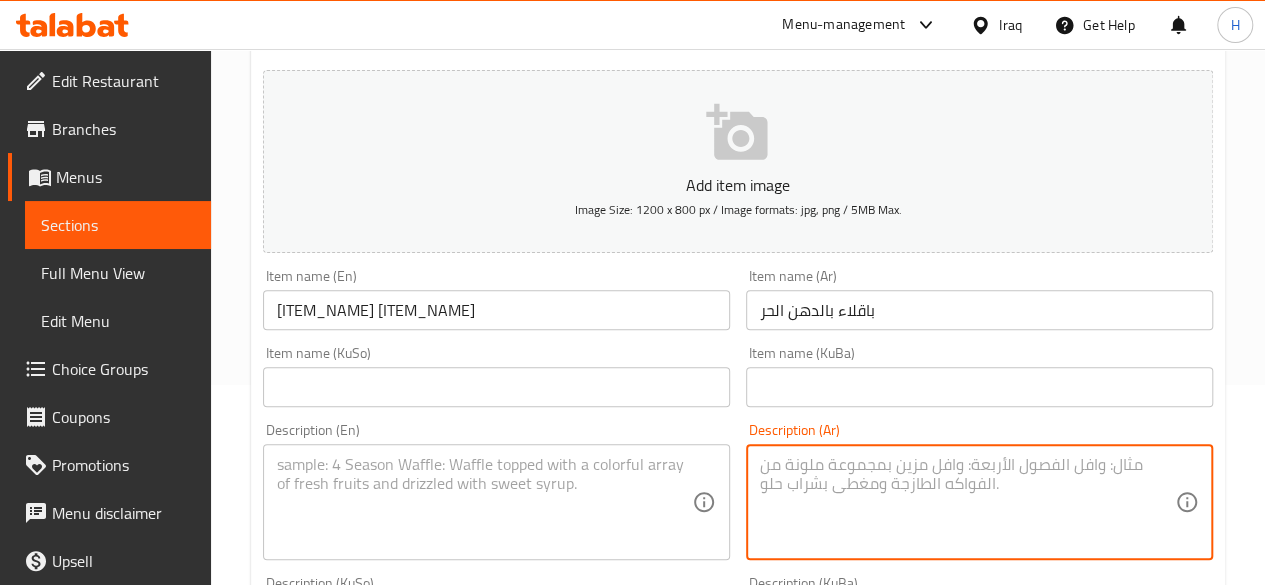 click at bounding box center (967, 502) 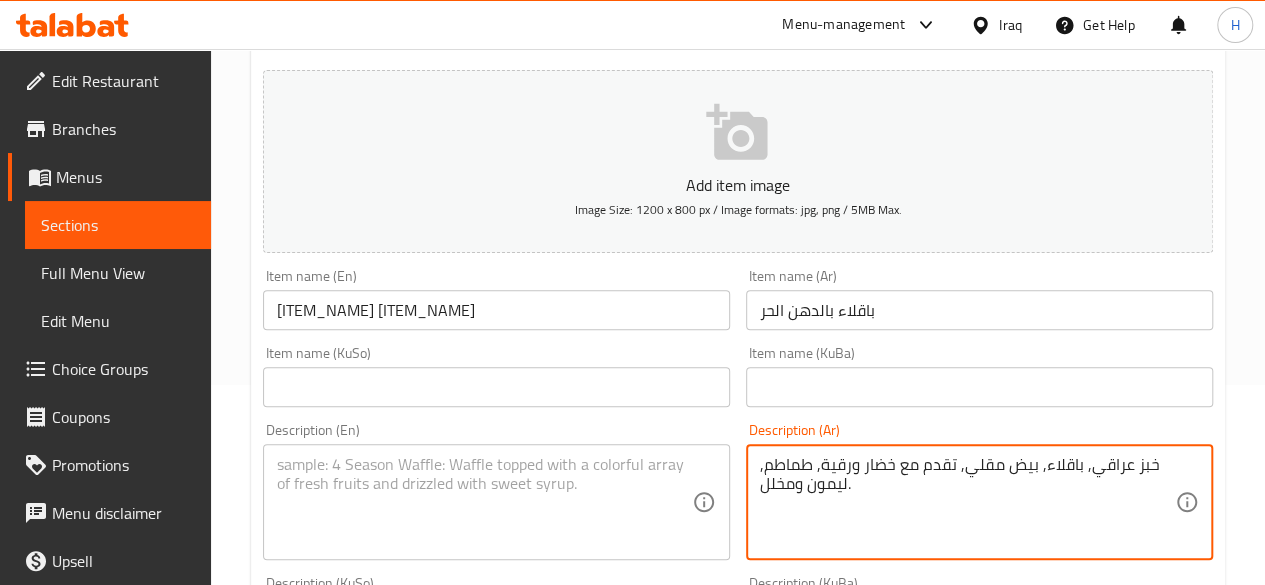 type on "خبز عراقي, باقلاء, بيض مقلي, تقدم مع خضار ورقية, طماطم, ليمون ومخلل." 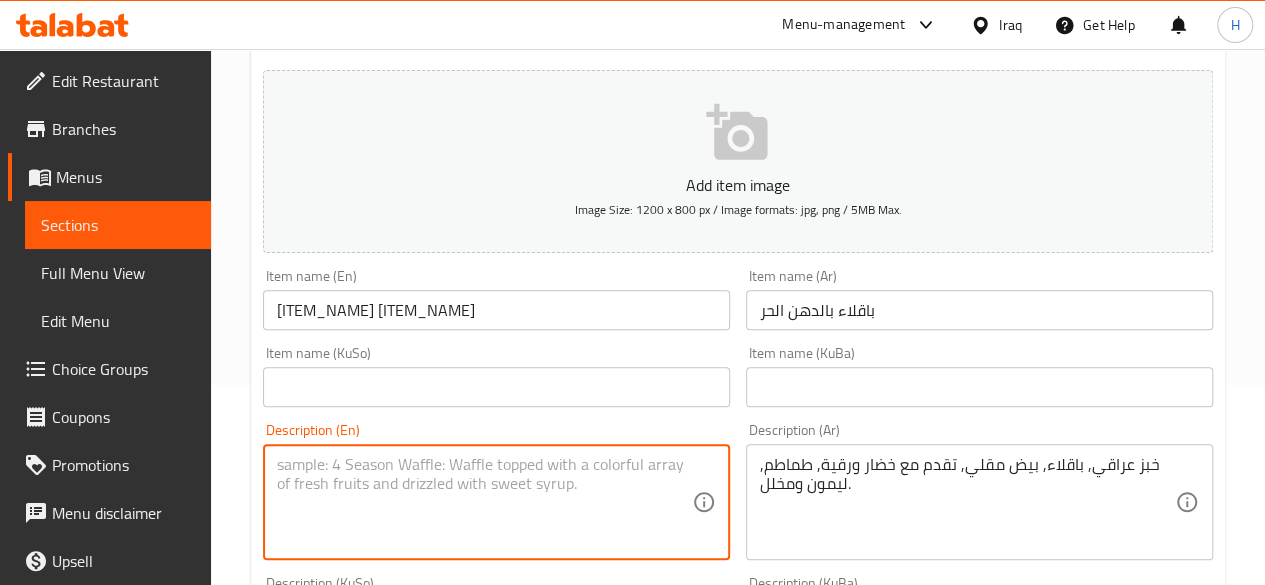 click at bounding box center (484, 502) 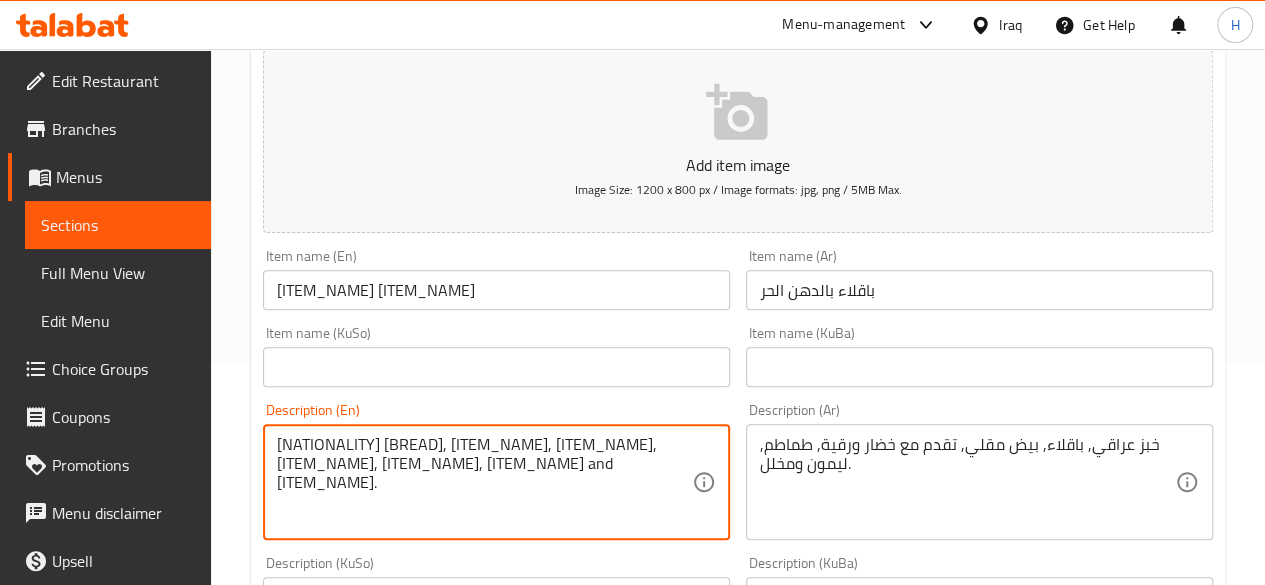 scroll, scrollTop: 800, scrollLeft: 0, axis: vertical 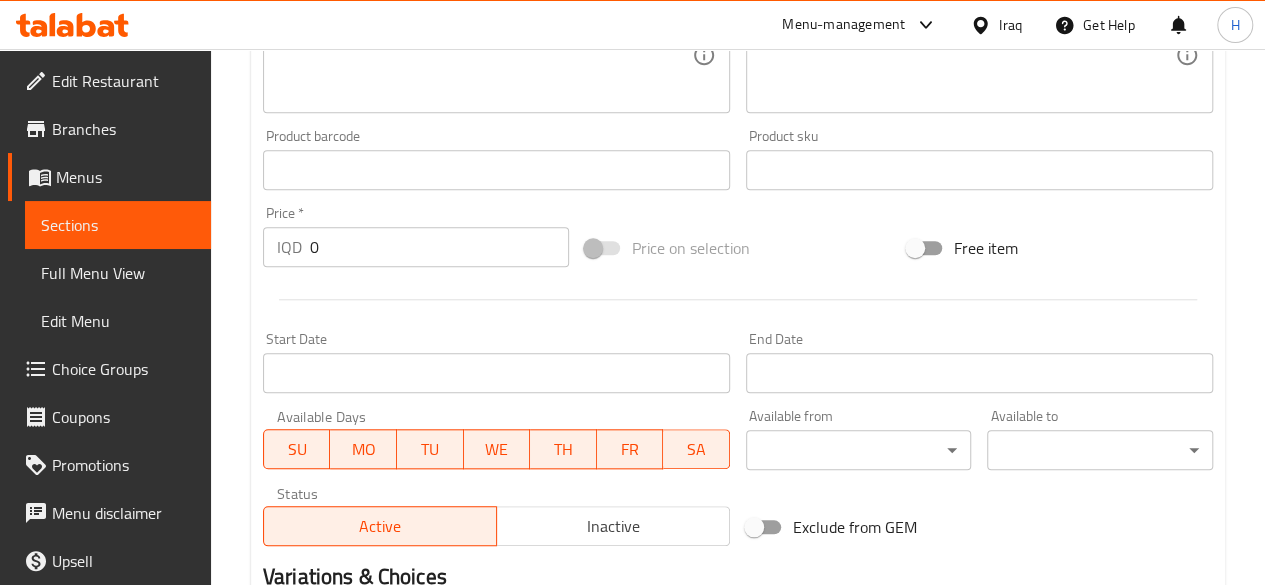 type on "Iraqi bread, baqilaa, fried eggs, served with leafy vegetables, tomatoes, lemon and pickles." 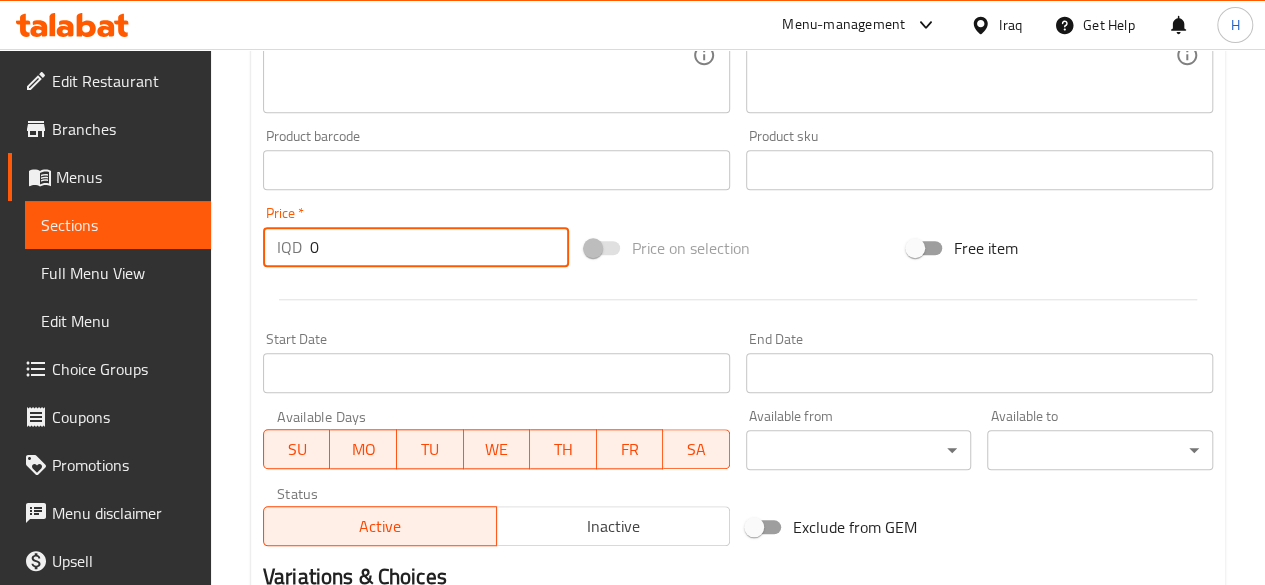 click on "0" at bounding box center [439, 247] 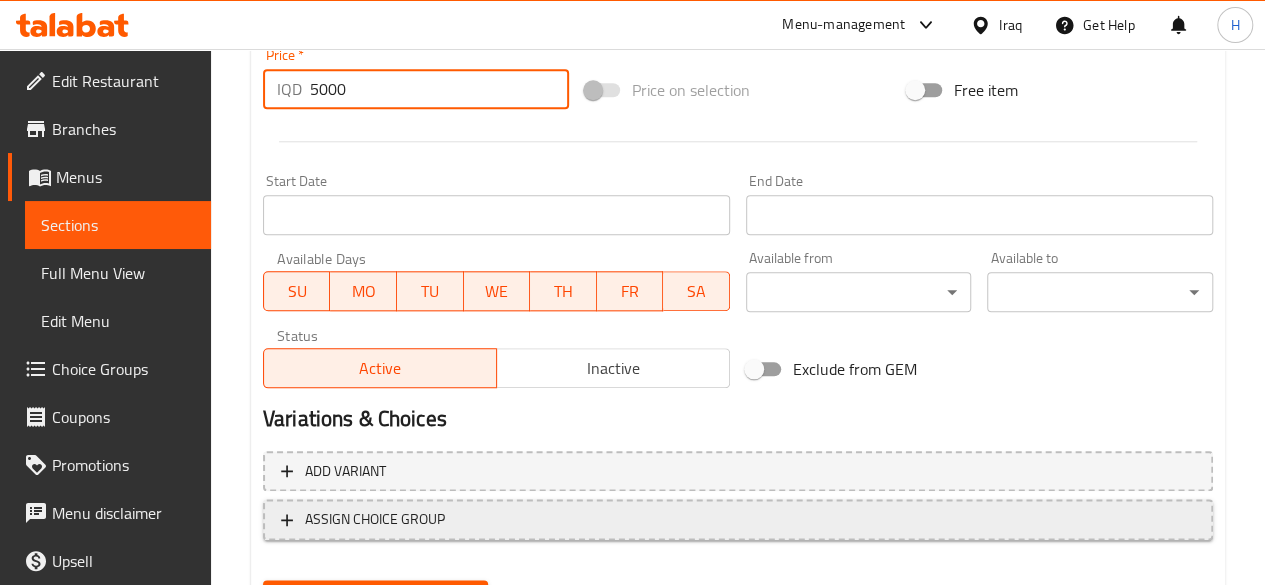 scroll, scrollTop: 1057, scrollLeft: 0, axis: vertical 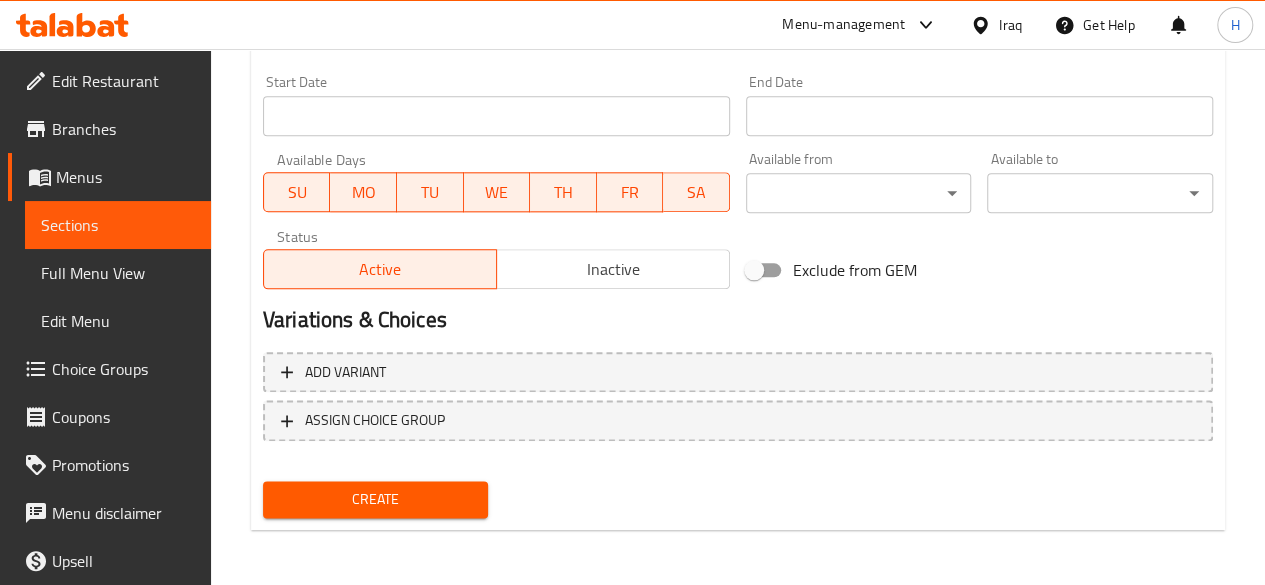 type on "5000" 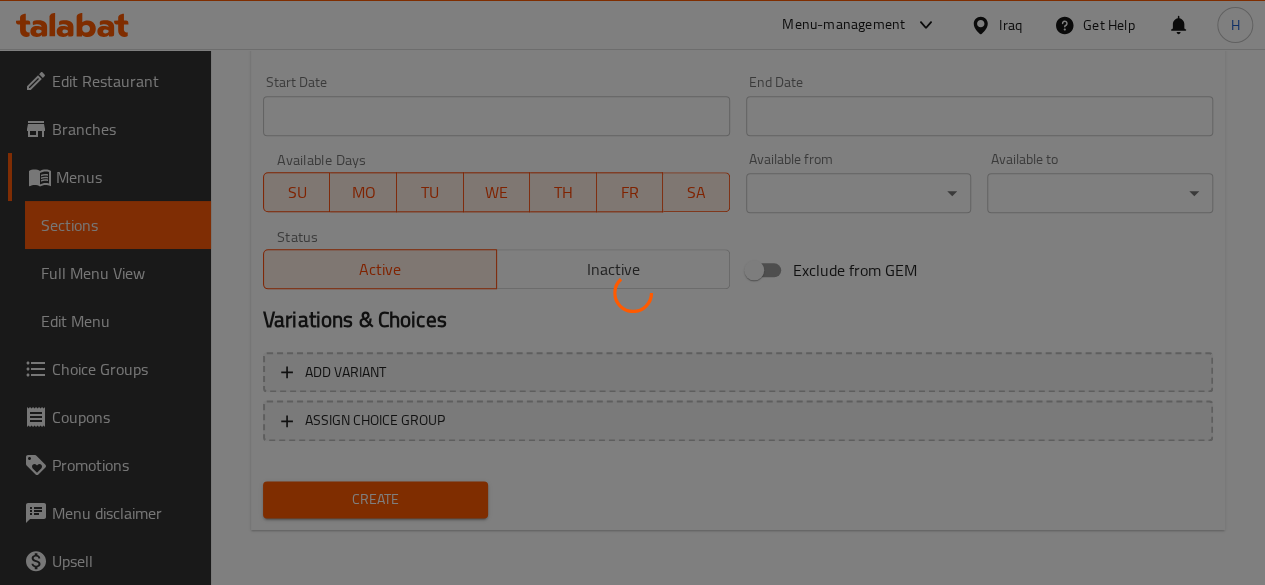 type 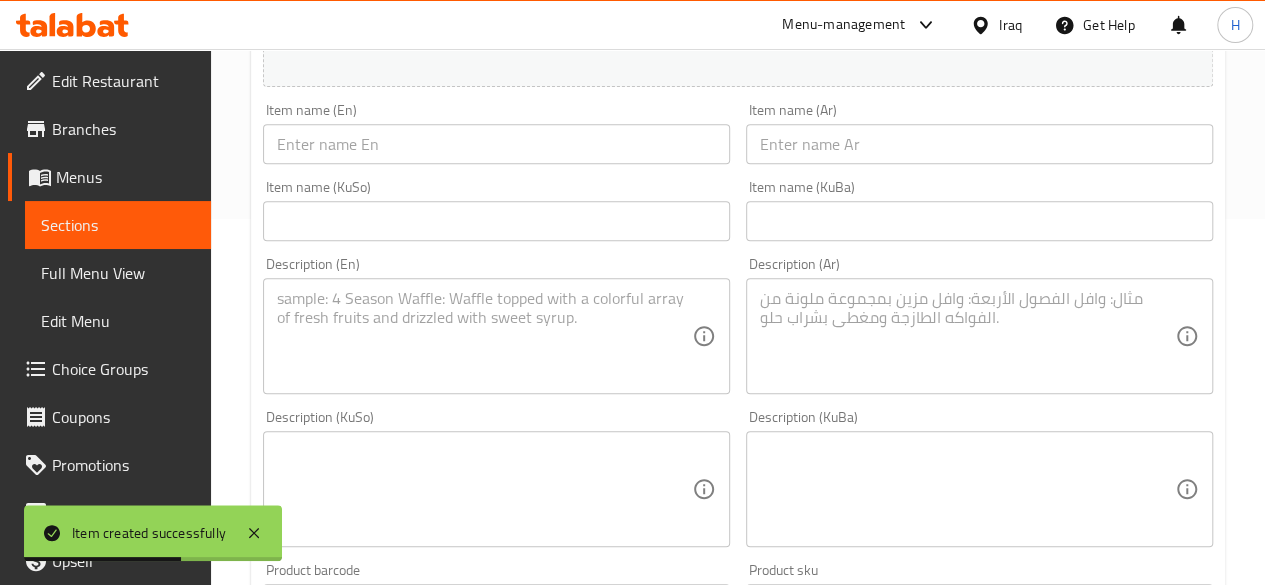 scroll, scrollTop: 357, scrollLeft: 0, axis: vertical 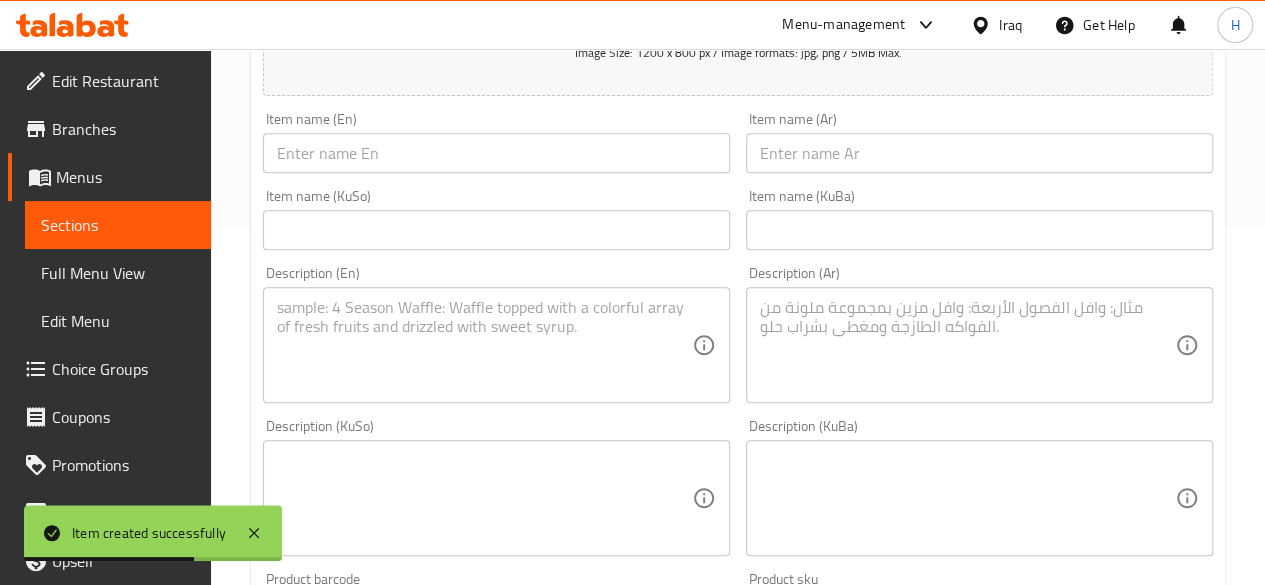 click at bounding box center [979, 153] 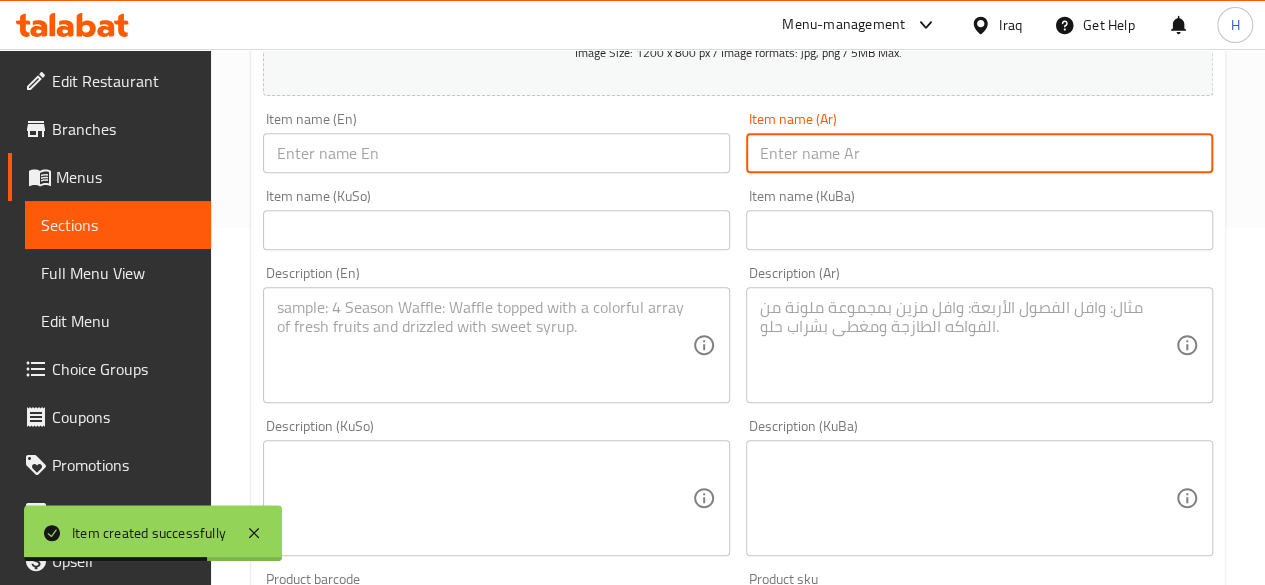 type on "K" 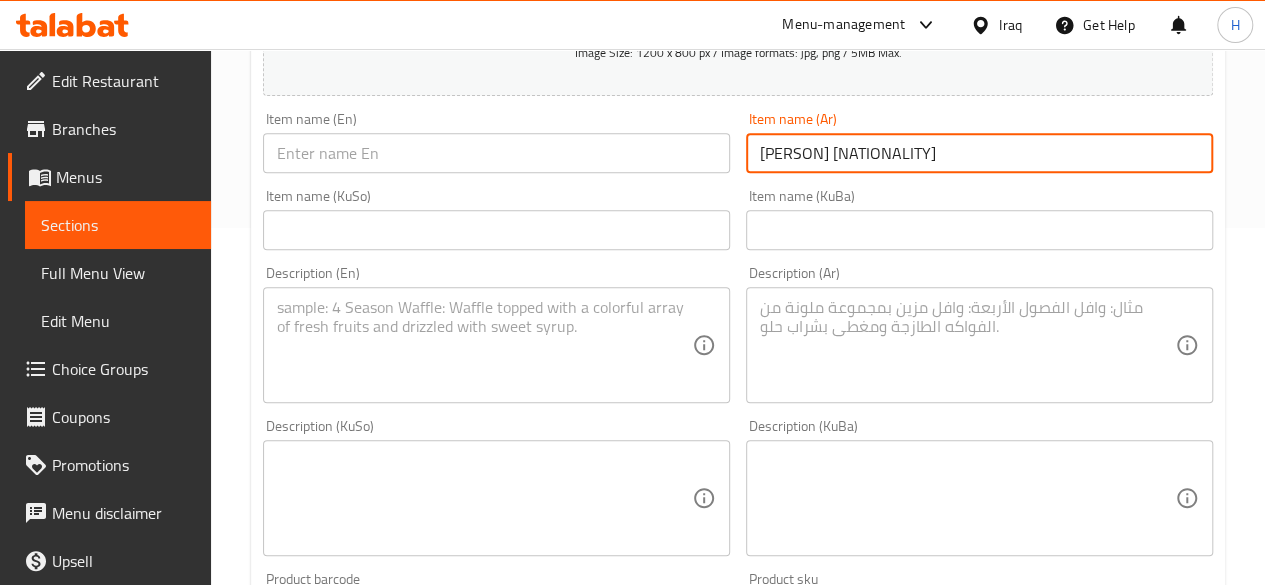 click on "نفر كبة عراقية" at bounding box center (979, 153) 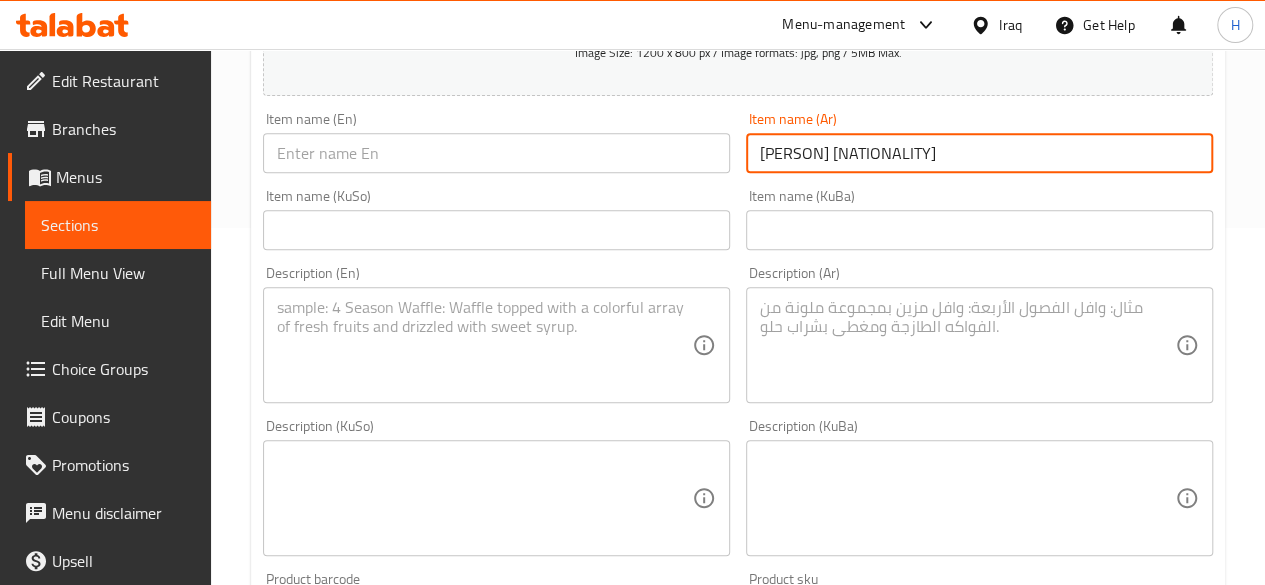 type on "نفر كبة عراقية" 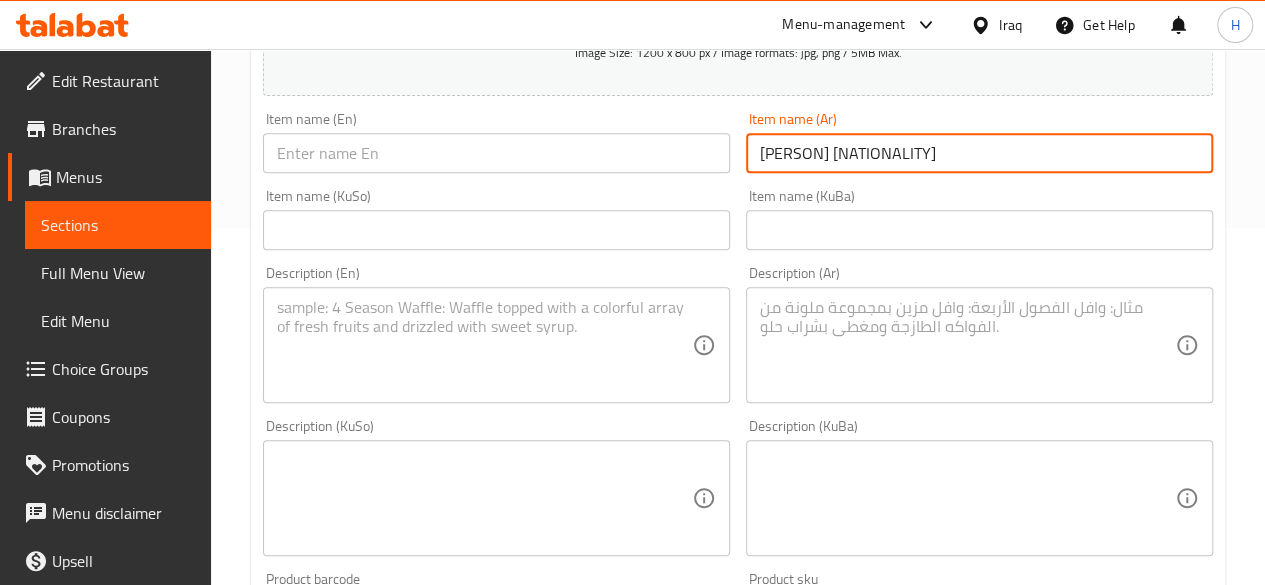 click at bounding box center [496, 153] 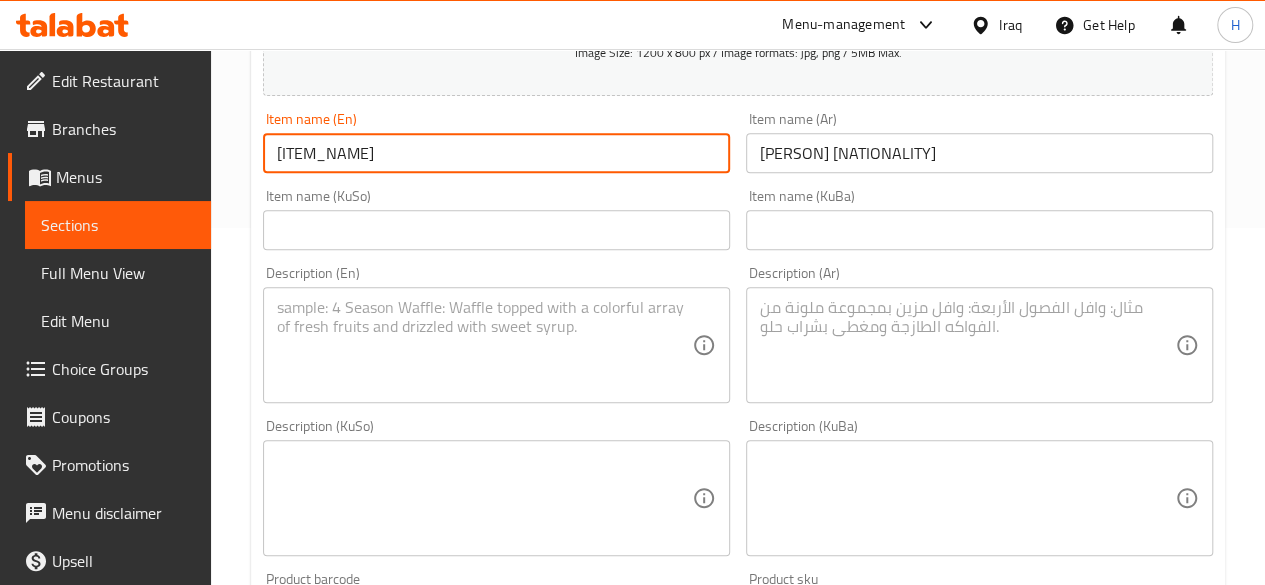type on "Iraqi Kibbeh" 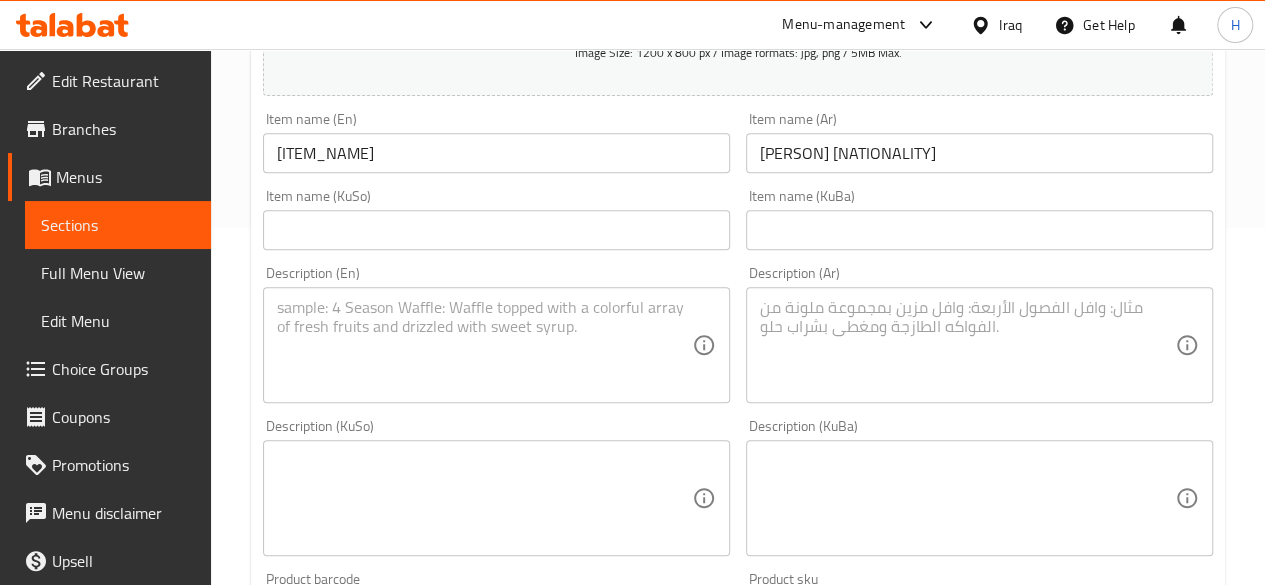 click on "Description (Ar)" at bounding box center [979, 345] 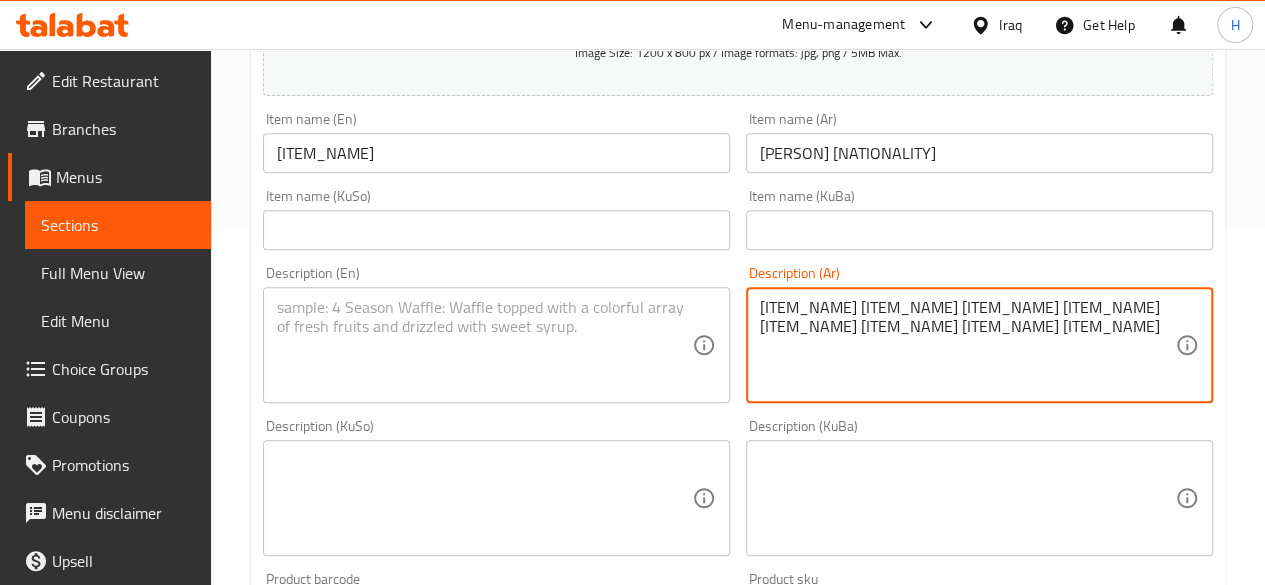 type on "عجينة الكبة محشية باللحم المفروم مع البقدونس واللوز." 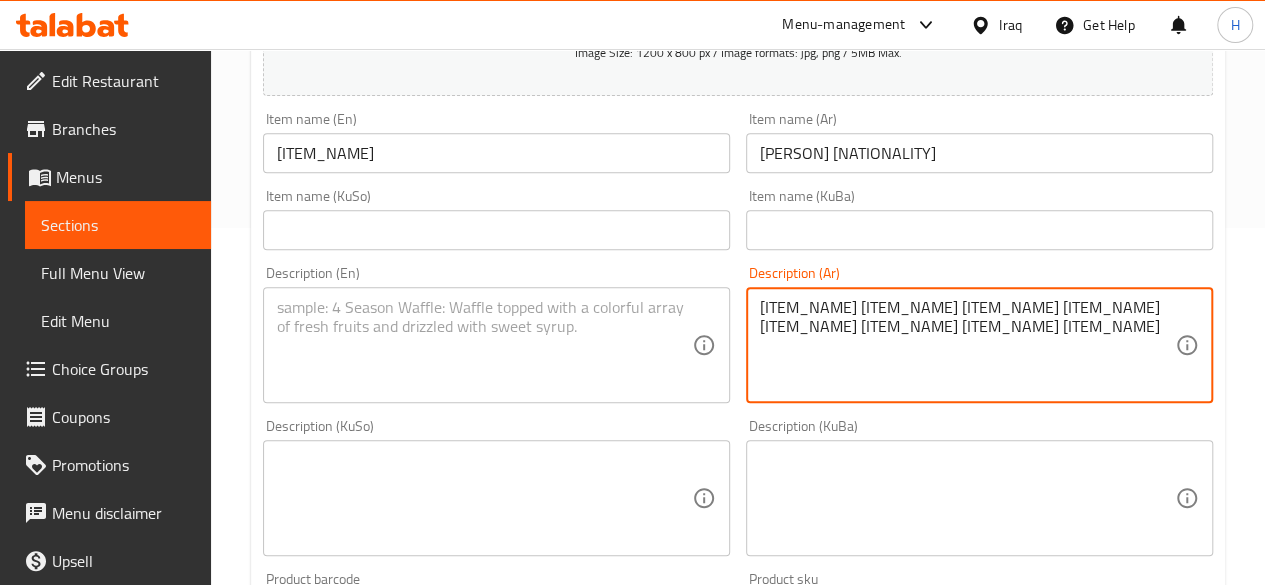 click at bounding box center (484, 345) 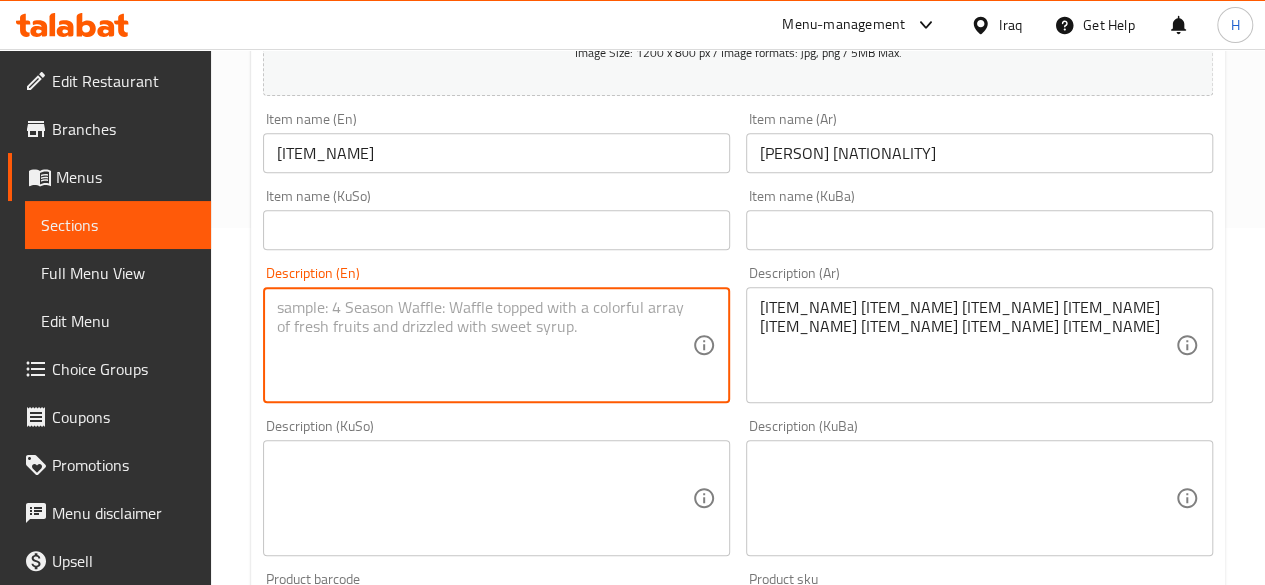 paste on "Kibbeh dough stuffed with minced meat with parsley and almonds." 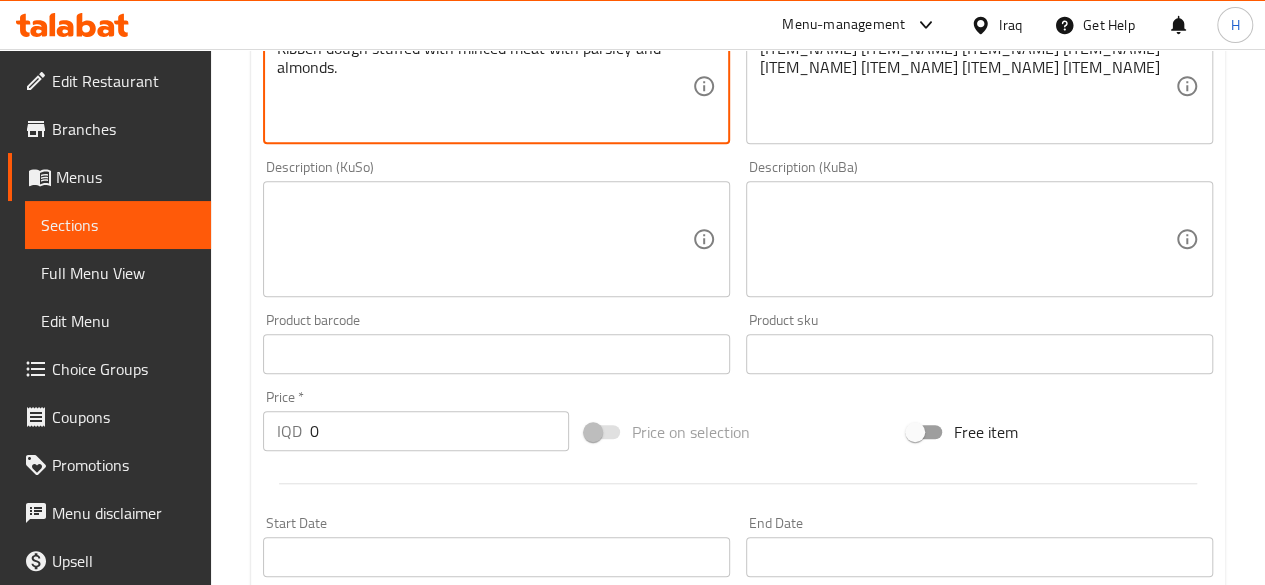 scroll, scrollTop: 757, scrollLeft: 0, axis: vertical 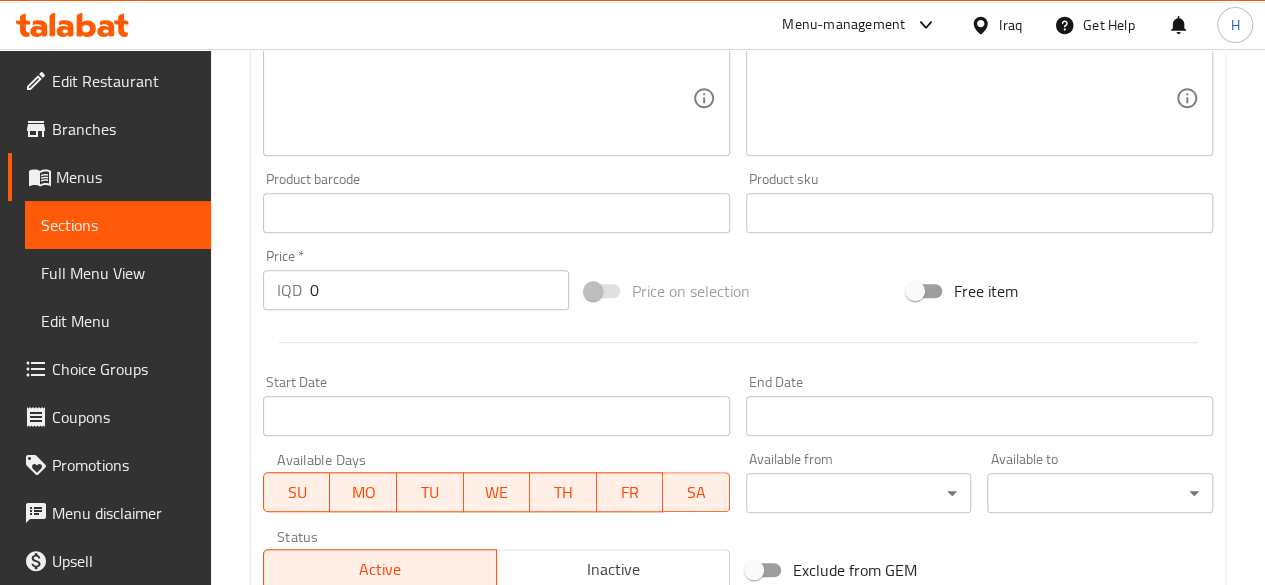 type on "Kibbeh dough stuffed with minced meat with parsley and almonds." 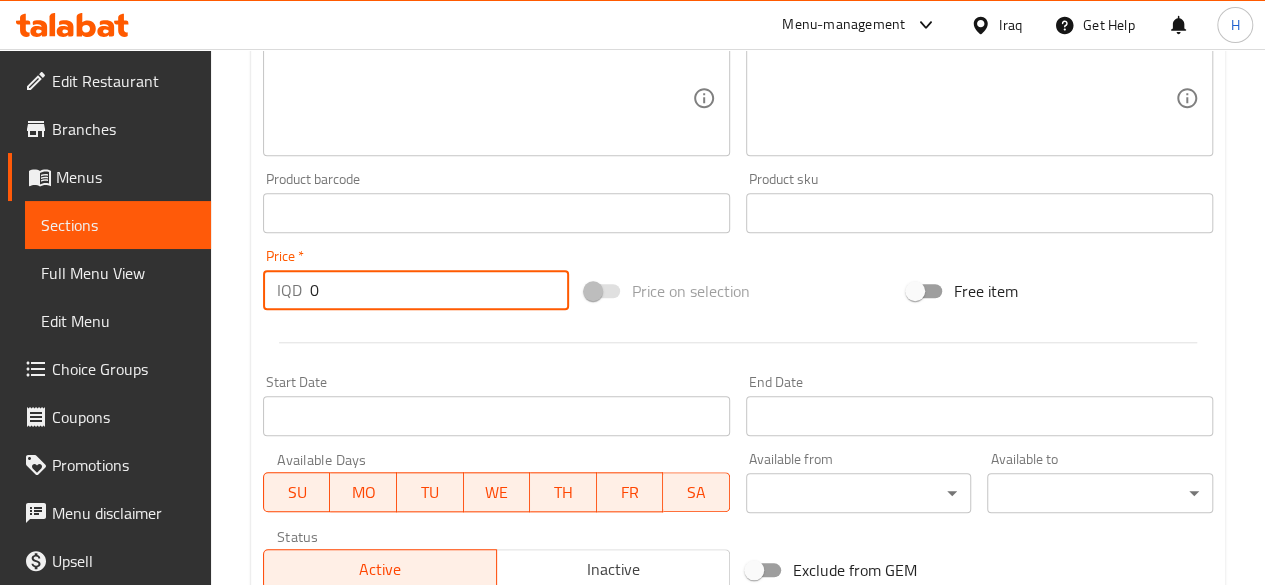 click on "0" at bounding box center [439, 290] 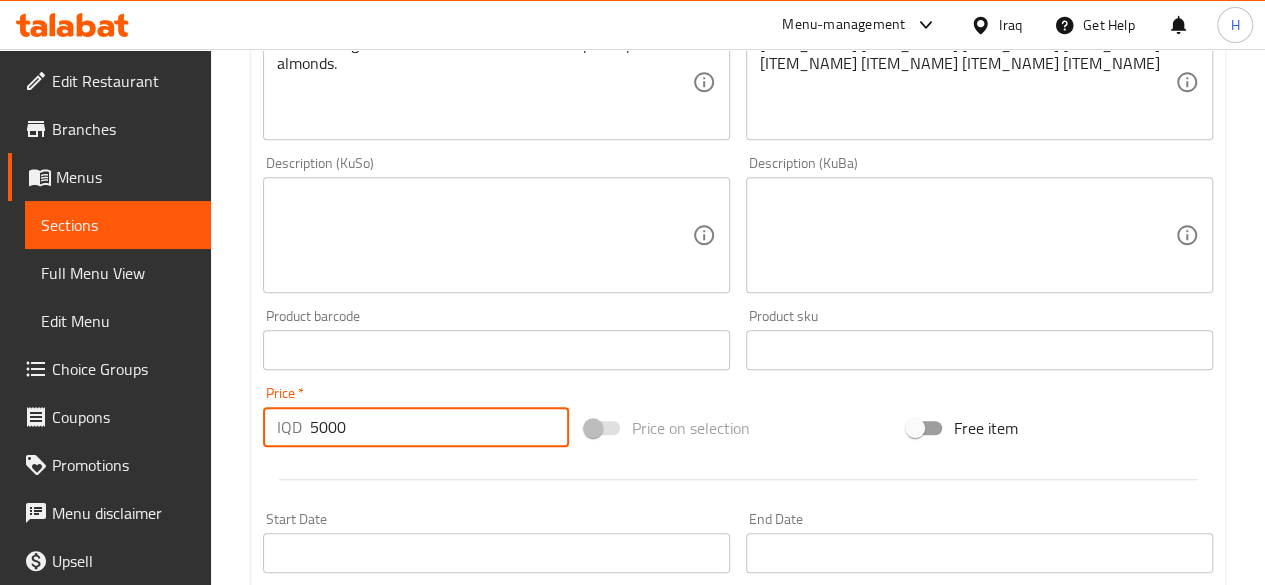scroll, scrollTop: 557, scrollLeft: 0, axis: vertical 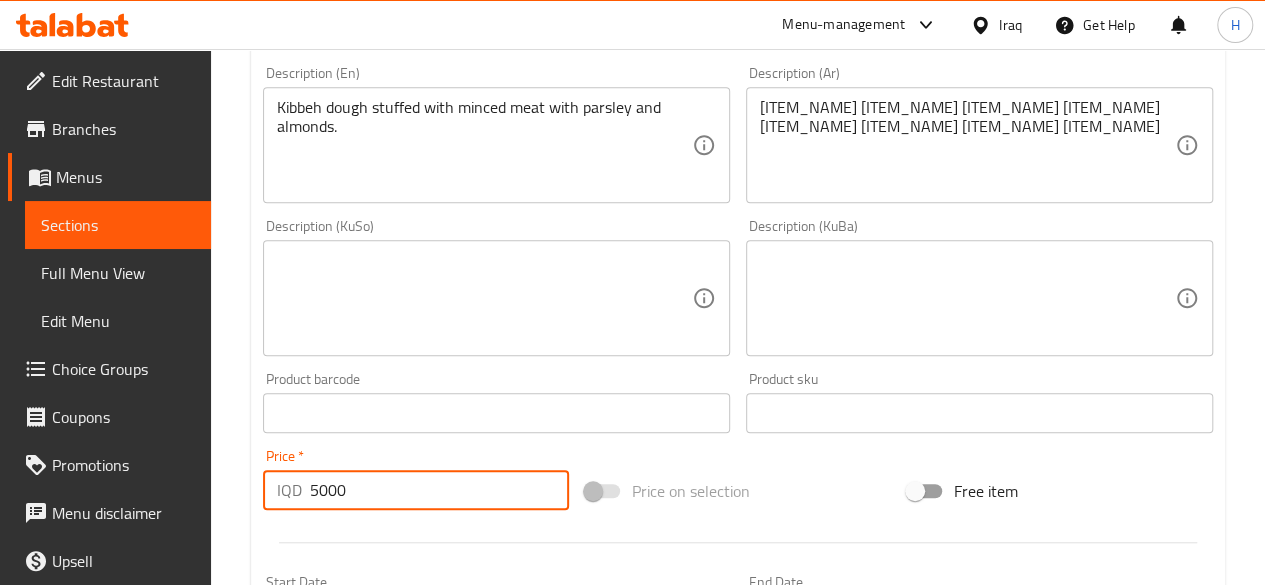 type on "5000" 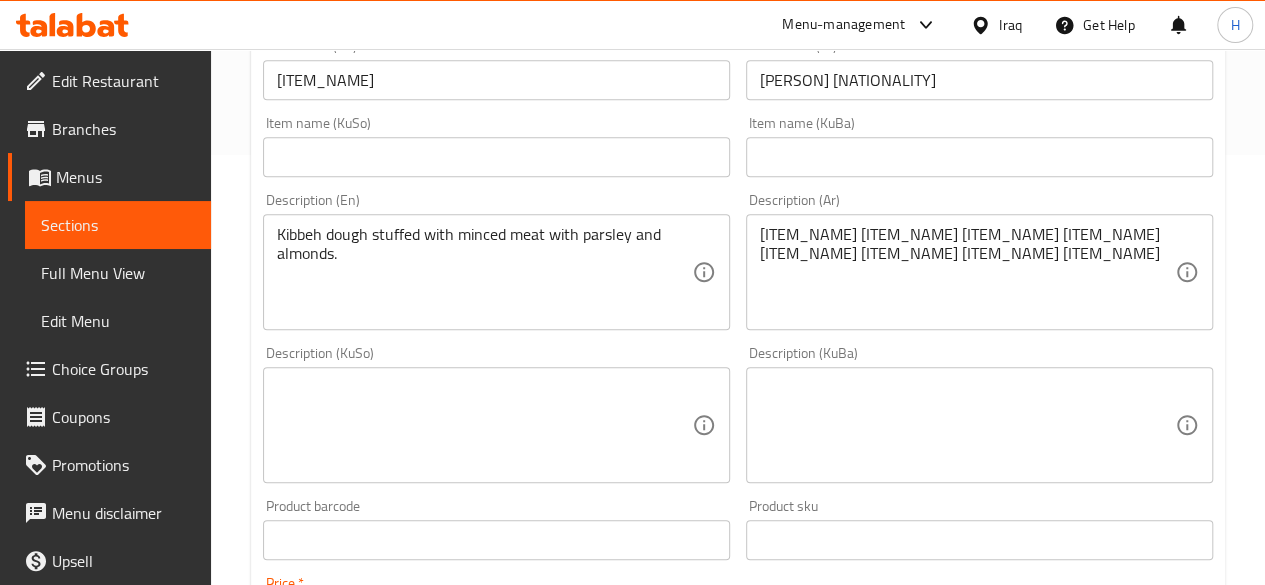 scroll, scrollTop: 357, scrollLeft: 0, axis: vertical 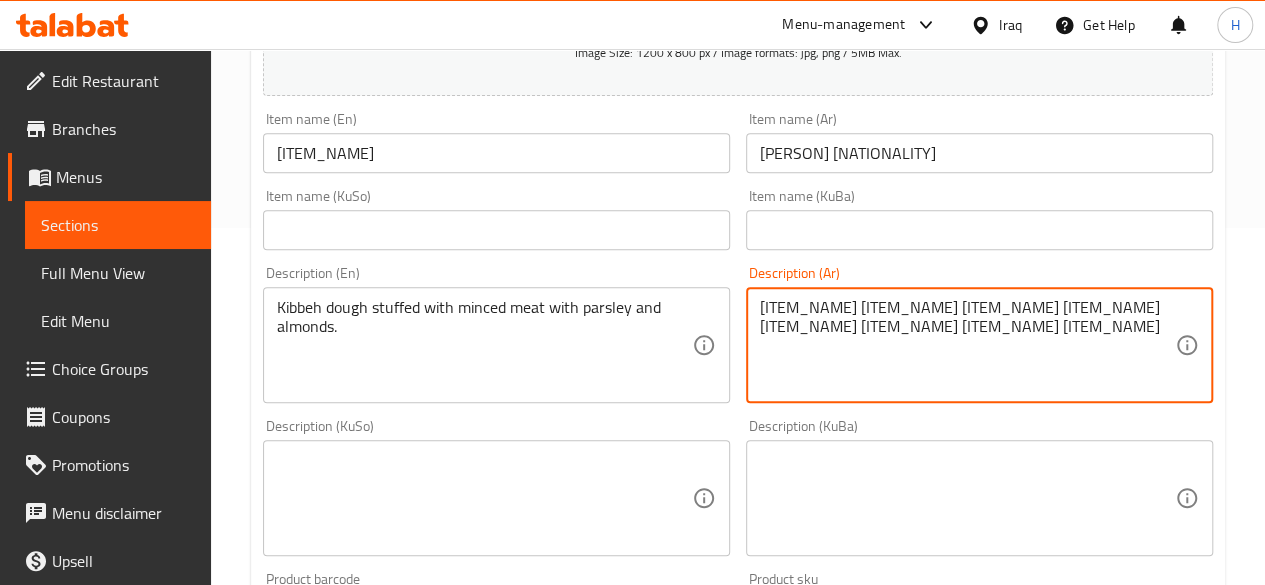click on "عجينة الكبة محشية باللحم المفروم مع البقدونس واللوز." at bounding box center (967, 345) 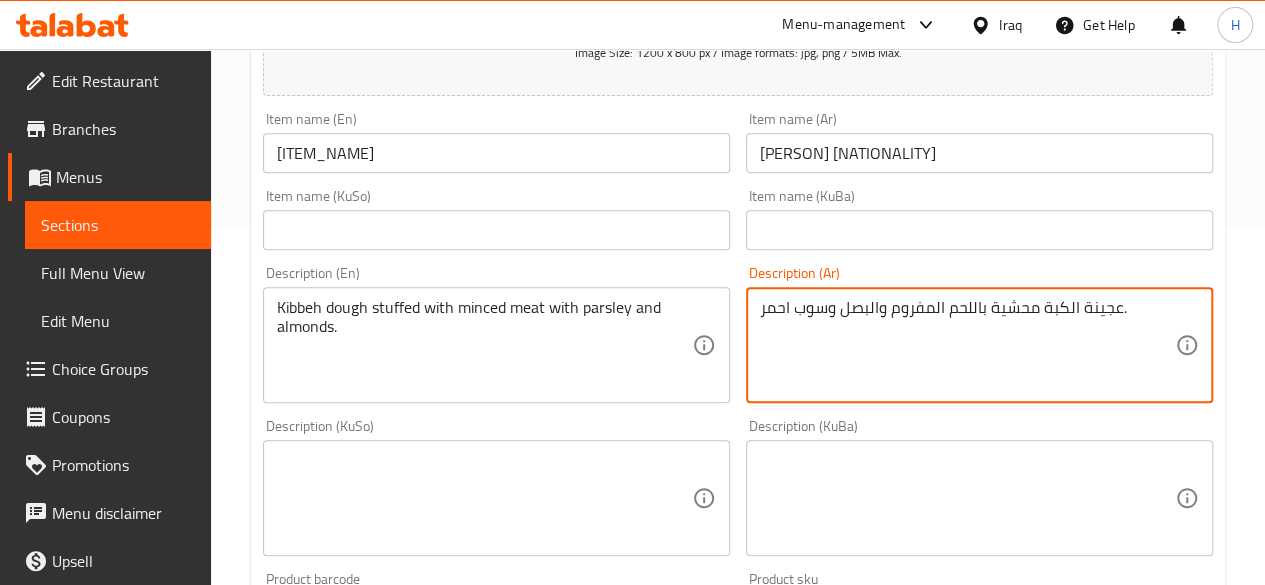 type on "عجينة الكبة محشية باللحم المفروم والبصل وسوب احمر." 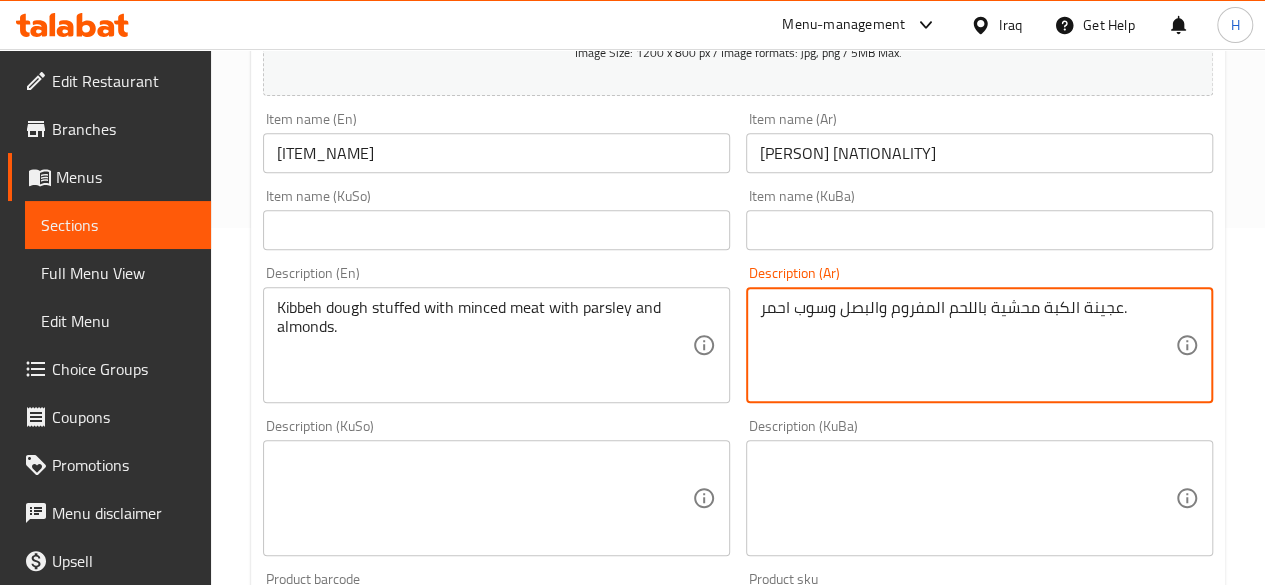 click on "Kibbeh dough stuffed with minced meat with parsley and almonds." at bounding box center [484, 345] 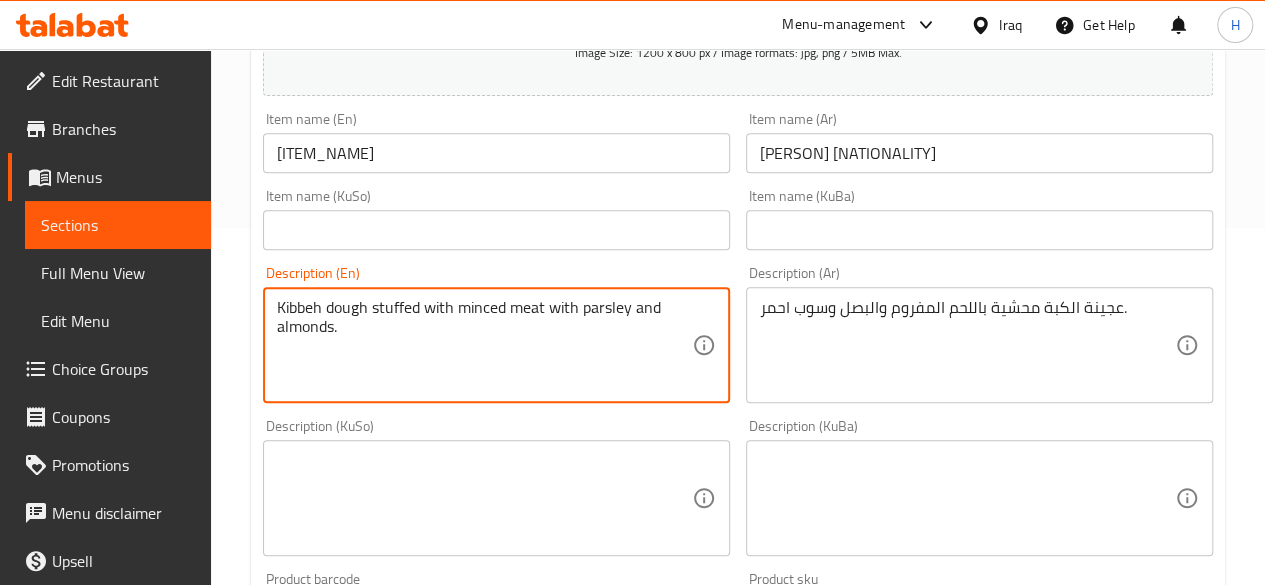 click on "Kibbeh dough stuffed with minced meat with parsley and almonds." at bounding box center (484, 345) 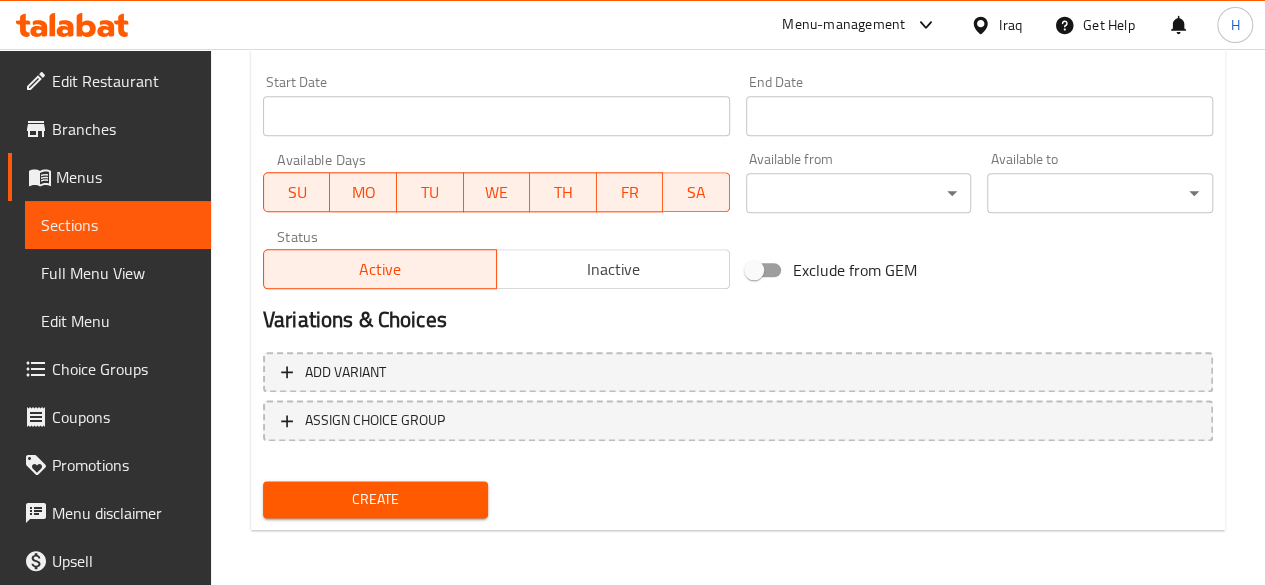 type on "Kibbeh dough stuffed with minced meat, onions and red soup." 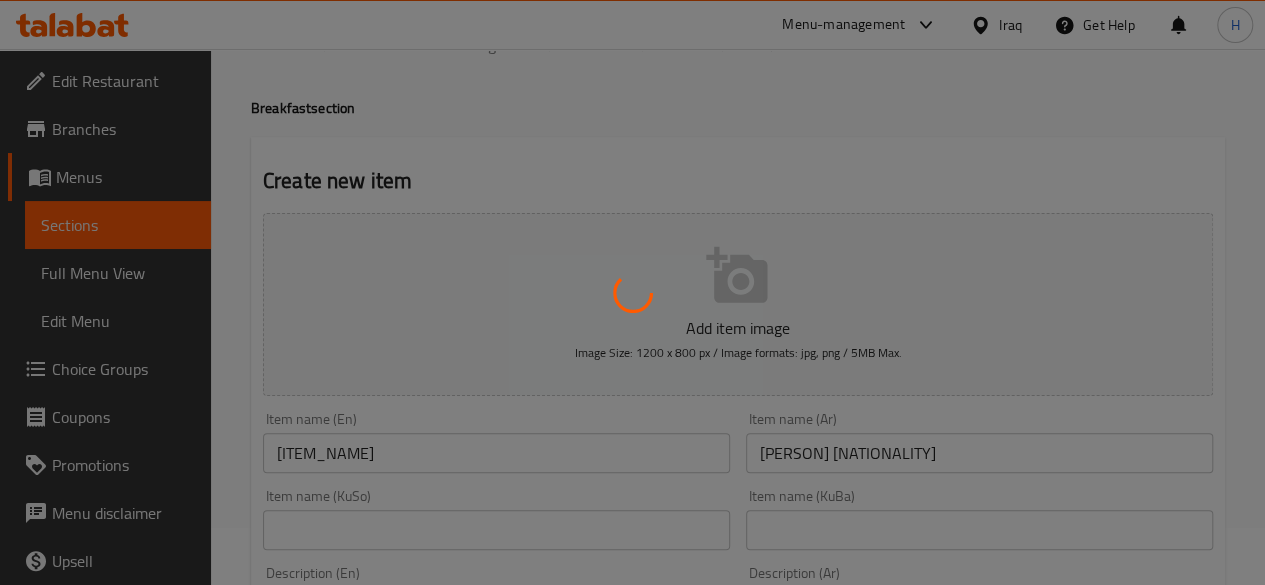 scroll, scrollTop: 0, scrollLeft: 0, axis: both 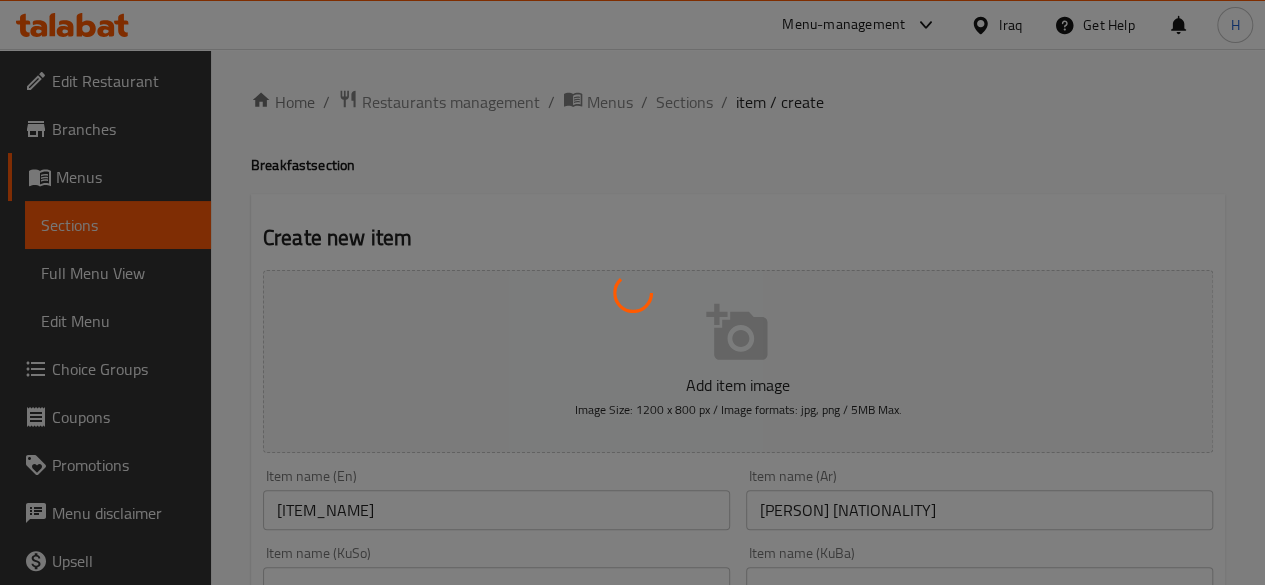 type 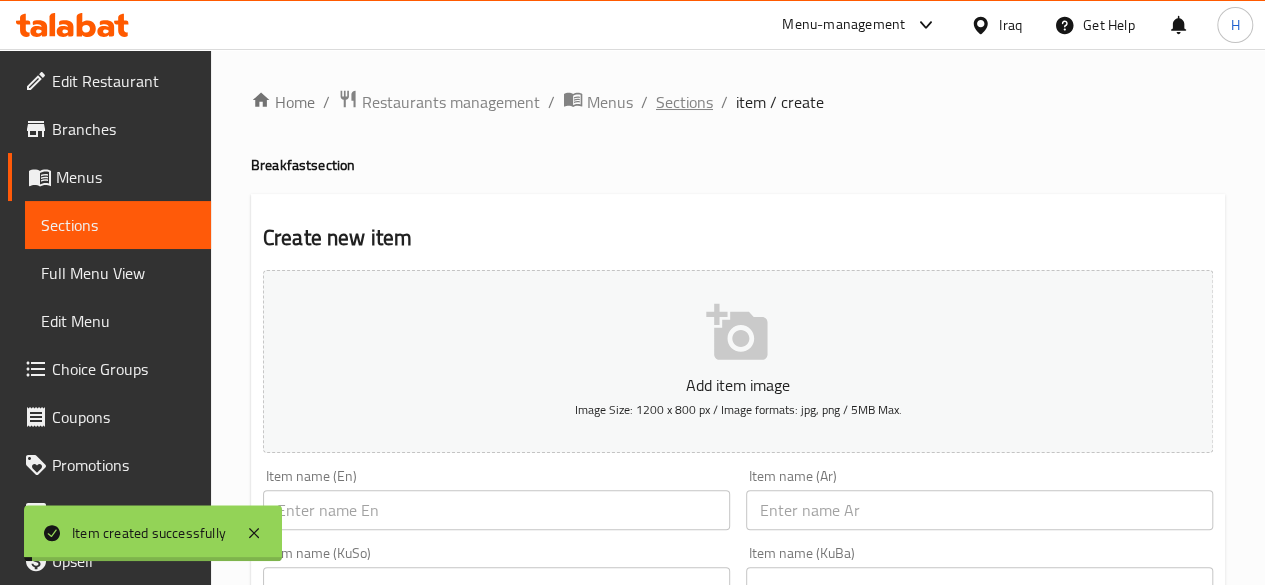click on "Sections" at bounding box center [684, 102] 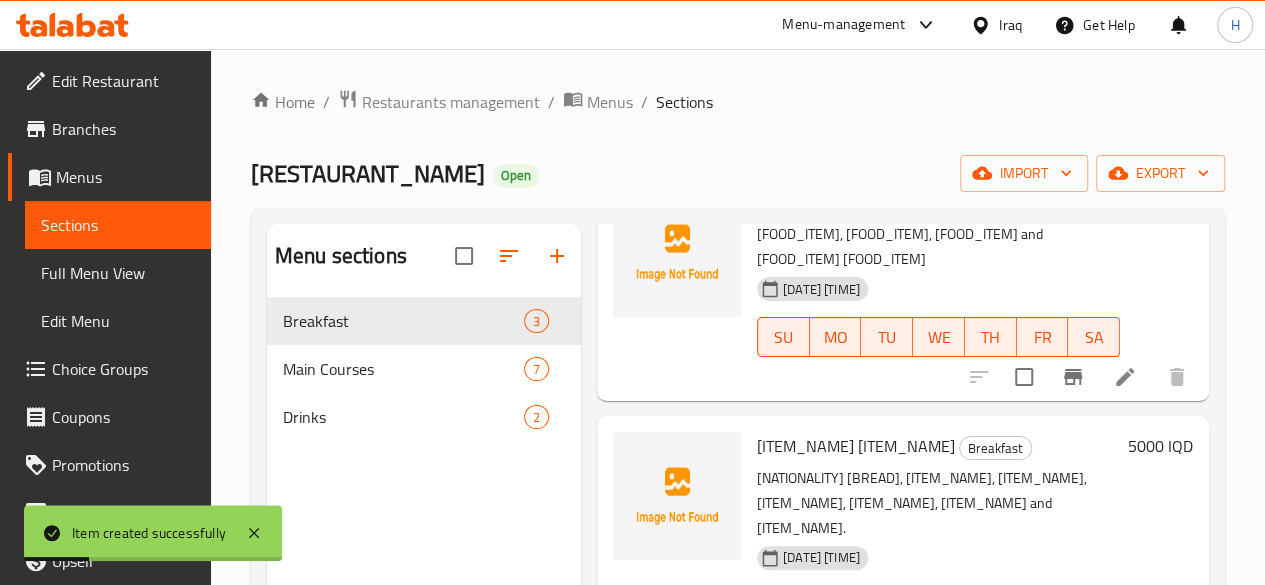scroll, scrollTop: 174, scrollLeft: 0, axis: vertical 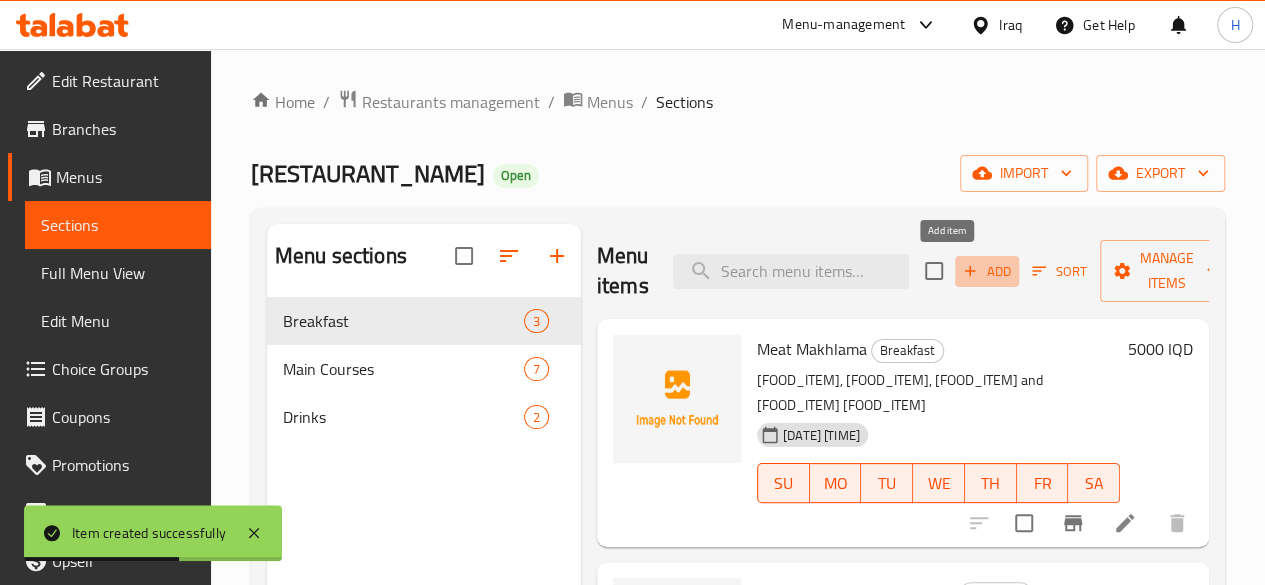 click on "Add" at bounding box center [987, 271] 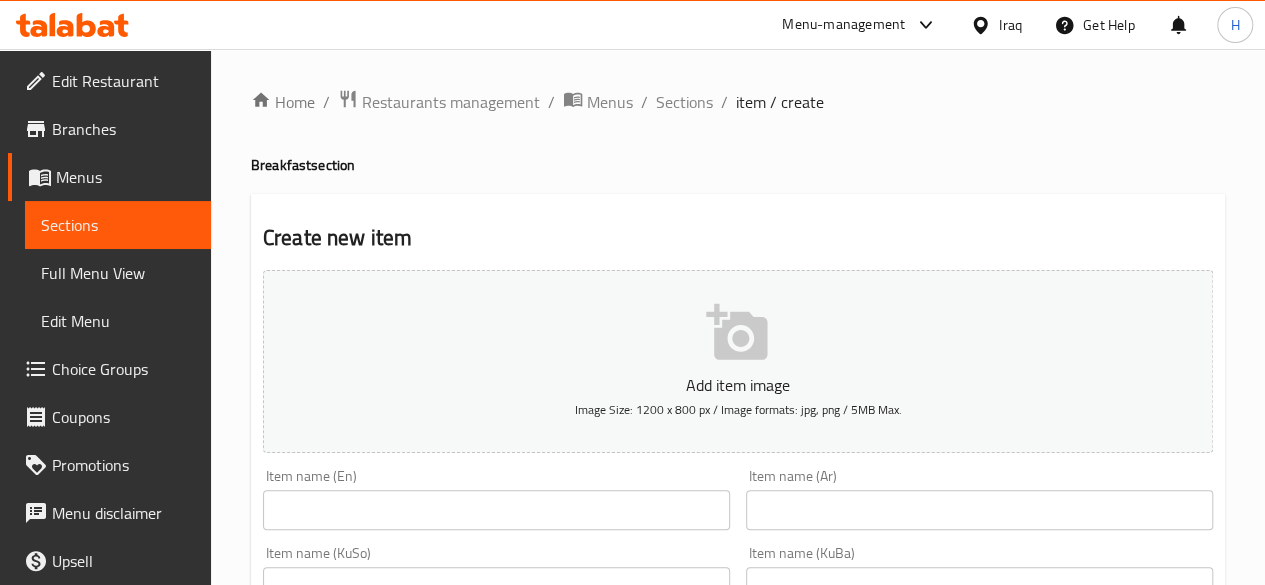 click at bounding box center [979, 510] 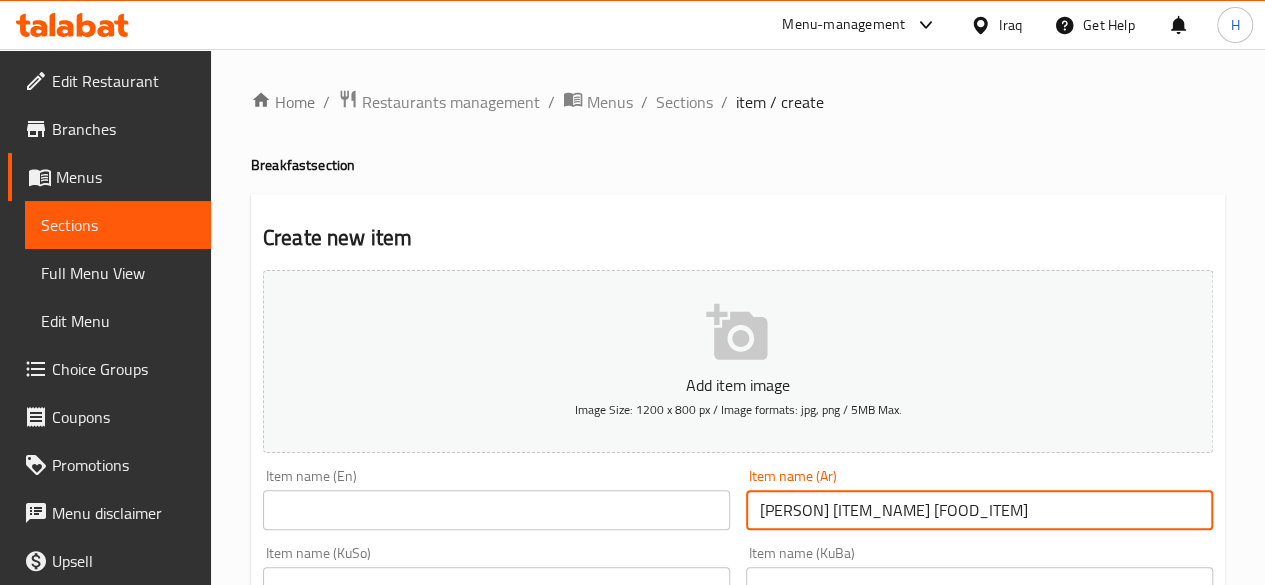 click on "نفر باسطرمة مع بيض" at bounding box center [979, 510] 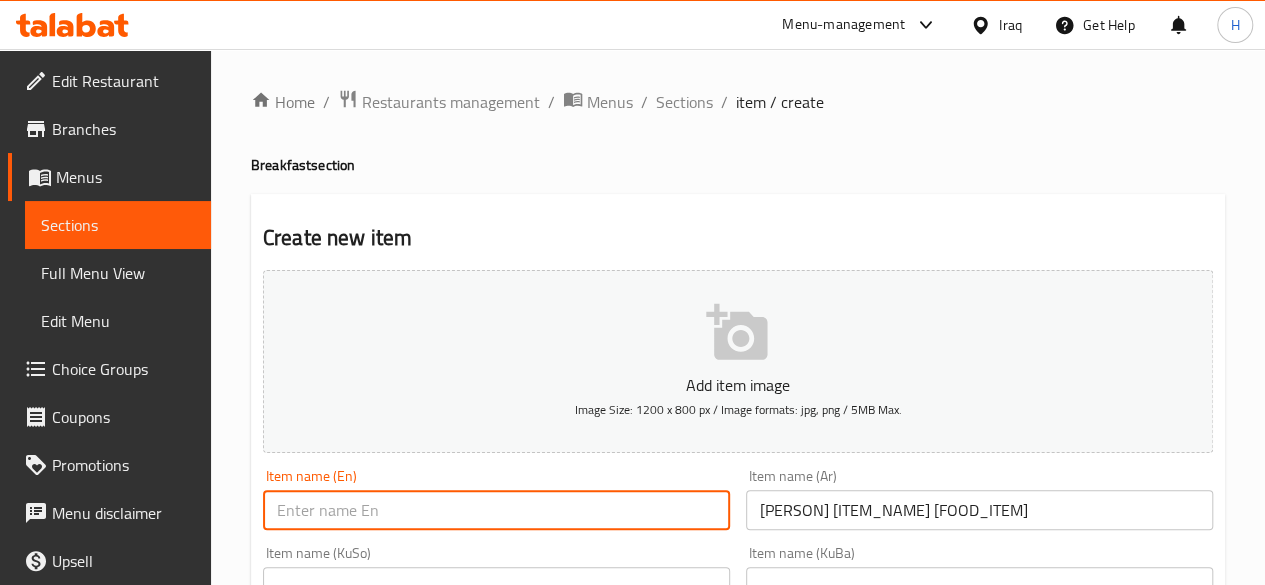 click at bounding box center (496, 510) 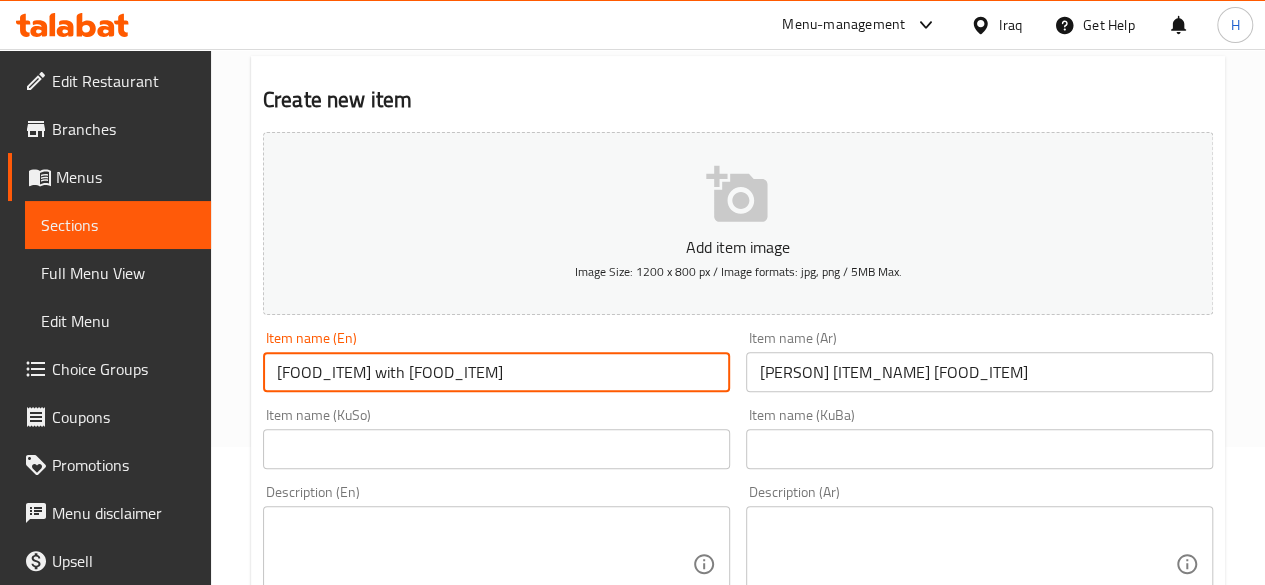 scroll, scrollTop: 300, scrollLeft: 0, axis: vertical 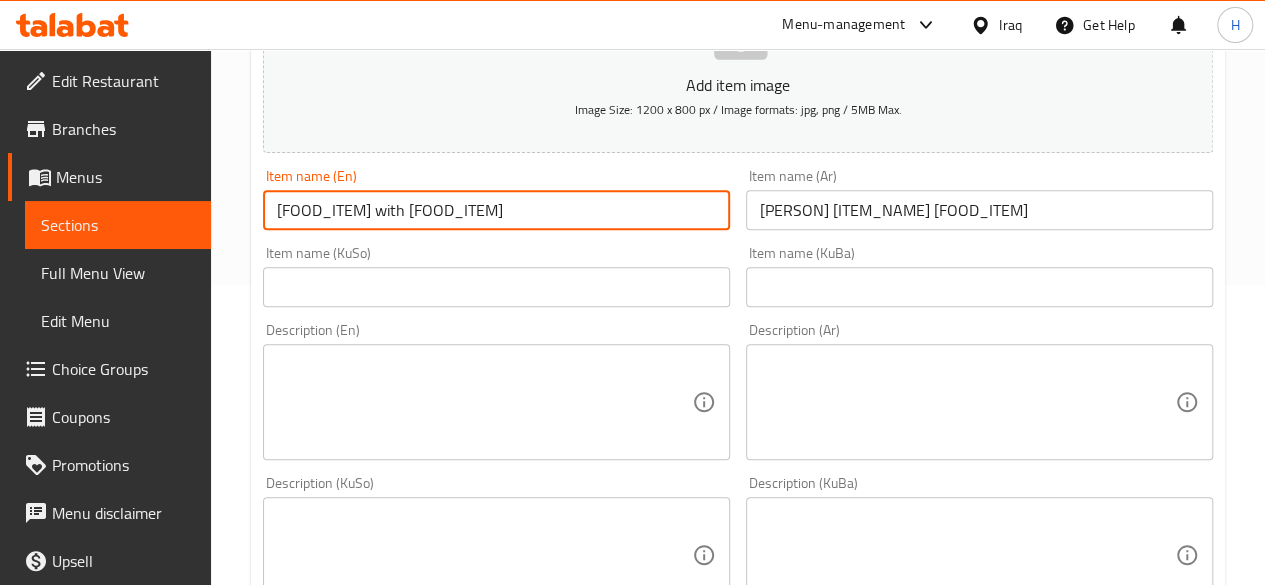 drag, startPoint x: 352, startPoint y: 207, endPoint x: 344, endPoint y: 226, distance: 20.615528 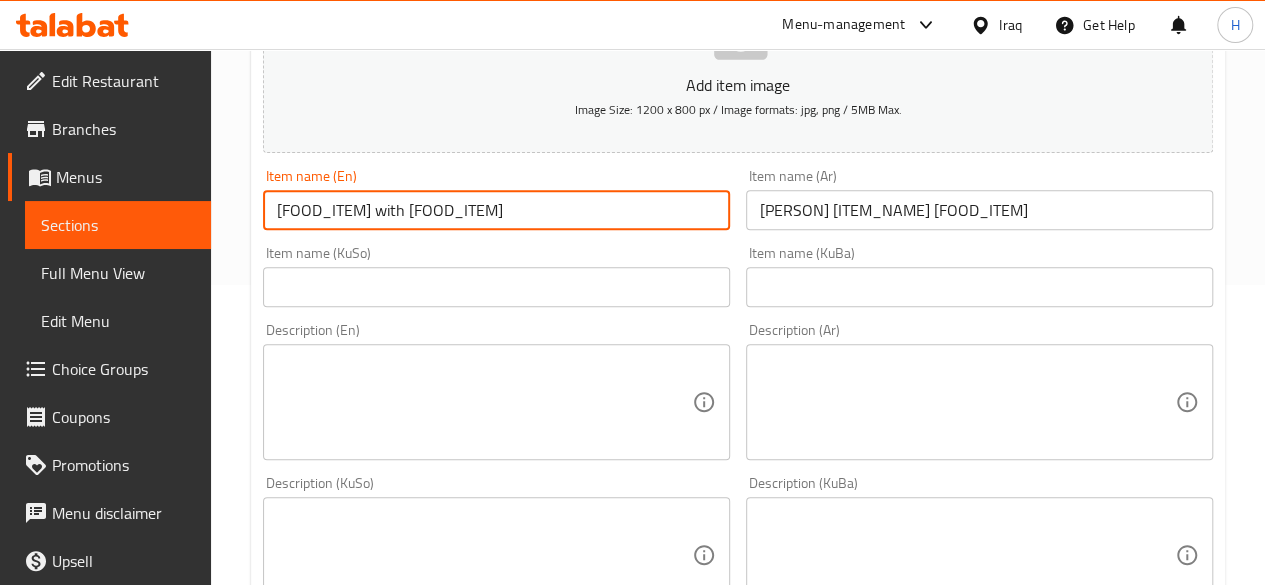 drag, startPoint x: 384, startPoint y: 211, endPoint x: 376, endPoint y: 224, distance: 15.264338 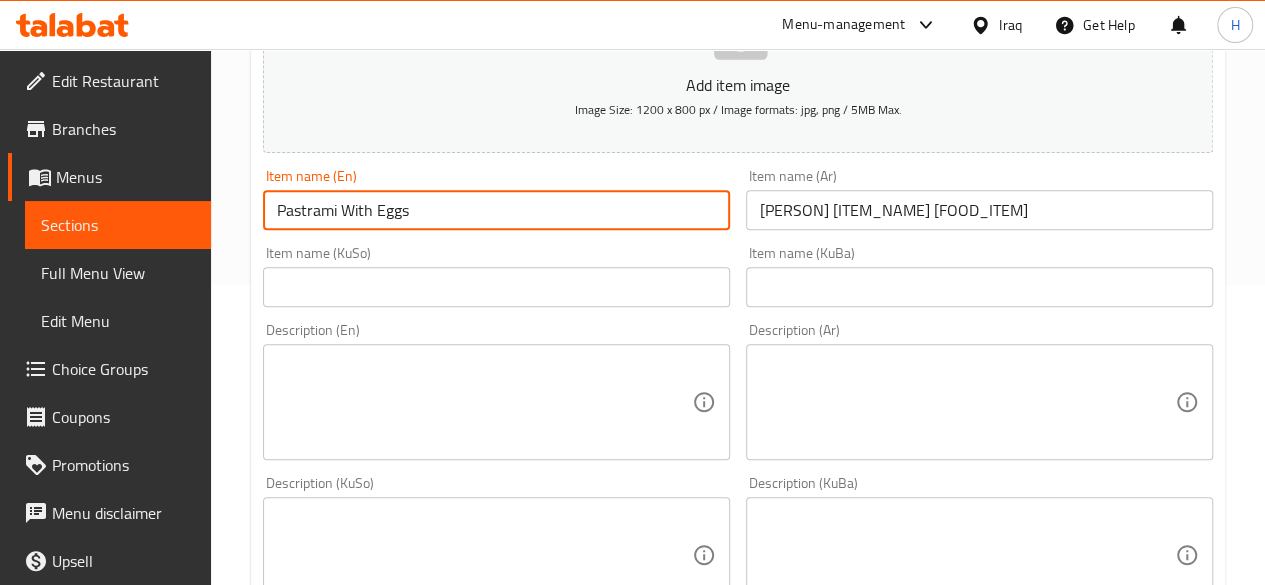 type on "Pastrami With Eggs" 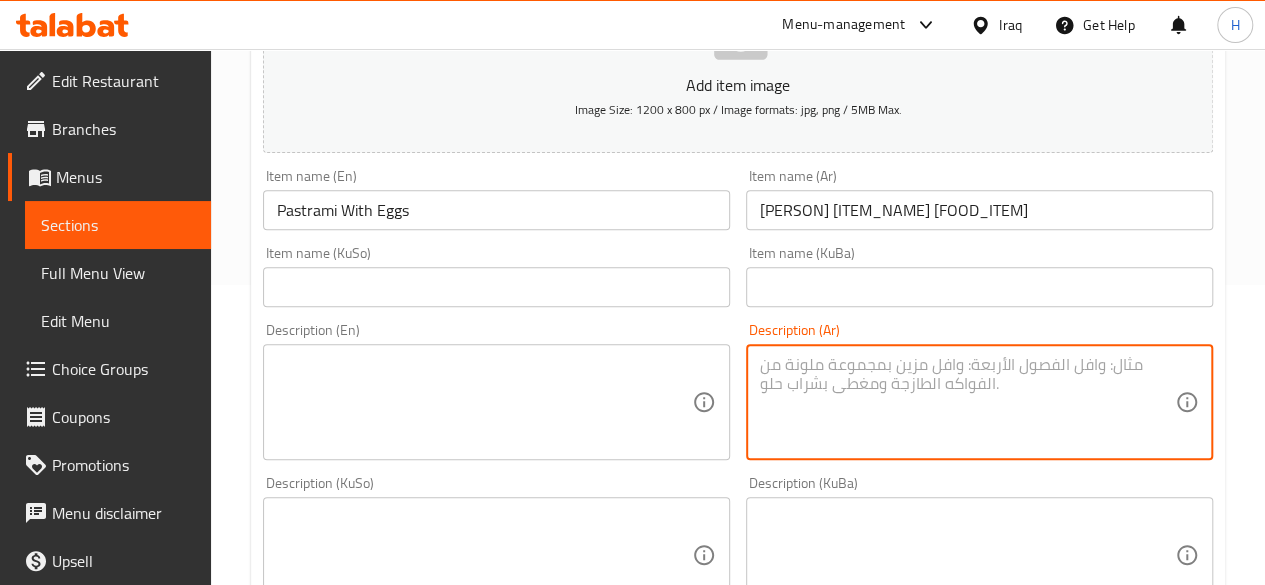 click at bounding box center (967, 402) 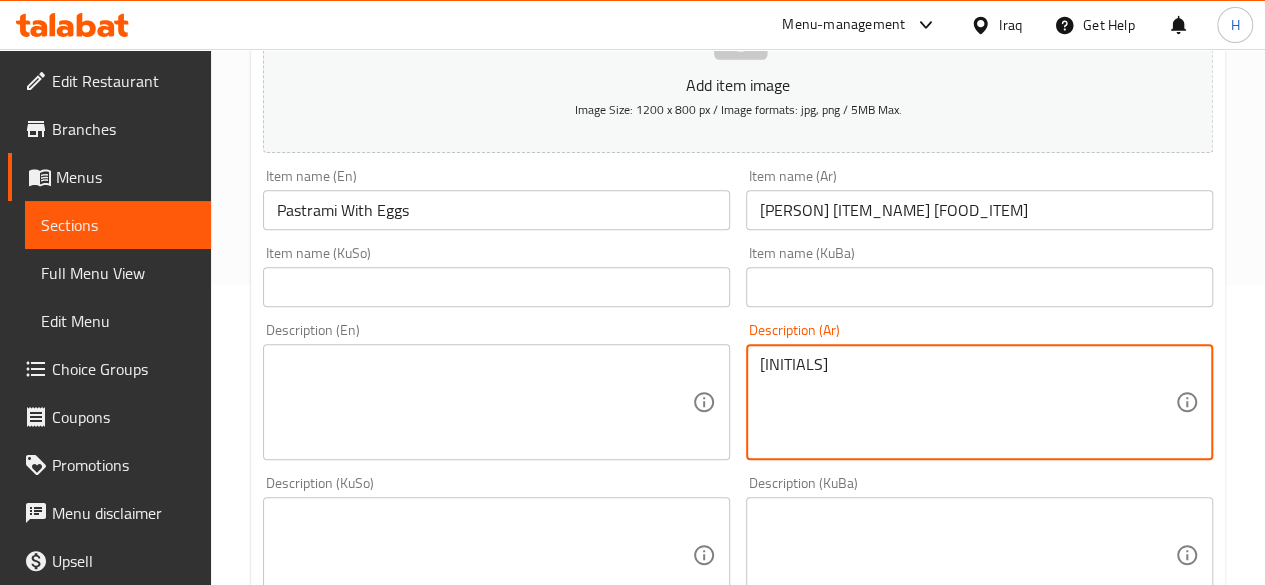 type on "F" 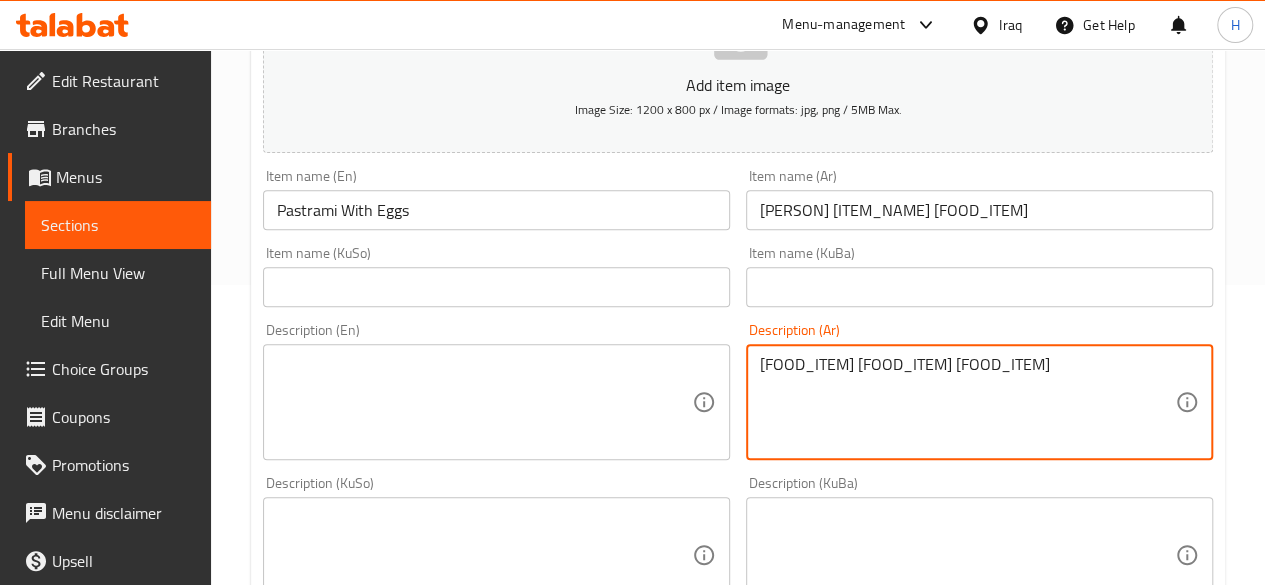 click on "بيض مقلي مع بيض" at bounding box center [967, 402] 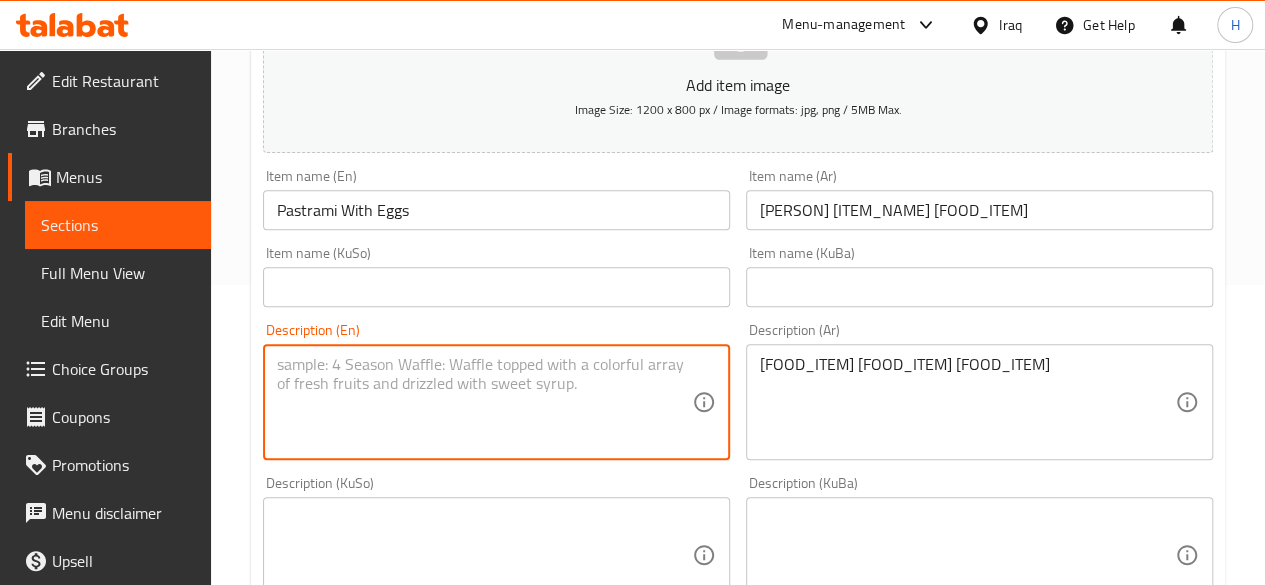 click at bounding box center (484, 402) 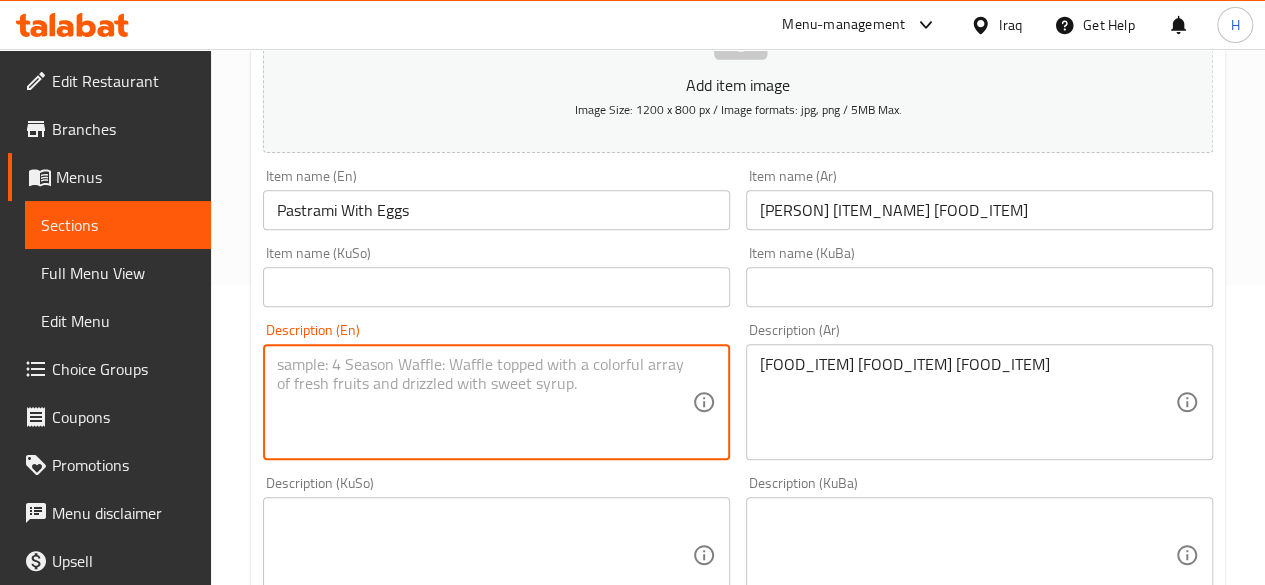 paste on "Fried eggs with pastrami" 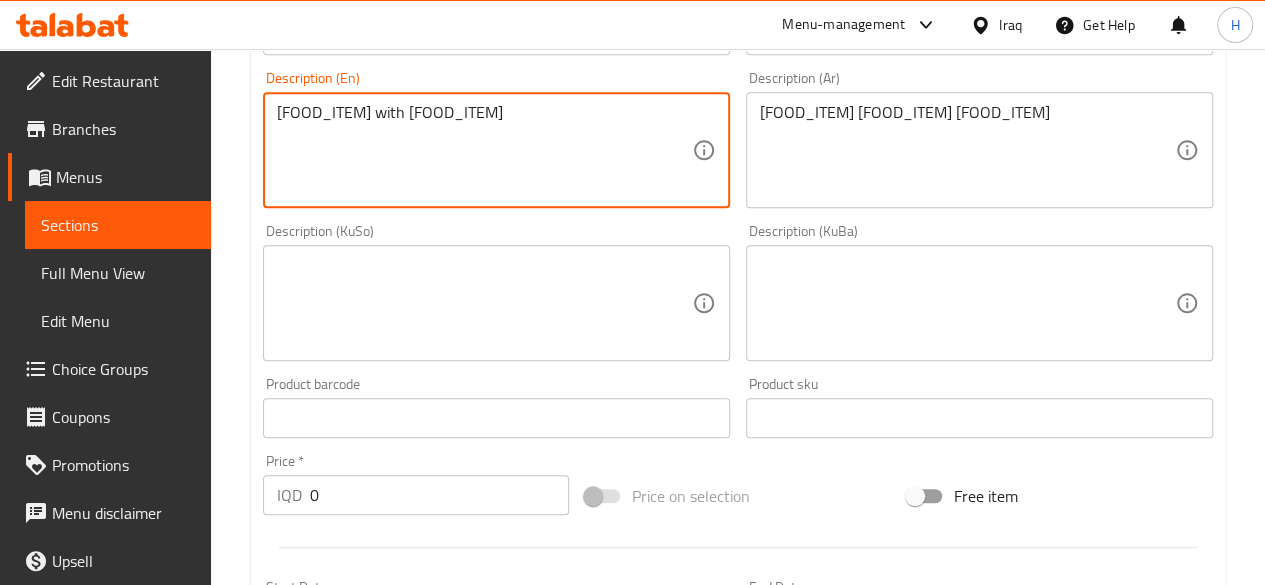 scroll, scrollTop: 900, scrollLeft: 0, axis: vertical 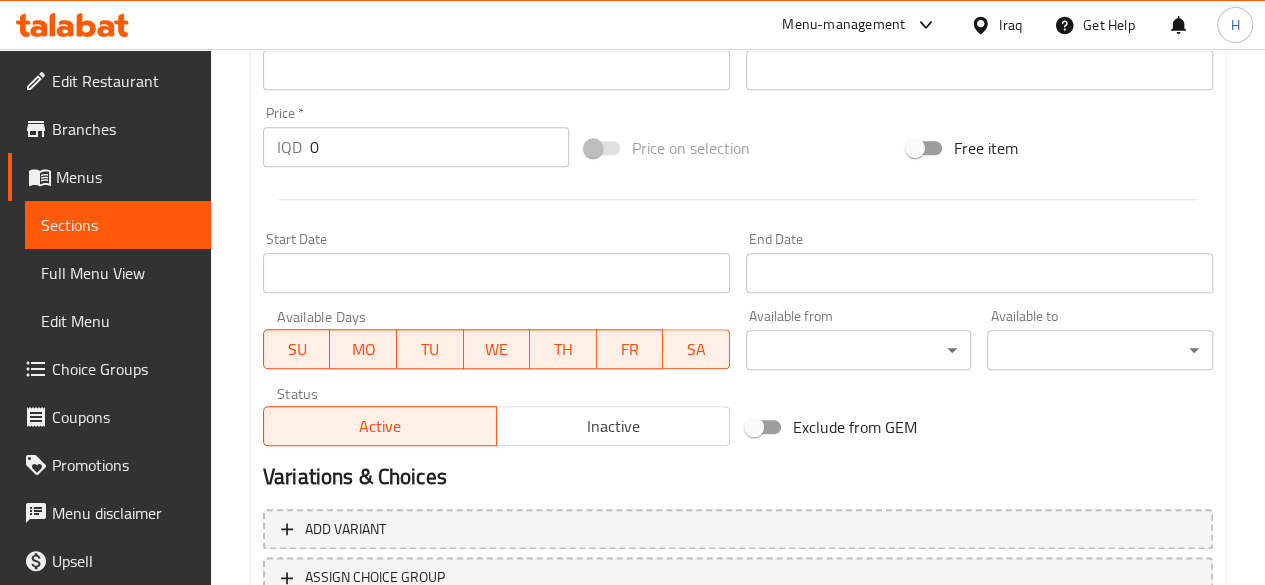 type on "Fried eggs with pastrami" 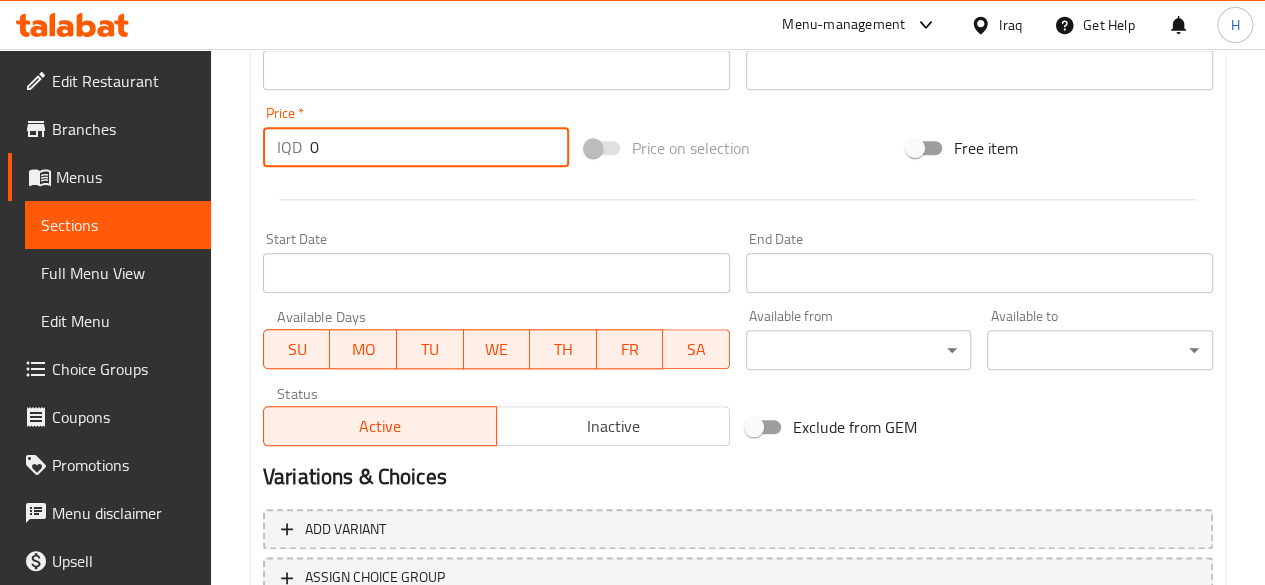 click on "0" at bounding box center [439, 147] 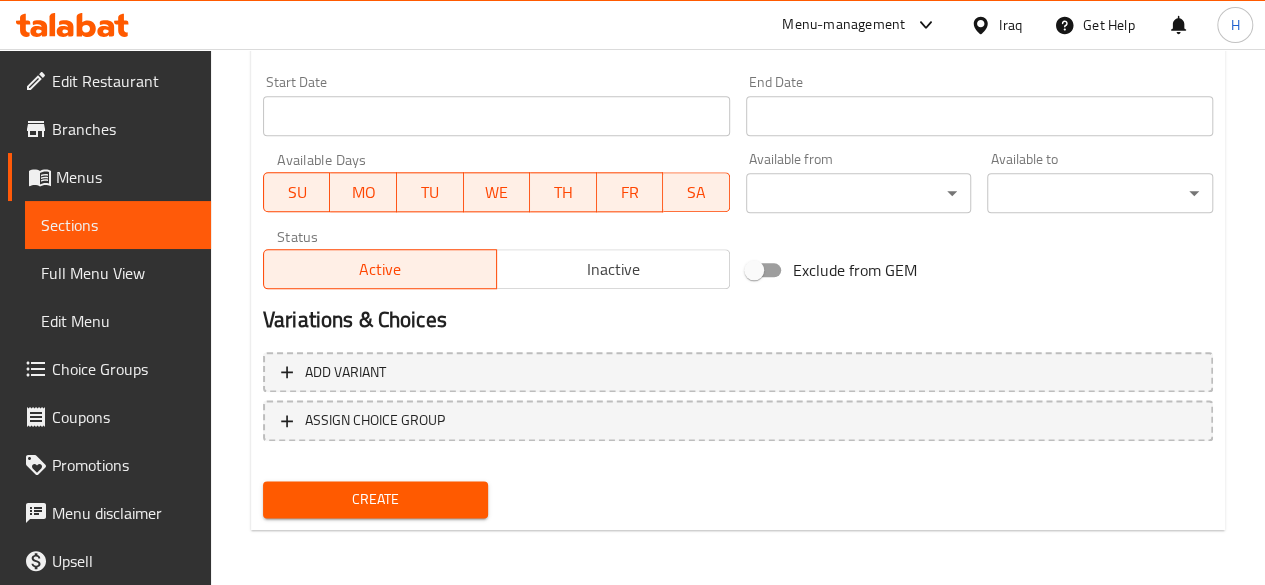 type on "5000" 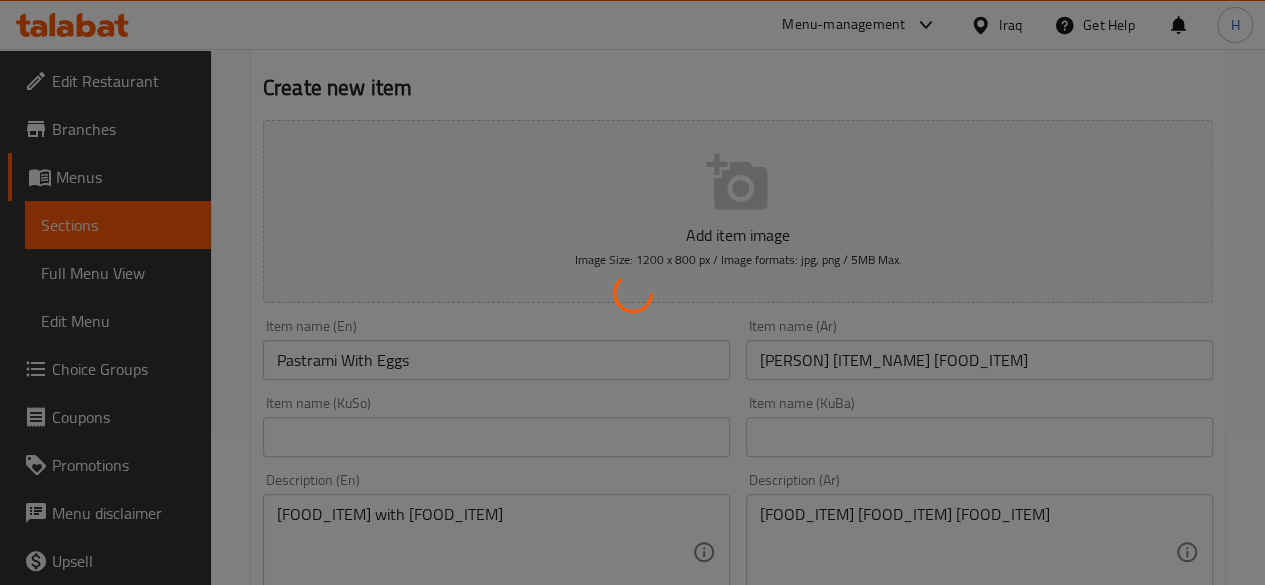 scroll, scrollTop: 0, scrollLeft: 0, axis: both 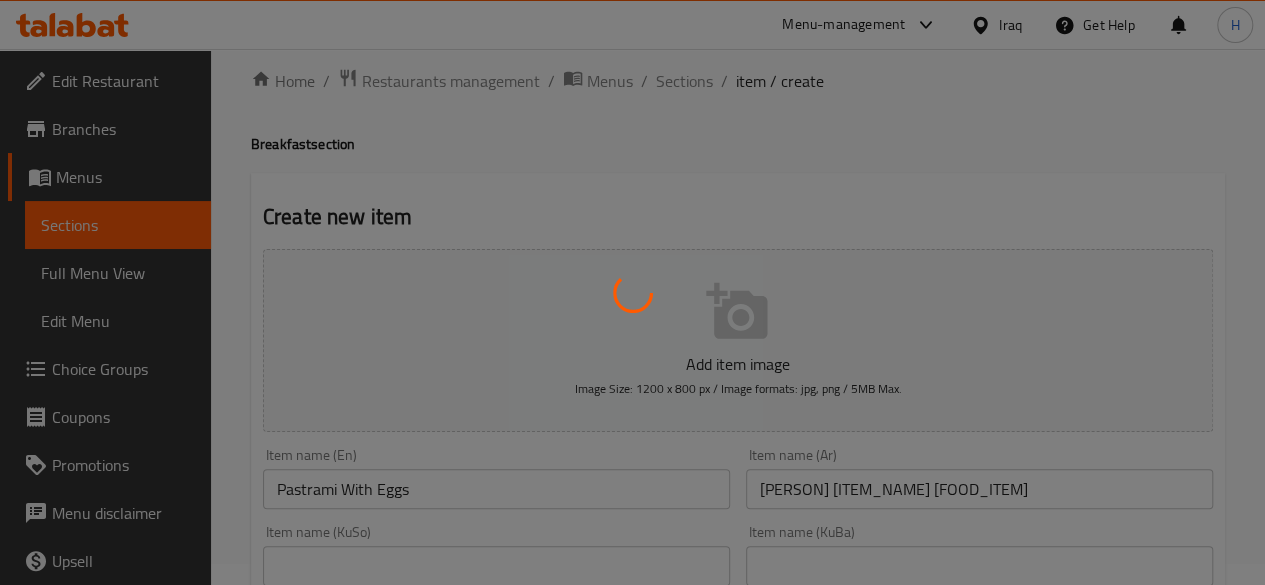 type 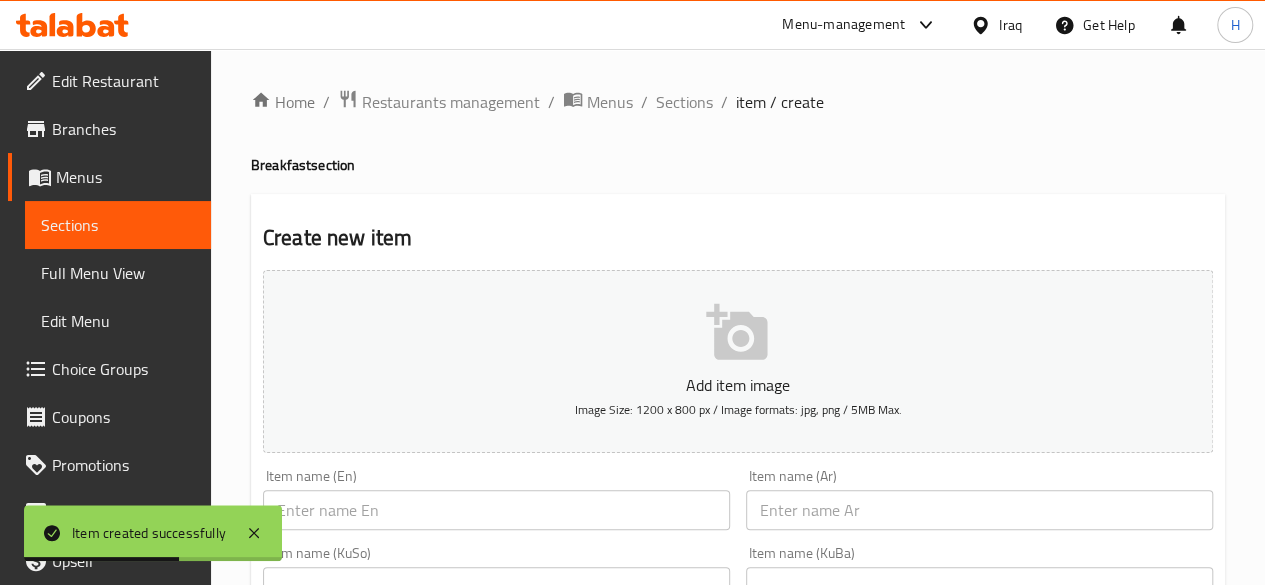 click at bounding box center (979, 510) 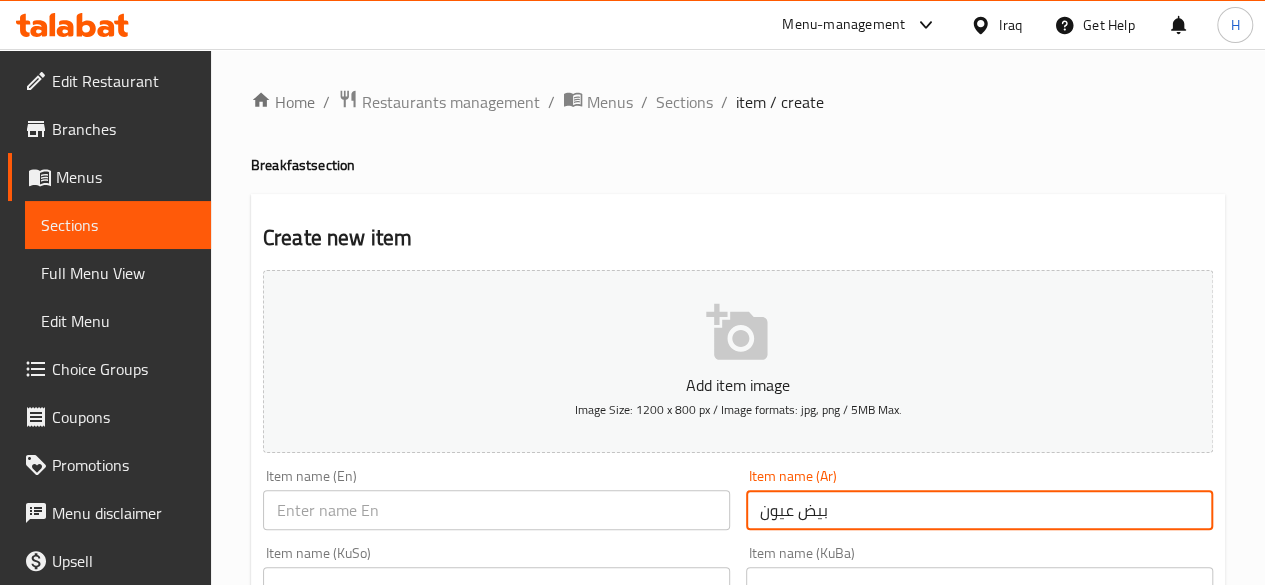 type on "بيض عيون" 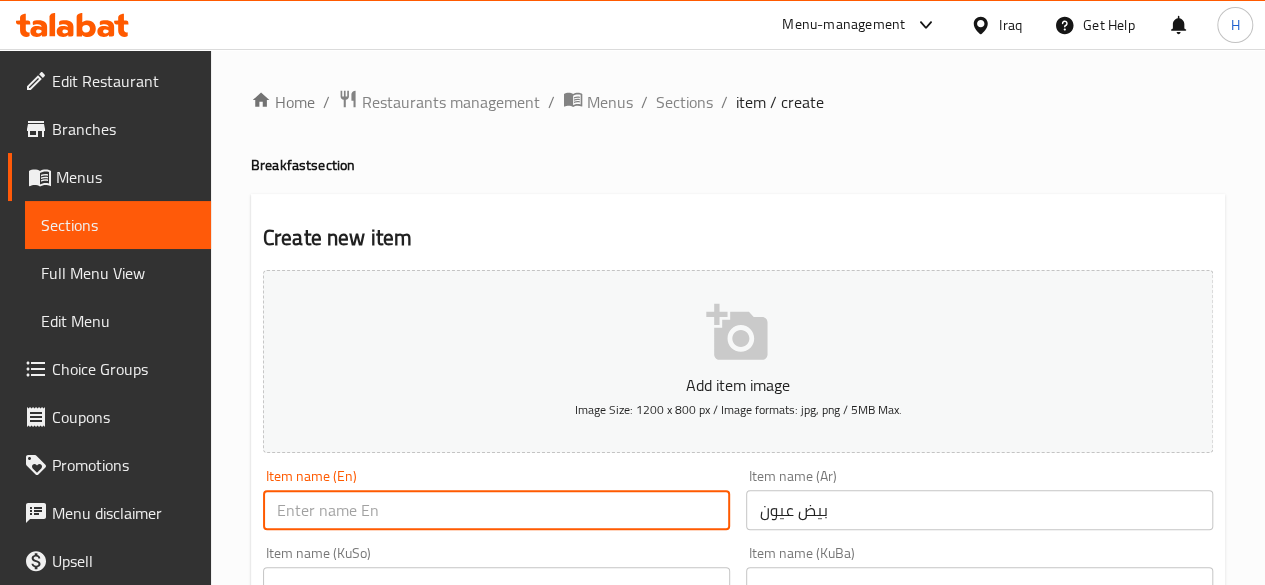 click at bounding box center [496, 510] 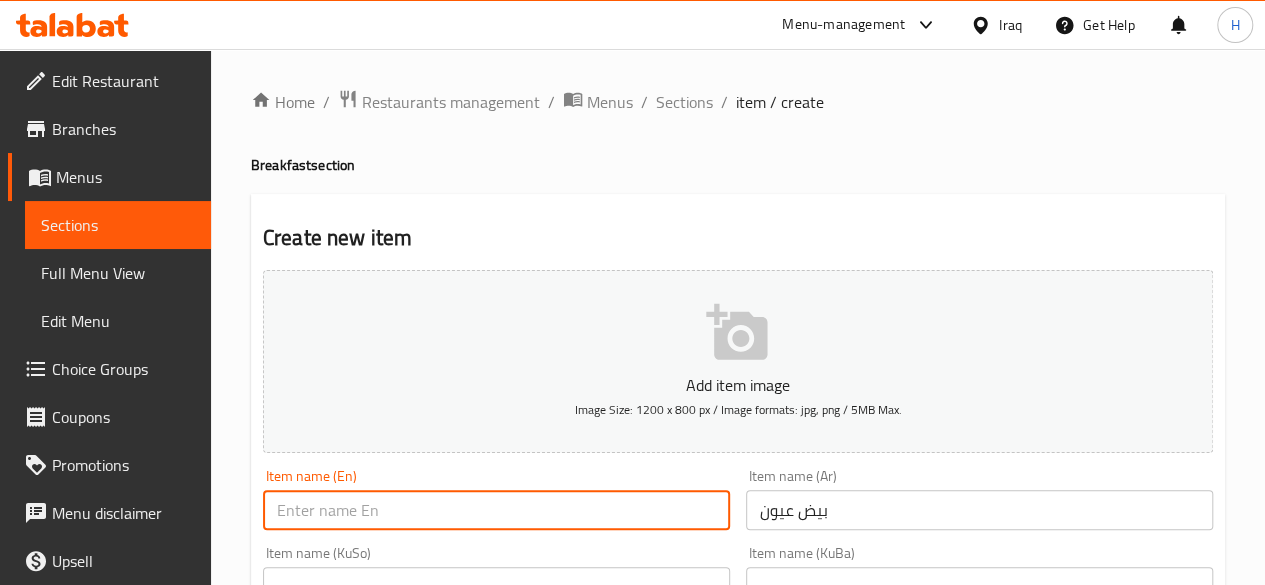 click at bounding box center [496, 510] 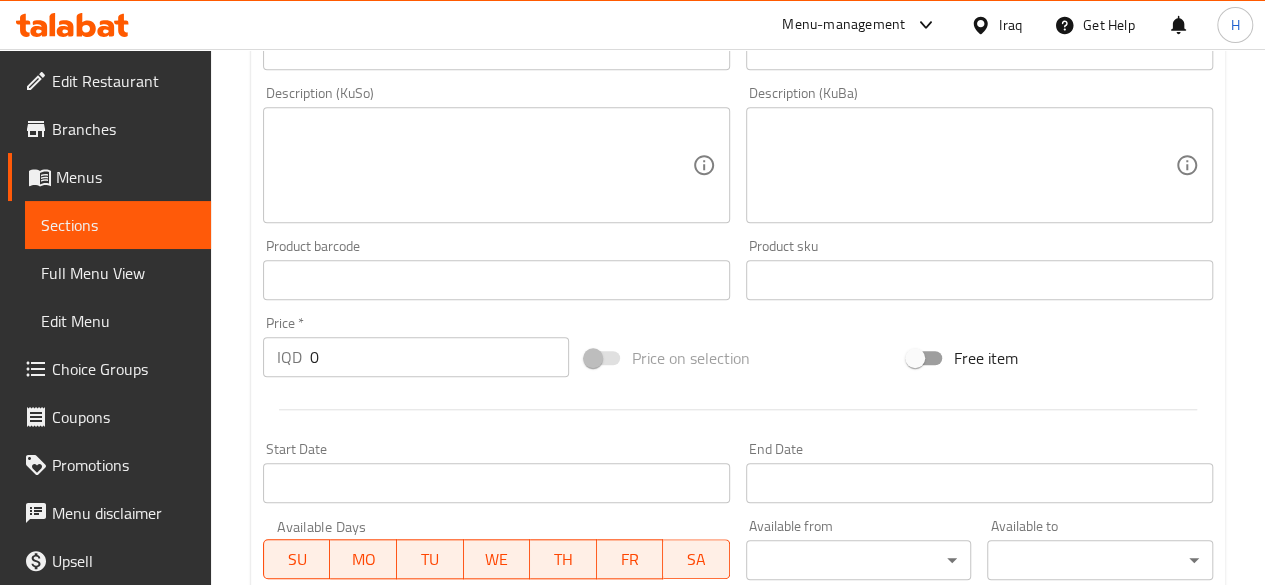 scroll, scrollTop: 700, scrollLeft: 0, axis: vertical 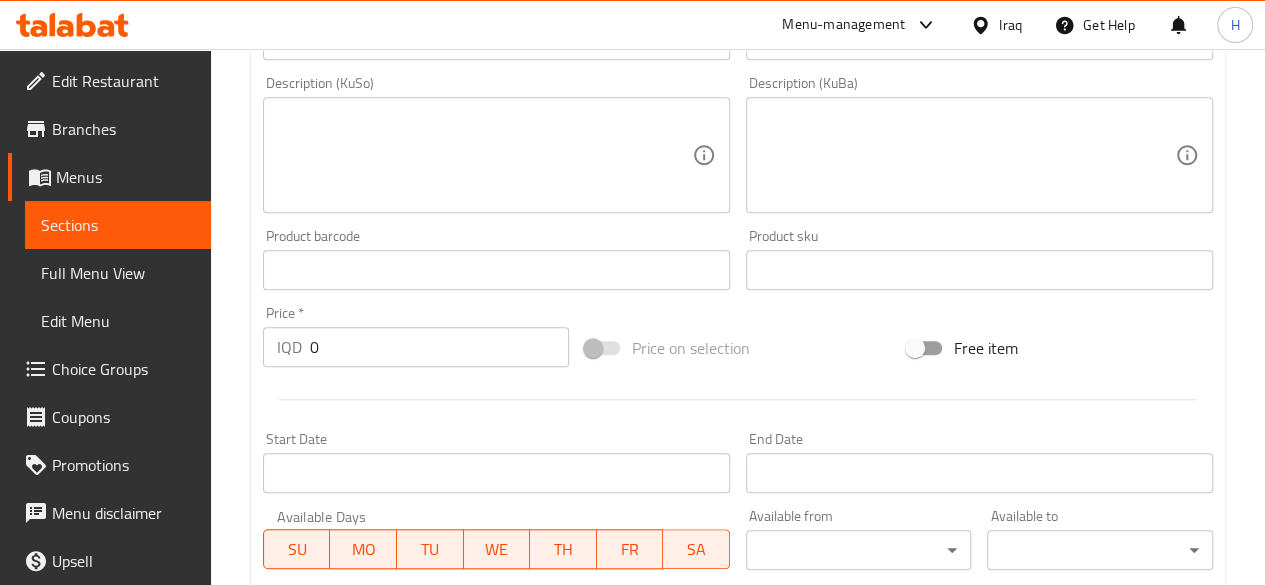 type on "Sunny Side up Eggs" 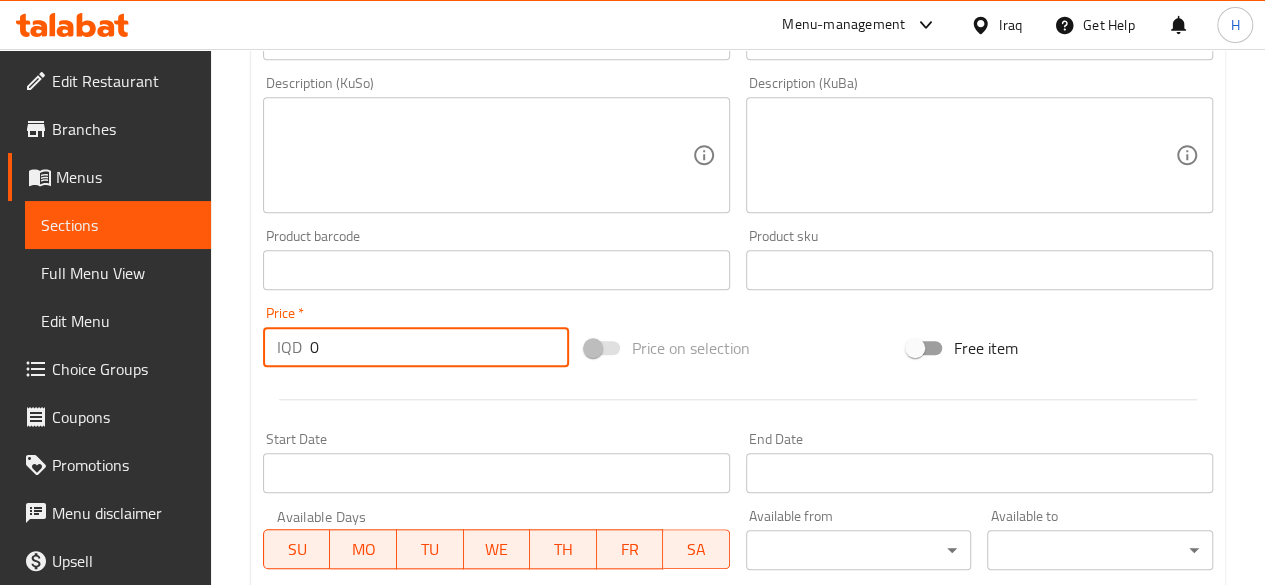 click on "0" at bounding box center [439, 347] 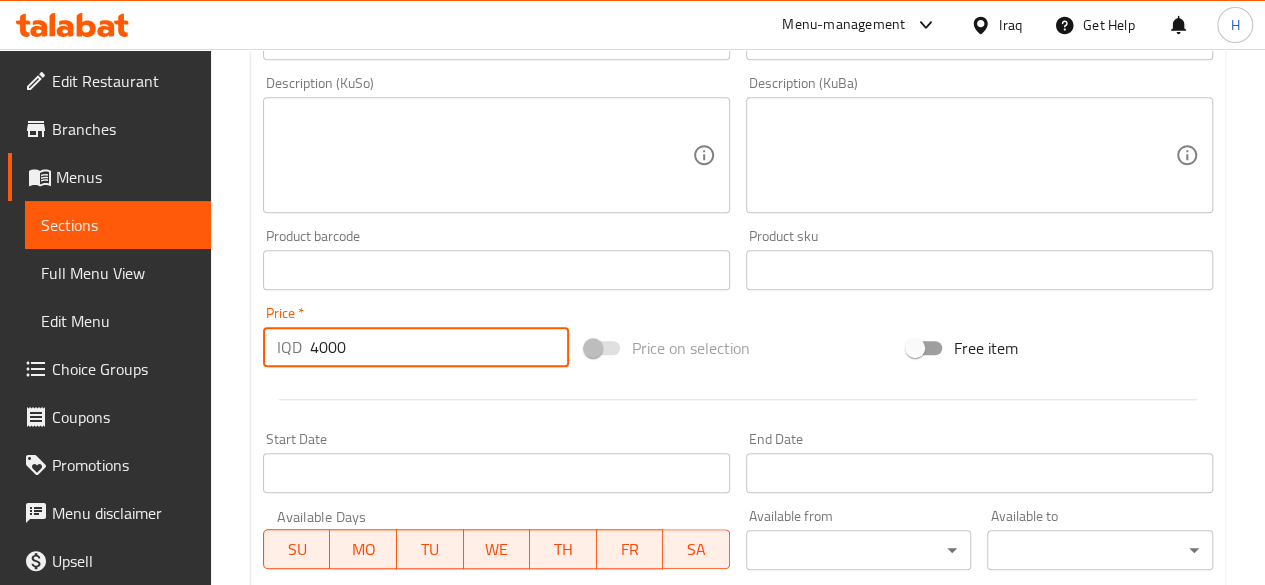 scroll, scrollTop: 300, scrollLeft: 0, axis: vertical 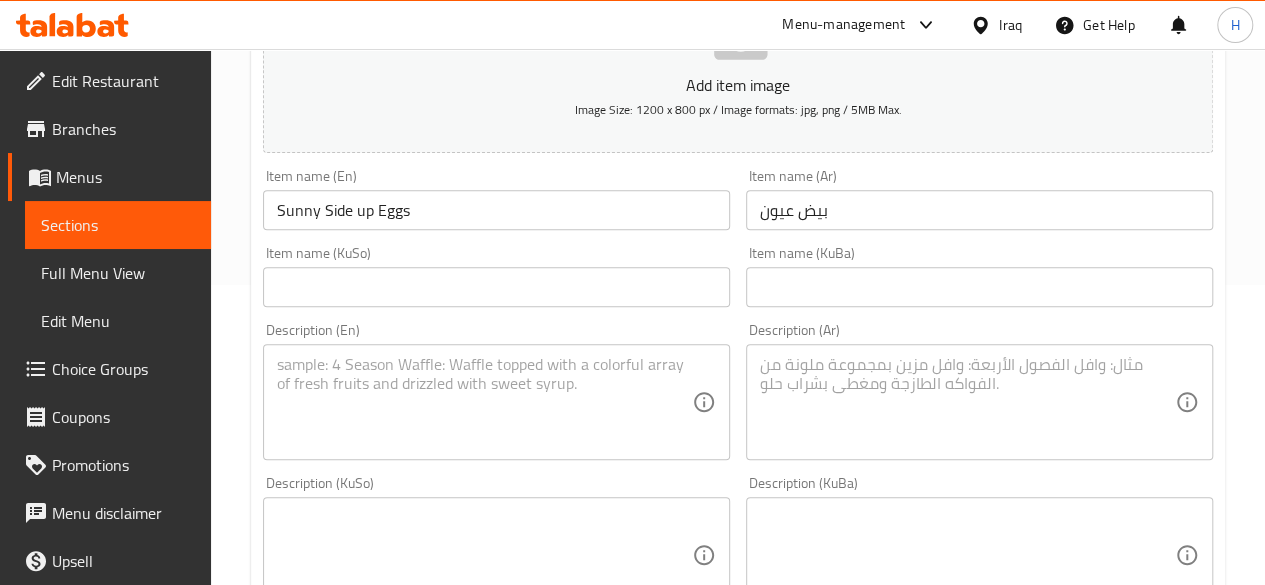 type on "4000" 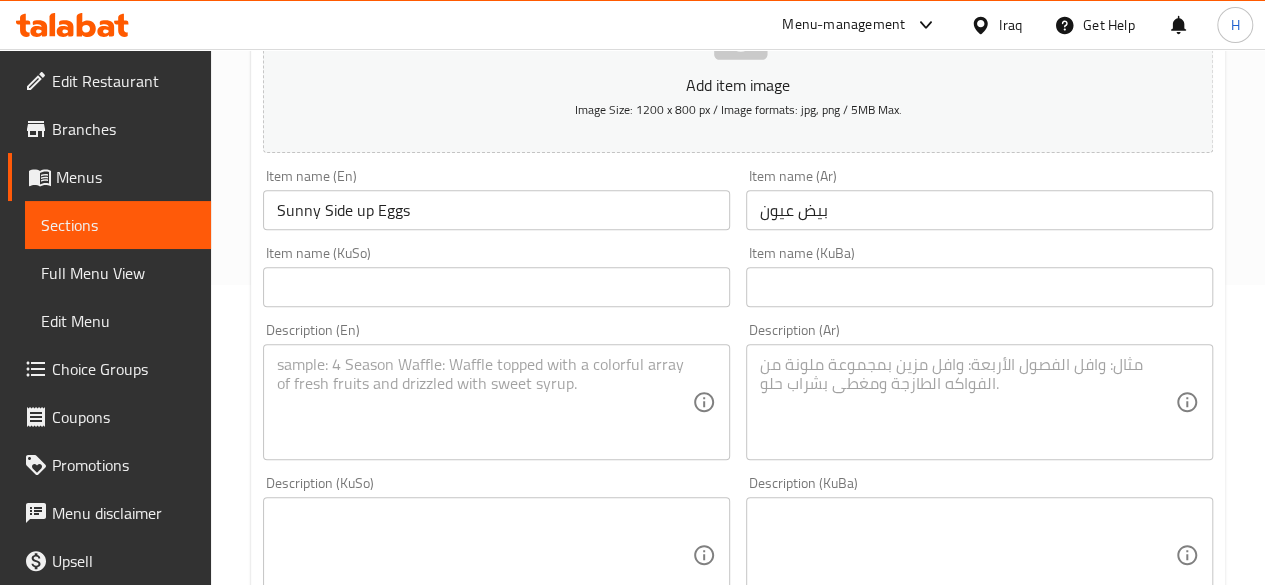 click at bounding box center (967, 402) 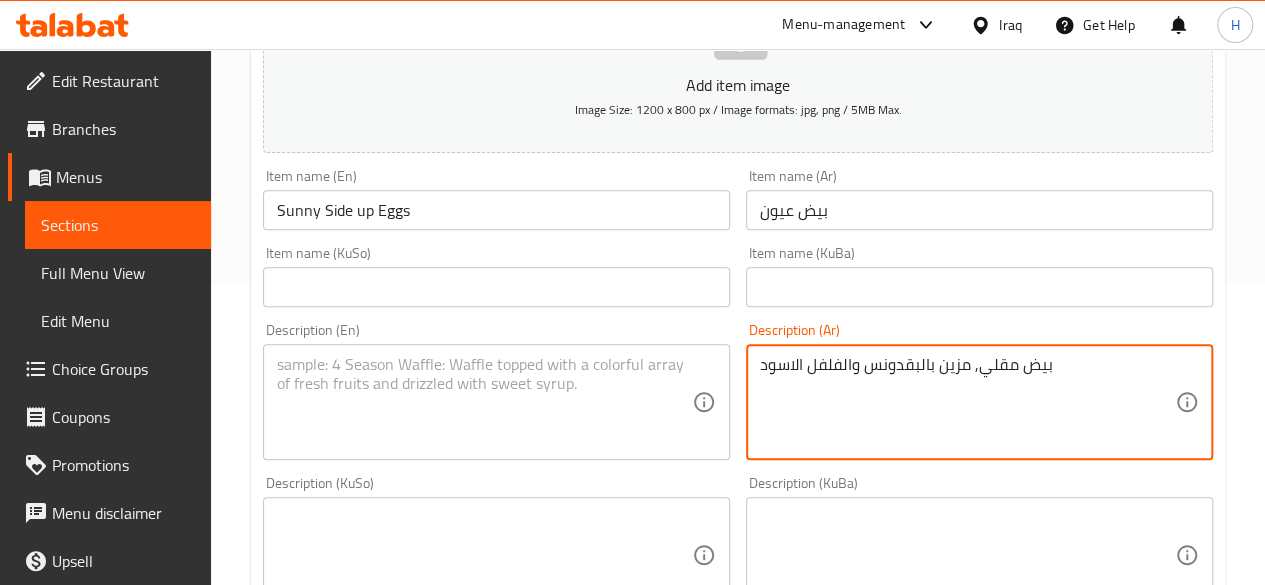 type on "بيض مقلي, مزين بالبقدونس والفلفل الاسود" 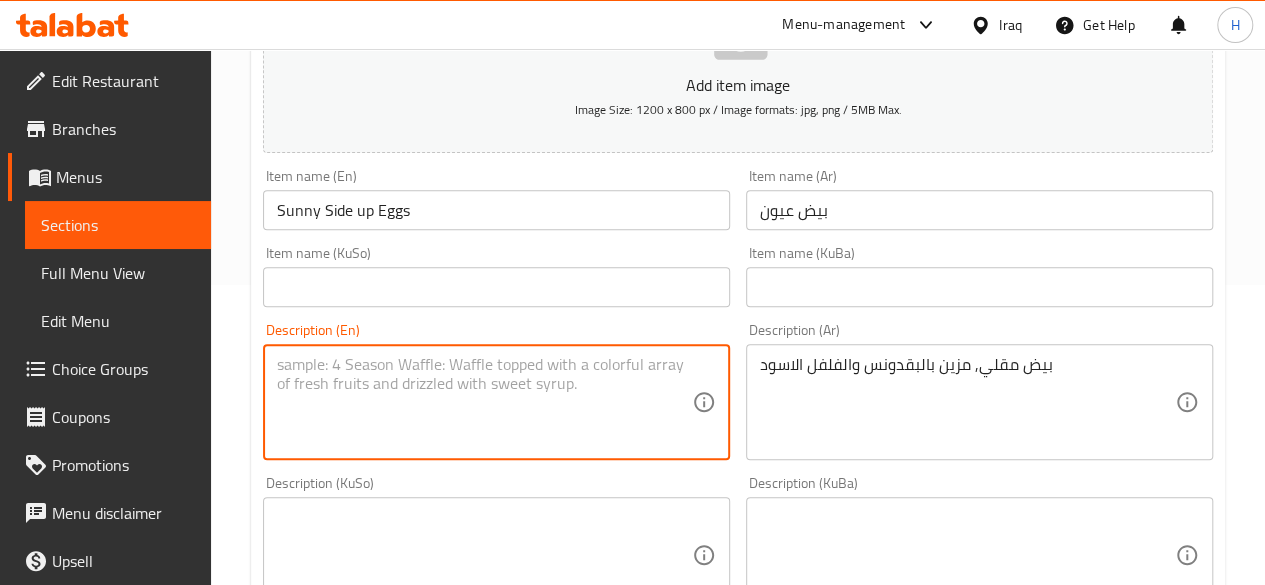 paste on "Fried eggs garnished with parsley and black pepper." 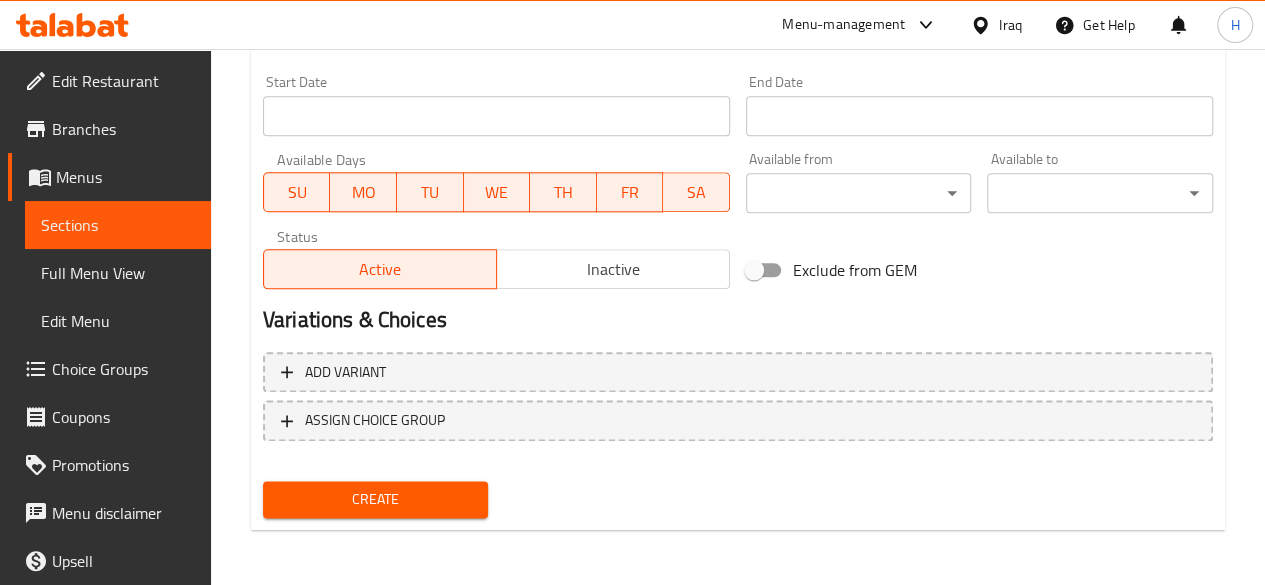 type on "Fried eggs garnished with parsley and black pepper." 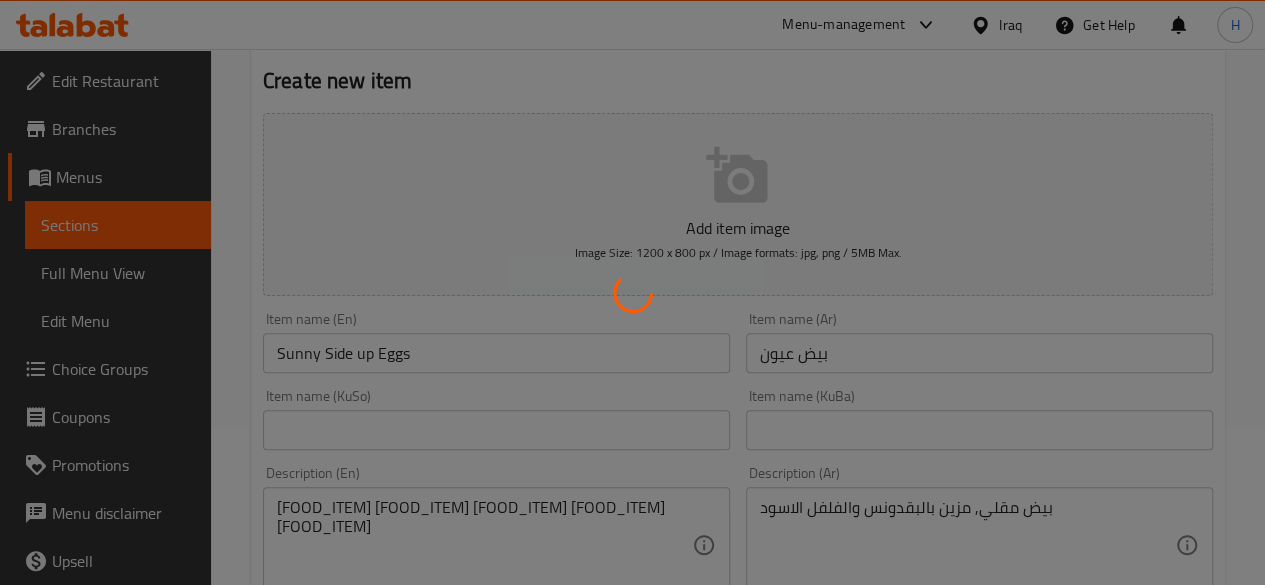 type 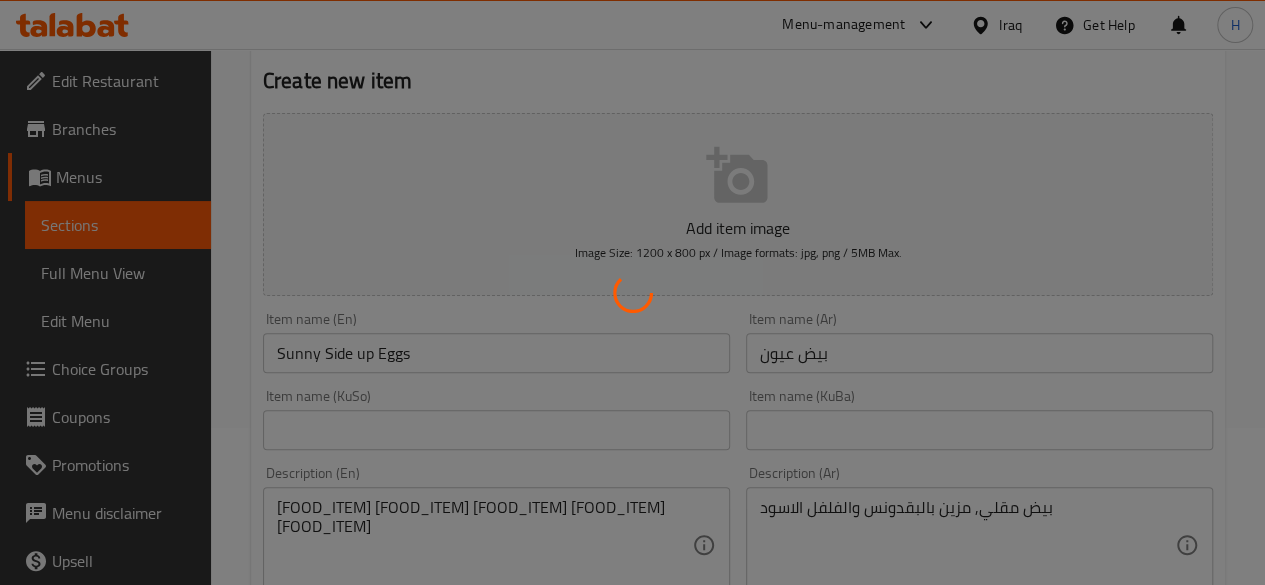 type 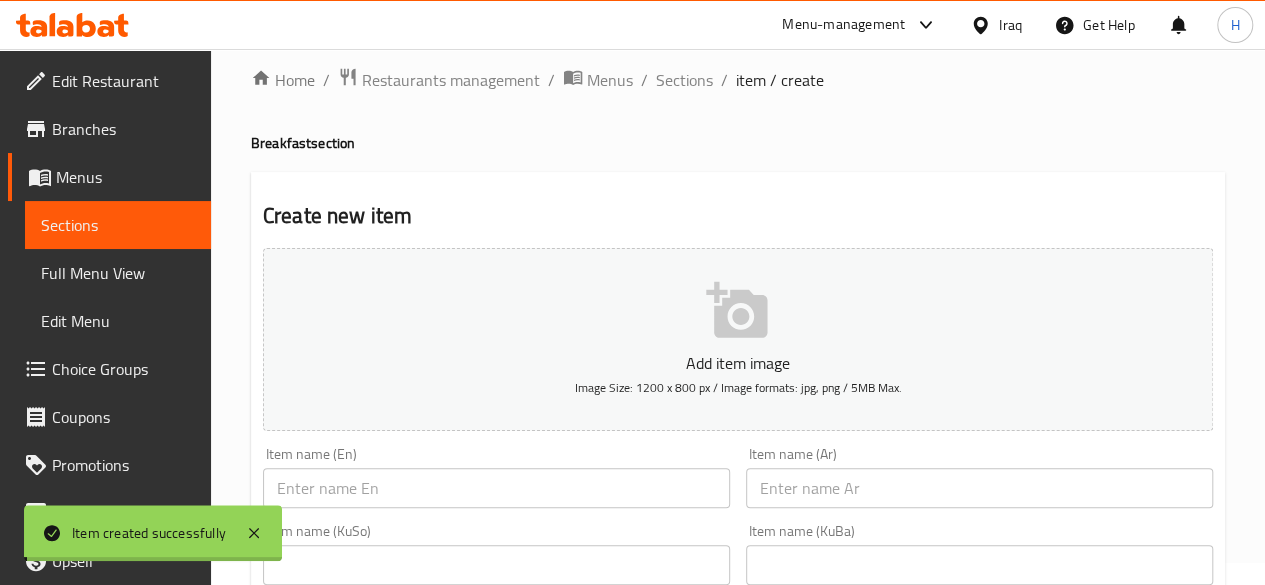 scroll, scrollTop: 0, scrollLeft: 0, axis: both 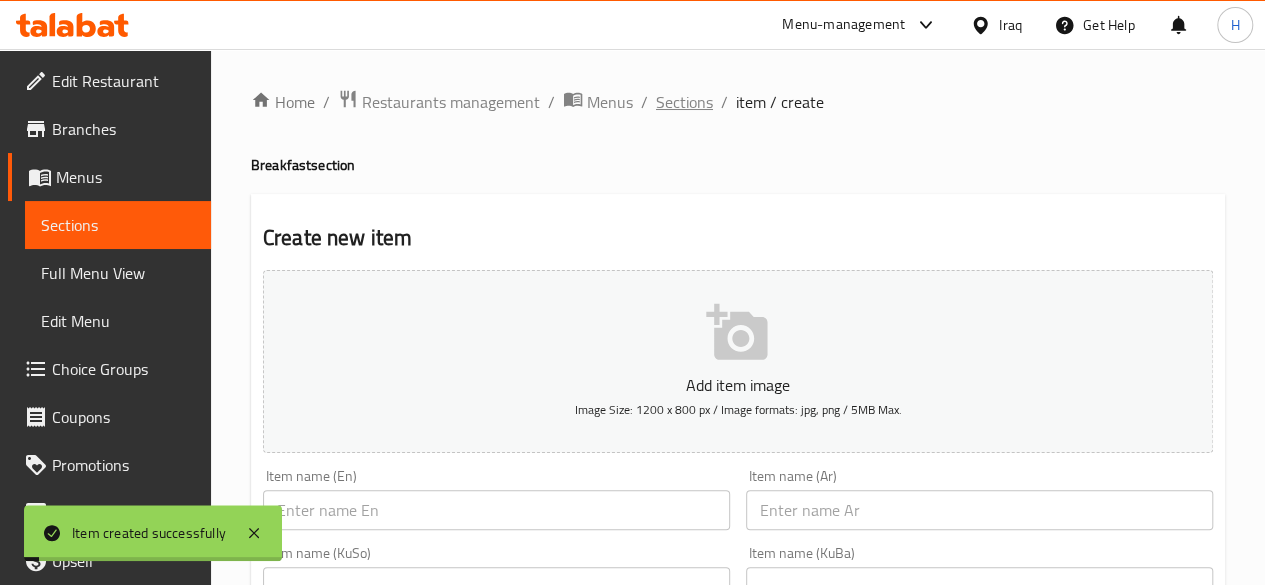 click on "Sections" at bounding box center (684, 102) 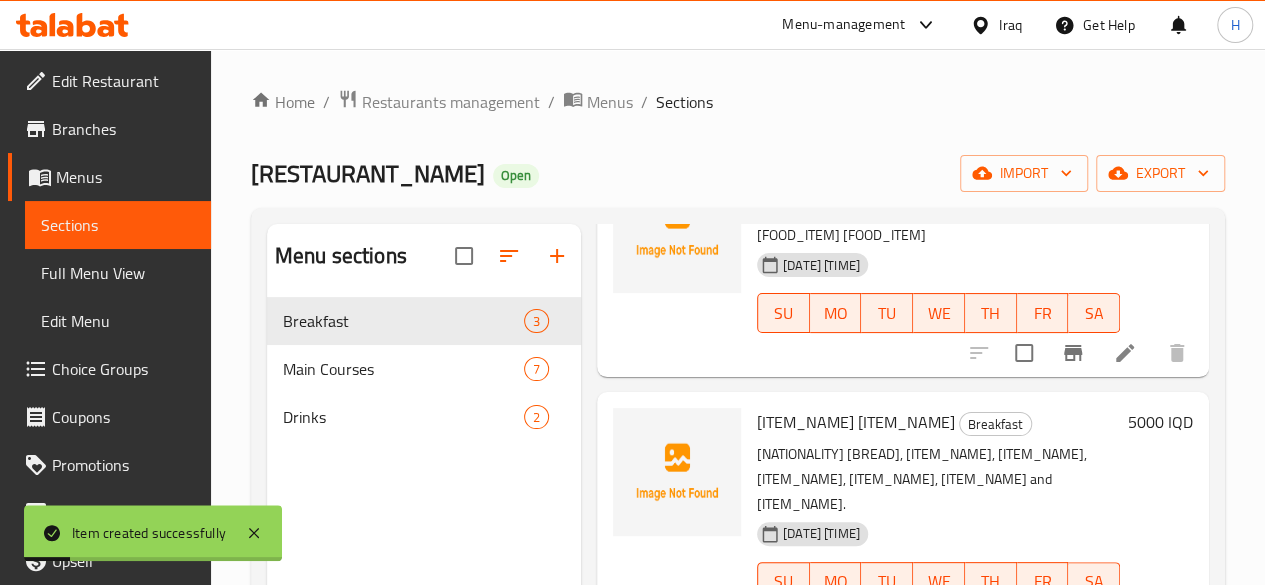 scroll, scrollTop: 174, scrollLeft: 0, axis: vertical 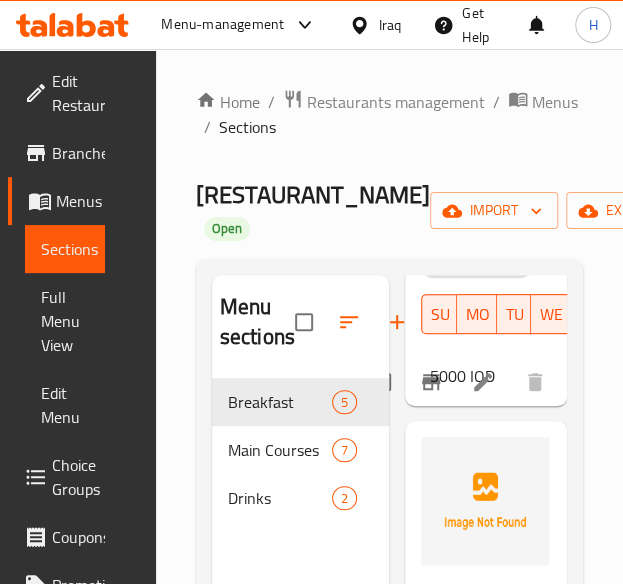 click on "Home / Restaurants management / Menus / Sections Abu Ali Restaurant Open import export Menu sections Breakfast 5 Main Courses 7 Drinks 2 Menu items Add Sort Manage items Meat Makhlama   Breakfast Eggs, minced meat, onions and garnished with parsley. 06-08-2025 08:56 PM SU MO TU WE TH FR SA 5000   IQD Baqilaa With Baladi Ghee   Breakfast Iraqi bread, baqilaa, fried eggs, served with leafy vegetables, tomatoes, lemon and pickles. 06-08-2025 08:58 PM SU MO TU WE TH FR SA 5000   IQD Iraqi Kibbeh   Breakfast Kibbeh dough stuffed with minced meat, onions and red soup. 06-08-2025 09:00 PM SU MO TU WE TH FR SA 5000   IQD Pastrami With Eggs   Breakfast Fried eggs with pastrami 06-08-2025 09:02 PM SU MO TU WE TH FR SA 5000   IQD Sunny Side up Eggs   Breakfast Fried eggs garnished with parsley and black pepper. 06-08-2025 09:03 PM SU MO TU WE TH FR SA 4000   IQD" at bounding box center (389, 482) 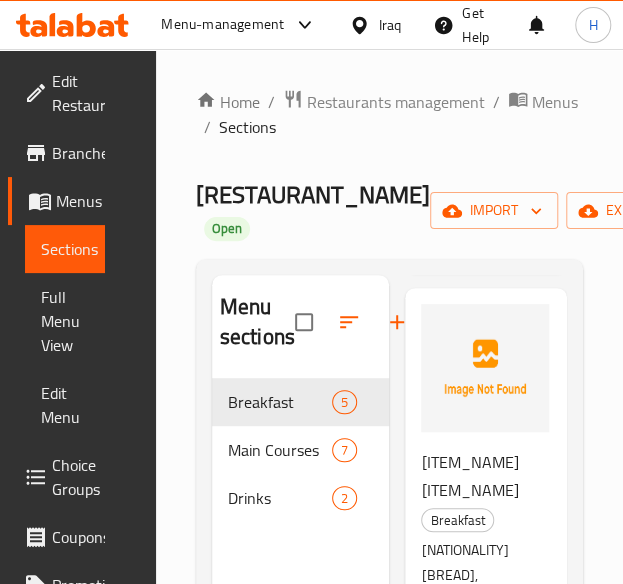 scroll, scrollTop: 700, scrollLeft: 0, axis: vertical 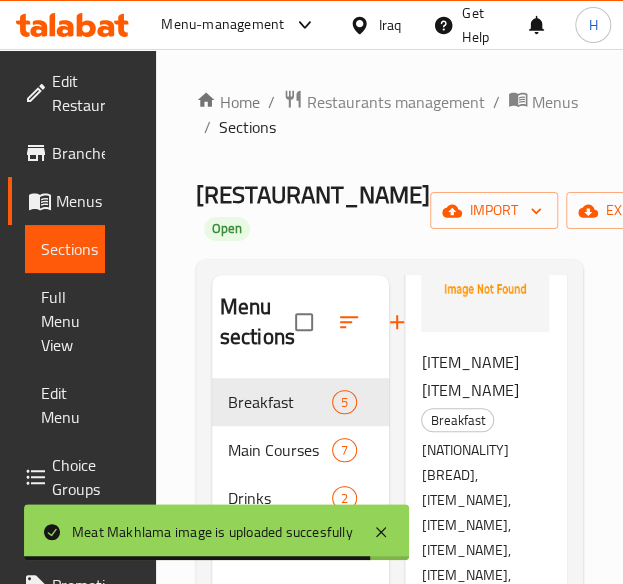 click on "Home / Restaurants management / Menus / Sections Abu Ali Restaurant Open import export Menu sections Breakfast 5 Main Courses 7 Drinks 2 Menu items Add Sort Manage items Meat Makhlama   Breakfast Eggs, minced meat, onions and garnished with parsley. 06-08-2025 08:56 PM SU MO TU WE TH FR SA 5000   IQD Baqilaa With Baladi Ghee   Breakfast Iraqi bread, baqilaa, fried eggs, served with leafy vegetables, tomatoes, lemon and pickles. 06-08-2025 08:58 PM SU MO TU WE TH FR SA 5000   IQD Iraqi Kibbeh   Breakfast Kibbeh dough stuffed with minced meat, onions and red soup. 06-08-2025 09:00 PM SU MO TU WE TH FR SA 5000   IQD Pastrami With Eggs   Breakfast Fried eggs with pastrami 06-08-2025 09:02 PM SU MO TU WE TH FR SA 5000   IQD Sunny Side up Eggs   Breakfast Fried eggs garnished with parsley and black pepper. 06-08-2025 09:03 PM SU MO TU WE TH FR SA 4000   IQD" at bounding box center [389, 482] 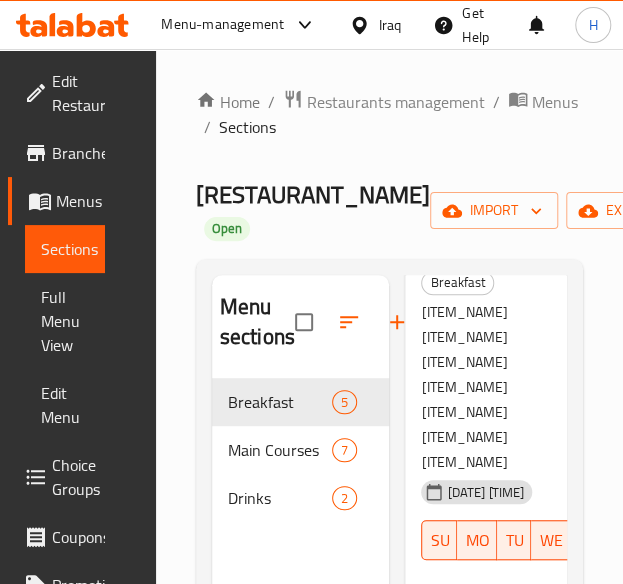 scroll, scrollTop: 1400, scrollLeft: 0, axis: vertical 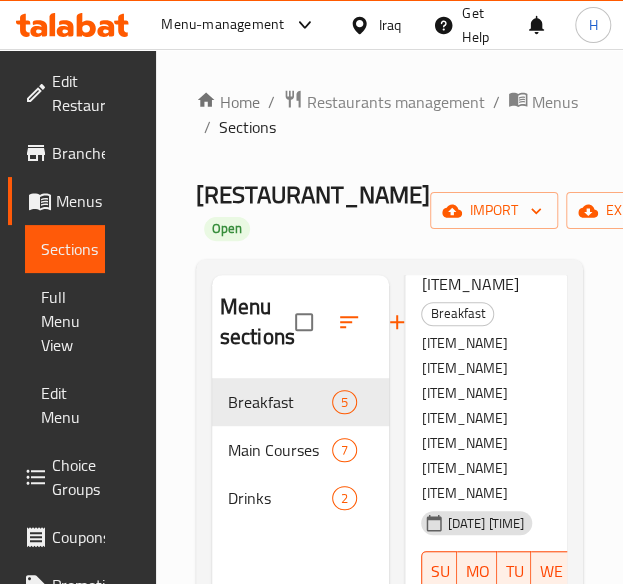 click on "Kibbeh dough stuffed with minced meat, onions and red soup." at bounding box center [478, 418] 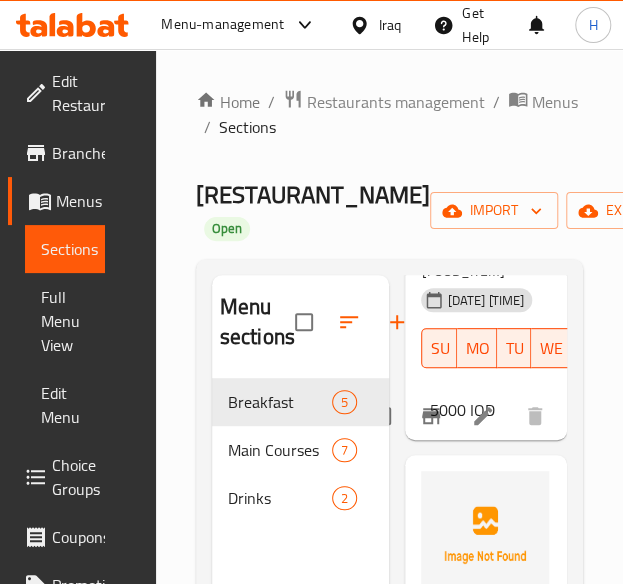 scroll, scrollTop: 2165, scrollLeft: 0, axis: vertical 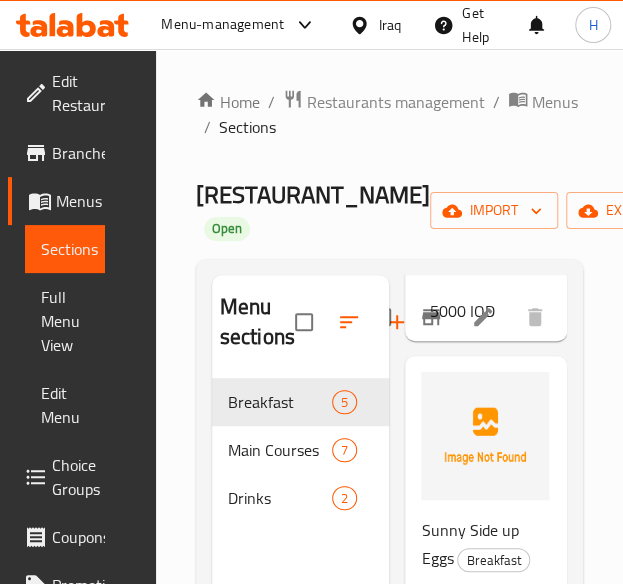 click on "Home / Restaurants management / Menus / Sections Abu Ali Restaurant Open import export Menu sections Breakfast 5 Main Courses 7 Drinks 2 Menu items Add Sort Manage items Meat Makhlama   Breakfast Eggs, minced meat, onions and garnished with parsley. 06-08-2025 08:56 PM SU MO TU WE TH FR SA 5000   IQD Baqilaa With Baladi Ghee   Breakfast Iraqi bread, baqilaa, fried eggs, served with leafy vegetables, tomatoes, lemon and pickles. 06-08-2025 08:58 PM SU MO TU WE TH FR SA 5000   IQD Iraqi Kibbeh   Breakfast Kibbeh dough stuffed with minced meat, onions and red soup. 06-08-2025 09:00 PM SU MO TU WE TH FR SA 5000   IQD Pastrami With Eggs   Breakfast Fried eggs with pastrami 06-08-2025 09:02 PM SU MO TU WE TH FR SA 5000   IQD Sunny Side up Eggs   Breakfast Fried eggs garnished with parsley and black pepper. 06-08-2025 09:03 PM SU MO TU WE TH FR SA 4000   IQD" at bounding box center [389, 482] 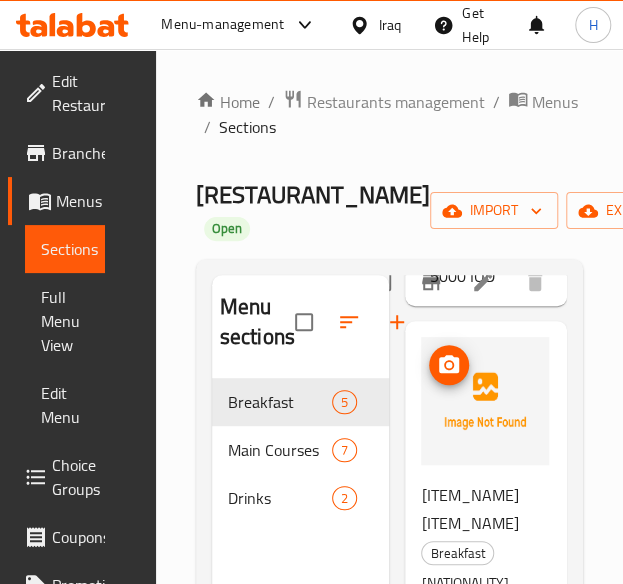 scroll, scrollTop: 565, scrollLeft: 0, axis: vertical 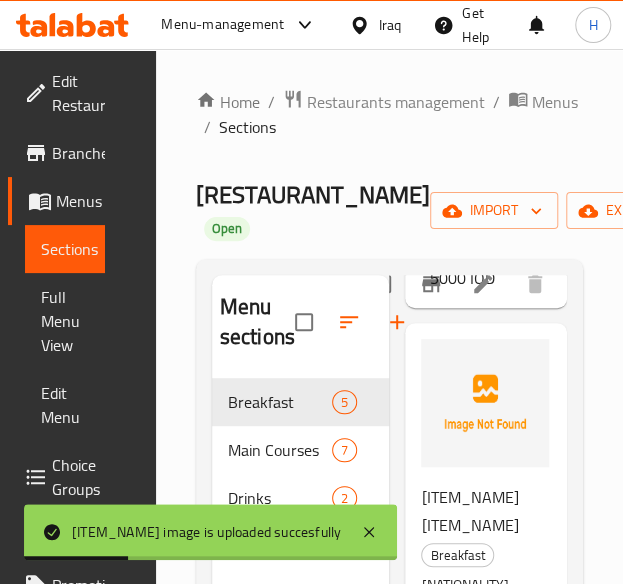 drag, startPoint x: 169, startPoint y: 117, endPoint x: 208, endPoint y: 134, distance: 42.544094 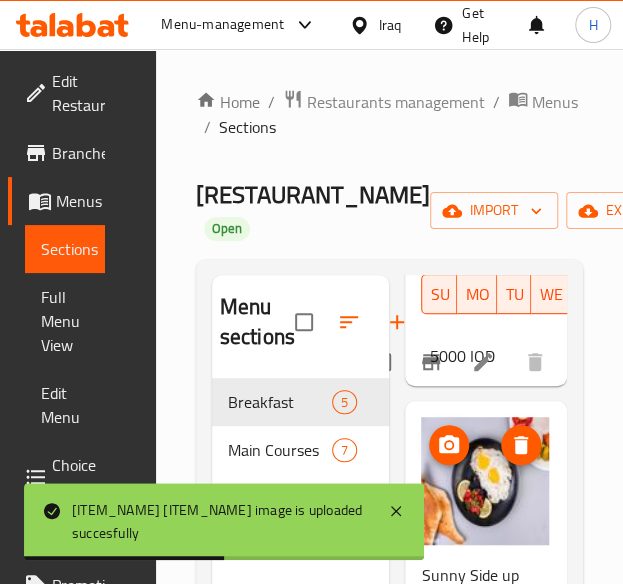 scroll, scrollTop: 2165, scrollLeft: 0, axis: vertical 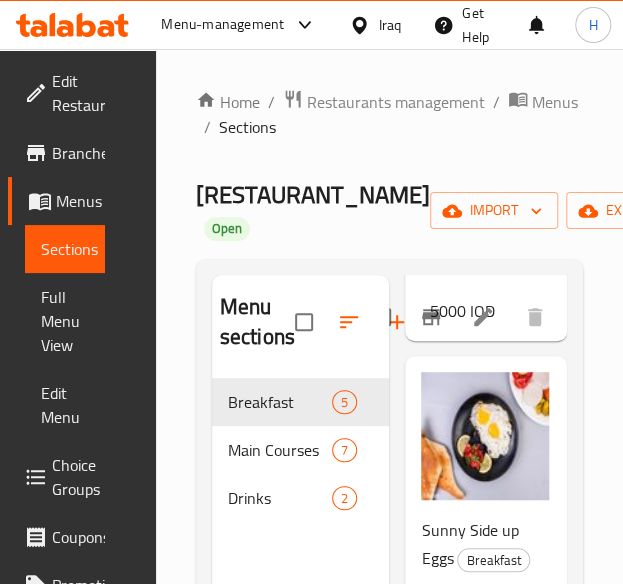 click on "Home / Restaurants management / Menus / Sections Abu Ali Restaurant Open import export Menu sections Breakfast 5 Main Courses 7 Drinks 2 Menu items Add Sort Manage items Meat Makhlama   Breakfast Eggs, minced meat, onions and garnished with parsley. 06-08-2025 08:56 PM SU MO TU WE TH FR SA 5000   IQD Baqilaa With Baladi Ghee   Breakfast Iraqi bread, baqilaa, fried eggs, served with leafy vegetables, tomatoes, lemon and pickles. 06-08-2025 08:58 PM SU MO TU WE TH FR SA 5000   IQD Iraqi Kibbeh   Breakfast Kibbeh dough stuffed with minced meat, onions and red soup. 06-08-2025 09:00 PM SU MO TU WE TH FR SA 5000   IQD Pastrami With Eggs   Breakfast Fried eggs with pastrami 06-08-2025 09:02 PM SU MO TU WE TH FR SA 5000   IQD Sunny Side up Eggs   Breakfast Fried eggs garnished with parsley and black pepper. 06-08-2025 09:03 PM SU MO TU WE TH FR SA 4000   IQD" at bounding box center (389, 482) 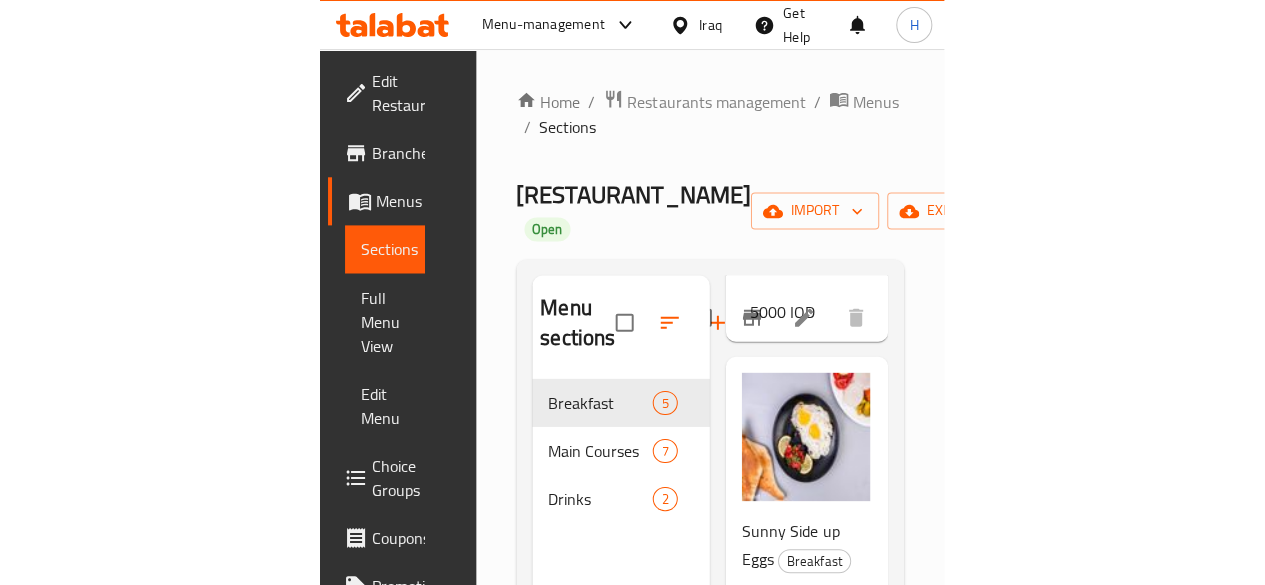 scroll, scrollTop: 612, scrollLeft: 0, axis: vertical 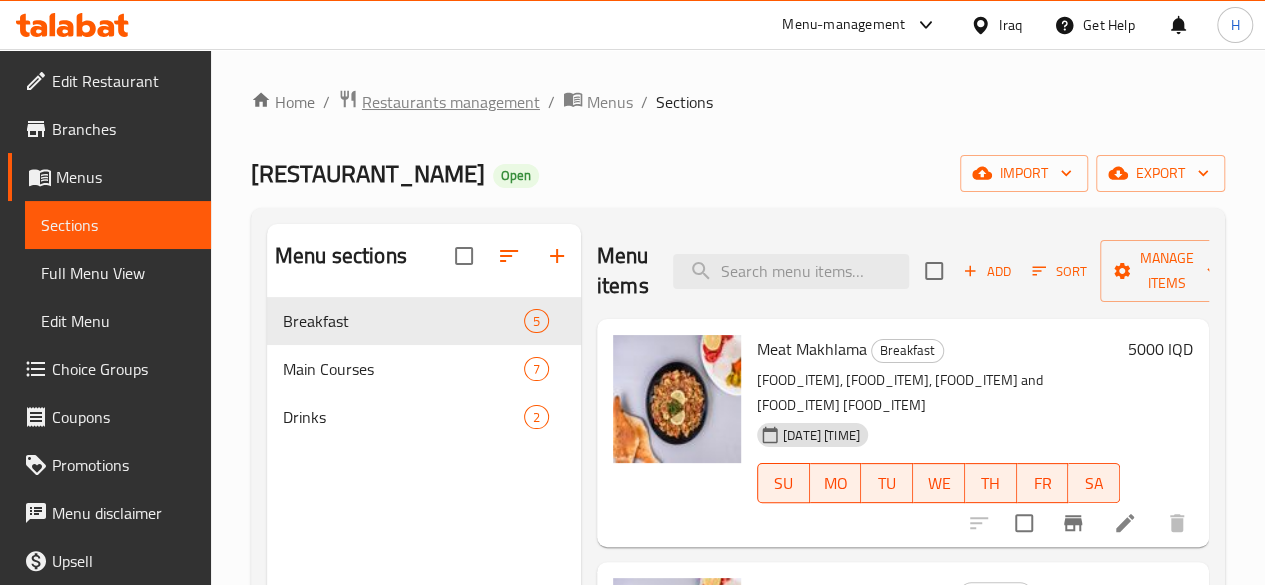 click on "Restaurants management" at bounding box center [451, 102] 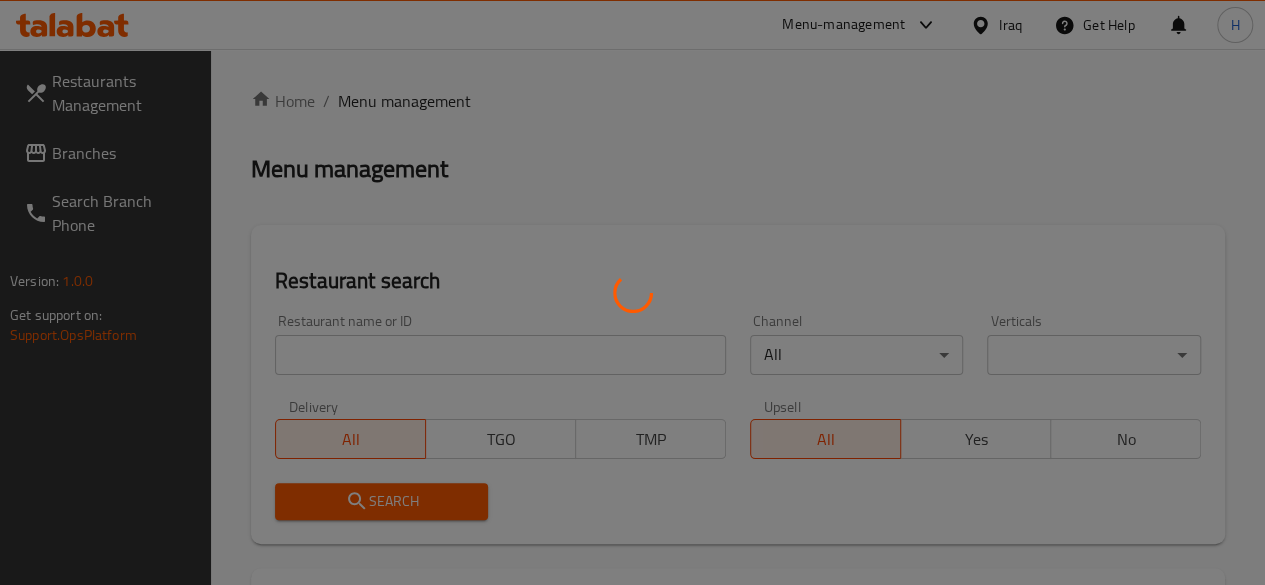 click at bounding box center [632, 292] 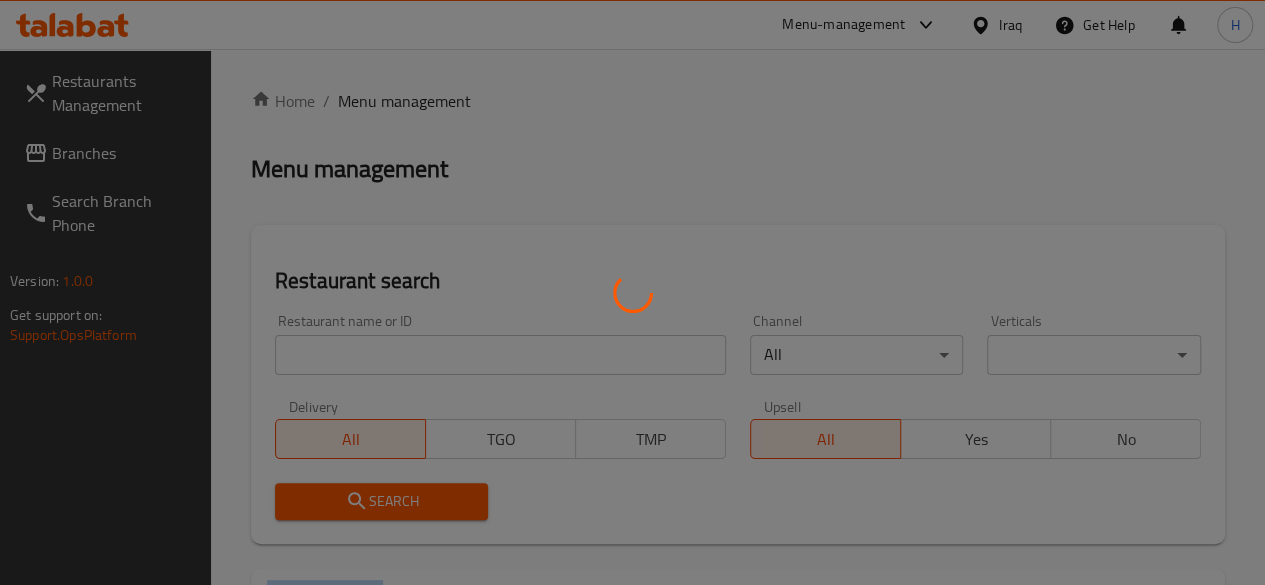 click at bounding box center [632, 292] 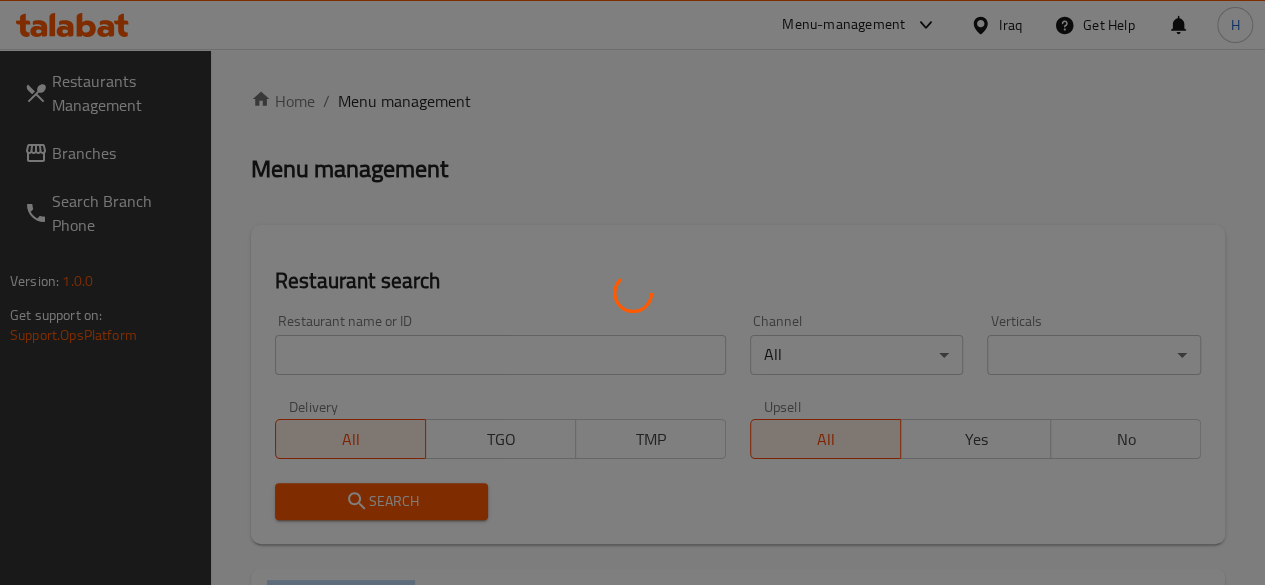 click at bounding box center (632, 292) 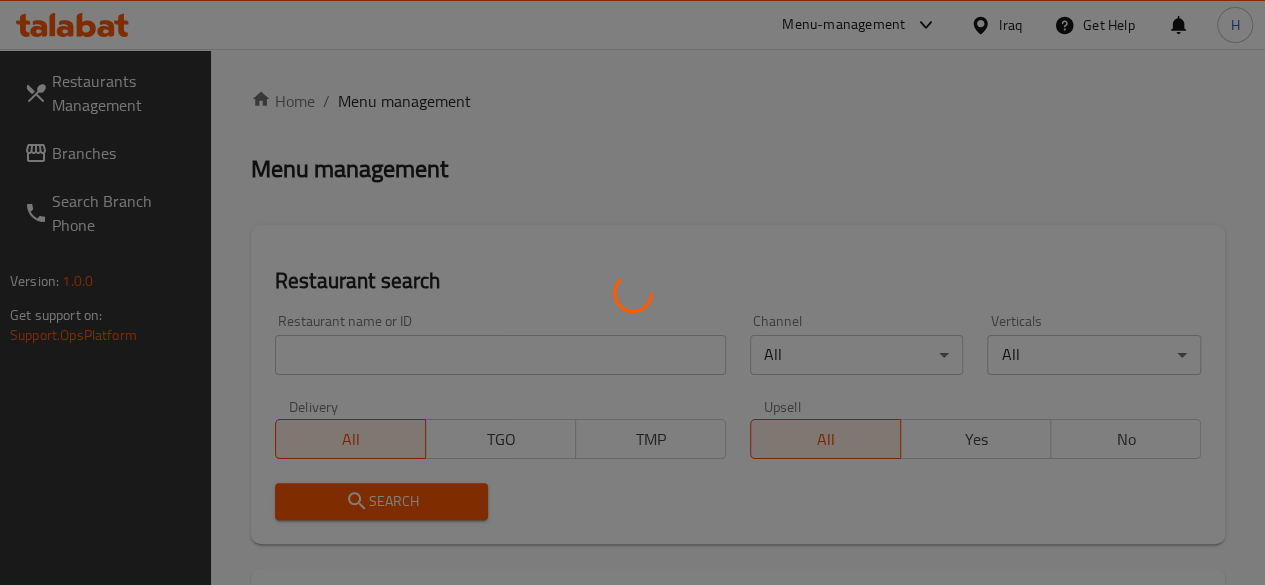 click at bounding box center (632, 292) 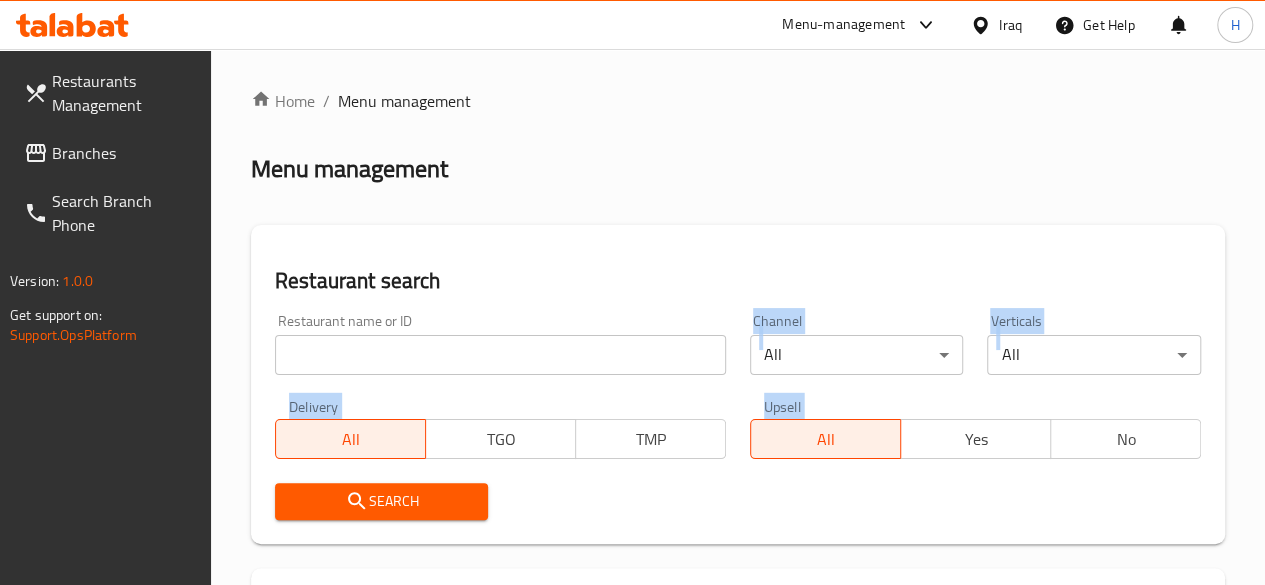 click on "Home / Menu management Menu management Restaurant search Restaurant name or ID Restaurant name or ID Channel All ​ Verticals All ​ Delivery All TGO TMP Upsell All Yes No   Search Restaurants list   11186 record(s) ID sorted ascending Name (En) Name (Ar) Name (Ku-So) Name (Ku-Ba) Ref. Name Logo Branches Open Busy Closed POS group Status Action 609857 Xwardngay Roman مطعم رومان خواردنگەی ڕۆمان خواردنگەی ڕۆمان 1 0 0 0 INACTIVE 613108 Kshmesh Kurdish Restaurant مطعم كشميش الكردي رێستۆرانتی کشمیشى كوردى رێستۆرانتی کشمیشى كوردى 1 1 0 0 OPEN 618744 Ice Land Restaurant ايس لاند ريستورانت ڕێستۆرانتی ئایس لاند .ڕێستۆرانتی ئایس لاند 1 1 0 0 INACTIVE 619819 Kastana كستانة کەستانە کەستانە 2 0 0 0 INACTIVE 620223 Shandiz شانديز شانديز شانديز 1 0 0 1 OPEN 620229 Hamdel Restaurant مطعم همديل جيشتخانه هه مديل 1 1 0 0 2" at bounding box center [738, 729] 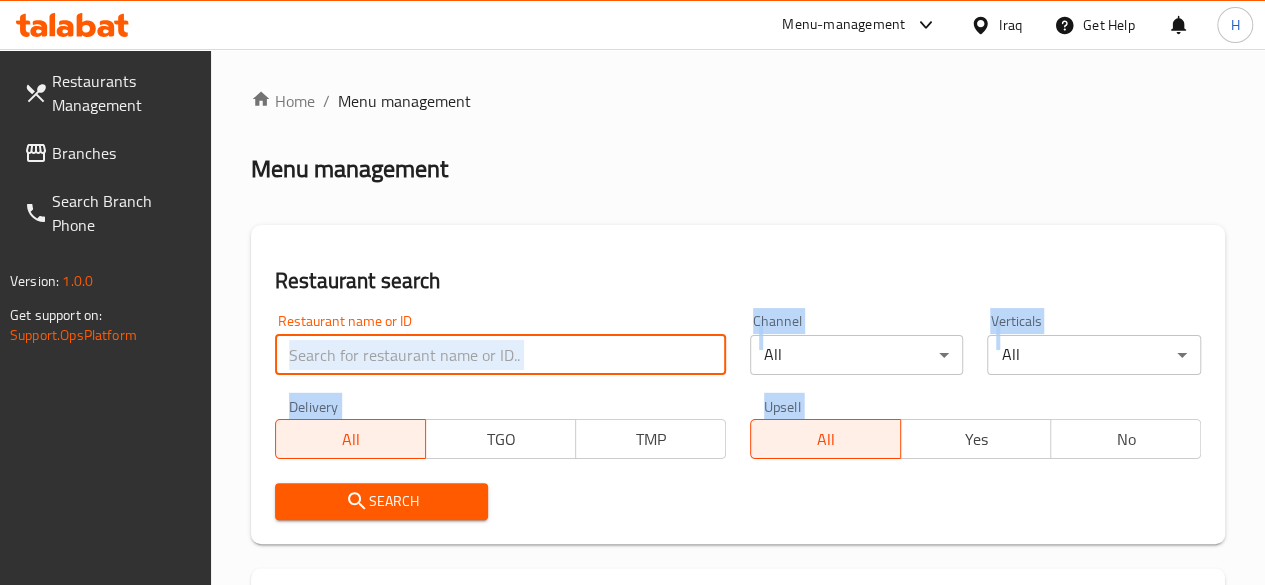 click at bounding box center (500, 355) 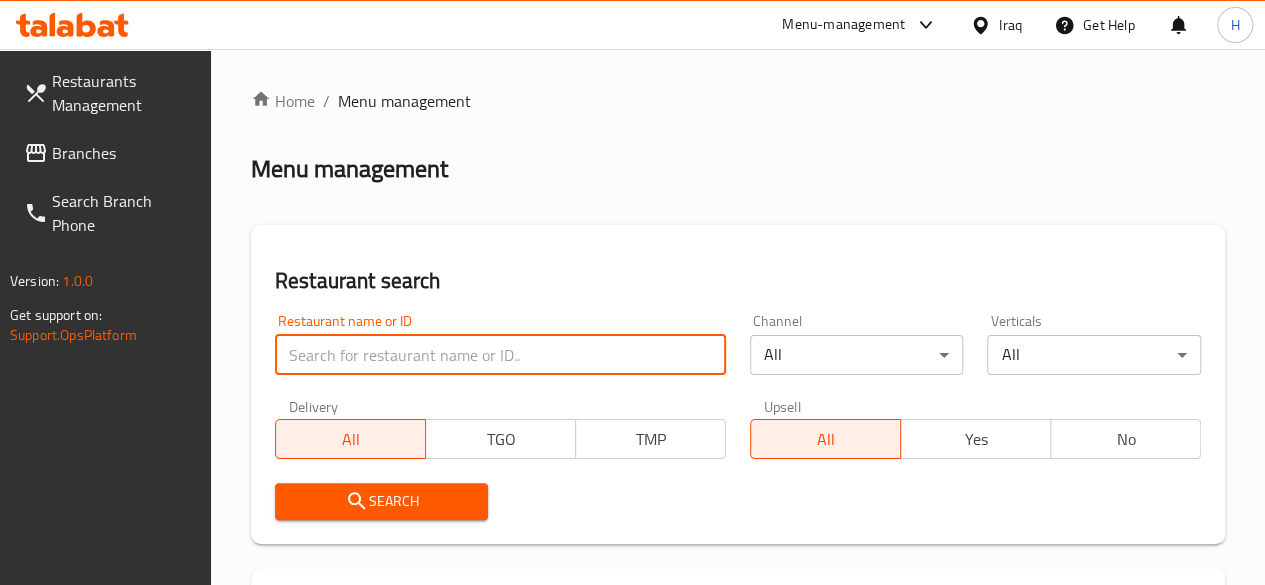 paste on "699373" 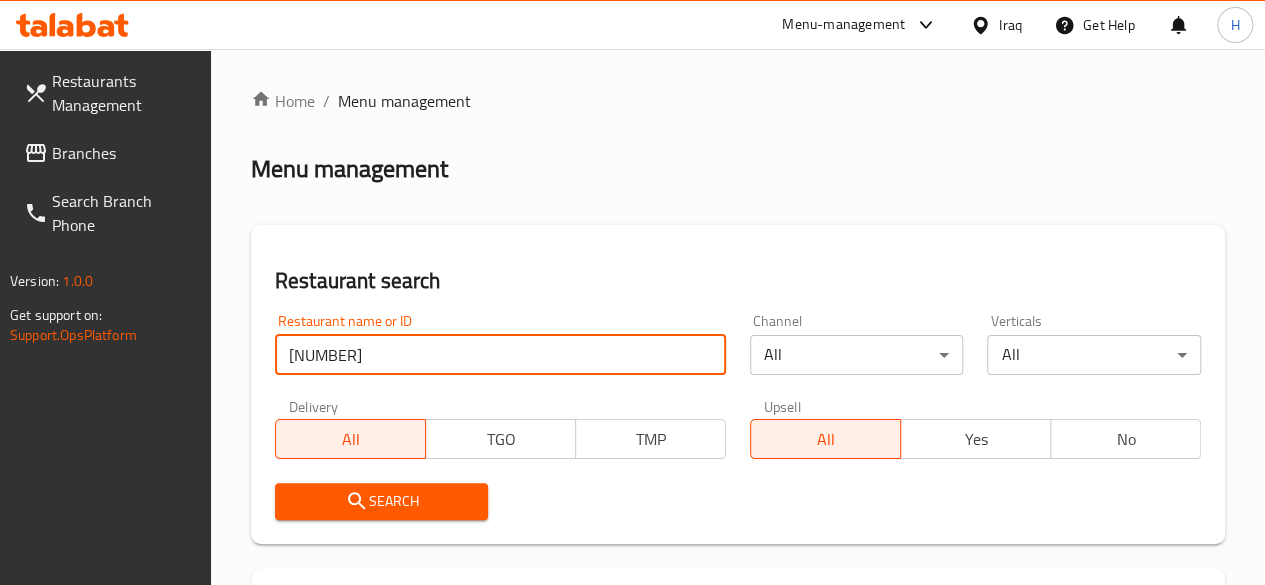 type on "699373" 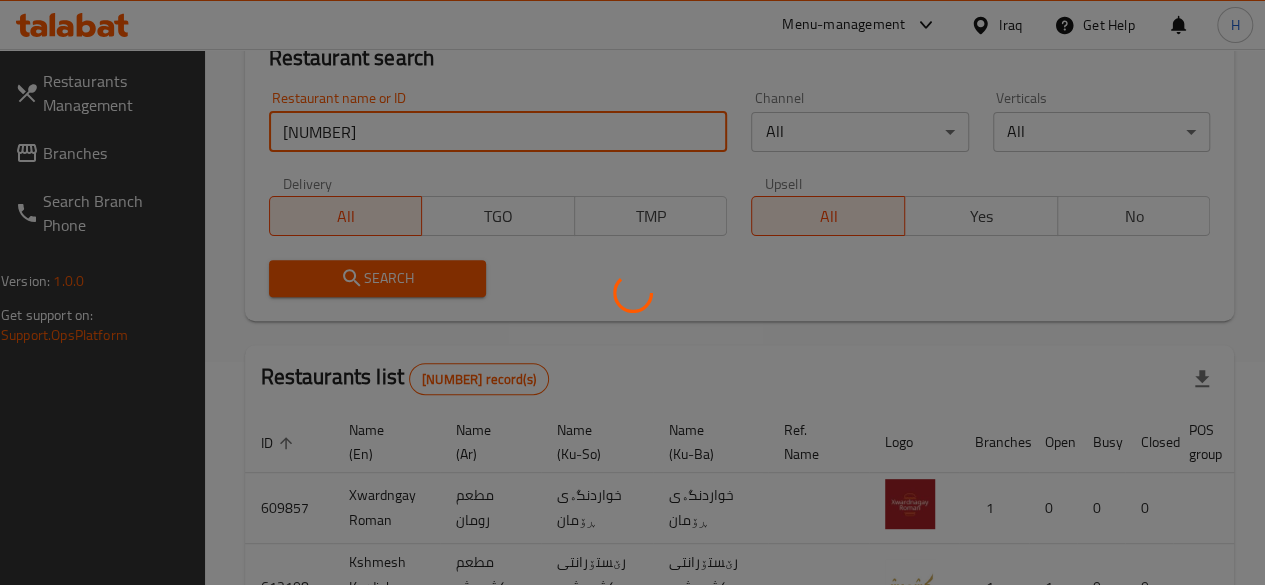 scroll, scrollTop: 346, scrollLeft: 0, axis: vertical 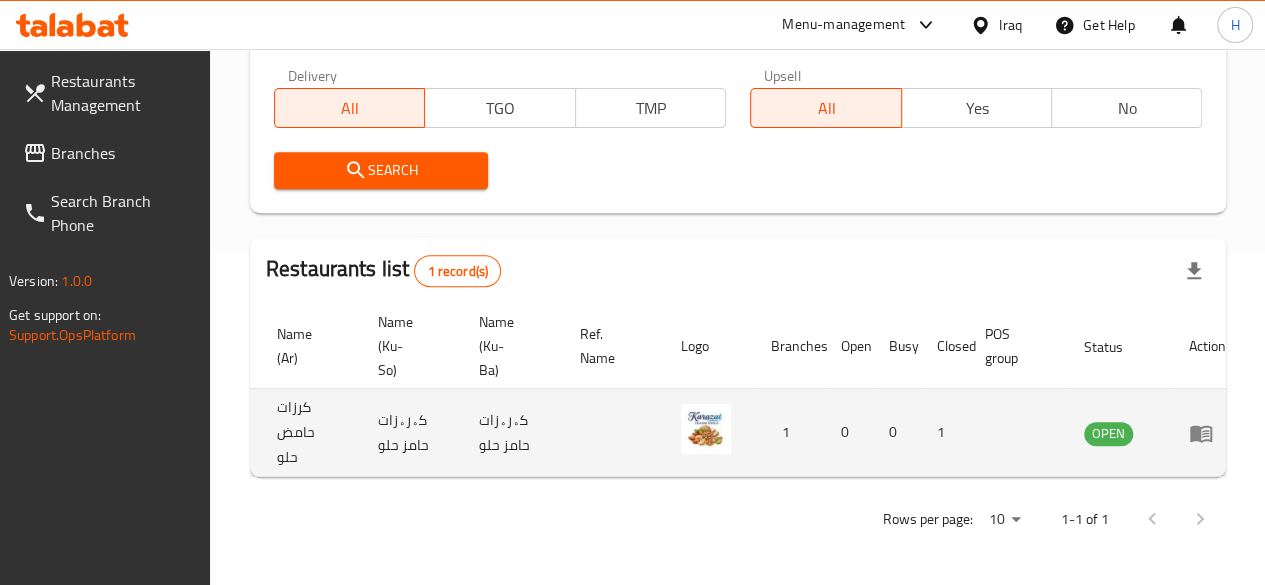 click 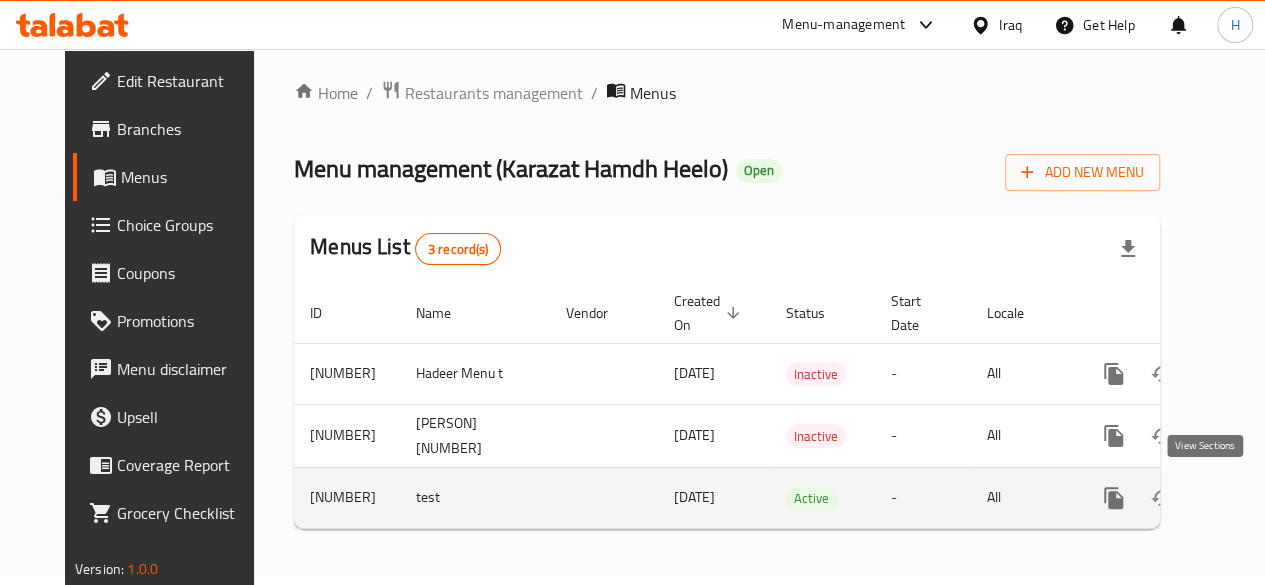 scroll, scrollTop: 20, scrollLeft: 0, axis: vertical 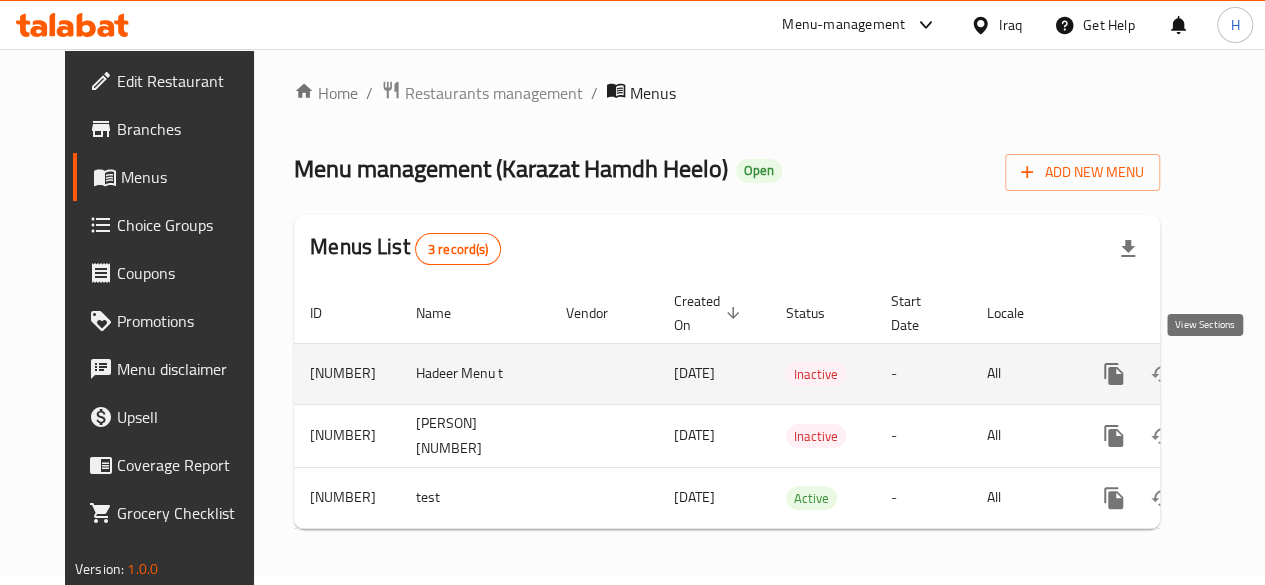 click 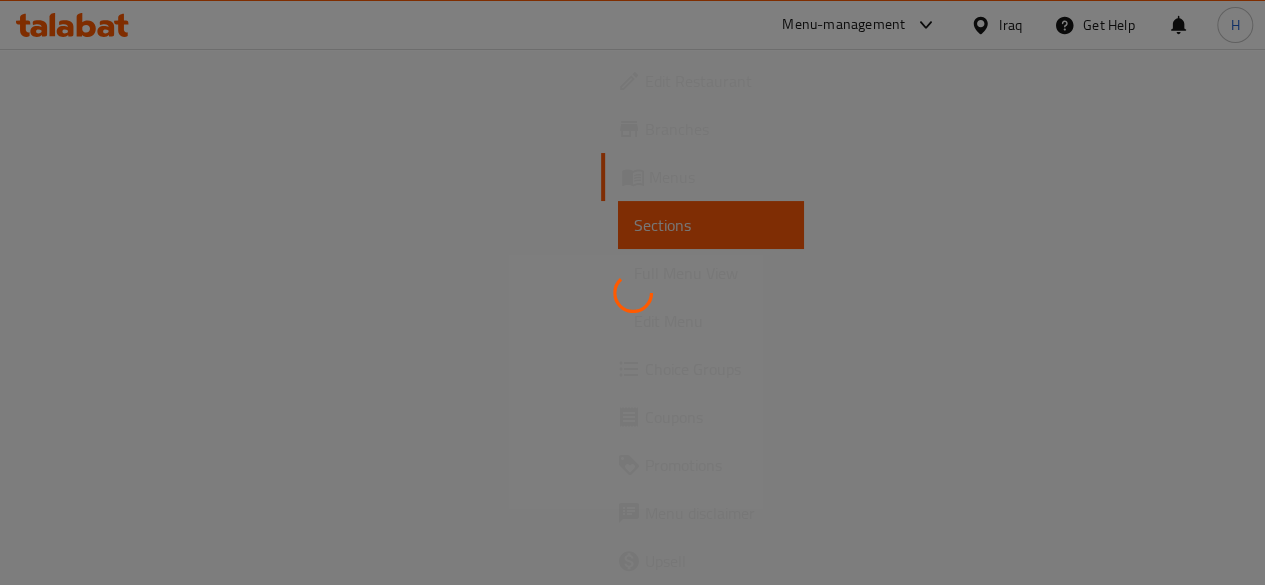 scroll, scrollTop: 0, scrollLeft: 0, axis: both 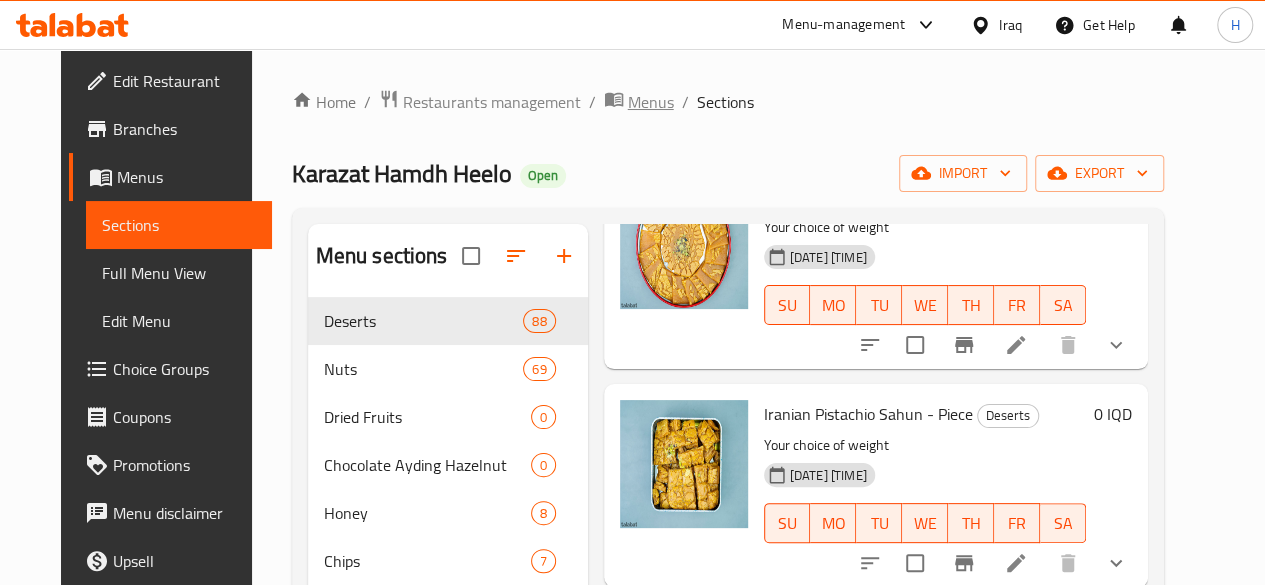 click on "Menus" at bounding box center (651, 102) 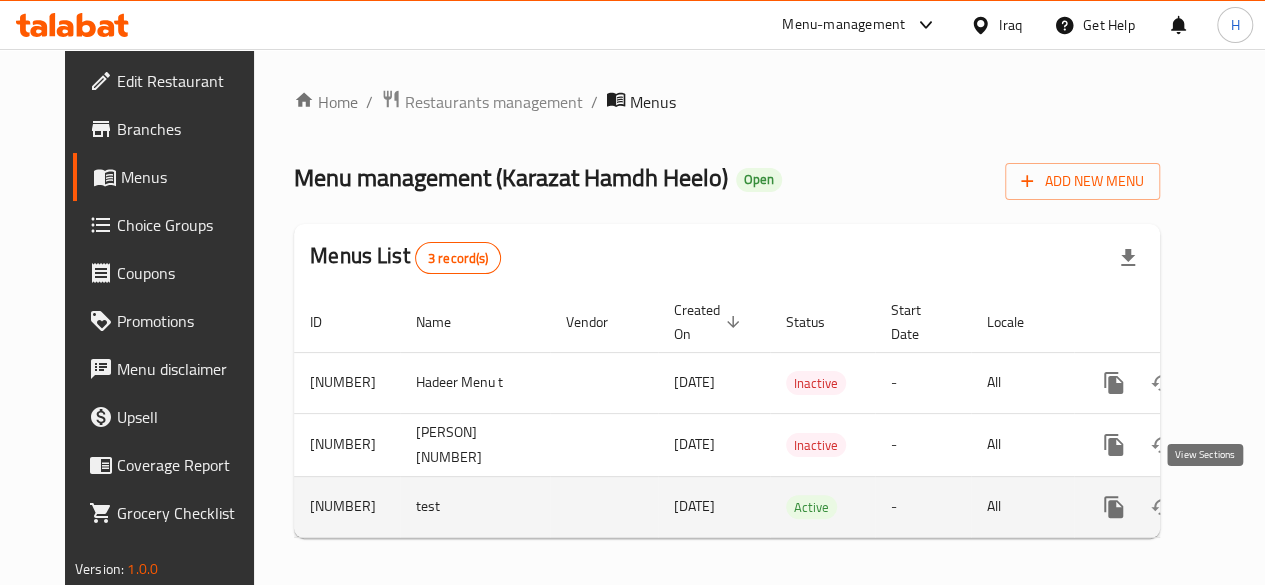click 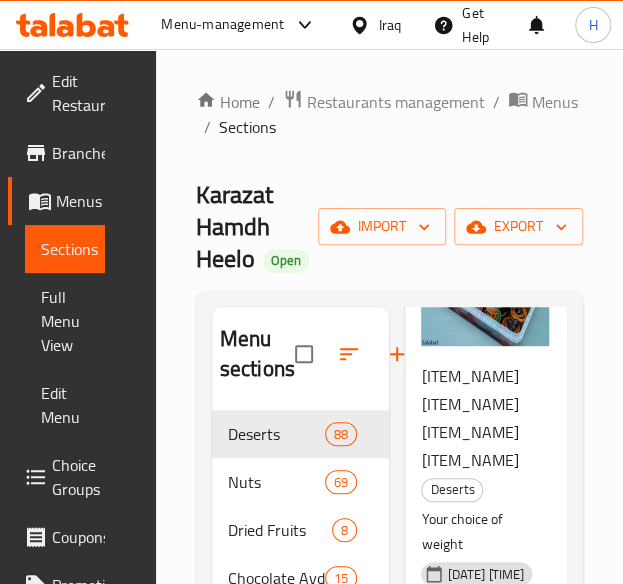 scroll, scrollTop: 0, scrollLeft: 0, axis: both 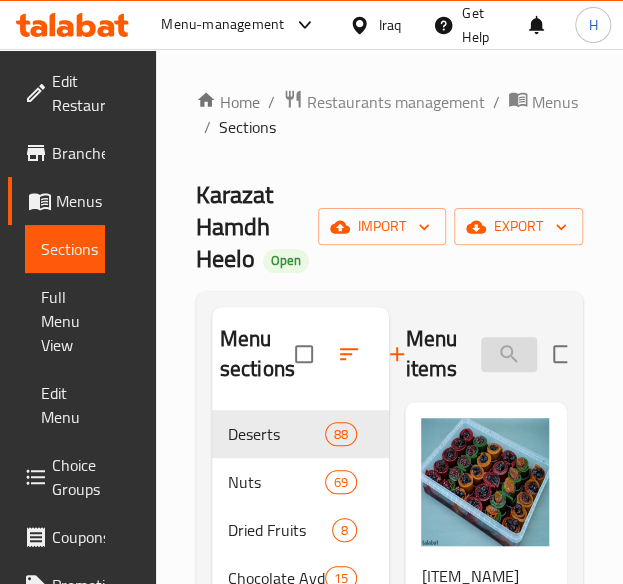 click at bounding box center (509, 354) 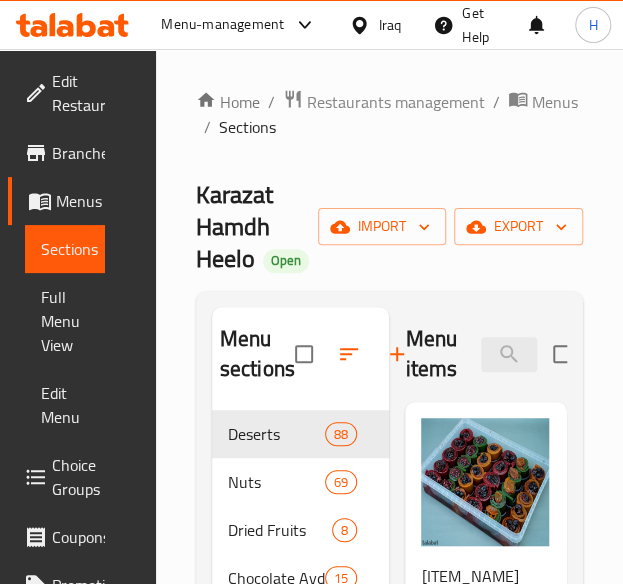 type on "P" 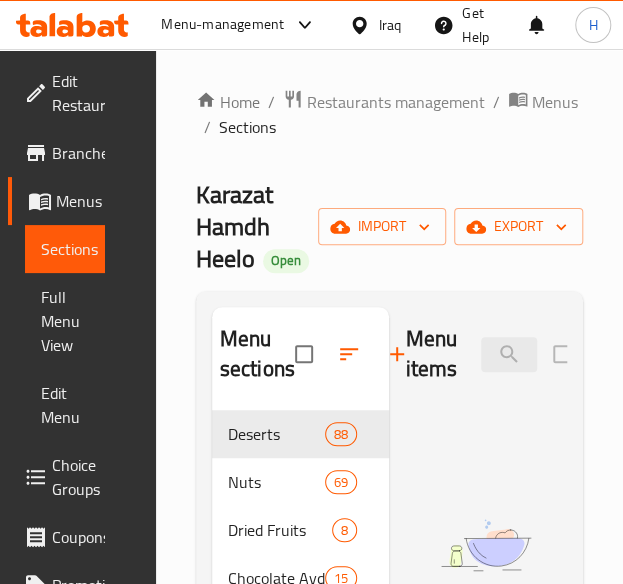 type on "F" 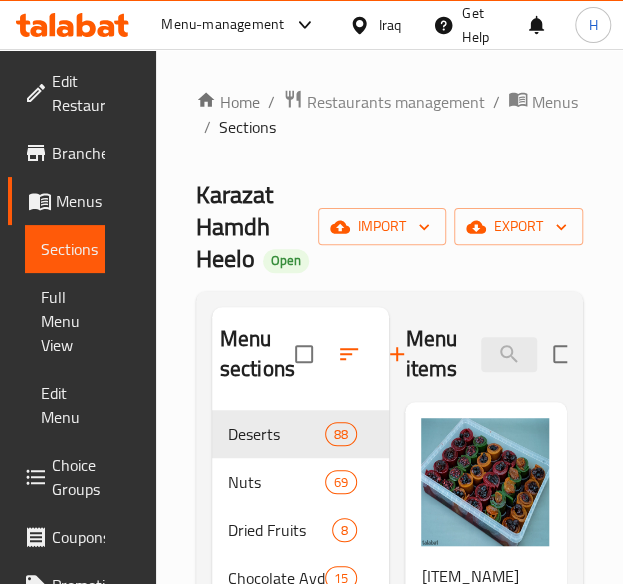 scroll, scrollTop: 0, scrollLeft: 41, axis: horizontal 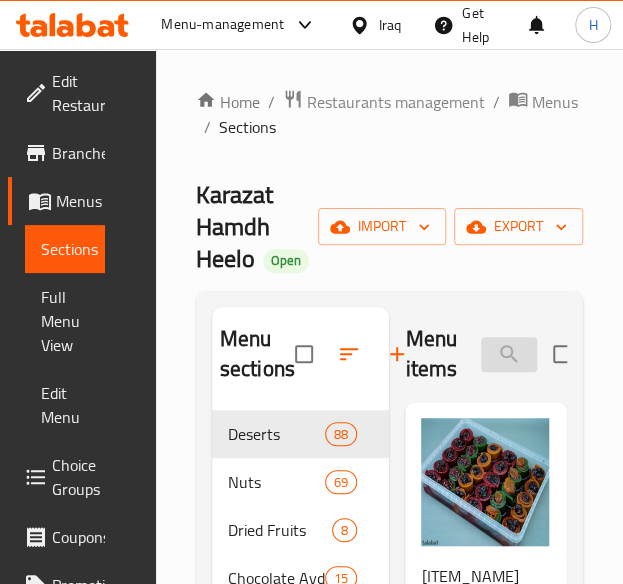 click on "بندقي" at bounding box center (509, 354) 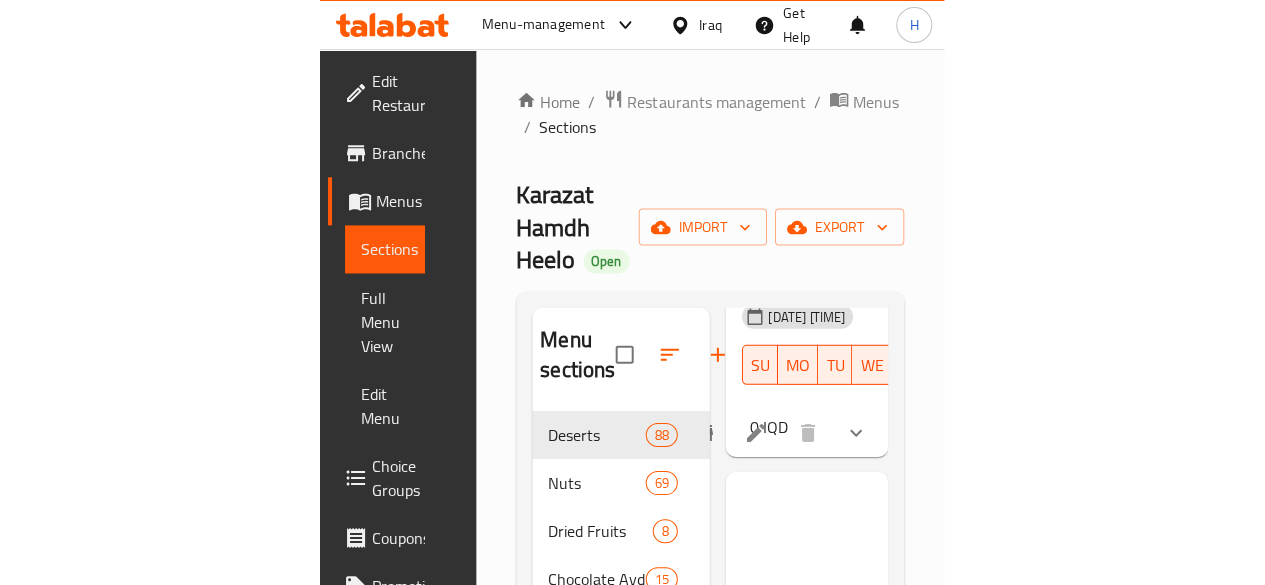 scroll, scrollTop: 4000, scrollLeft: 0, axis: vertical 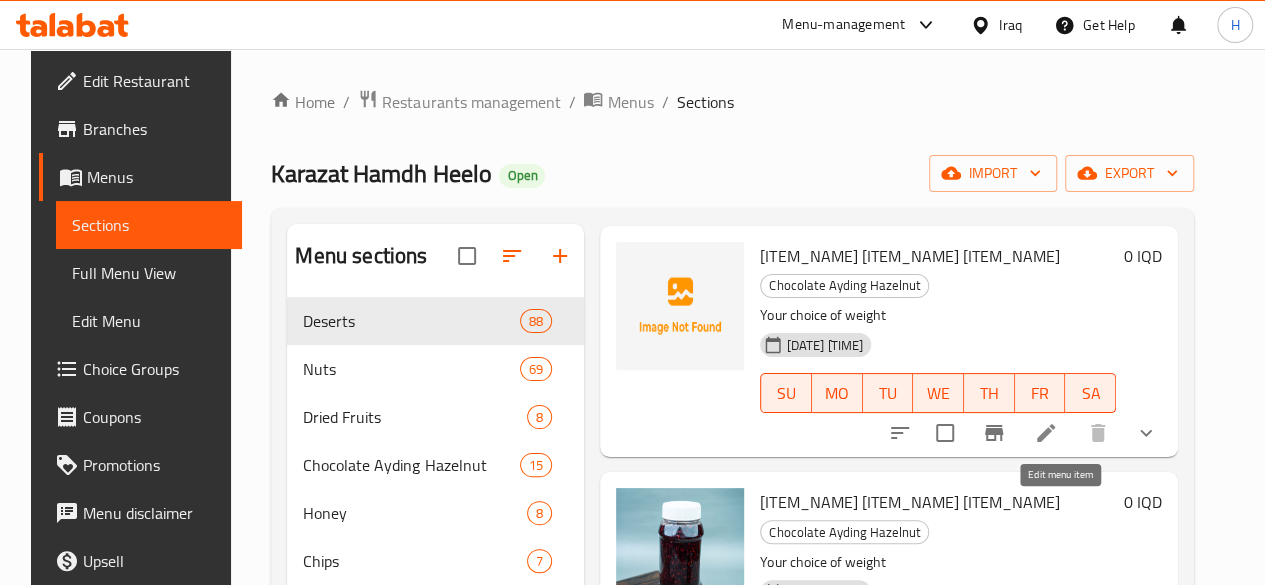 type on "بندقي" 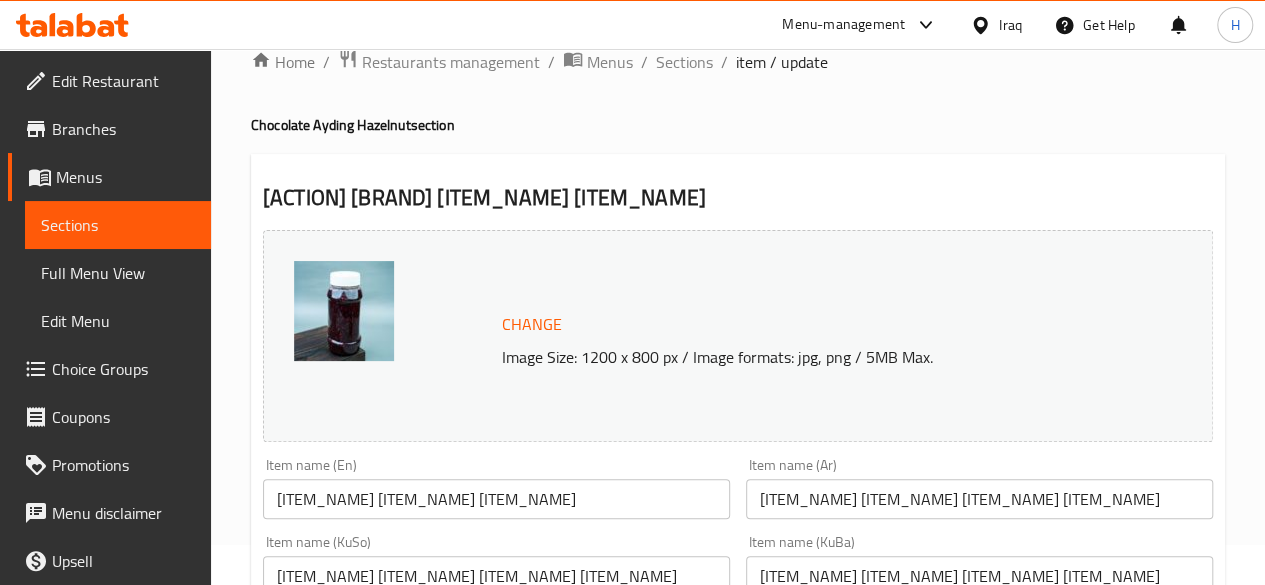 scroll, scrollTop: 0, scrollLeft: 0, axis: both 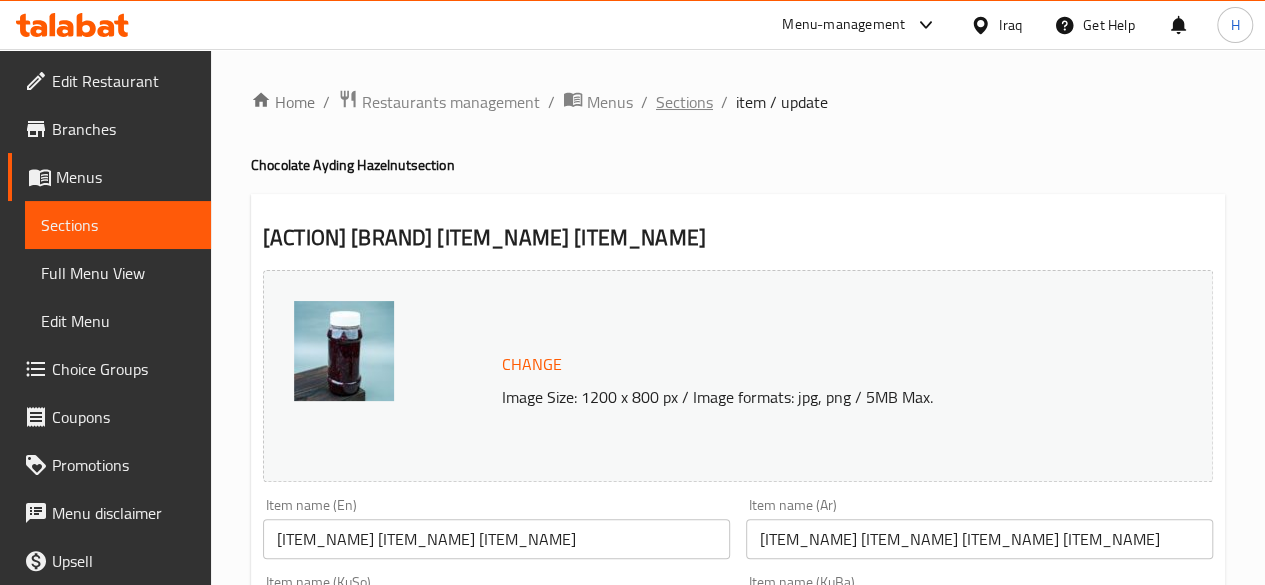 click on "Sections" at bounding box center [684, 102] 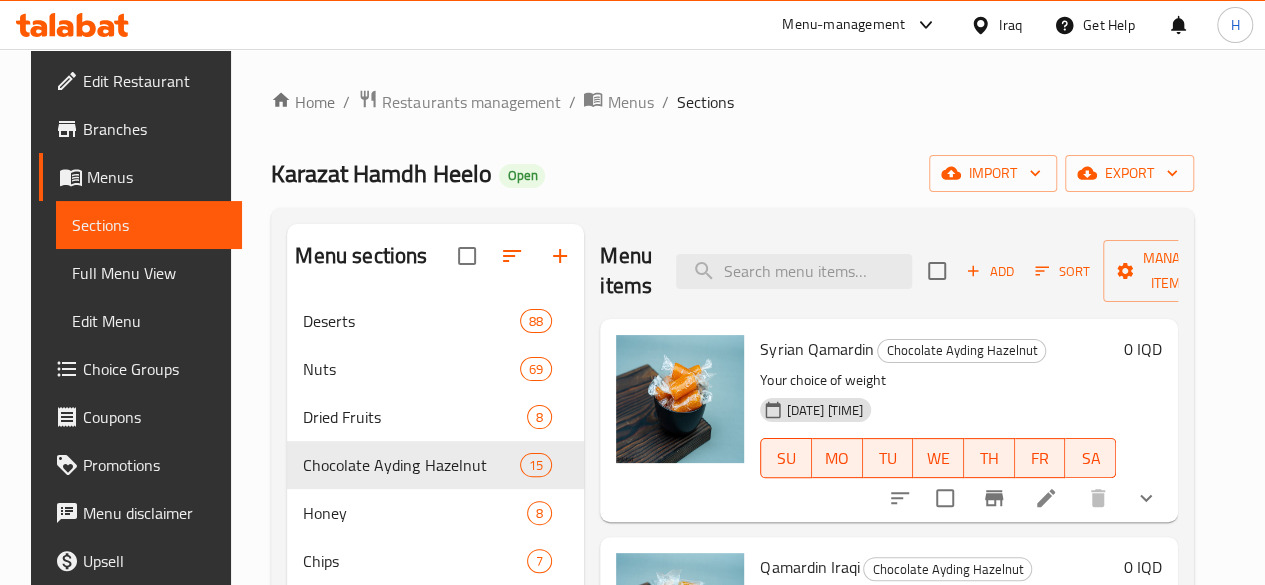 drag, startPoint x: 778, startPoint y: 189, endPoint x: 777, endPoint y: 199, distance: 10.049875 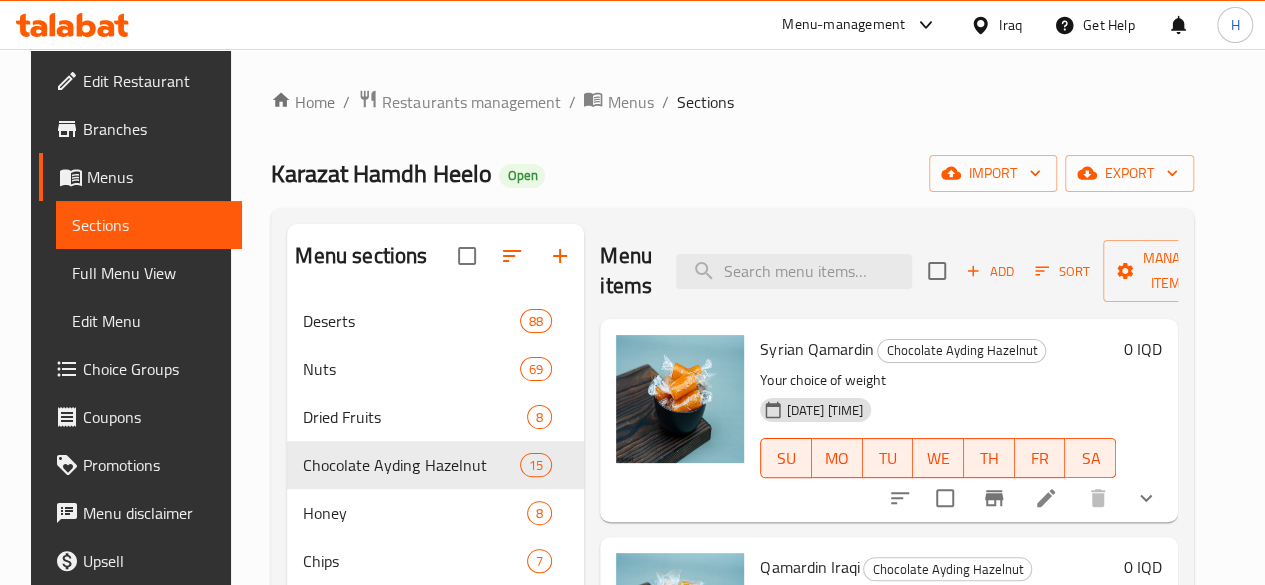 click on "Karazat Hamdh Heelo Open import export" at bounding box center (732, 173) 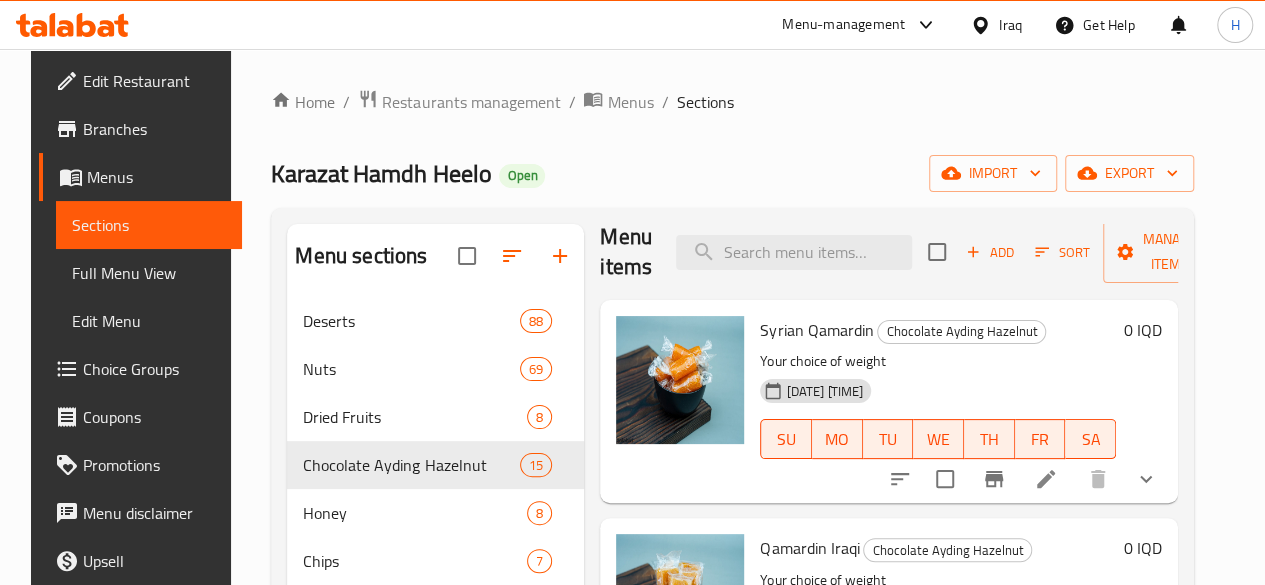 scroll, scrollTop: 0, scrollLeft: 0, axis: both 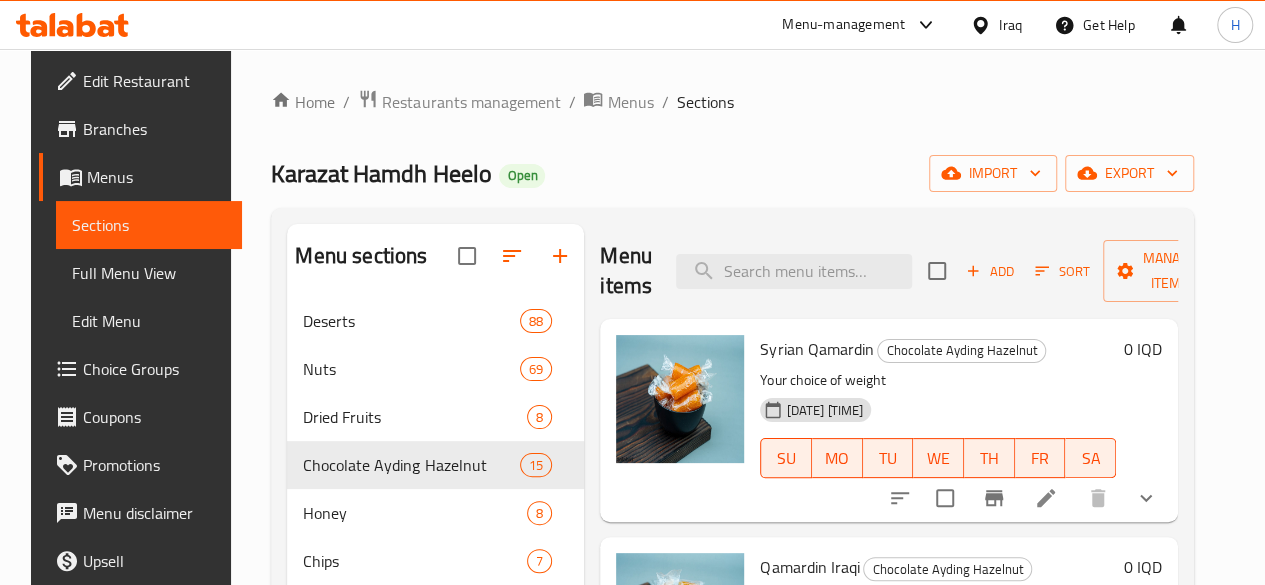 click on "Menu items Add Sort Manage items" at bounding box center [889, 271] 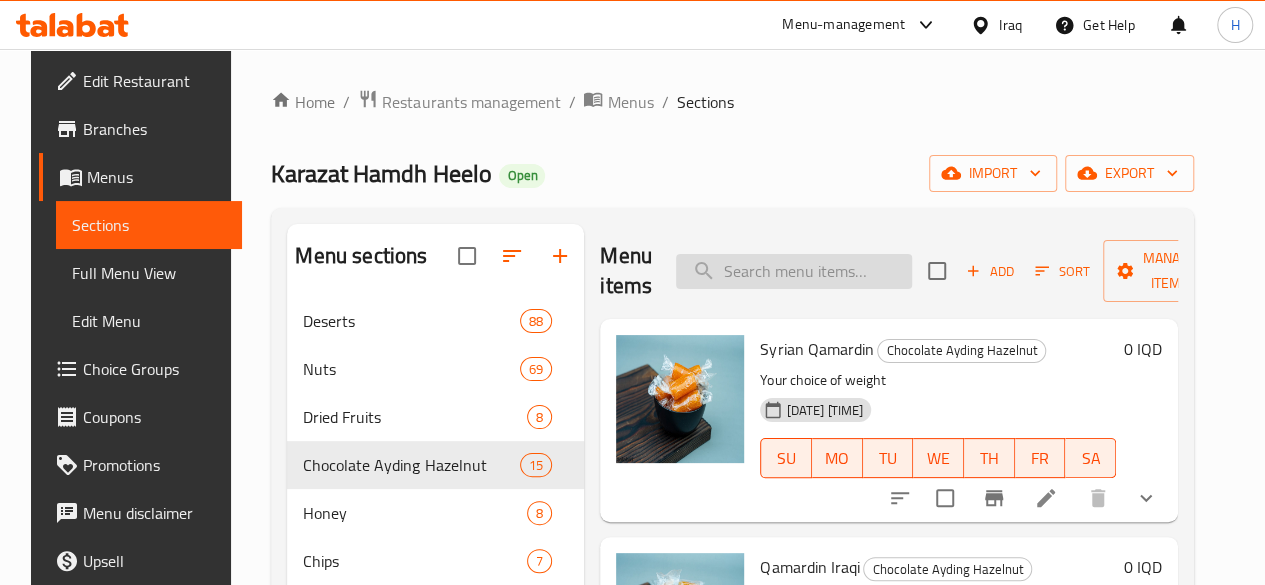 click at bounding box center (794, 271) 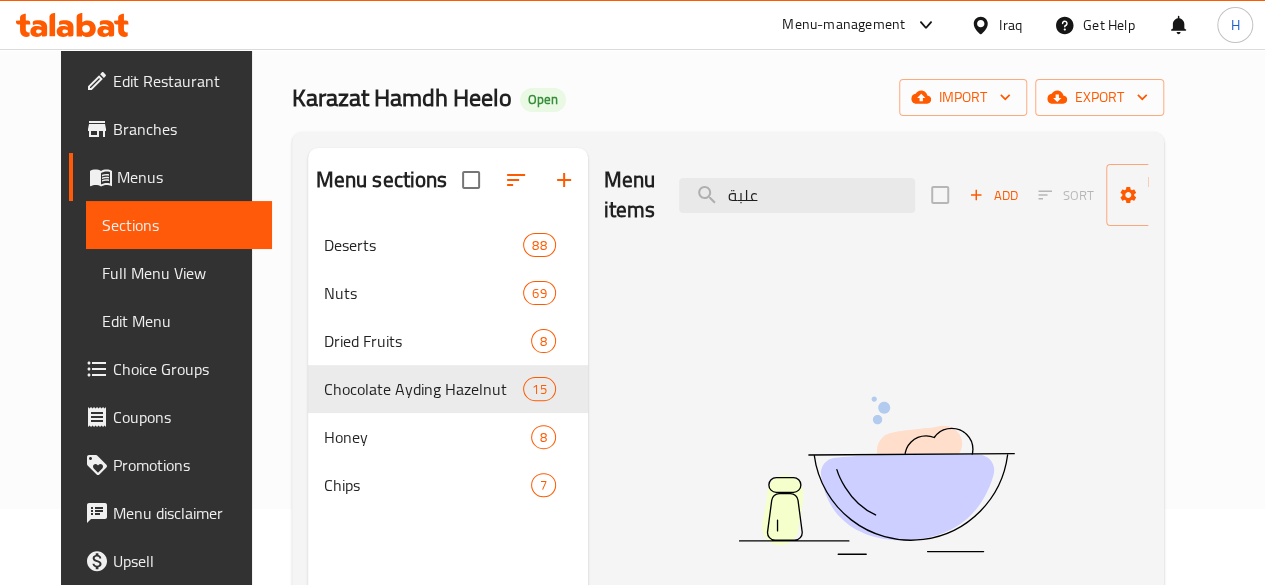 scroll, scrollTop: 0, scrollLeft: 0, axis: both 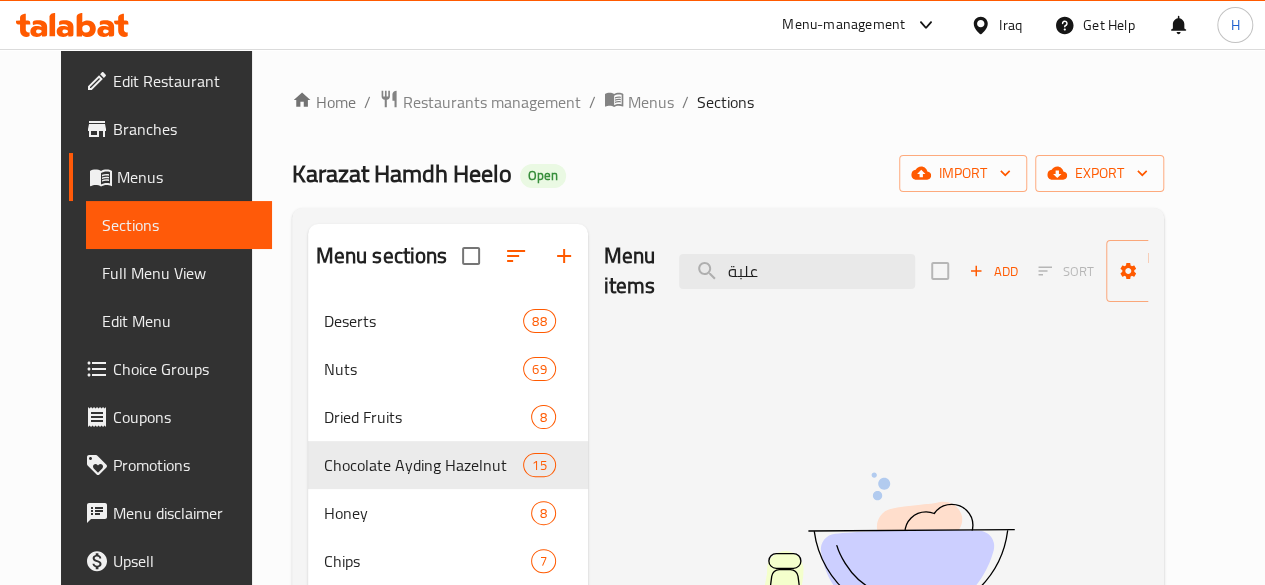 type on "علبة" 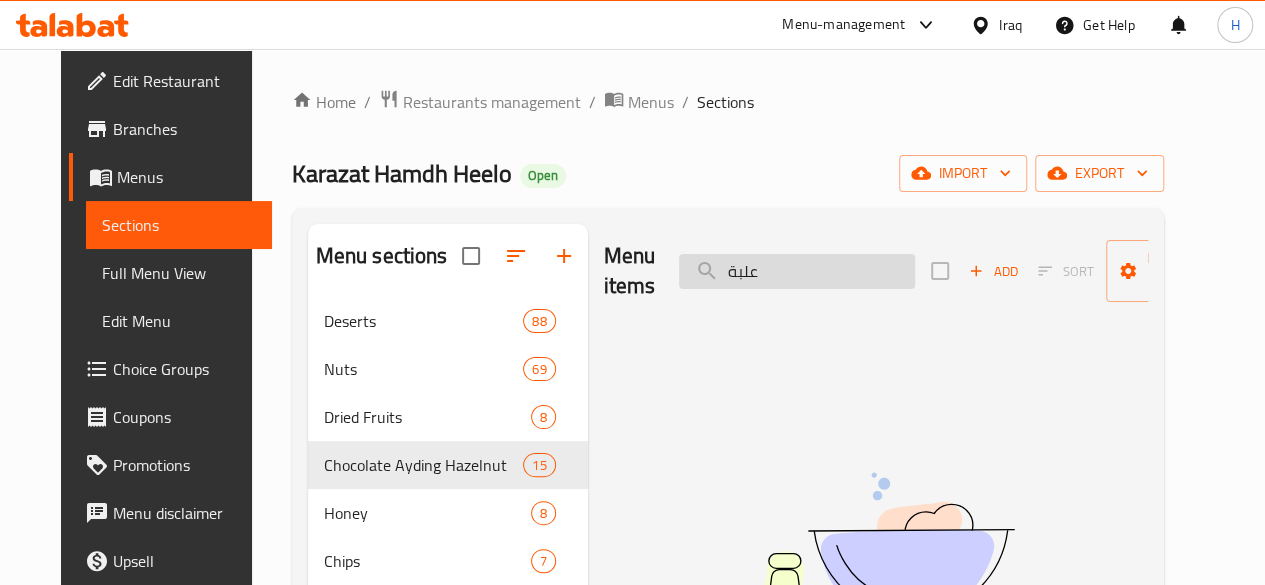 click on "علبة" at bounding box center (797, 271) 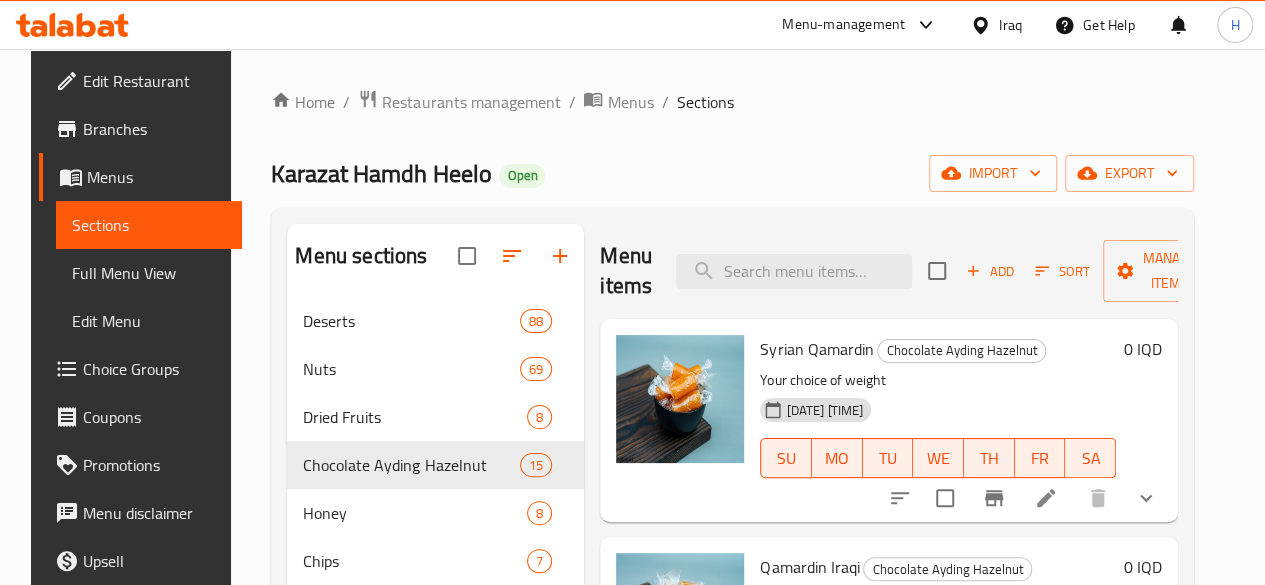 type 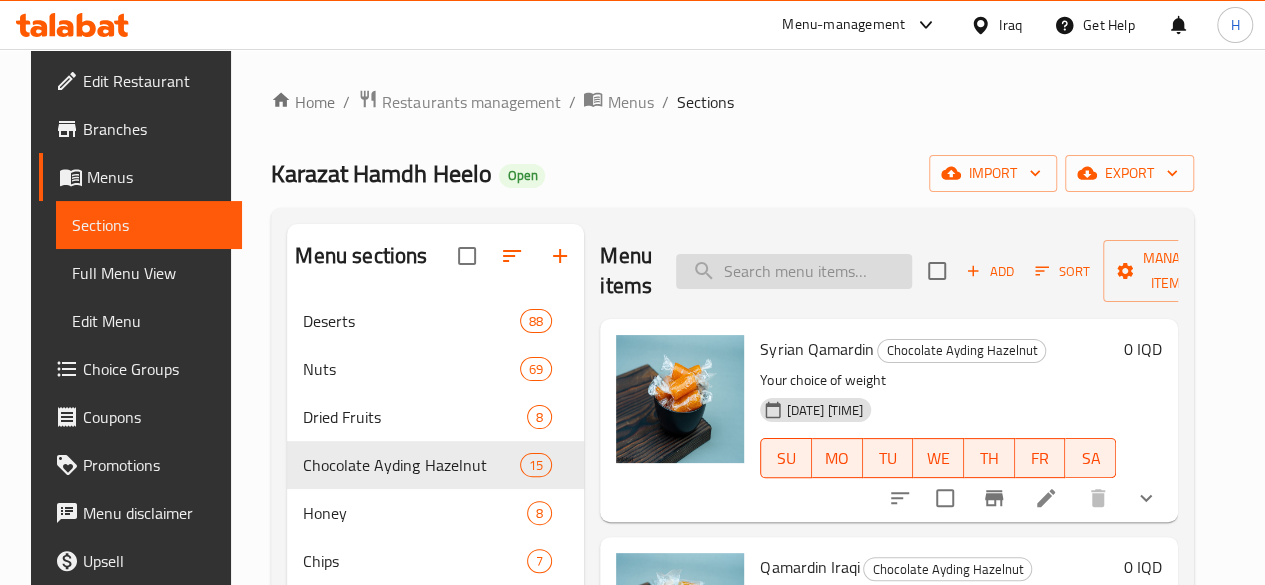 click at bounding box center (794, 271) 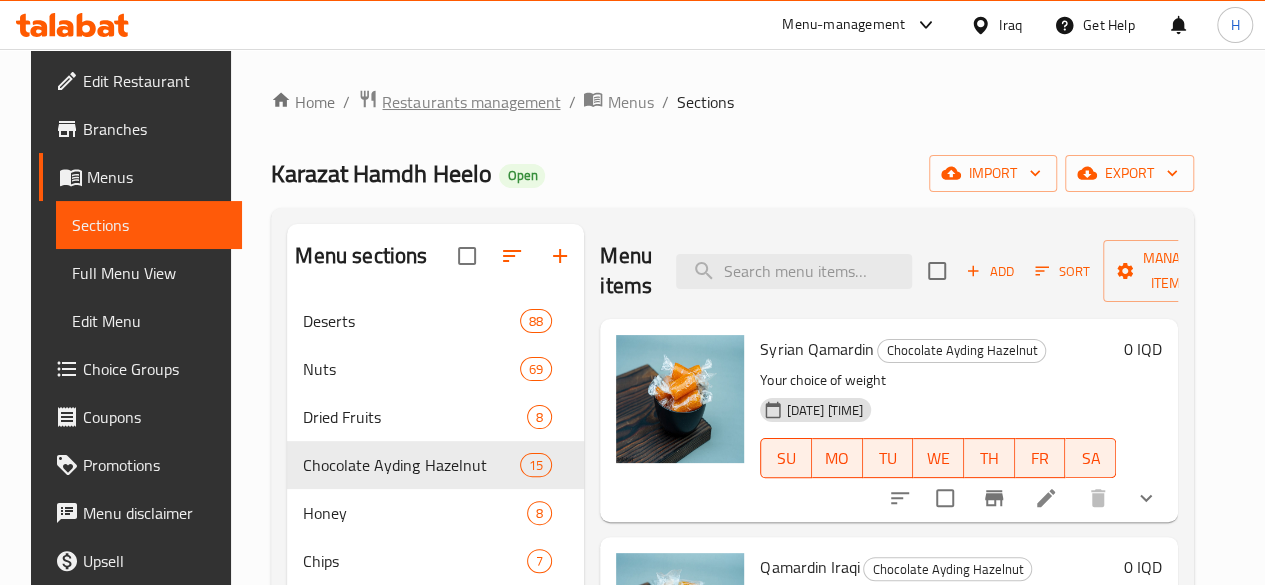 click on "Restaurants management" at bounding box center [471, 102] 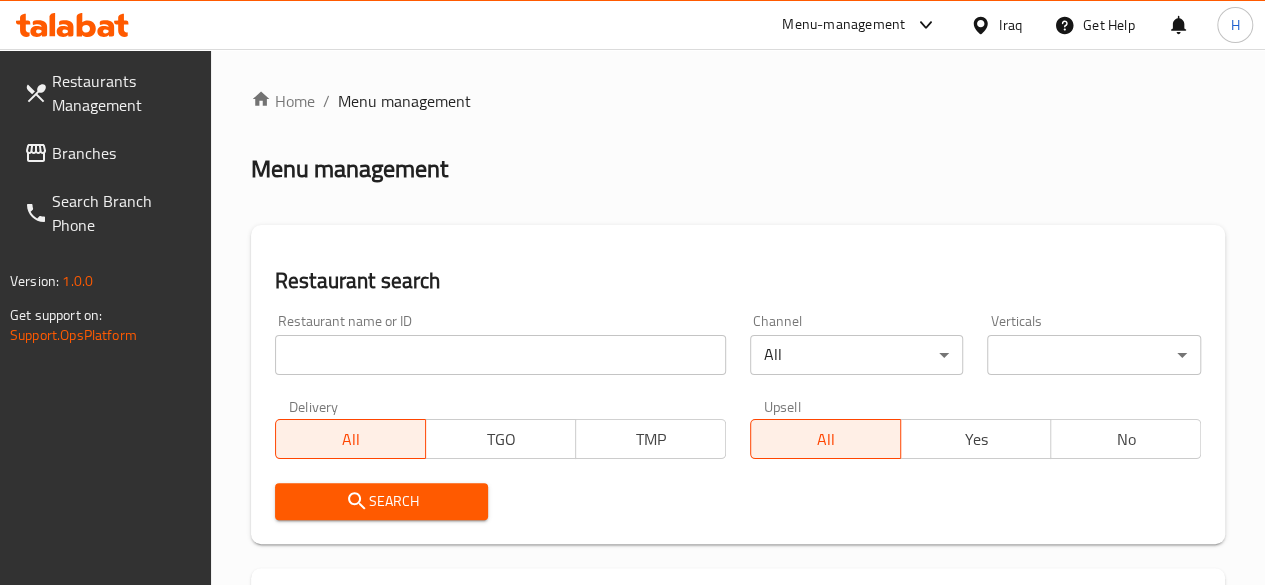 click at bounding box center [500, 355] 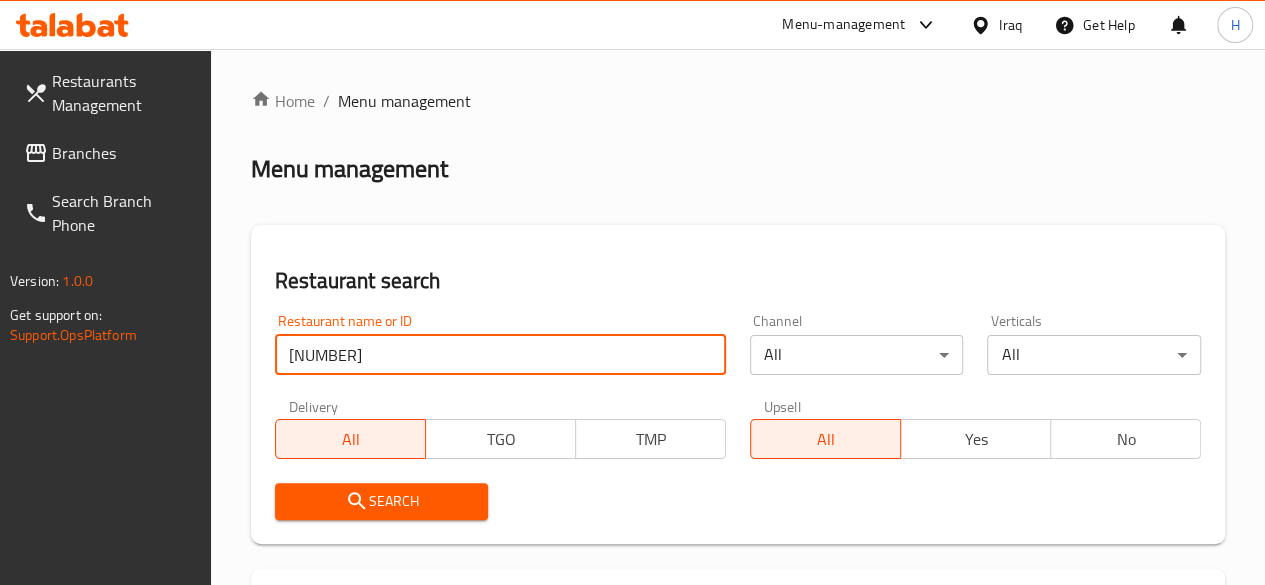 type on "697720" 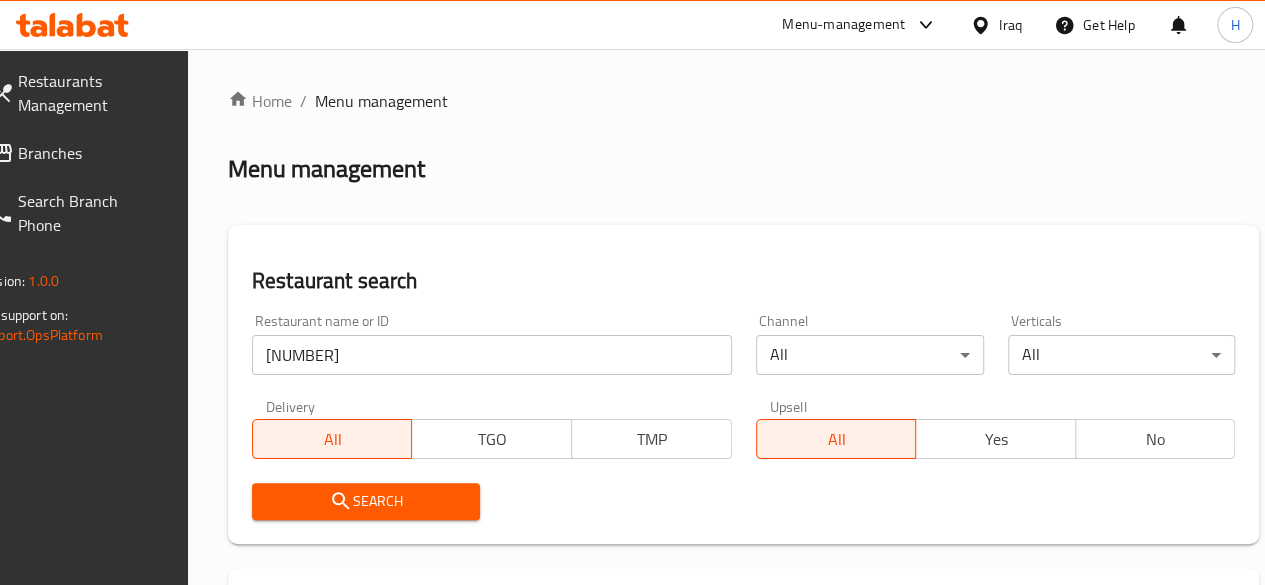 drag, startPoint x: 370, startPoint y: 361, endPoint x: 805, endPoint y: 275, distance: 443.41968 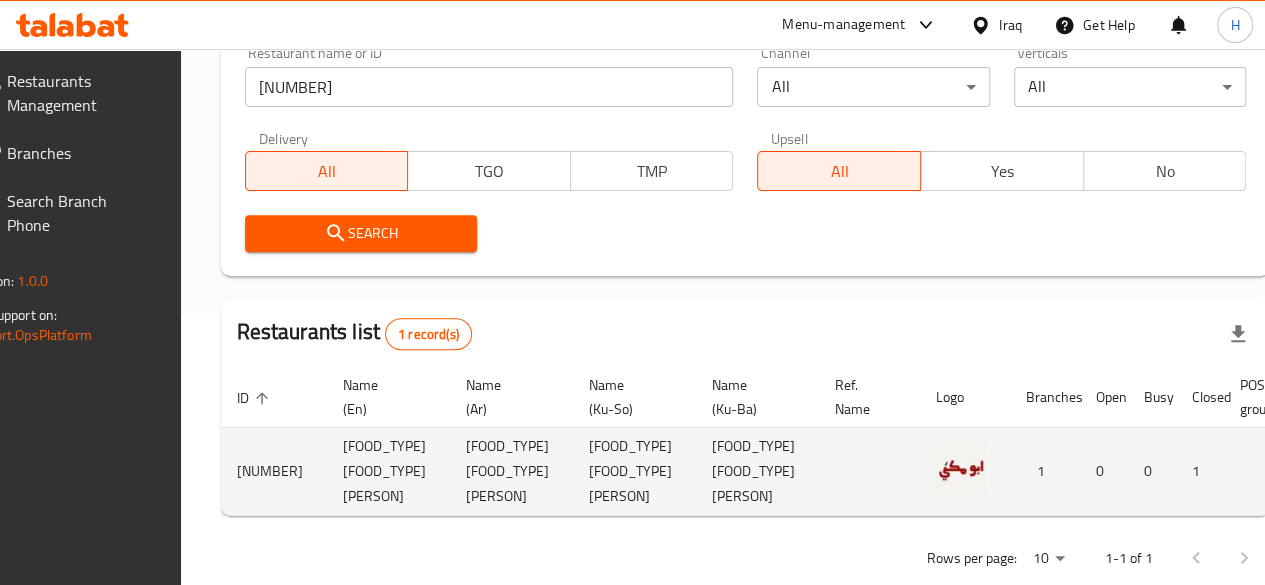 scroll, scrollTop: 371, scrollLeft: 0, axis: vertical 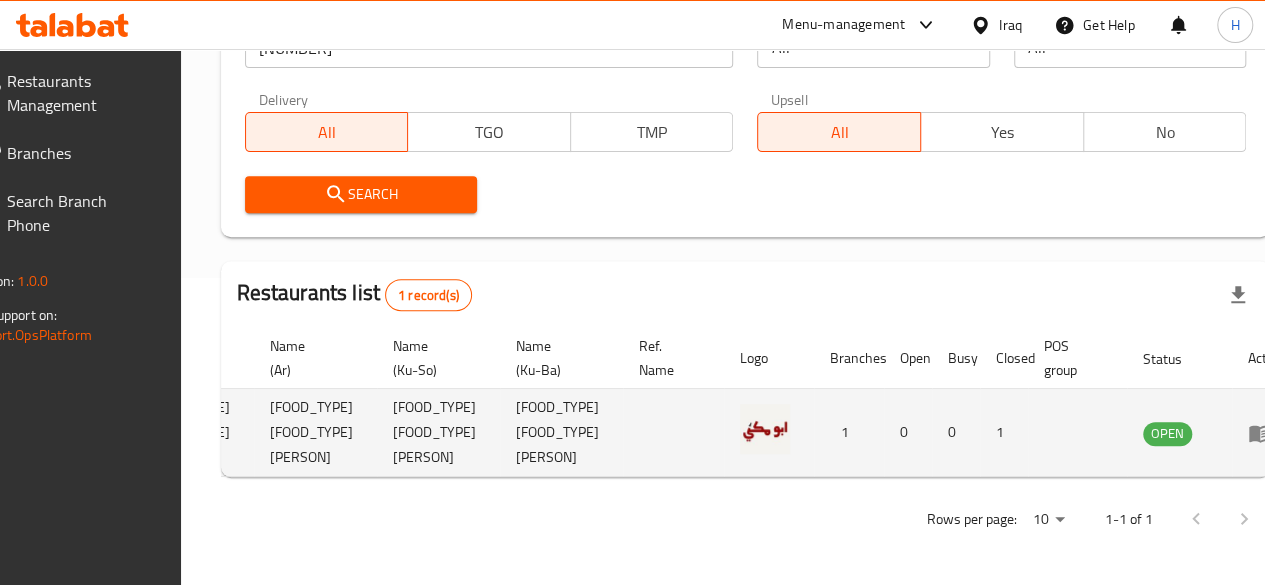 click 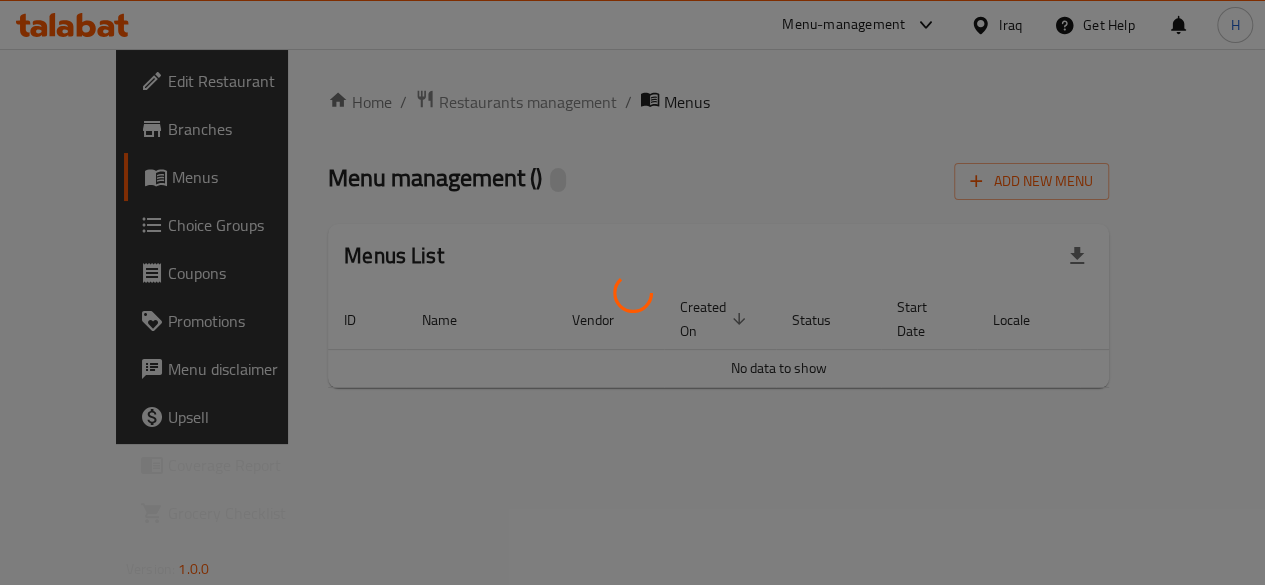 scroll, scrollTop: 0, scrollLeft: 0, axis: both 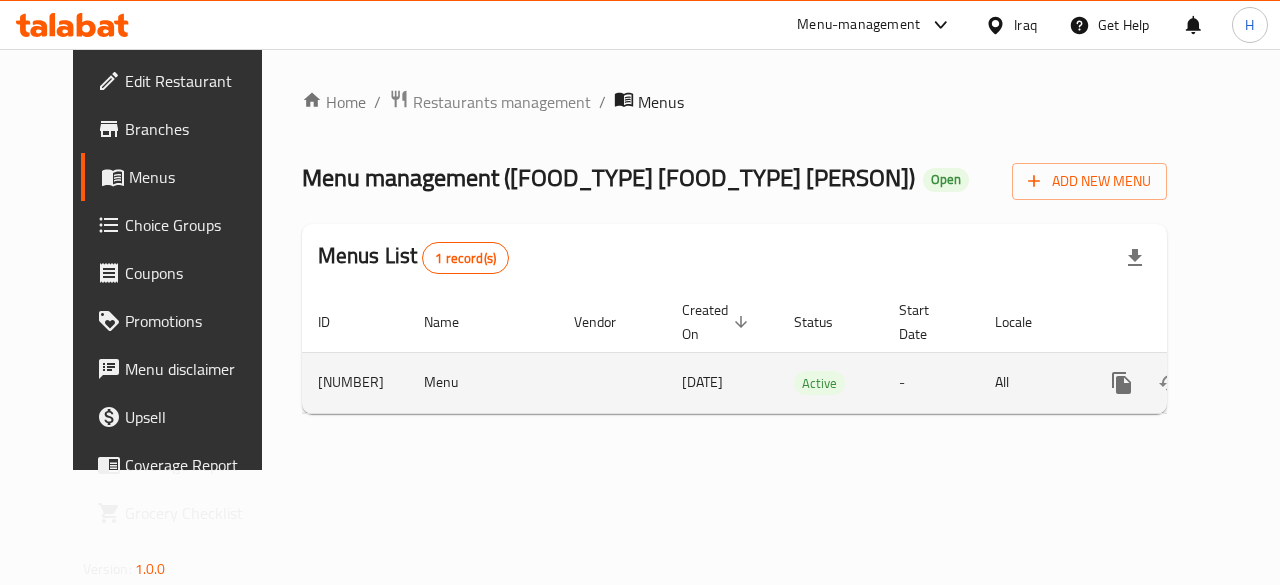 drag, startPoint x: 1087, startPoint y: 409, endPoint x: 1201, endPoint y: 402, distance: 114.21471 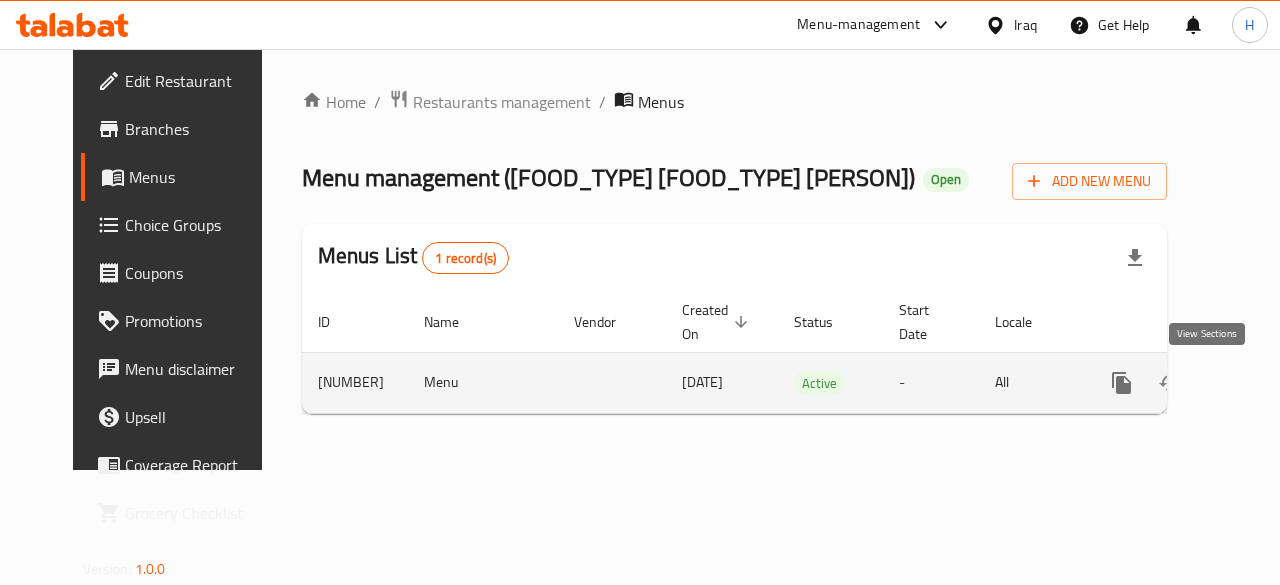 click 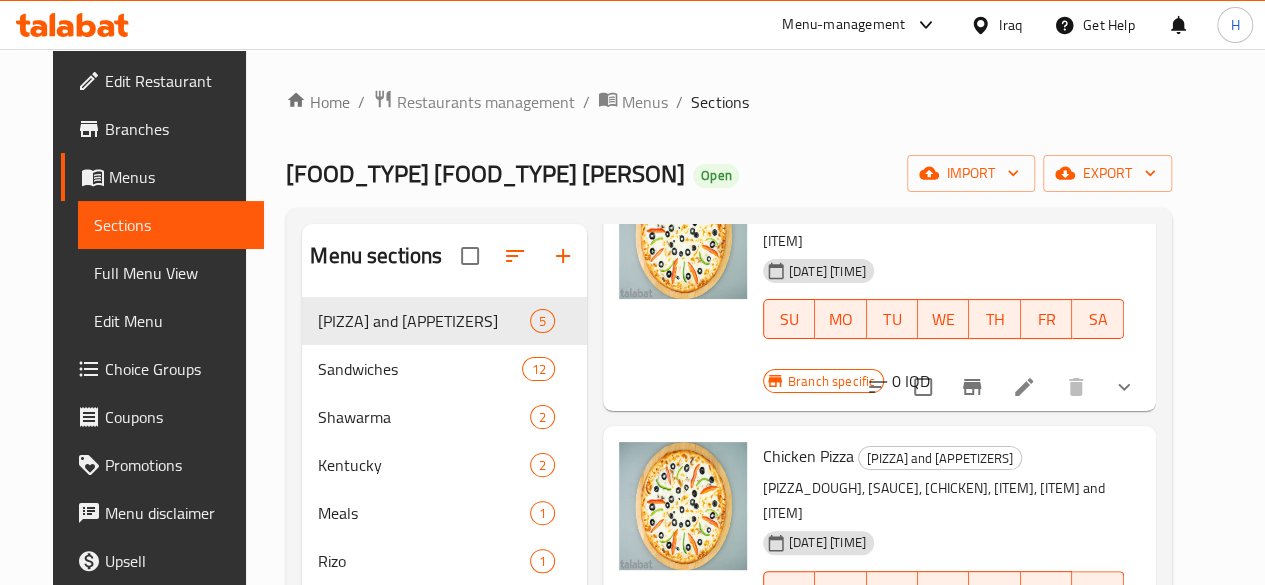 scroll, scrollTop: 300, scrollLeft: 0, axis: vertical 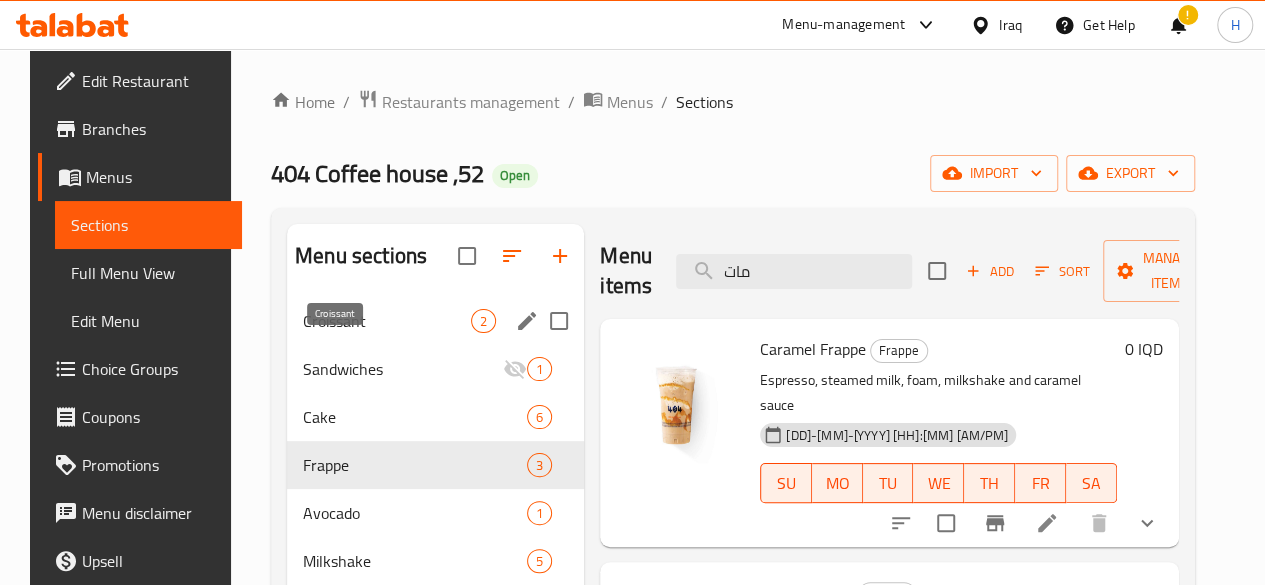 click on "Croissant" at bounding box center (387, 321) 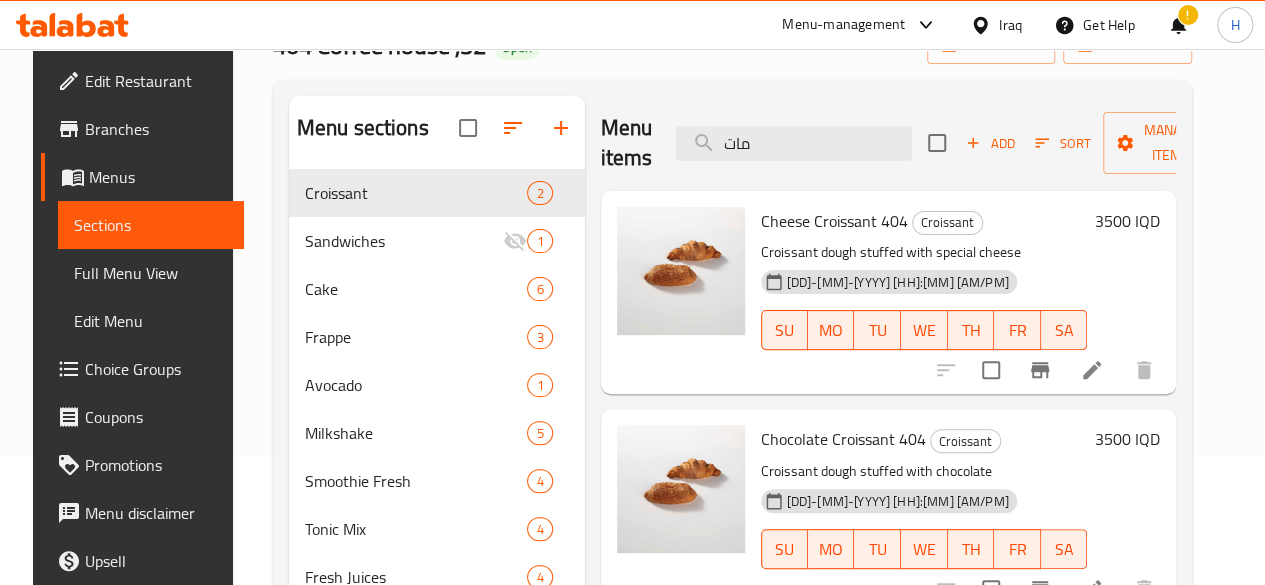 scroll, scrollTop: 200, scrollLeft: 0, axis: vertical 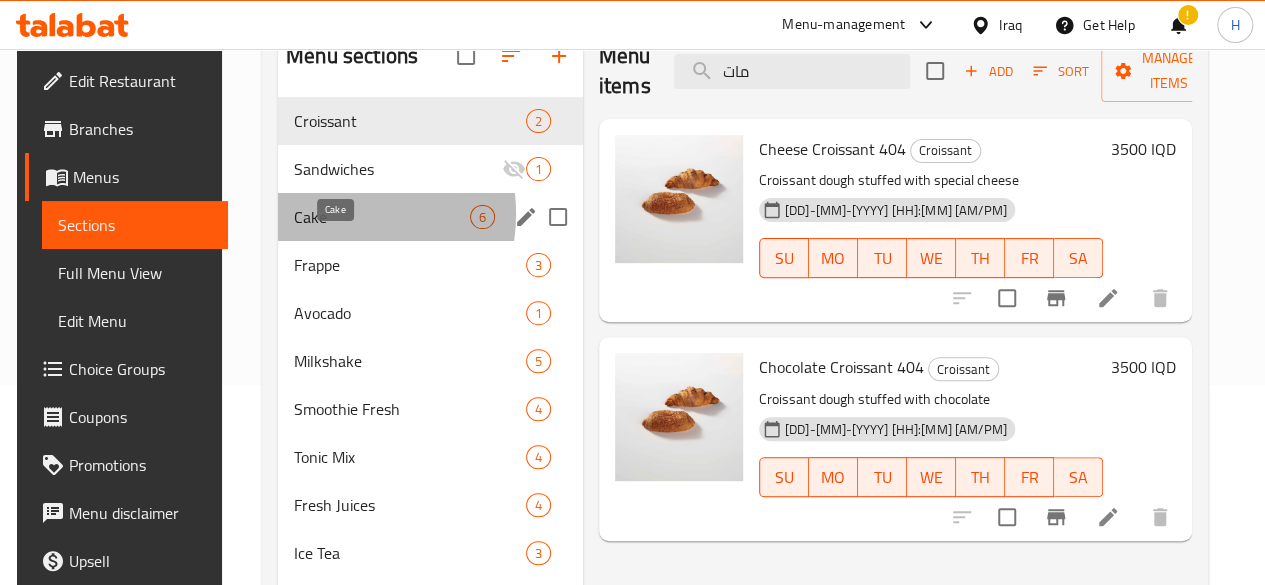 click on "Cake" at bounding box center (382, 217) 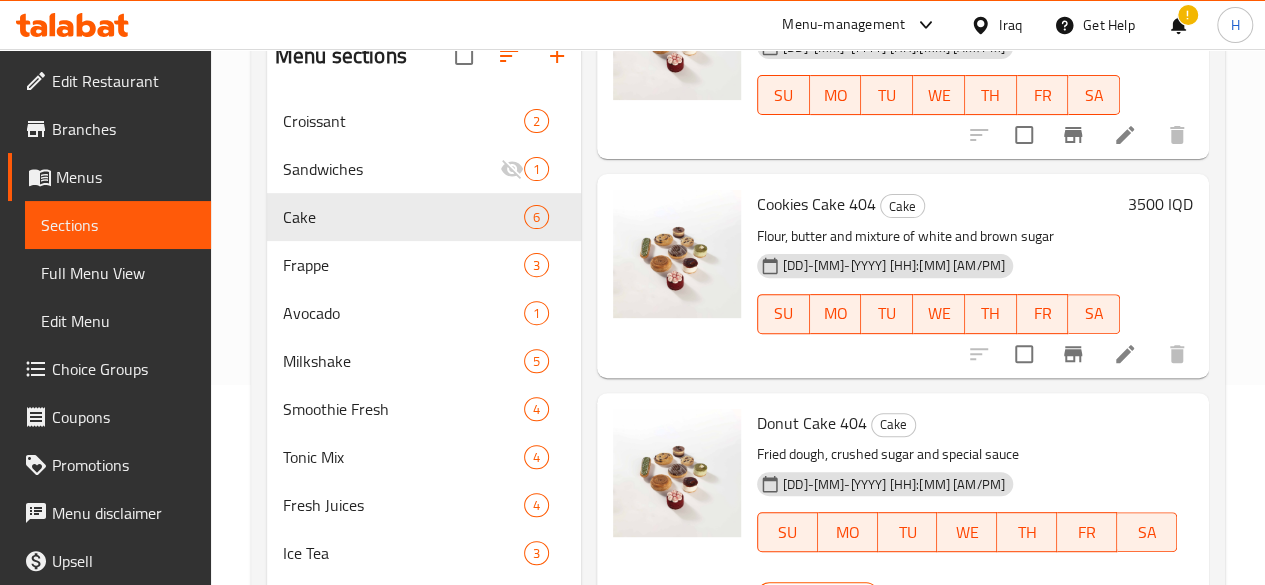 scroll, scrollTop: 704, scrollLeft: 0, axis: vertical 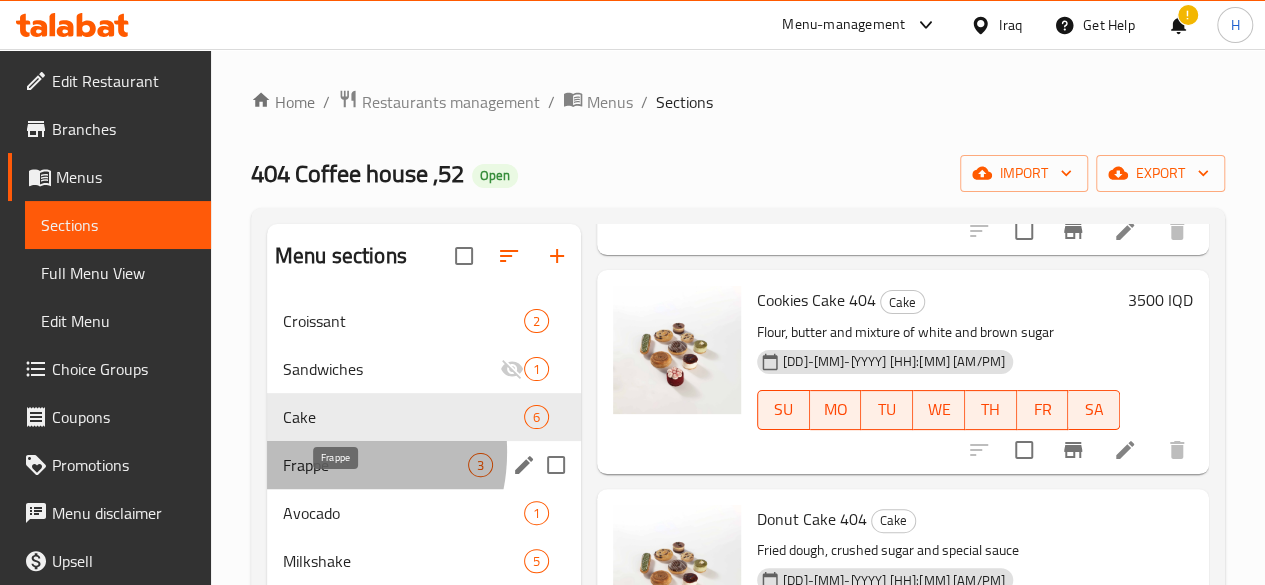 click on "Frappe" at bounding box center [375, 465] 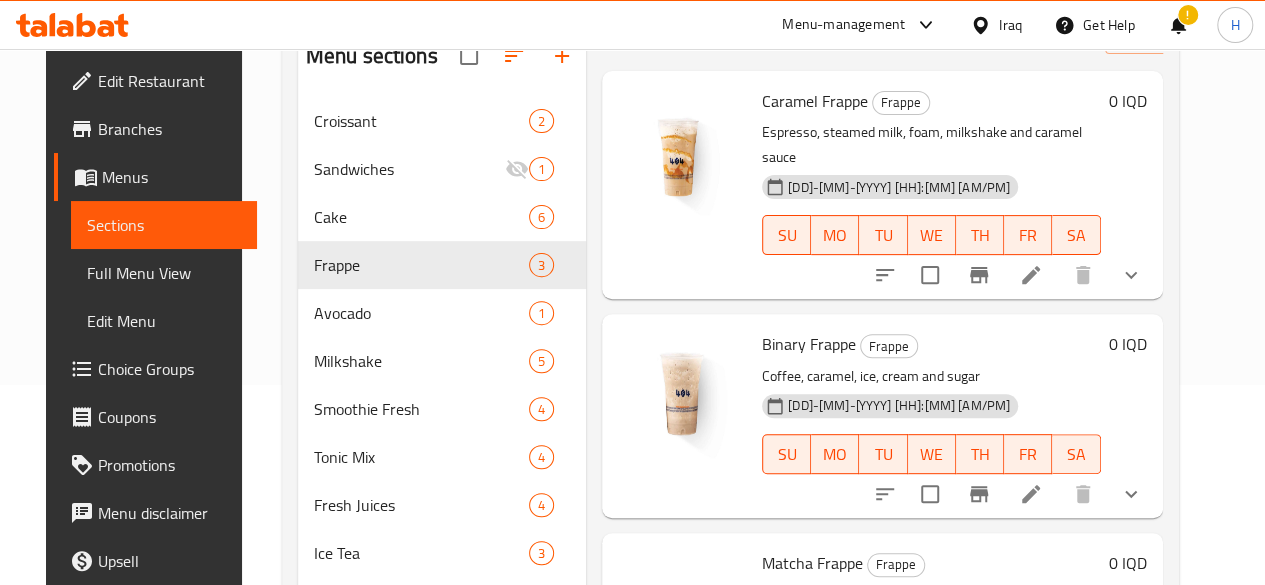 scroll, scrollTop: 381, scrollLeft: 0, axis: vertical 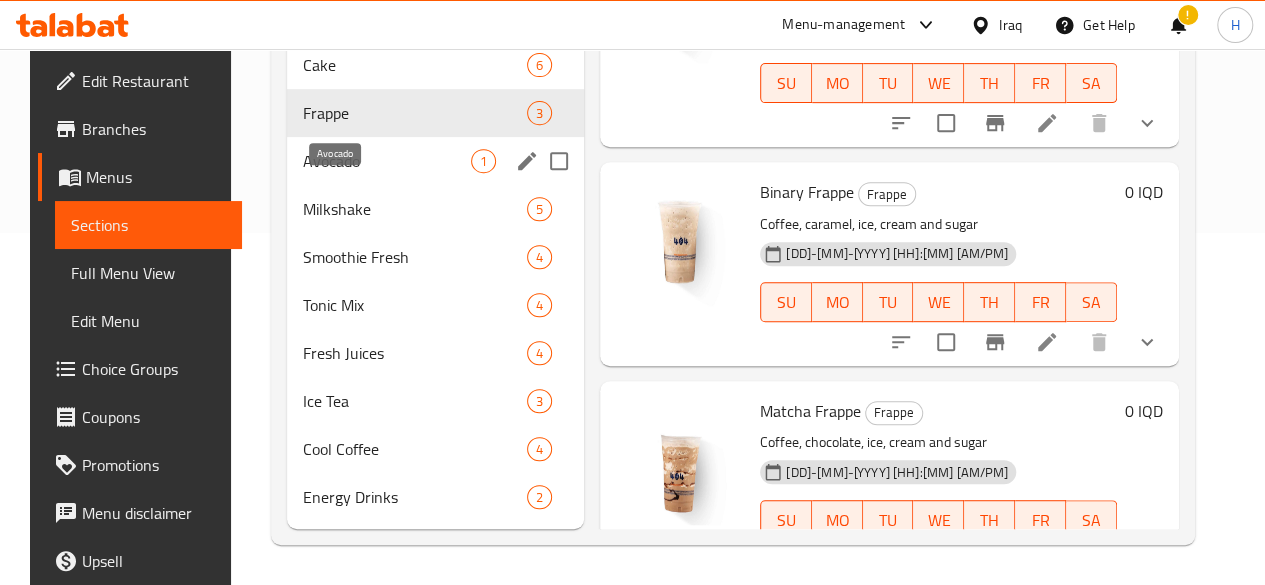 click on "Avocado" at bounding box center [387, 161] 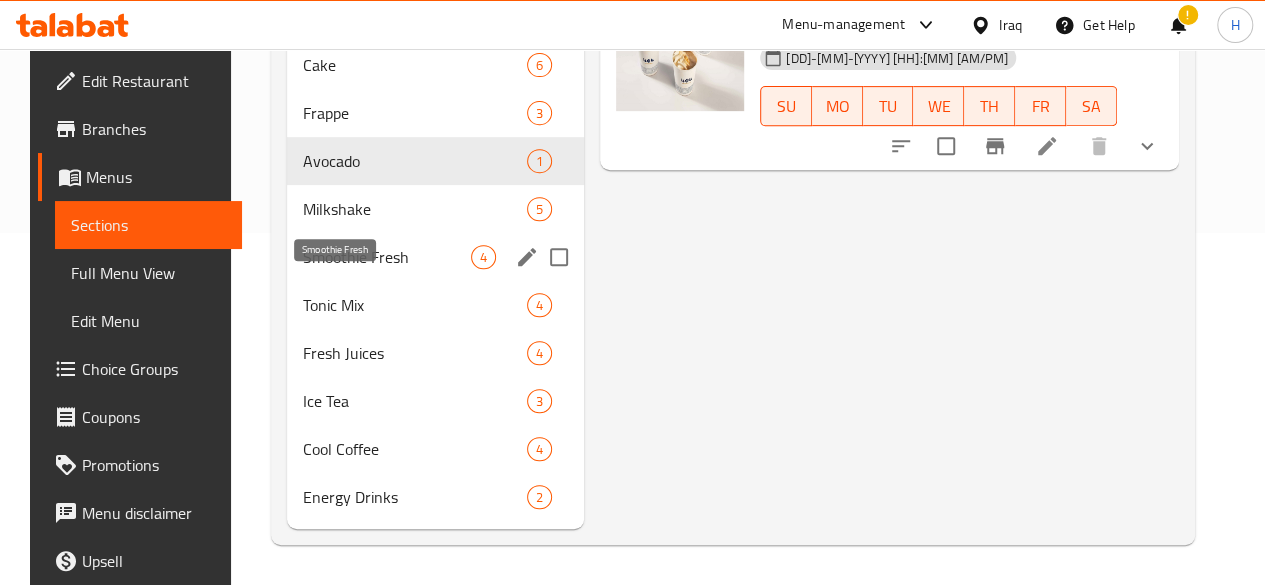 scroll, scrollTop: 0, scrollLeft: 0, axis: both 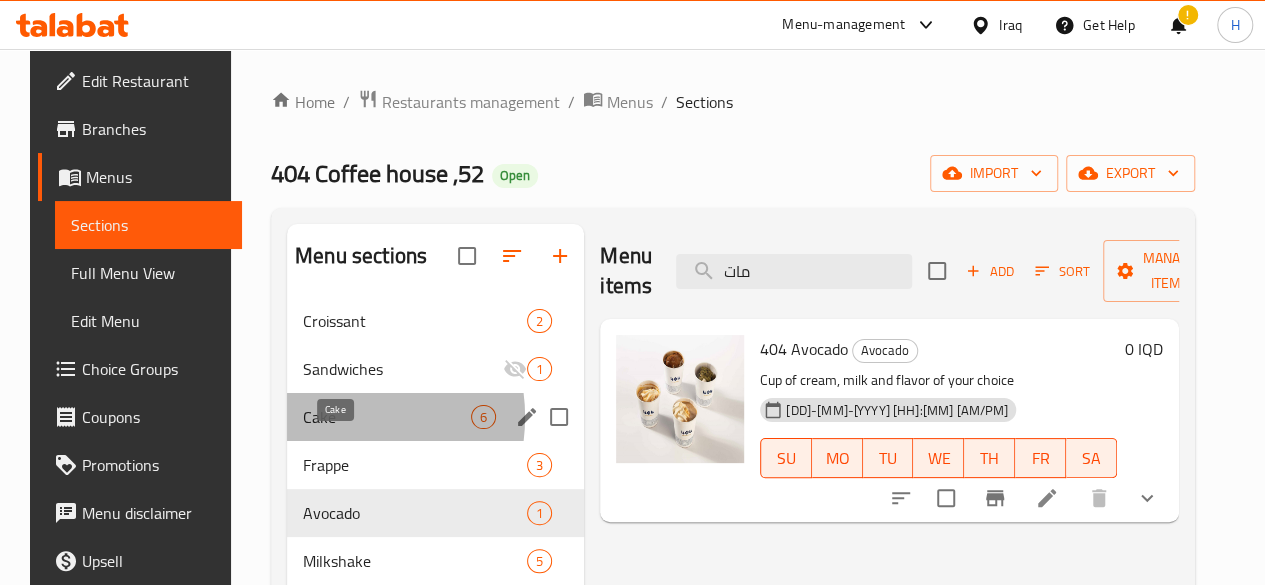 click on "Cake" at bounding box center (387, 417) 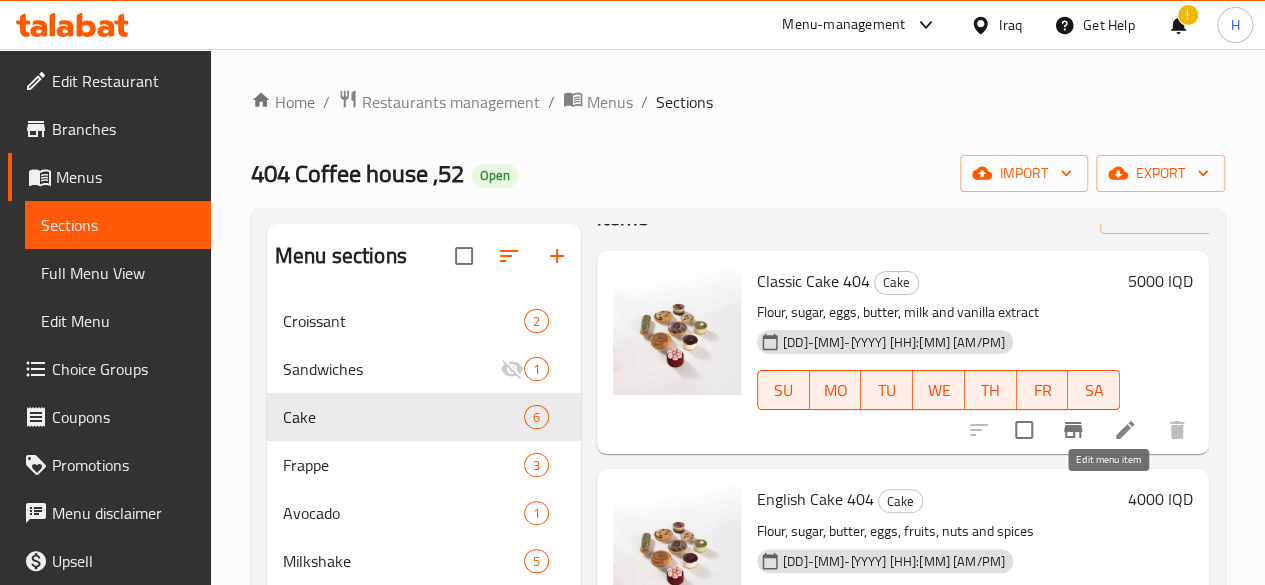 scroll, scrollTop: 100, scrollLeft: 0, axis: vertical 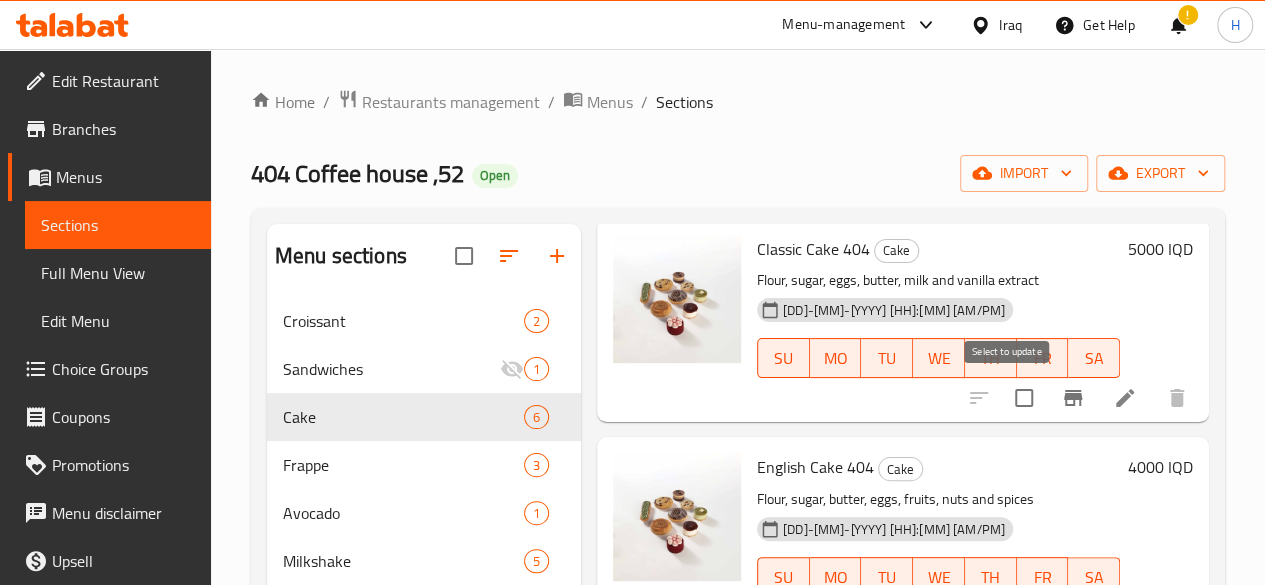 click at bounding box center [1024, 398] 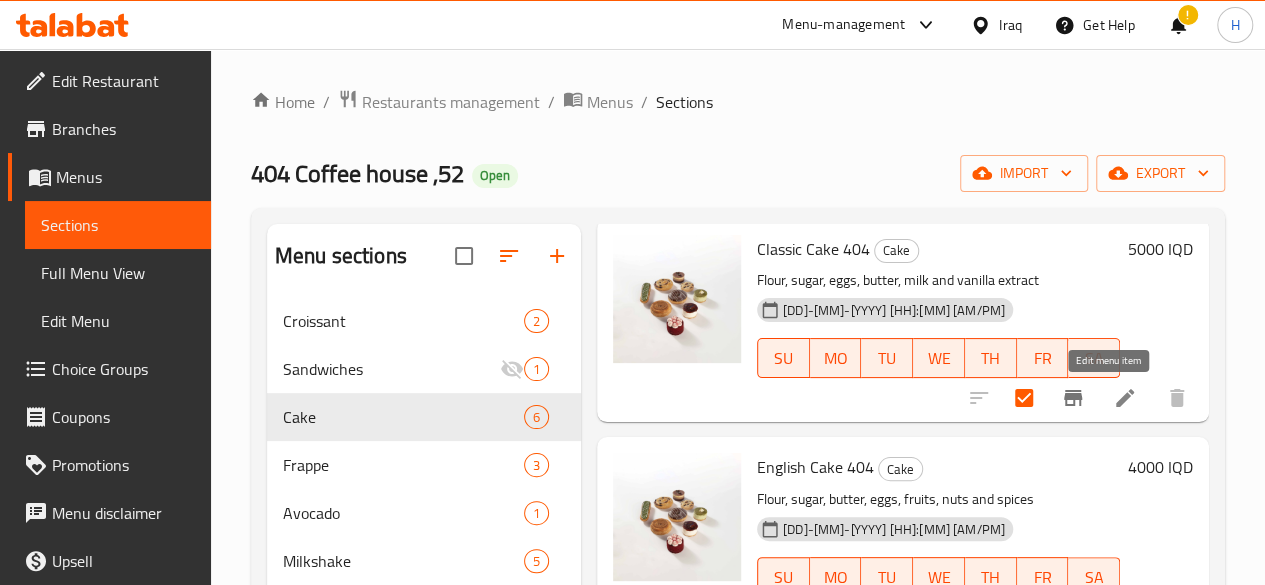 click 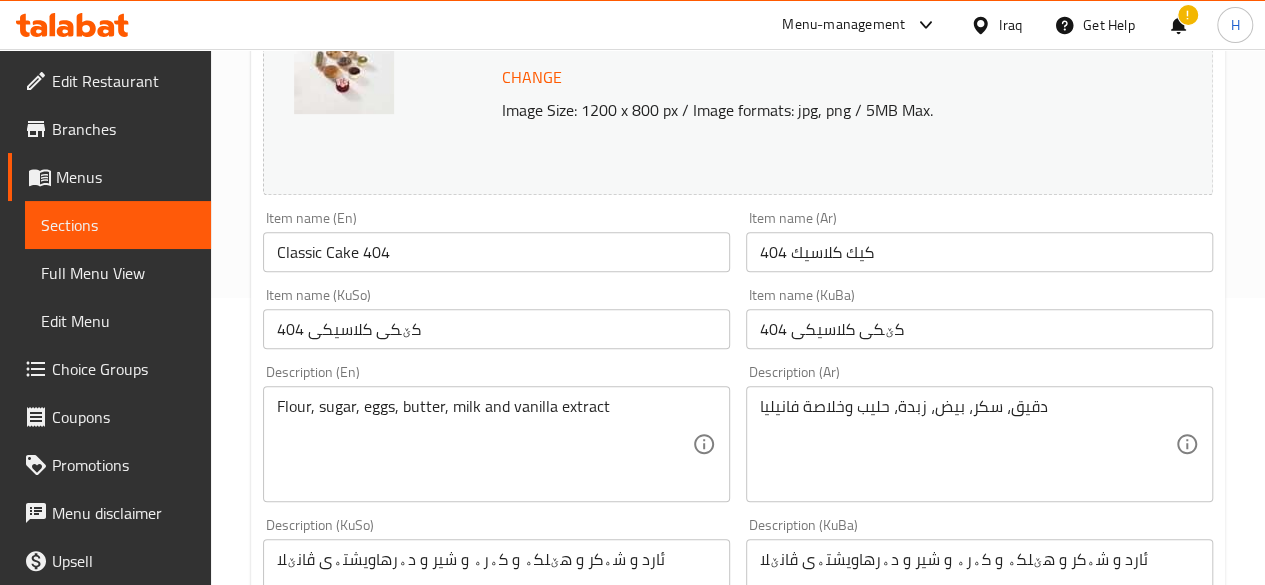 scroll, scrollTop: 0, scrollLeft: 0, axis: both 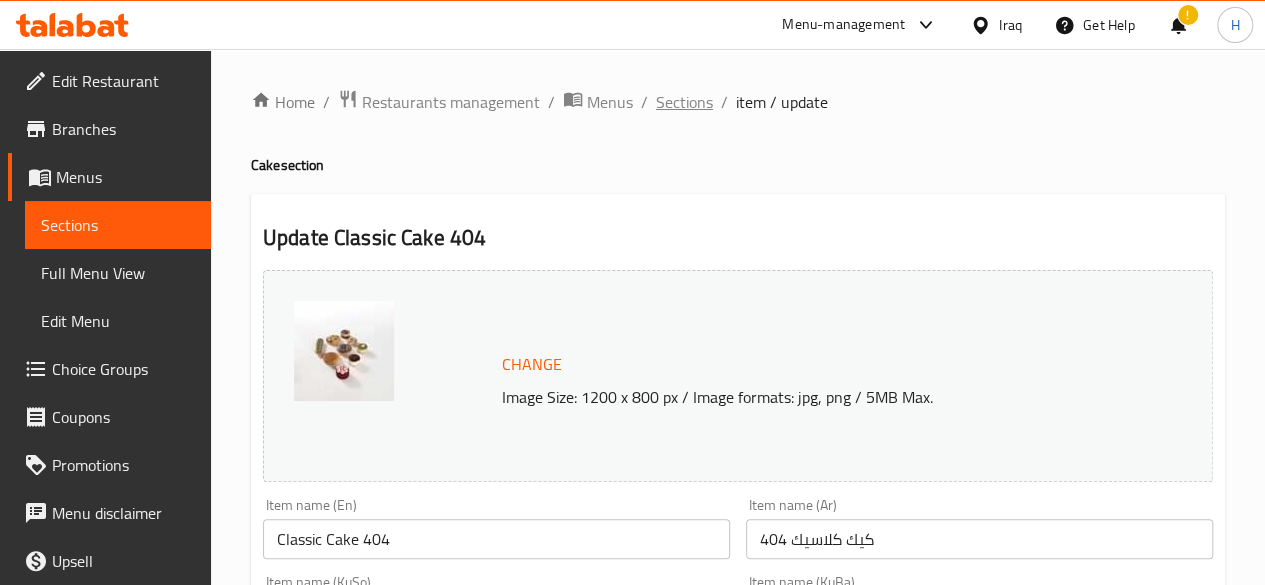 click on "Sections" at bounding box center (684, 102) 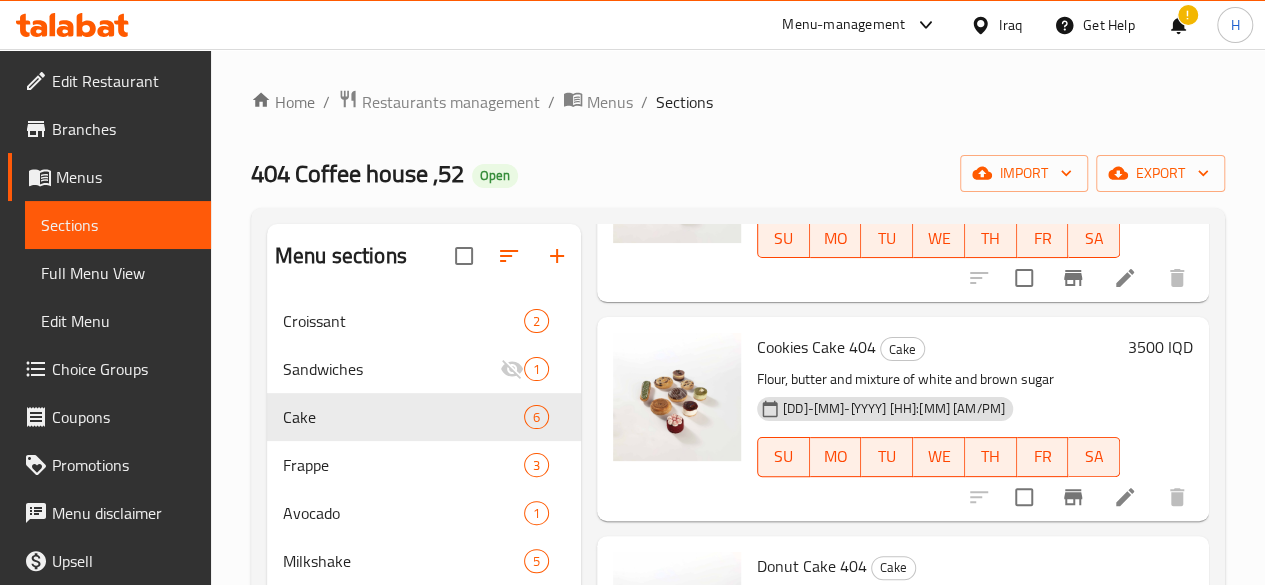 scroll, scrollTop: 704, scrollLeft: 0, axis: vertical 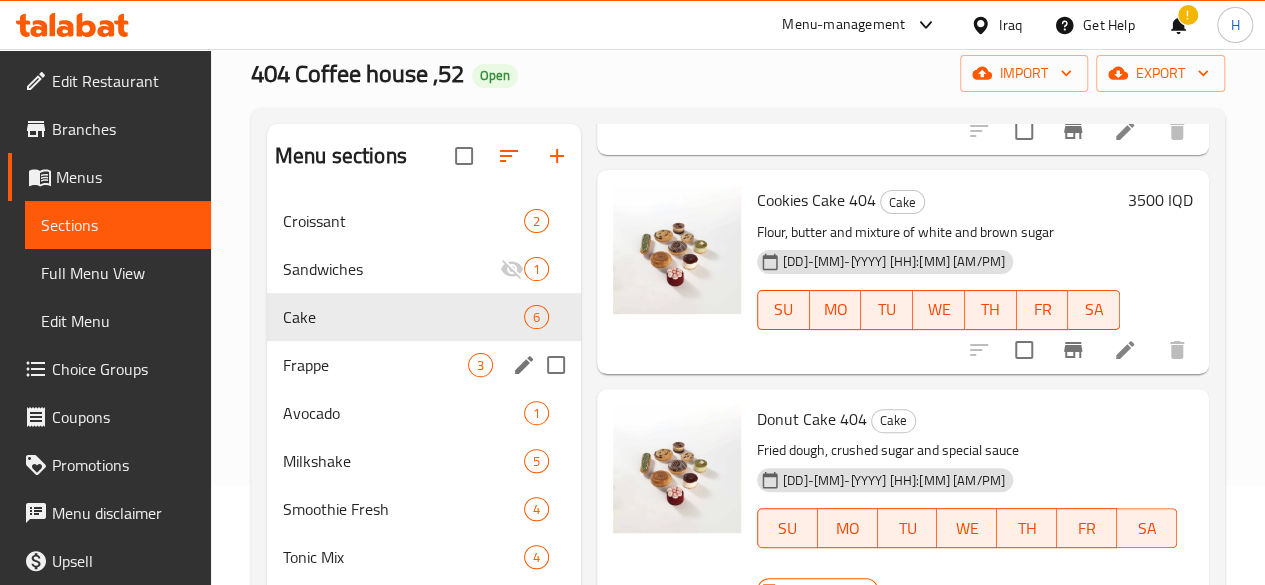 click on "Frappe" at bounding box center (375, 365) 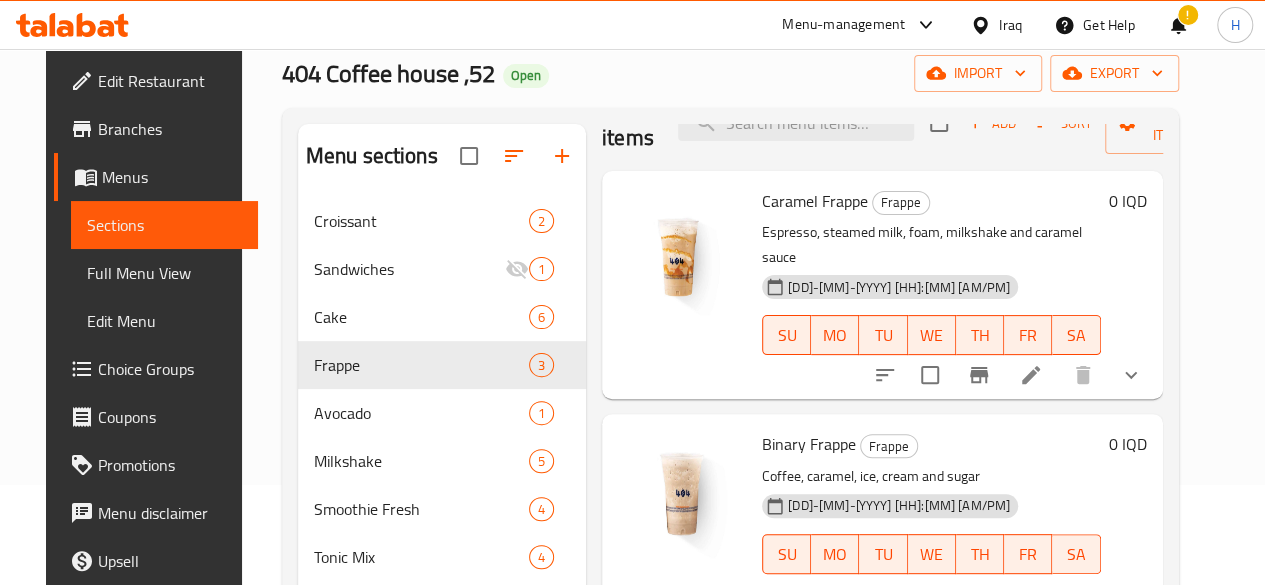 scroll, scrollTop: 381, scrollLeft: 0, axis: vertical 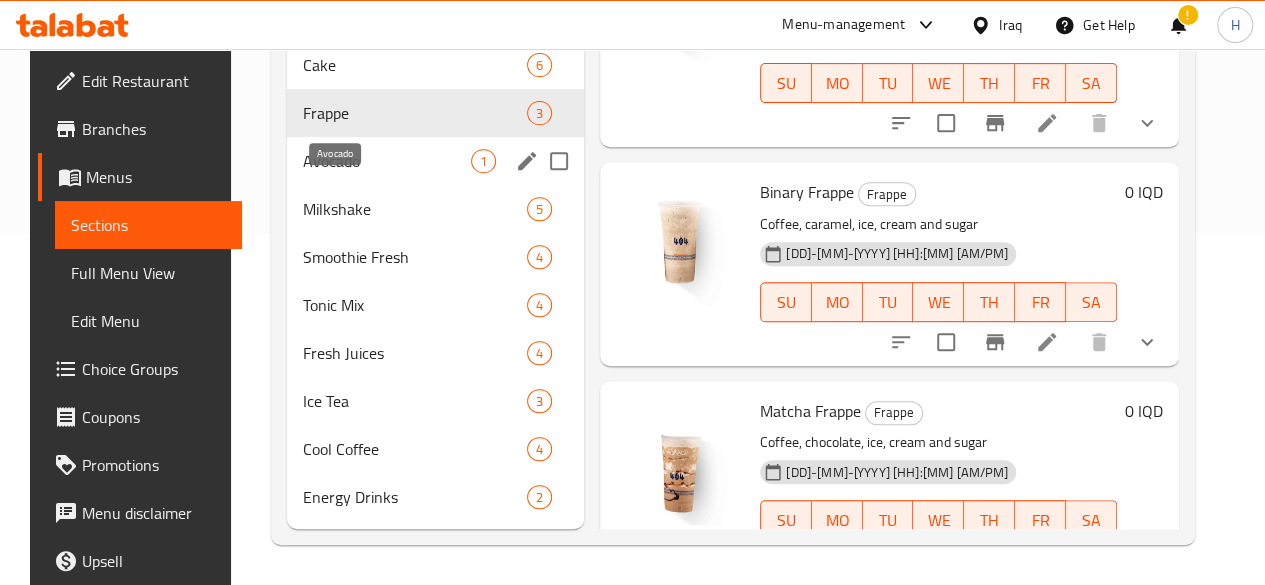 click on "Avocado" at bounding box center [387, 161] 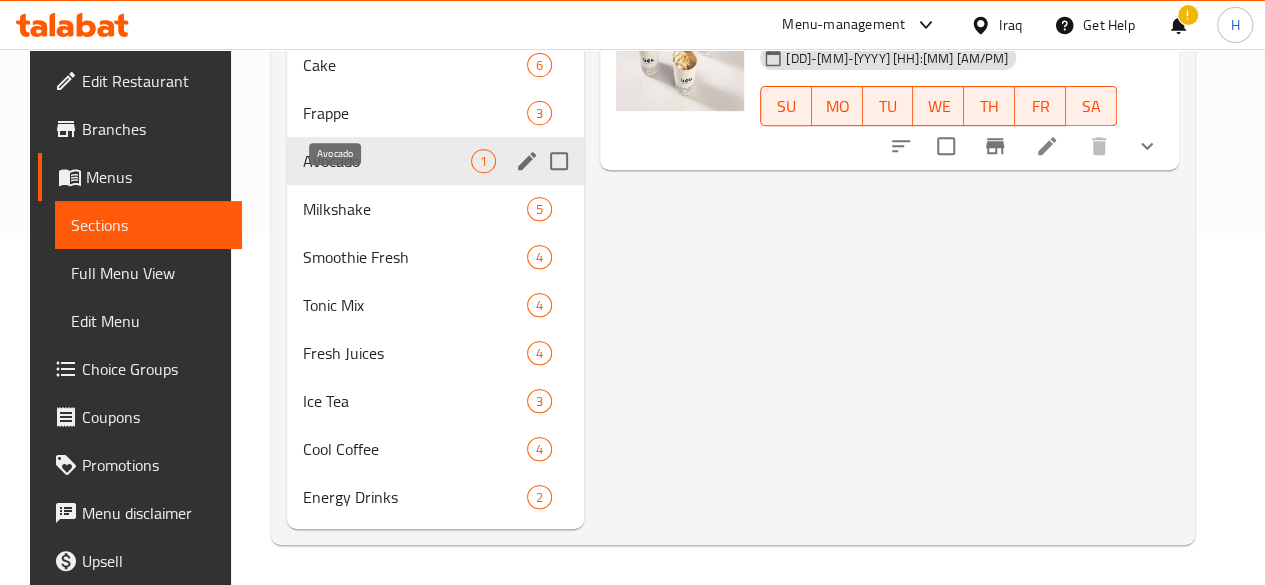 scroll, scrollTop: 0, scrollLeft: 0, axis: both 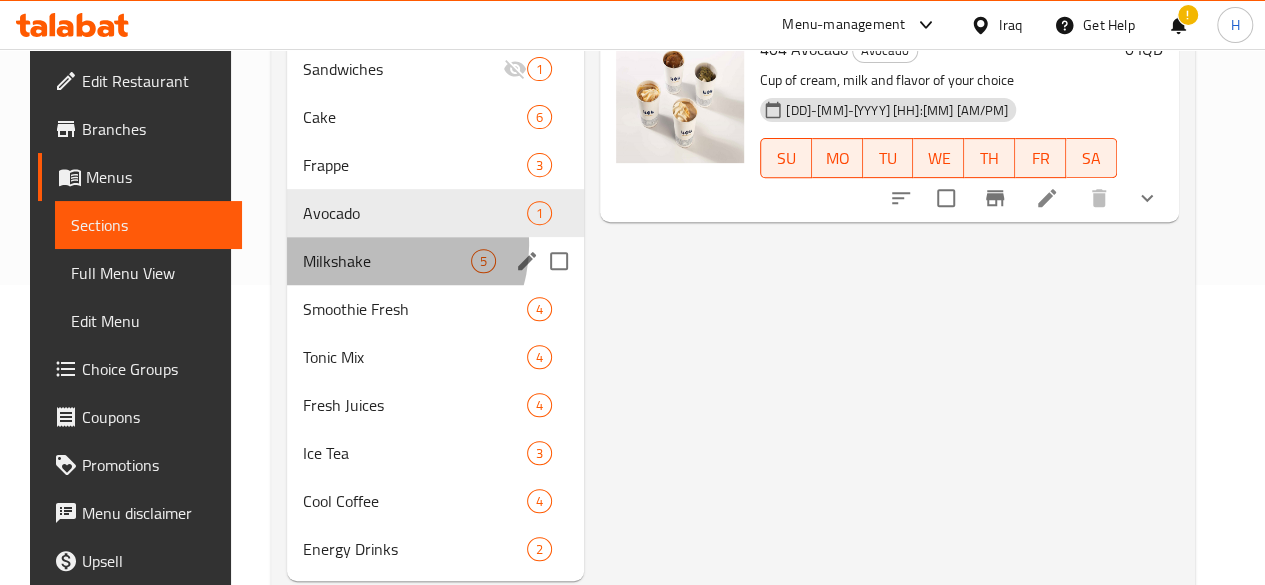 click on "Milkshake 5" at bounding box center (435, 261) 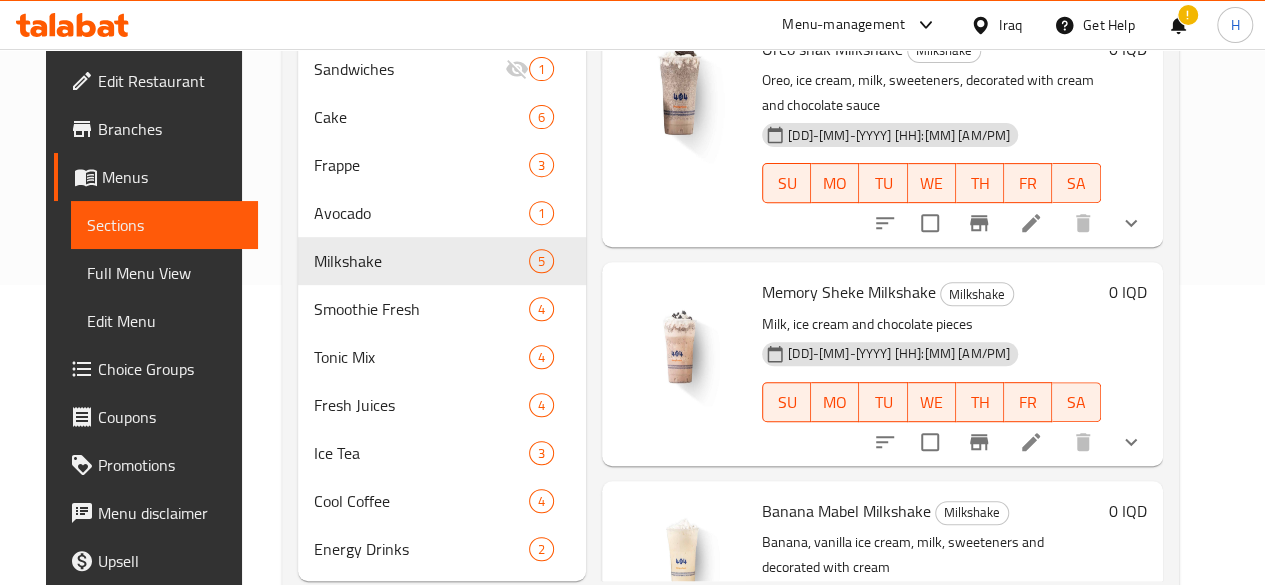 scroll, scrollTop: 381, scrollLeft: 0, axis: vertical 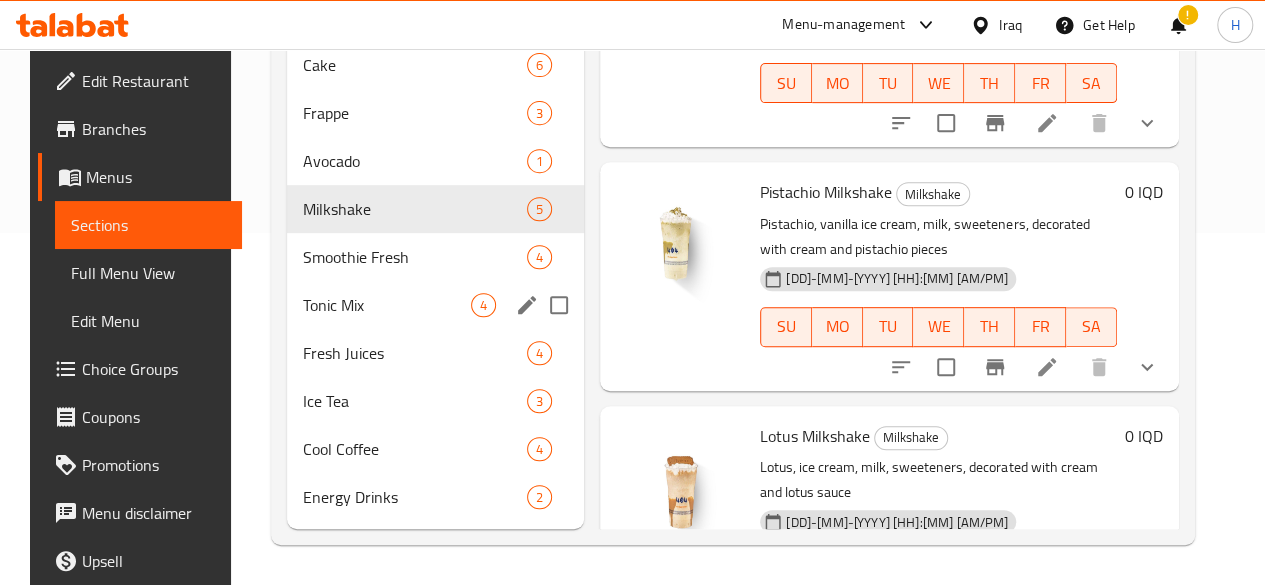 click on "Smoothie Fresh" at bounding box center (415, 257) 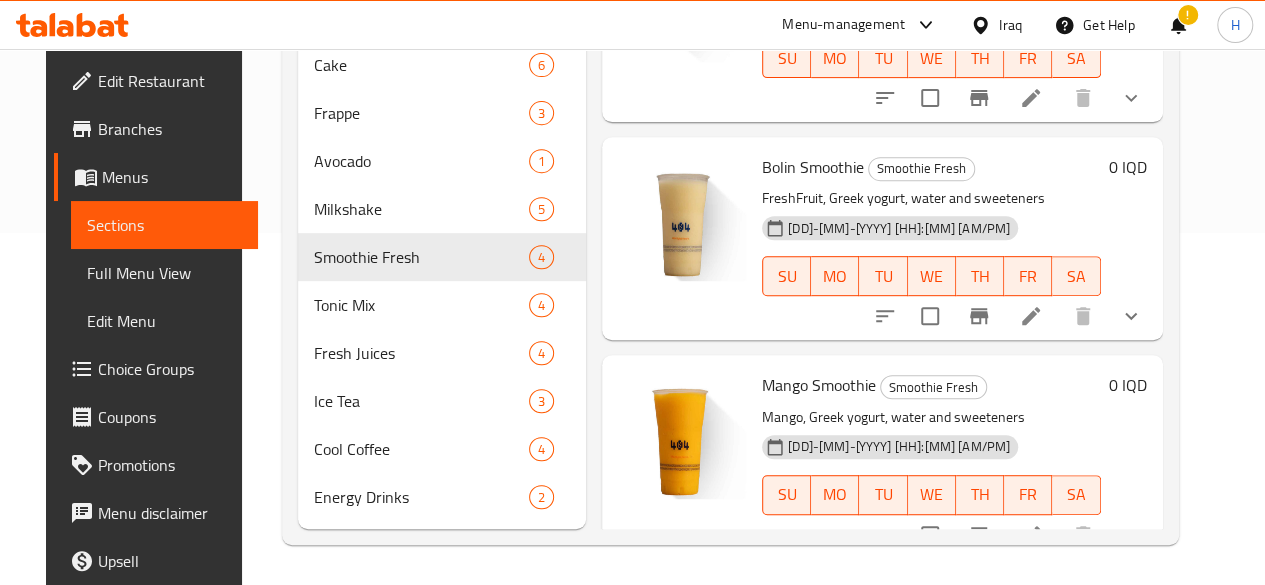 scroll, scrollTop: 0, scrollLeft: 0, axis: both 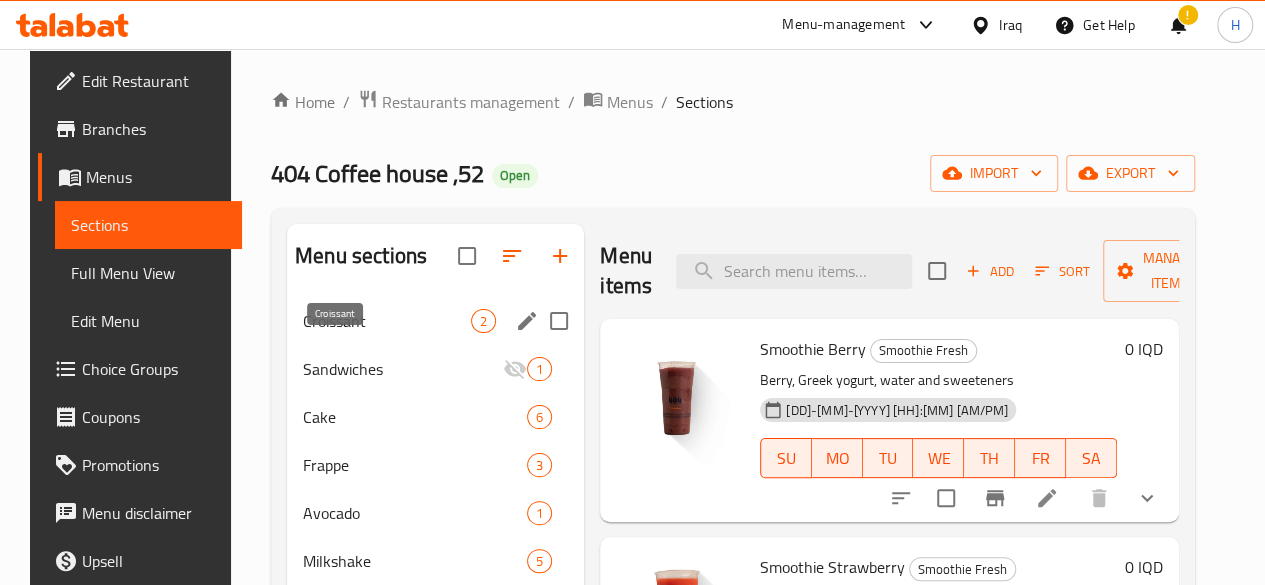 click on "Croissant" at bounding box center [387, 321] 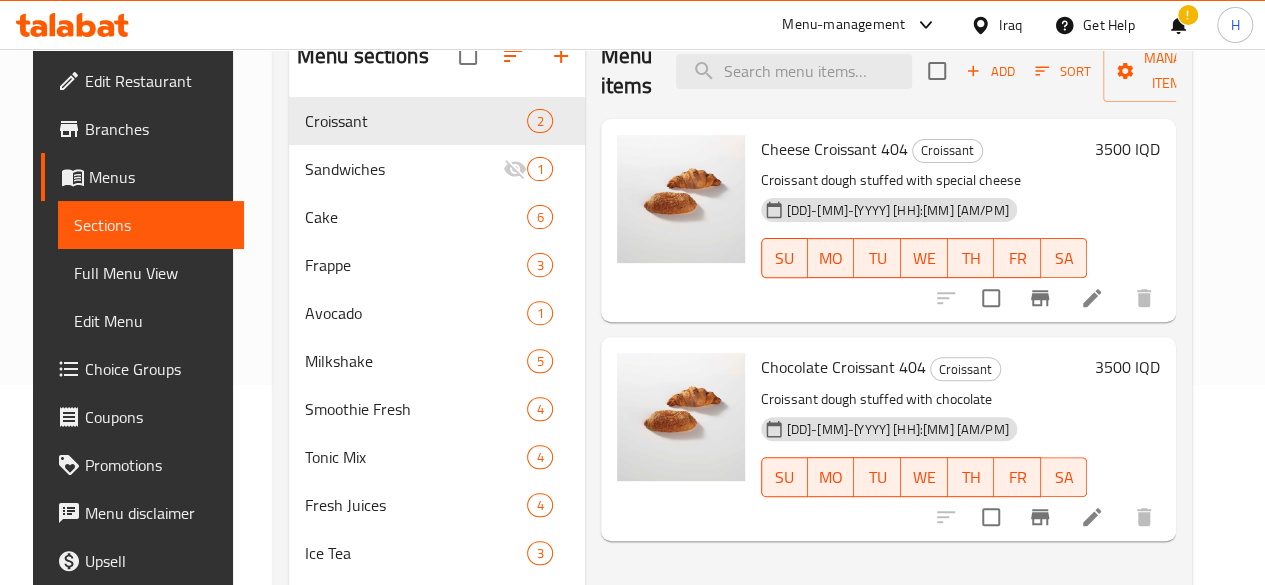 scroll 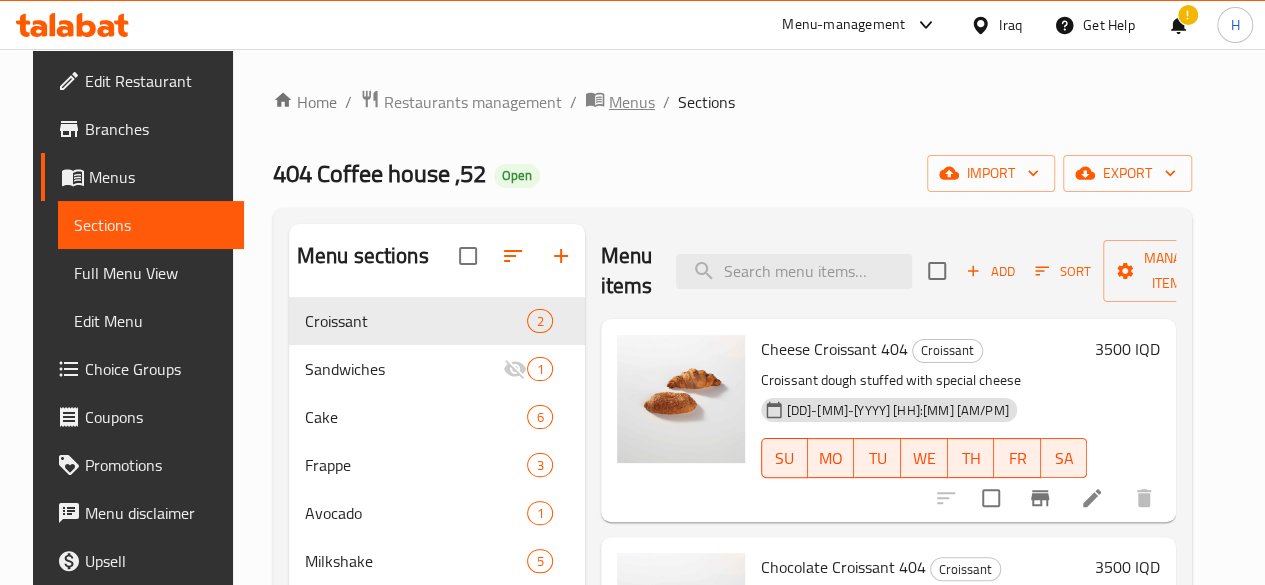 click on "Menus" at bounding box center (632, 102) 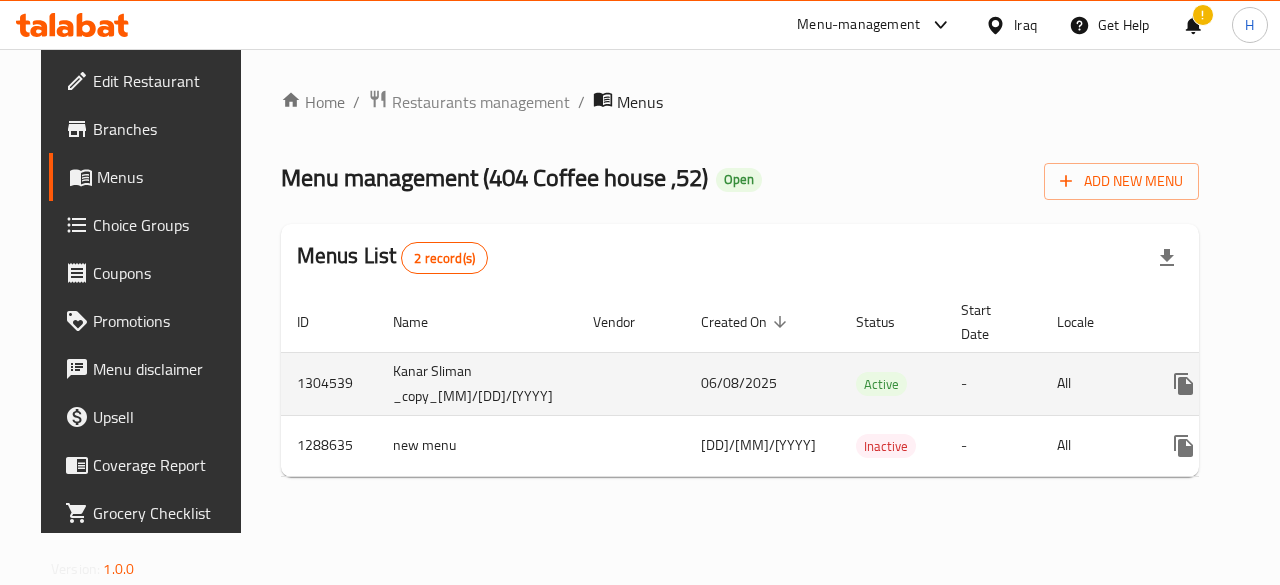 click 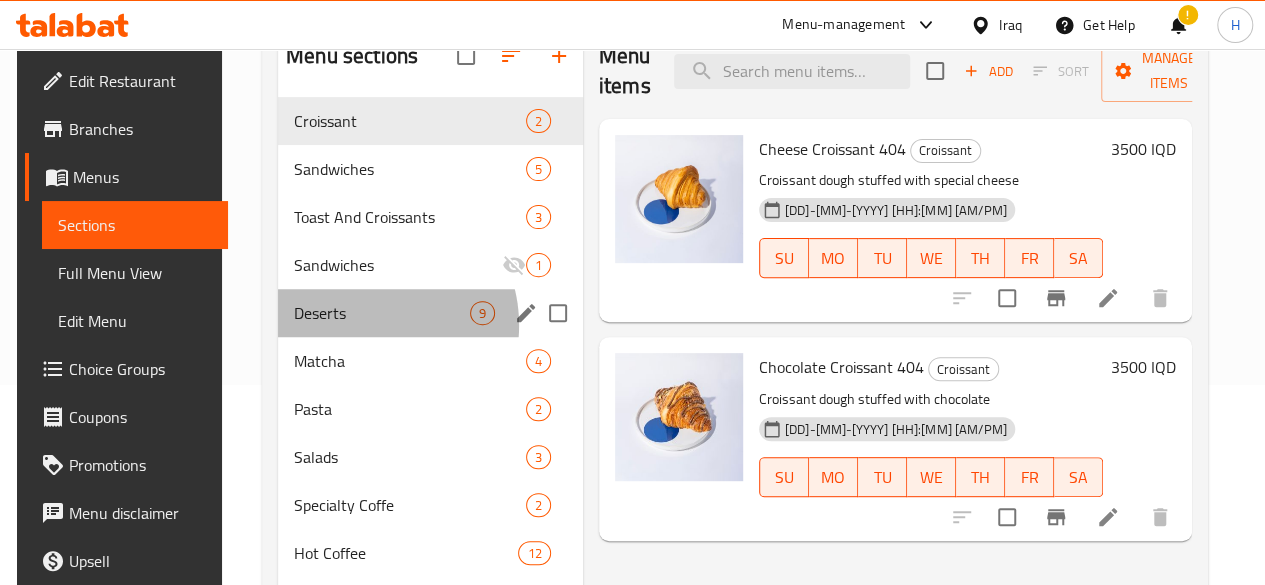 click on "Deserts 9" at bounding box center (430, 313) 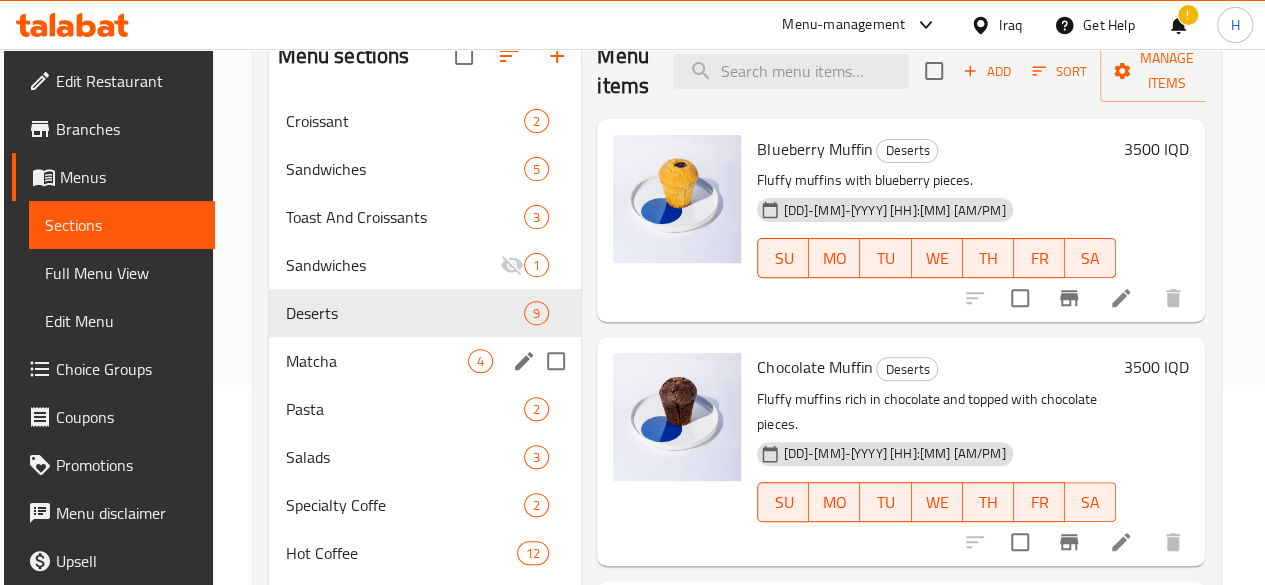 click on "Matcha" at bounding box center (376, 361) 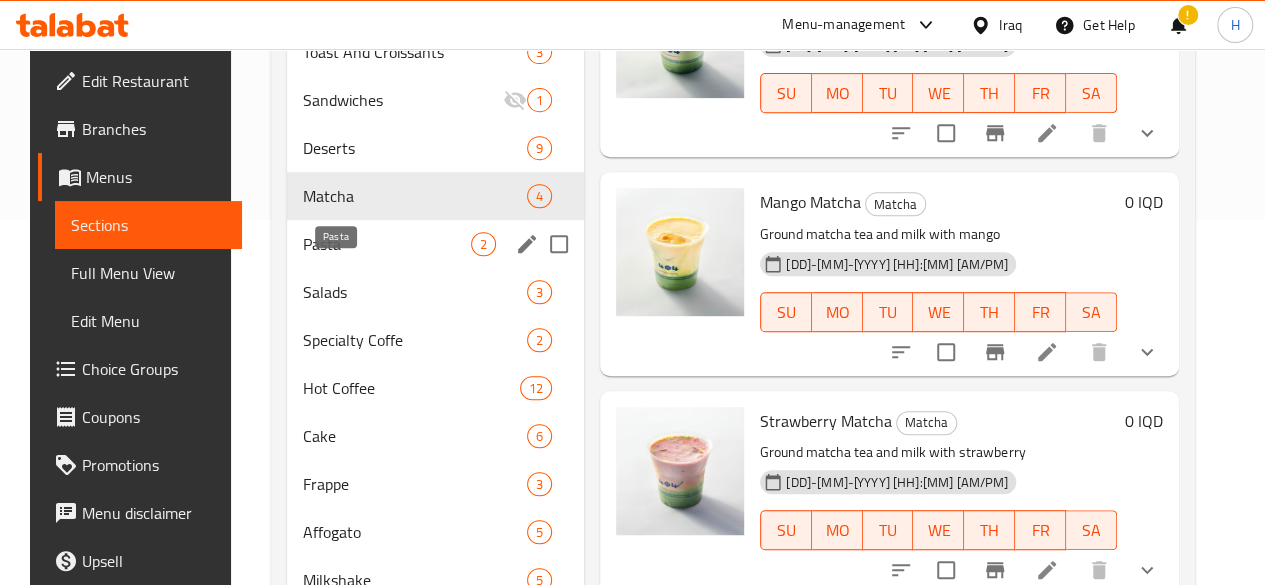 click on "Pasta" at bounding box center (387, 244) 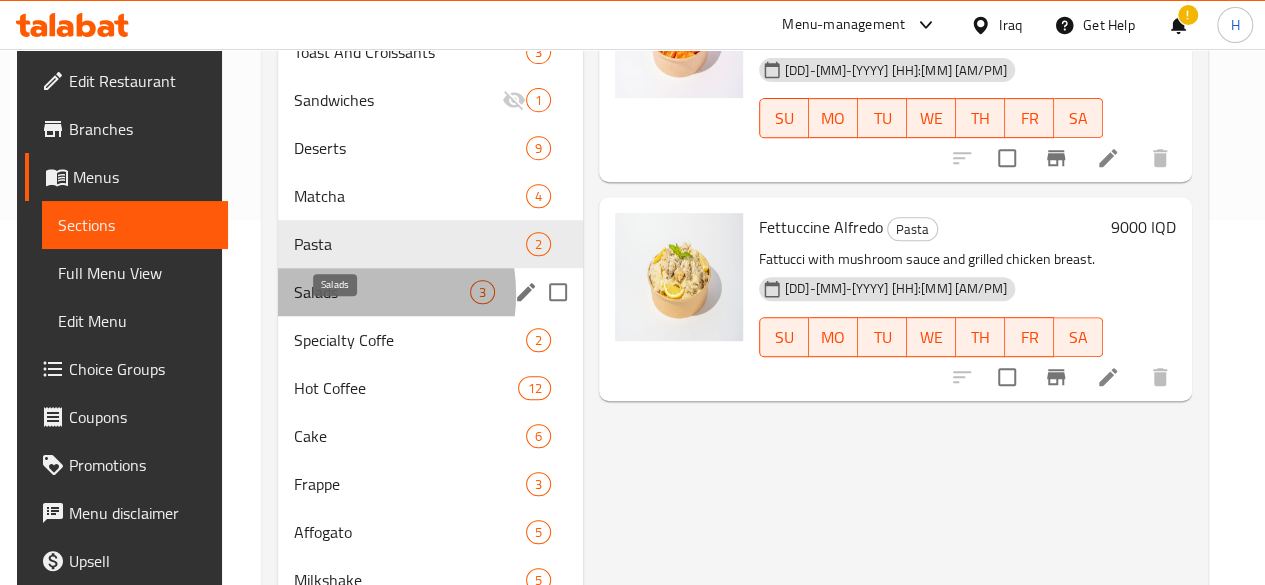 click on "Salads" at bounding box center [382, 292] 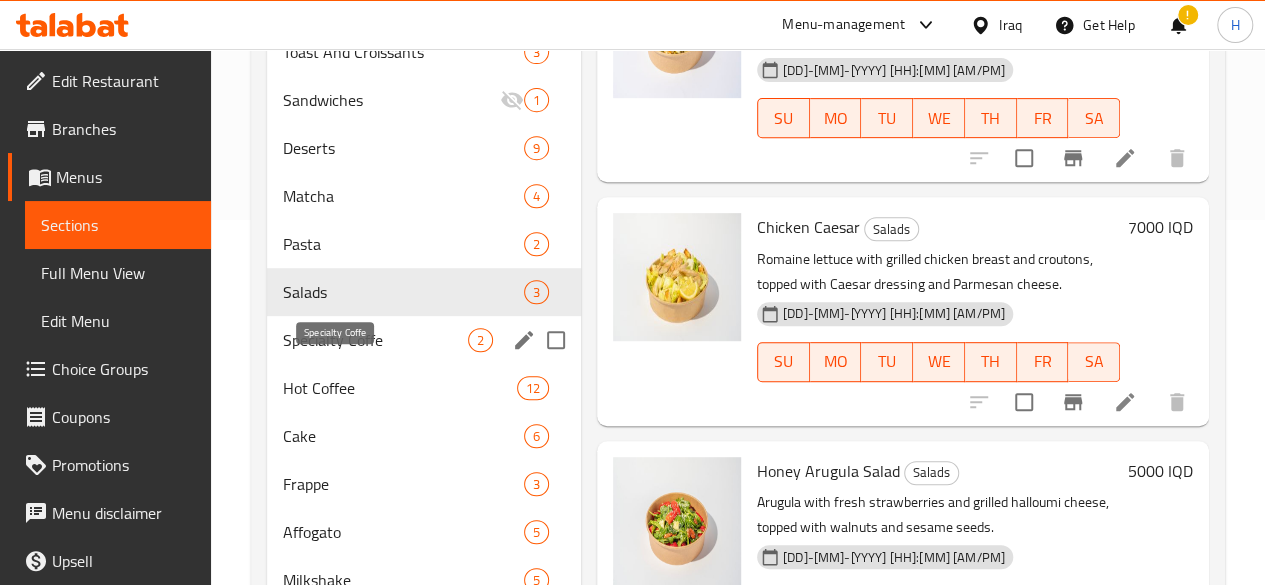 click on "Specialty Coffe" at bounding box center [375, 340] 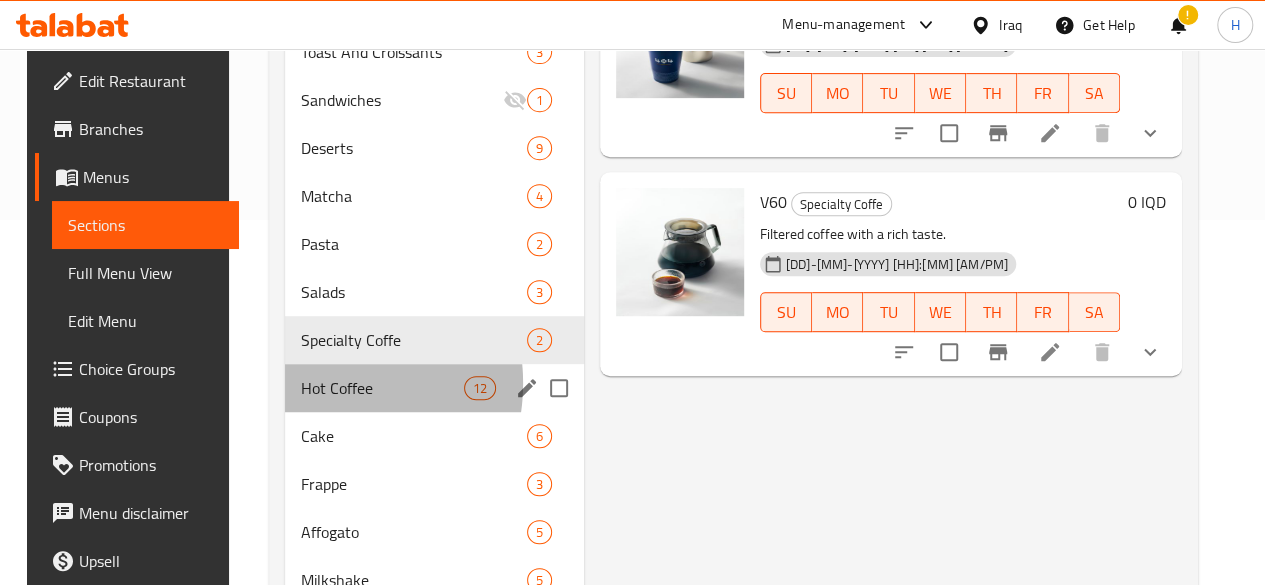 click on "Hot Coffee" at bounding box center (382, 388) 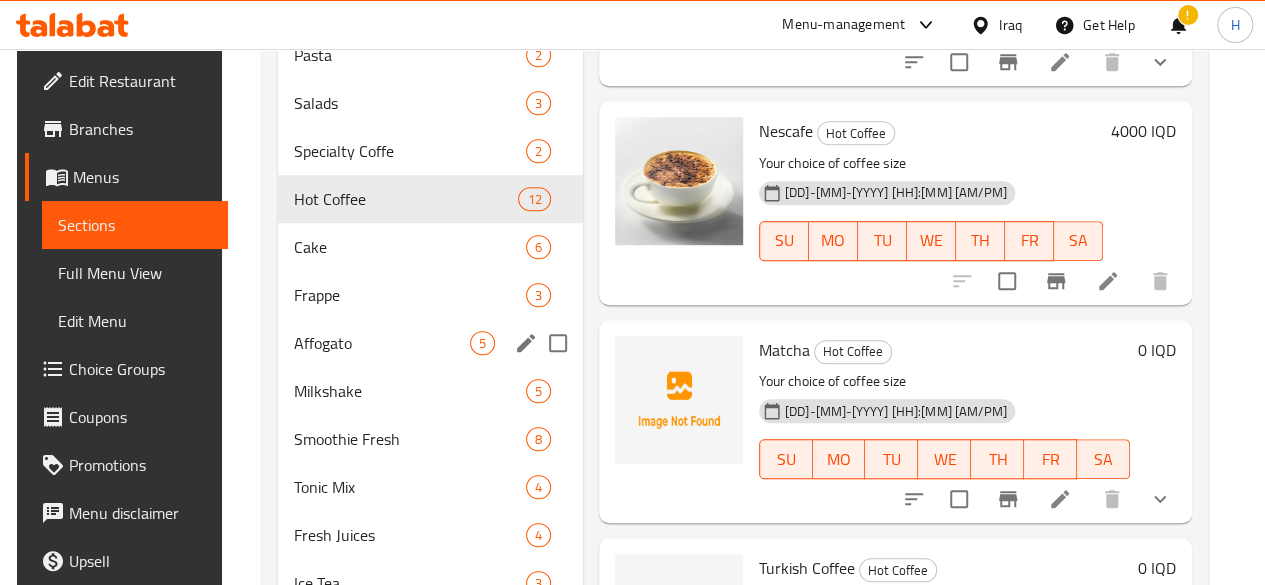 scroll, scrollTop: 465, scrollLeft: 0, axis: vertical 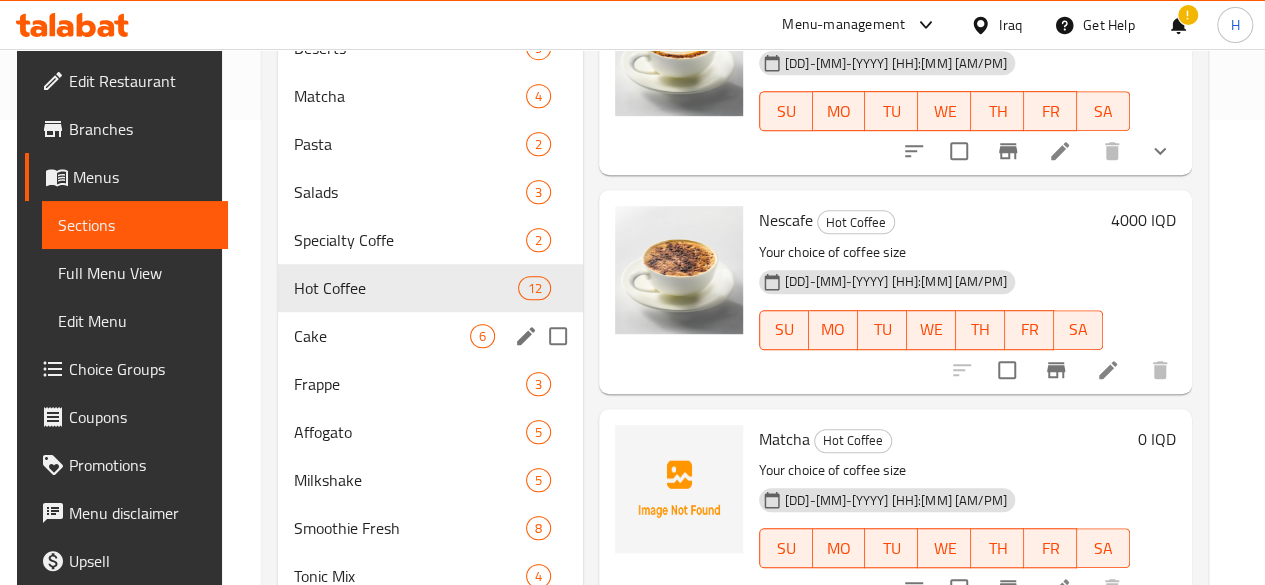 click on "Cake" at bounding box center (382, 336) 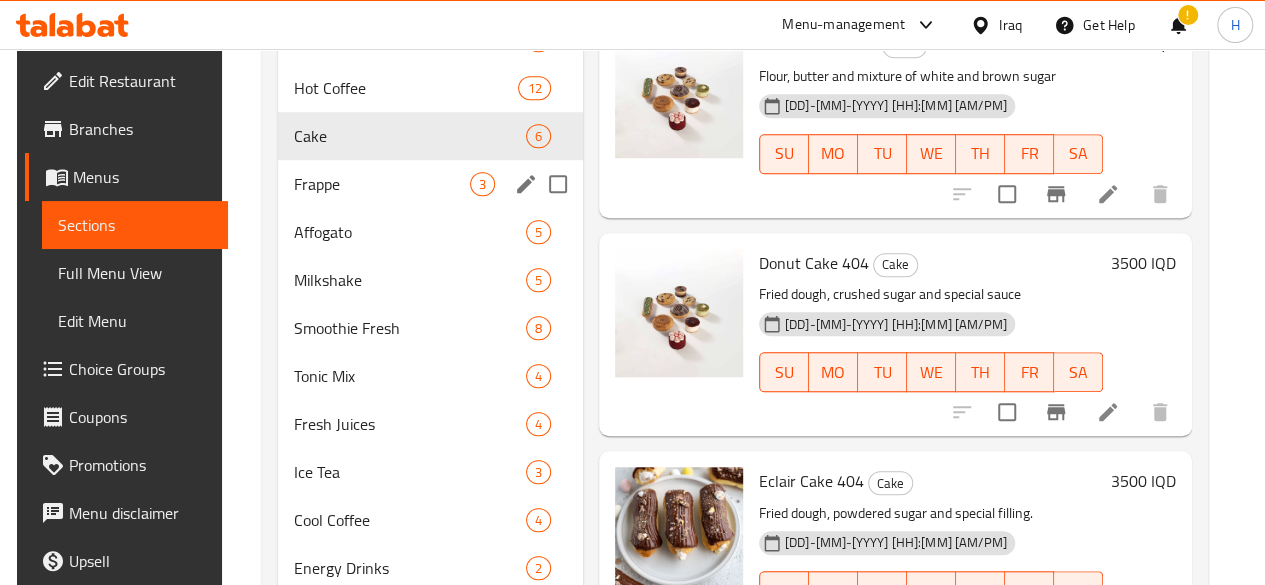 click on "Frappe" at bounding box center [382, 184] 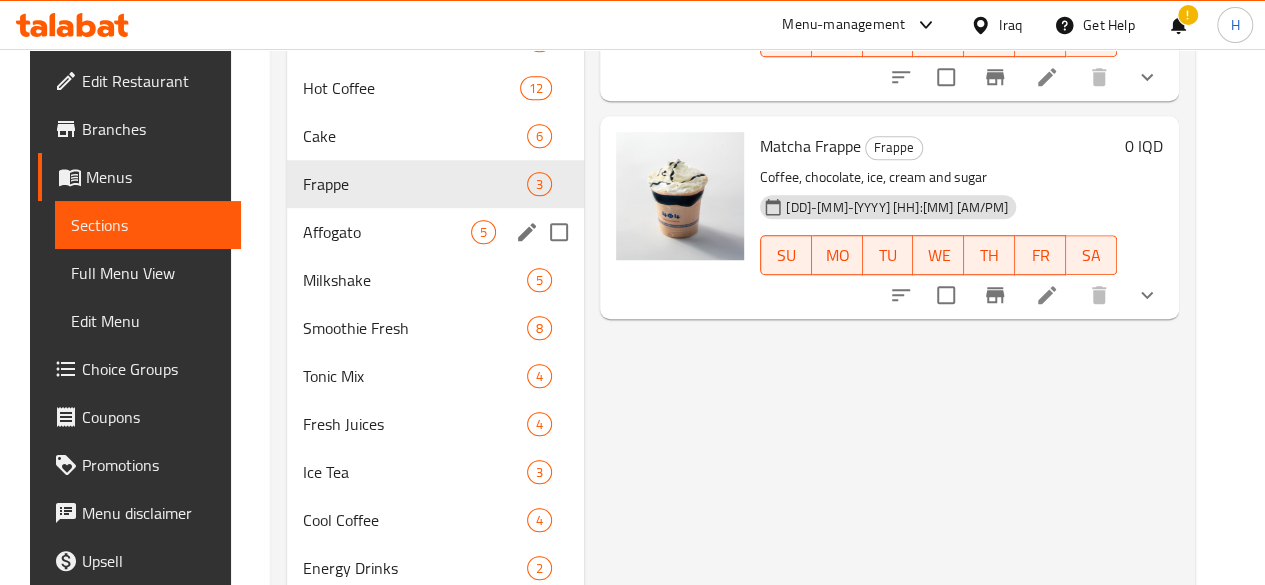 click on "Affogato" at bounding box center (387, 232) 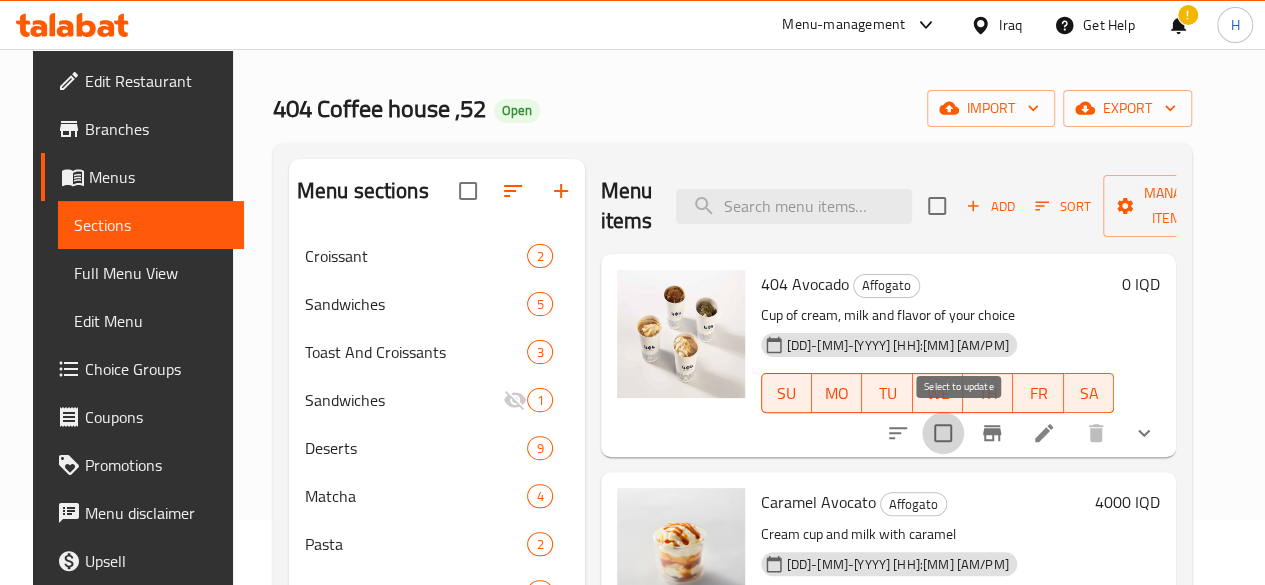 click at bounding box center (943, 433) 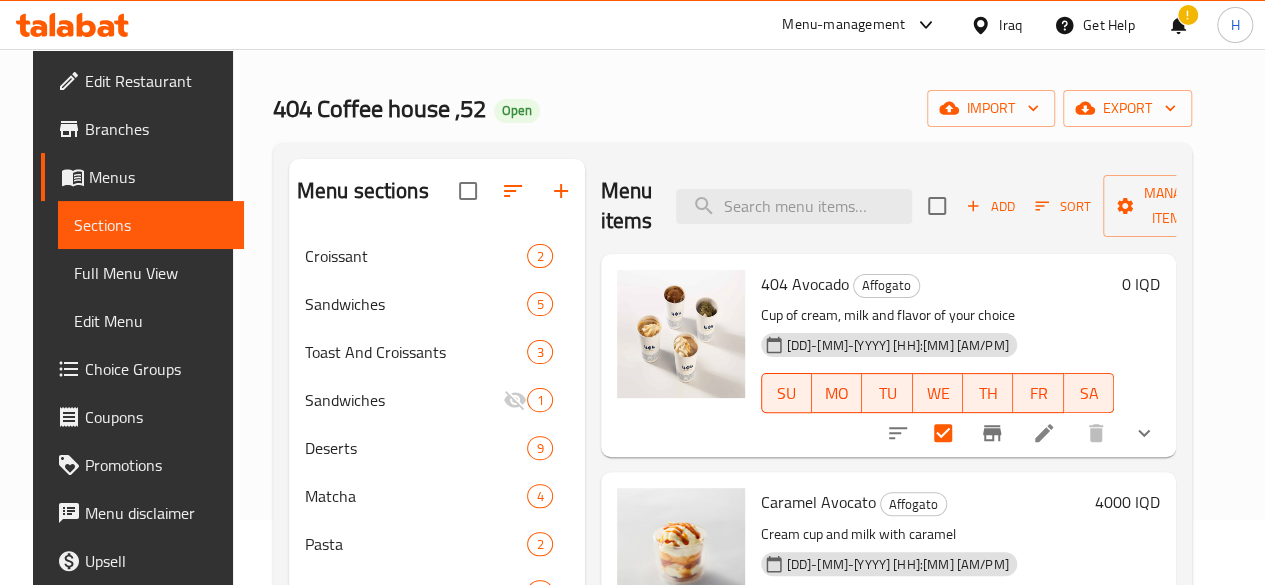click at bounding box center [1044, 433] 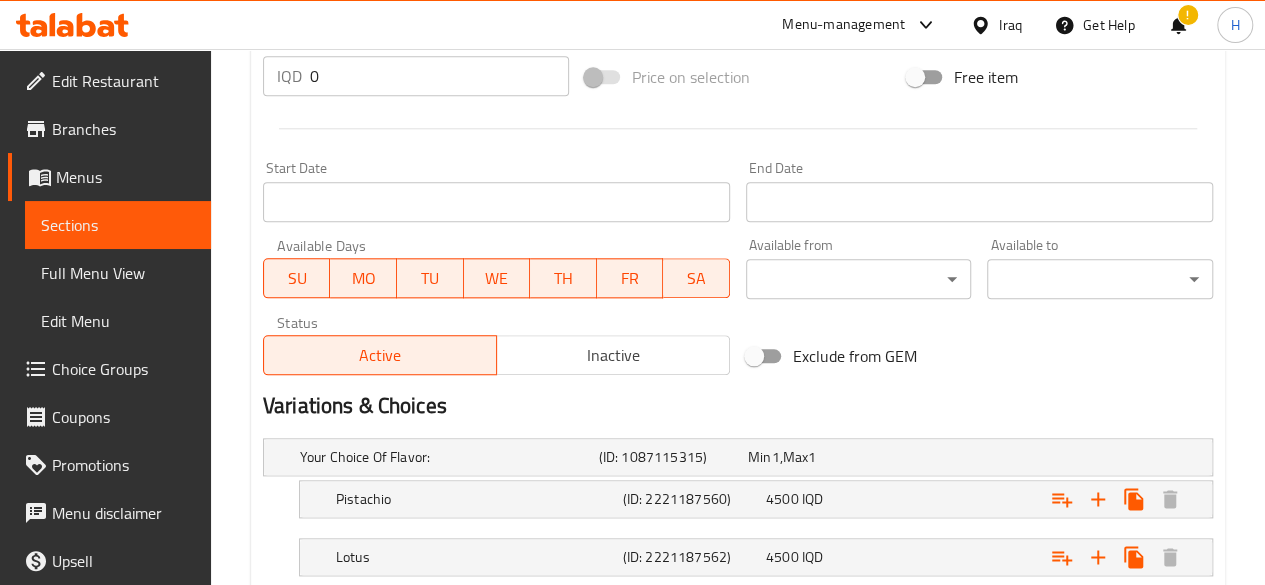 click on "Inactive" at bounding box center [613, 355] 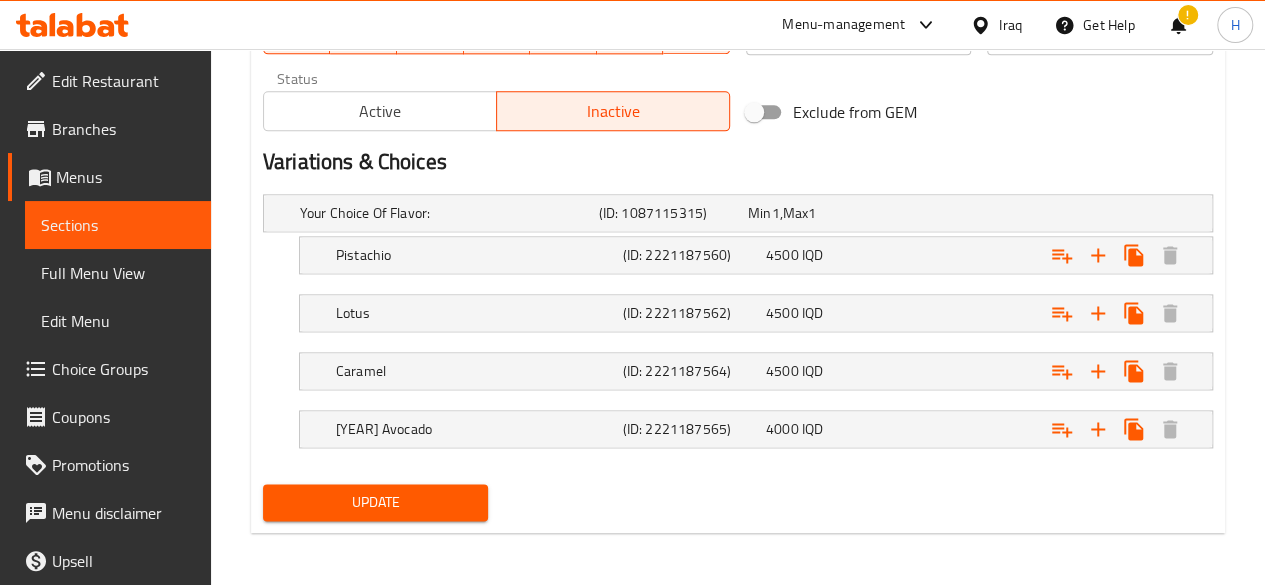 click on "Update" at bounding box center [376, 502] 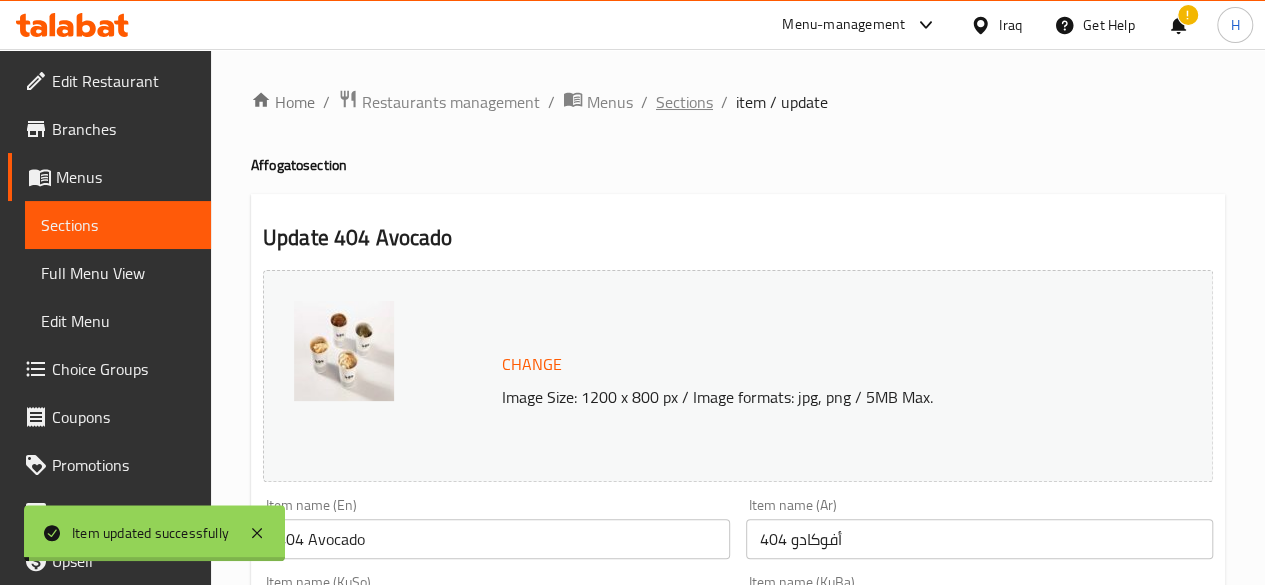 click on "Sections" at bounding box center (684, 102) 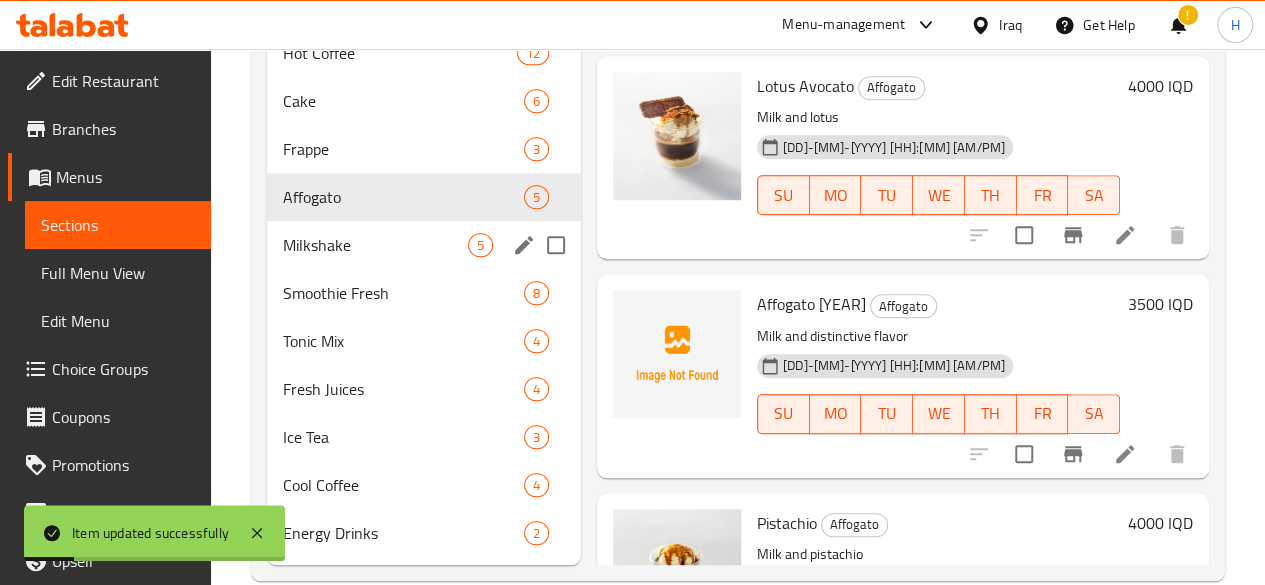 click on "Milkshake 5" at bounding box center (424, 245) 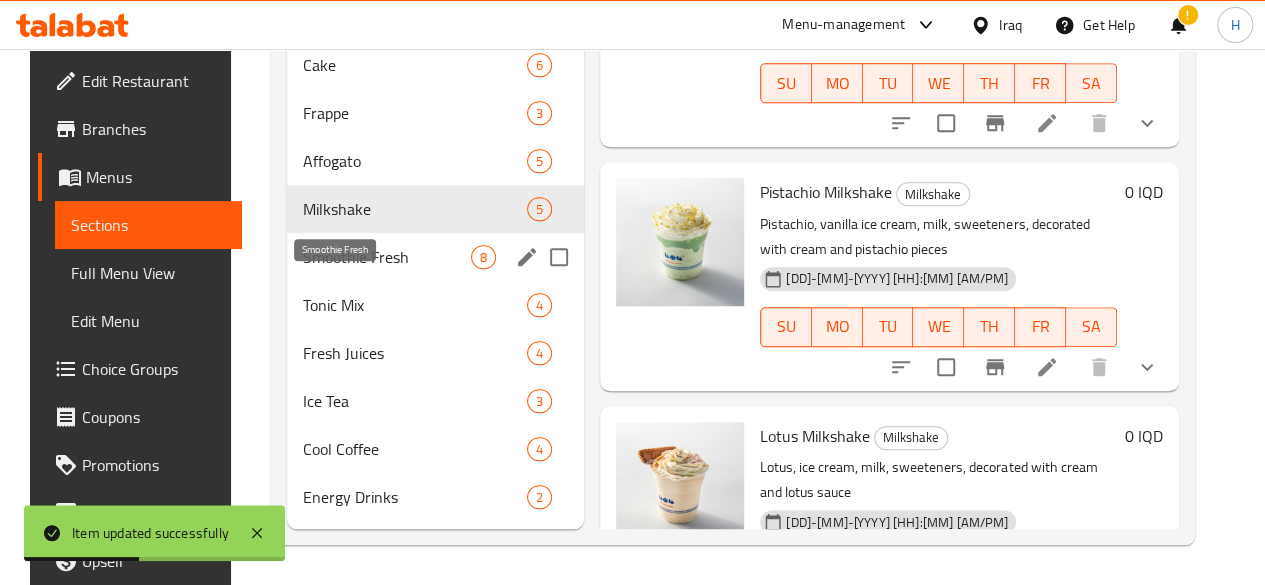 click on "Smoothie Fresh" at bounding box center (387, 257) 